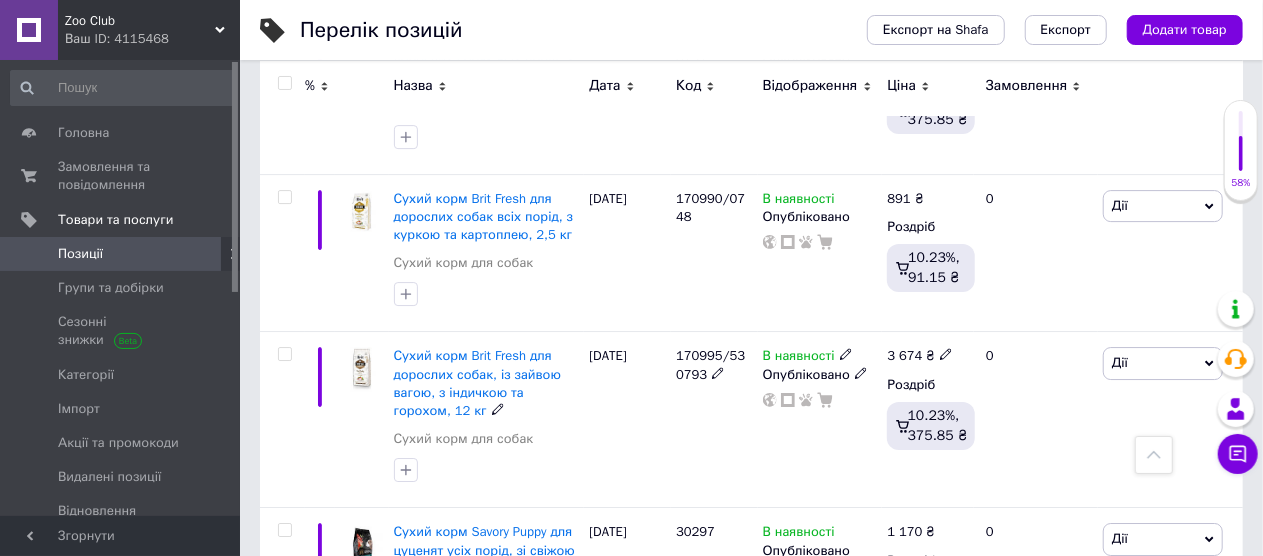 scroll, scrollTop: 3257, scrollLeft: 0, axis: vertical 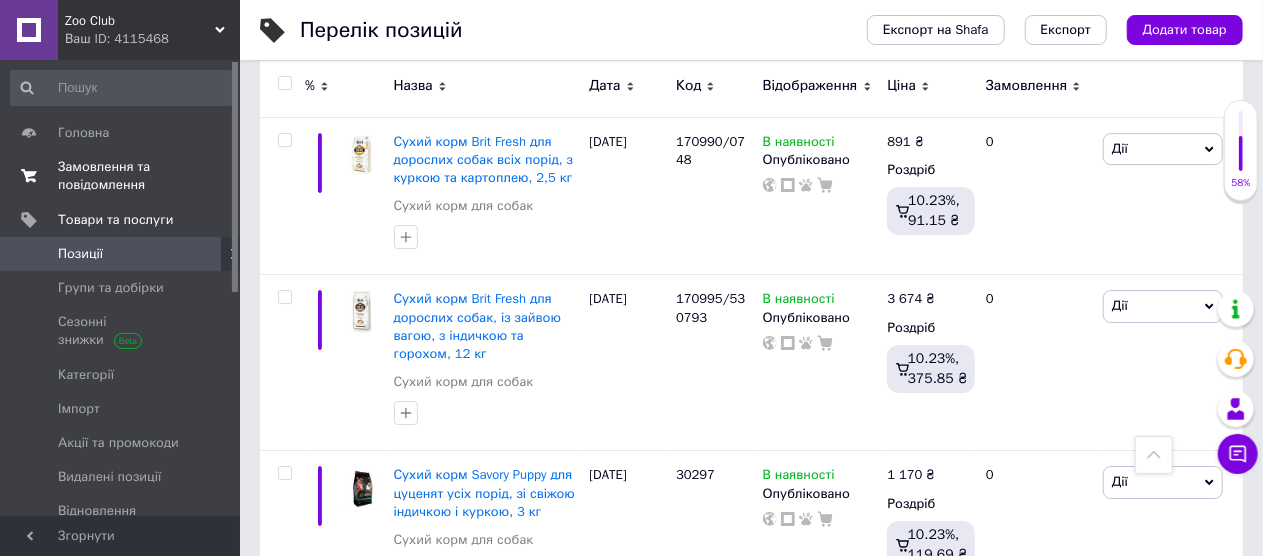 click on "Замовлення та повідомлення" at bounding box center (121, 176) 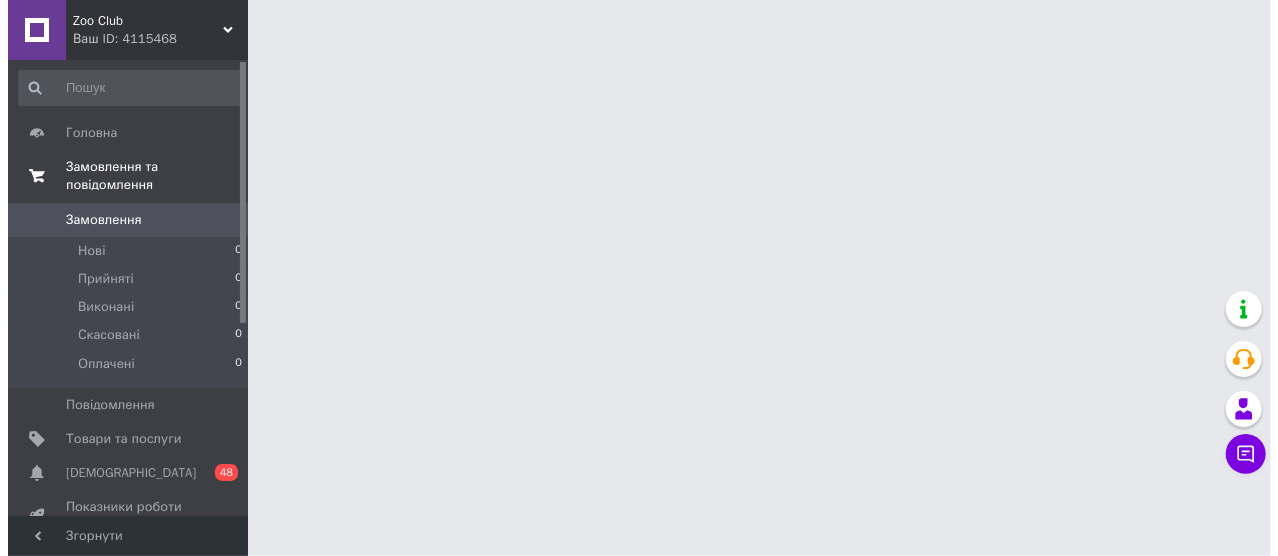 scroll, scrollTop: 0, scrollLeft: 0, axis: both 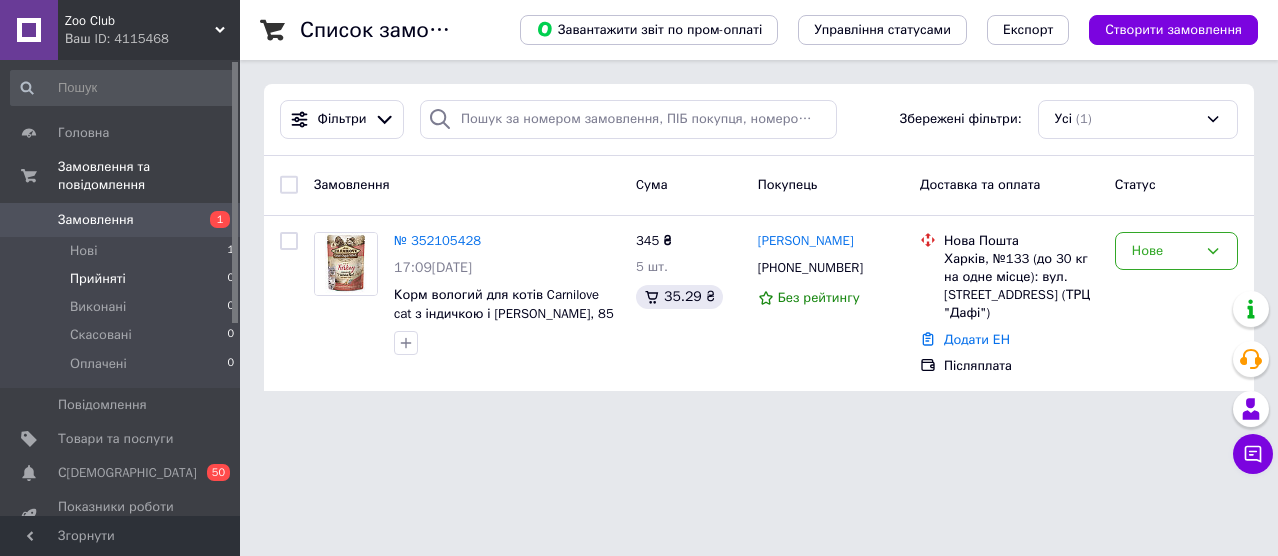 click on "Прийняті" at bounding box center [98, 279] 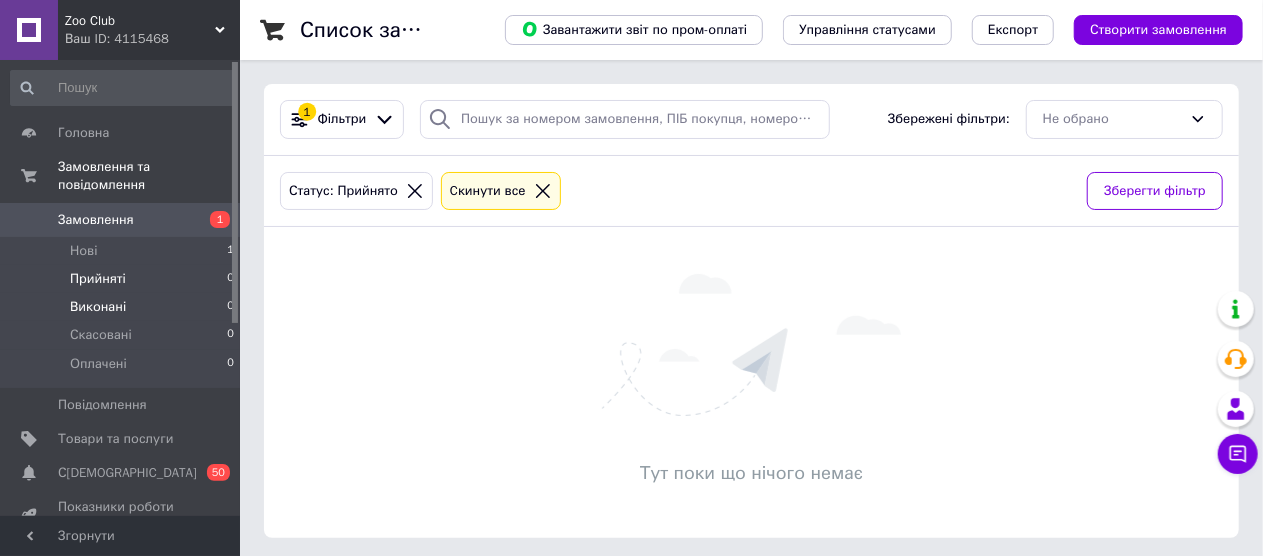 click on "Виконані" at bounding box center [98, 307] 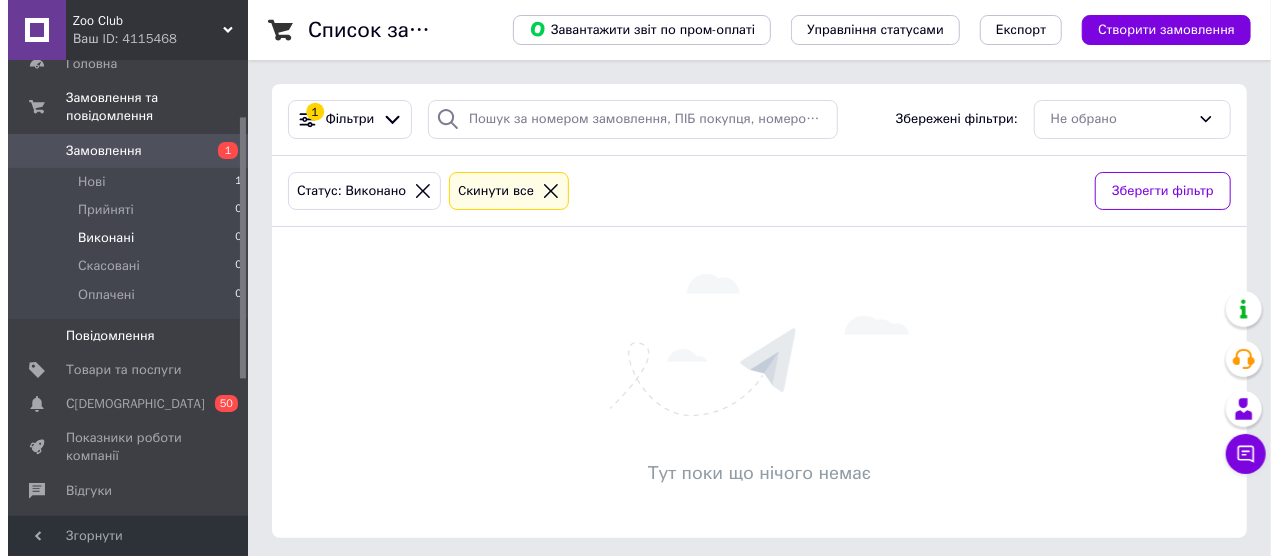 scroll, scrollTop: 100, scrollLeft: 0, axis: vertical 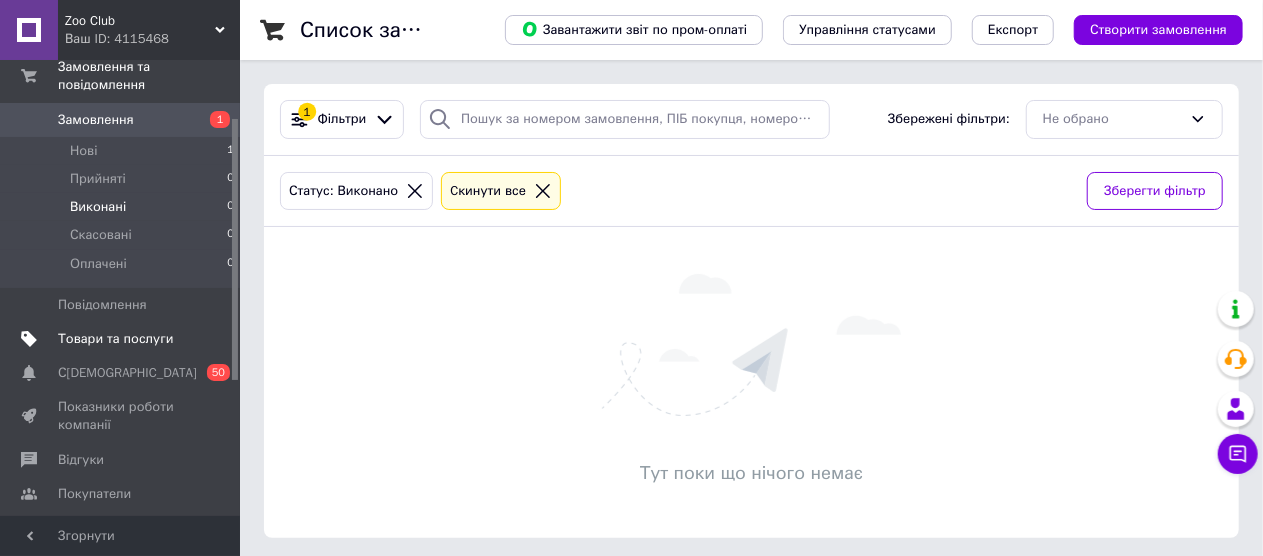 click on "Товари та послуги" at bounding box center [115, 339] 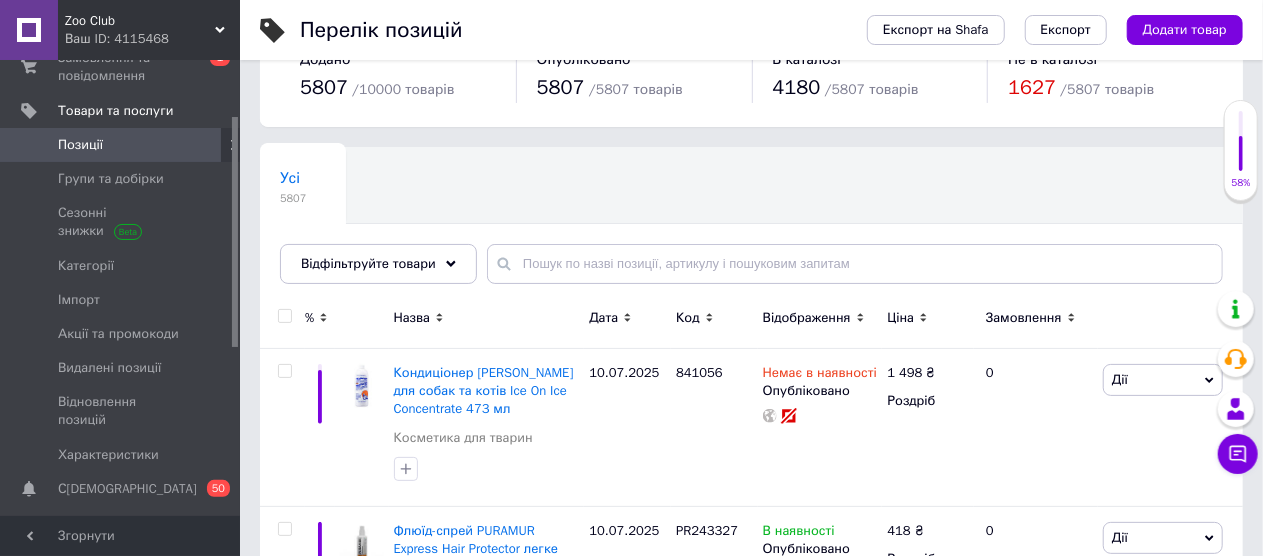 scroll, scrollTop: 100, scrollLeft: 0, axis: vertical 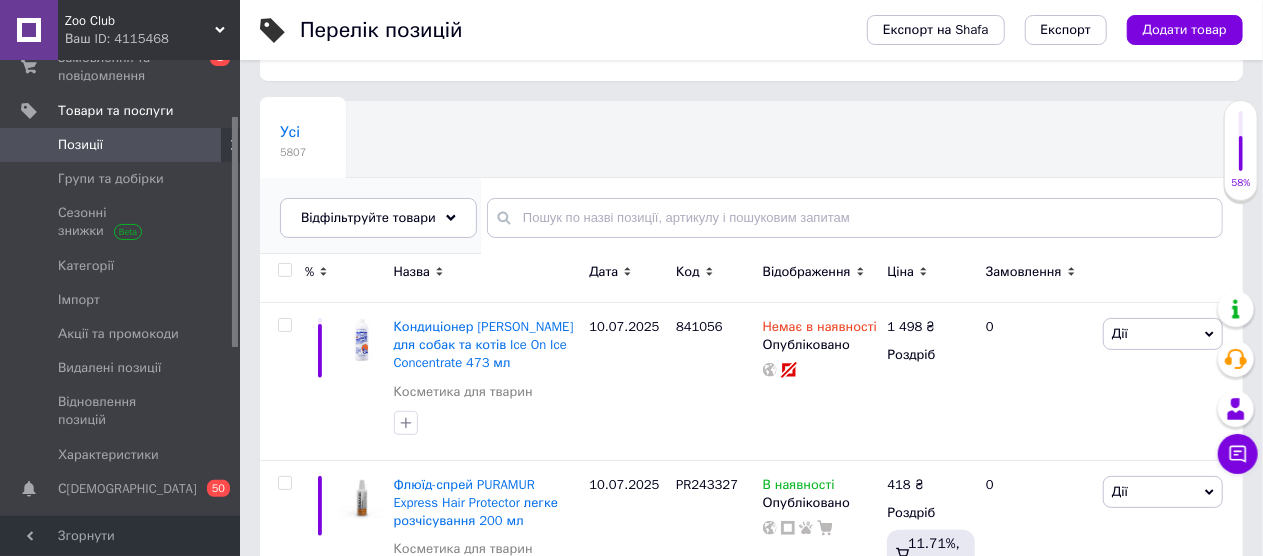 click on "212" at bounding box center (360, 228) 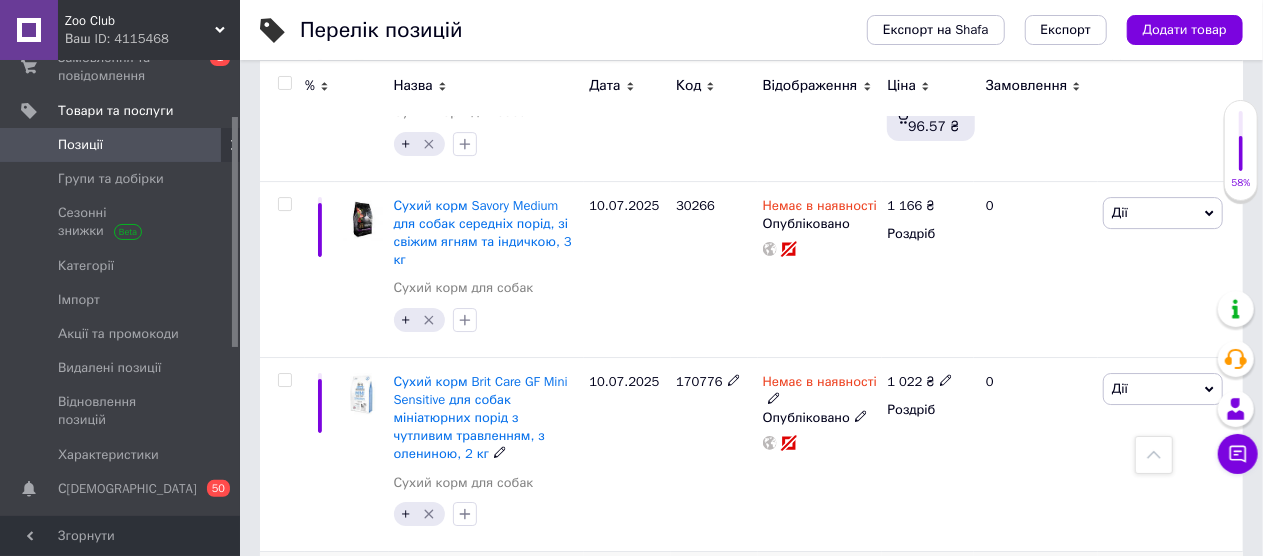 scroll, scrollTop: 3348, scrollLeft: 0, axis: vertical 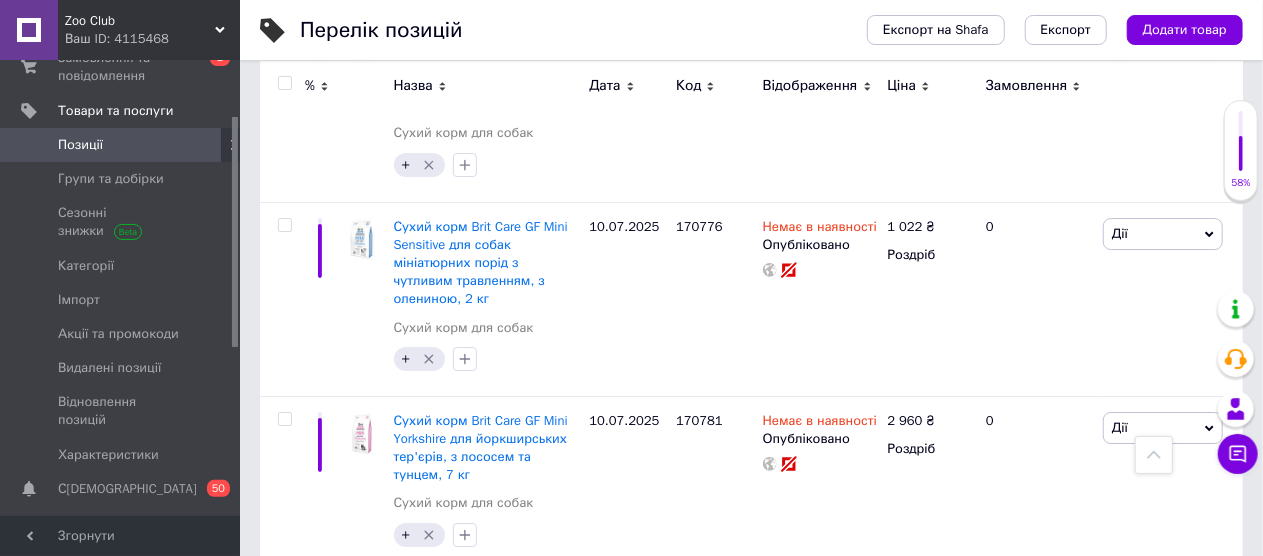 click on "3" at bounding box center [372, 613] 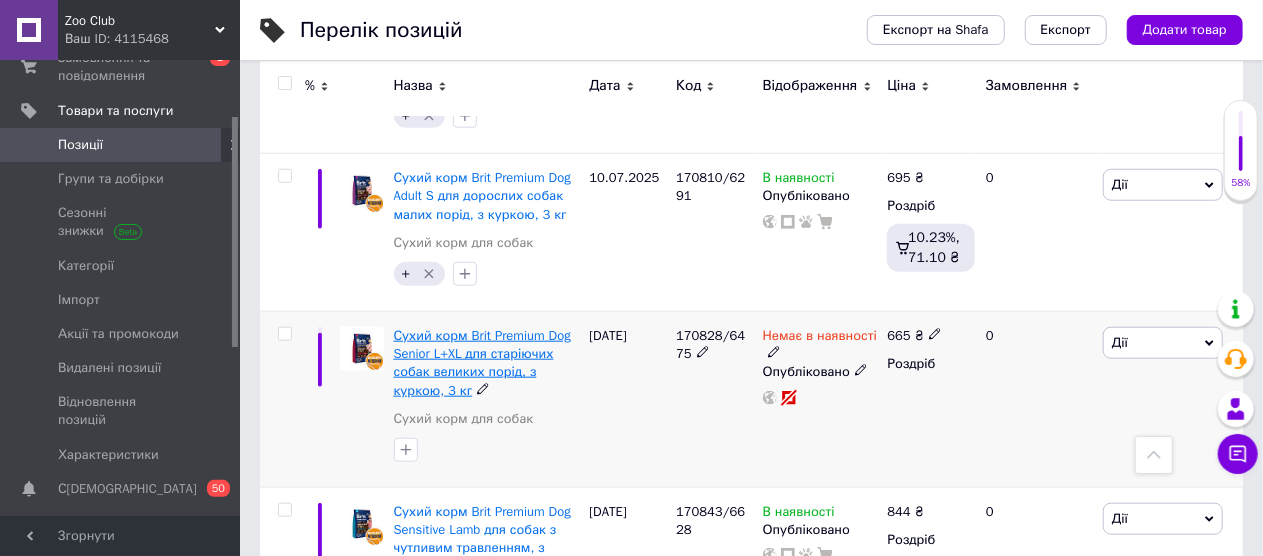scroll, scrollTop: 800, scrollLeft: 0, axis: vertical 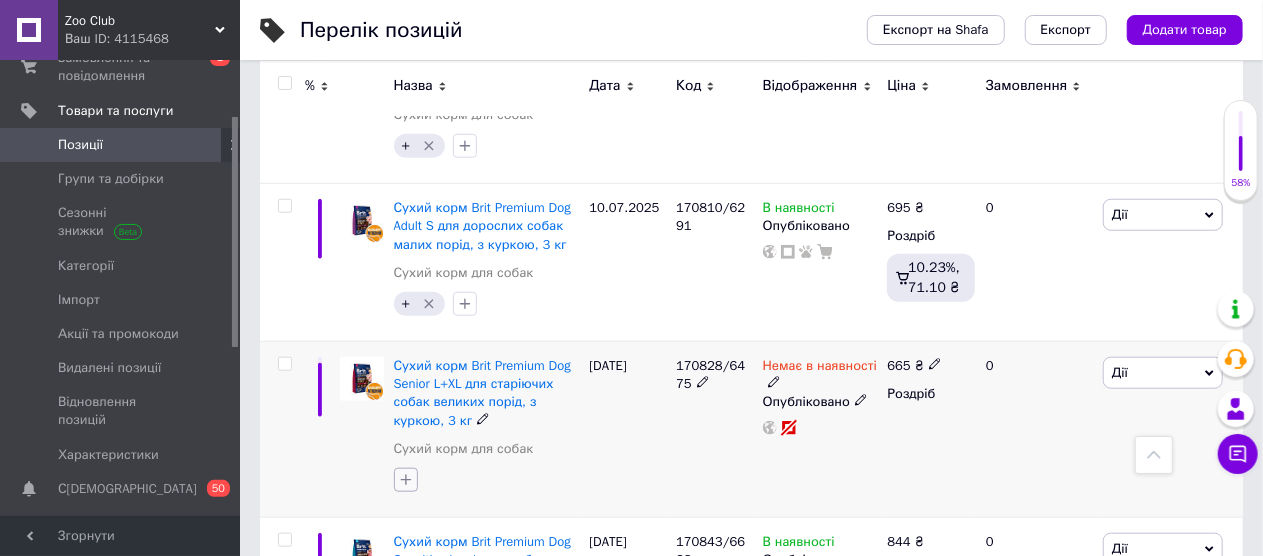 click 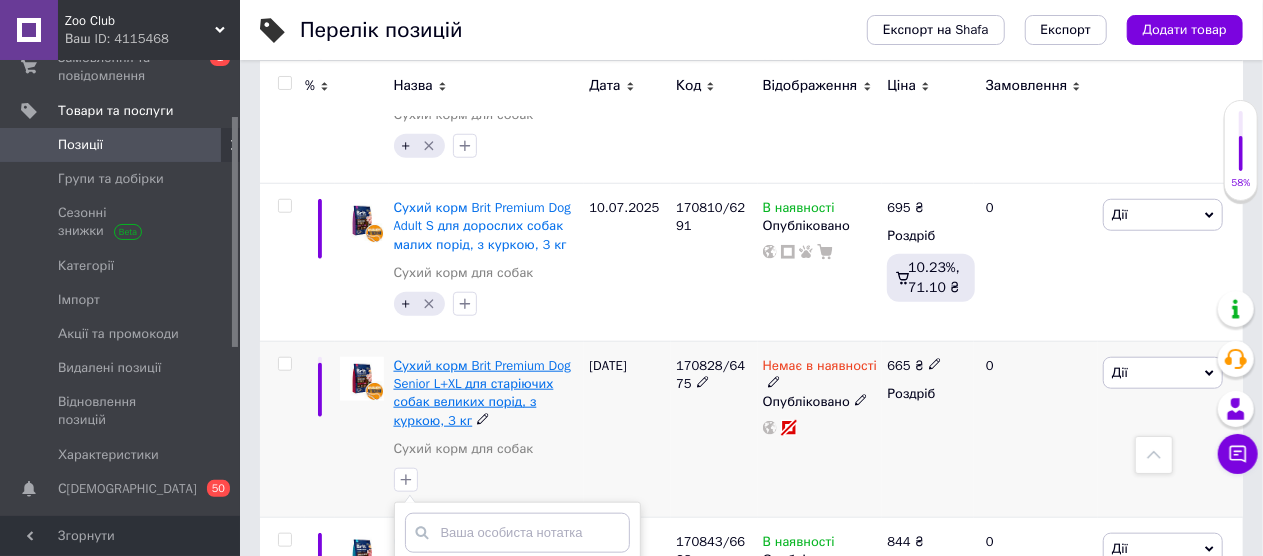 click on "Сухий корм Brit Premium Dog Senior L+XL для старіючих собак великих порід, з куркою, 3 кг" at bounding box center [482, 393] 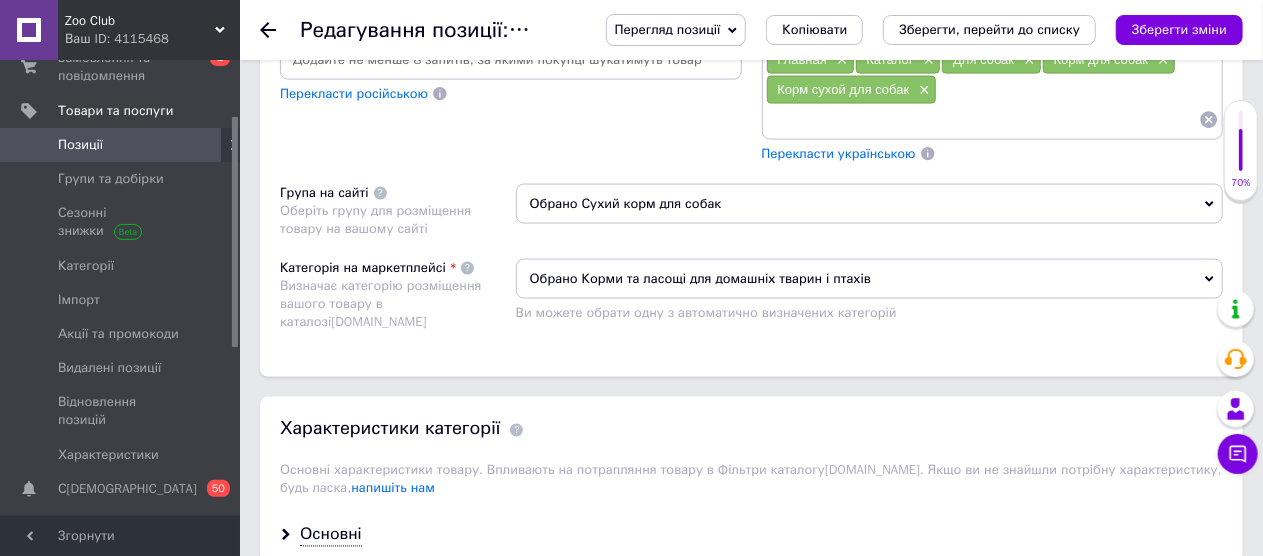 scroll, scrollTop: 1700, scrollLeft: 0, axis: vertical 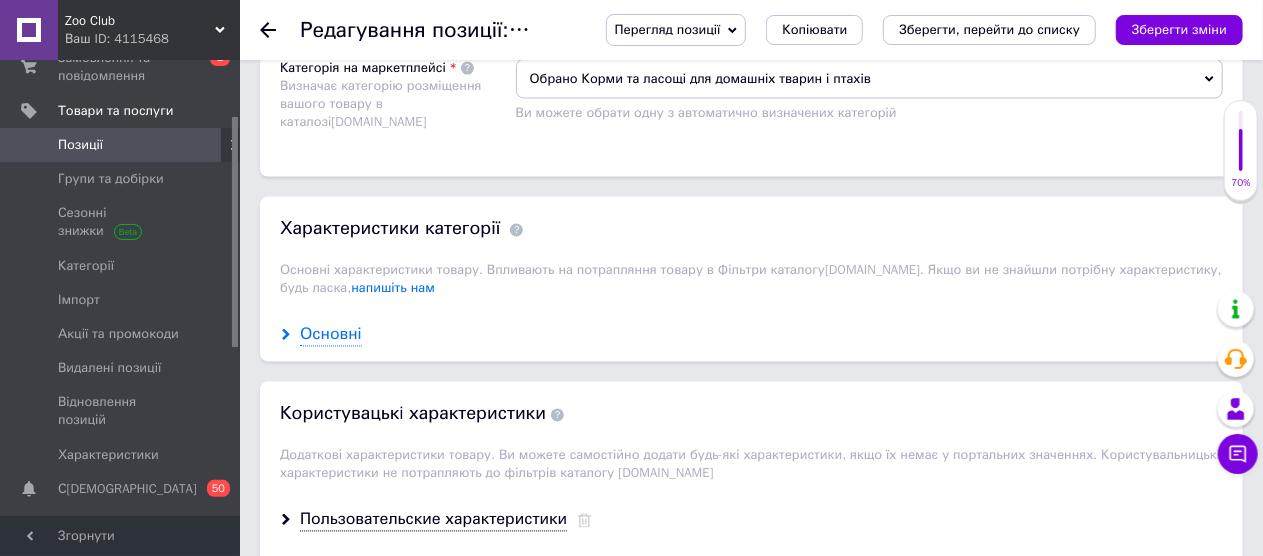 click on "Основні" at bounding box center [331, 335] 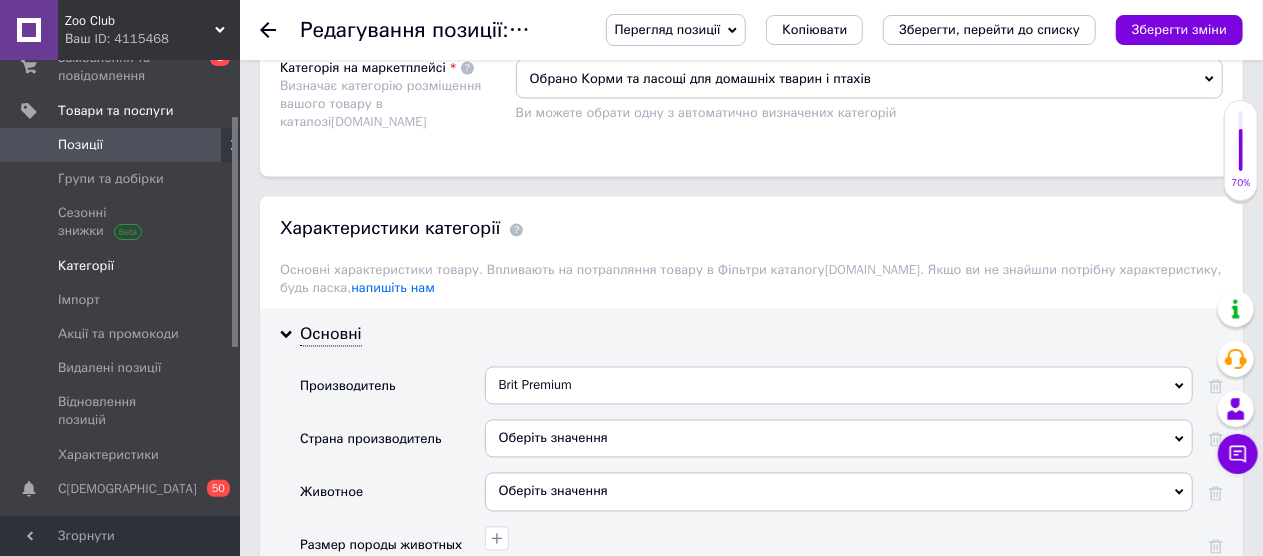 scroll, scrollTop: 0, scrollLeft: 0, axis: both 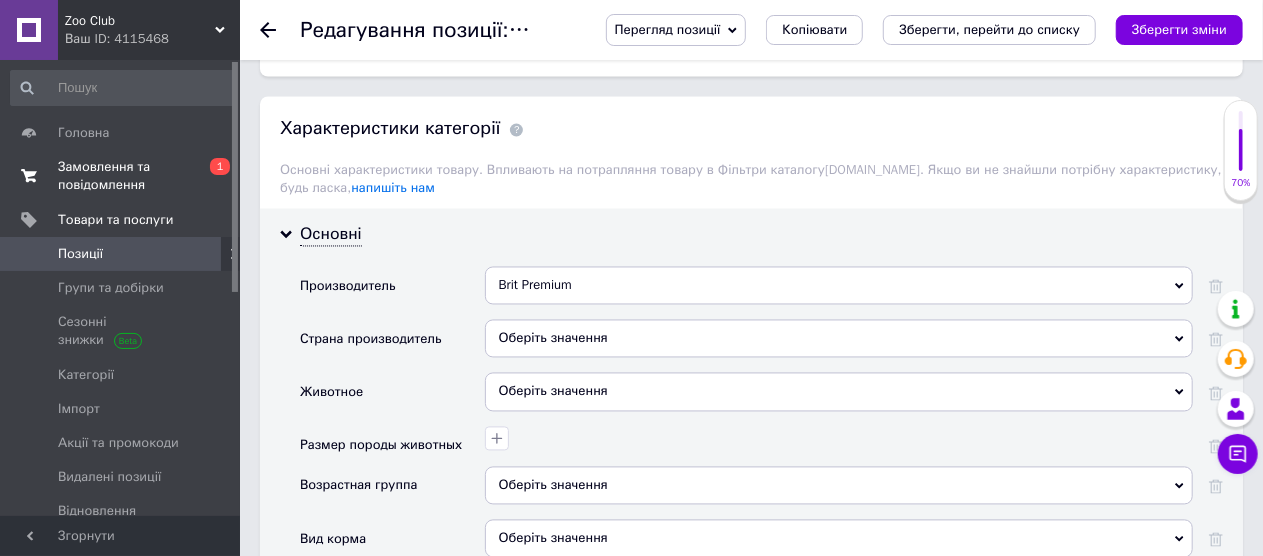 click on "Замовлення та повідомлення" at bounding box center [121, 176] 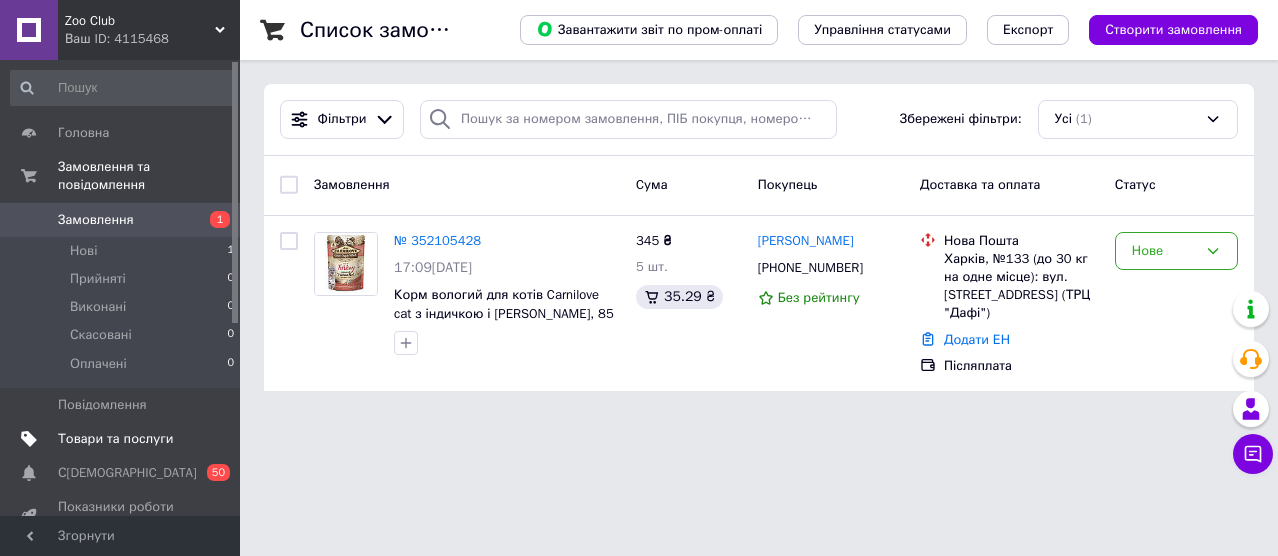 click on "Товари та послуги" at bounding box center [115, 439] 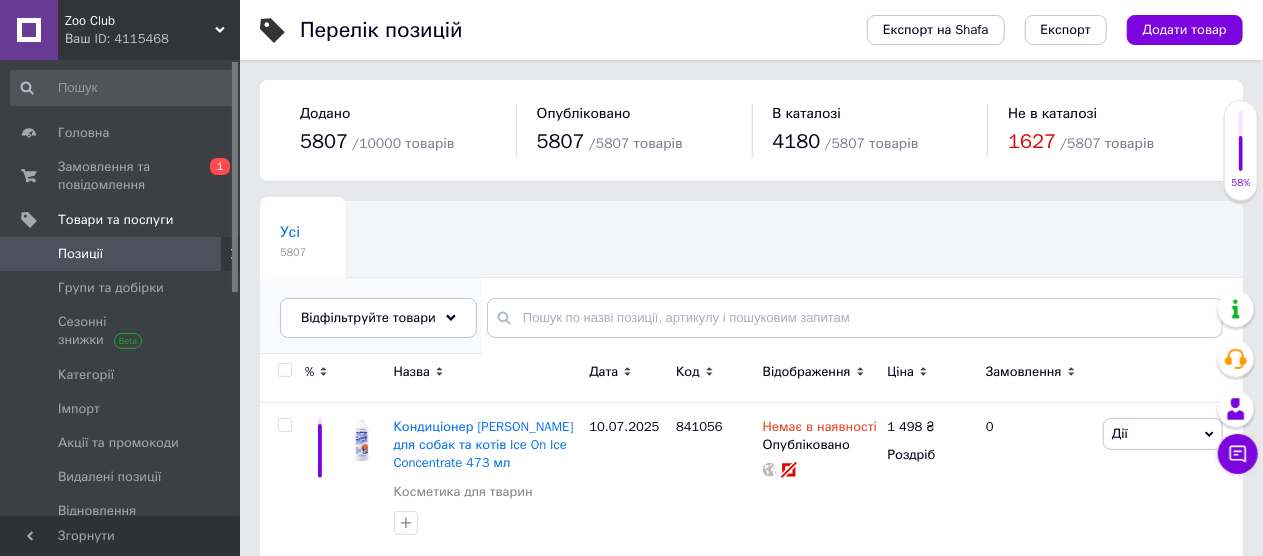 click on "Сухой корм для собак 212" at bounding box center (370, 316) 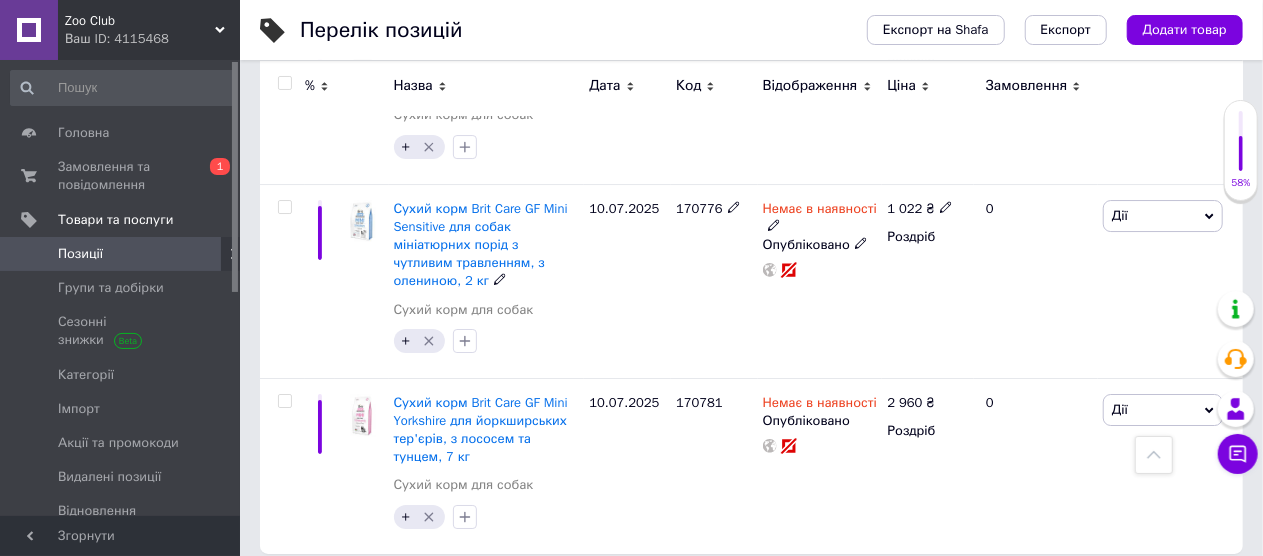 scroll, scrollTop: 3348, scrollLeft: 0, axis: vertical 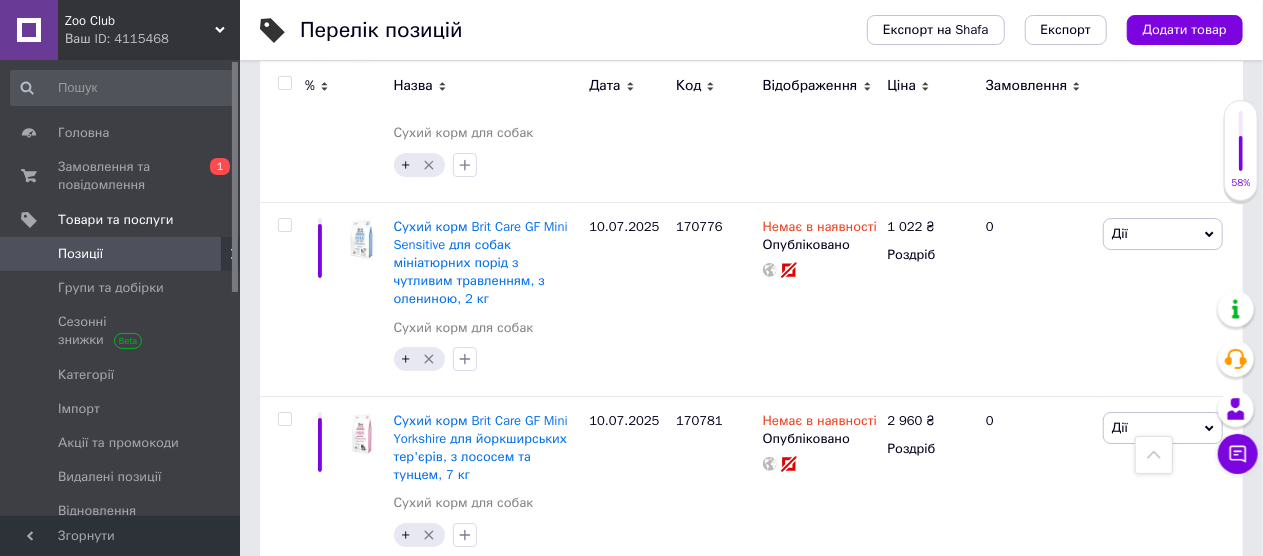click on "3" at bounding box center [372, 613] 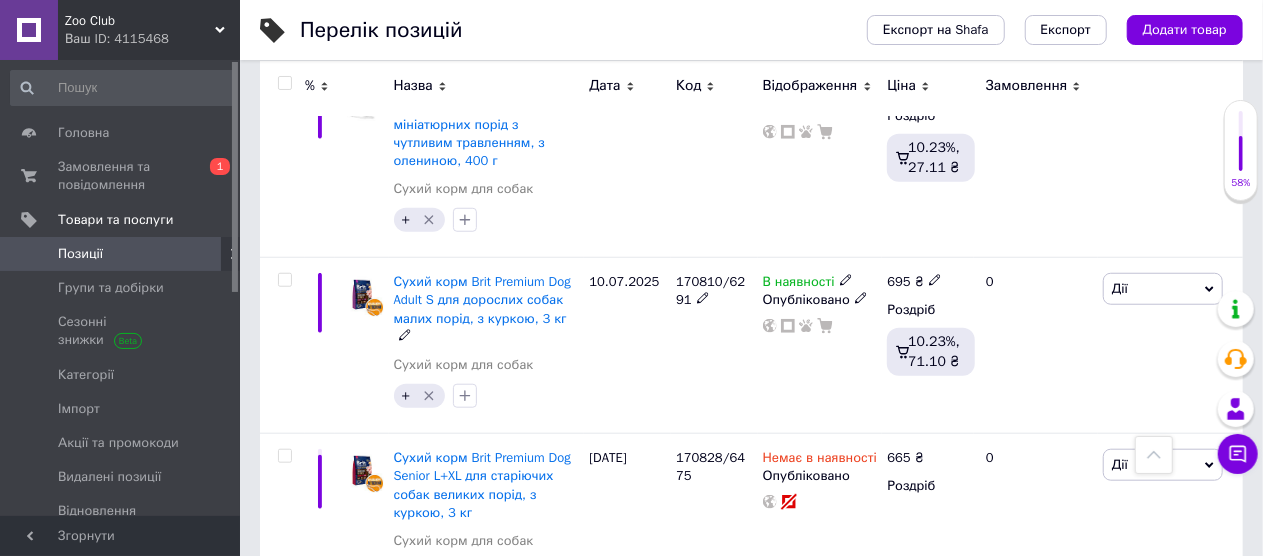 scroll, scrollTop: 757, scrollLeft: 0, axis: vertical 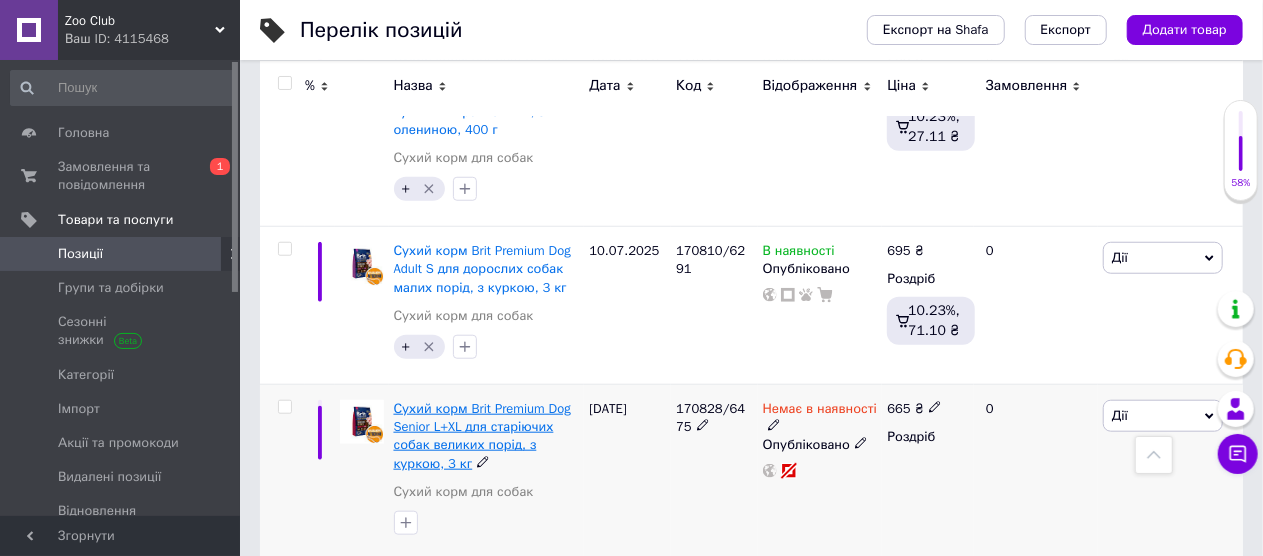 click on "Сухий корм Brit Premium Dog Senior L+XL для старіючих собак великих порід, з куркою, 3 кг" at bounding box center (482, 436) 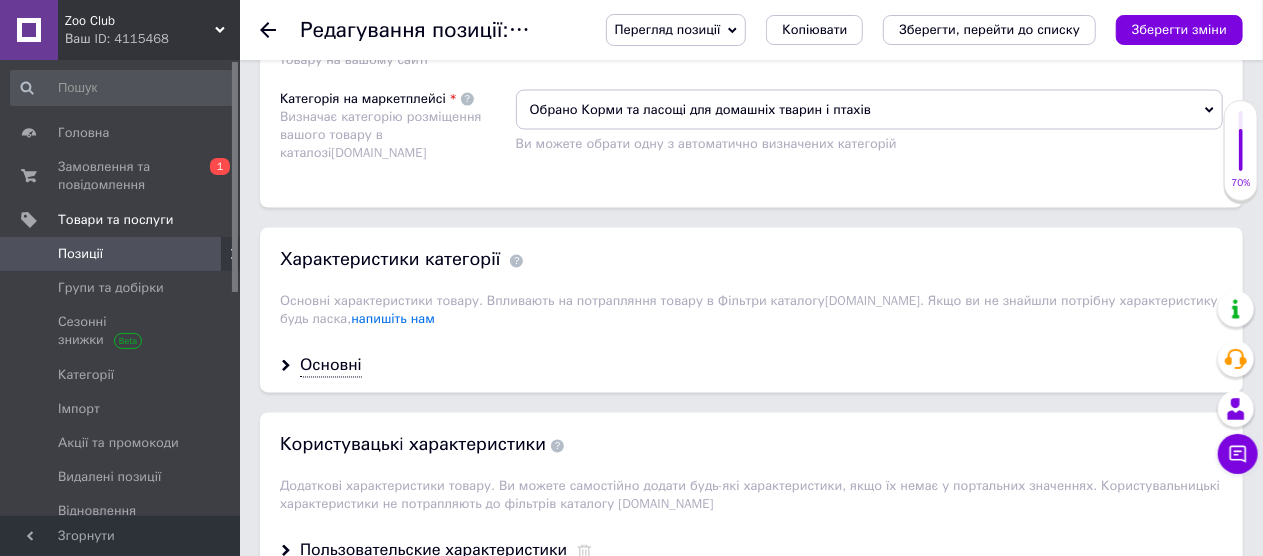 scroll, scrollTop: 1700, scrollLeft: 0, axis: vertical 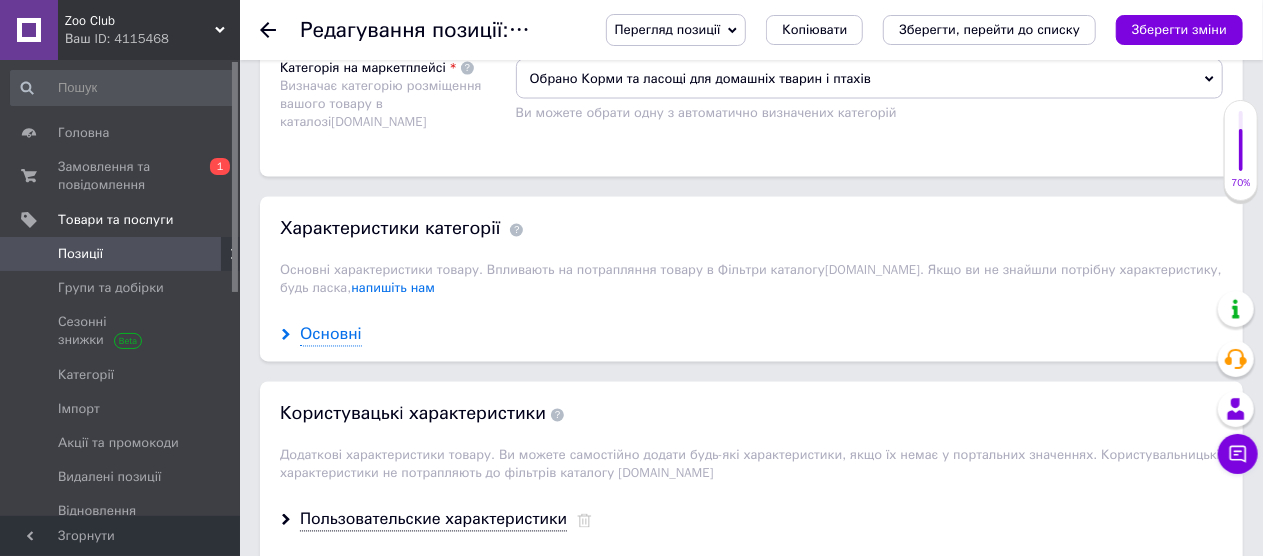 click on "Основні" at bounding box center [331, 335] 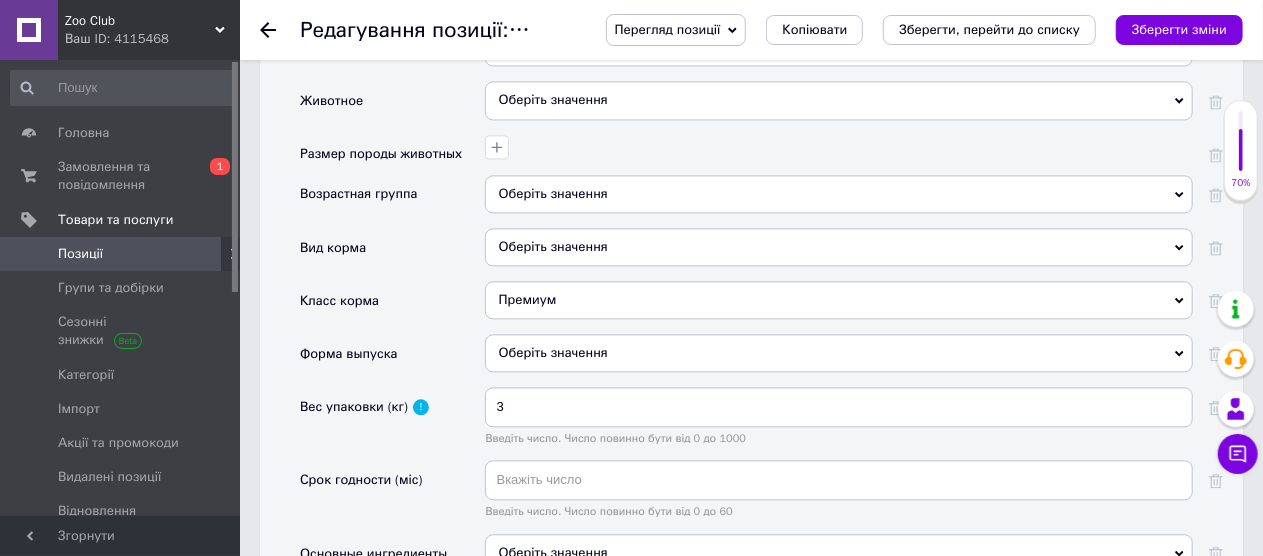 scroll, scrollTop: 2200, scrollLeft: 0, axis: vertical 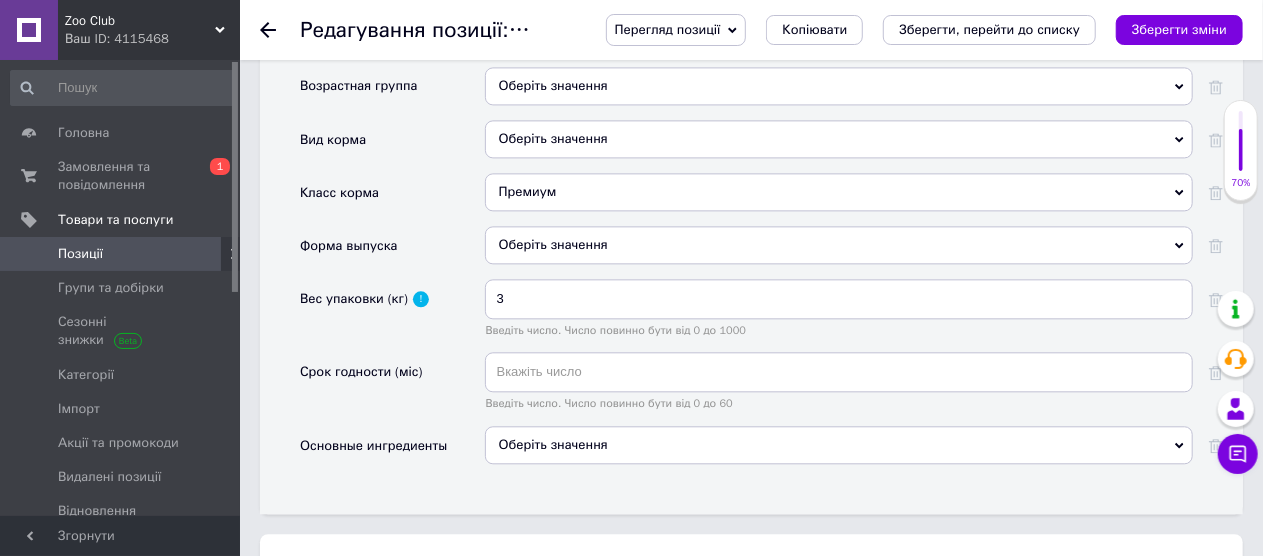 click on "Оберіть значення" at bounding box center (839, 445) 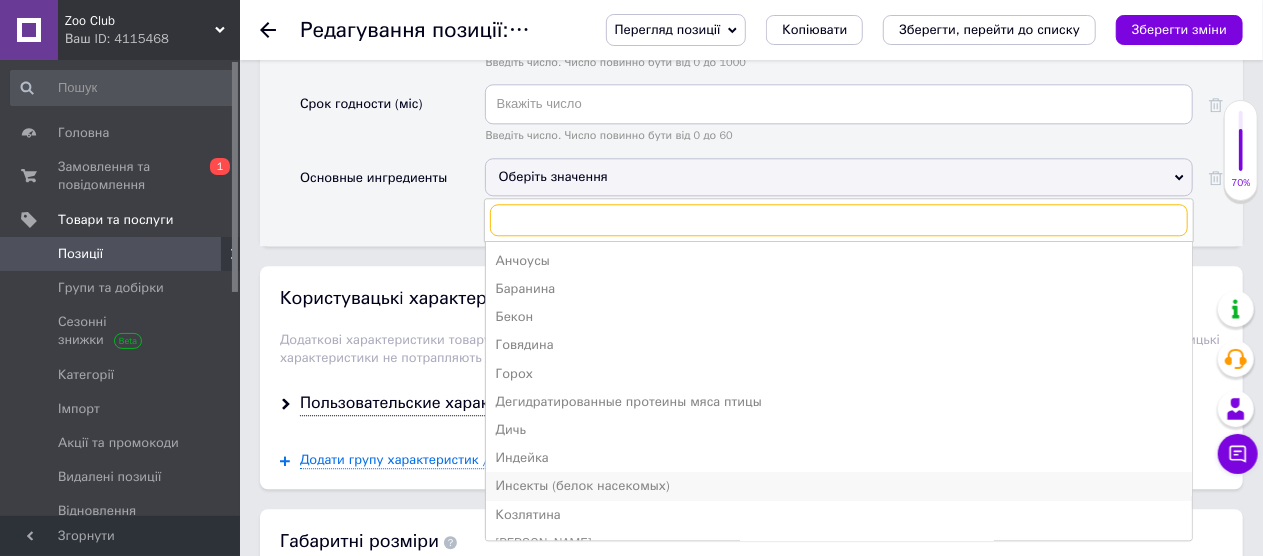 scroll, scrollTop: 2500, scrollLeft: 0, axis: vertical 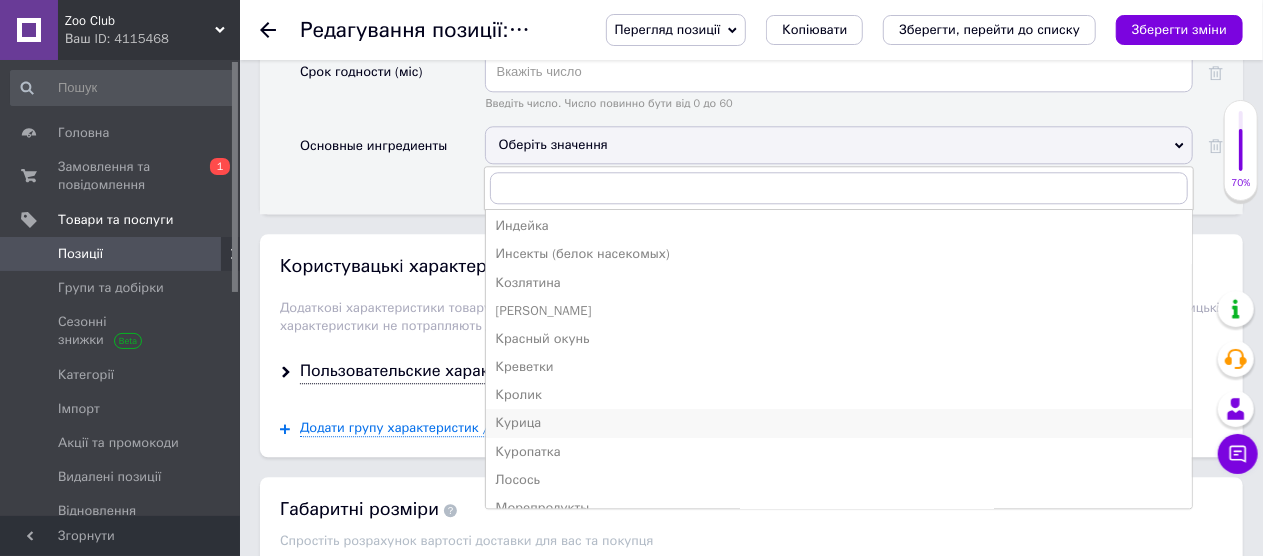 click on "Курица" at bounding box center [839, 423] 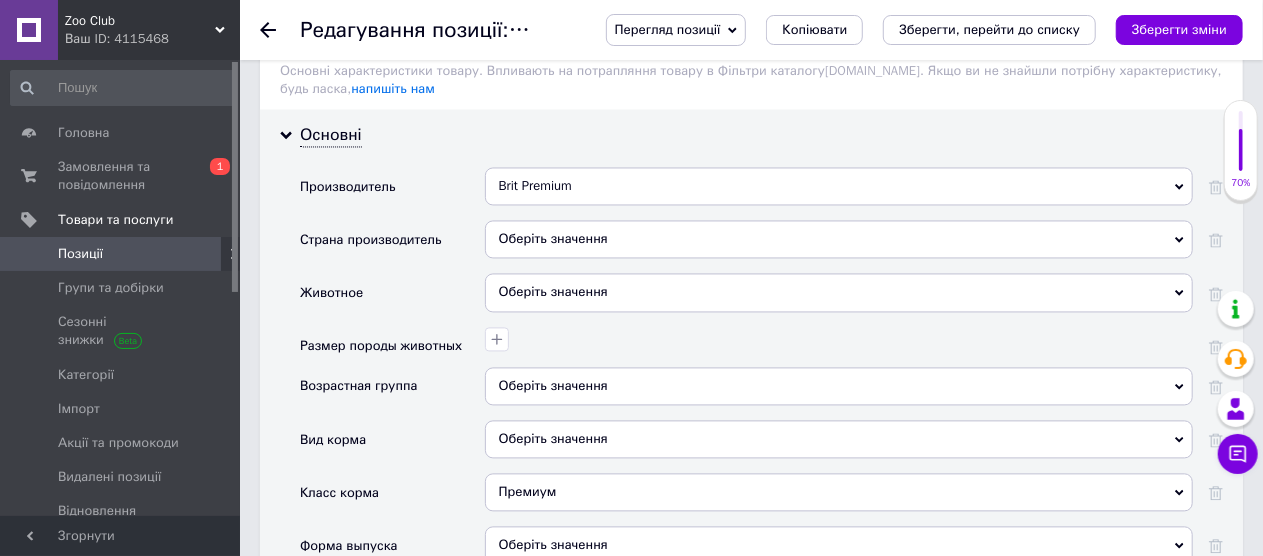 scroll, scrollTop: 1919, scrollLeft: 0, axis: vertical 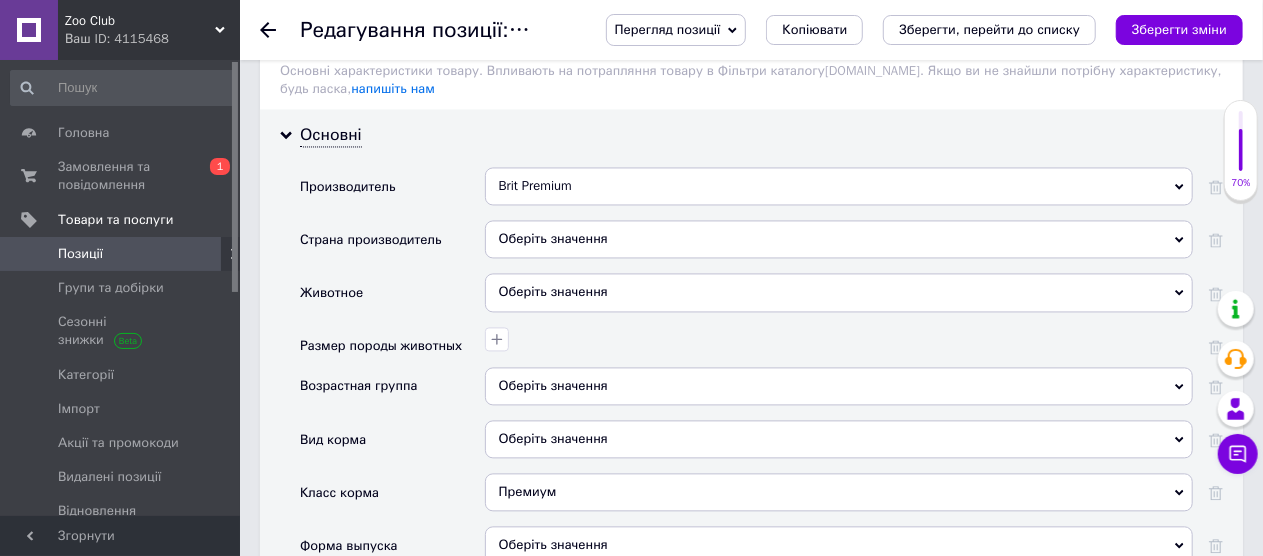 click on "Оберіть значення" at bounding box center [839, 239] 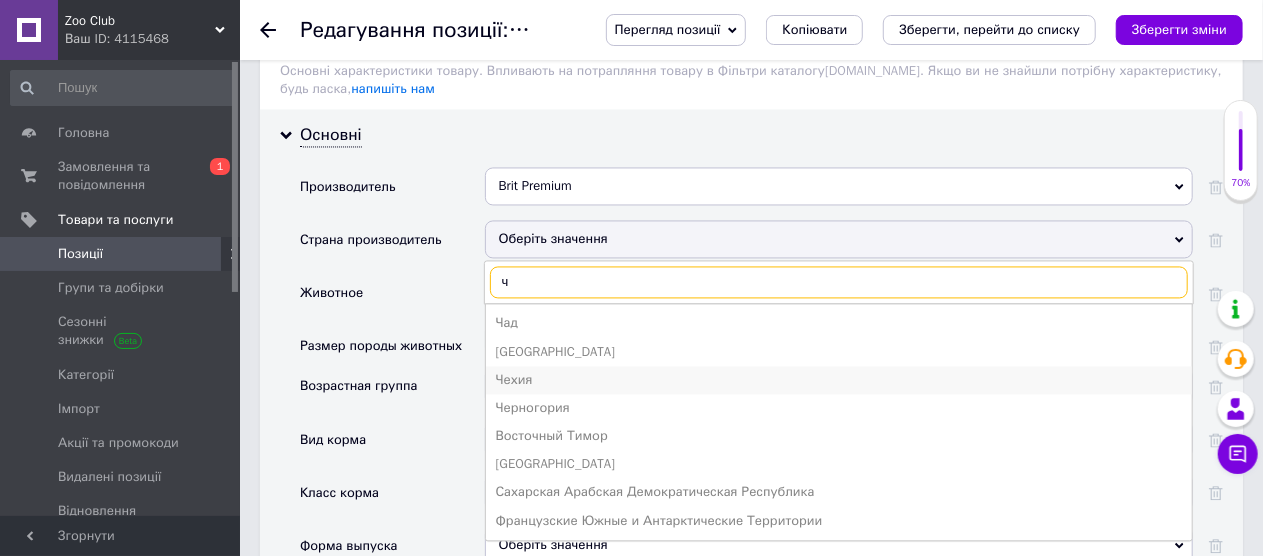 type on "ч" 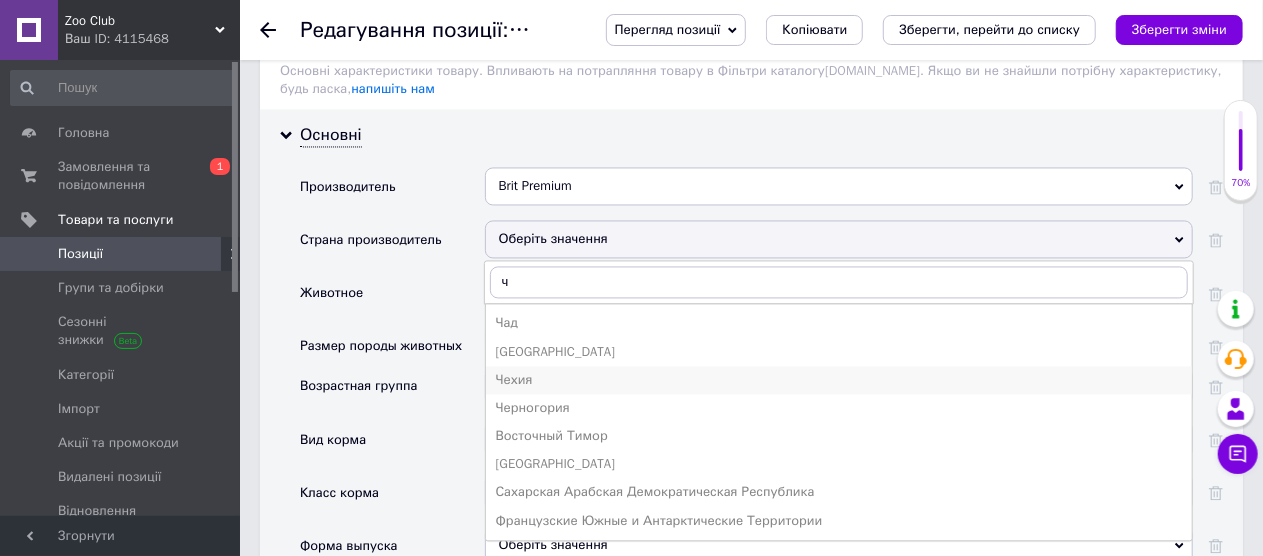 click on "Чехия" at bounding box center (839, 380) 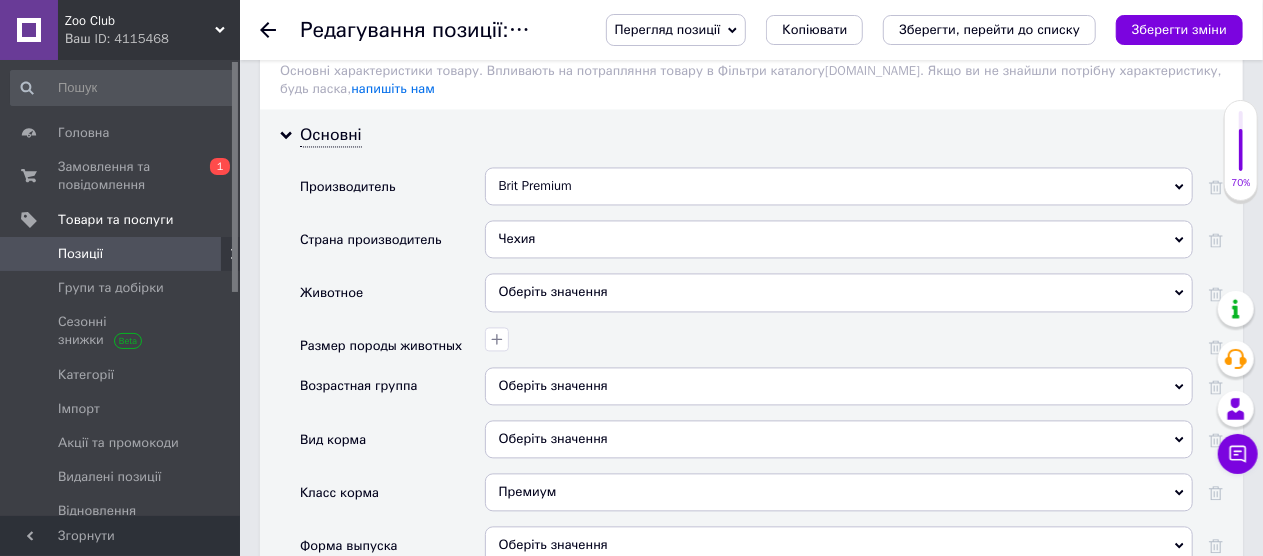 click on "Оберіть значення" at bounding box center [839, 292] 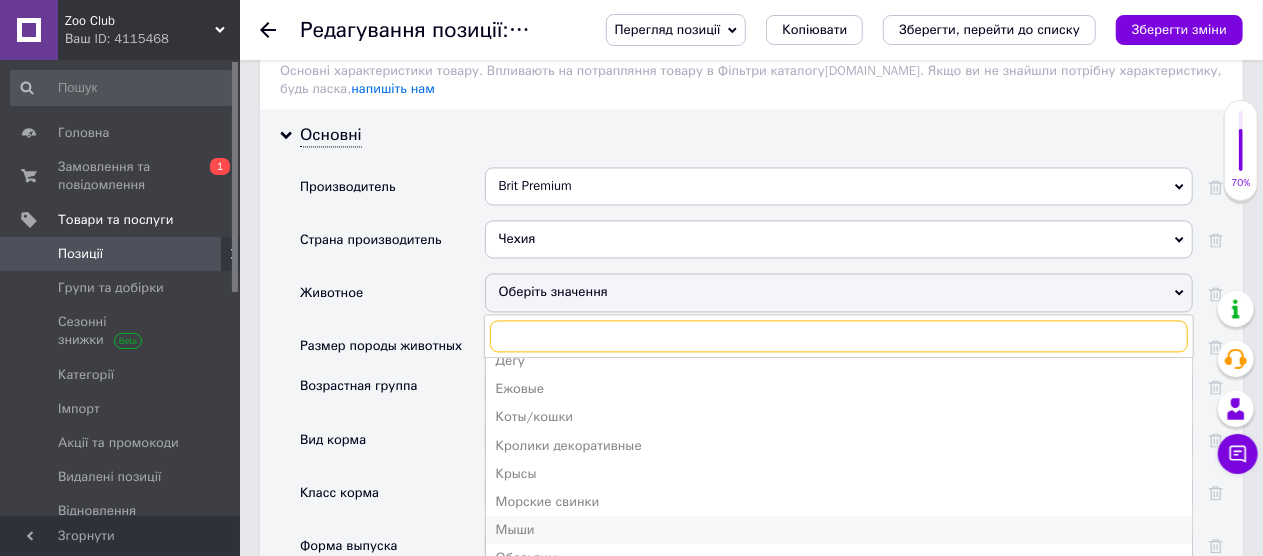 scroll, scrollTop: 162, scrollLeft: 0, axis: vertical 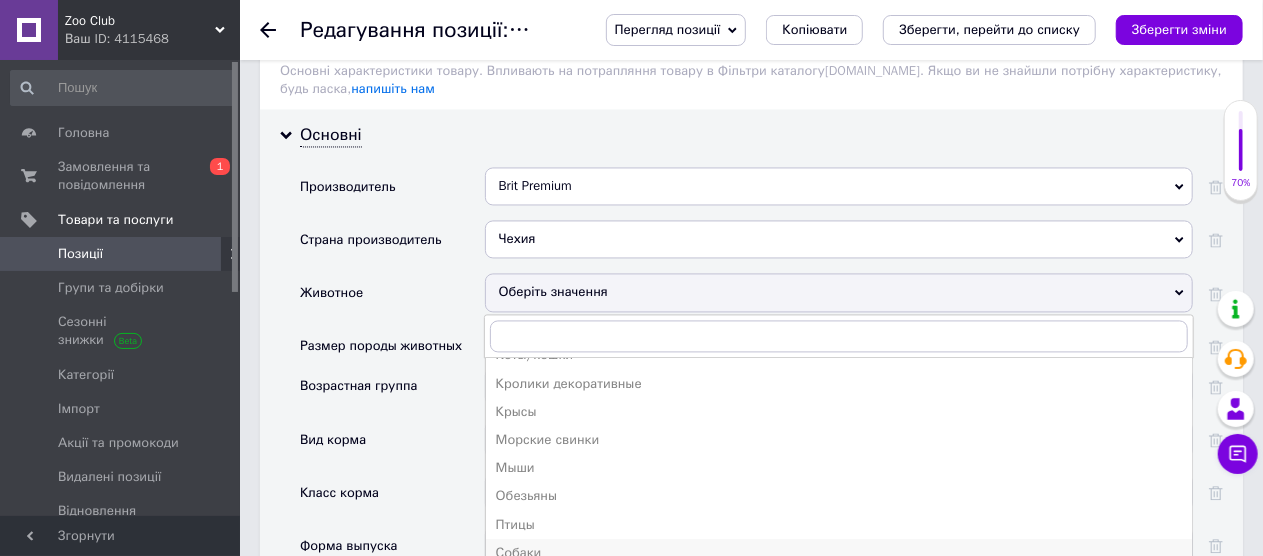 click on "Собаки" at bounding box center (839, 553) 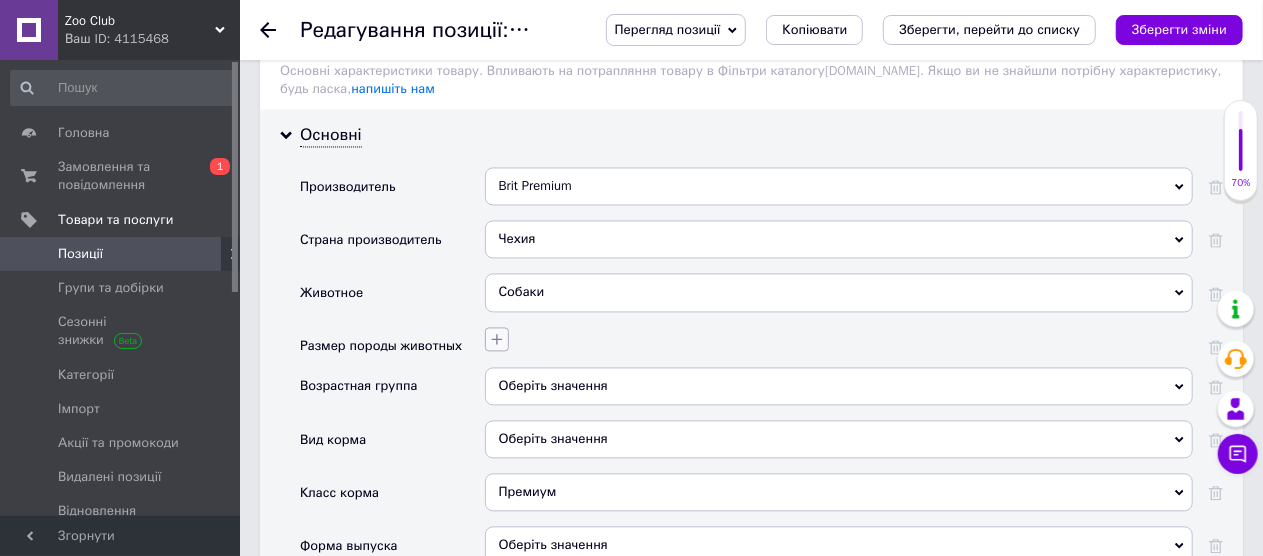 click 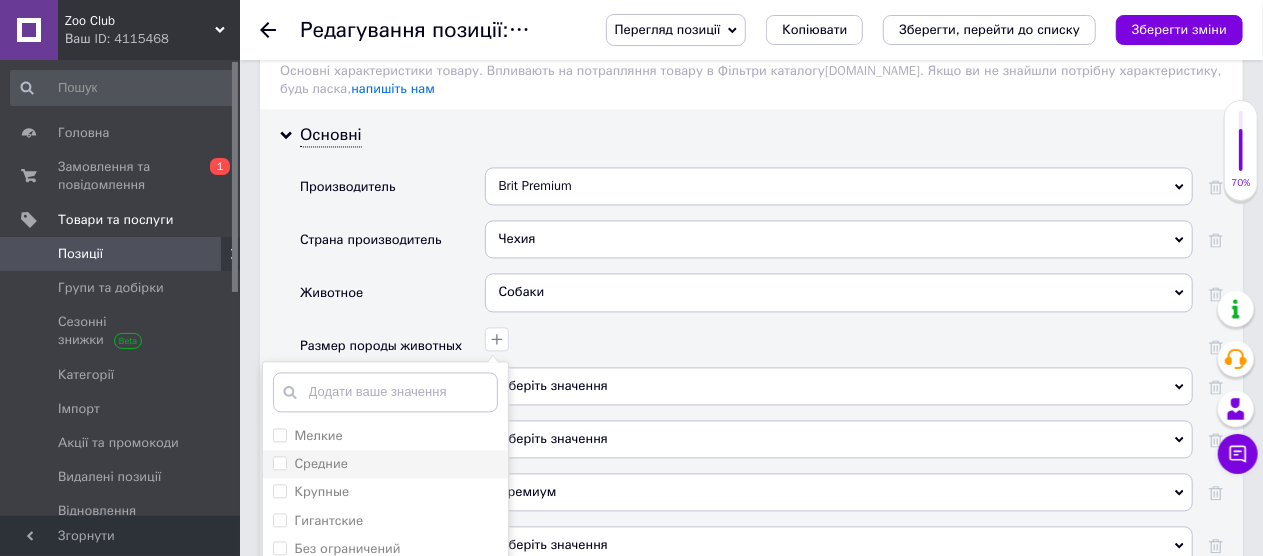 scroll, scrollTop: 2019, scrollLeft: 0, axis: vertical 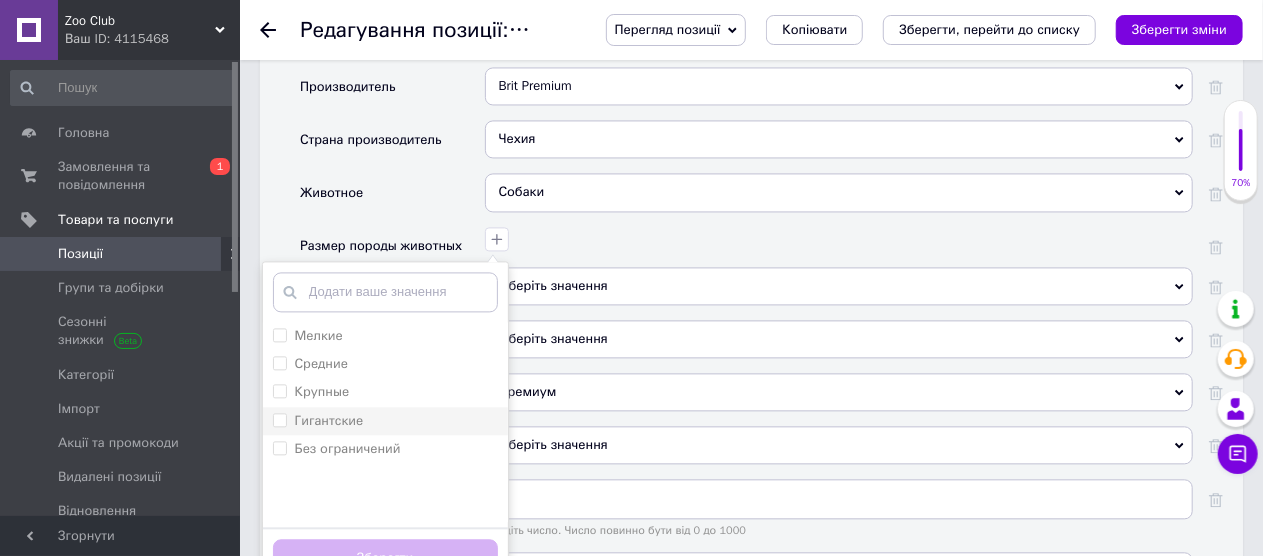 click on "Гигантские" at bounding box center [318, 421] 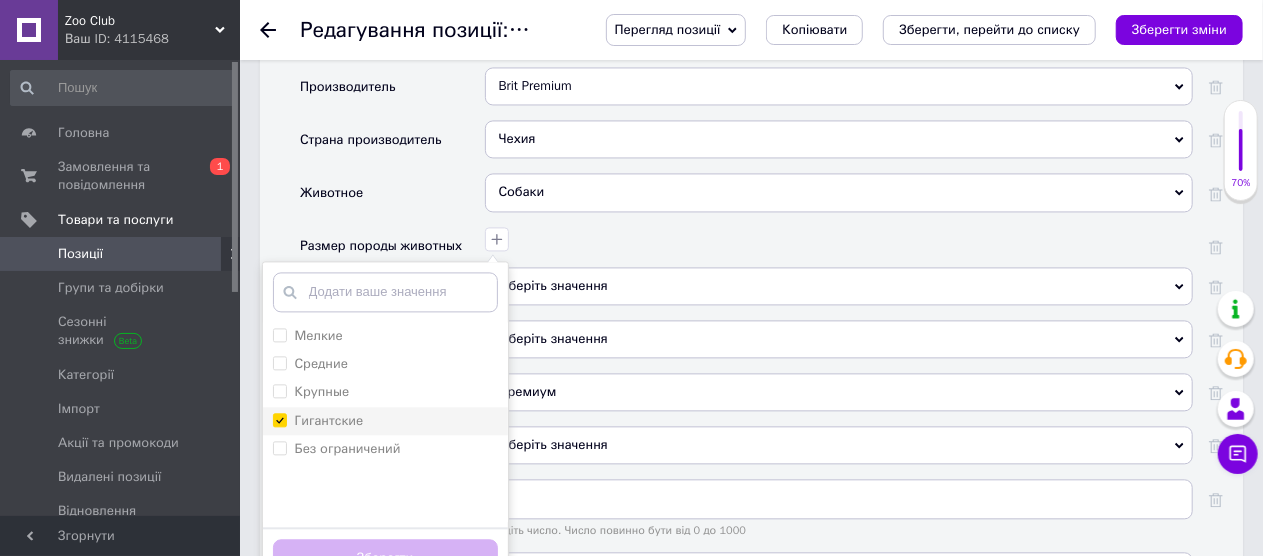 click on "Гигантские" at bounding box center [279, 419] 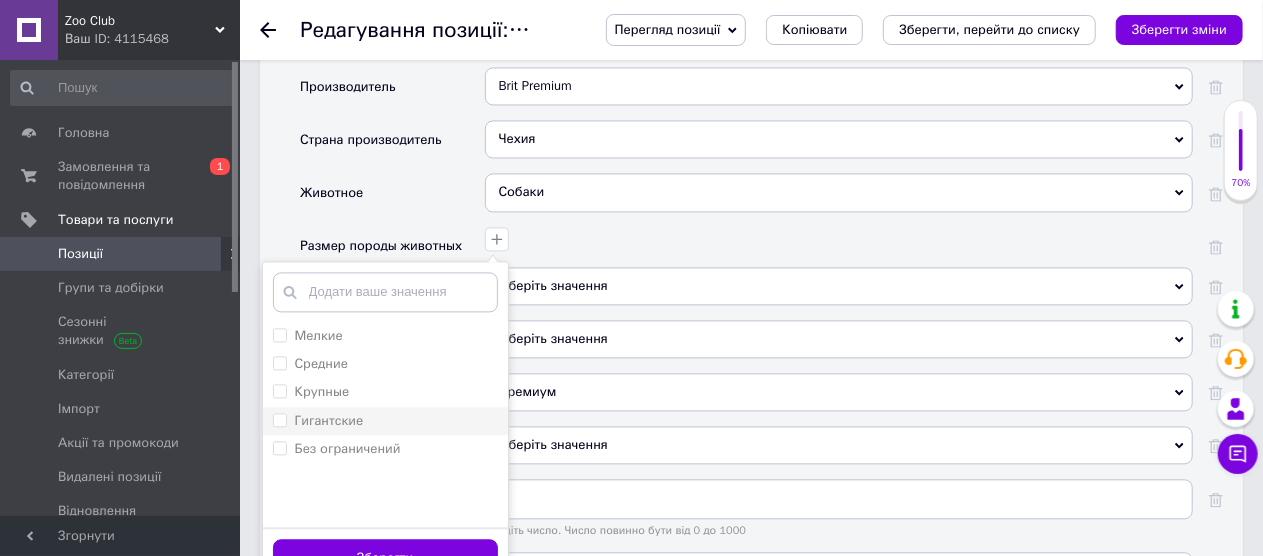 click on "Гигантские" at bounding box center (279, 419) 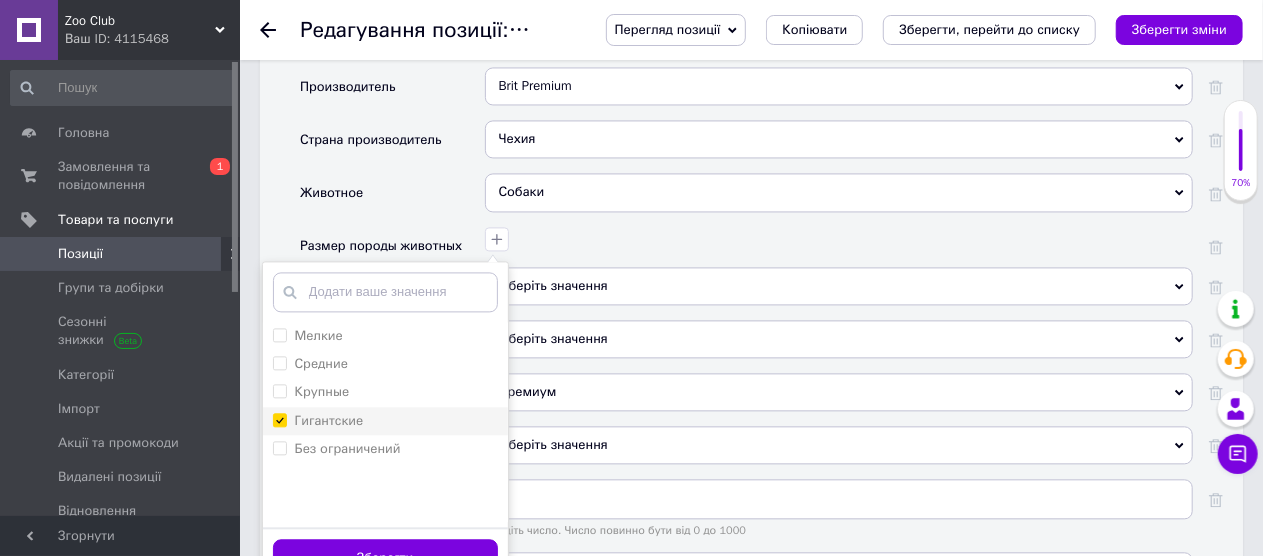 checkbox on "true" 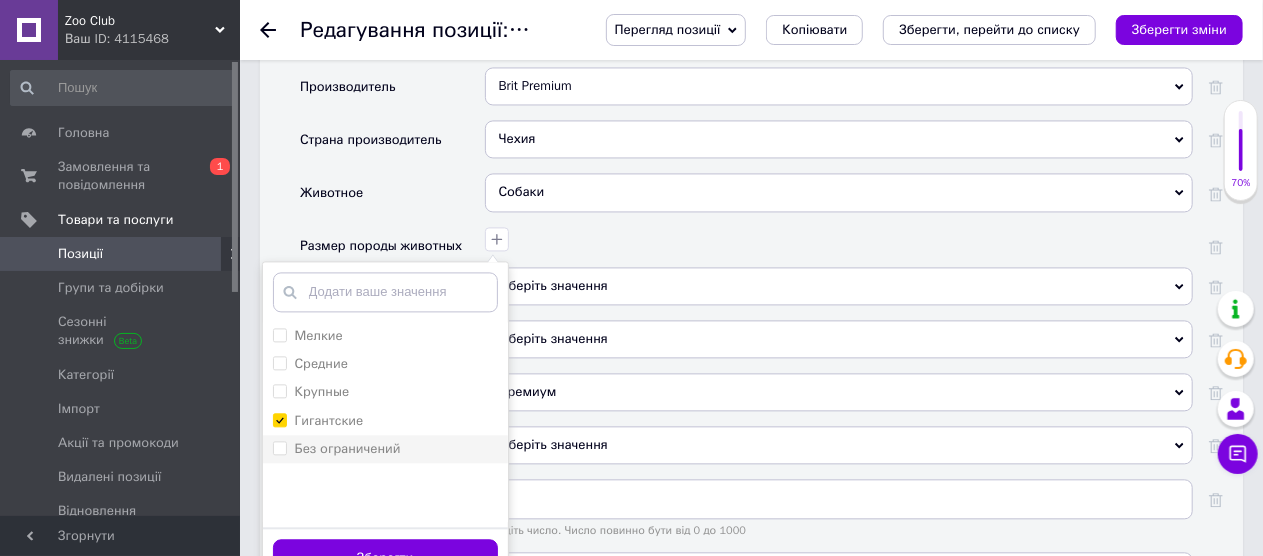 click on "Без ограничений" at bounding box center [279, 447] 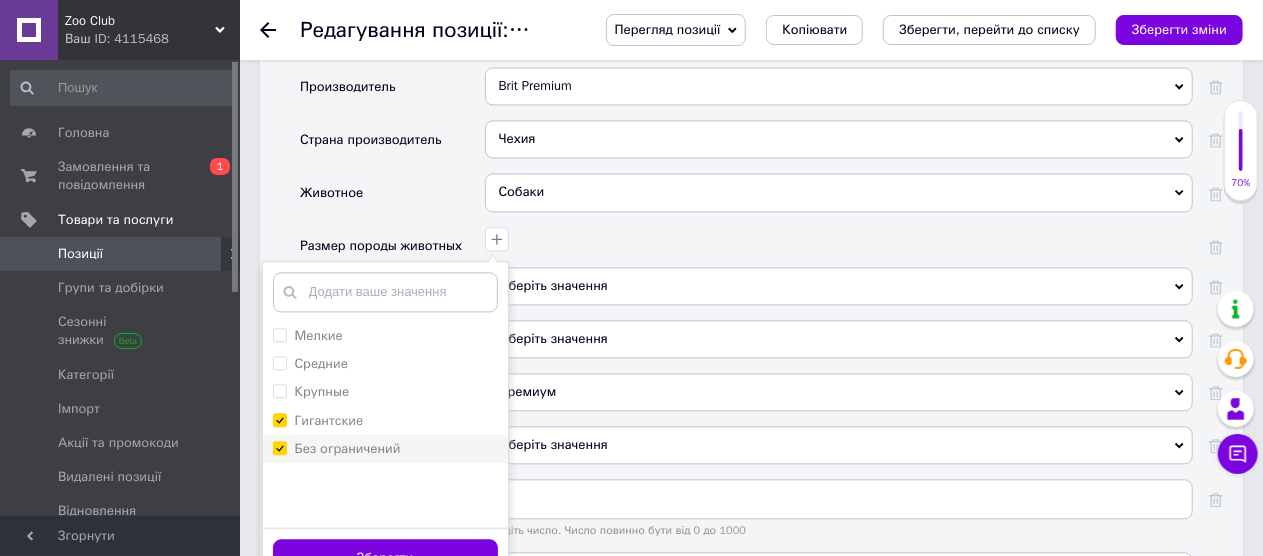 checkbox on "true" 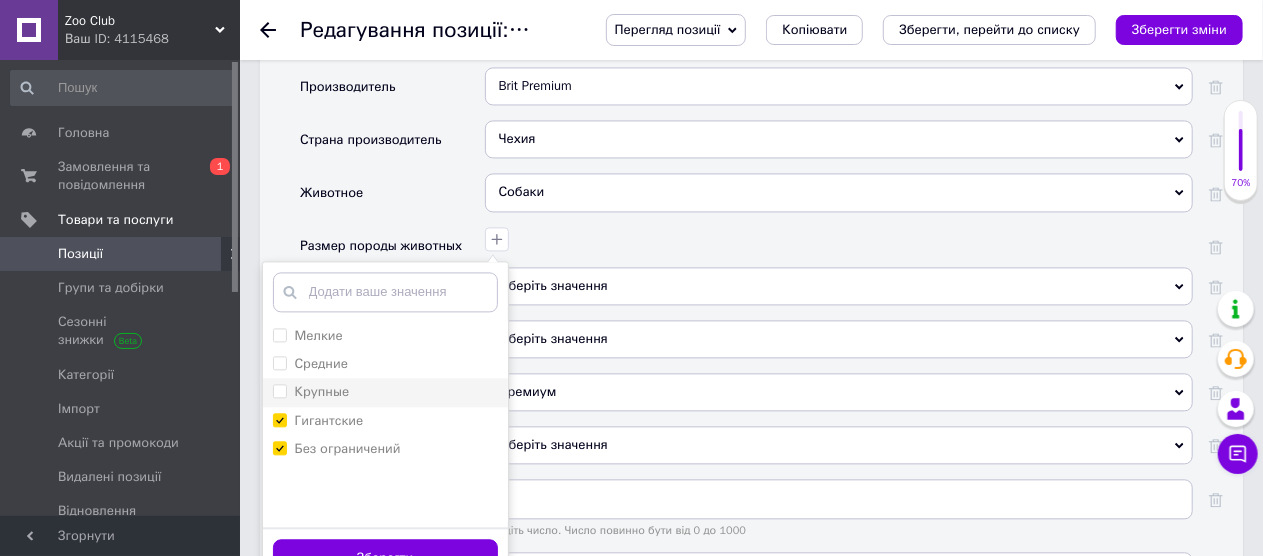 click on "Крупные" at bounding box center (279, 390) 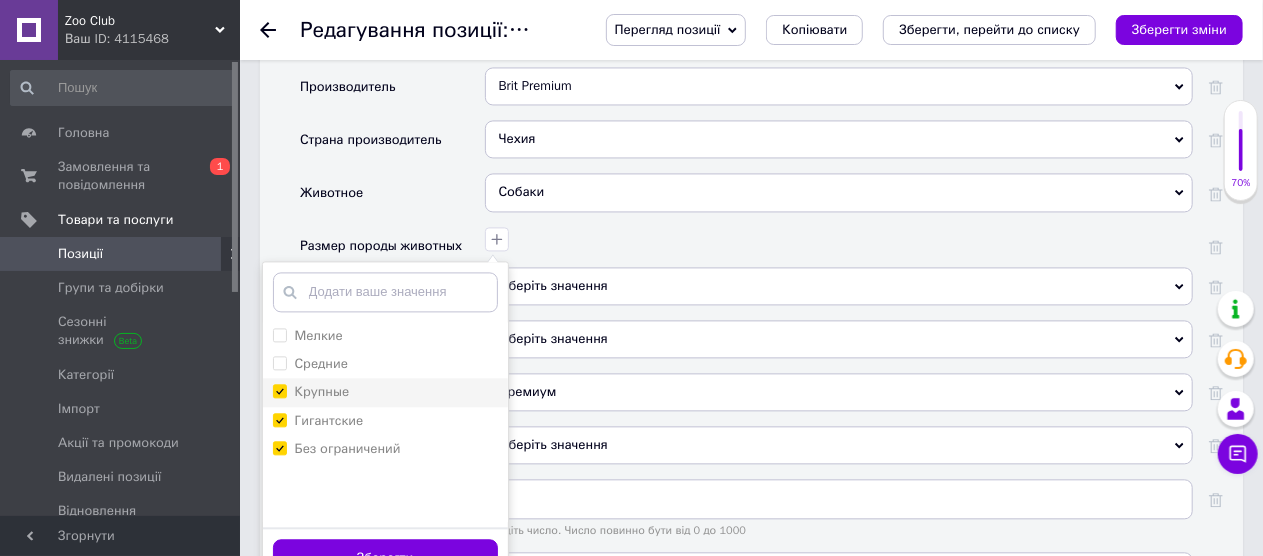 checkbox on "true" 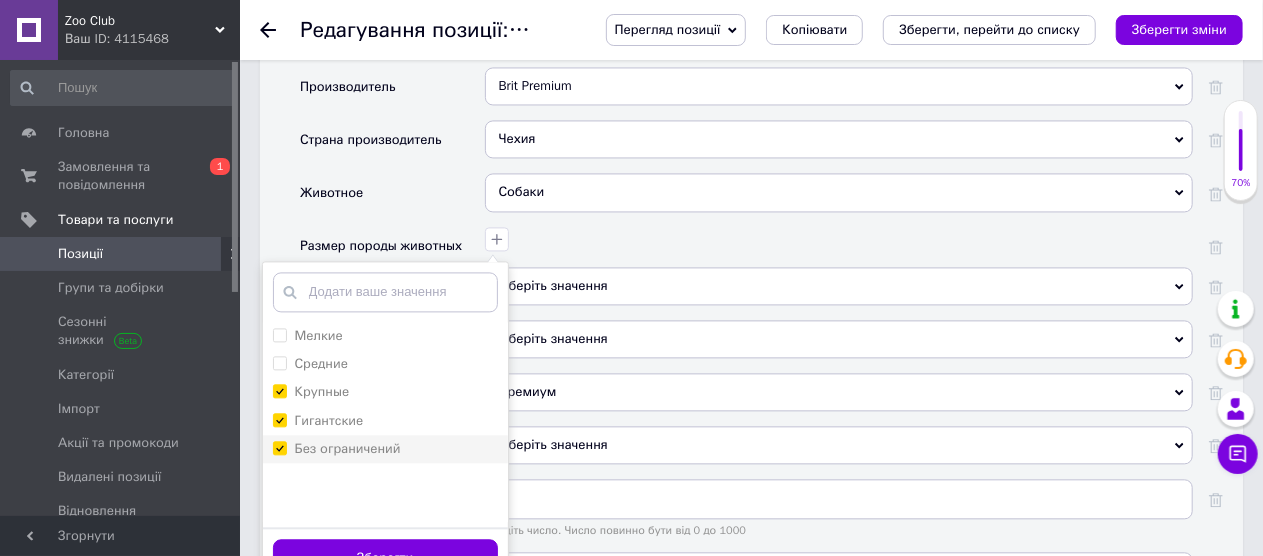 click on "Без ограничений" at bounding box center (337, 449) 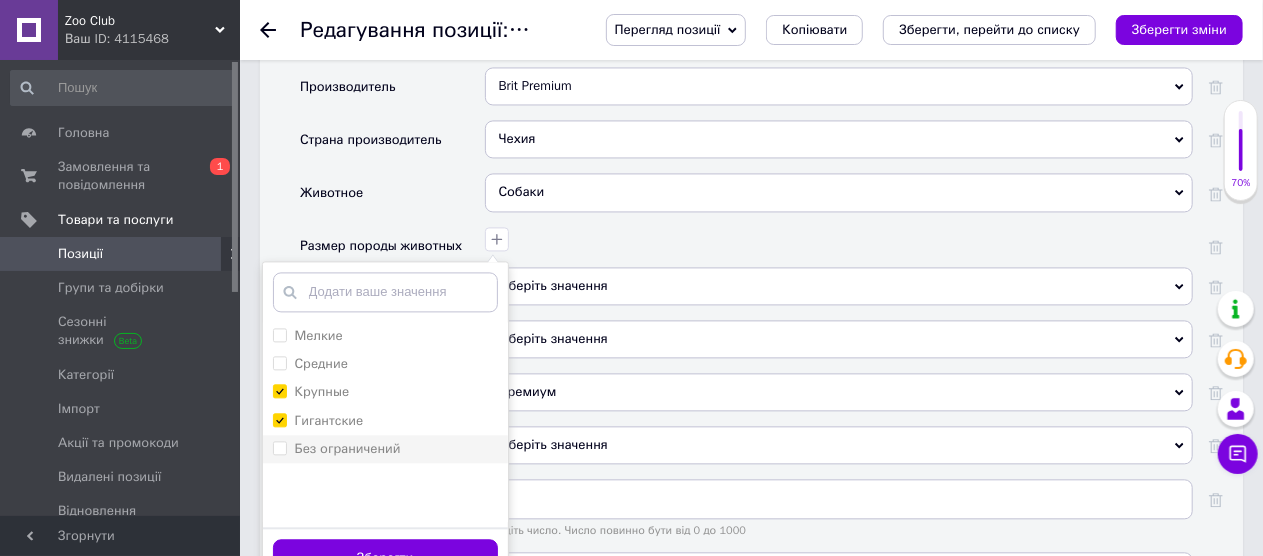 click on "Без ограничений" at bounding box center [279, 447] 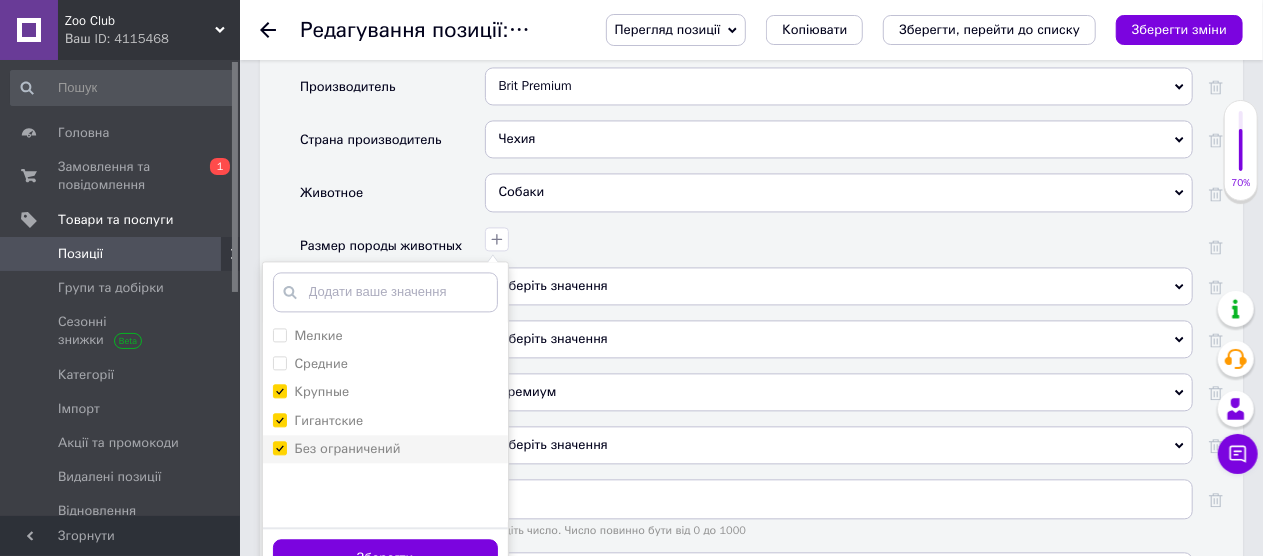 click on "Без ограничений" at bounding box center (279, 447) 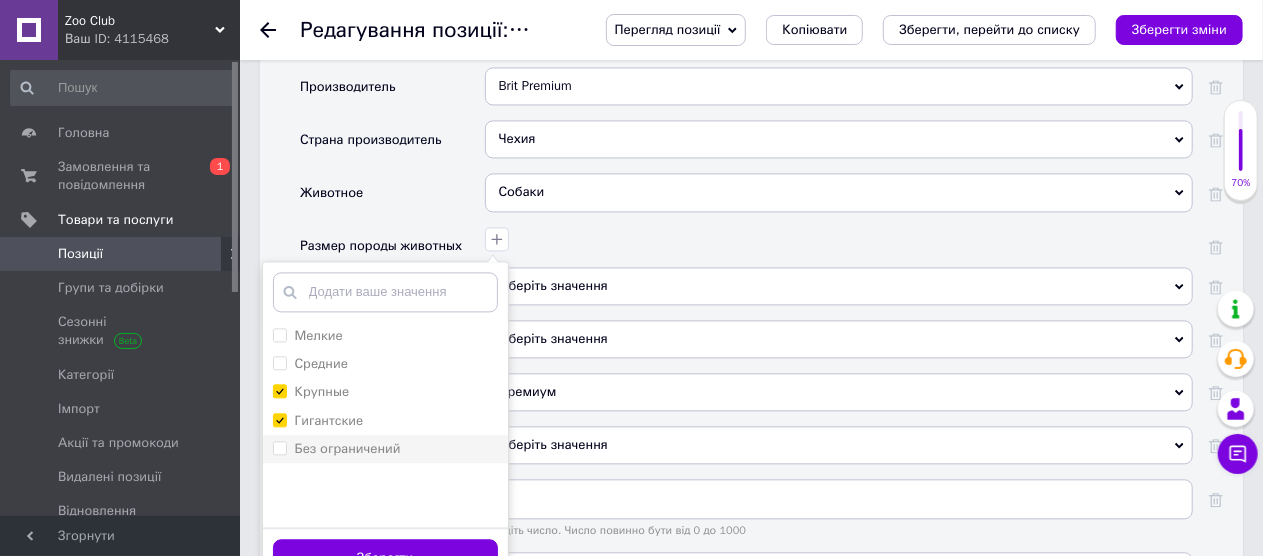 checkbox on "false" 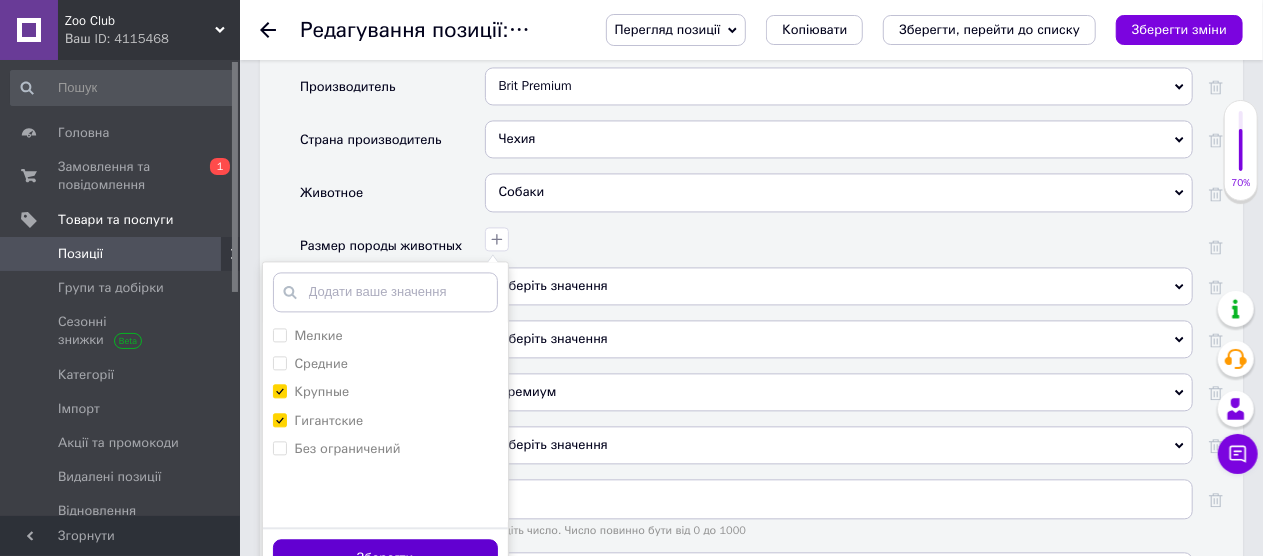 click on "Зберегти" at bounding box center (385, 558) 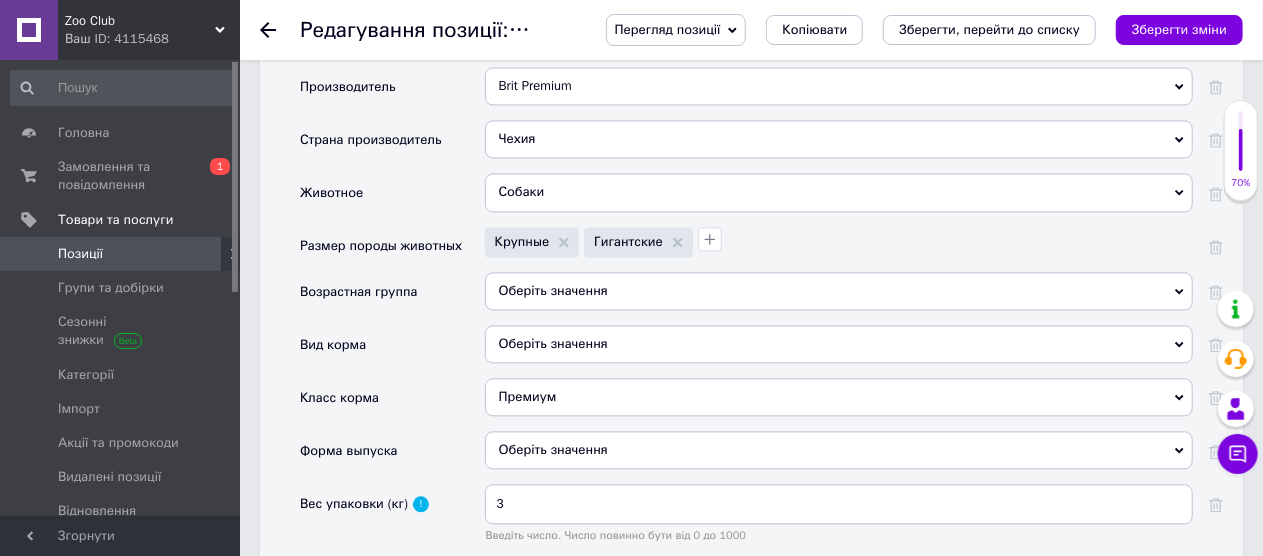 click on "Оберіть значення" at bounding box center [839, 291] 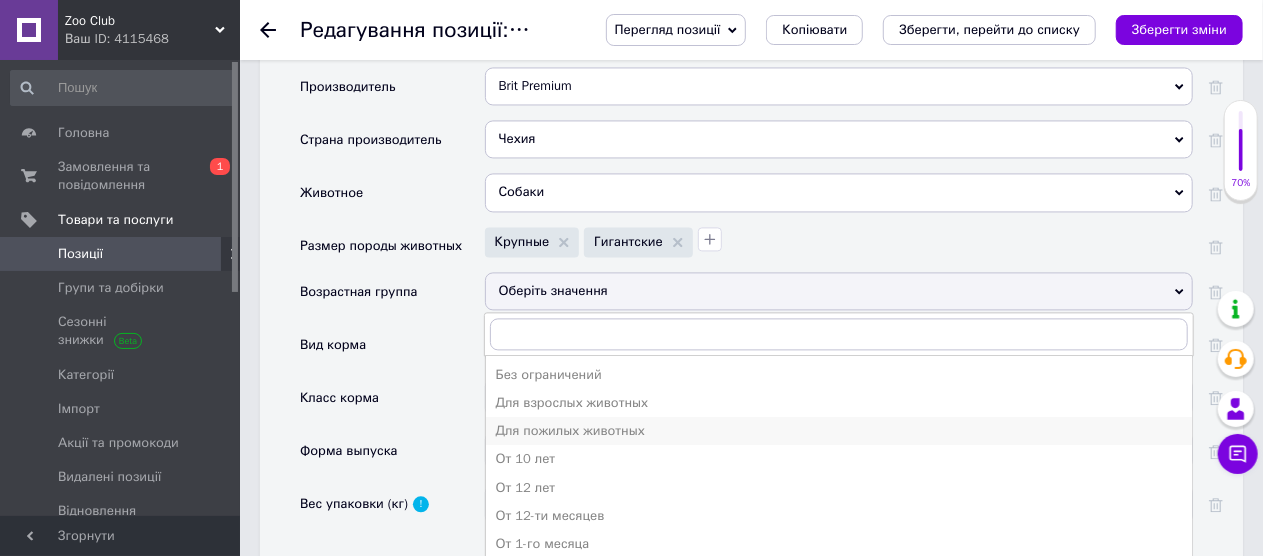 click on "Для пожилых животных" at bounding box center [839, 431] 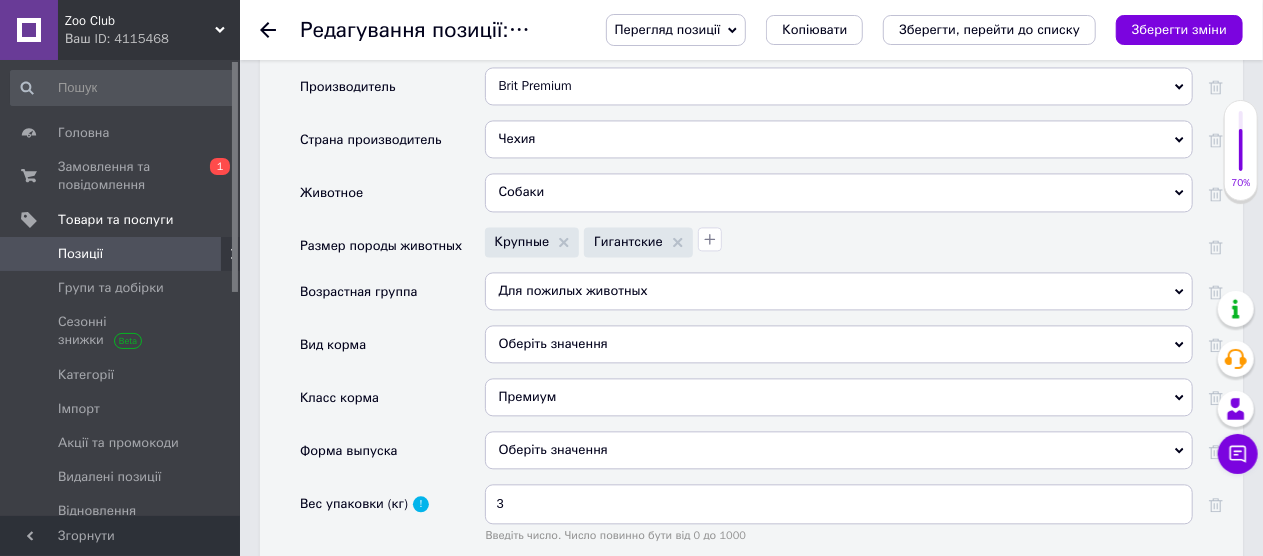 click on "Оберіть значення" at bounding box center (839, 344) 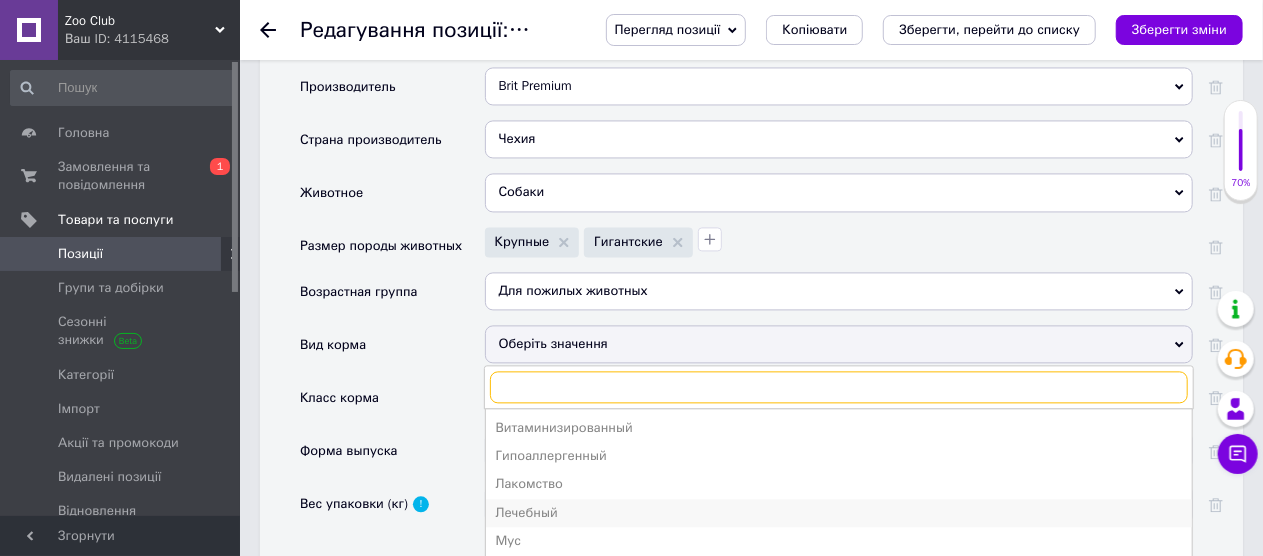 scroll, scrollTop: 2119, scrollLeft: 0, axis: vertical 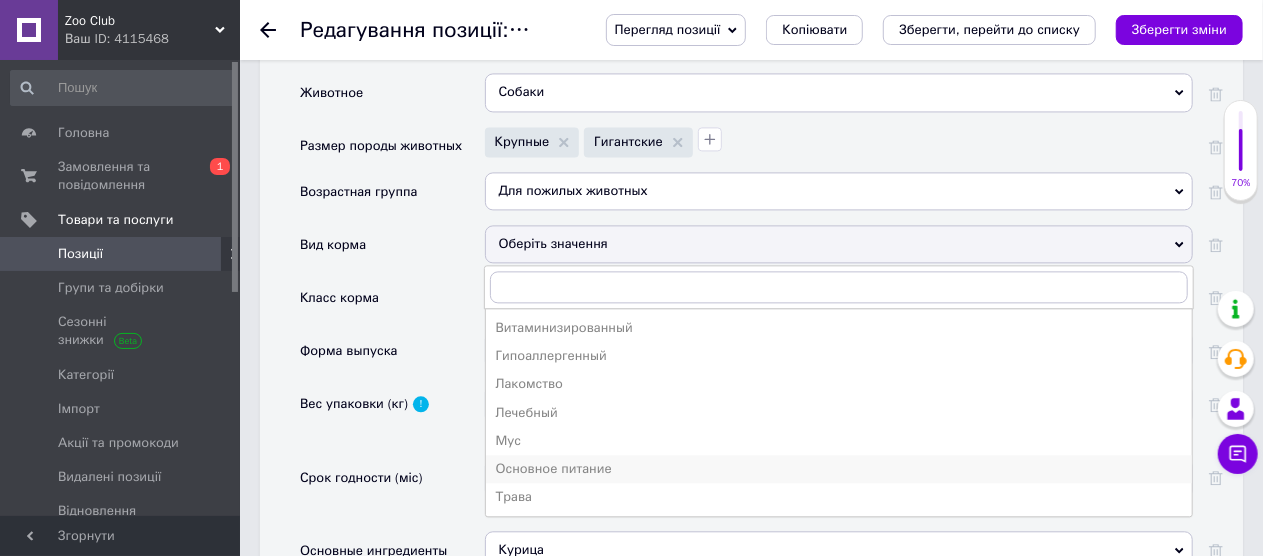 click on "Основное питание" at bounding box center [839, 469] 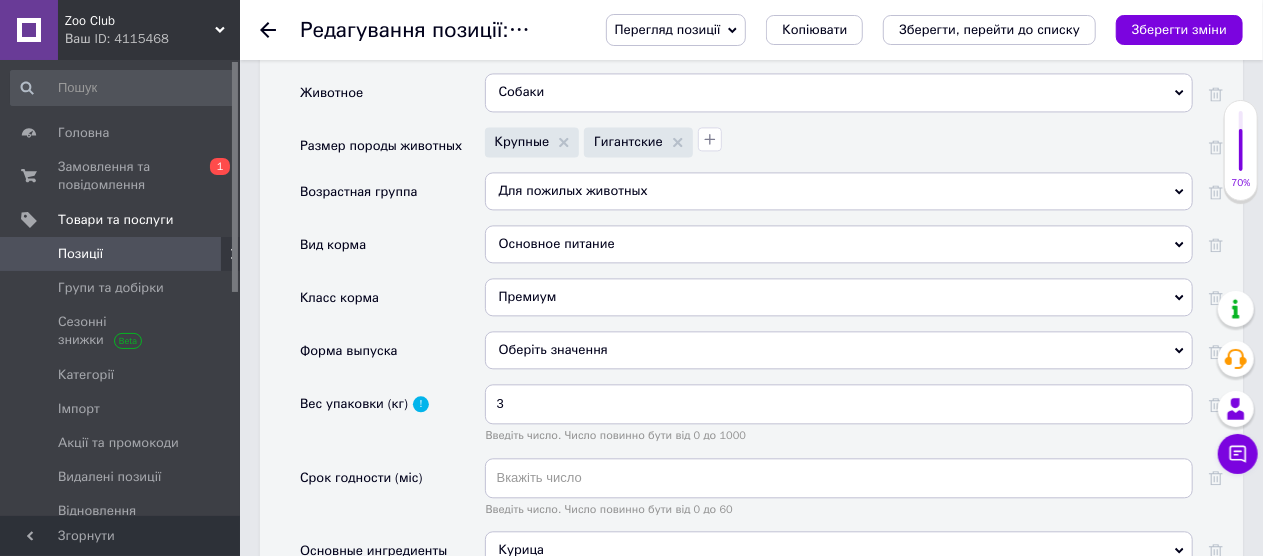 click on "Оберіть значення" at bounding box center (839, 350) 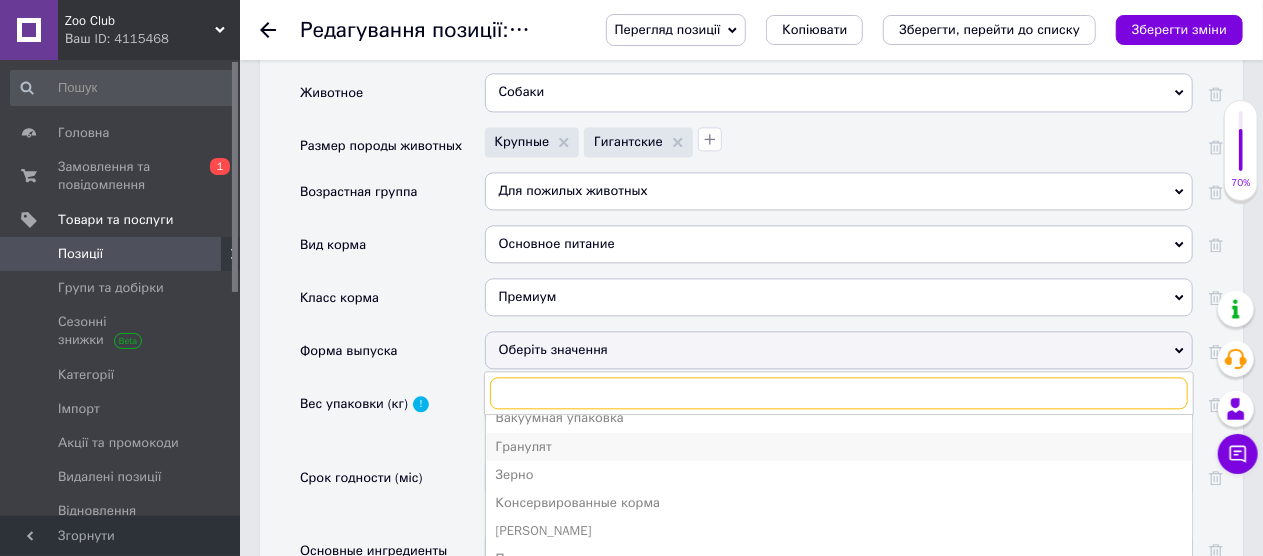 scroll, scrollTop: 21, scrollLeft: 0, axis: vertical 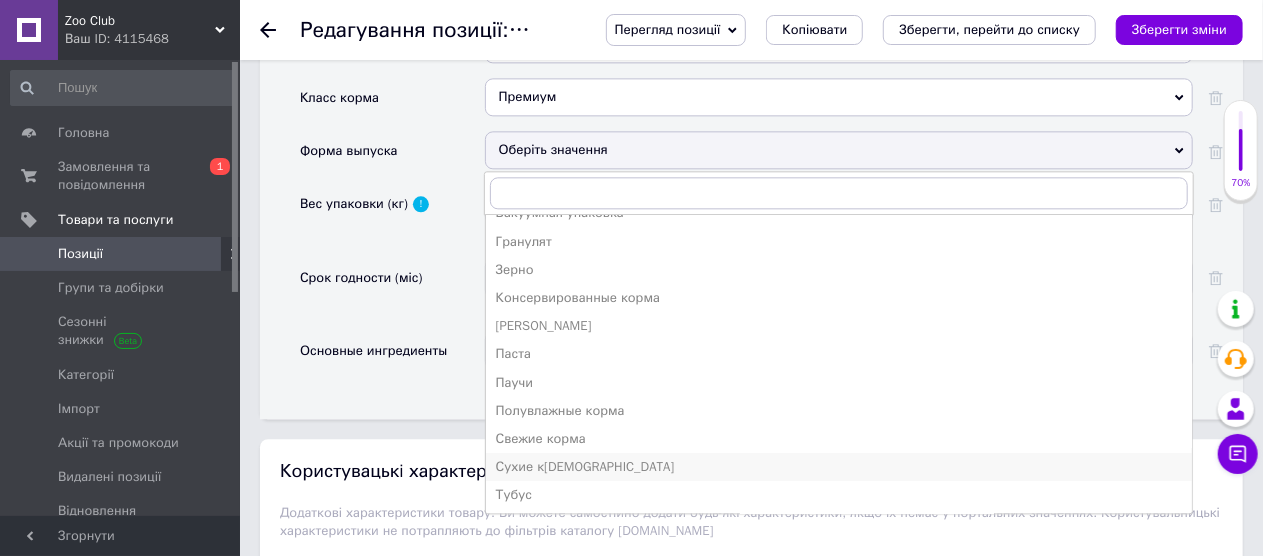 click on "Сухие к[DEMOGRAPHIC_DATA]" at bounding box center (839, 467) 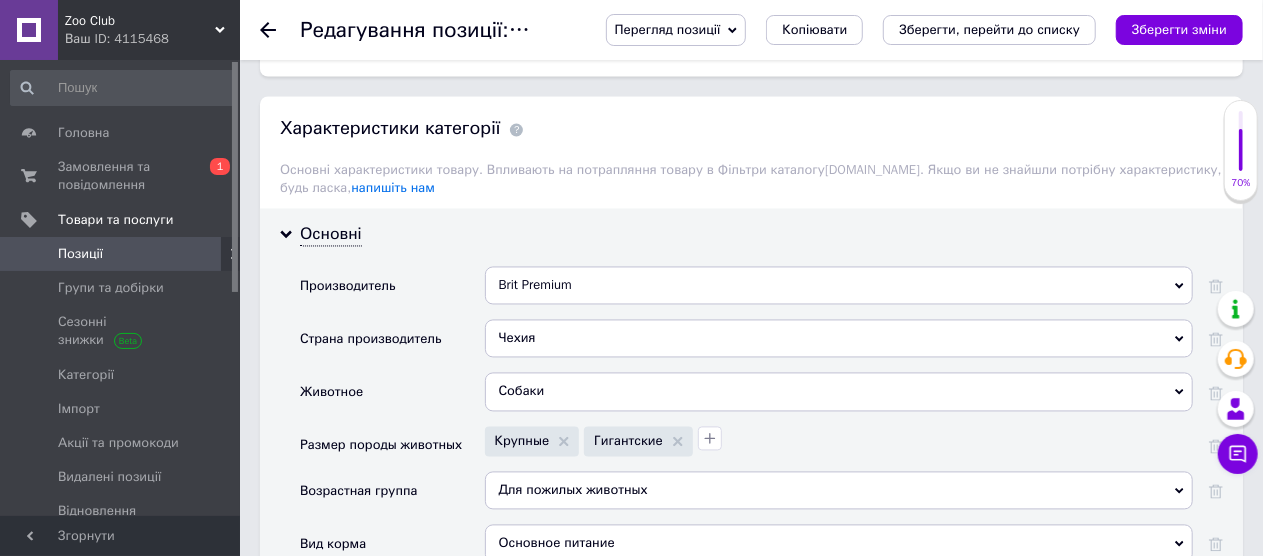 scroll, scrollTop: 1619, scrollLeft: 0, axis: vertical 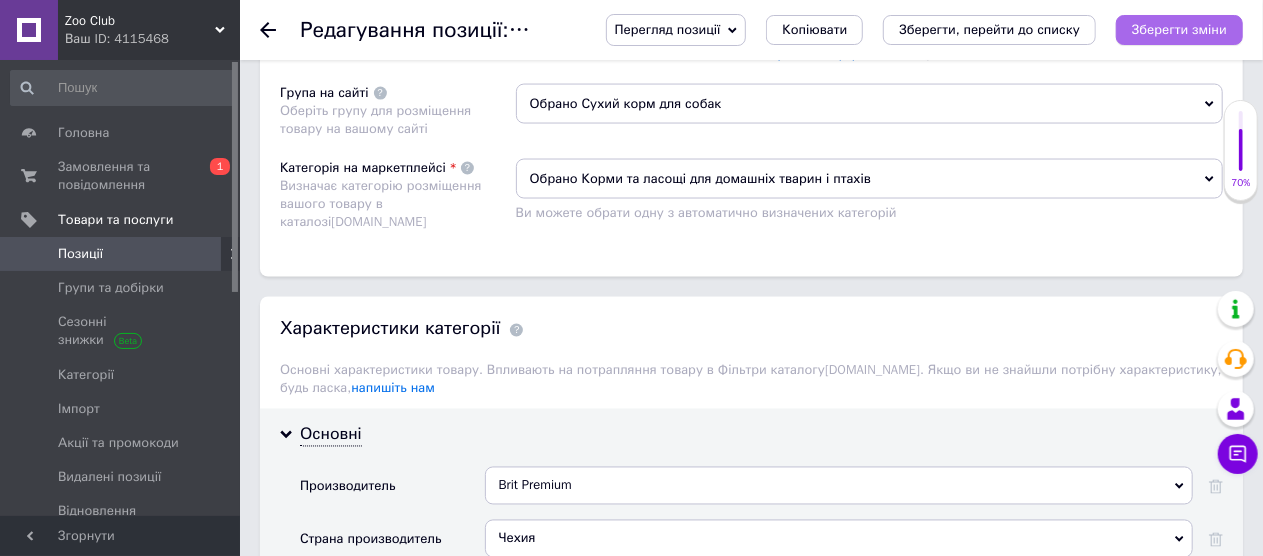 click on "Зберегти зміни" at bounding box center (1179, 29) 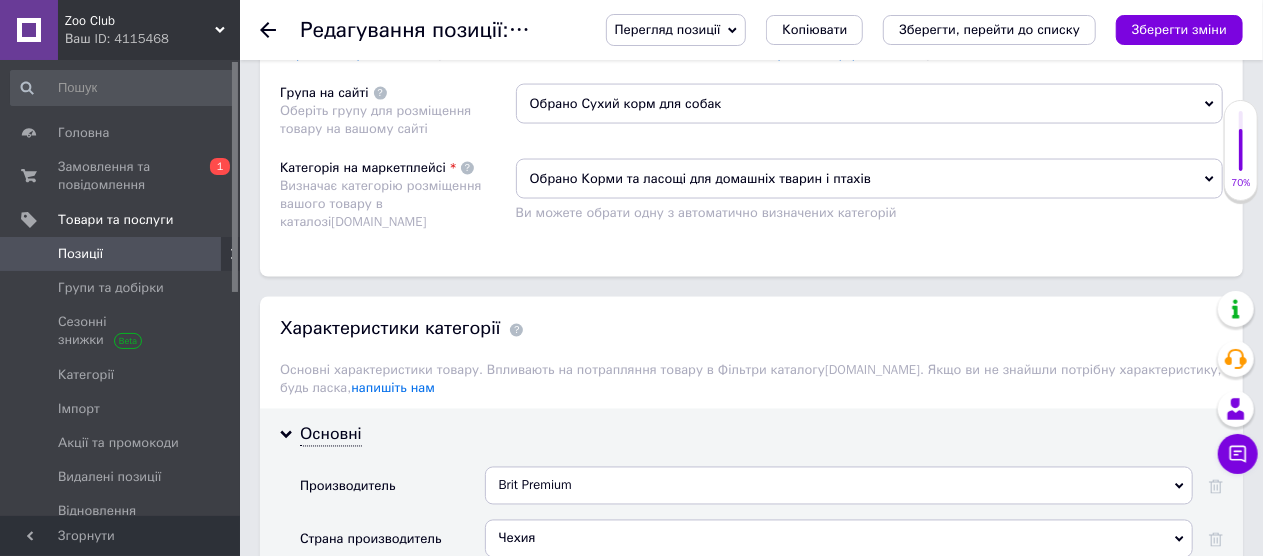 click 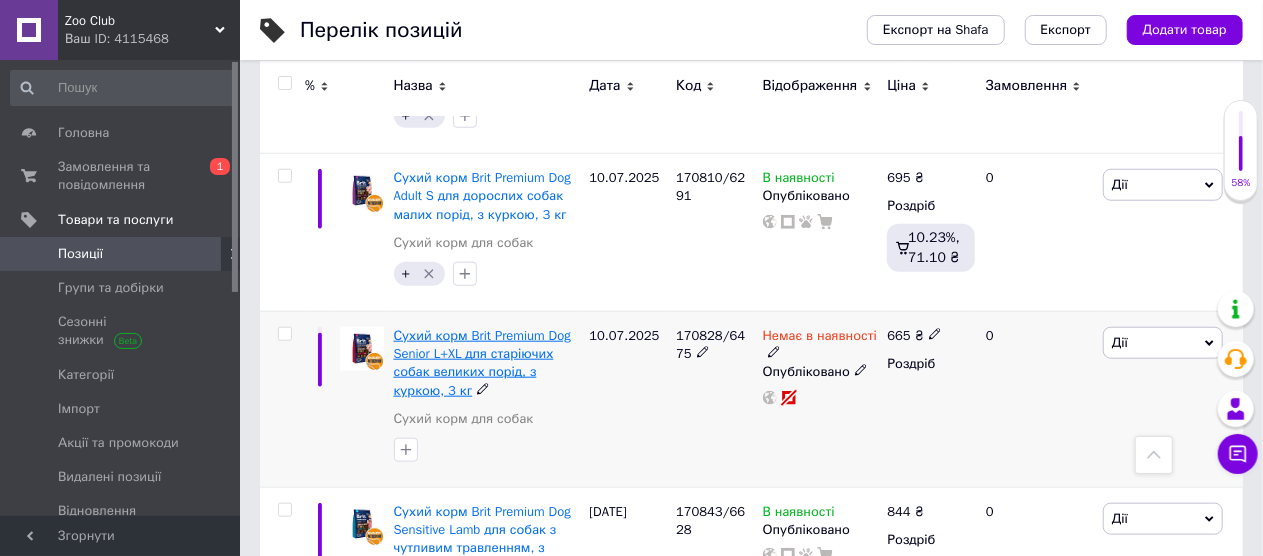 scroll, scrollTop: 800, scrollLeft: 0, axis: vertical 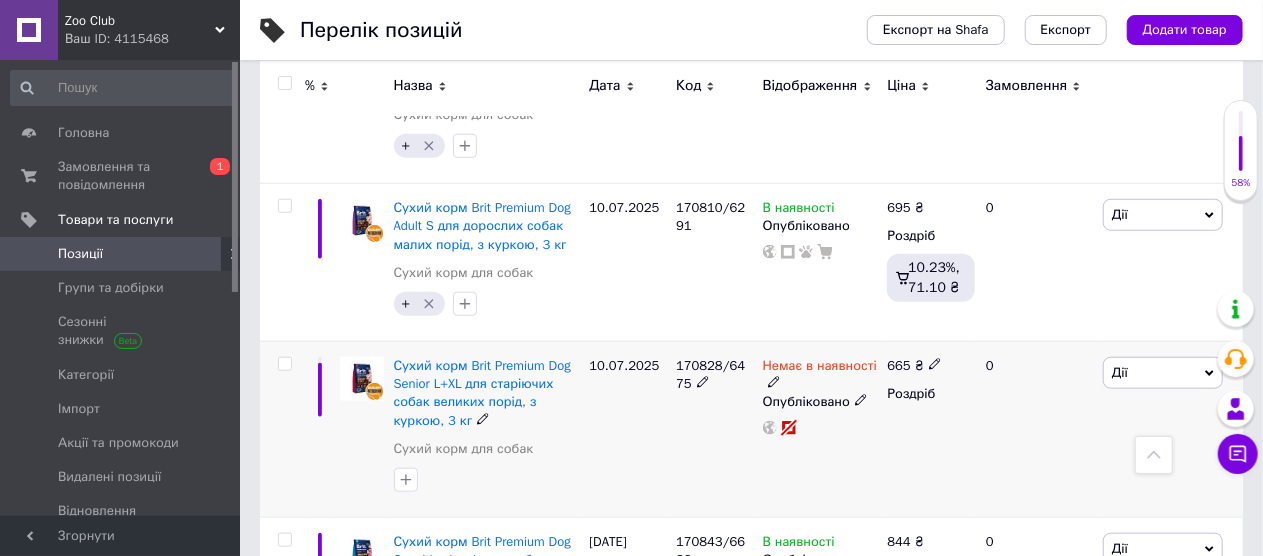 drag, startPoint x: 411, startPoint y: 418, endPoint x: 378, endPoint y: 399, distance: 38.078865 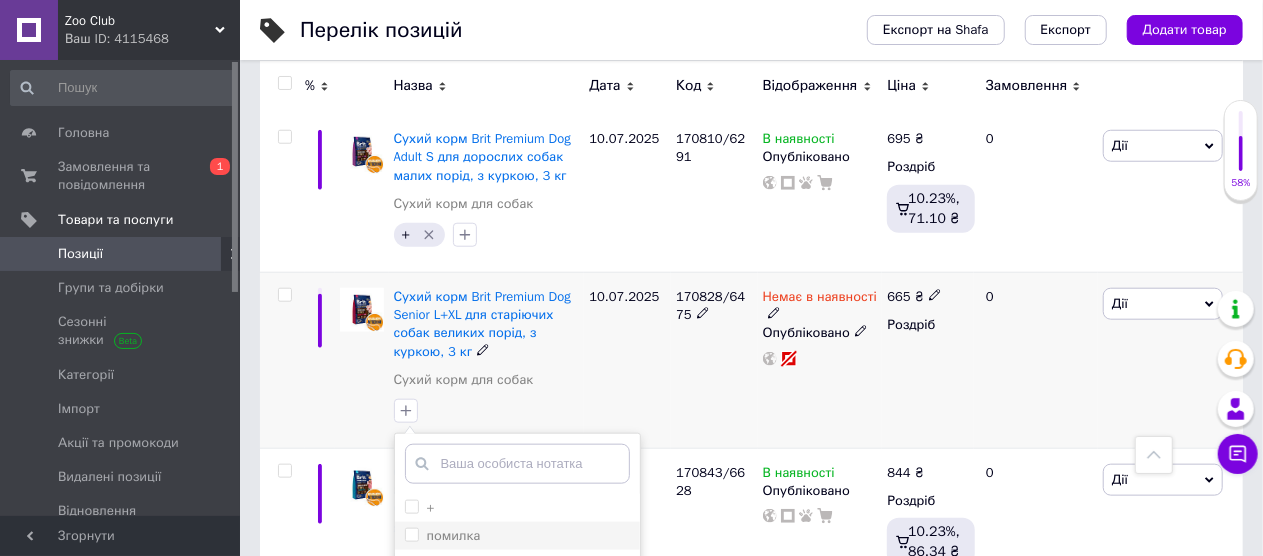 scroll, scrollTop: 900, scrollLeft: 0, axis: vertical 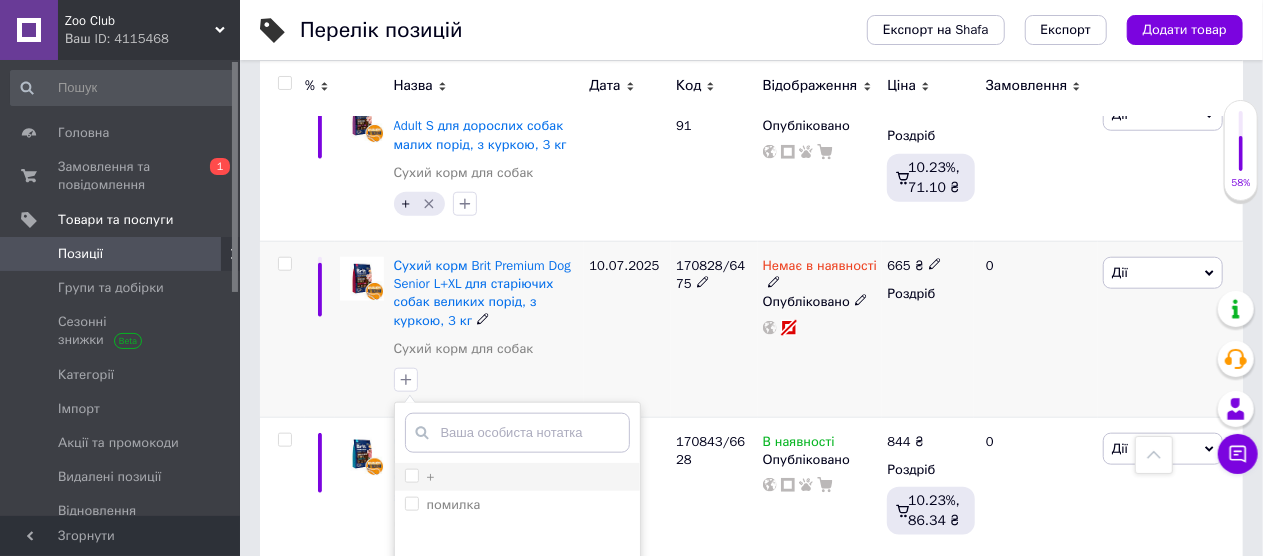 click on "+" at bounding box center (420, 477) 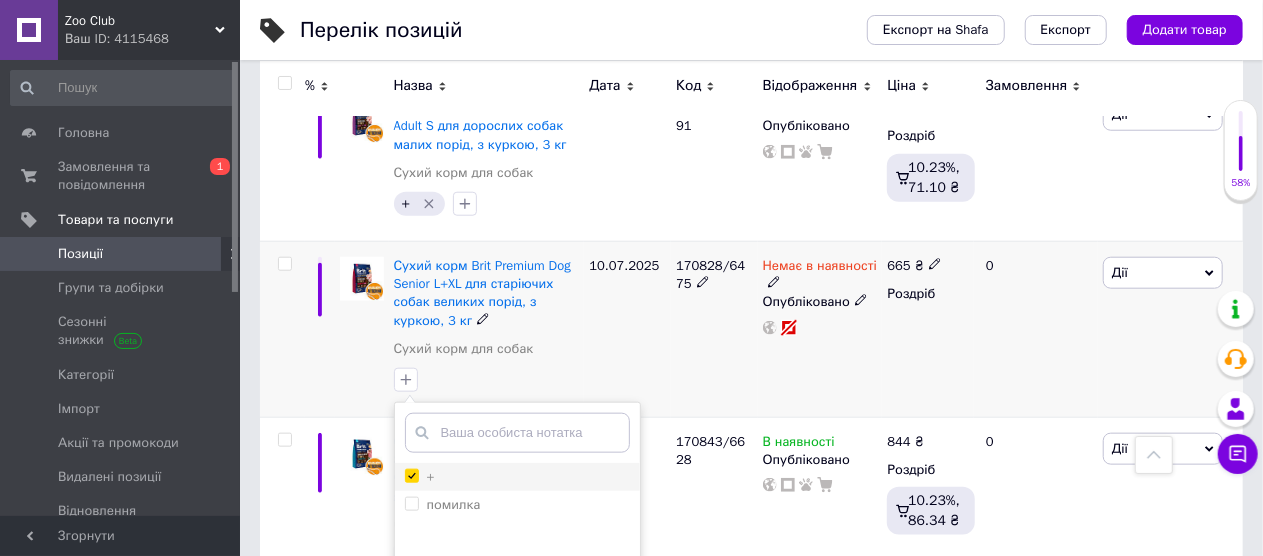 click on "+" at bounding box center (411, 475) 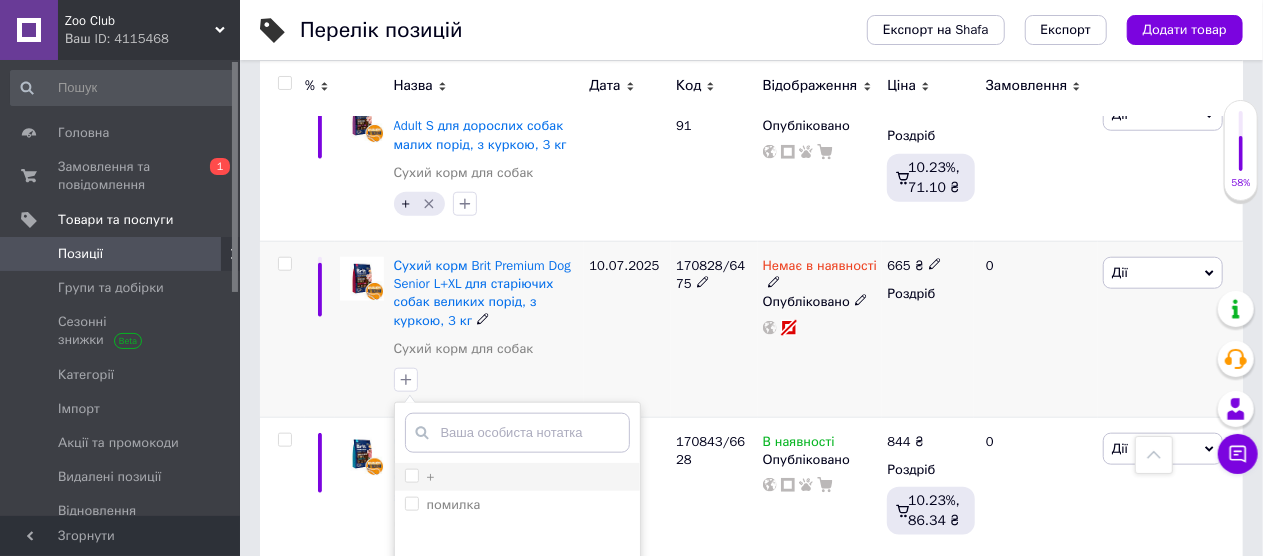 click on "+" at bounding box center [411, 475] 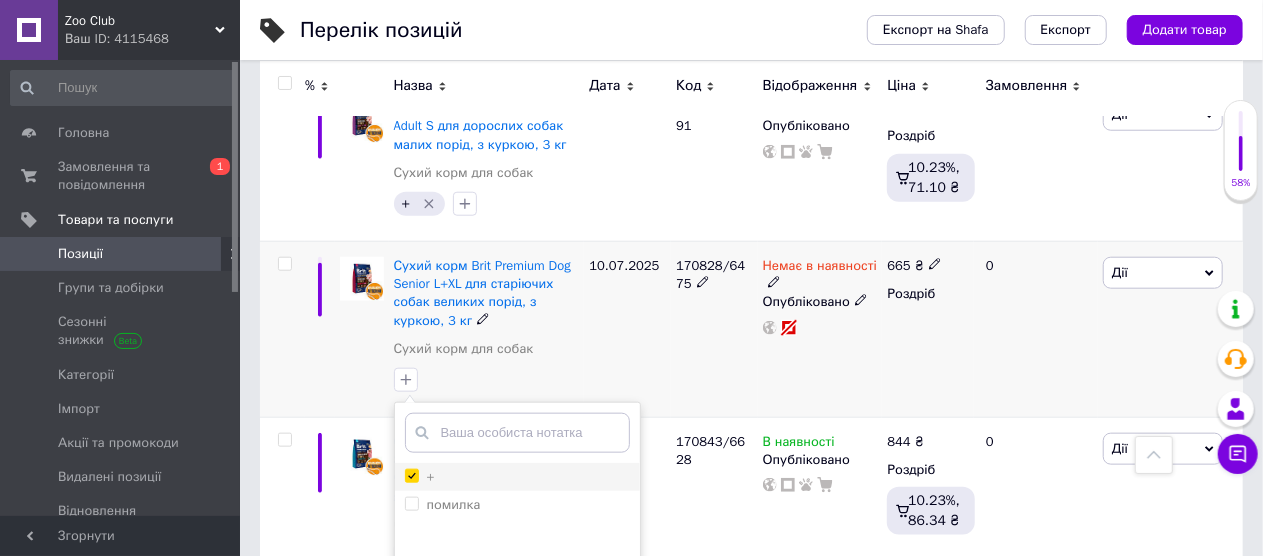 checkbox on "true" 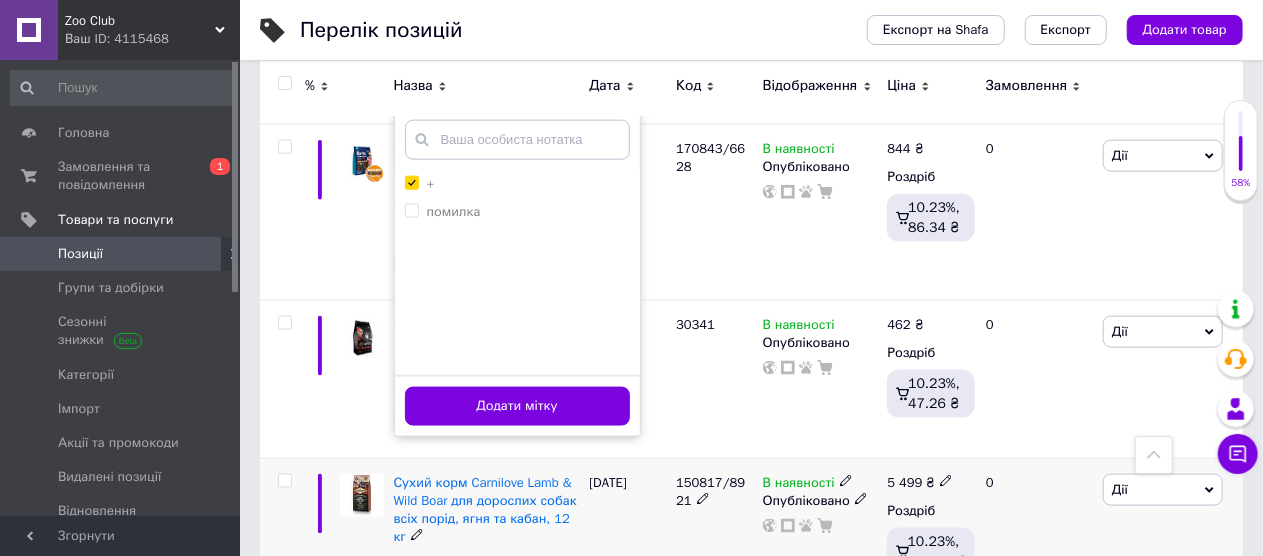 scroll, scrollTop: 1200, scrollLeft: 0, axis: vertical 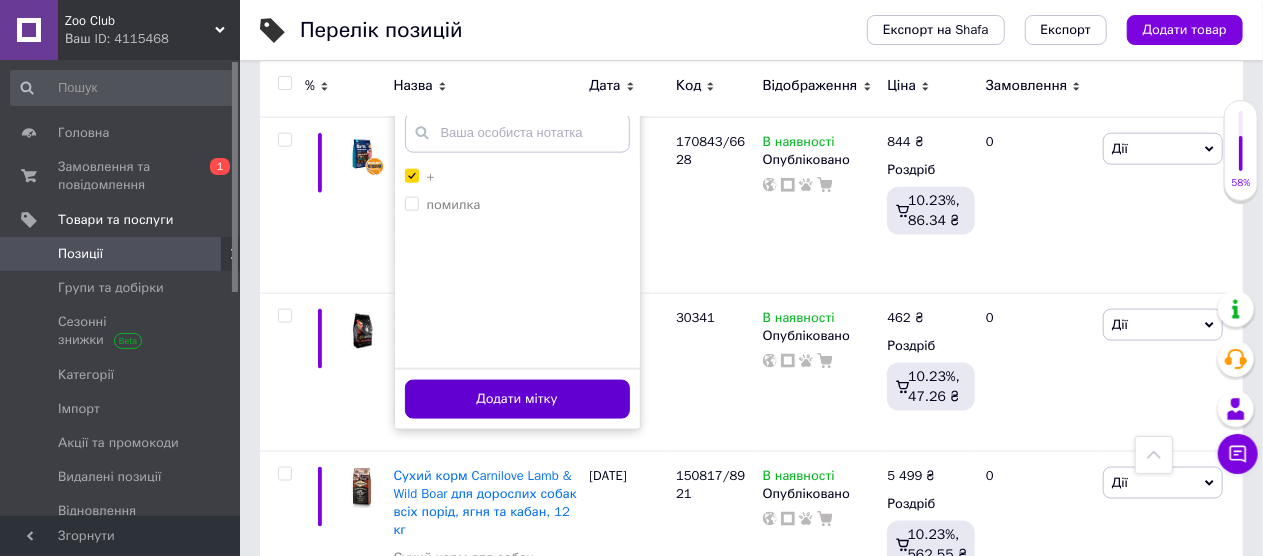 click on "Додати мітку" at bounding box center [517, 399] 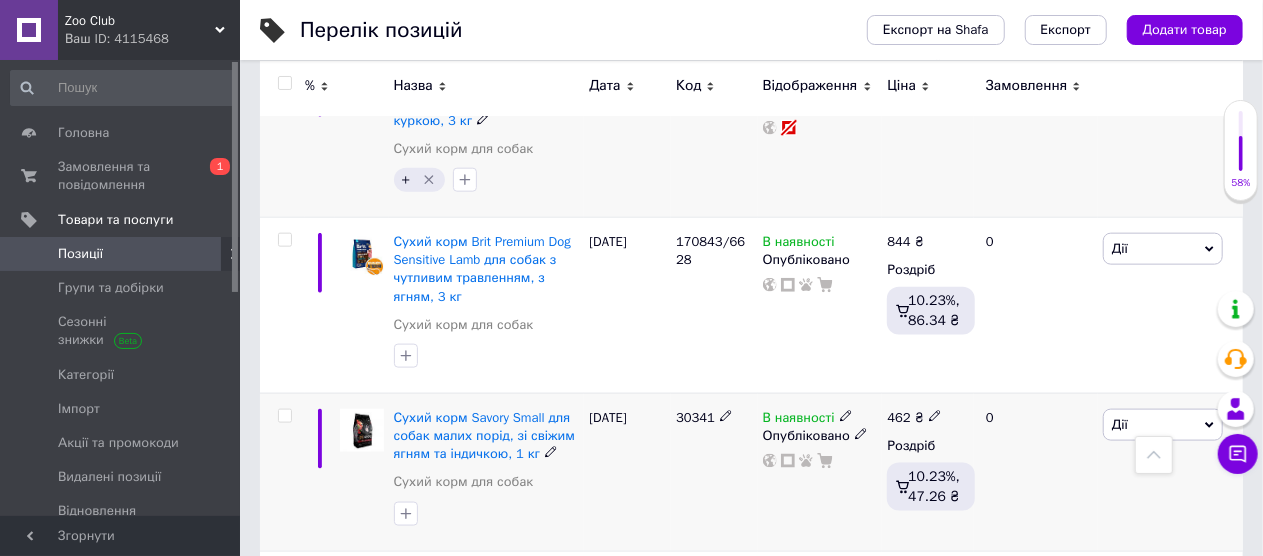 scroll, scrollTop: 1000, scrollLeft: 0, axis: vertical 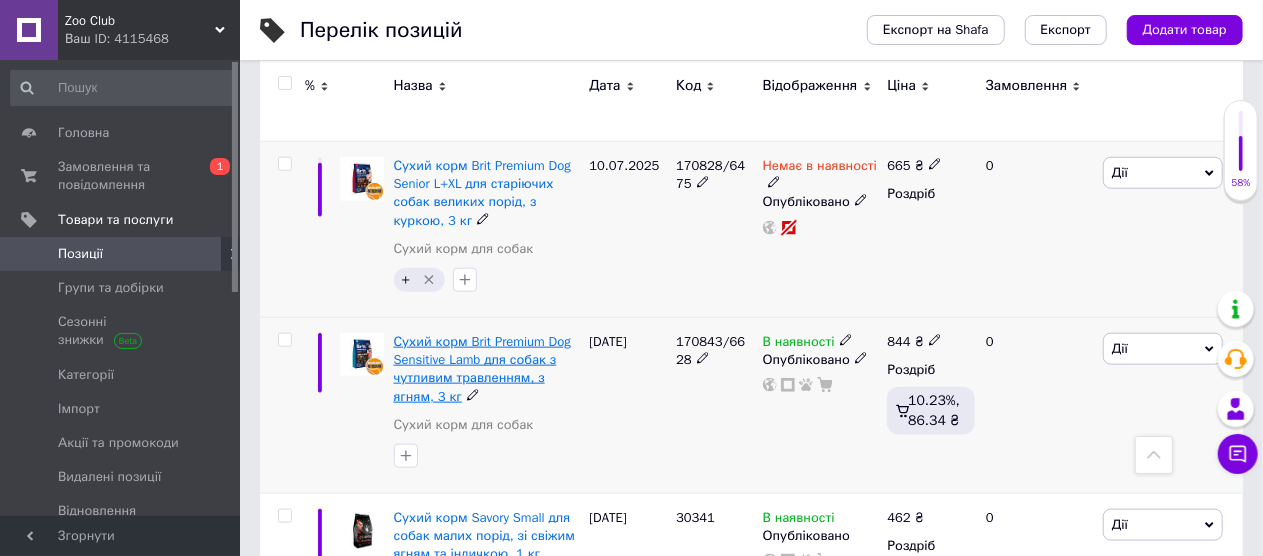 click on "Сухий корм Brit Premium Dog Sensitive Lamb для собак з чутливим травленням, з ягням, 3 кг" at bounding box center (482, 369) 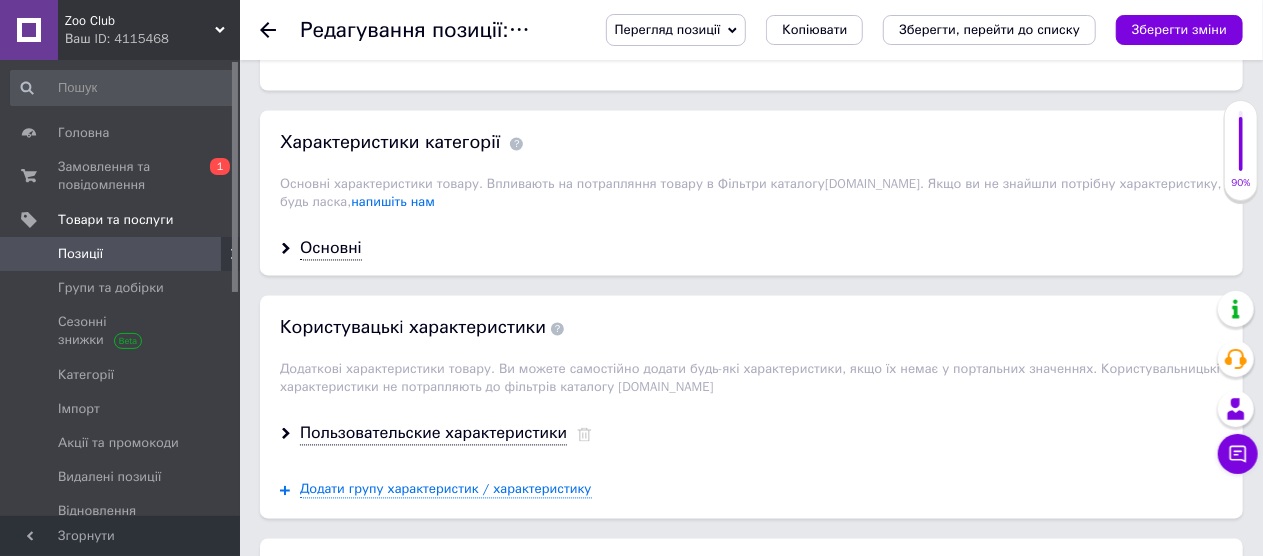 scroll, scrollTop: 1800, scrollLeft: 0, axis: vertical 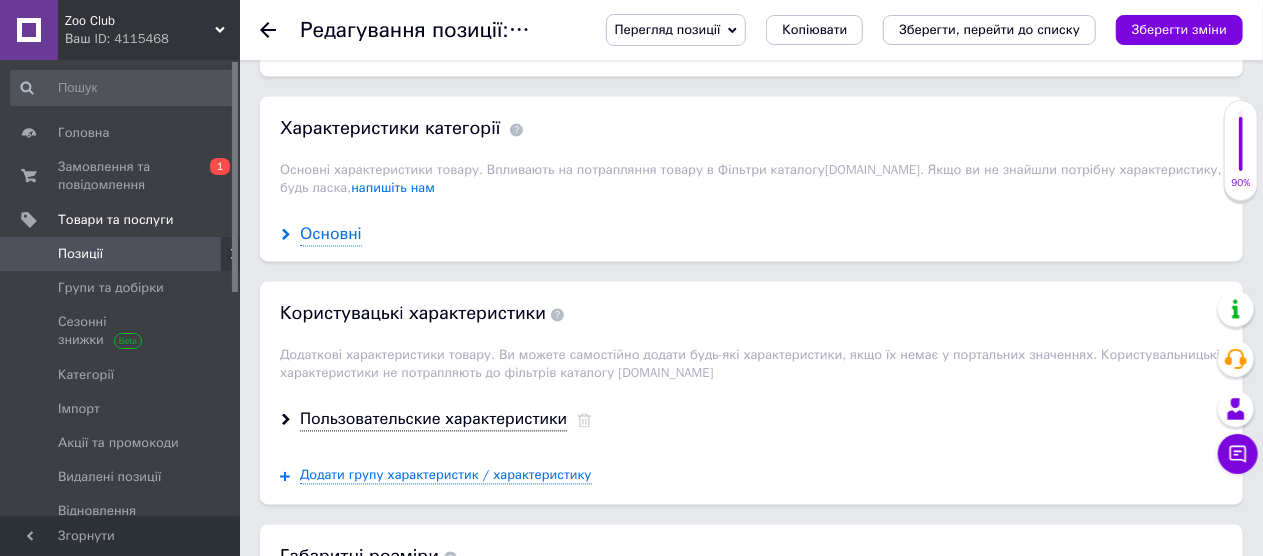 click on "Основні" at bounding box center [331, 235] 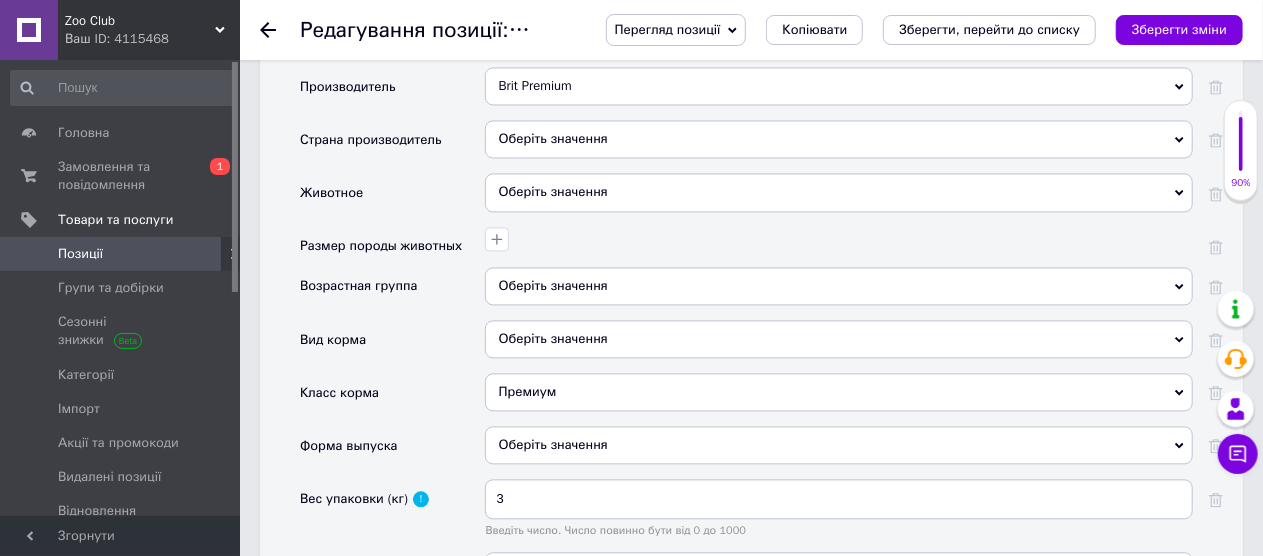 scroll, scrollTop: 2200, scrollLeft: 0, axis: vertical 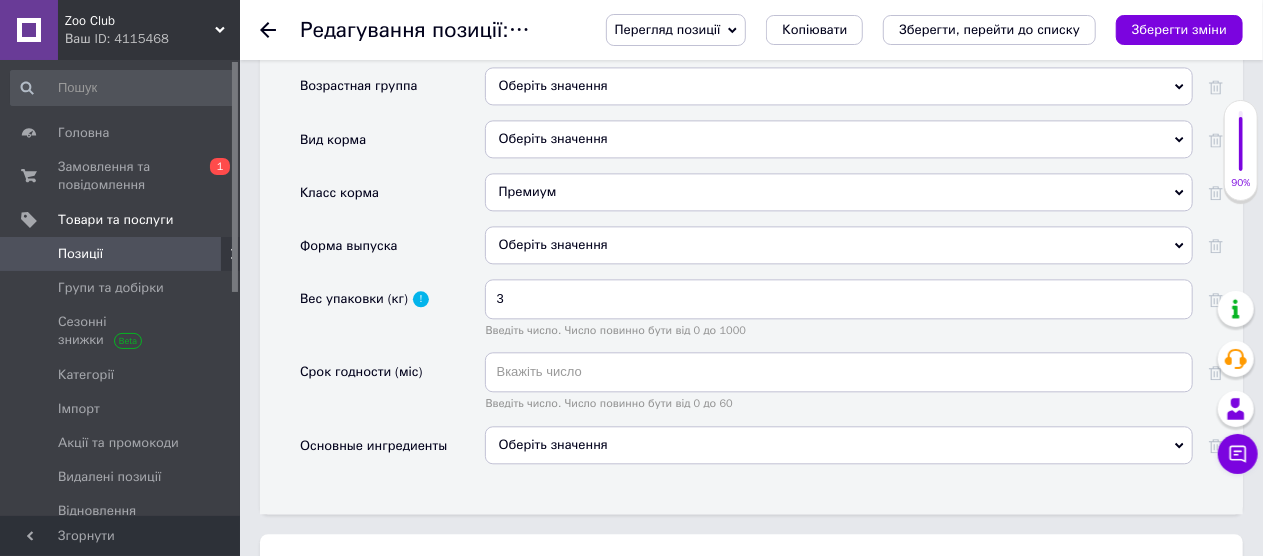 click on "Оберіть значення" at bounding box center (839, 445) 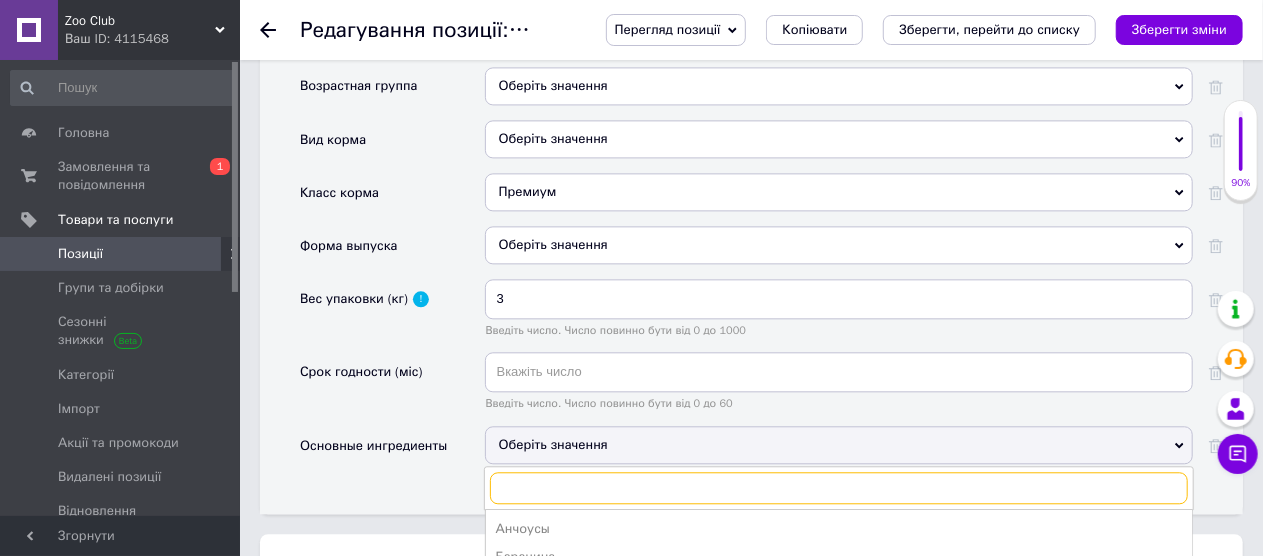 scroll, scrollTop: 2500, scrollLeft: 0, axis: vertical 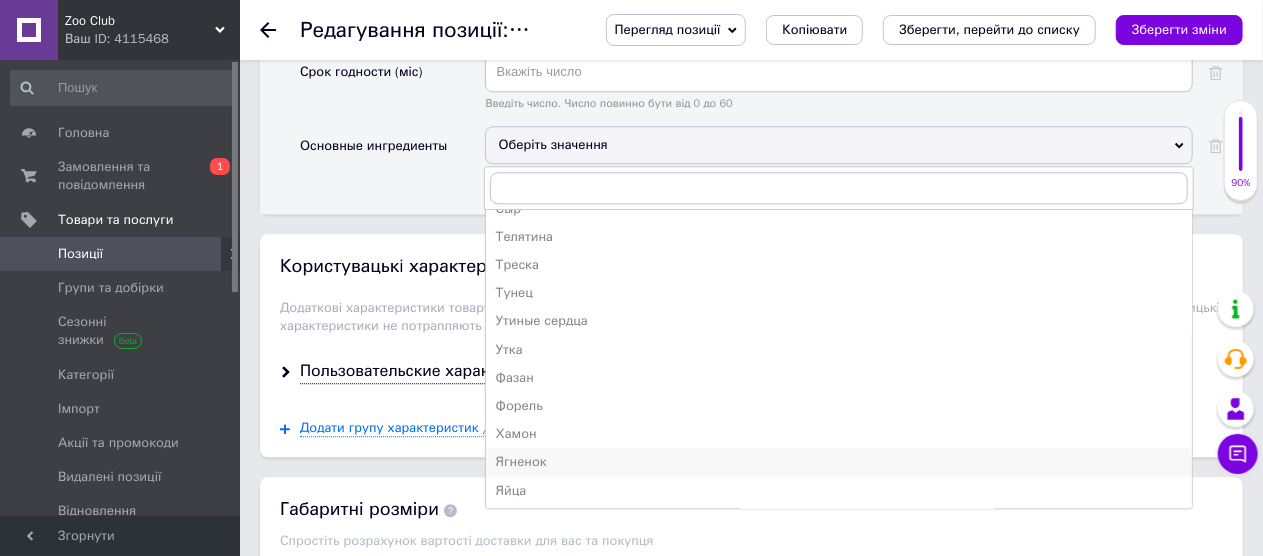 click on "Ягненок" at bounding box center [839, 461] 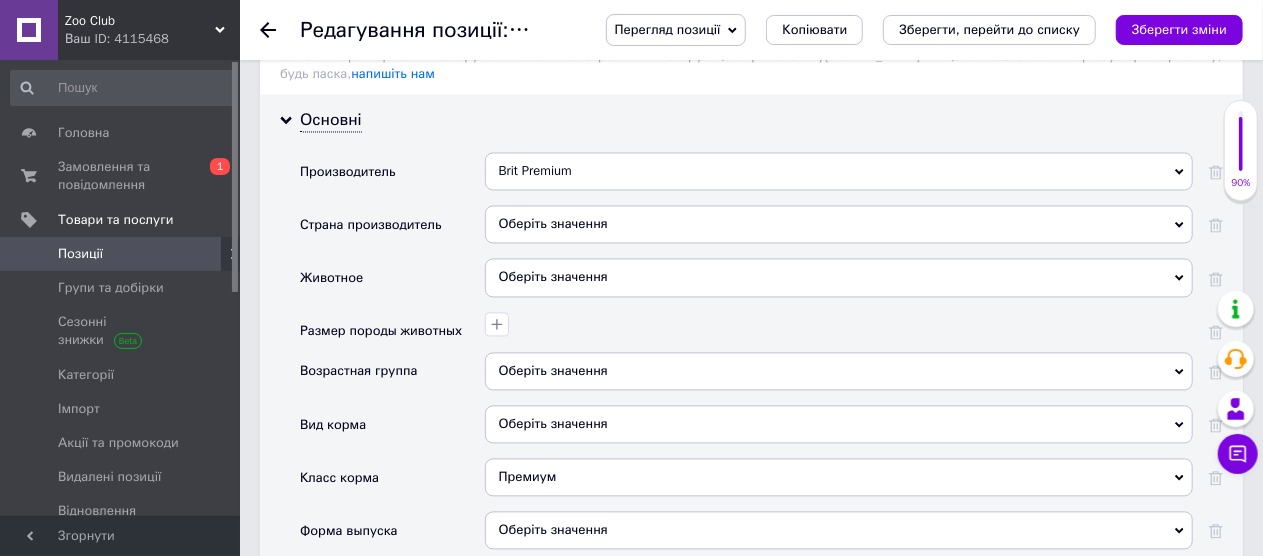 scroll, scrollTop: 1800, scrollLeft: 0, axis: vertical 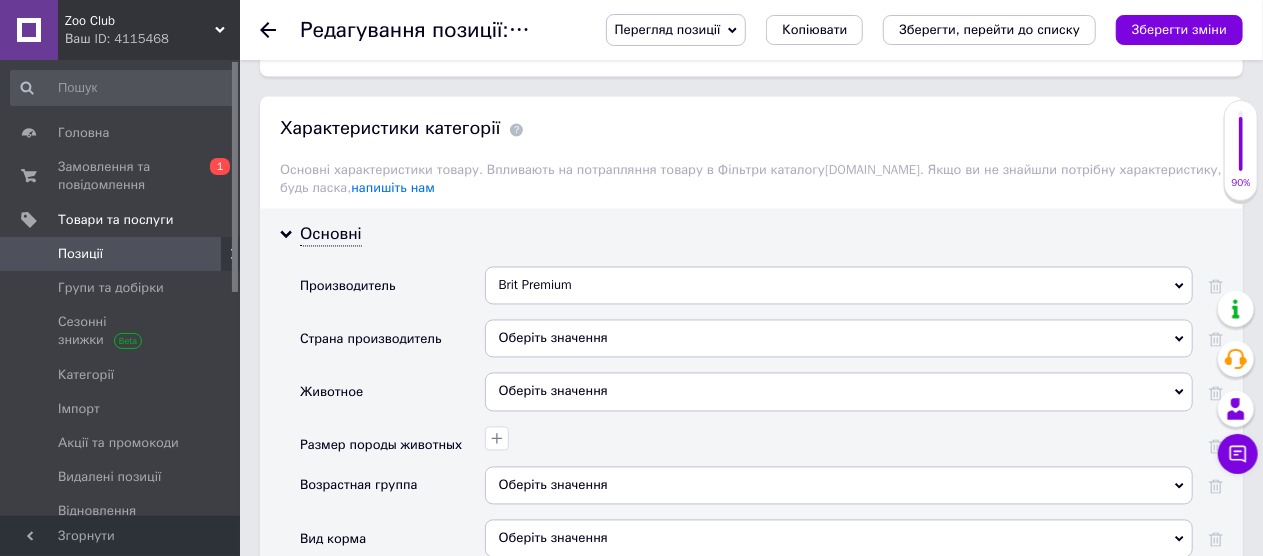 click on "Оберіть значення" at bounding box center (839, 339) 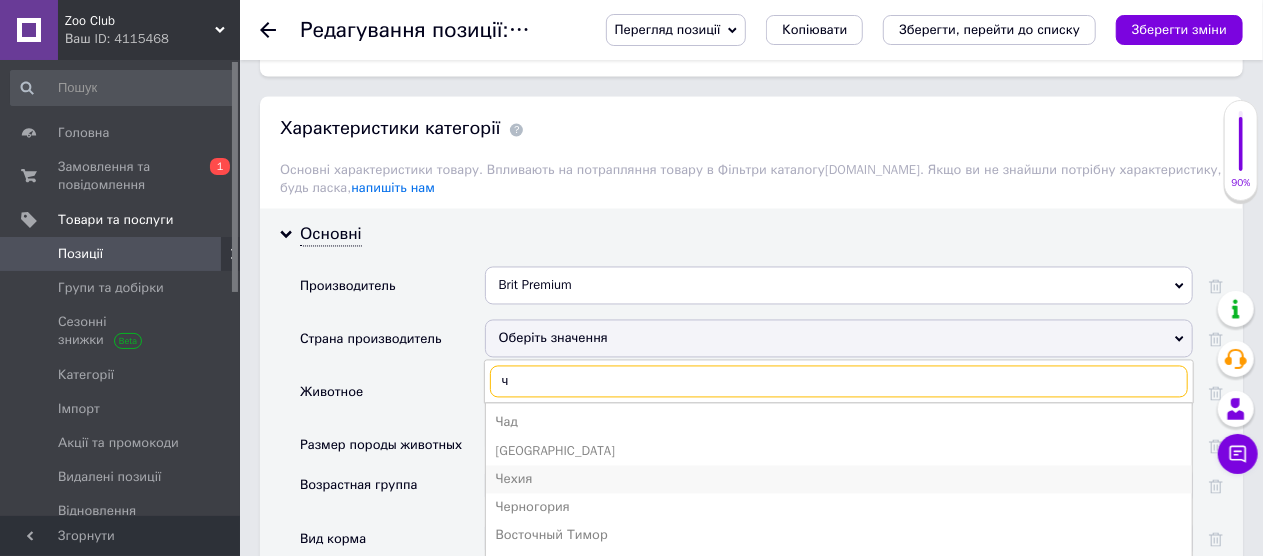 type on "ч" 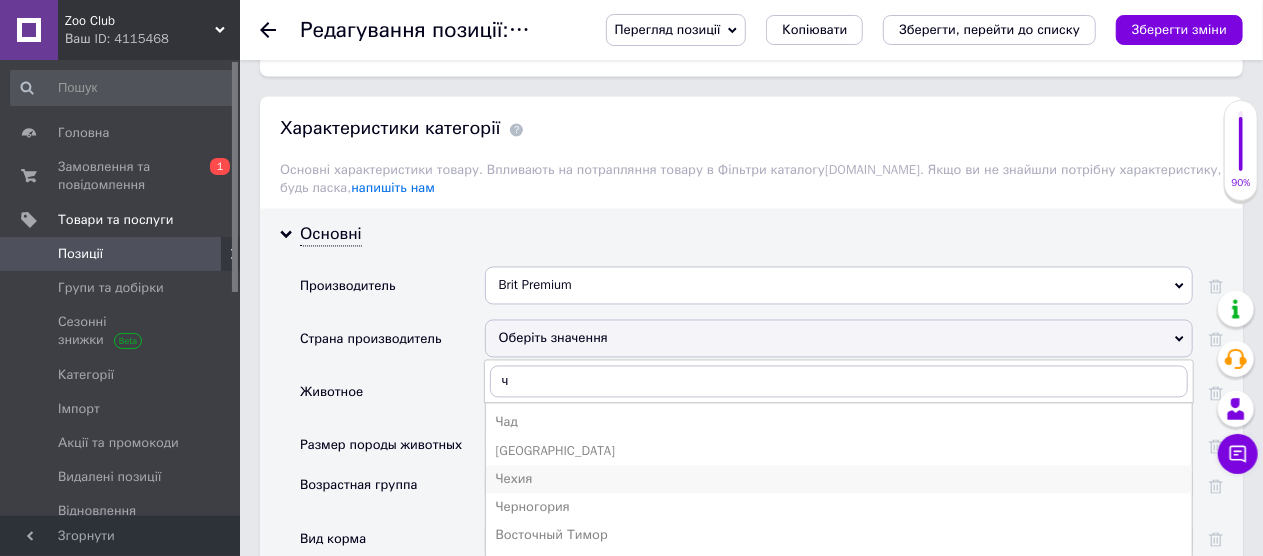 click on "Чехия" at bounding box center [839, 480] 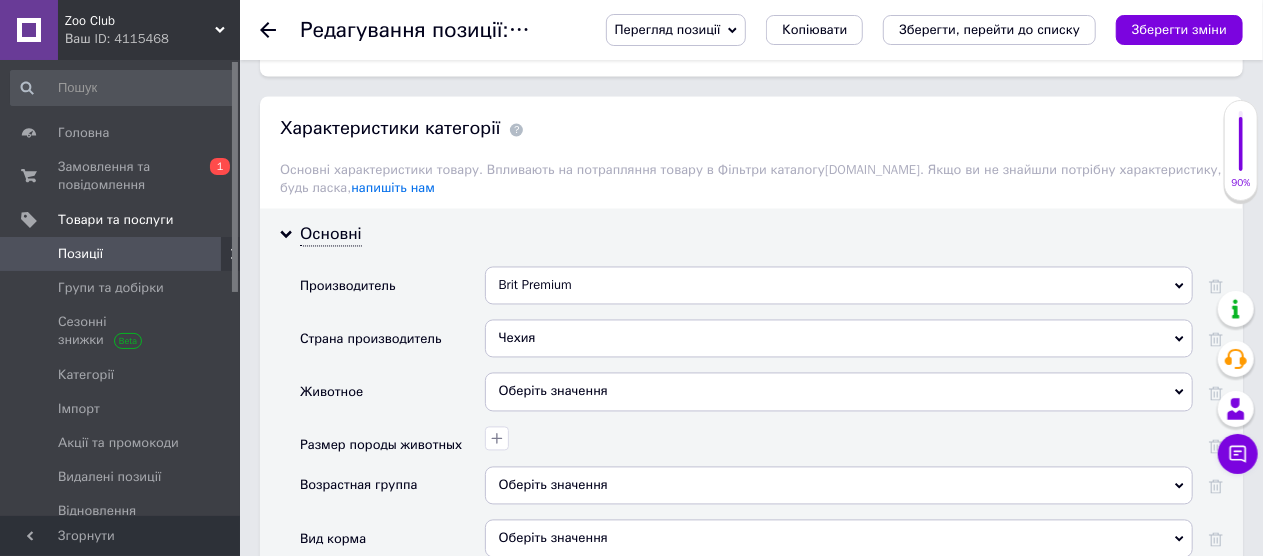 click on "Оберіть значення" at bounding box center [839, 392] 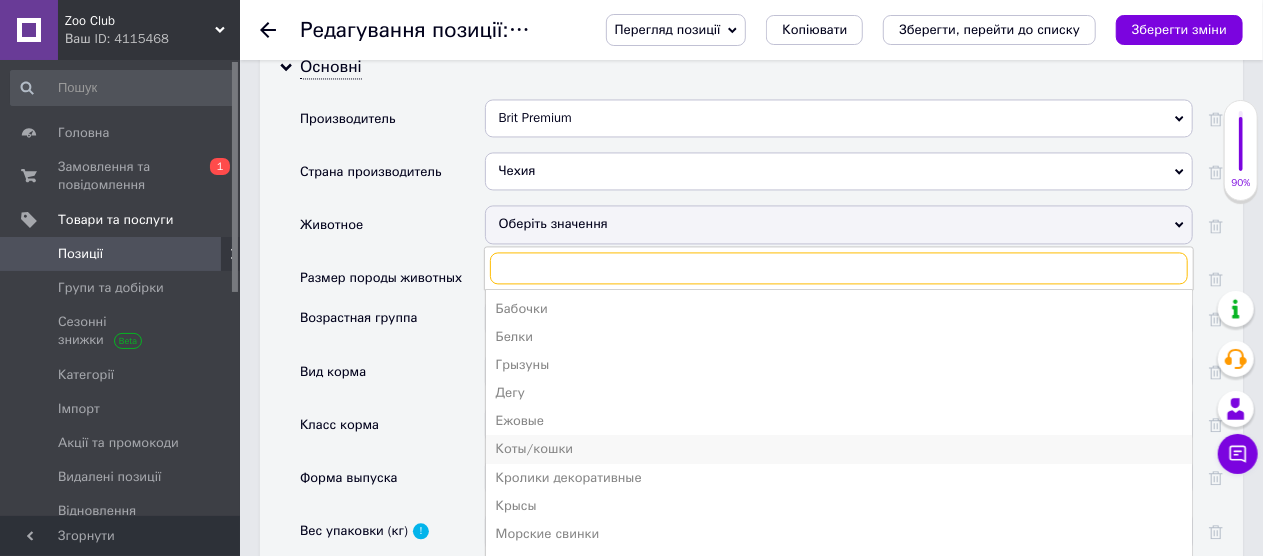 scroll, scrollTop: 2000, scrollLeft: 0, axis: vertical 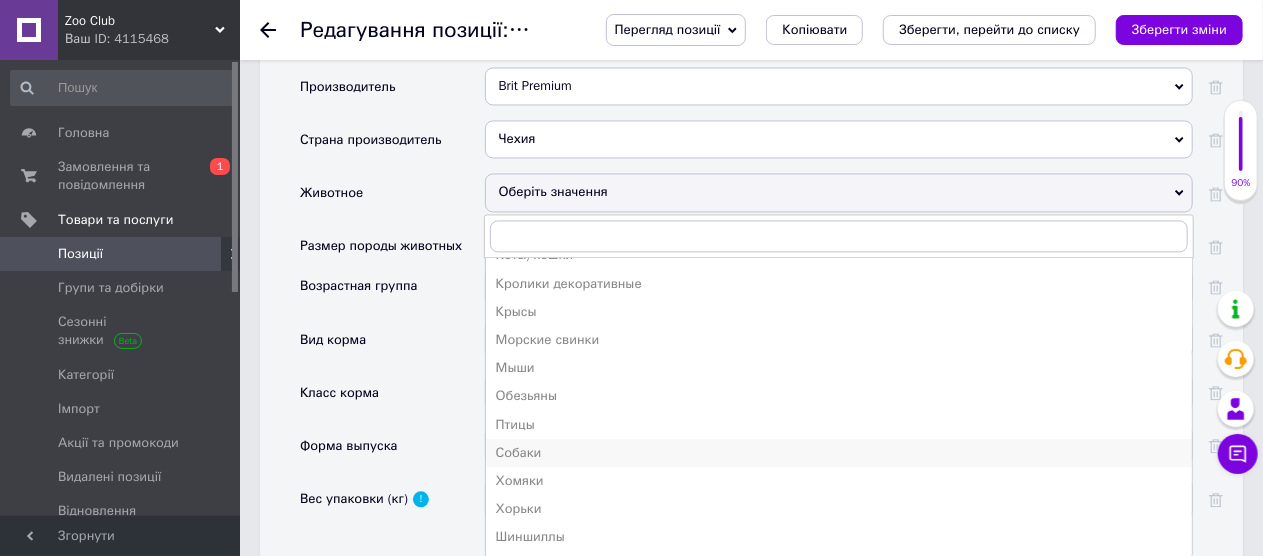 click on "Собаки" at bounding box center [839, 453] 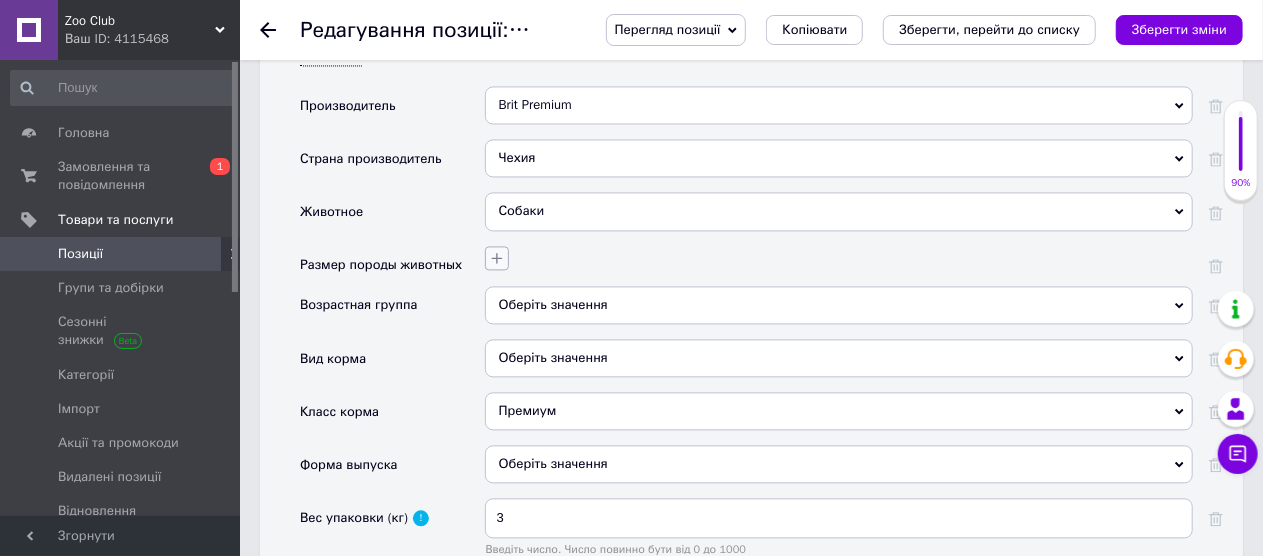 scroll, scrollTop: 2018, scrollLeft: 0, axis: vertical 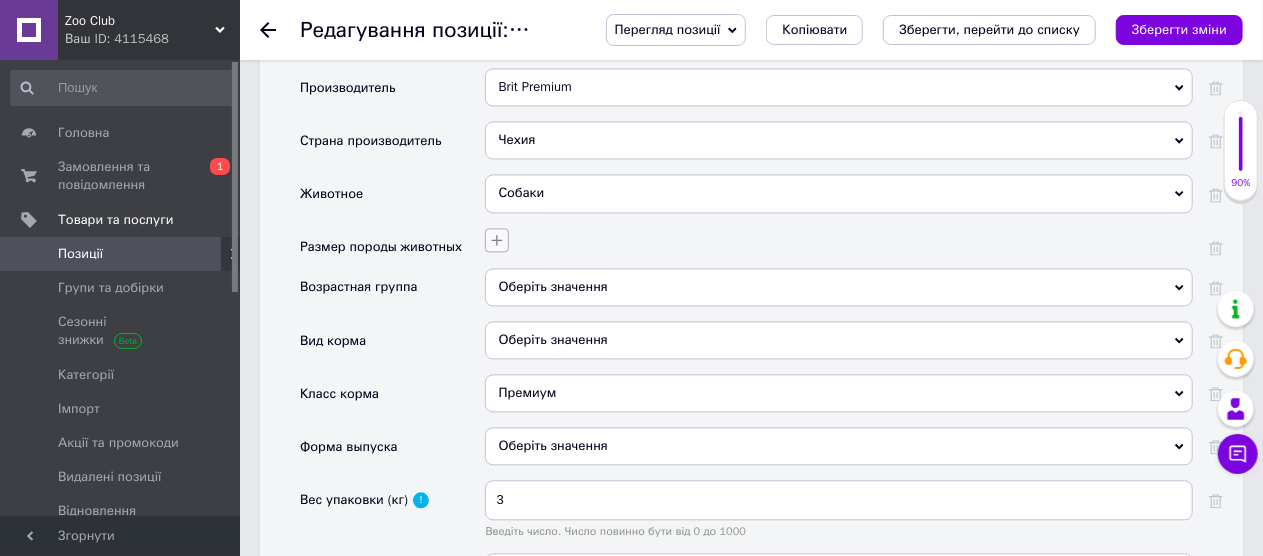 click 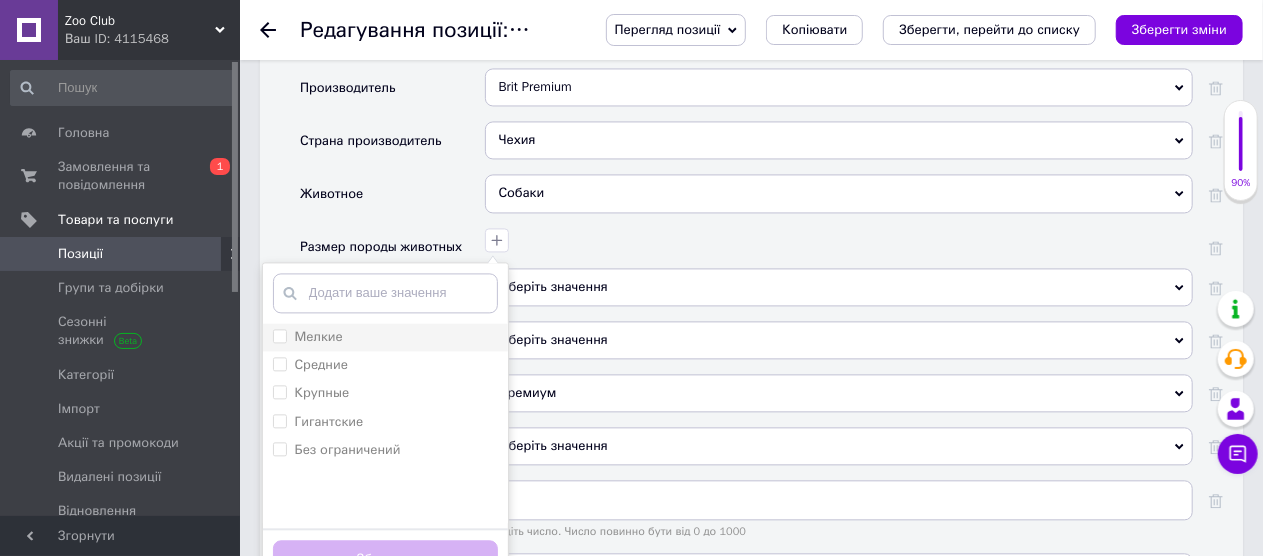 click on "Мелкие" at bounding box center (279, 335) 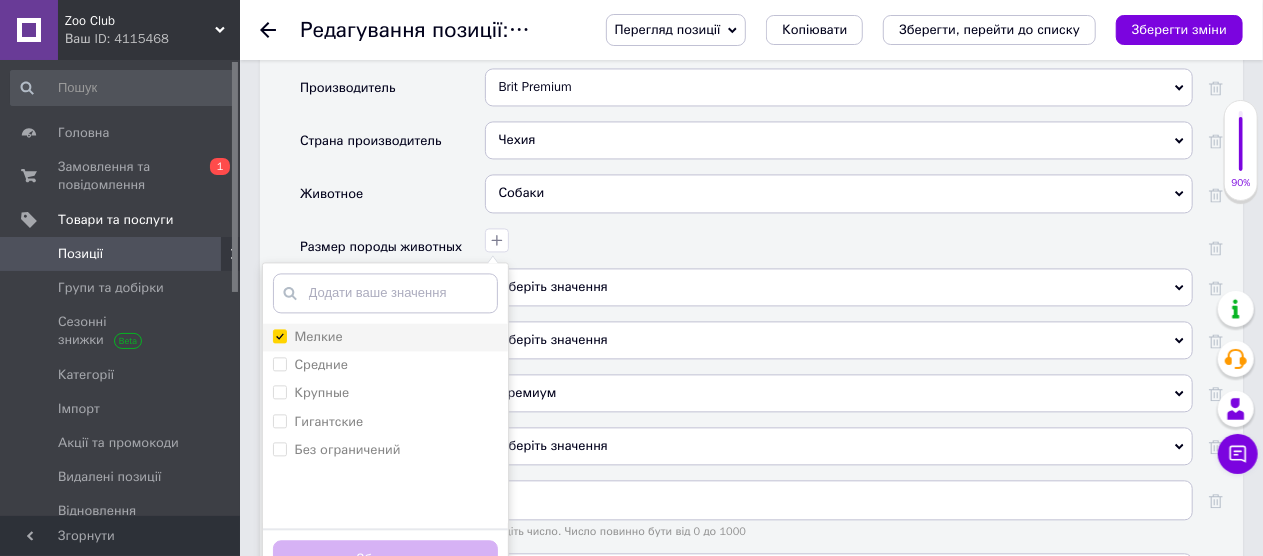 checkbox on "true" 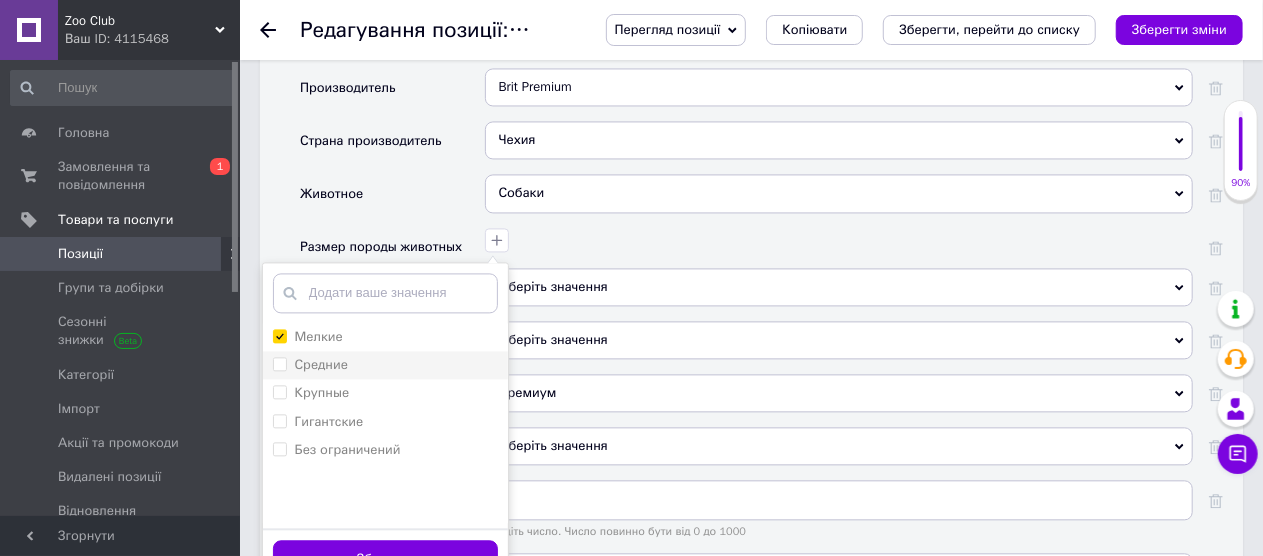 click on "Средние" at bounding box center (279, 363) 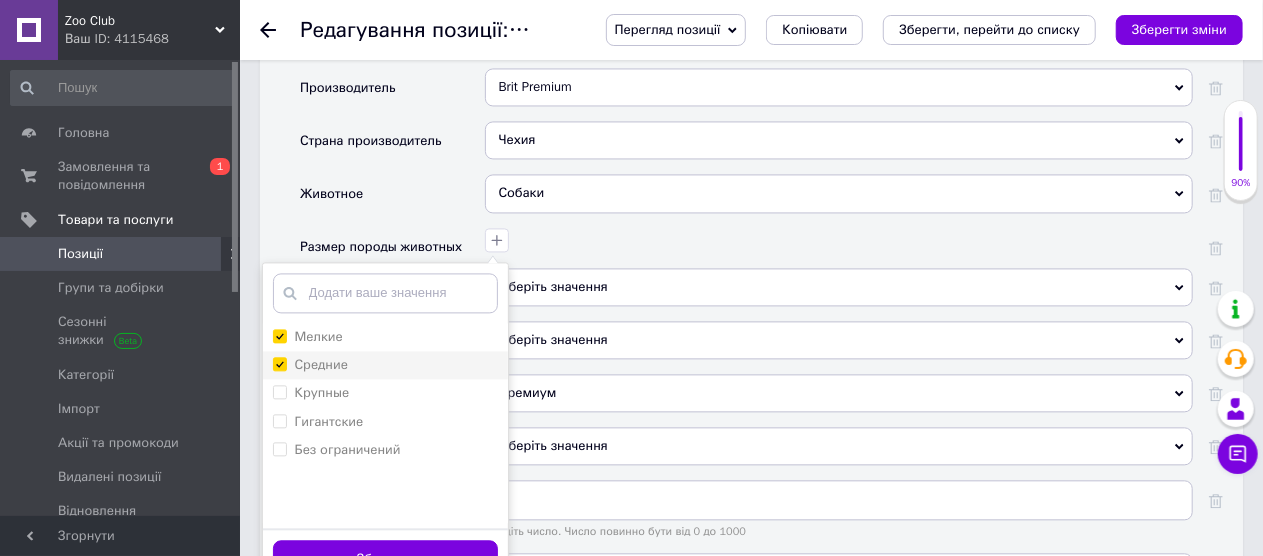 checkbox on "true" 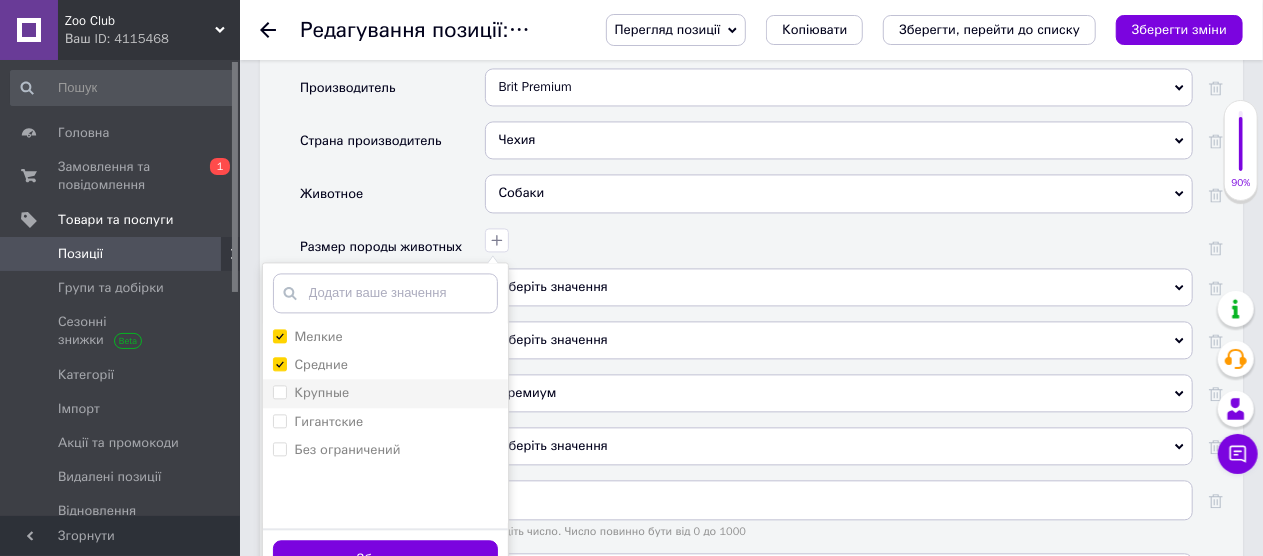 click on "Крупные" at bounding box center [279, 391] 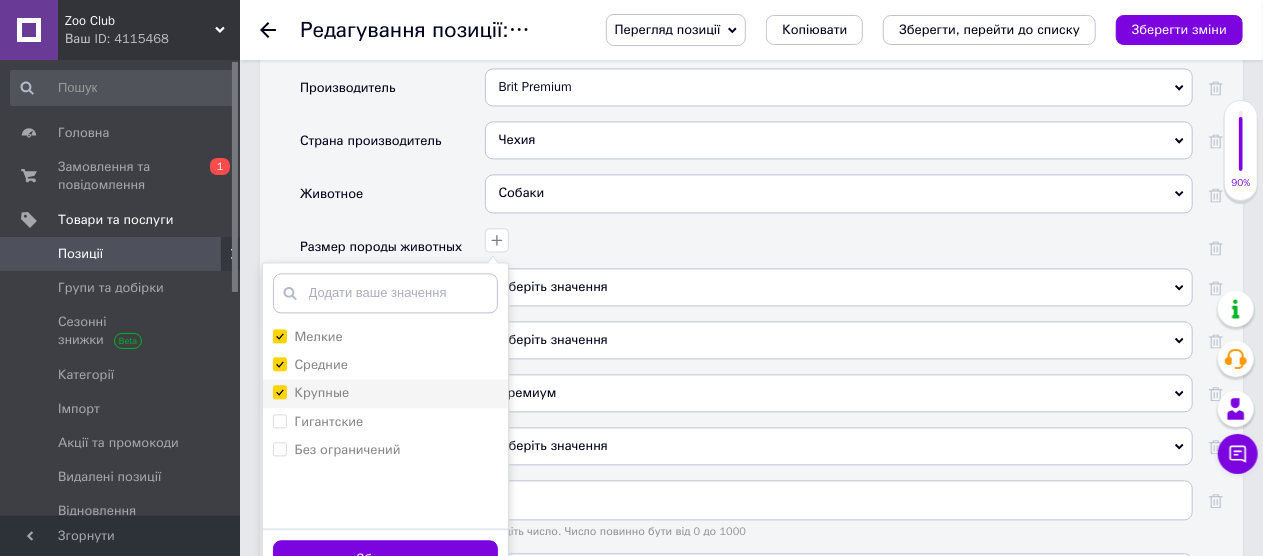 checkbox on "true" 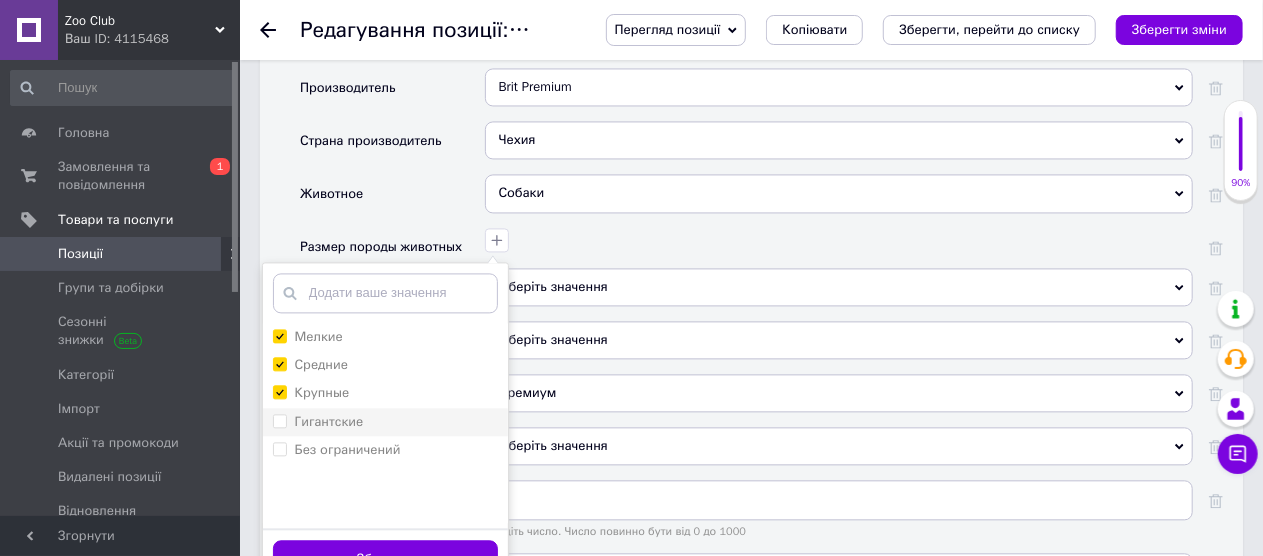click on "Гигантские" at bounding box center [318, 422] 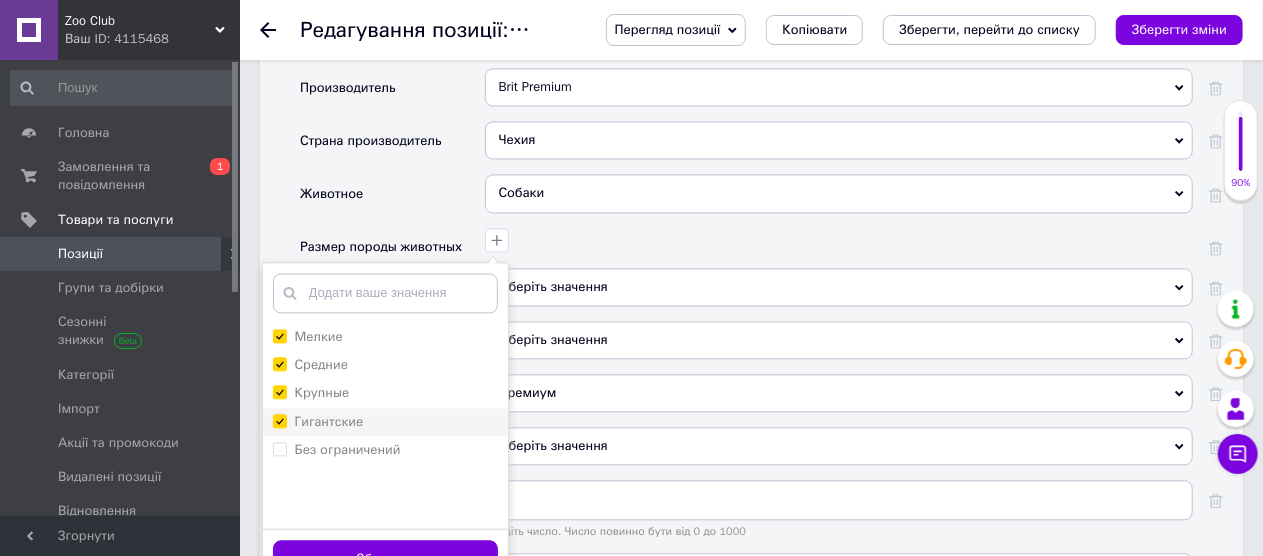 click on "Гигантские" at bounding box center (279, 420) 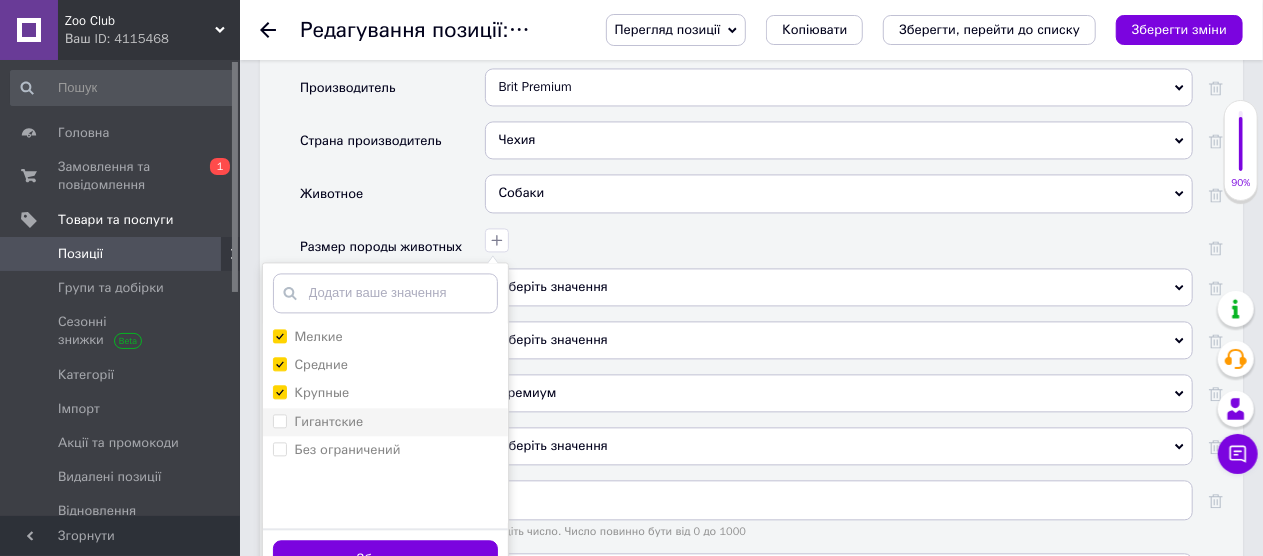 click on "Гигантские" at bounding box center (279, 420) 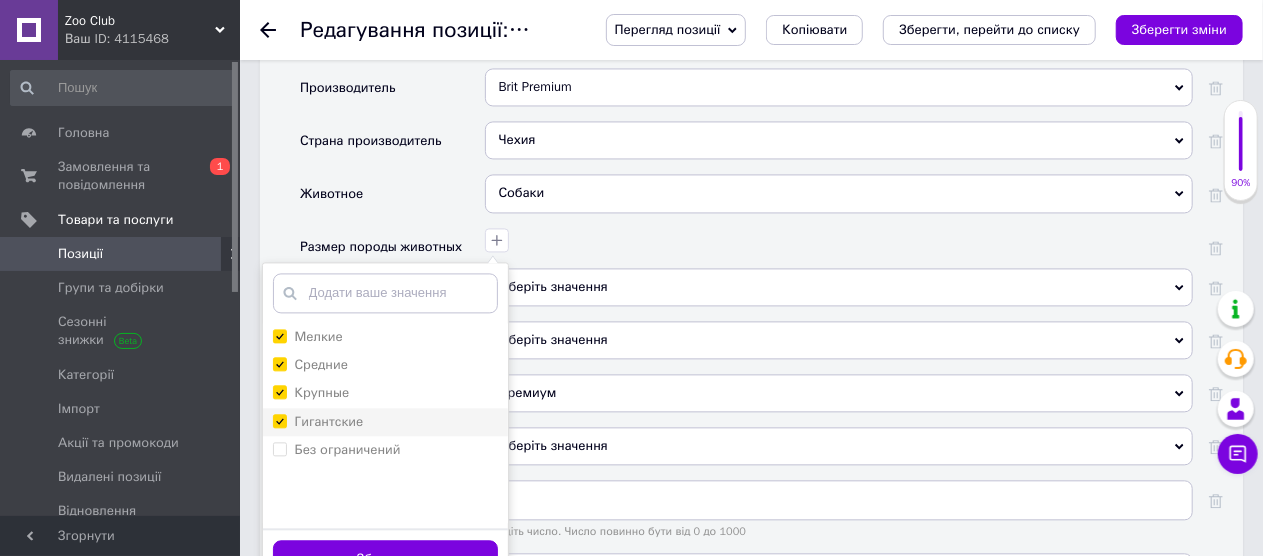 checkbox on "true" 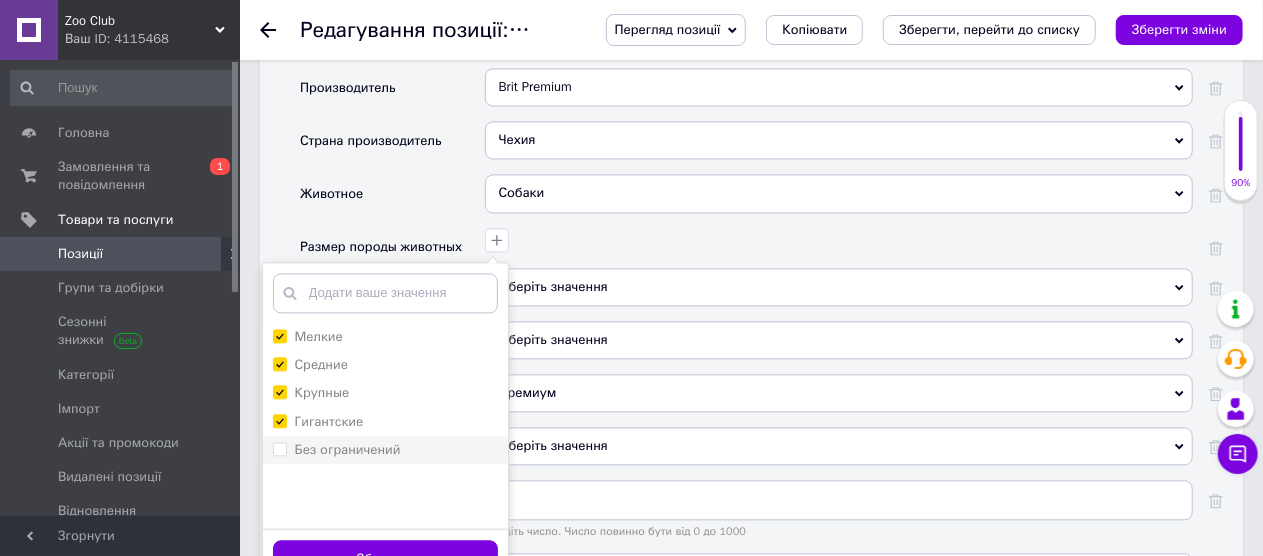 click on "Без ограничений" at bounding box center (279, 448) 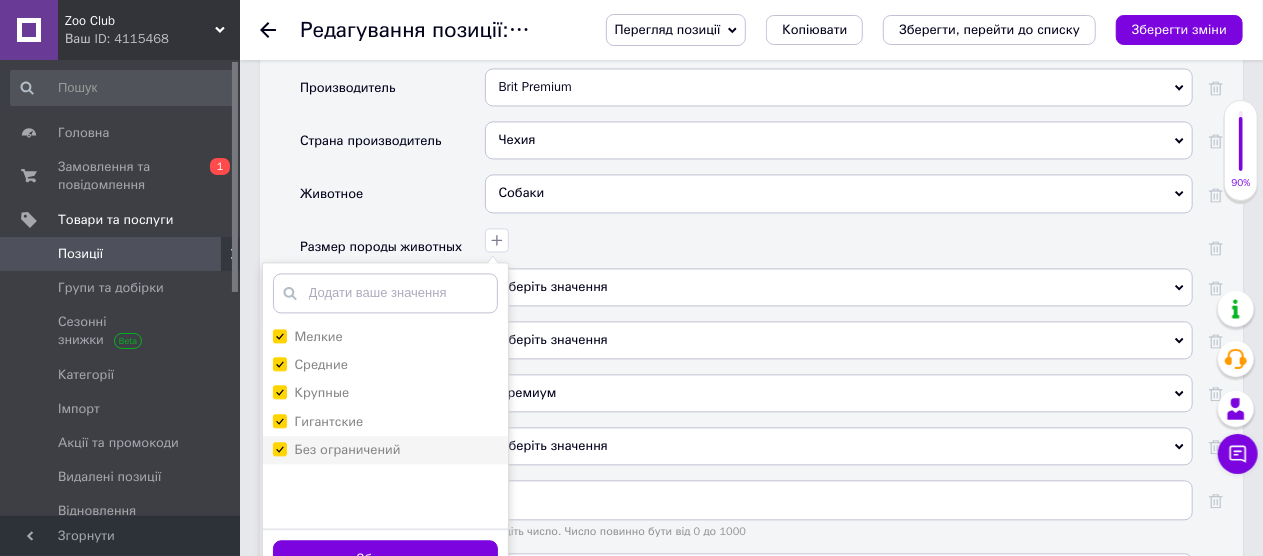 checkbox on "true" 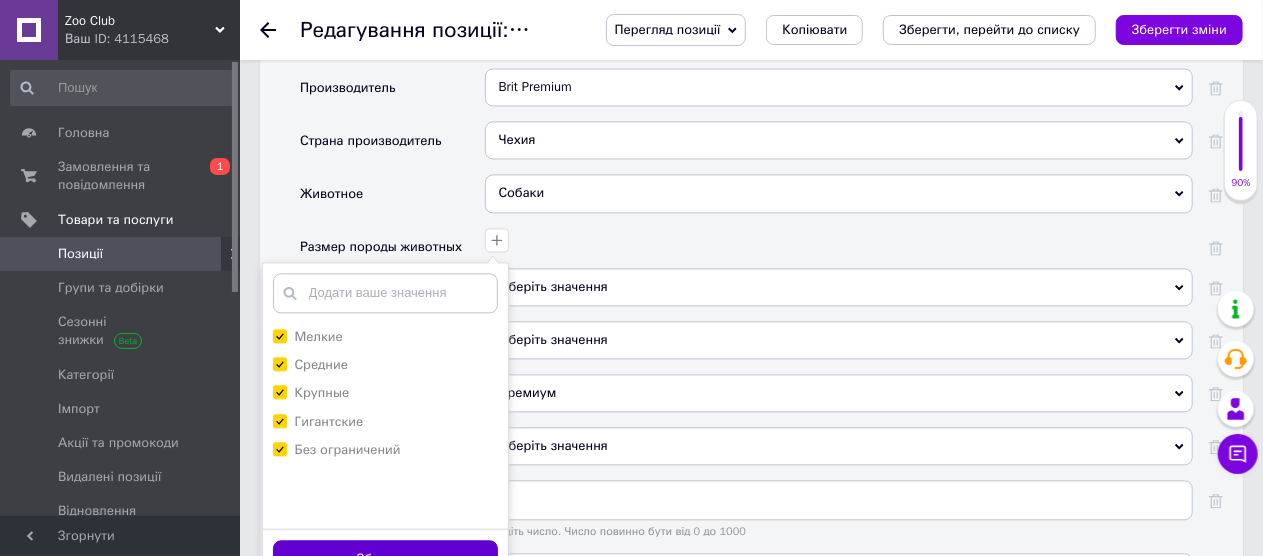 click on "Зберегти" at bounding box center [385, 559] 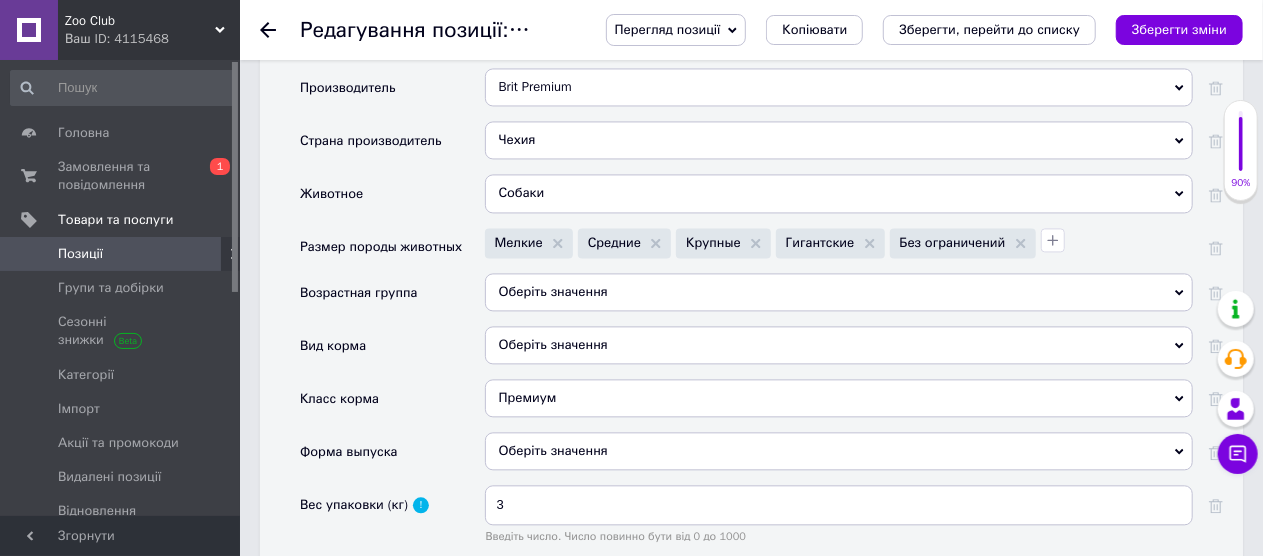 click on "Оберіть значення" at bounding box center [839, 292] 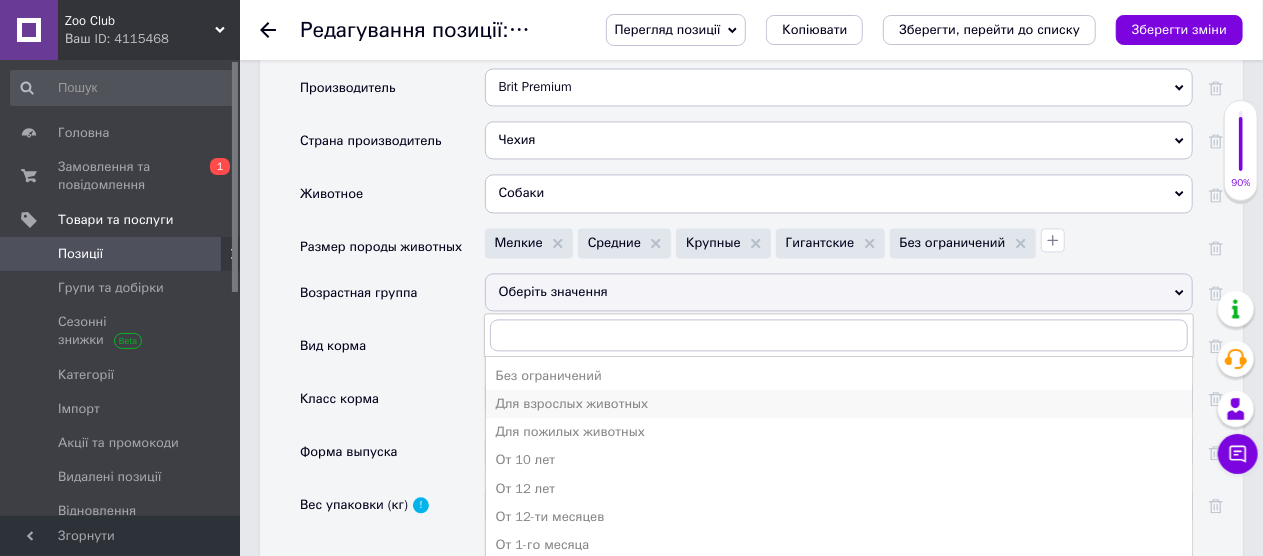 click on "Для взрослых животных" at bounding box center [839, 404] 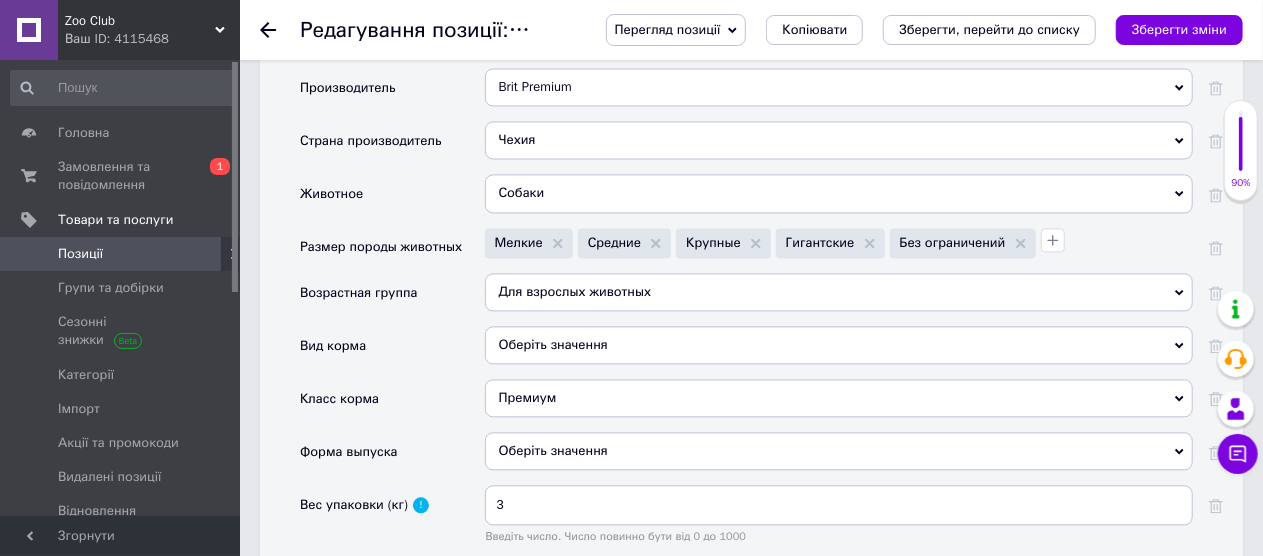 click on "Оберіть значення" at bounding box center (839, 345) 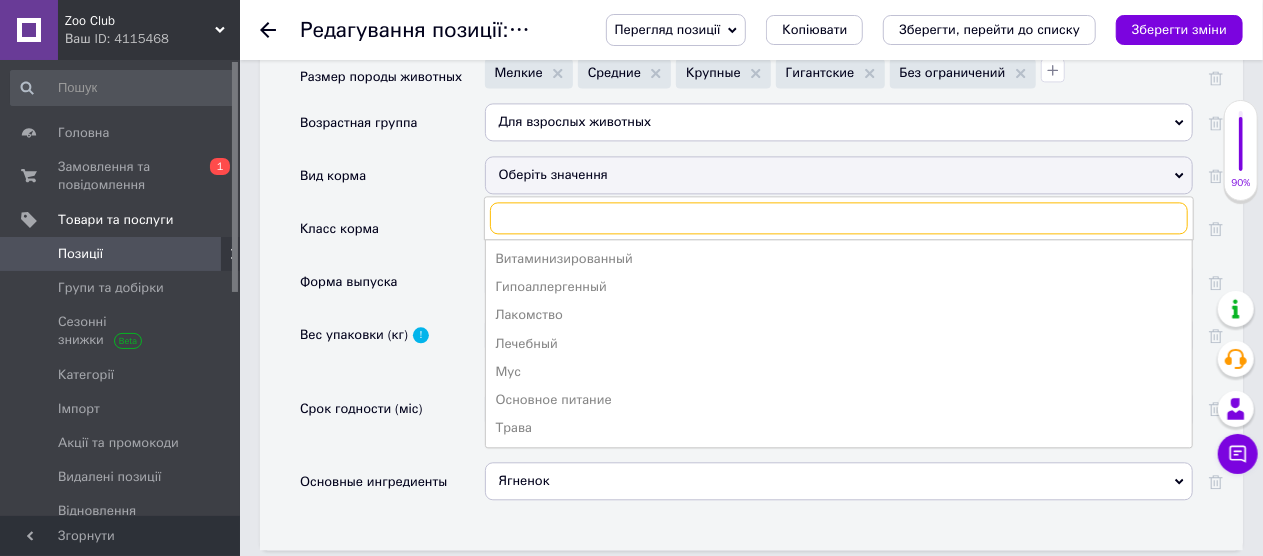 scroll, scrollTop: 2218, scrollLeft: 0, axis: vertical 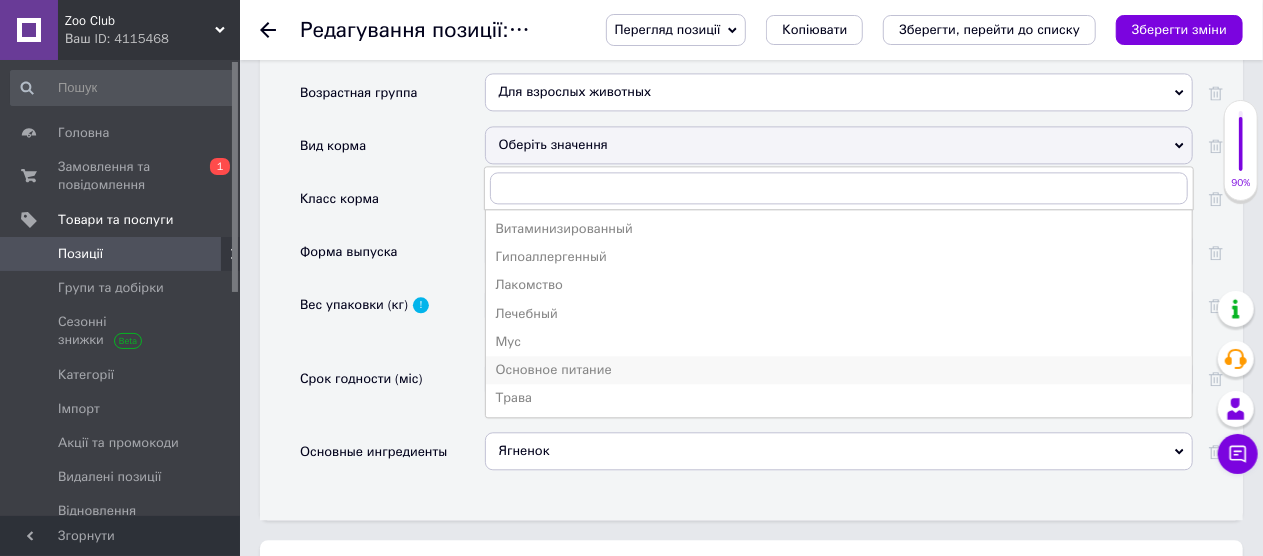 click on "Основное питание" at bounding box center [839, 370] 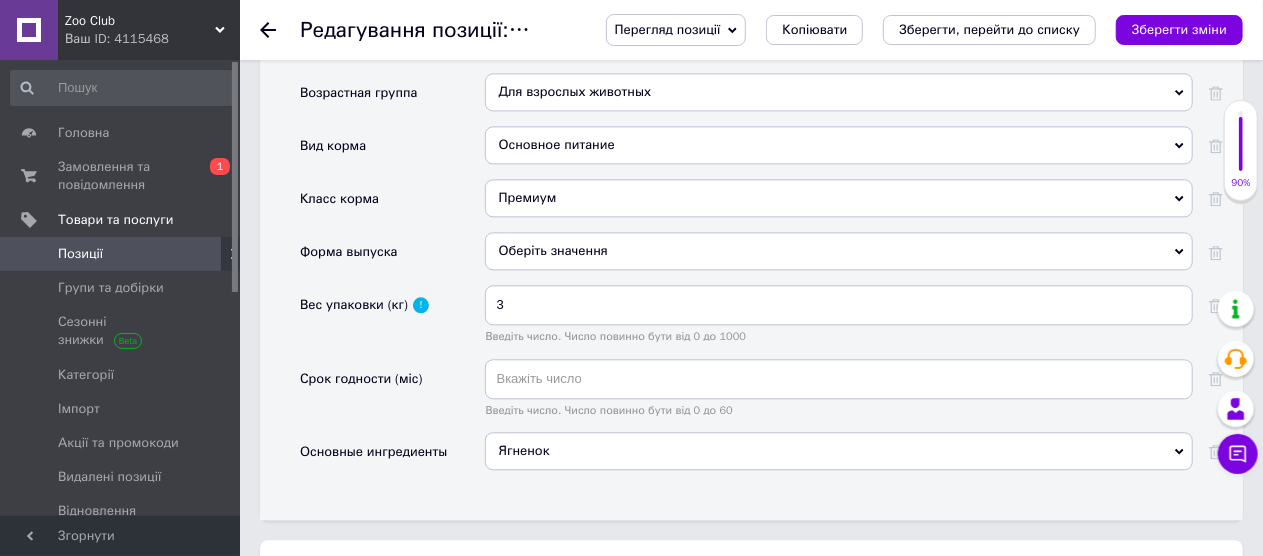 click on "Оберіть значення" at bounding box center (839, 251) 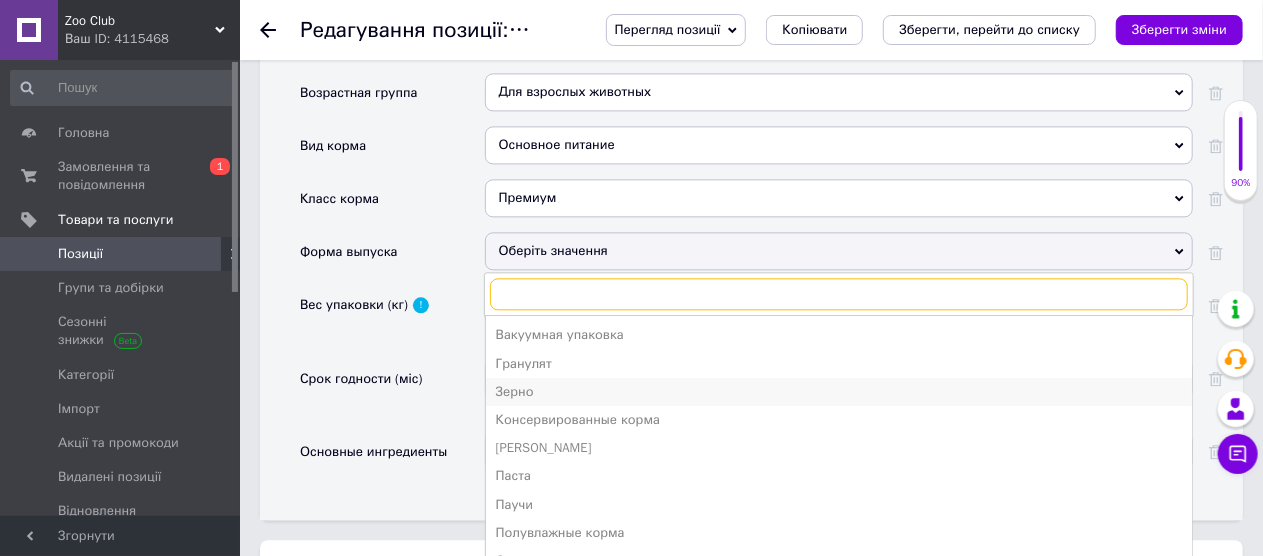 scroll, scrollTop: 21, scrollLeft: 0, axis: vertical 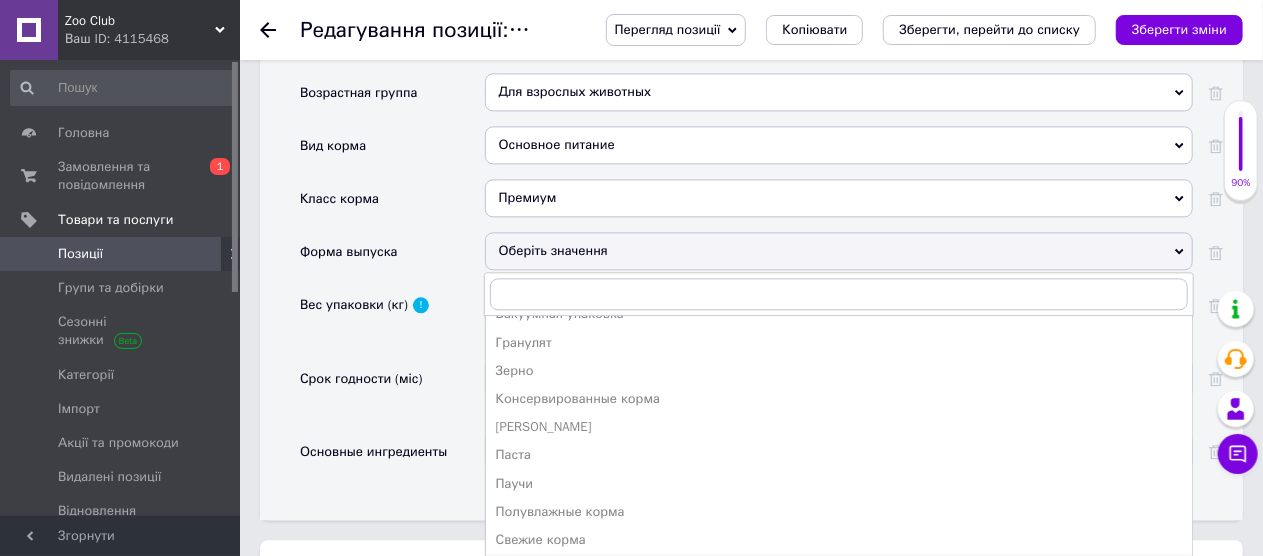 click on "Сухие к[DEMOGRAPHIC_DATA]" at bounding box center (839, 568) 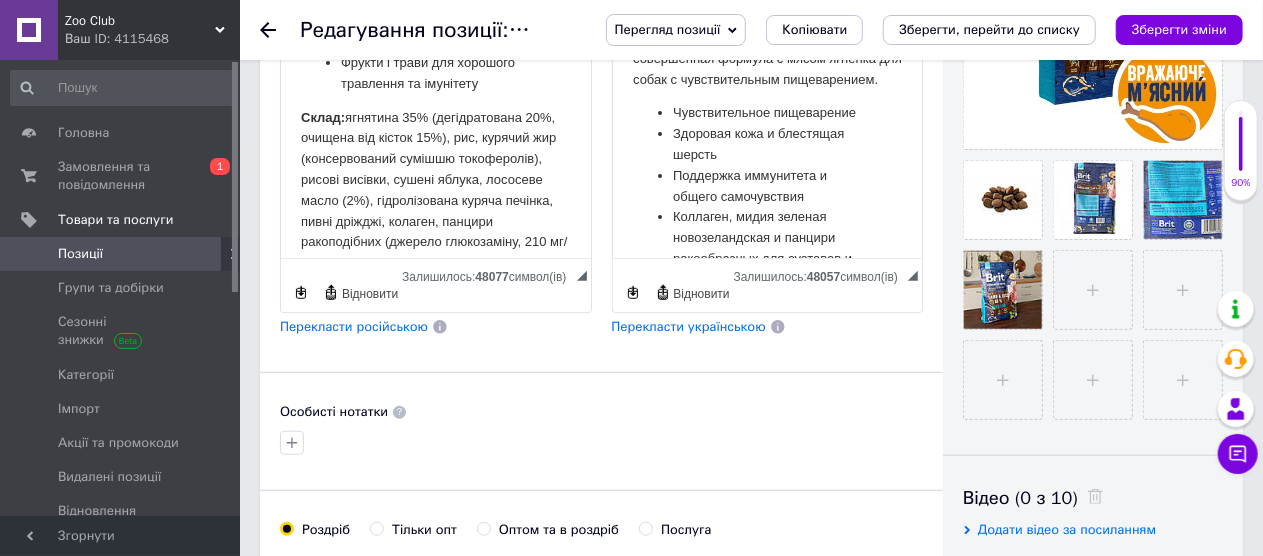 scroll, scrollTop: 518, scrollLeft: 0, axis: vertical 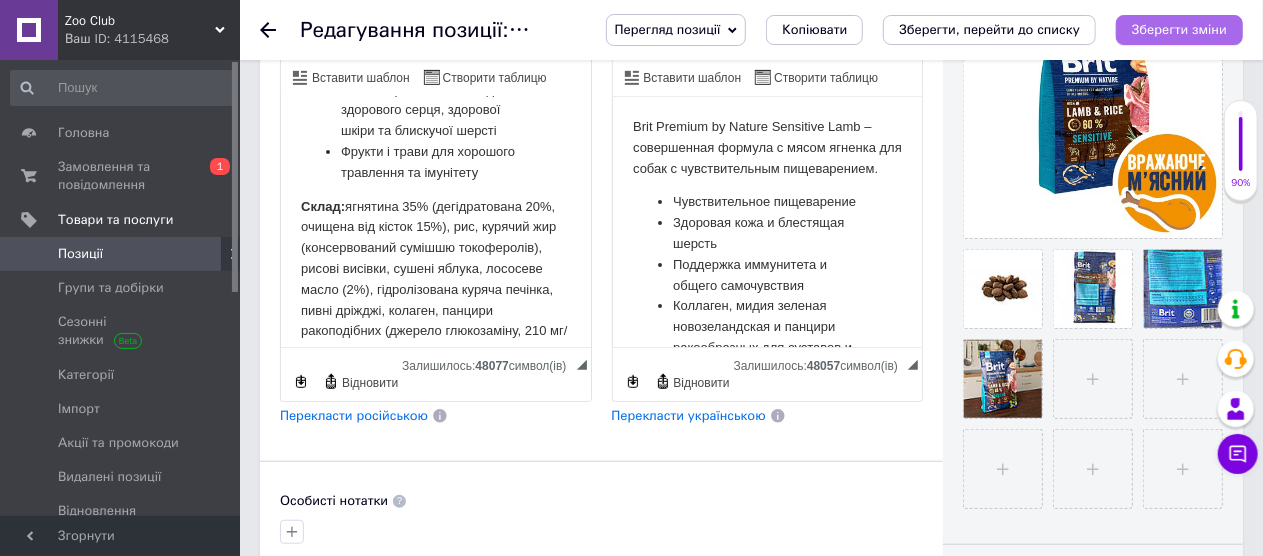 click on "Зберегти зміни" at bounding box center (1179, 30) 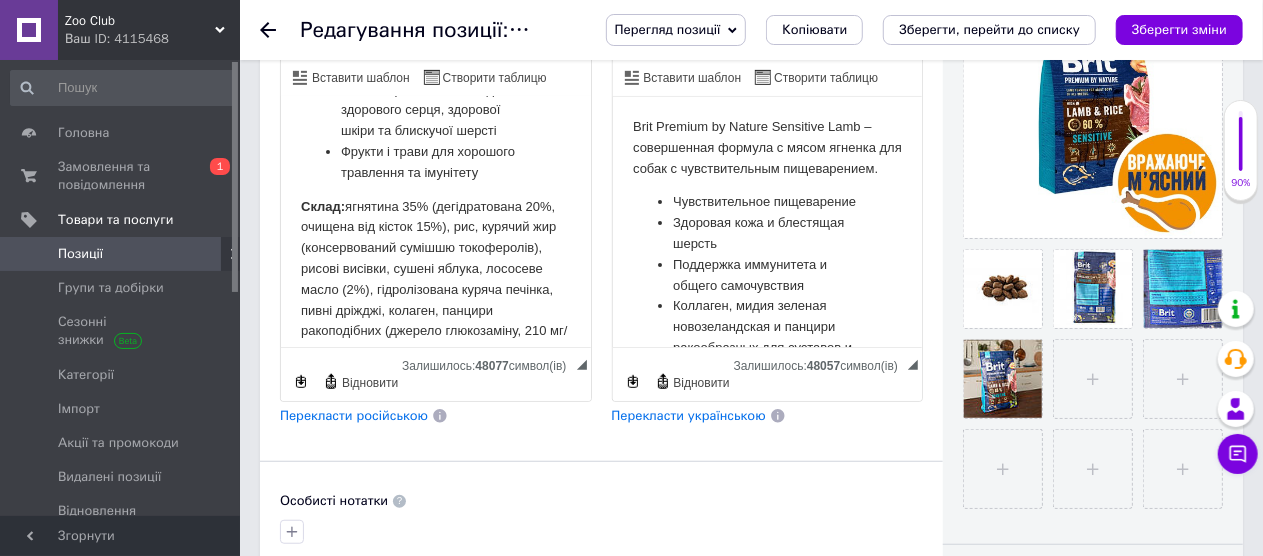 click 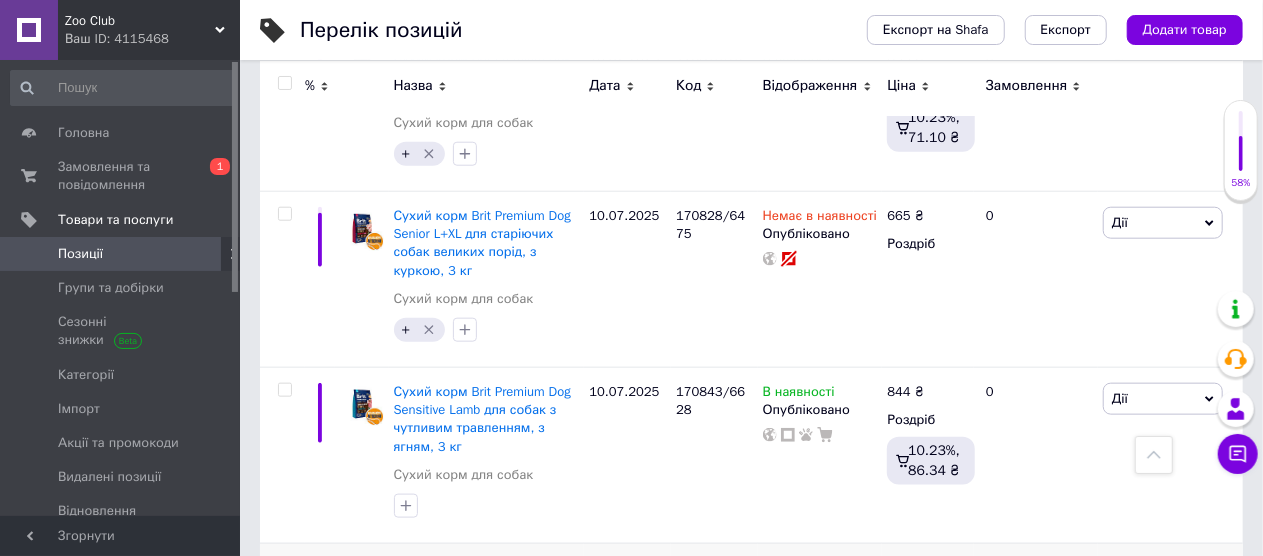 scroll, scrollTop: 981, scrollLeft: 0, axis: vertical 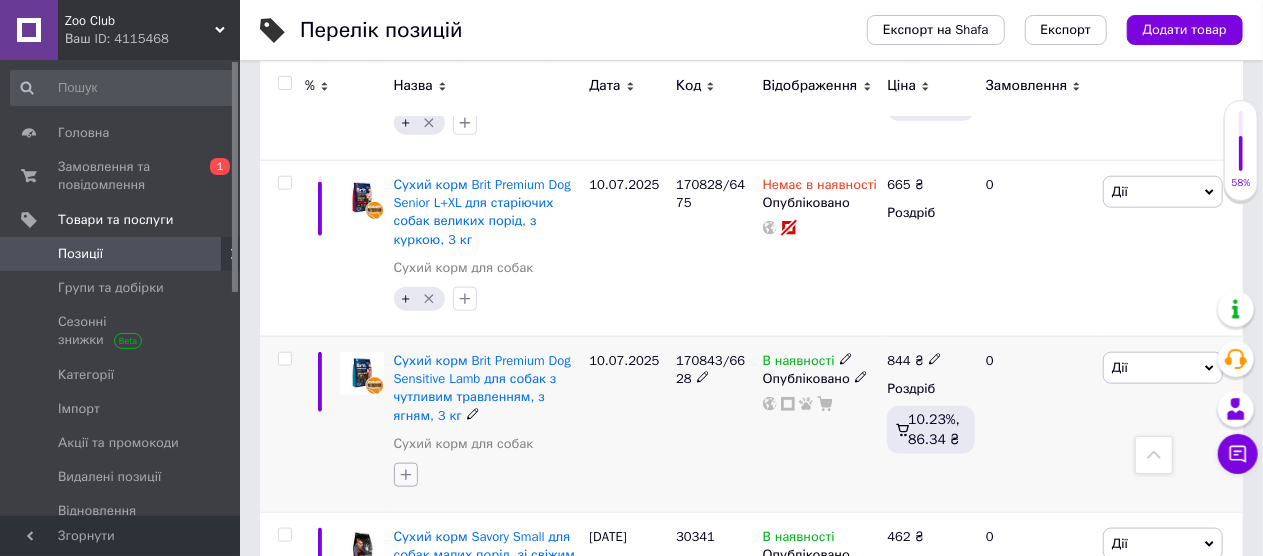 click at bounding box center (406, 475) 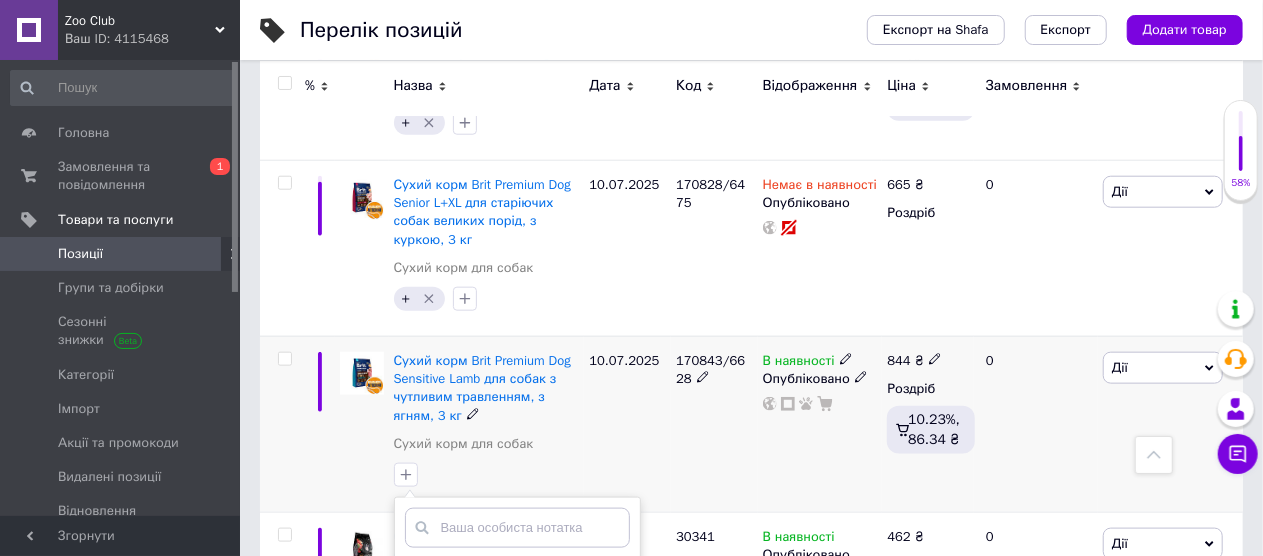 scroll, scrollTop: 1081, scrollLeft: 0, axis: vertical 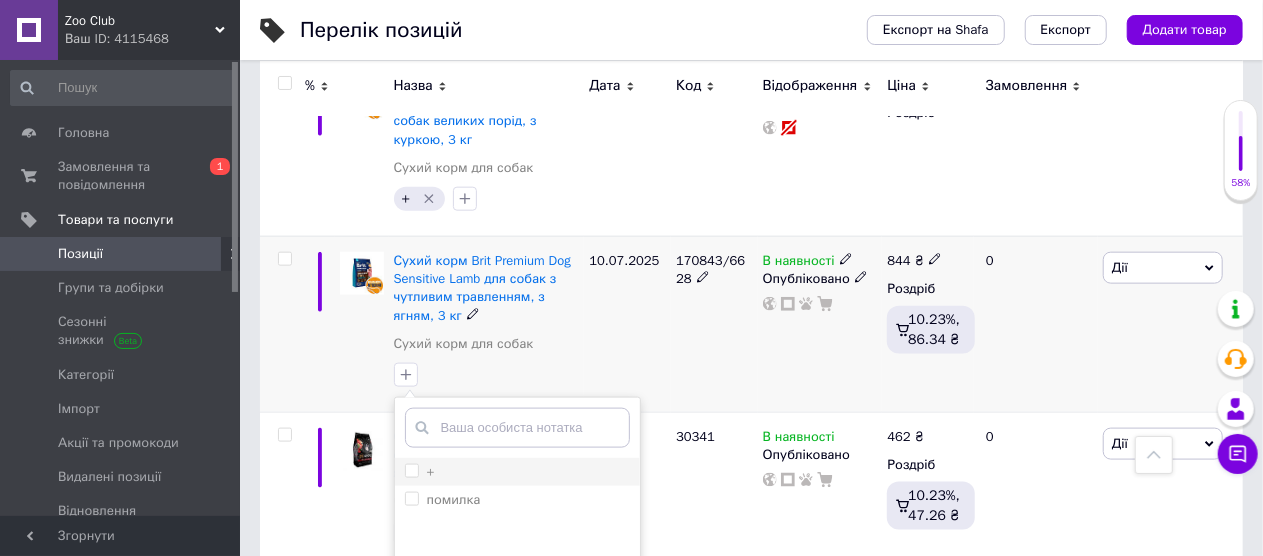 click on "+" at bounding box center [517, 472] 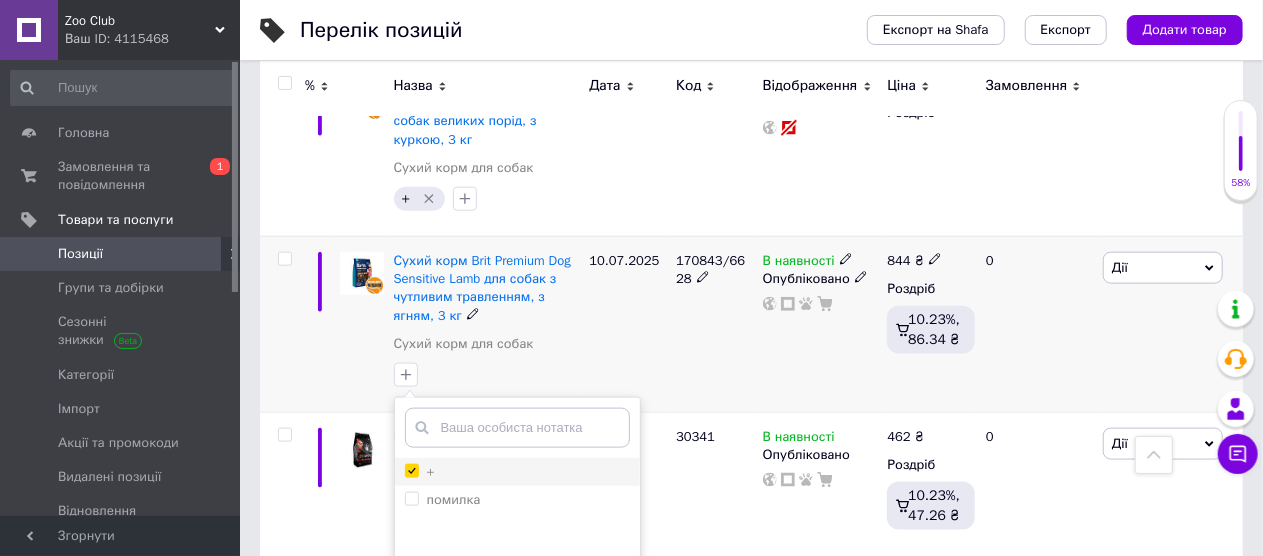 checkbox on "true" 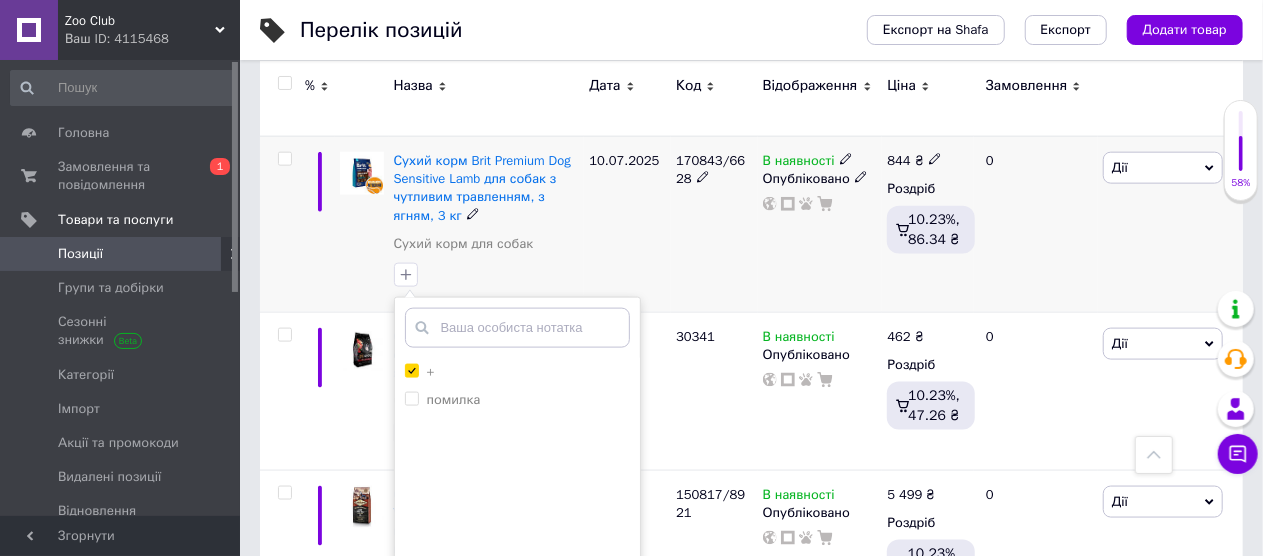 click on "Додати мітку" at bounding box center [517, 594] 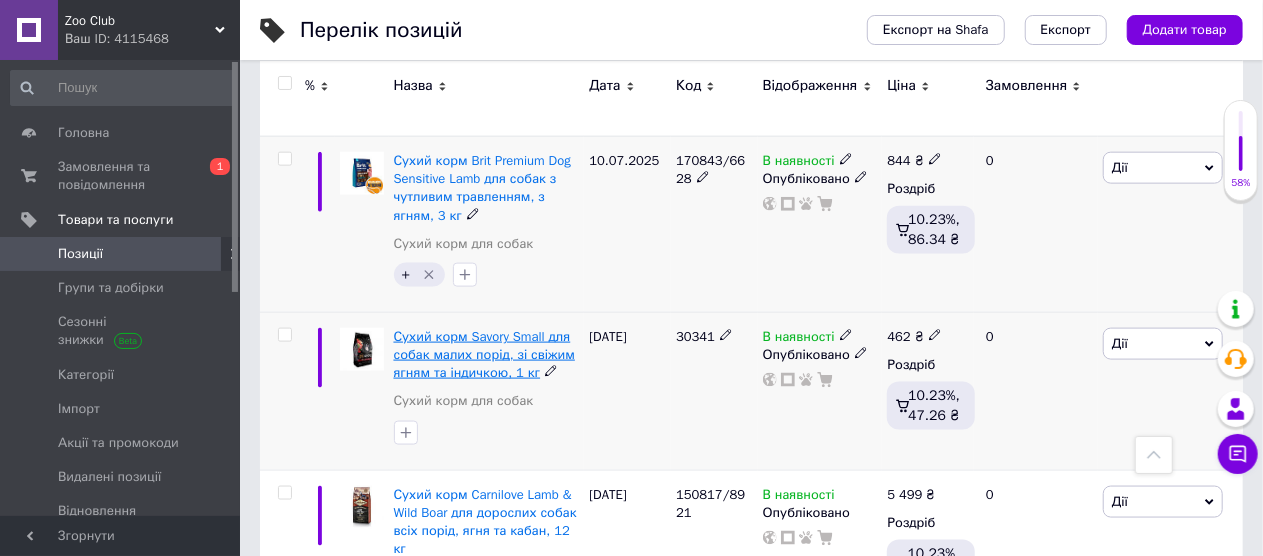 click on "Сухий корм Savory Small для собак малих порід, зі свіжим ягням та індичкою, 1 кг" at bounding box center [485, 354] 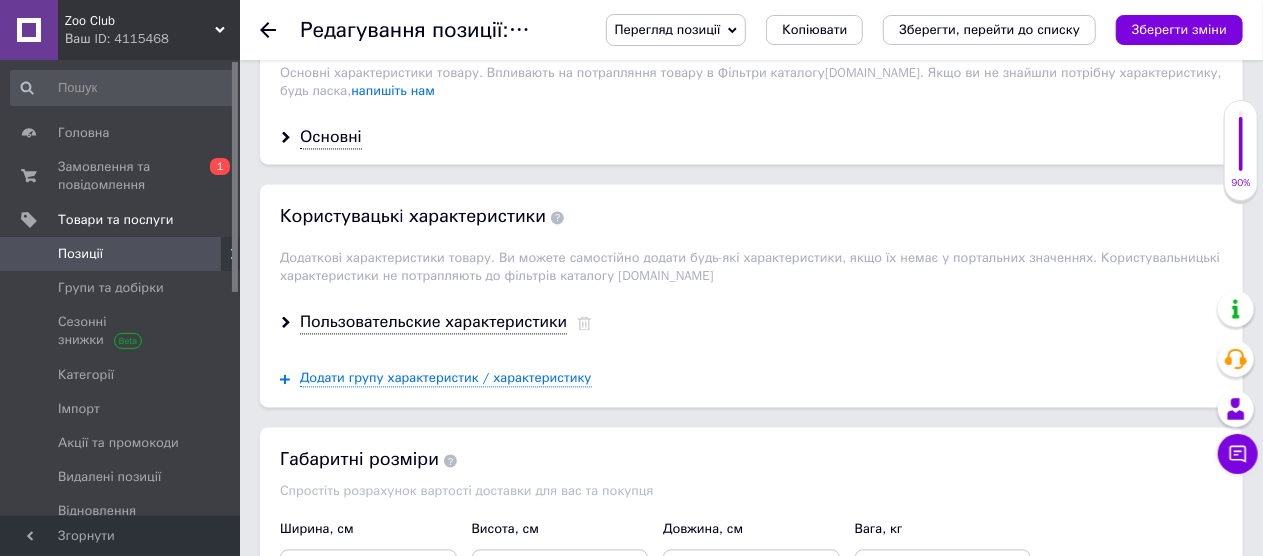 scroll, scrollTop: 1800, scrollLeft: 0, axis: vertical 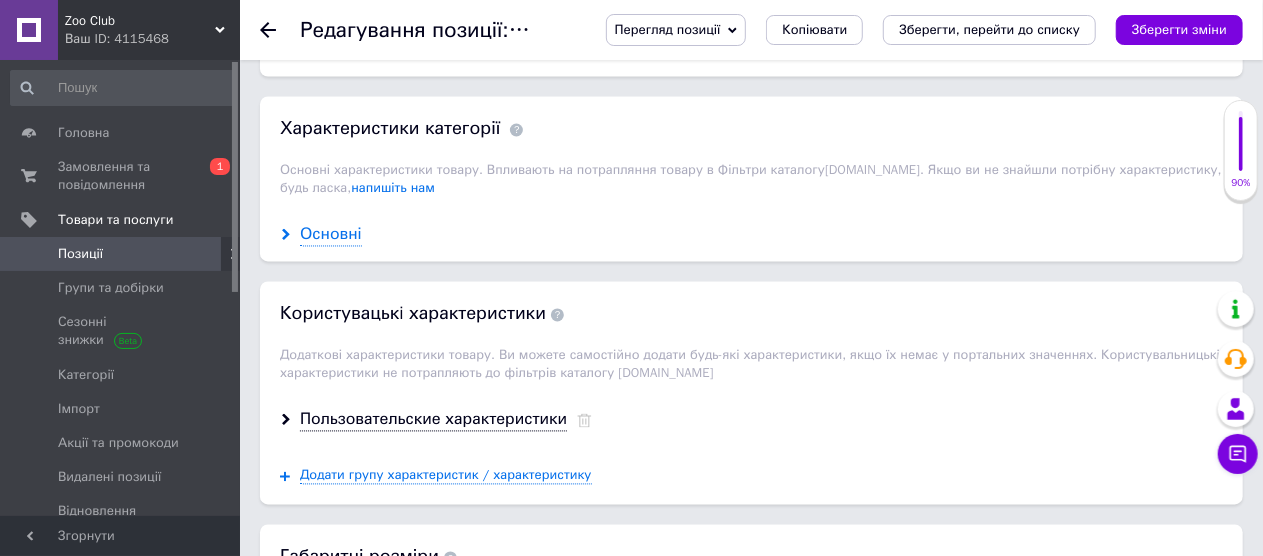 click on "Основні" at bounding box center (331, 235) 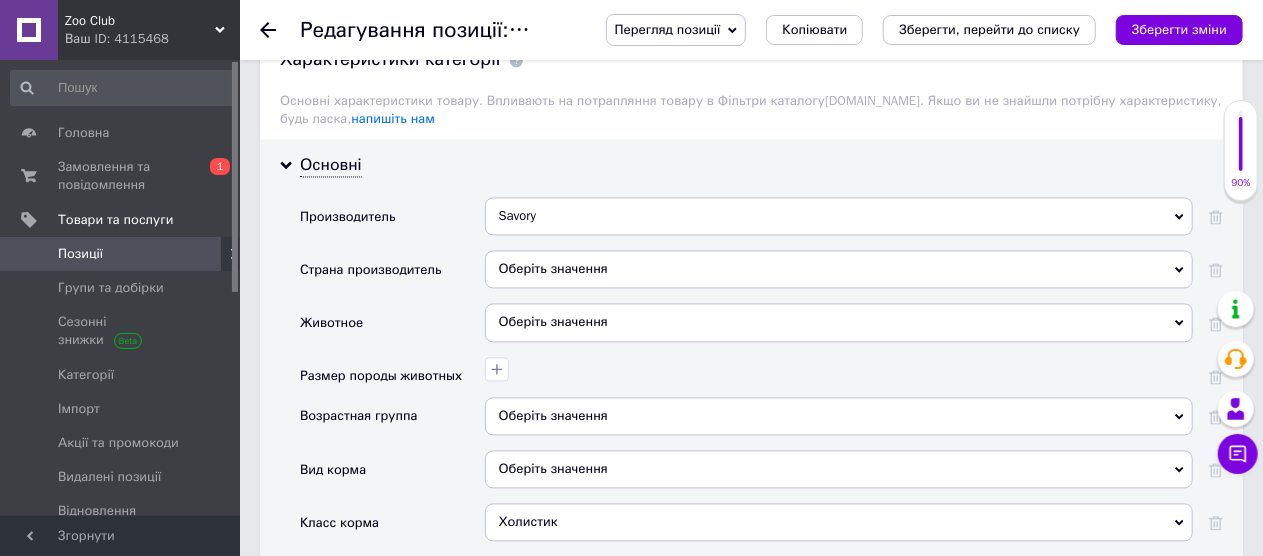 scroll, scrollTop: 1900, scrollLeft: 0, axis: vertical 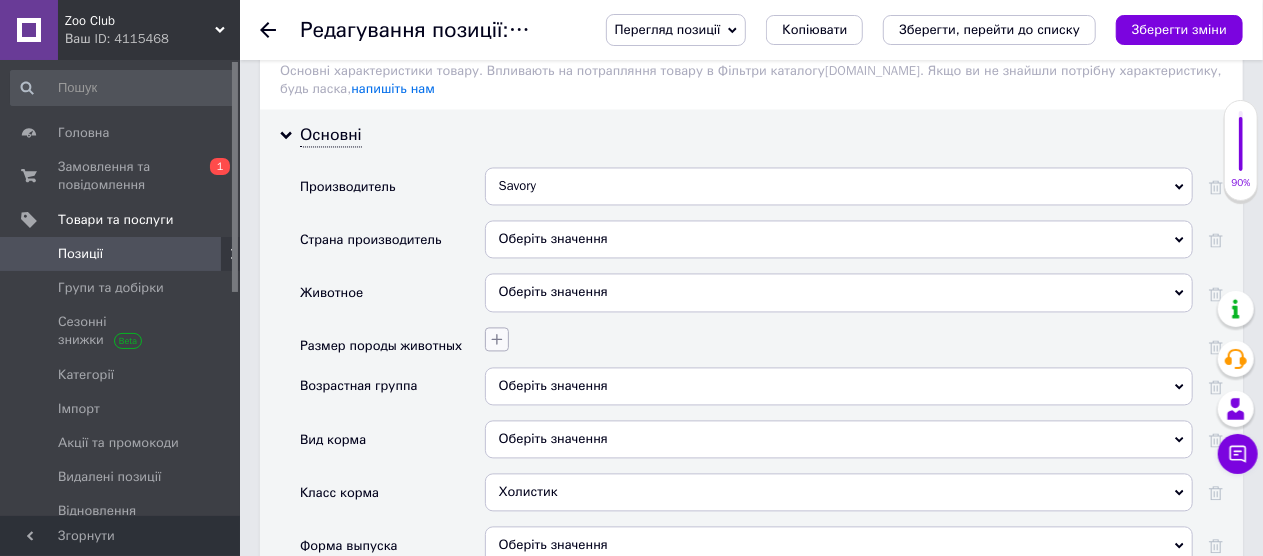 click at bounding box center (497, 339) 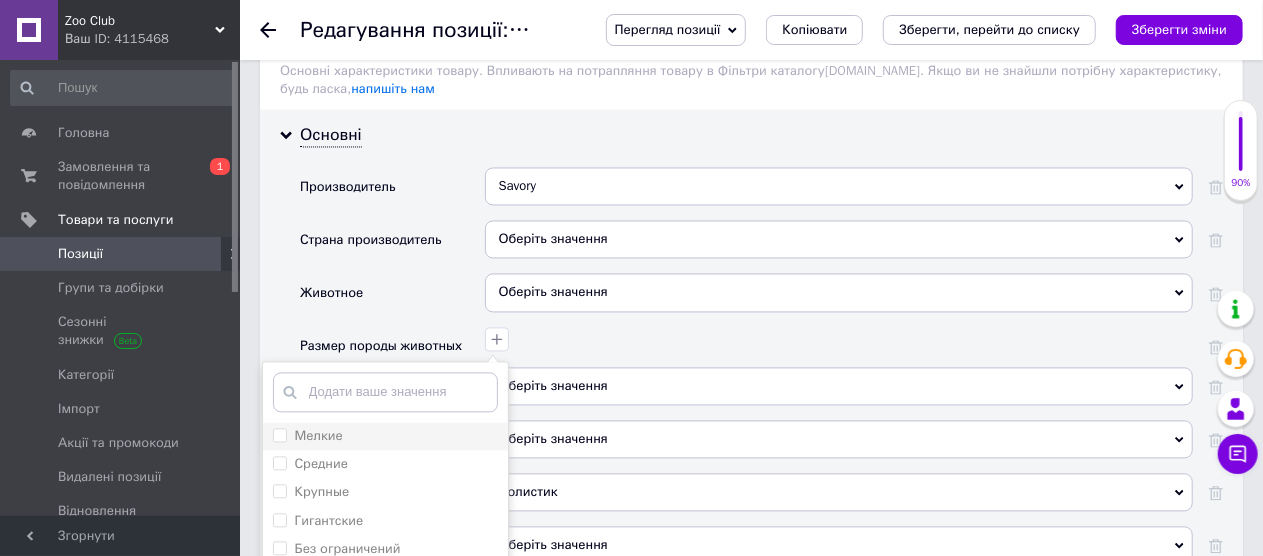 drag, startPoint x: 283, startPoint y: 417, endPoint x: 301, endPoint y: 419, distance: 18.110771 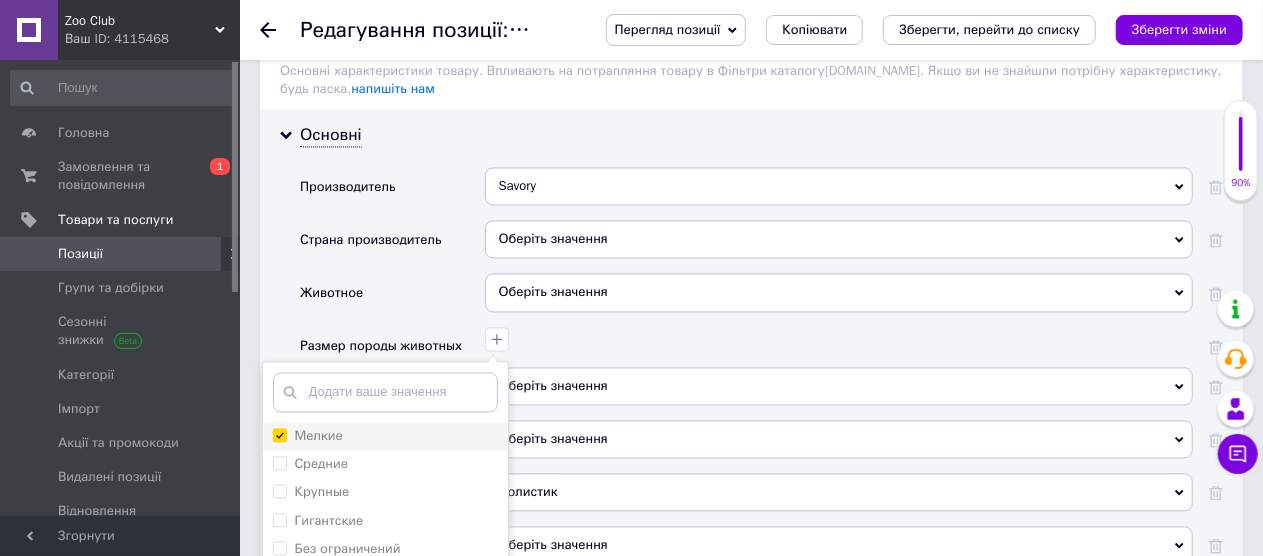 checkbox on "true" 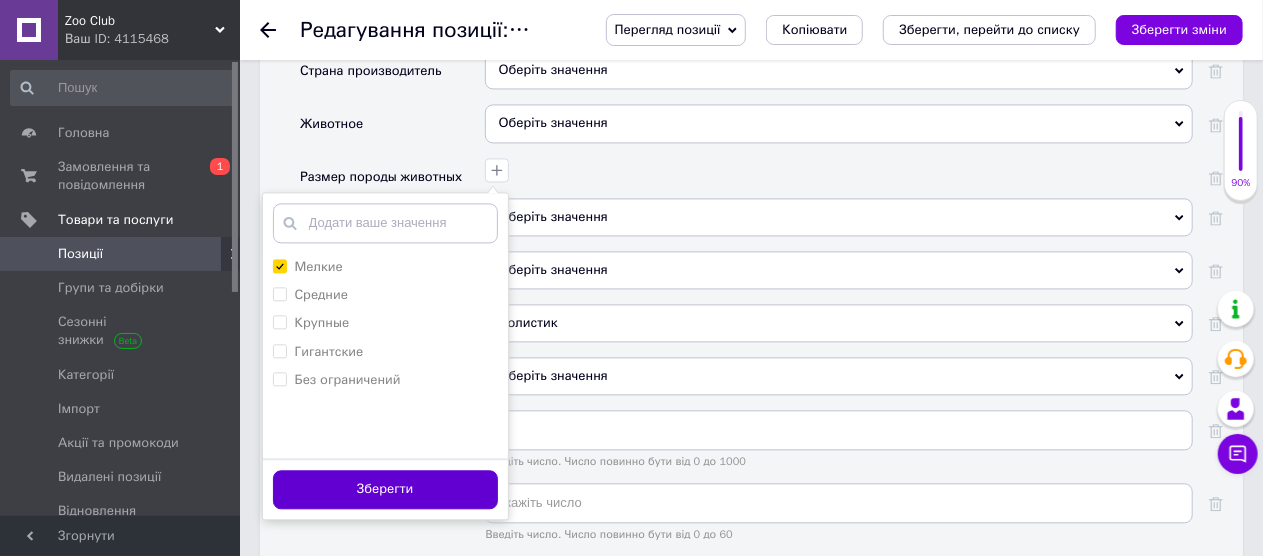 scroll, scrollTop: 2100, scrollLeft: 0, axis: vertical 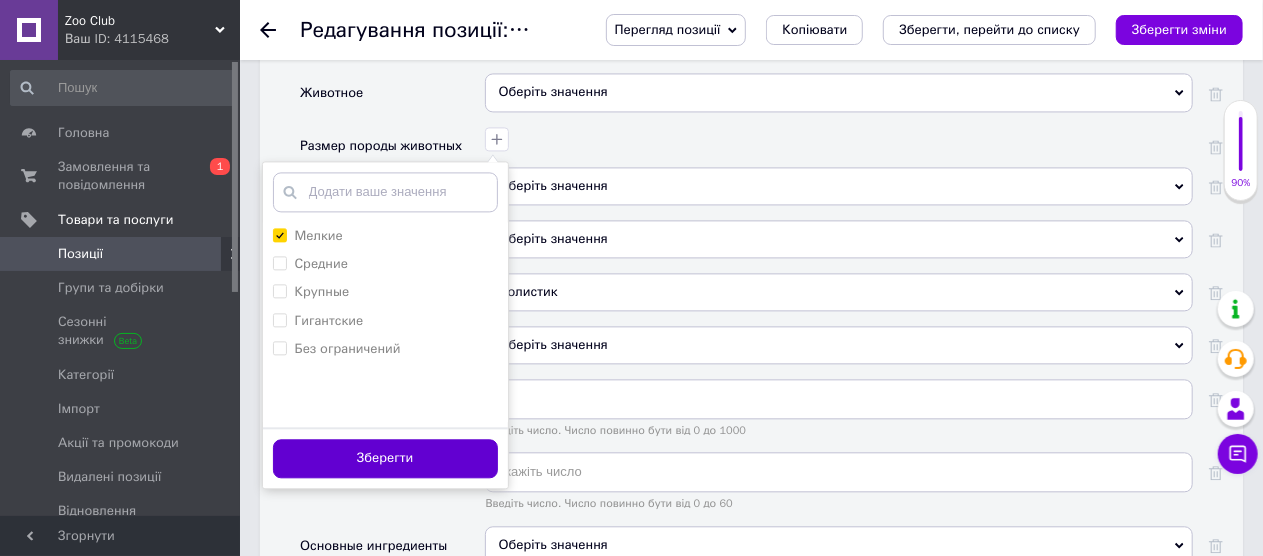 click on "Зберегти" at bounding box center [385, 458] 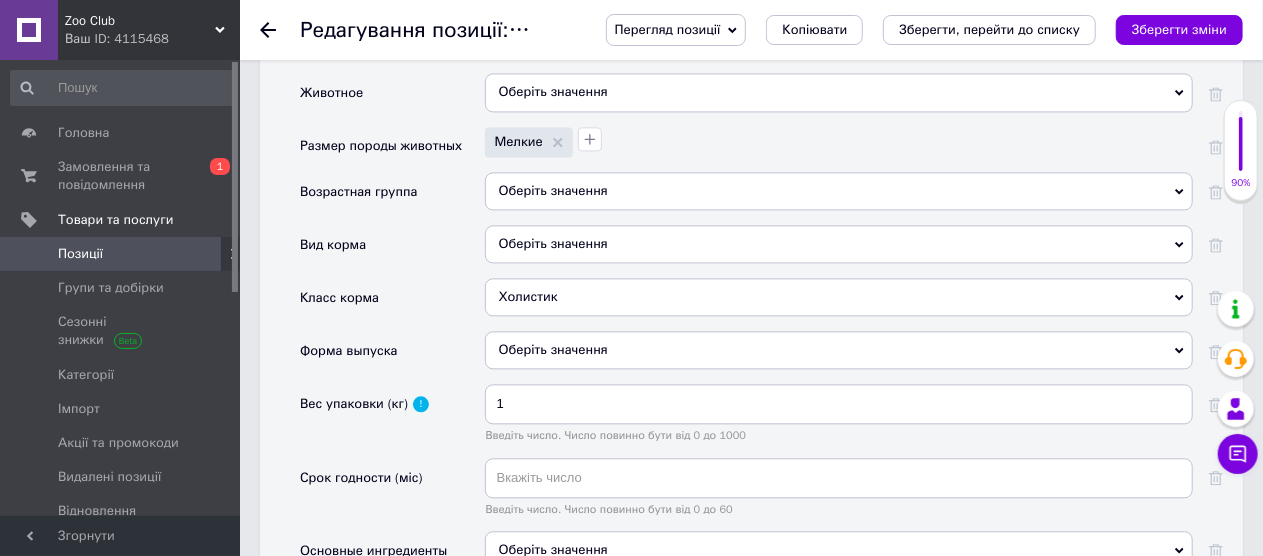 click on "Оберіть значення" at bounding box center [839, 191] 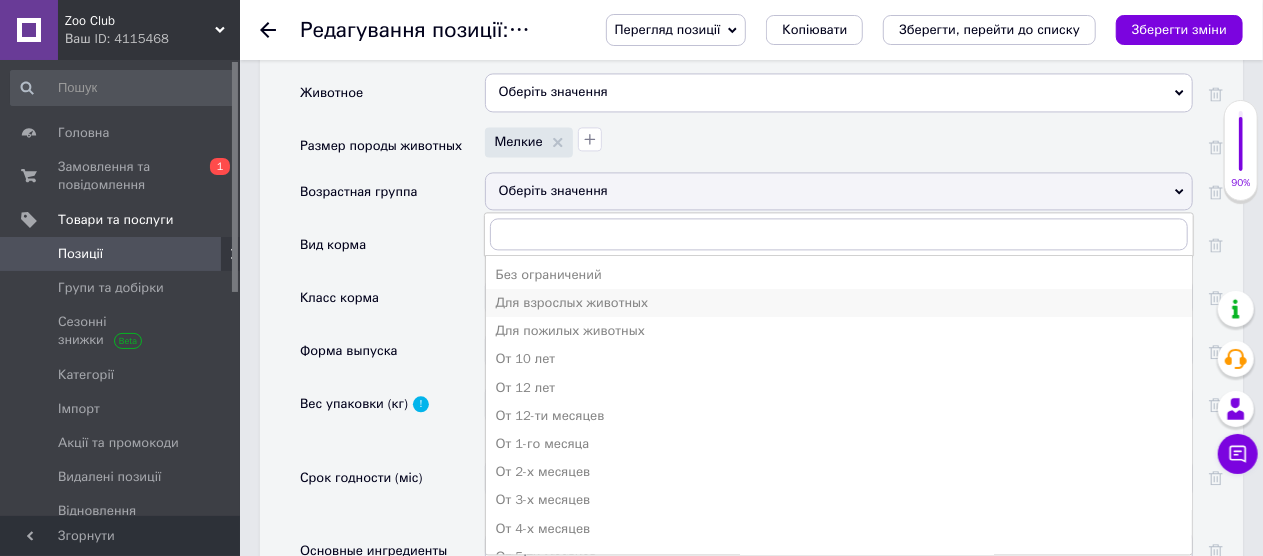 click on "Для взрослых животных" at bounding box center (839, 303) 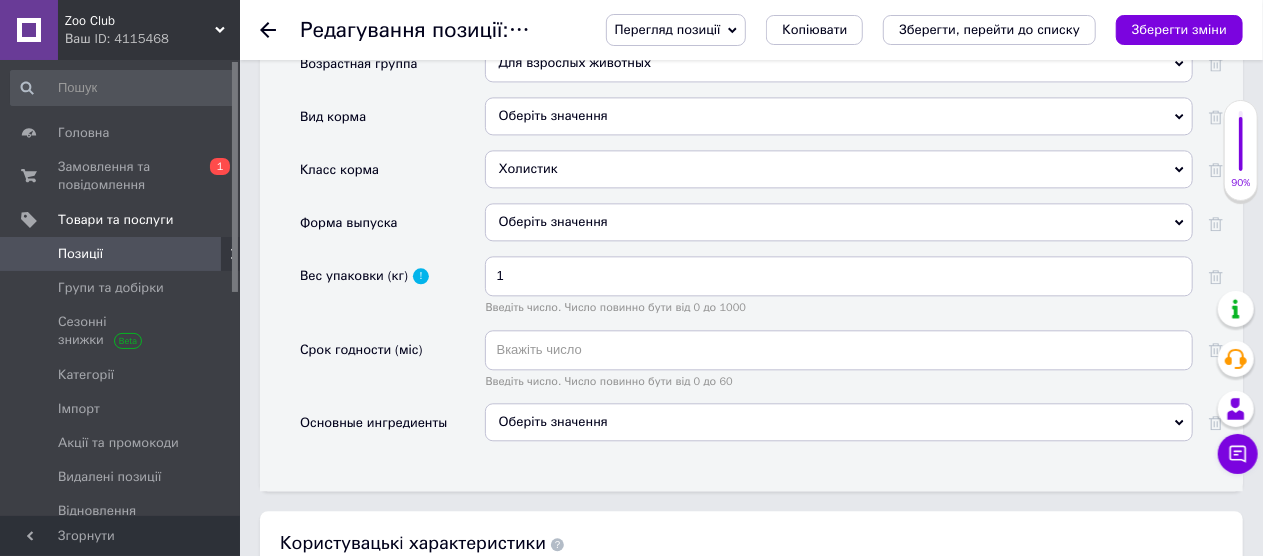 scroll, scrollTop: 2300, scrollLeft: 0, axis: vertical 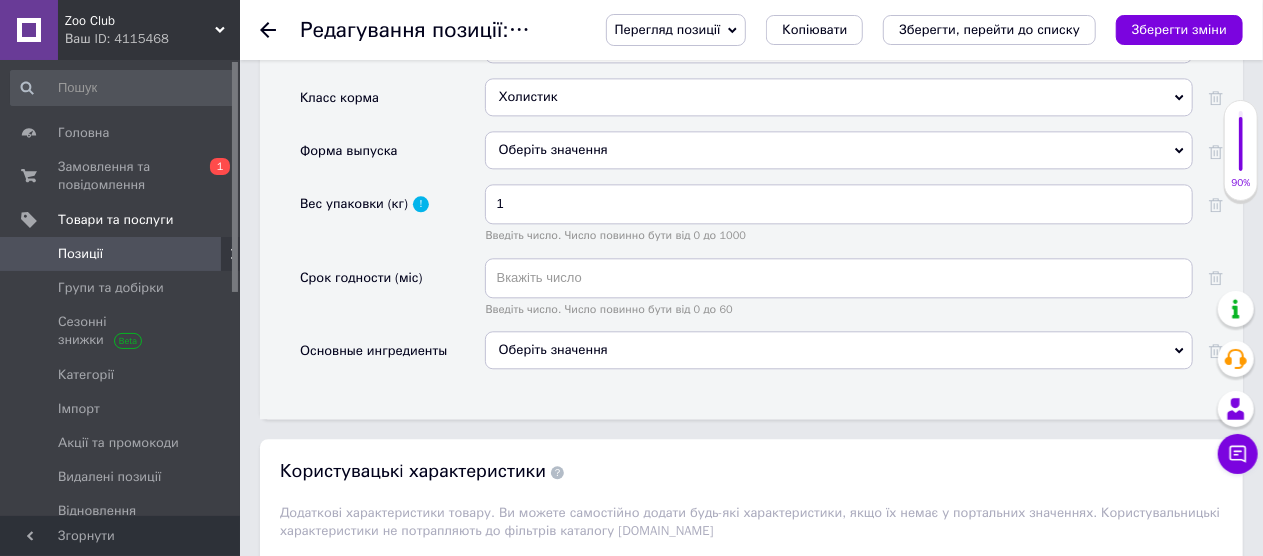 click on "Оберіть значення" at bounding box center (839, 350) 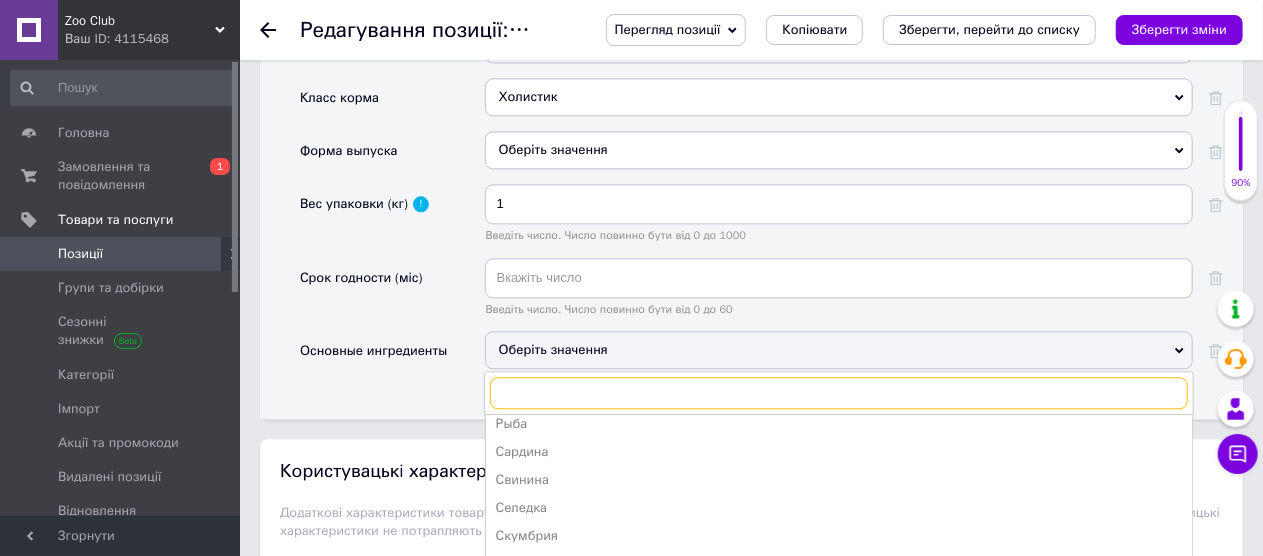 scroll, scrollTop: 895, scrollLeft: 0, axis: vertical 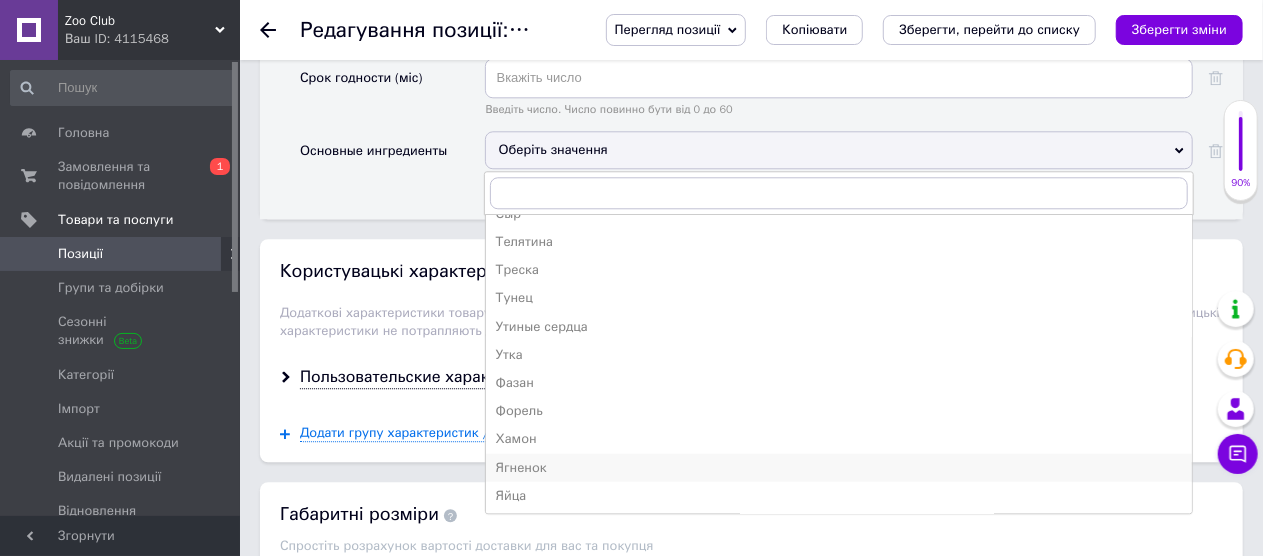 click on "Ягненок" at bounding box center (839, 467) 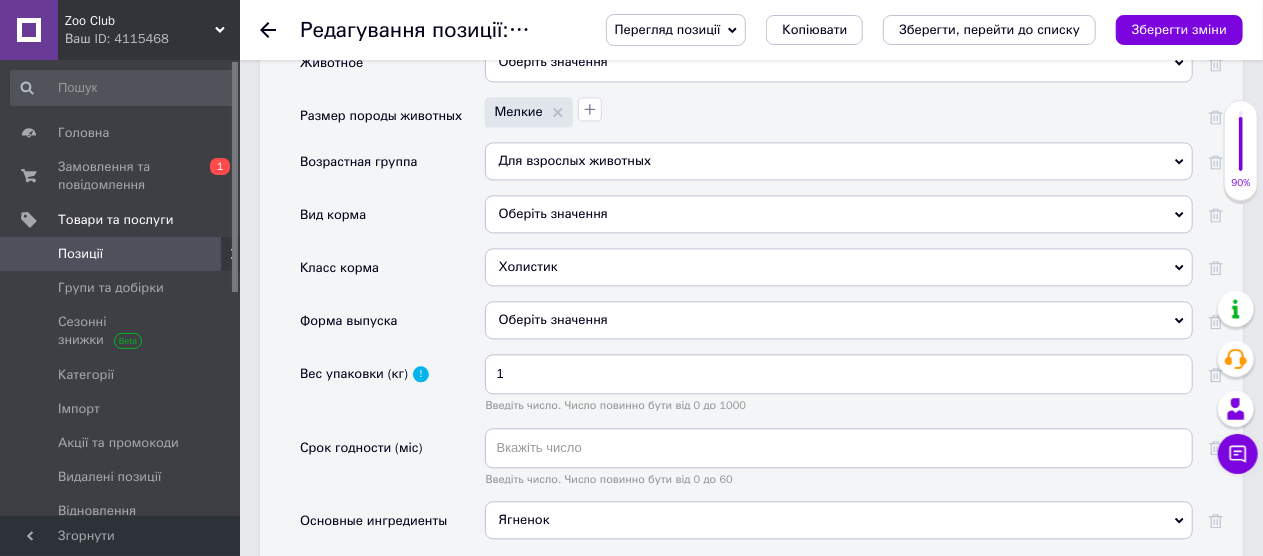 scroll, scrollTop: 2100, scrollLeft: 0, axis: vertical 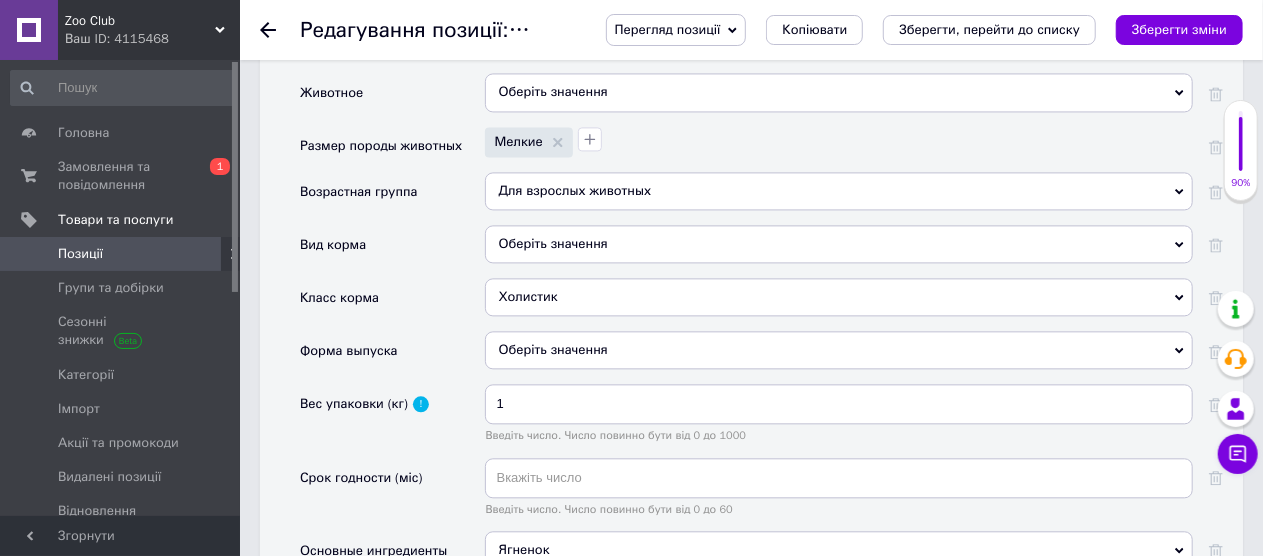 click on "Оберіть значення" at bounding box center [839, 350] 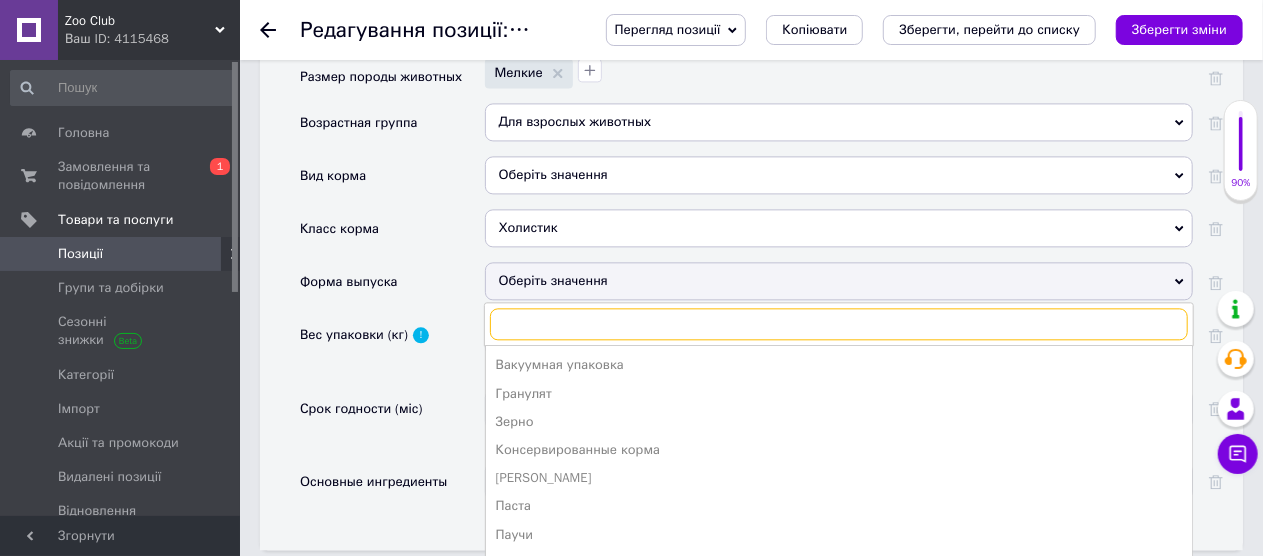 scroll, scrollTop: 2200, scrollLeft: 0, axis: vertical 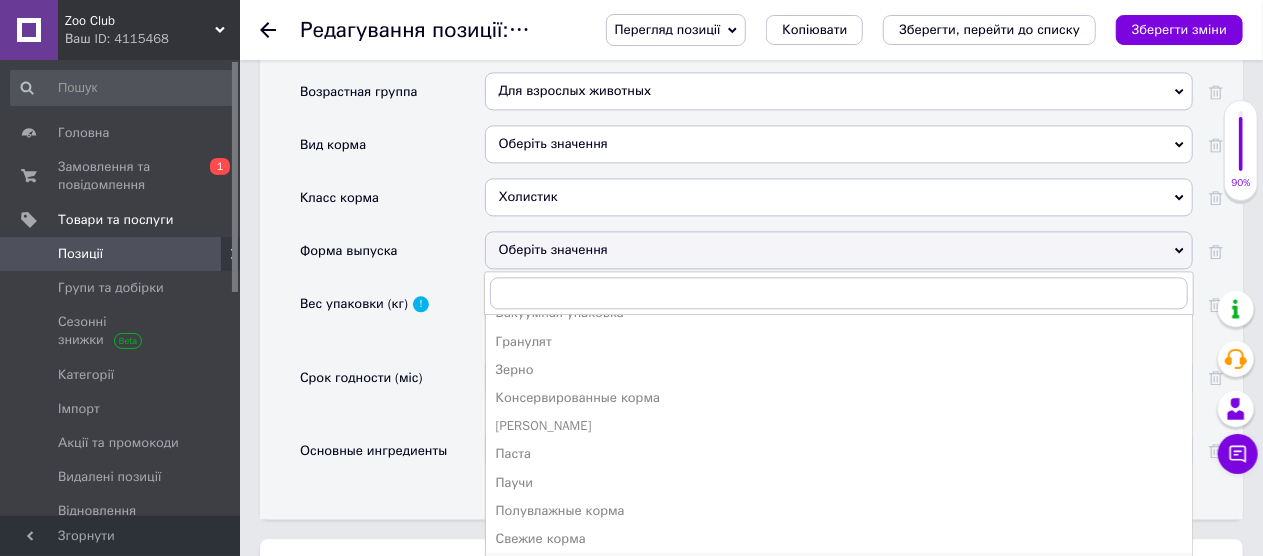 click on "Сухие к[DEMOGRAPHIC_DATA]" at bounding box center [839, 567] 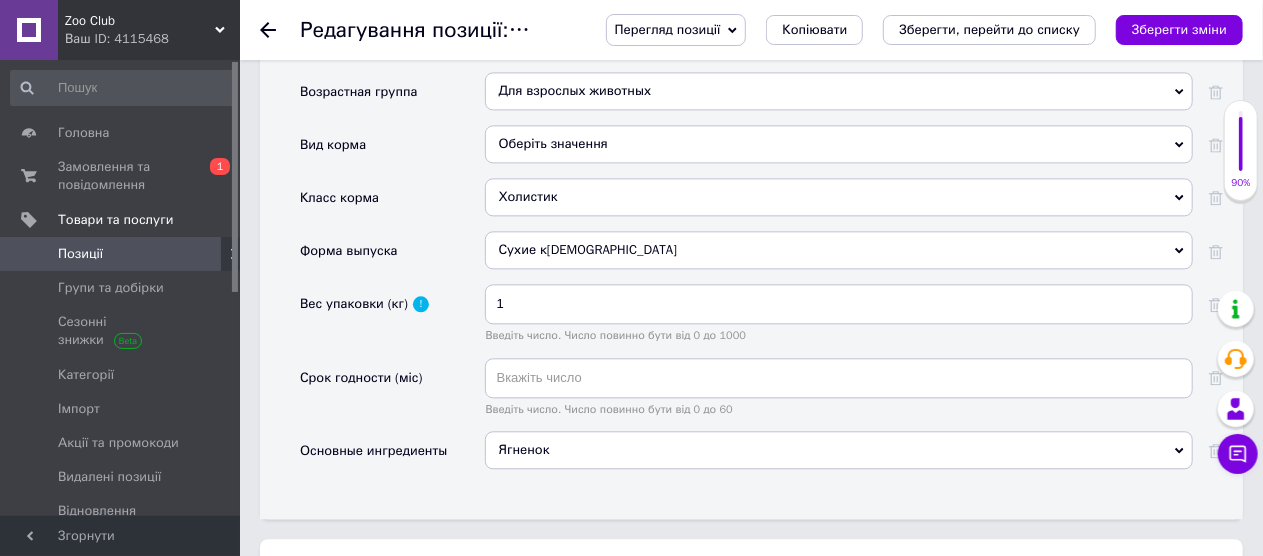 click on "Оберіть значення" at bounding box center (839, 144) 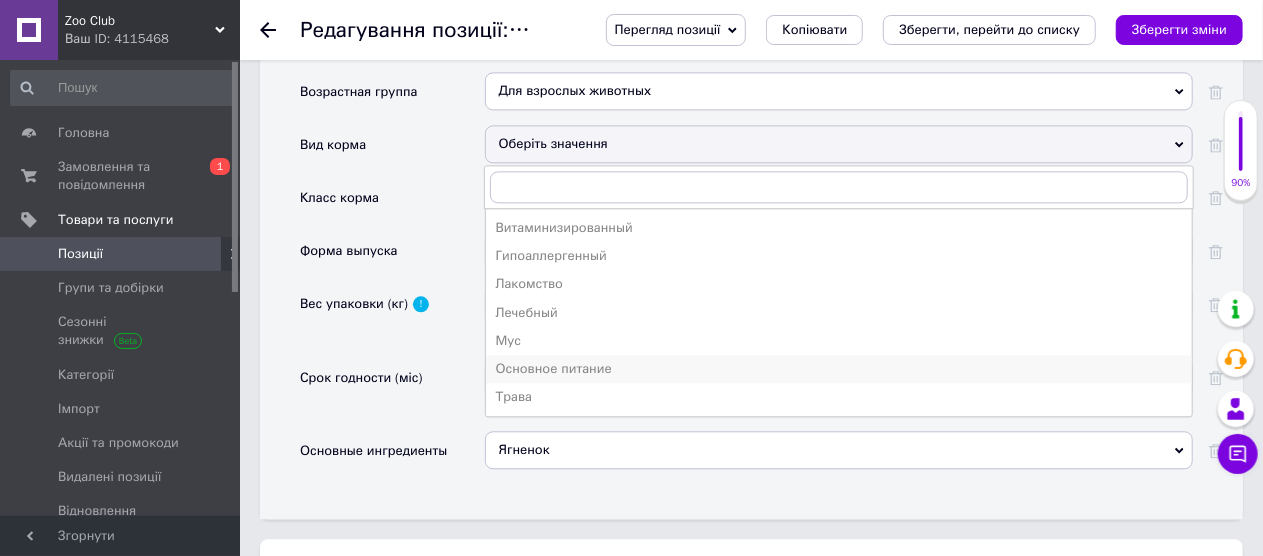 click on "Основное питание" at bounding box center [839, 369] 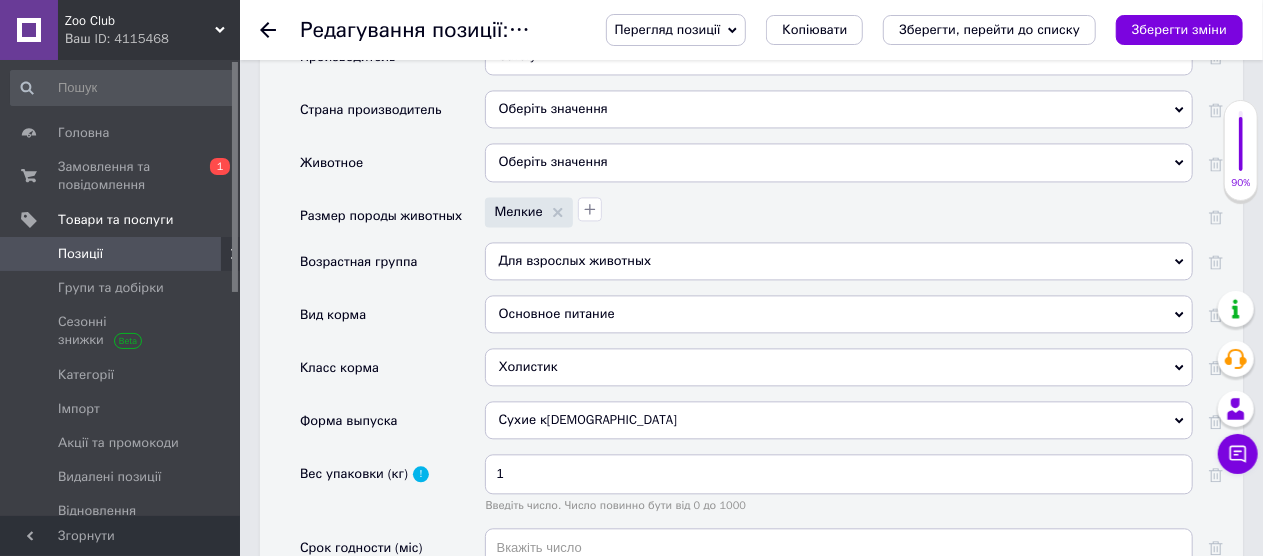 scroll, scrollTop: 2018, scrollLeft: 0, axis: vertical 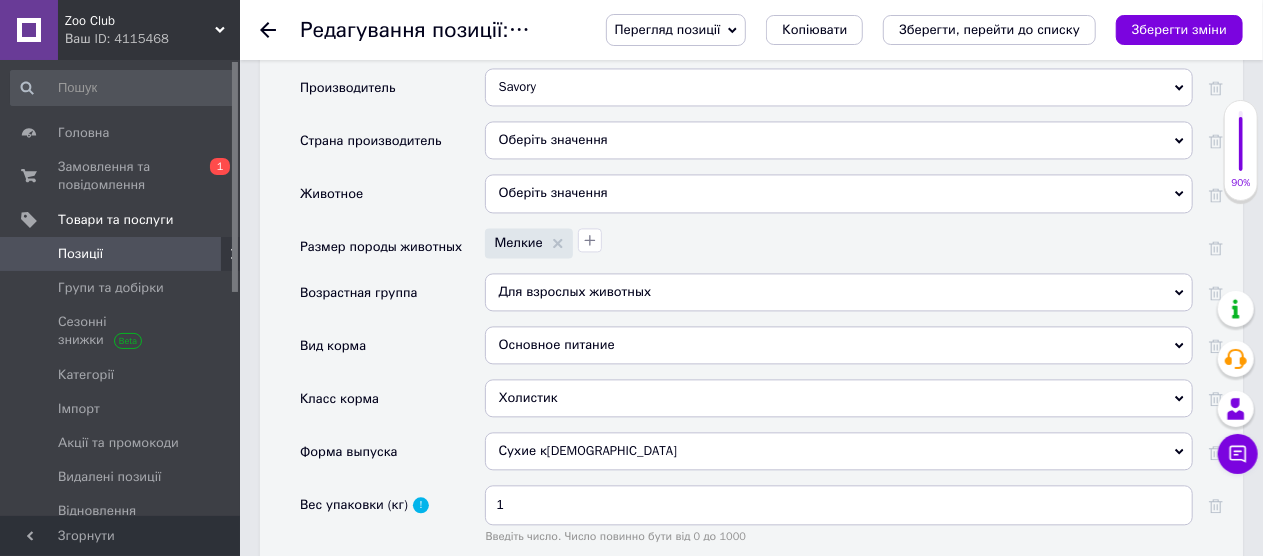 click on "Оберіть значення" at bounding box center [839, 193] 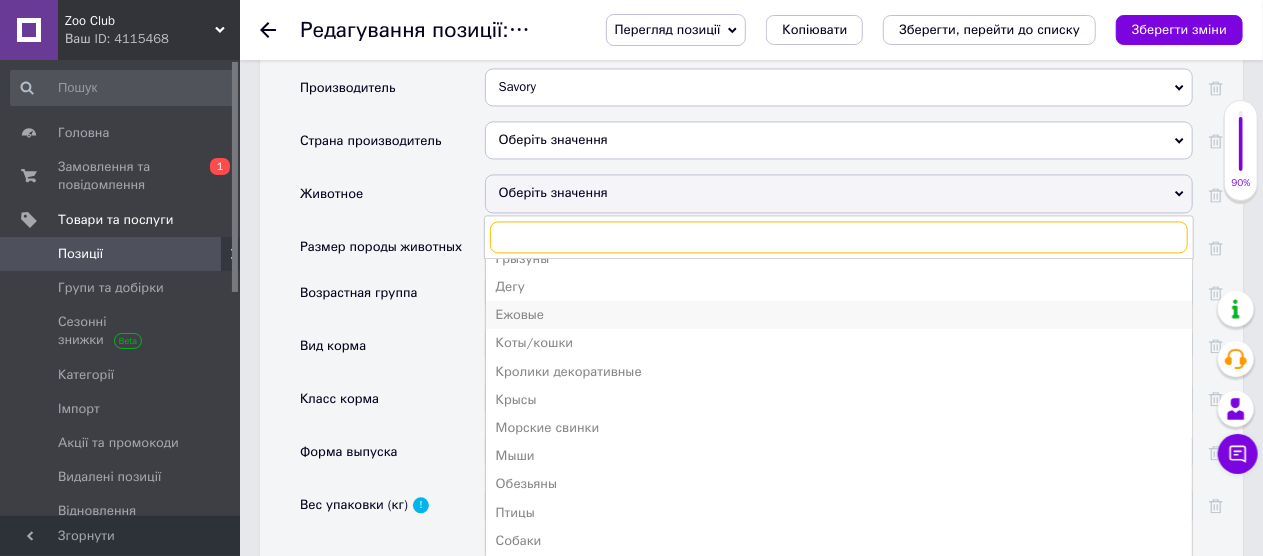 scroll, scrollTop: 162, scrollLeft: 0, axis: vertical 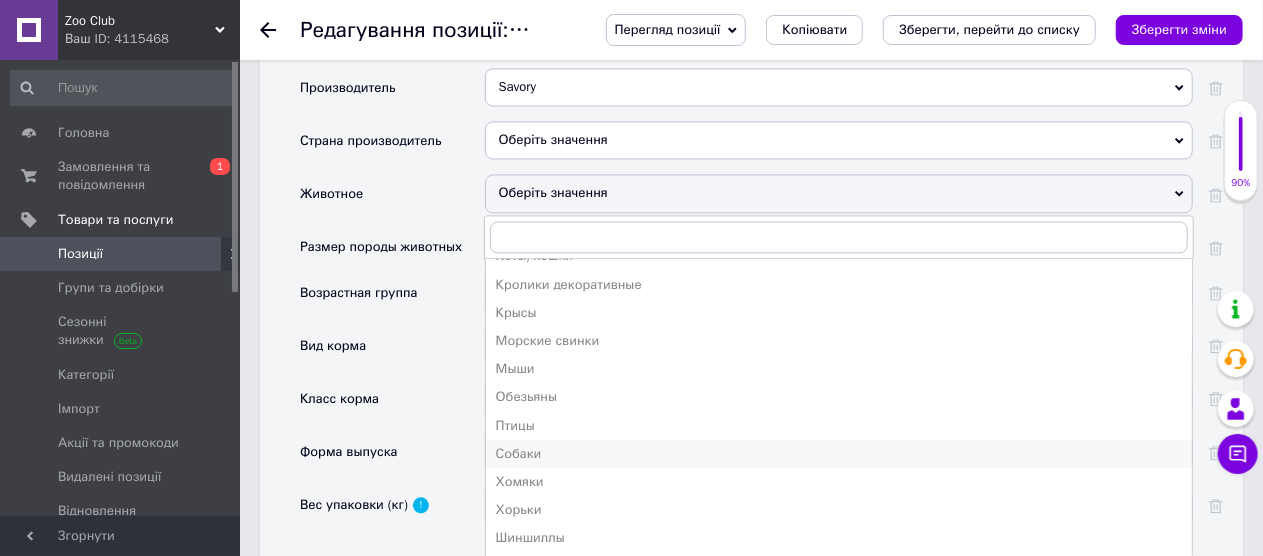 click on "Собаки" at bounding box center (839, 454) 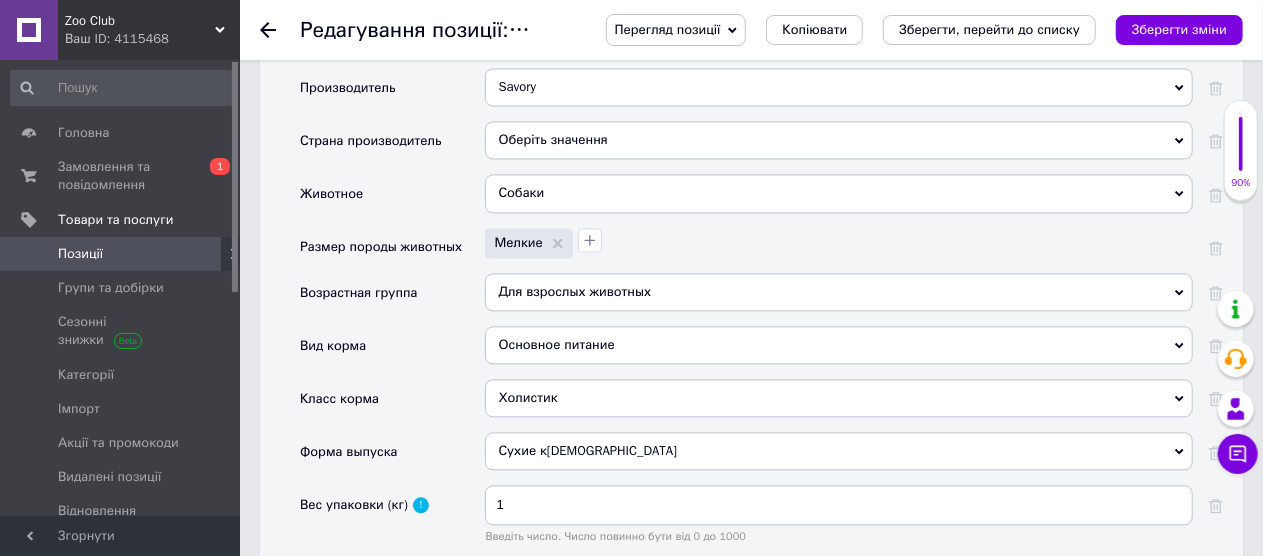 click on "Оберіть значення" at bounding box center (839, 140) 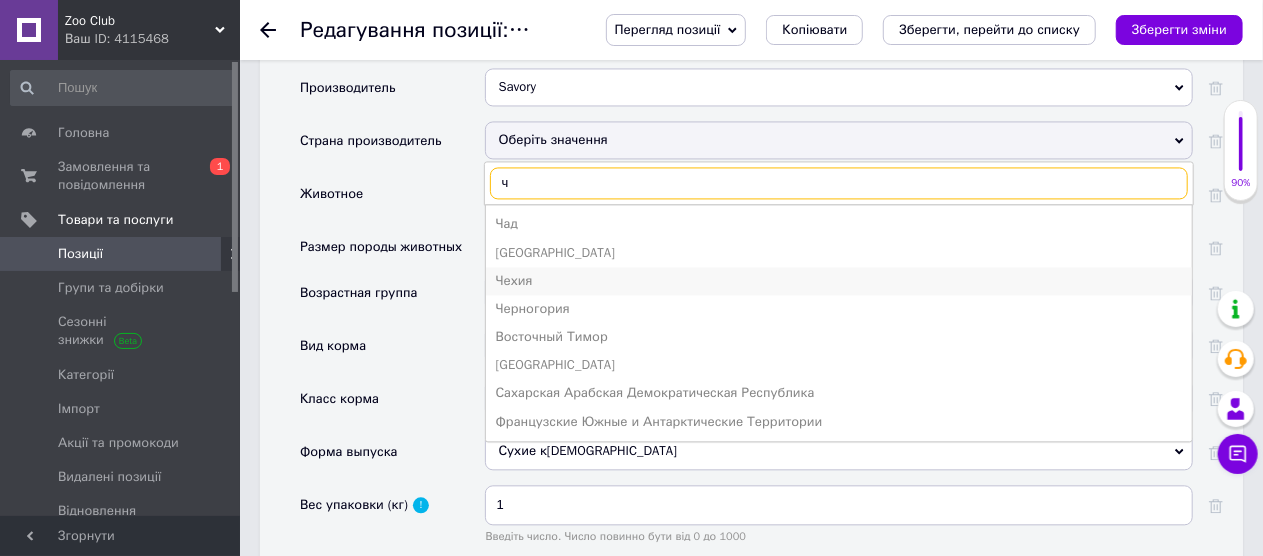 type on "ч" 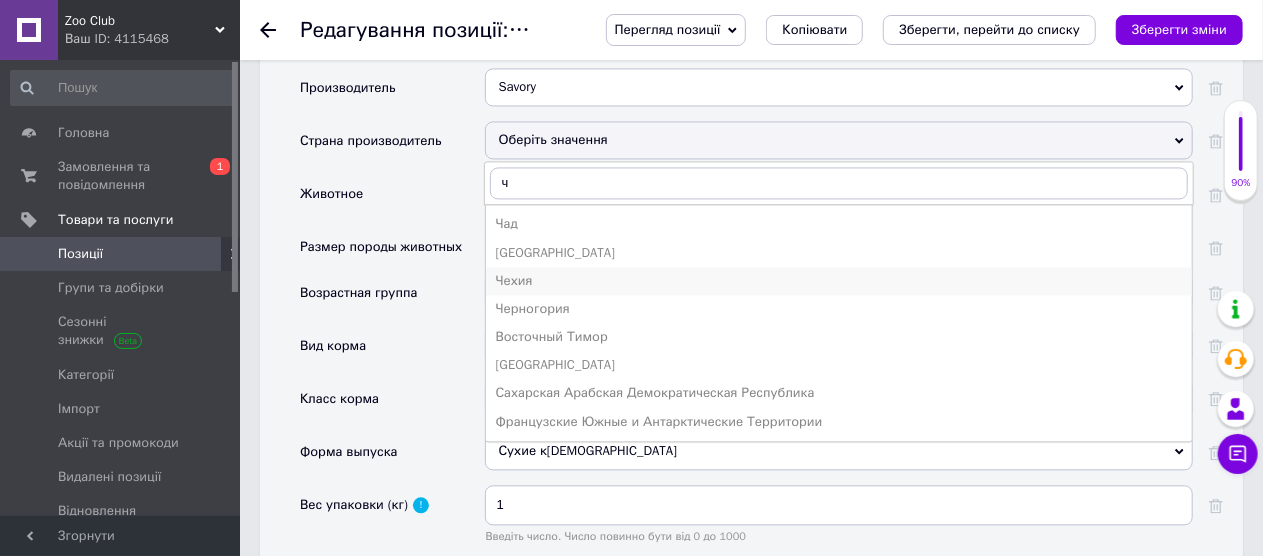 click on "Чехия" at bounding box center [839, 281] 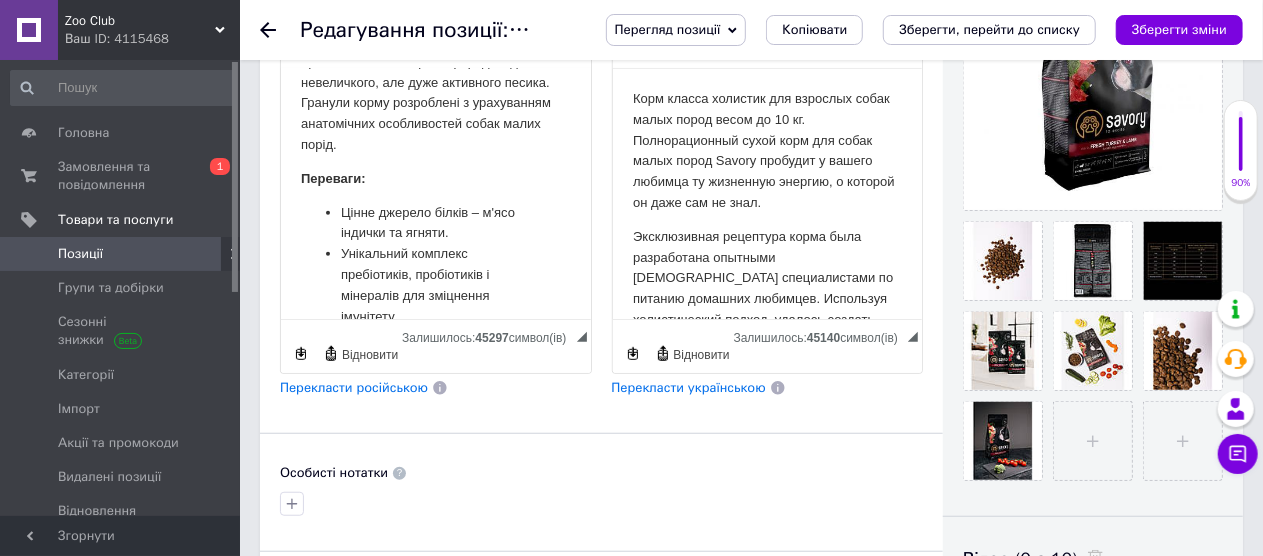 scroll, scrollTop: 518, scrollLeft: 0, axis: vertical 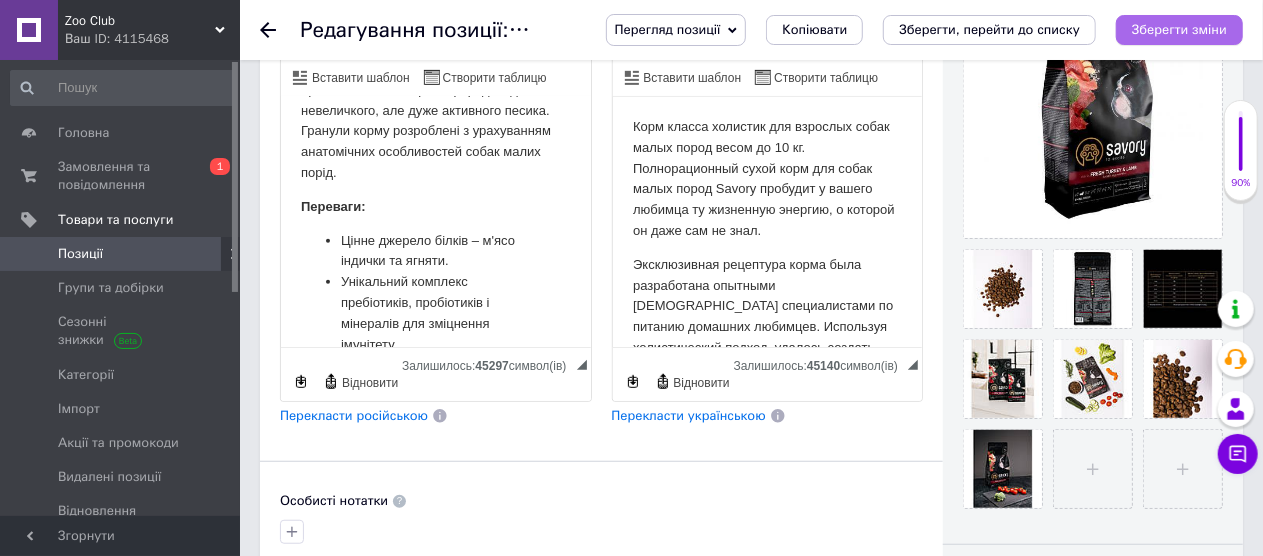 click on "Зберегти зміни" at bounding box center [1179, 29] 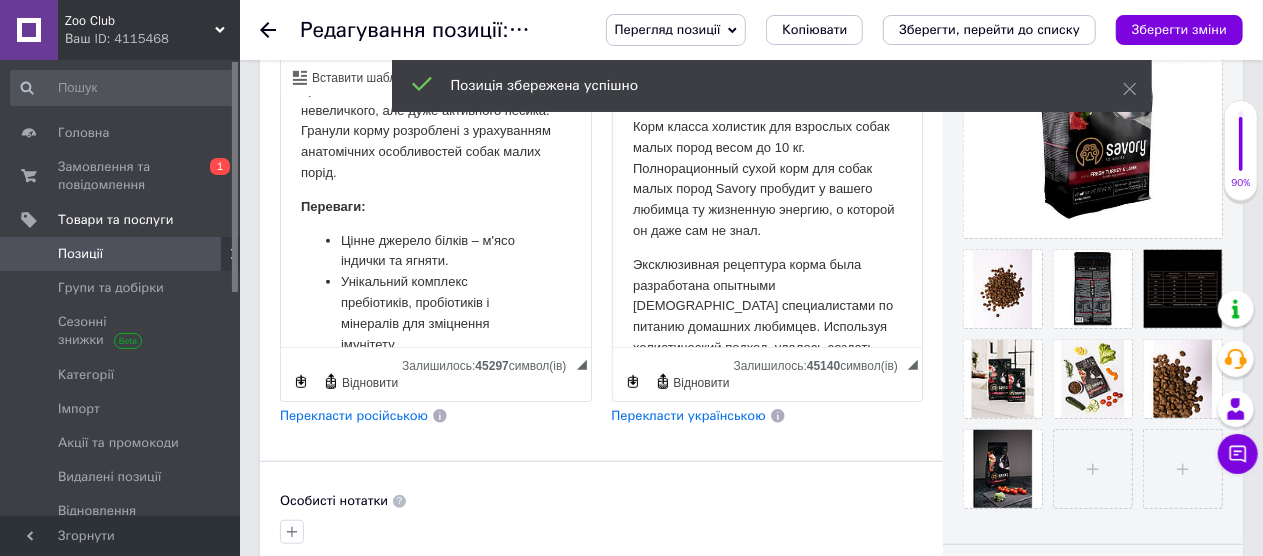click 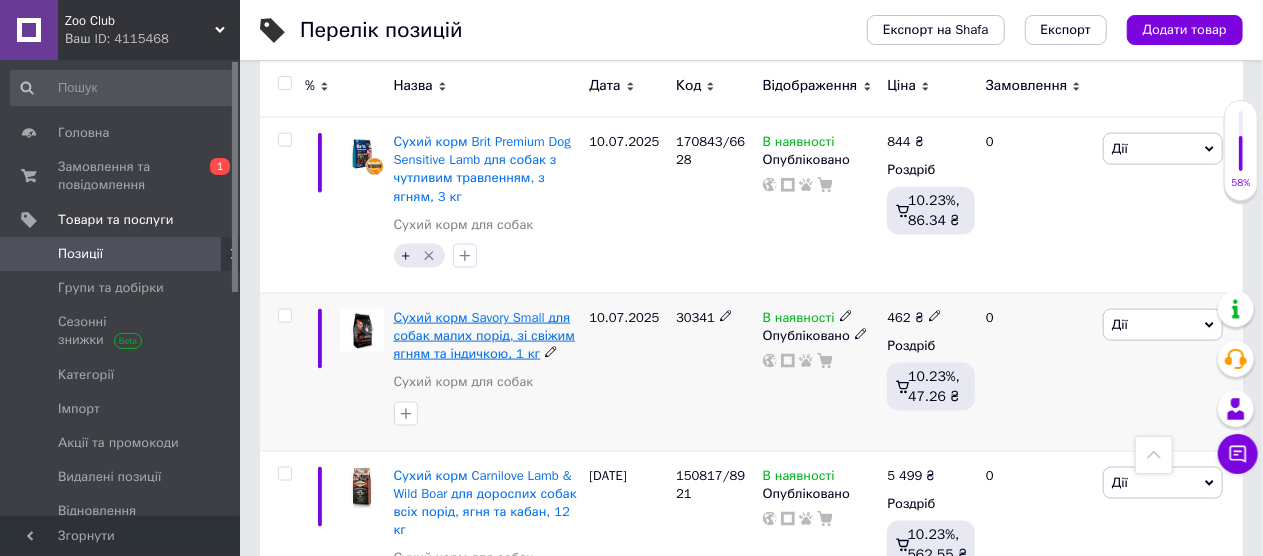scroll, scrollTop: 1300, scrollLeft: 0, axis: vertical 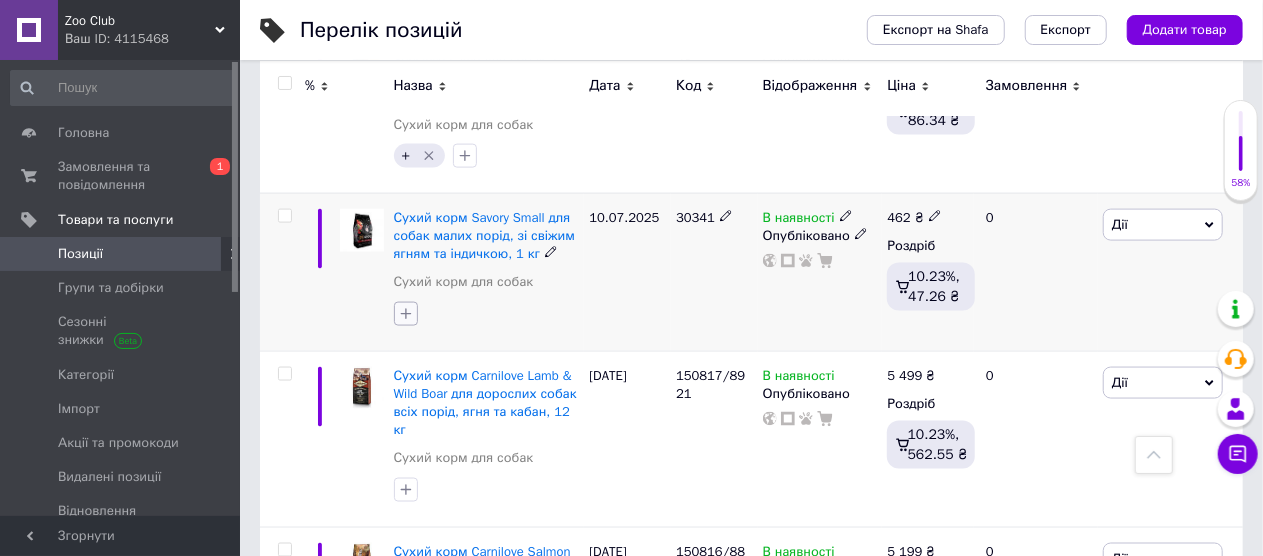 click 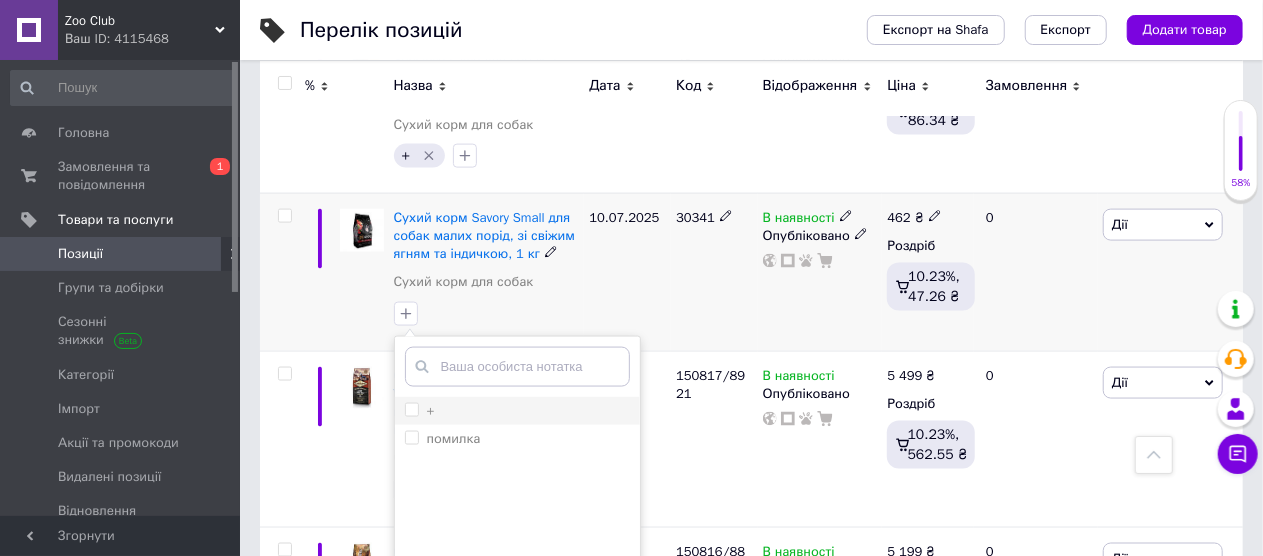 click on "+" at bounding box center [411, 409] 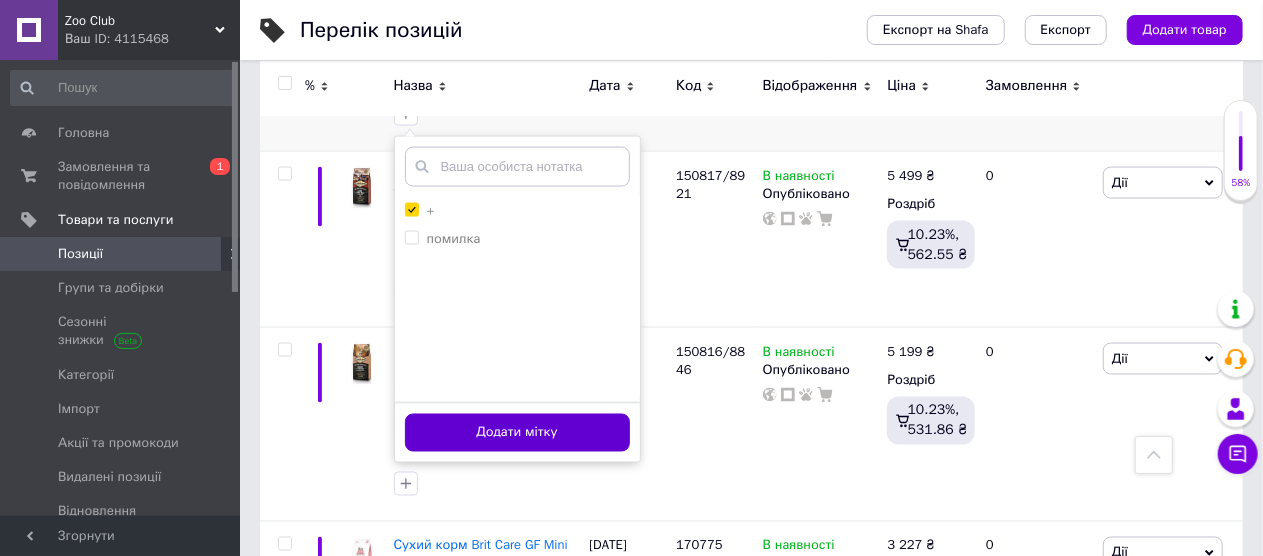 click on "Додати мітку" at bounding box center [517, 433] 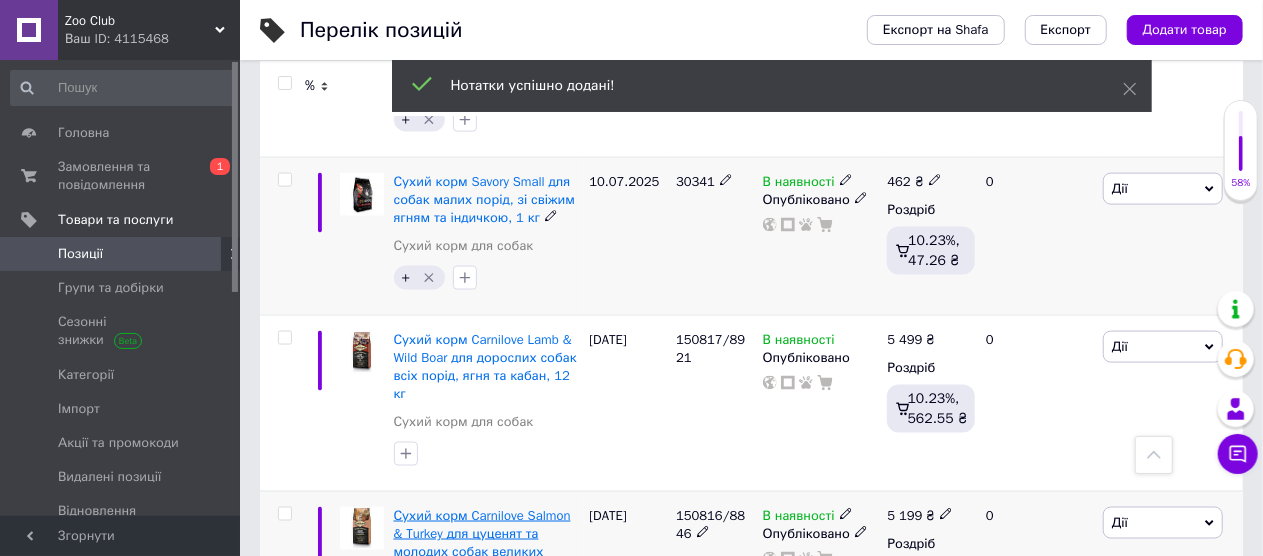 scroll, scrollTop: 1300, scrollLeft: 0, axis: vertical 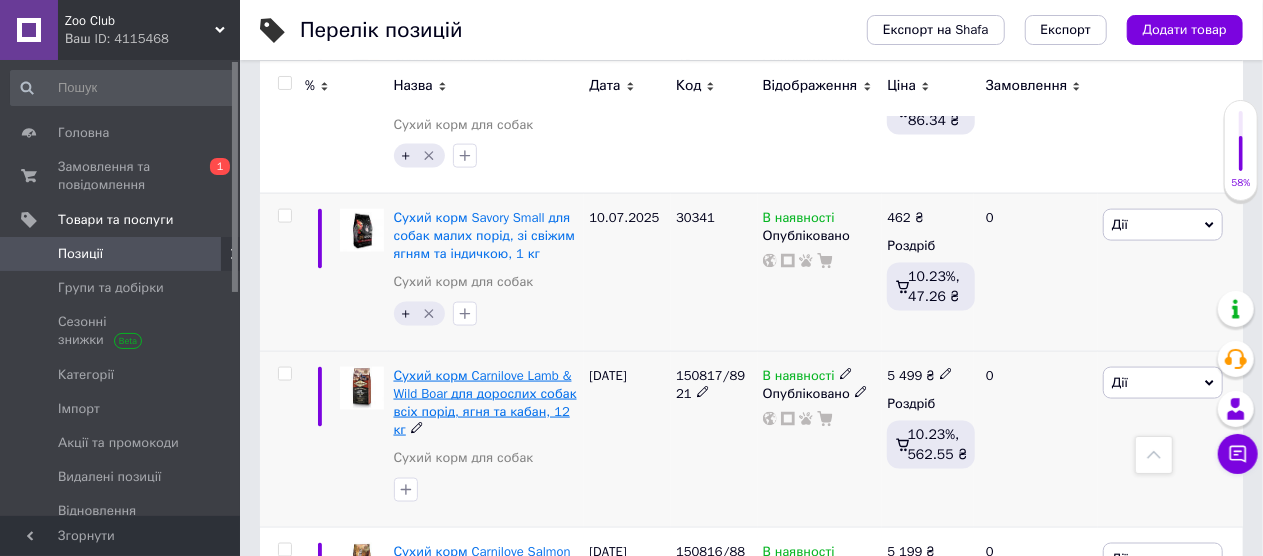 click on "Сухий корм Carnilove Lamb & Wild Boar для дорослих собак всіх порід, ягня та кабан, 12 кг" at bounding box center [485, 403] 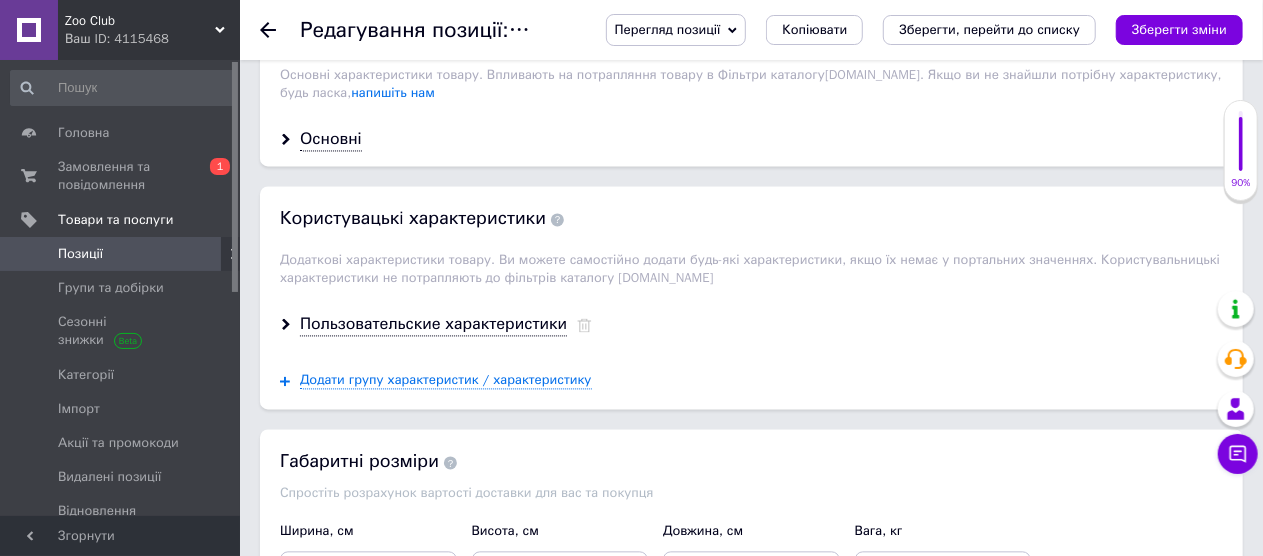 scroll, scrollTop: 1800, scrollLeft: 0, axis: vertical 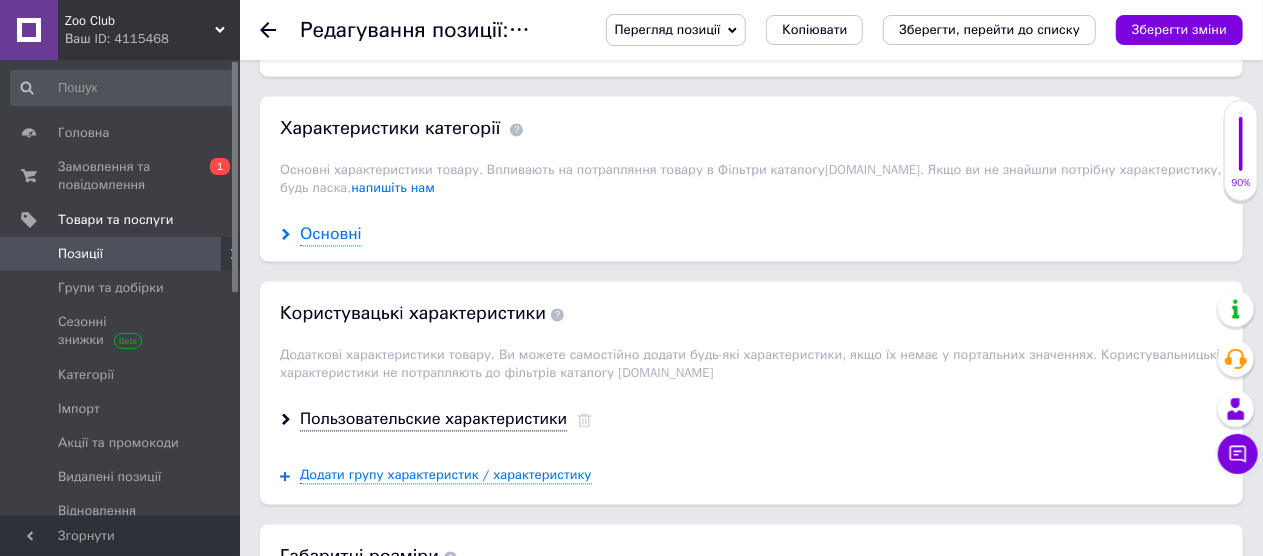 click on "Основні" at bounding box center [331, 235] 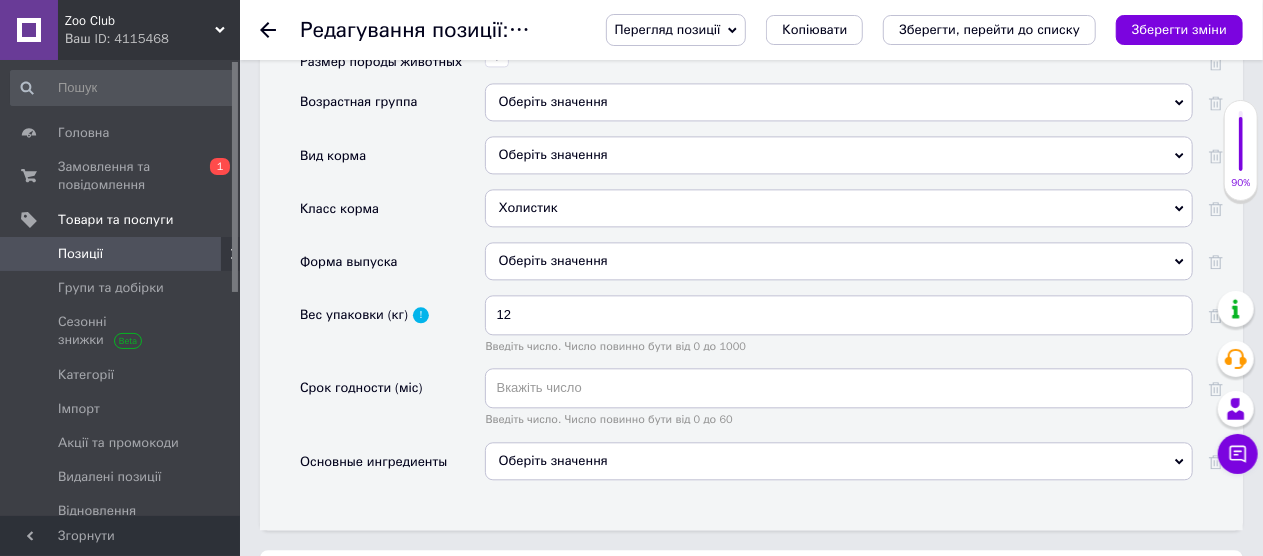 scroll, scrollTop: 2200, scrollLeft: 0, axis: vertical 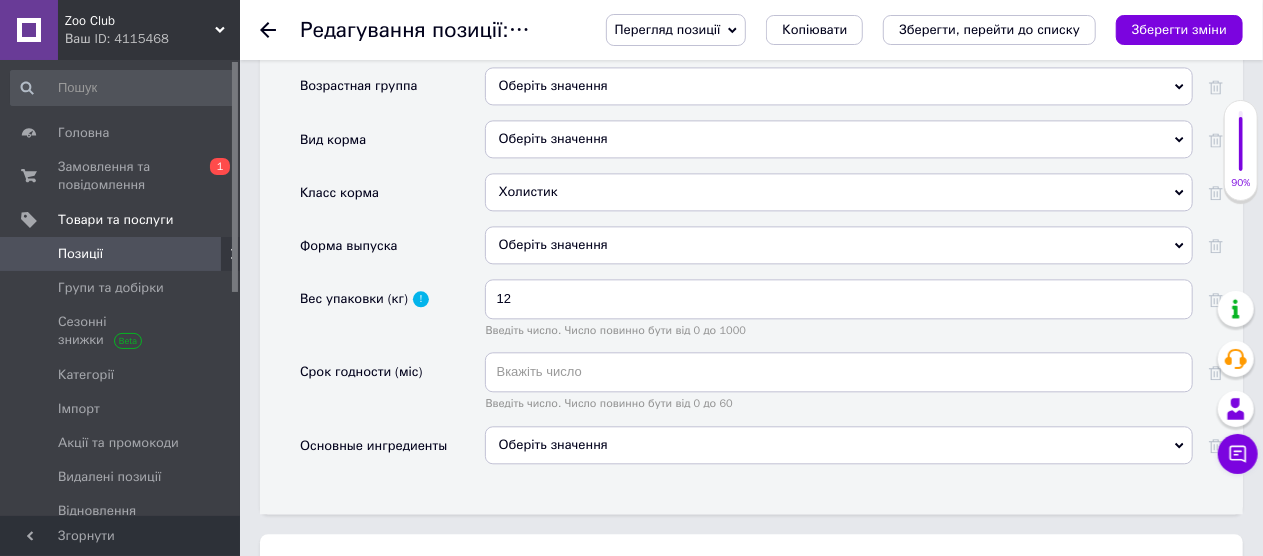 click on "Оберіть значення" at bounding box center (839, 445) 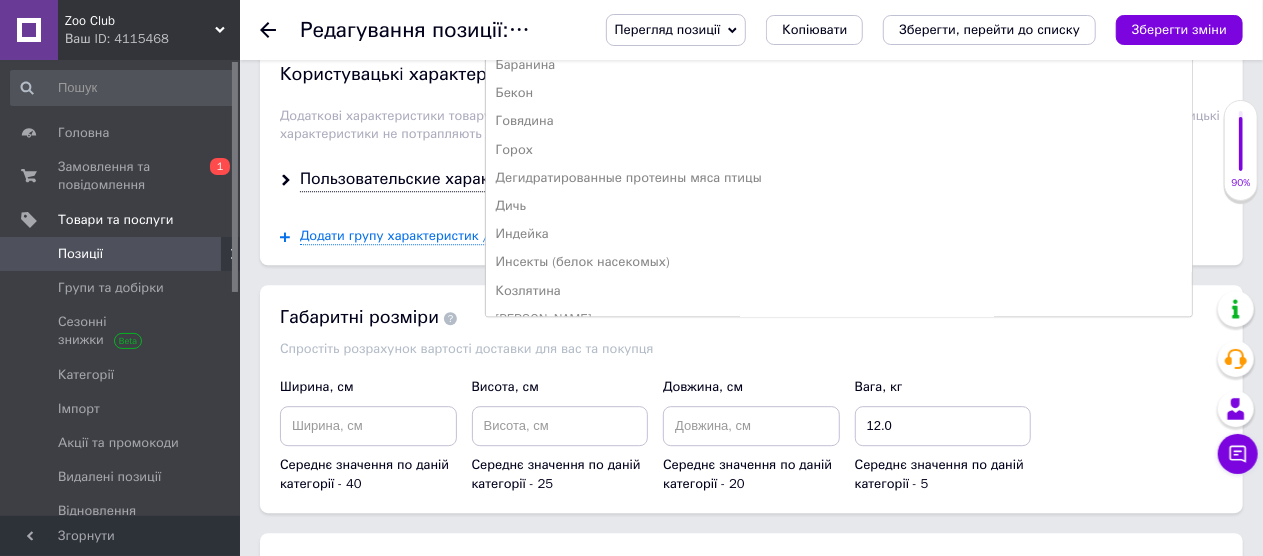 scroll, scrollTop: 2700, scrollLeft: 0, axis: vertical 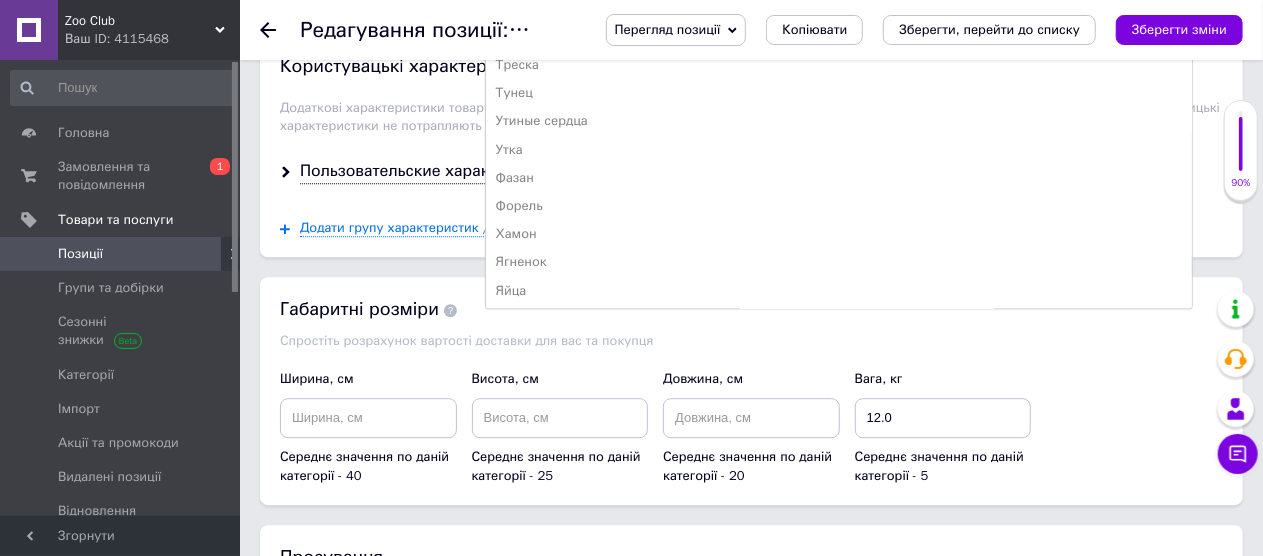 click on "Ягненок" at bounding box center (839, 261) 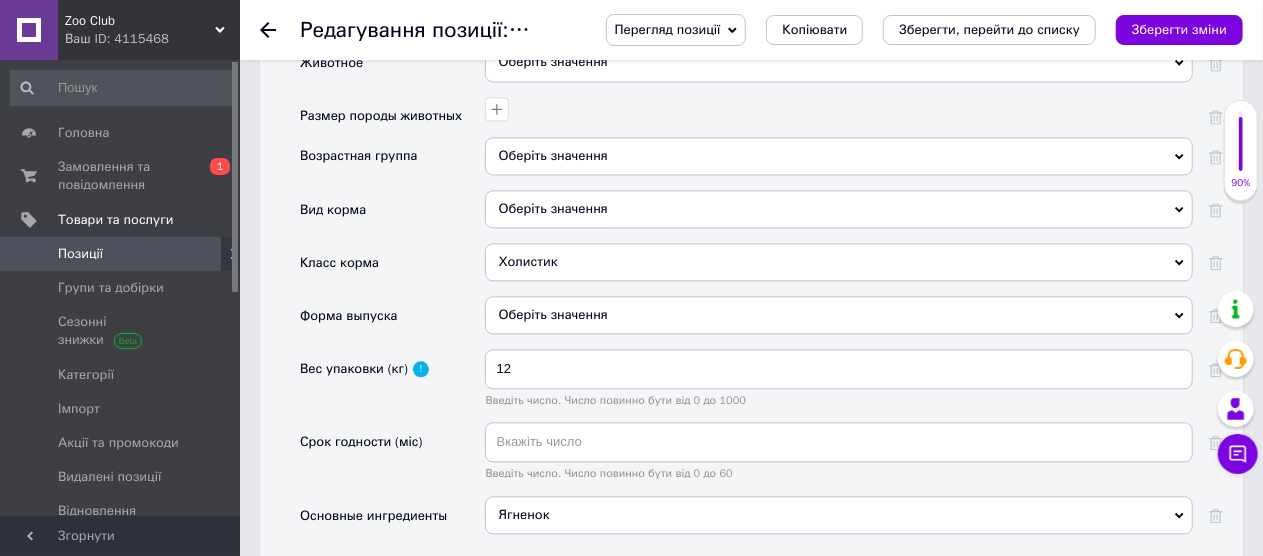 scroll, scrollTop: 2100, scrollLeft: 0, axis: vertical 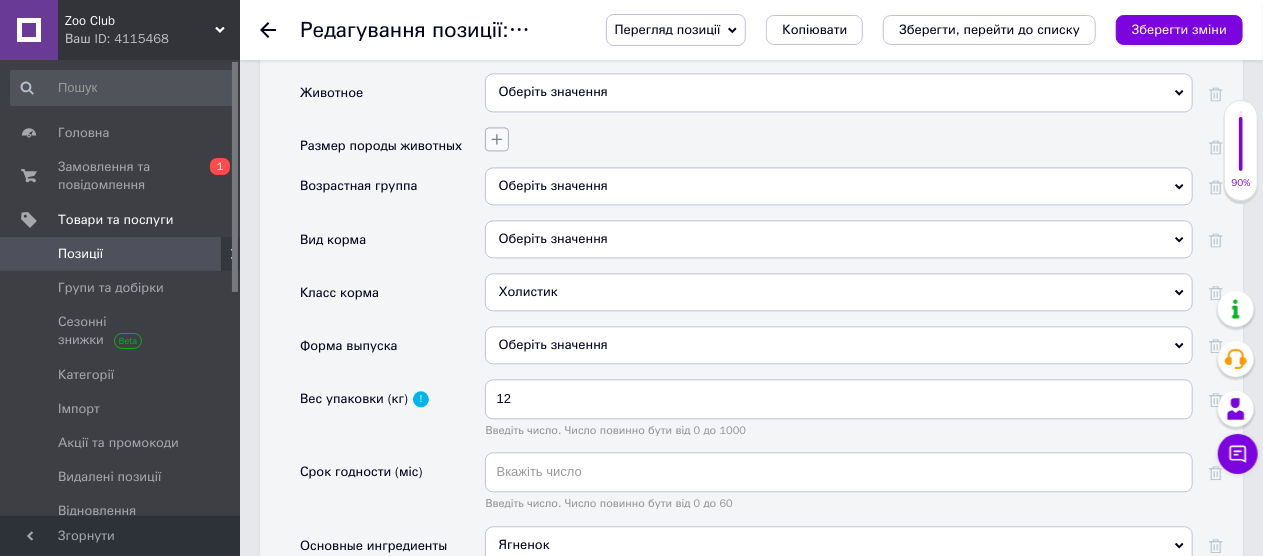 click 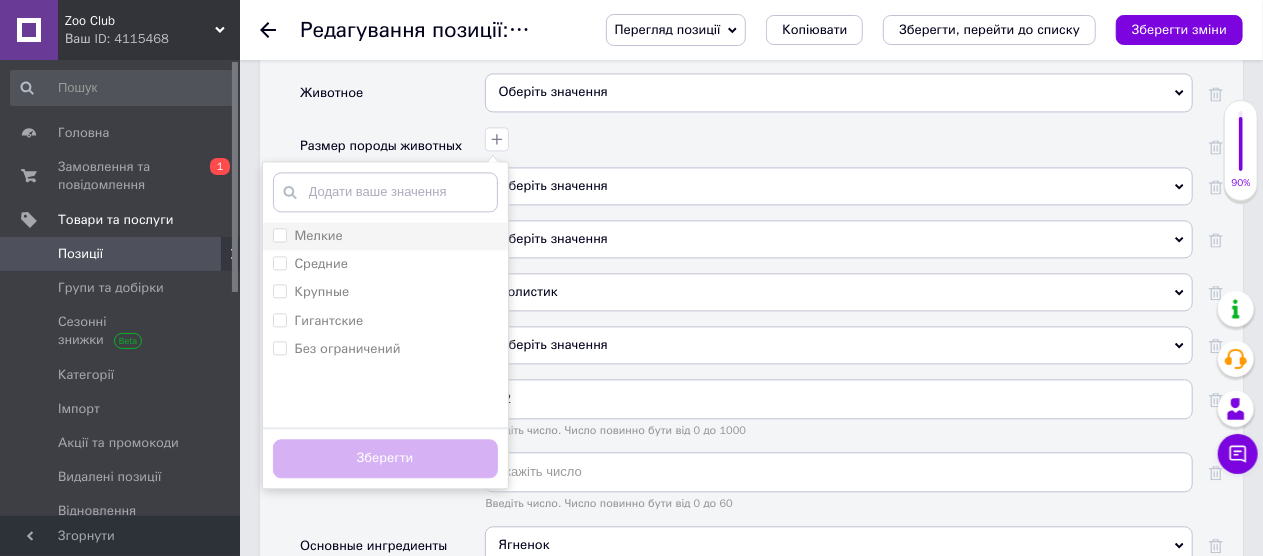 click on "Мелкие" at bounding box center [279, 234] 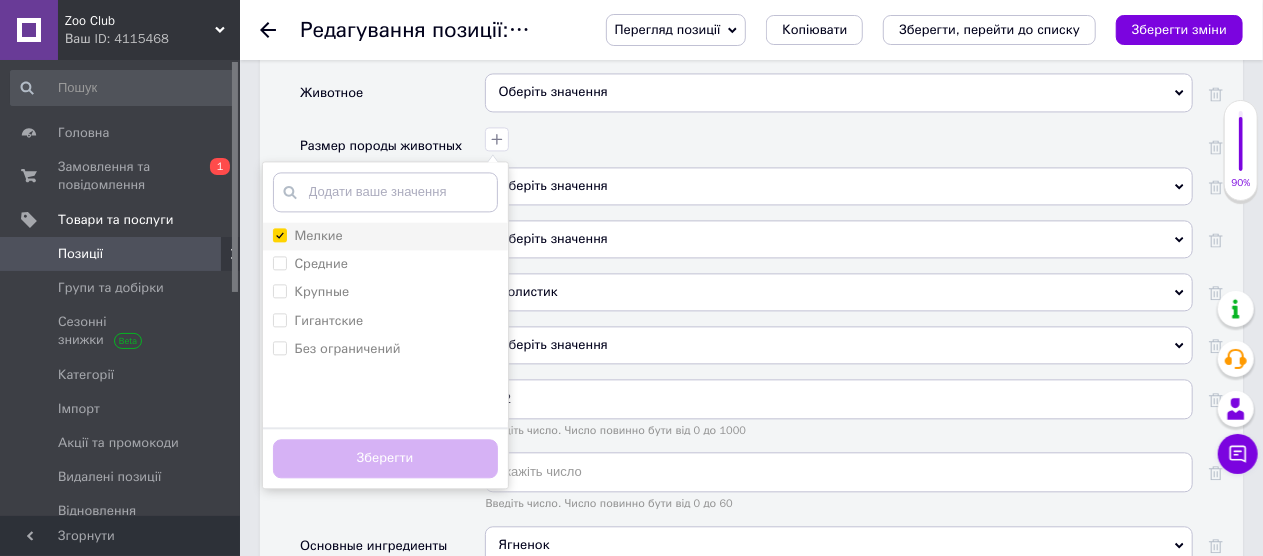 checkbox on "true" 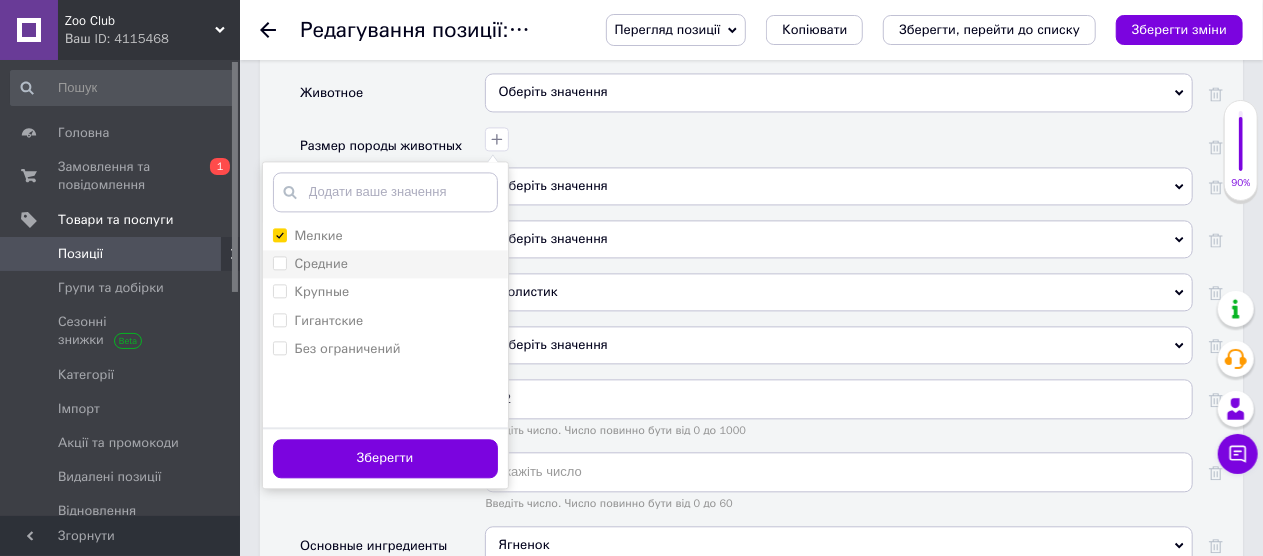 click on "Средние" at bounding box center [279, 262] 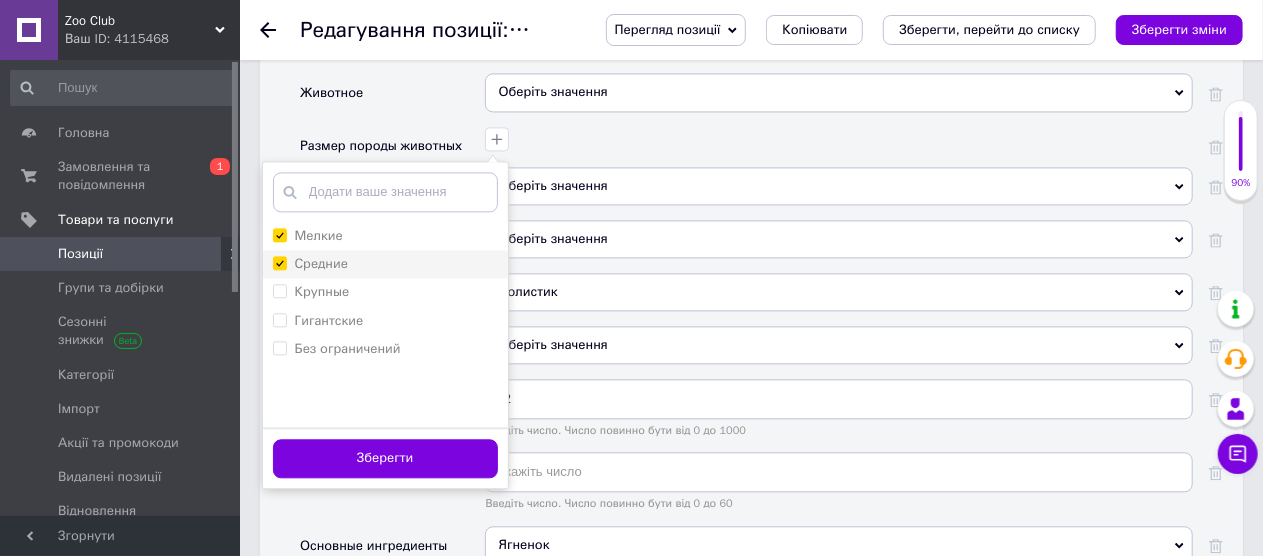 checkbox on "true" 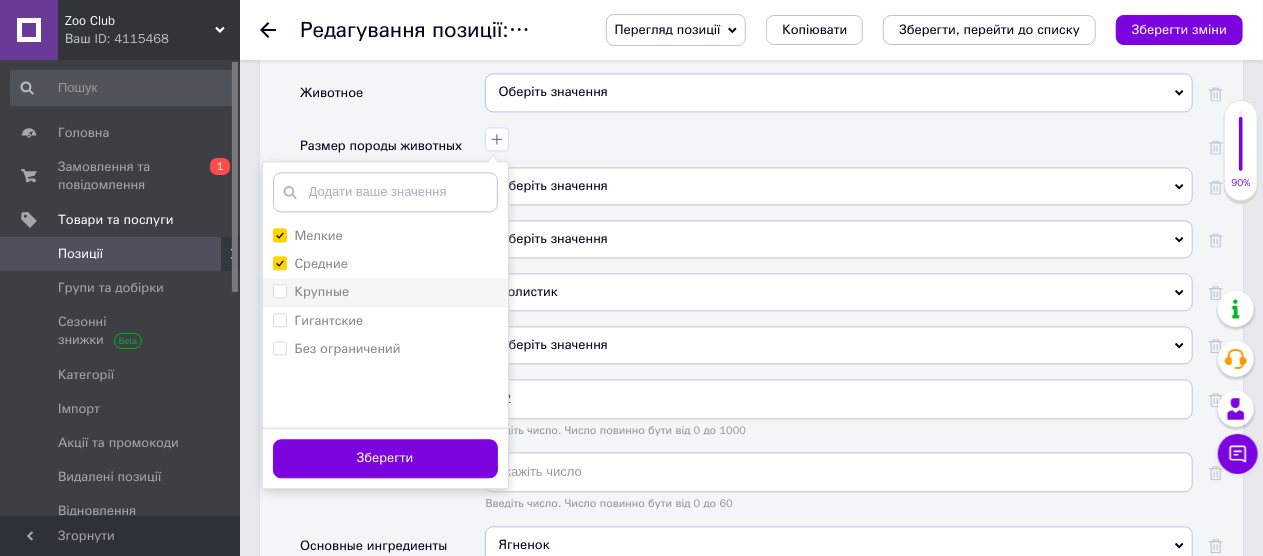 click on "Крупные" at bounding box center (279, 290) 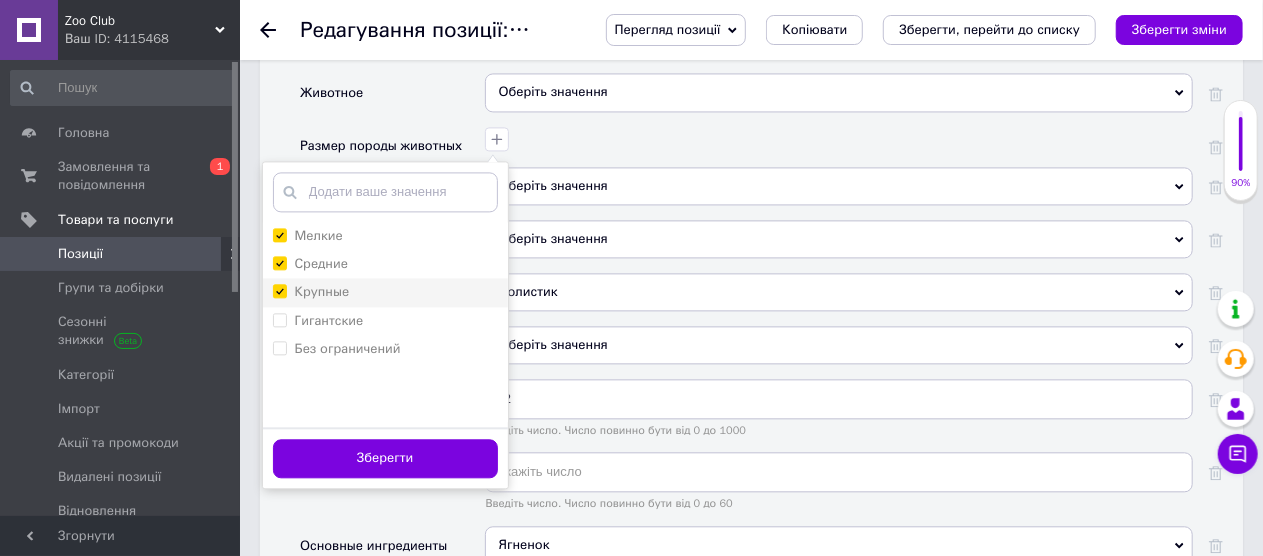 checkbox on "true" 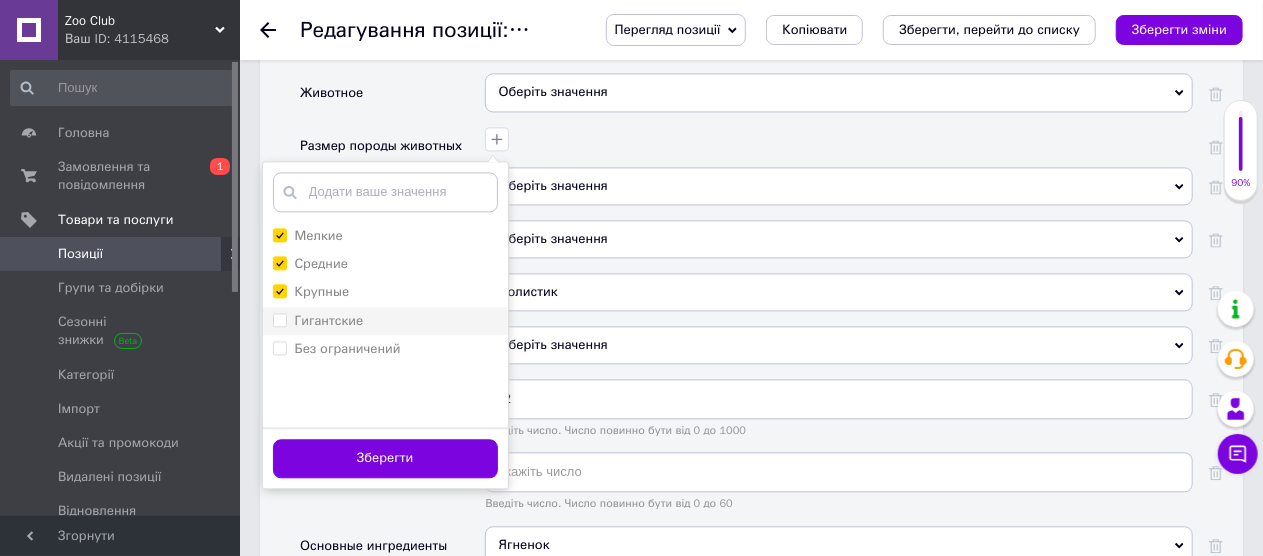 click on "Гигантские" at bounding box center (279, 319) 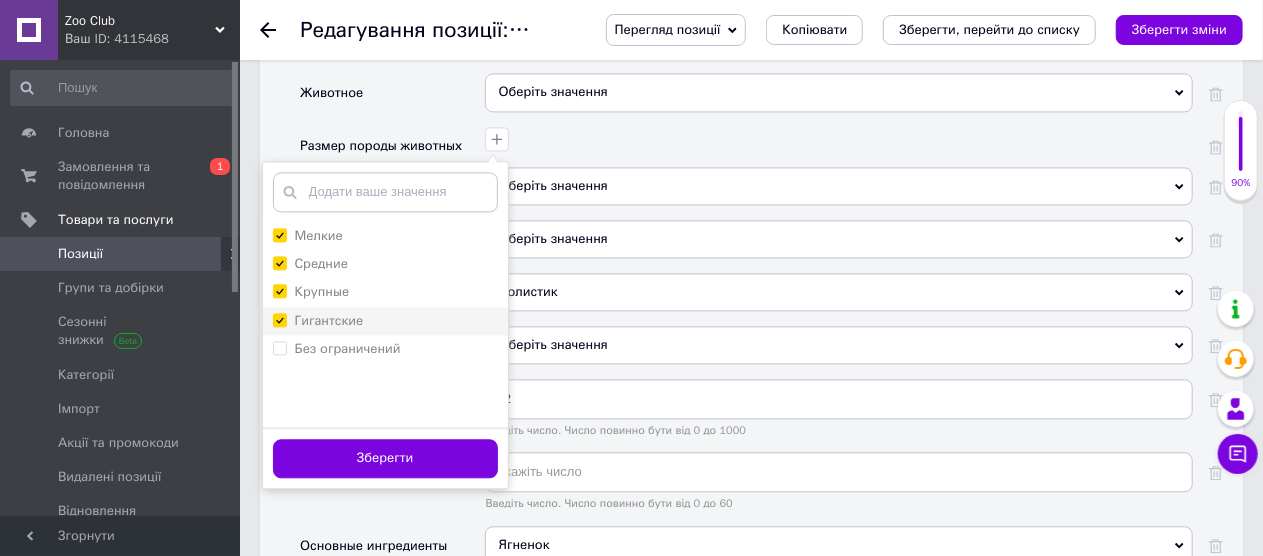 checkbox on "true" 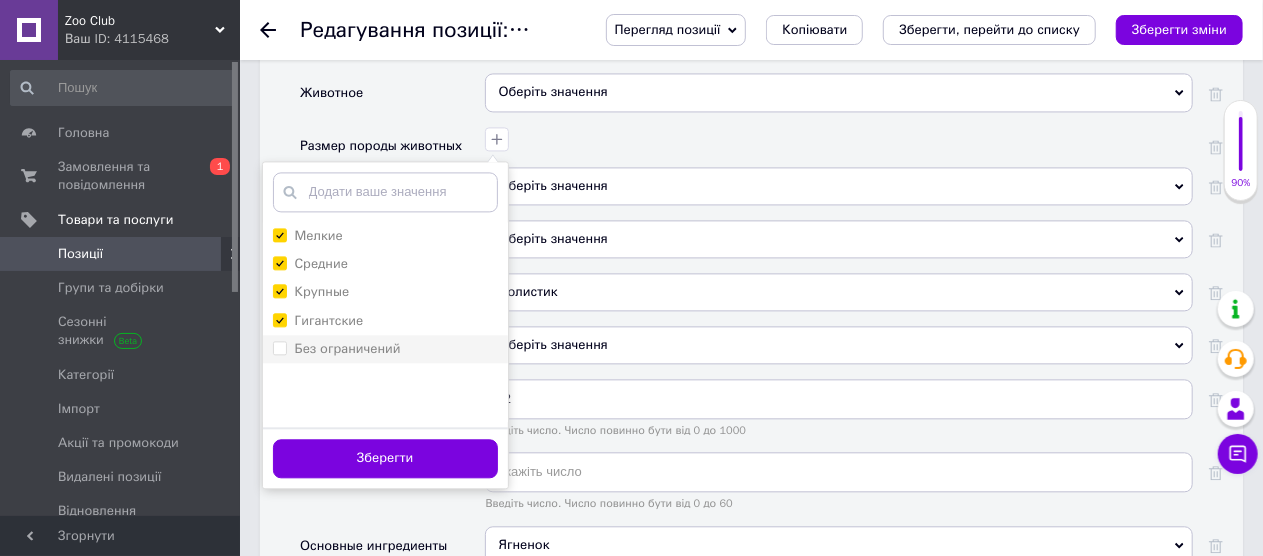 click on "Без ограничений" at bounding box center (279, 347) 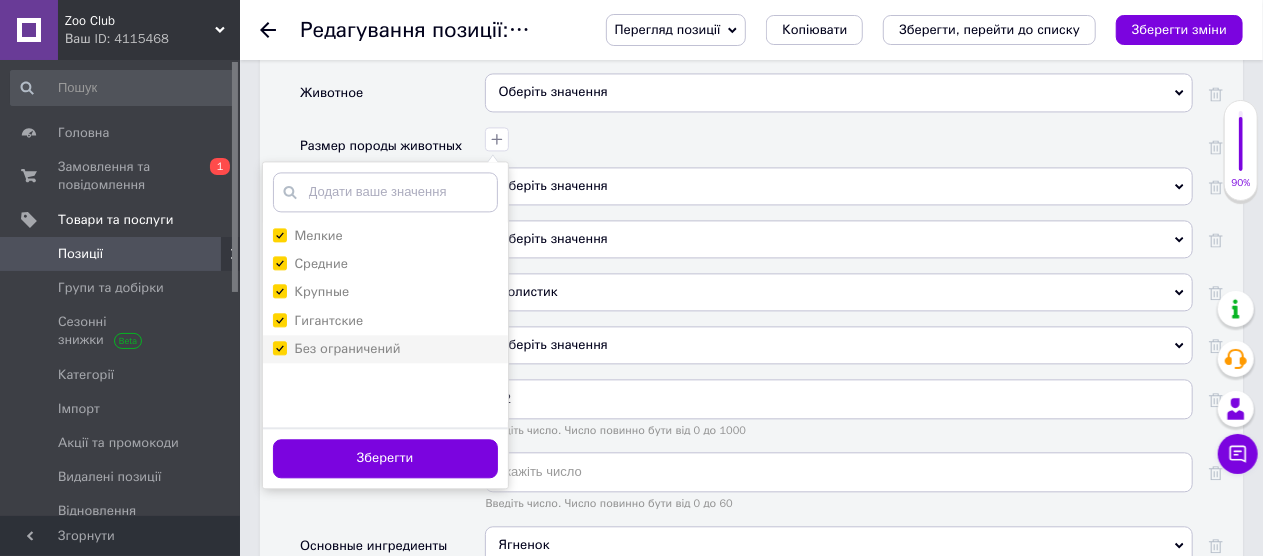 checkbox on "true" 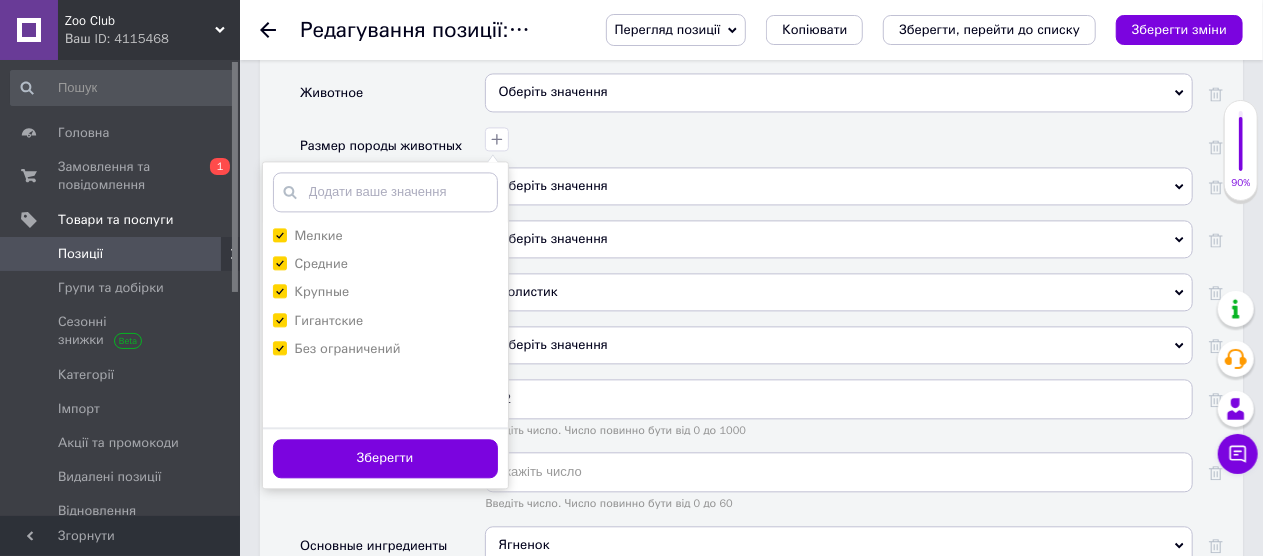 click on "Зберегти" at bounding box center (385, 458) 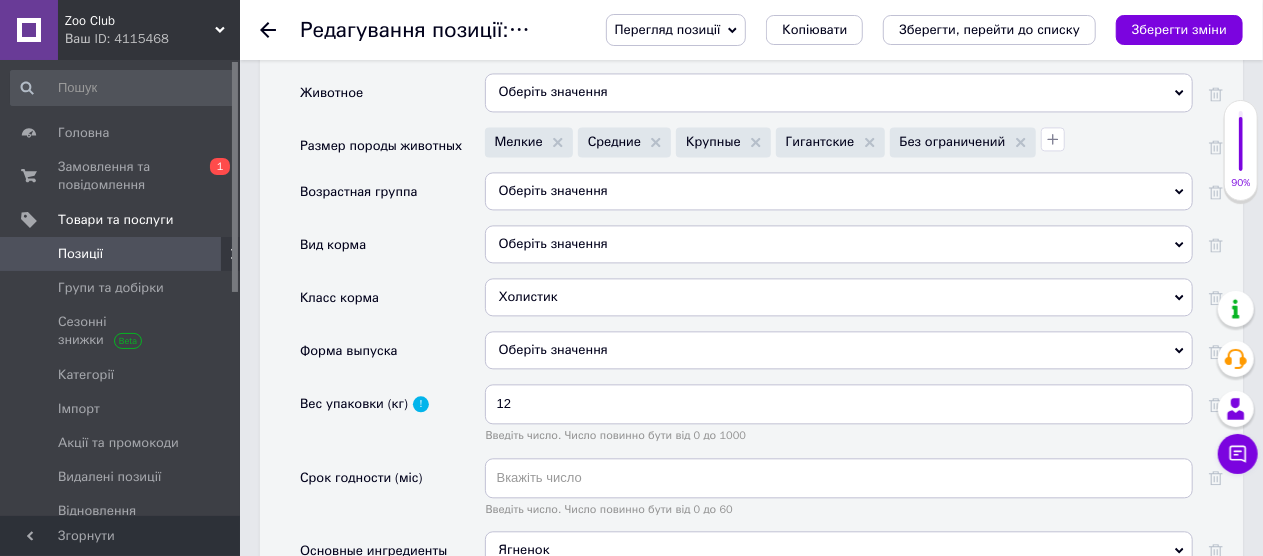 click on "Оберіть значення" at bounding box center [839, 191] 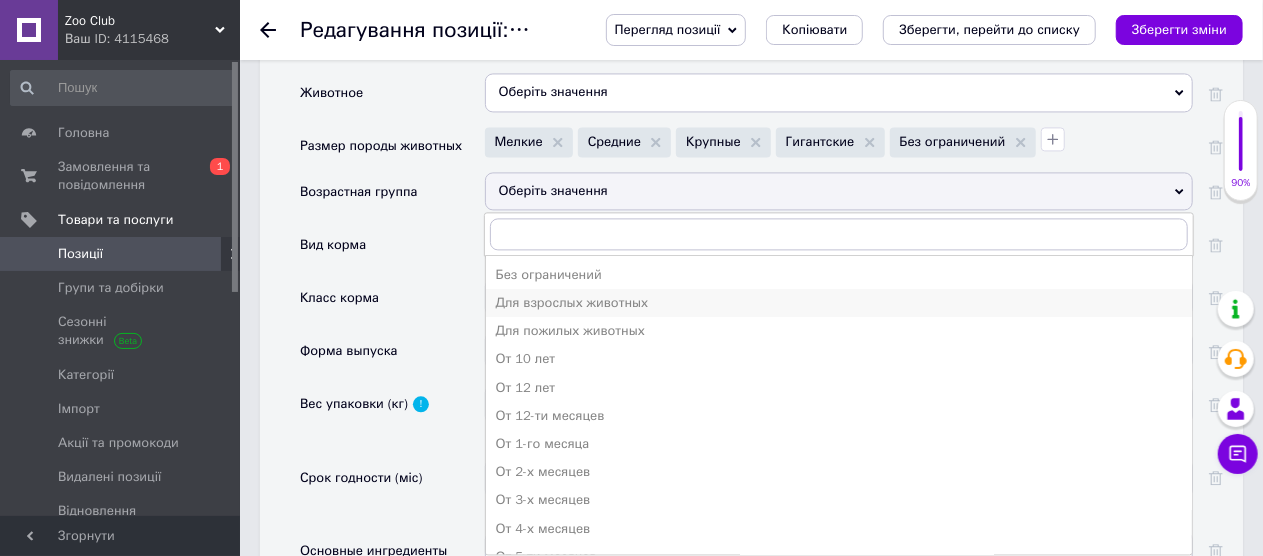 click on "Для взрослых животных" at bounding box center (839, 303) 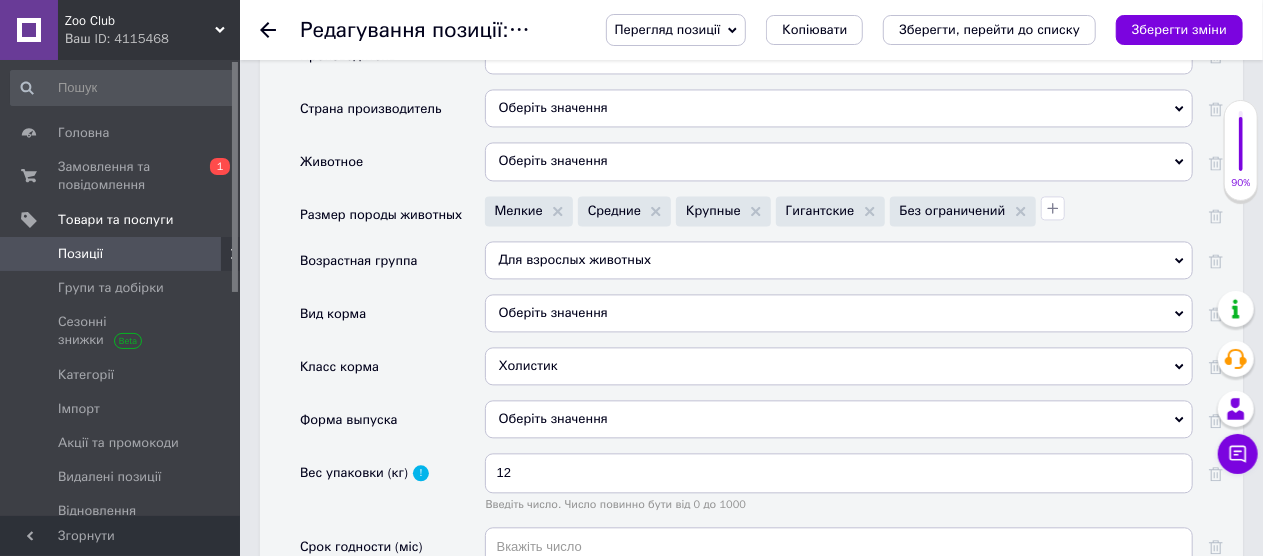 scroll, scrollTop: 2000, scrollLeft: 0, axis: vertical 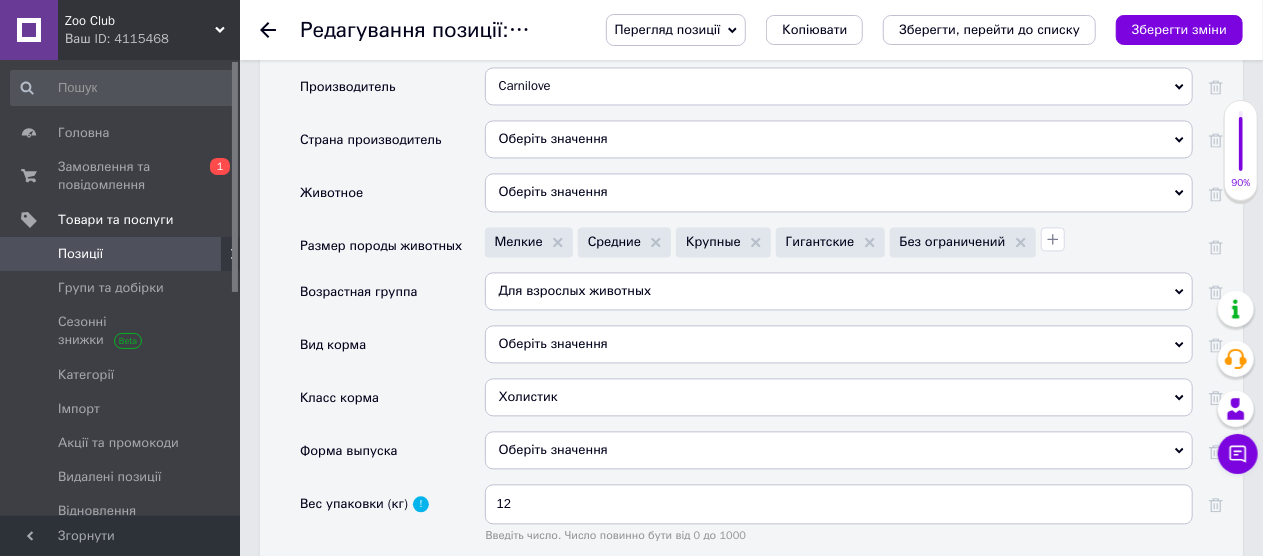 click on "Оберіть значення" at bounding box center [839, 139] 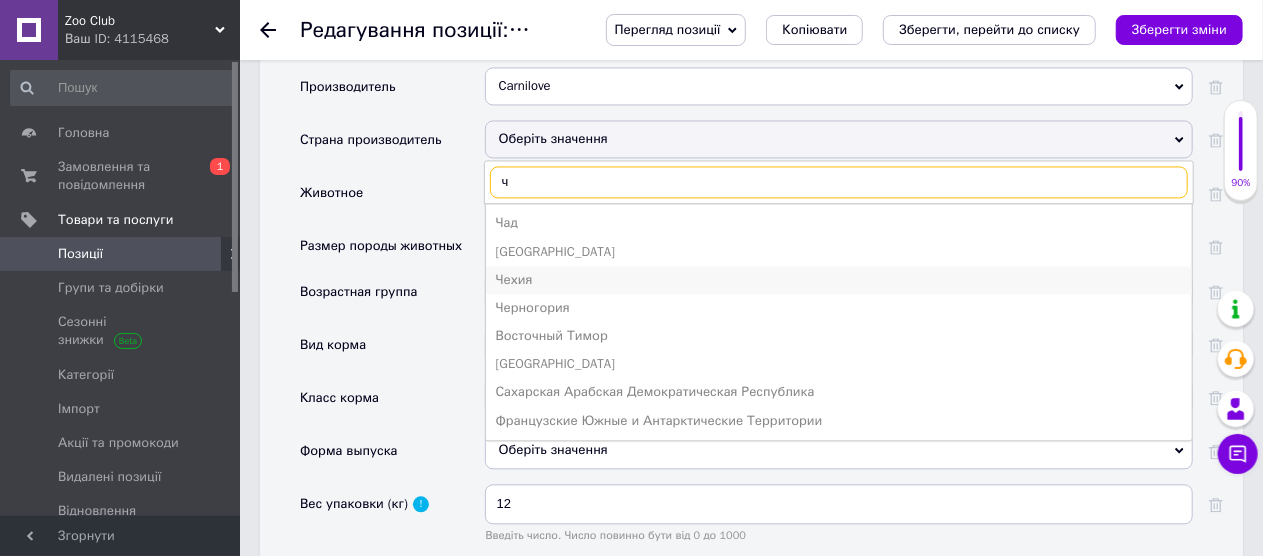 type on "ч" 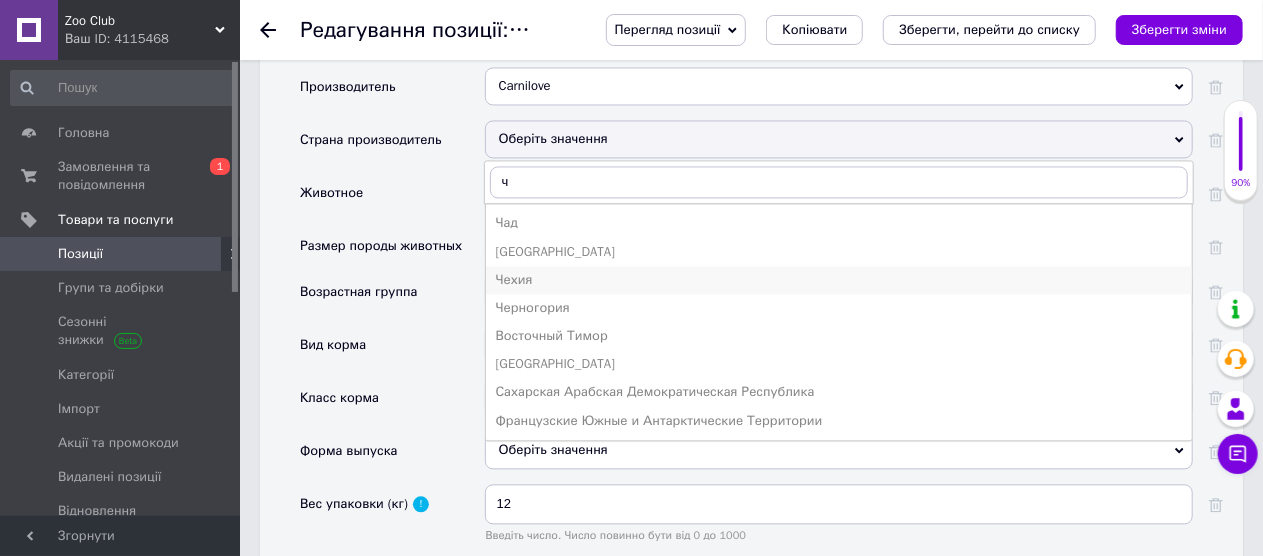 click on "Чехия" at bounding box center [839, 280] 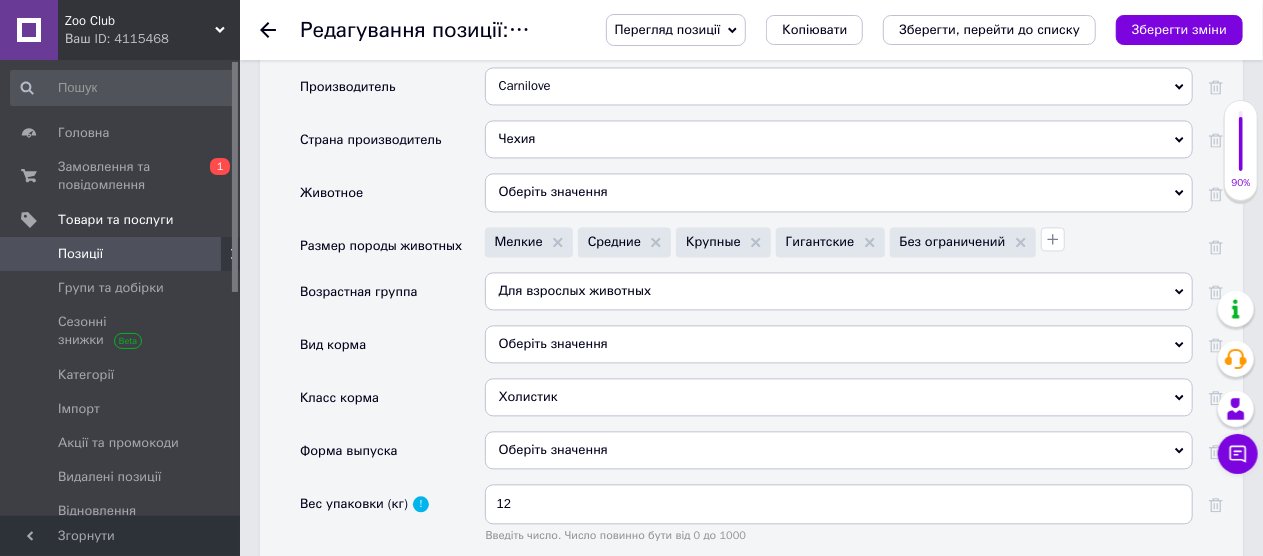 click on "Оберіть значення" at bounding box center (839, 192) 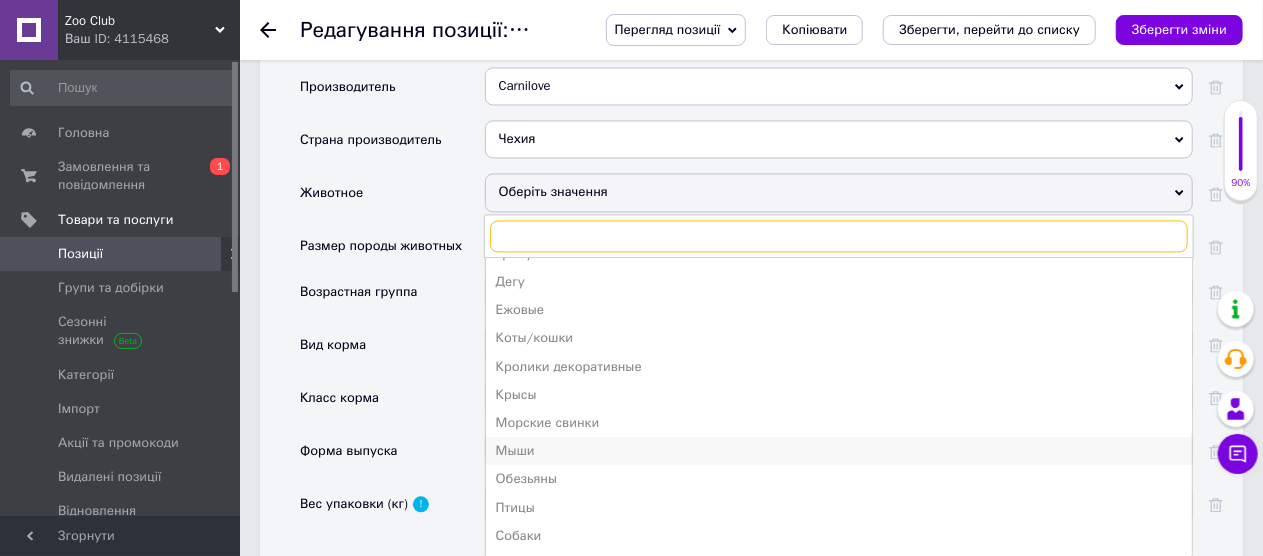 scroll, scrollTop: 162, scrollLeft: 0, axis: vertical 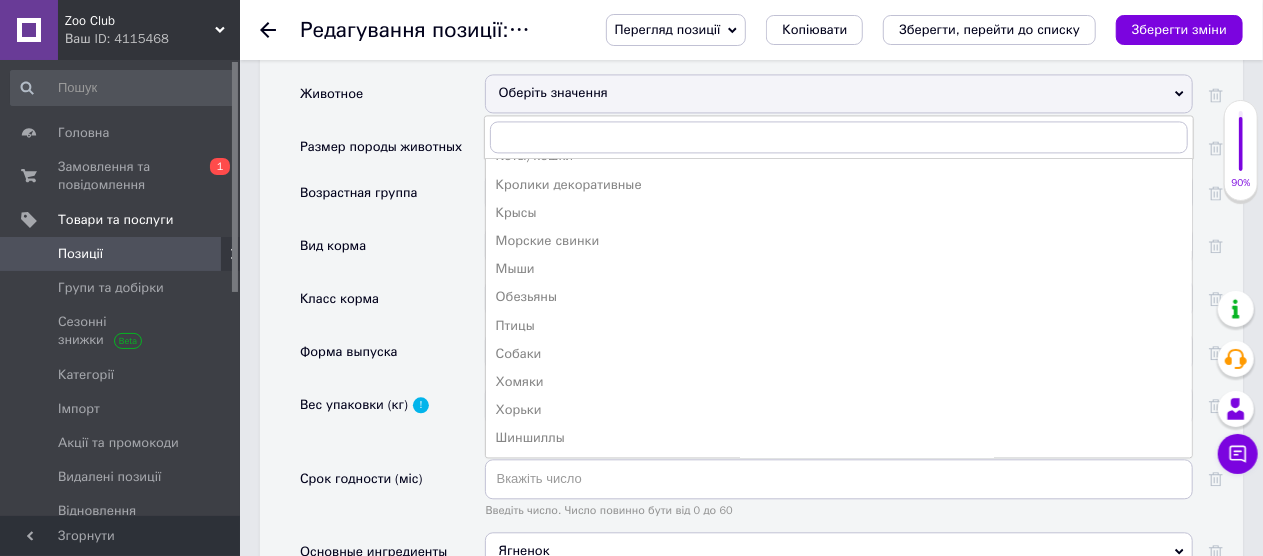 click on "Собаки" at bounding box center (839, 354) 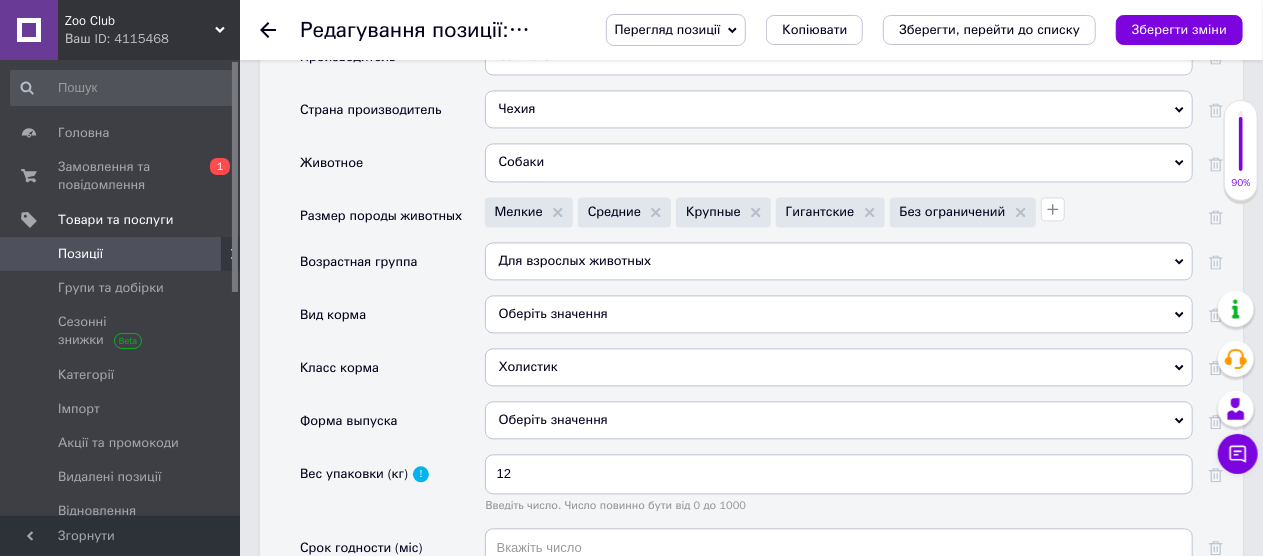 scroll, scrollTop: 2018, scrollLeft: 0, axis: vertical 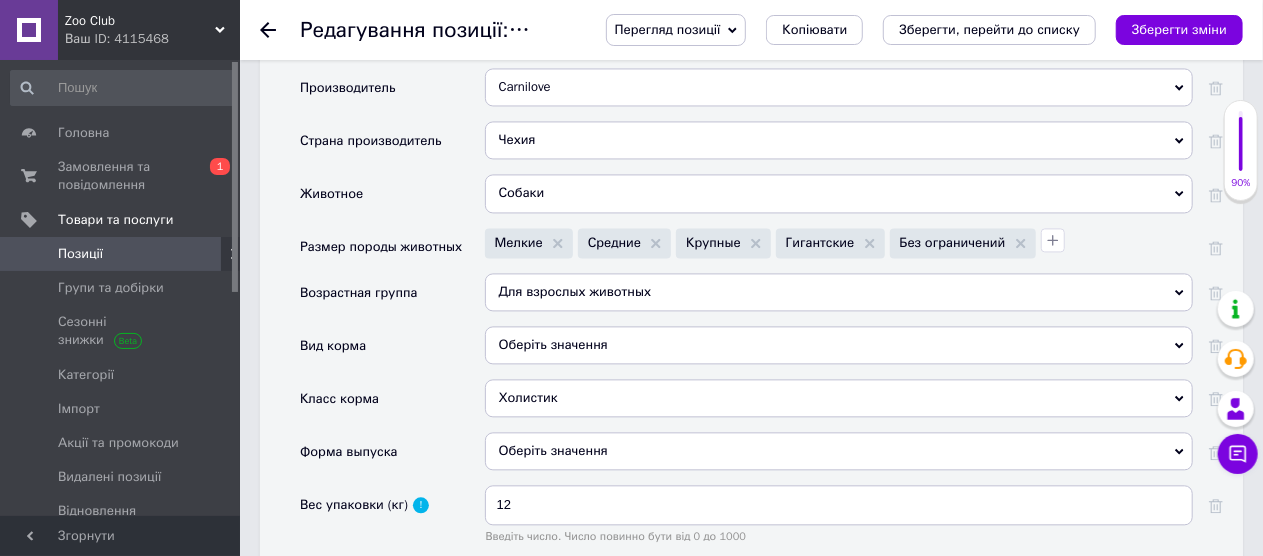 click on "Оберіть значення" at bounding box center [839, 345] 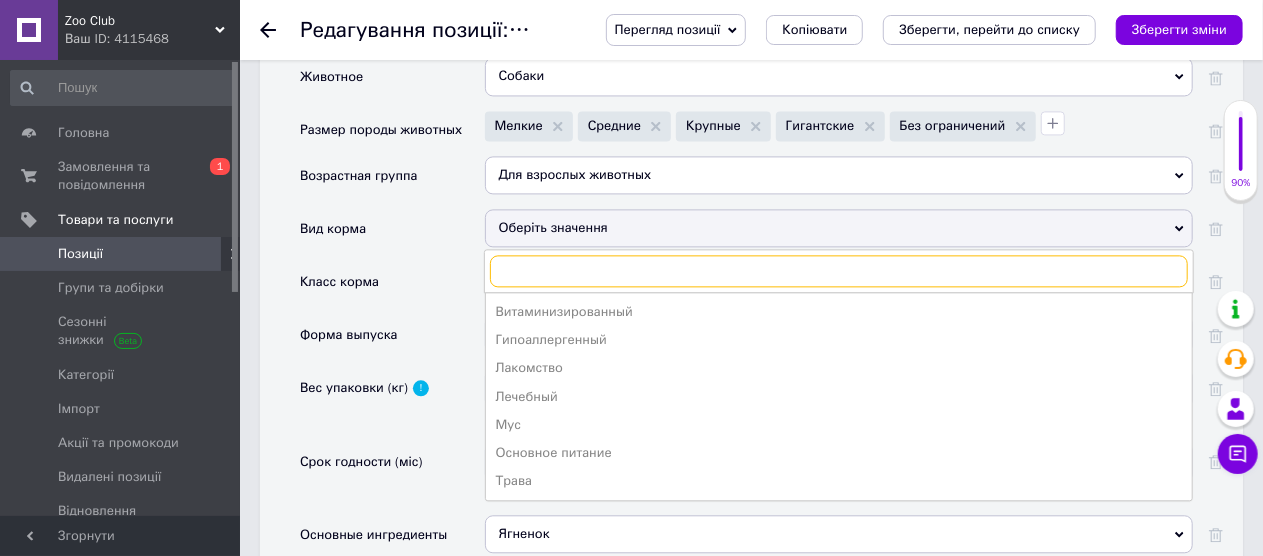 scroll, scrollTop: 2218, scrollLeft: 0, axis: vertical 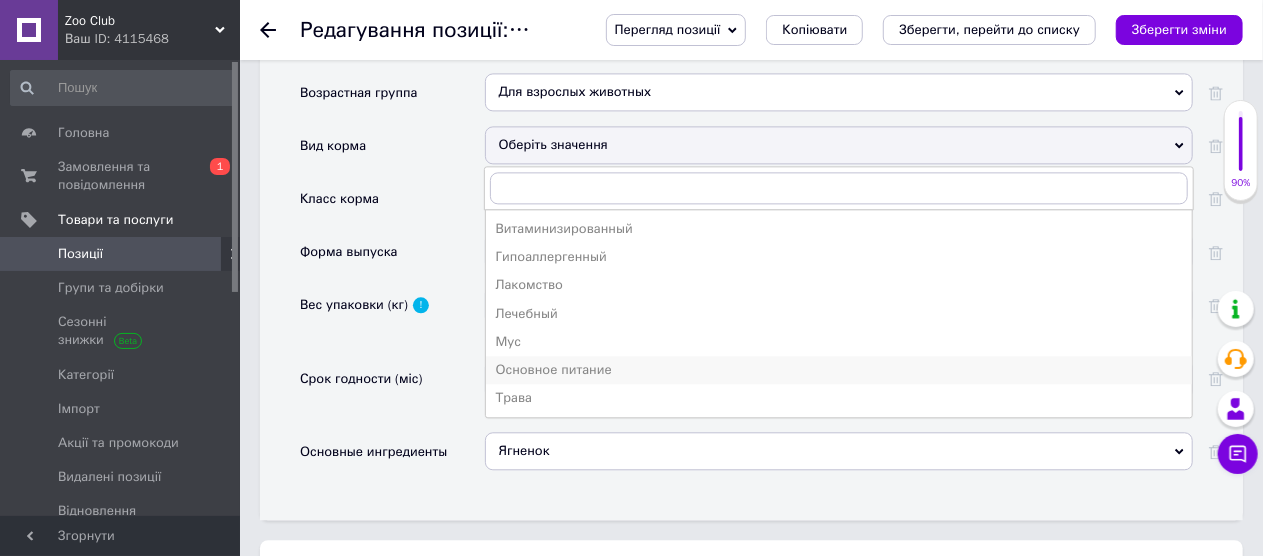 click on "Основное питание" at bounding box center [839, 370] 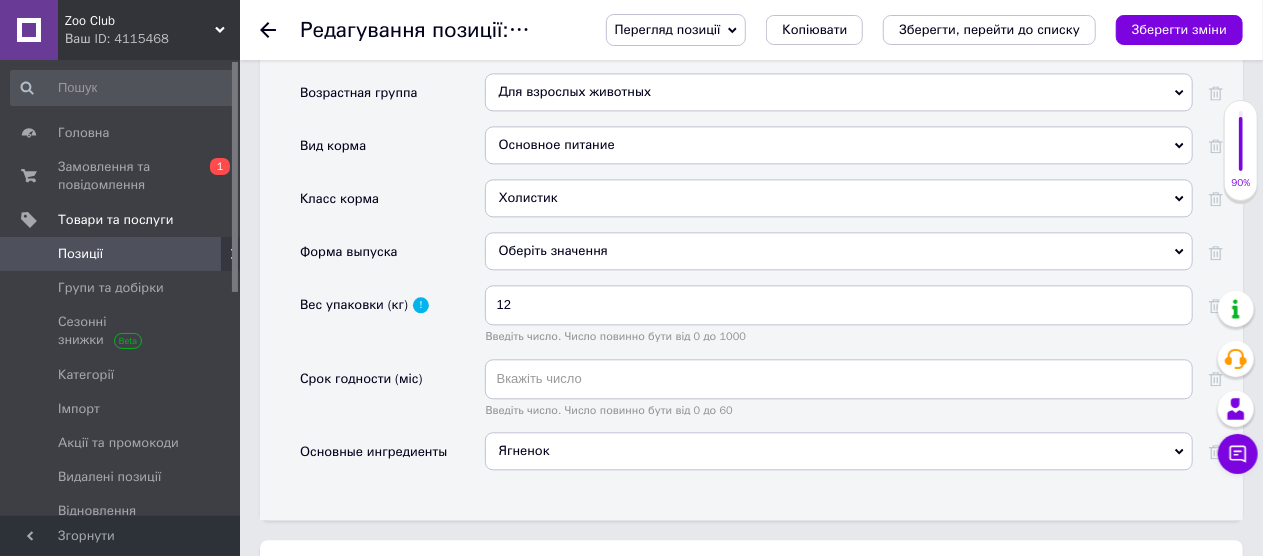 click on "Оберіть значення" at bounding box center [839, 251] 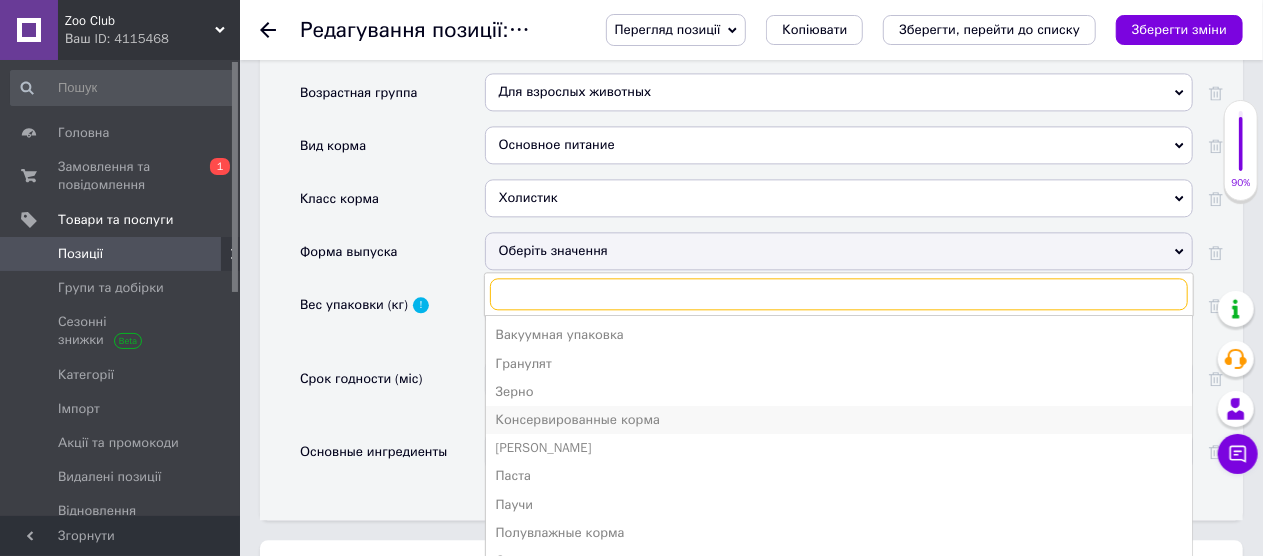 scroll, scrollTop: 21, scrollLeft: 0, axis: vertical 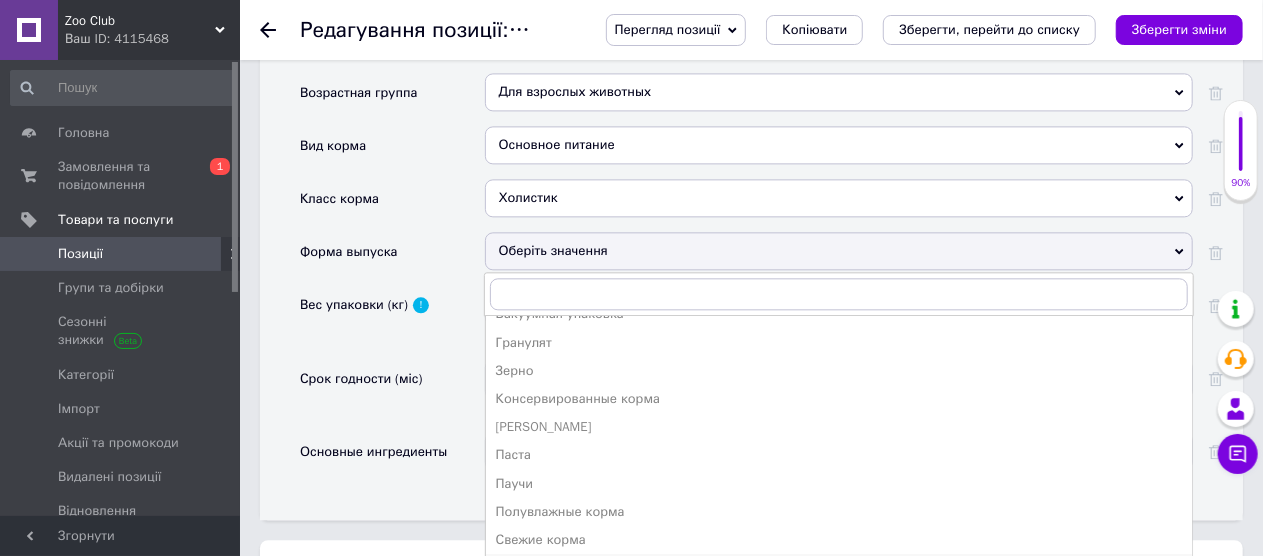 click on "Сухие к[DEMOGRAPHIC_DATA]" at bounding box center [839, 568] 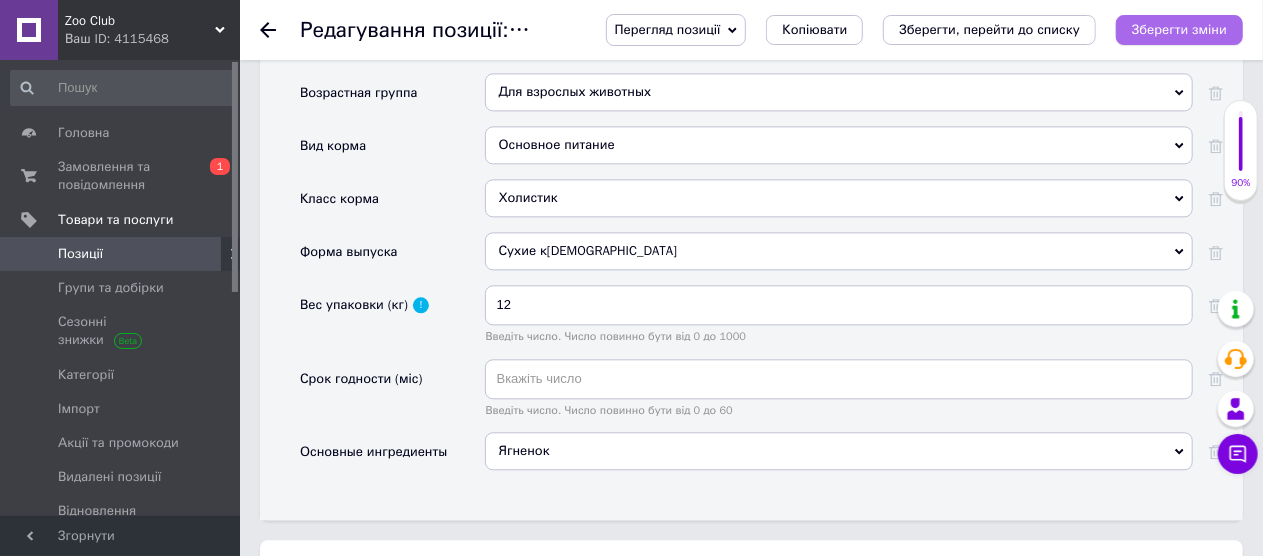 click on "Зберегти зміни" at bounding box center [1179, 30] 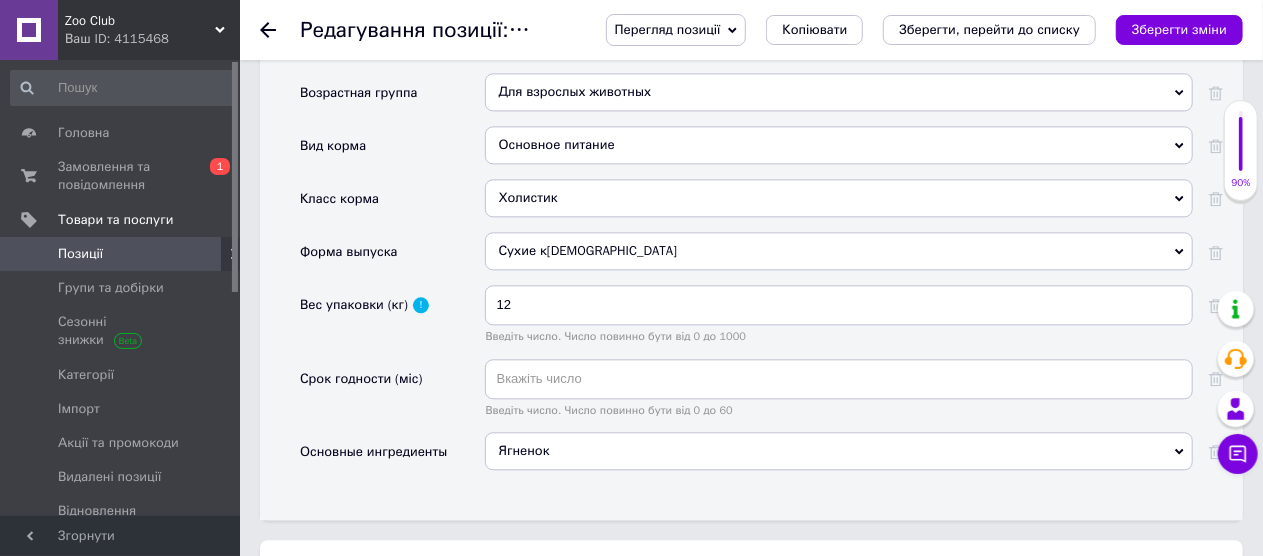 click 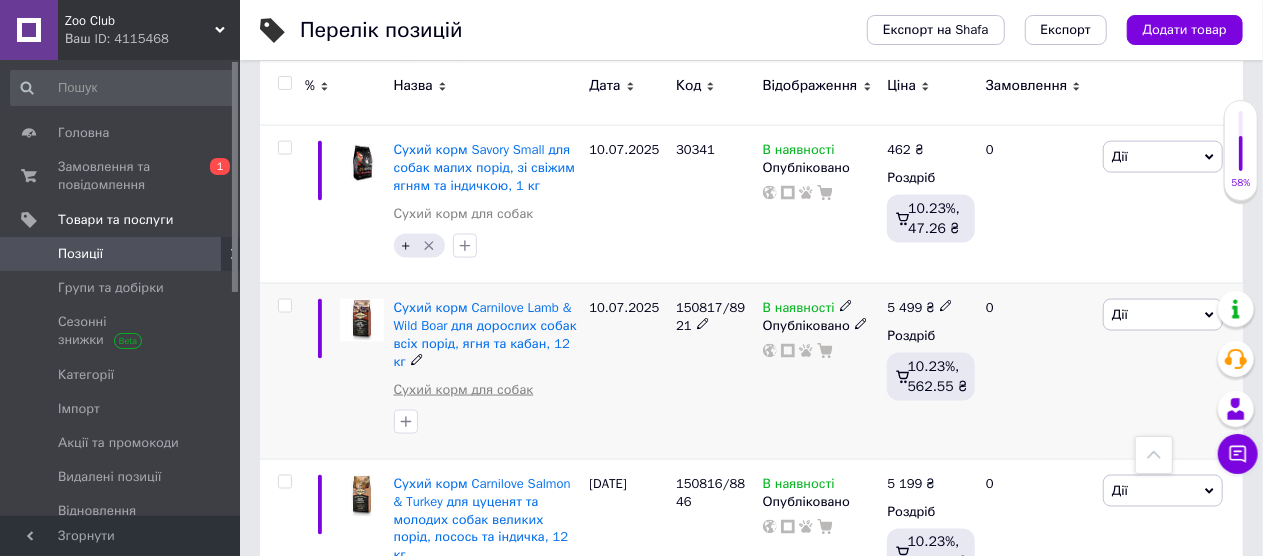 scroll, scrollTop: 1400, scrollLeft: 0, axis: vertical 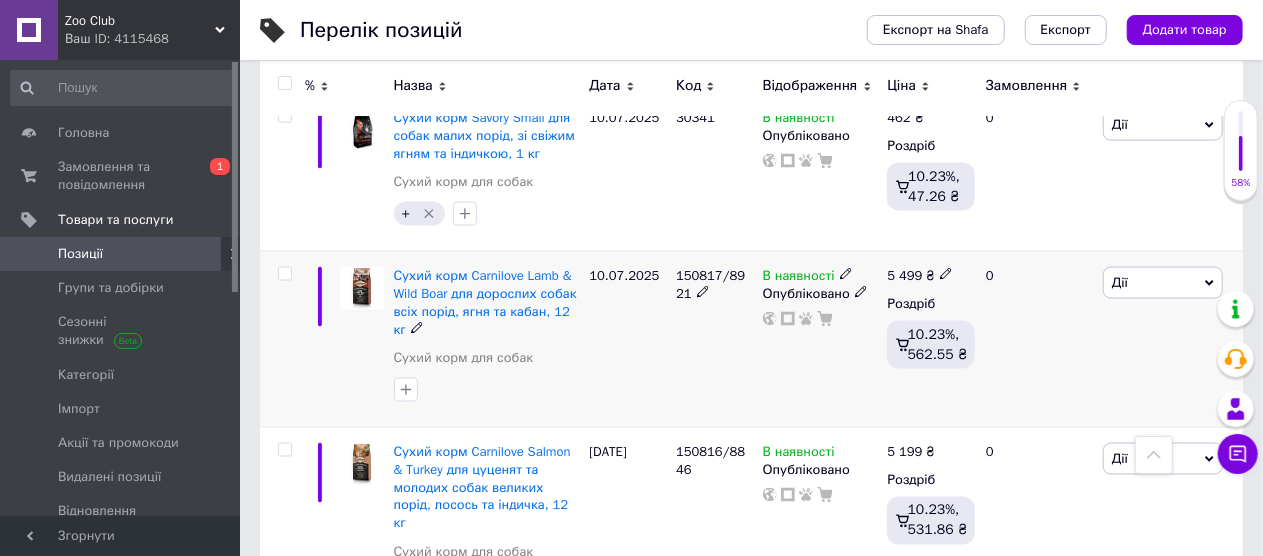 click at bounding box center (406, 390) 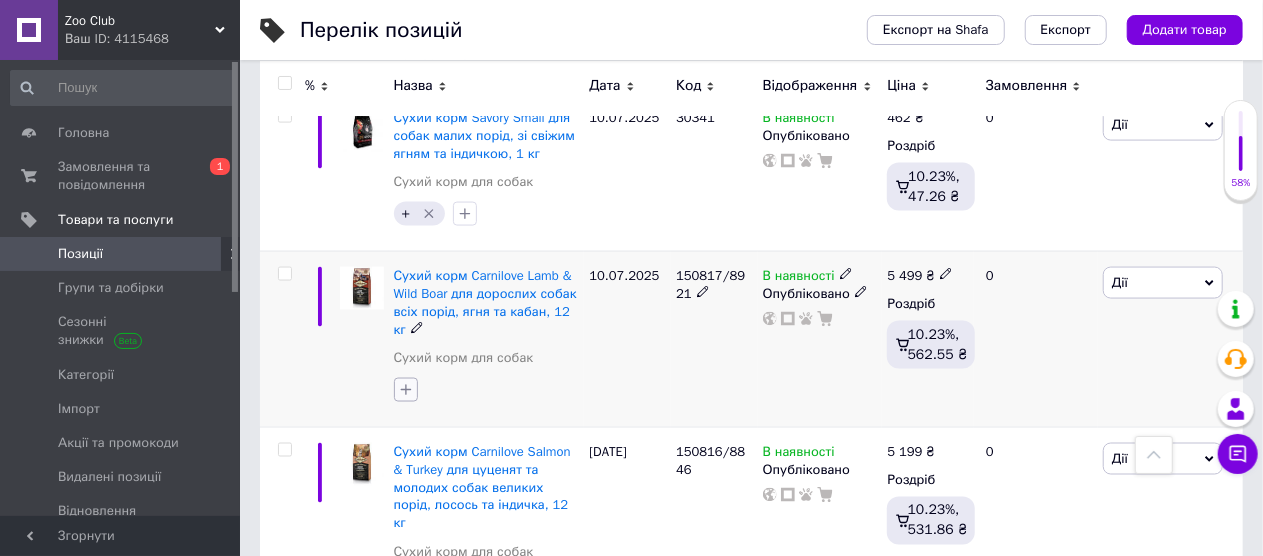 click 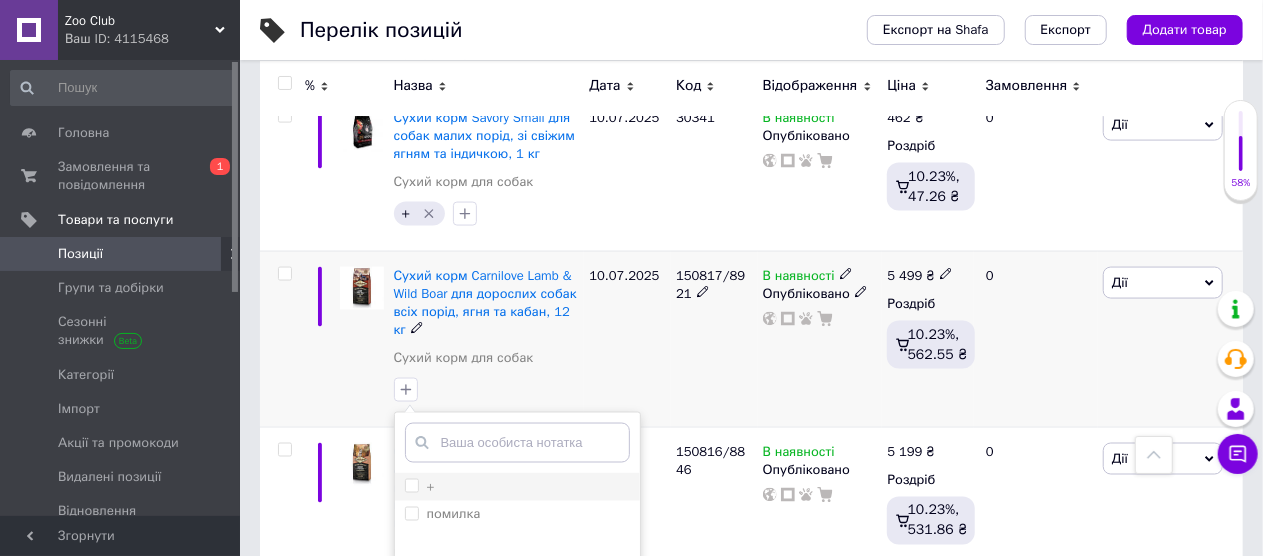 click on "+" at bounding box center (411, 485) 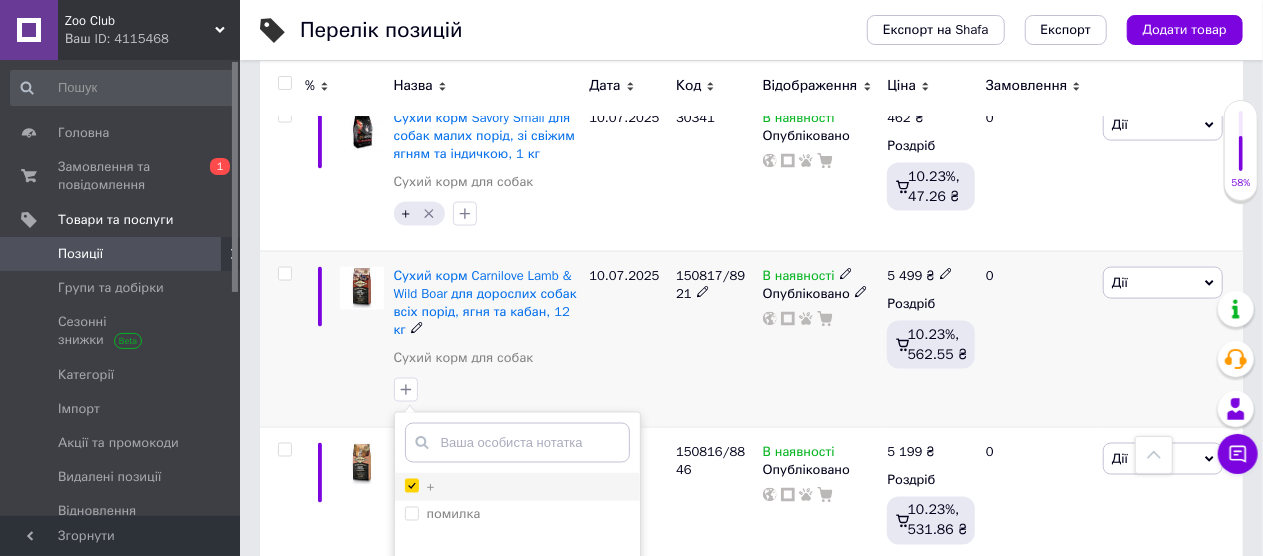 checkbox on "true" 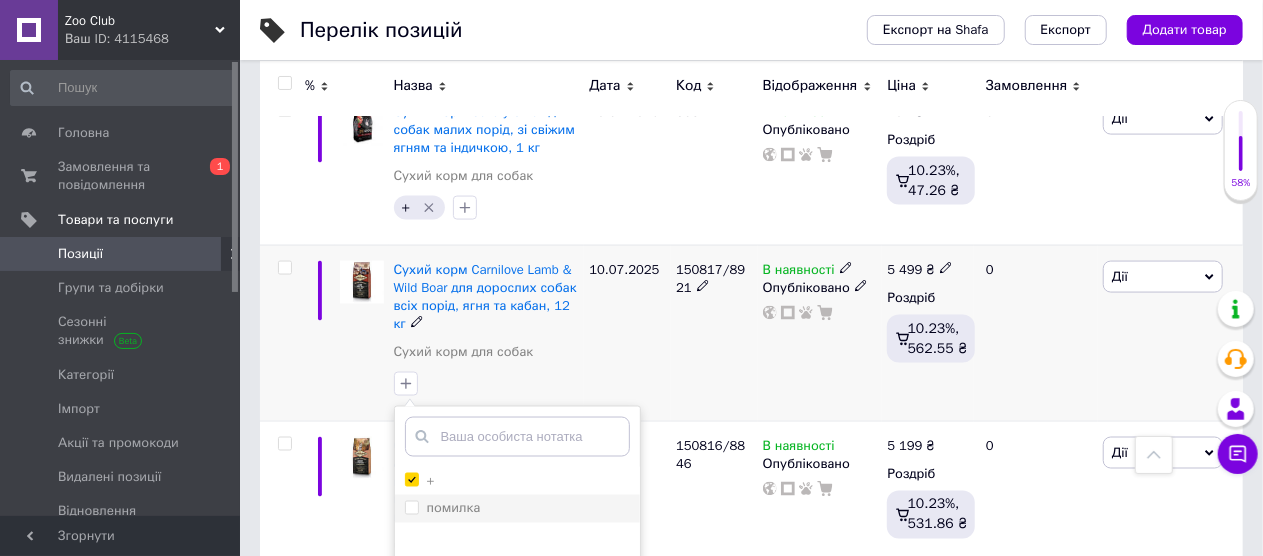 scroll, scrollTop: 1500, scrollLeft: 0, axis: vertical 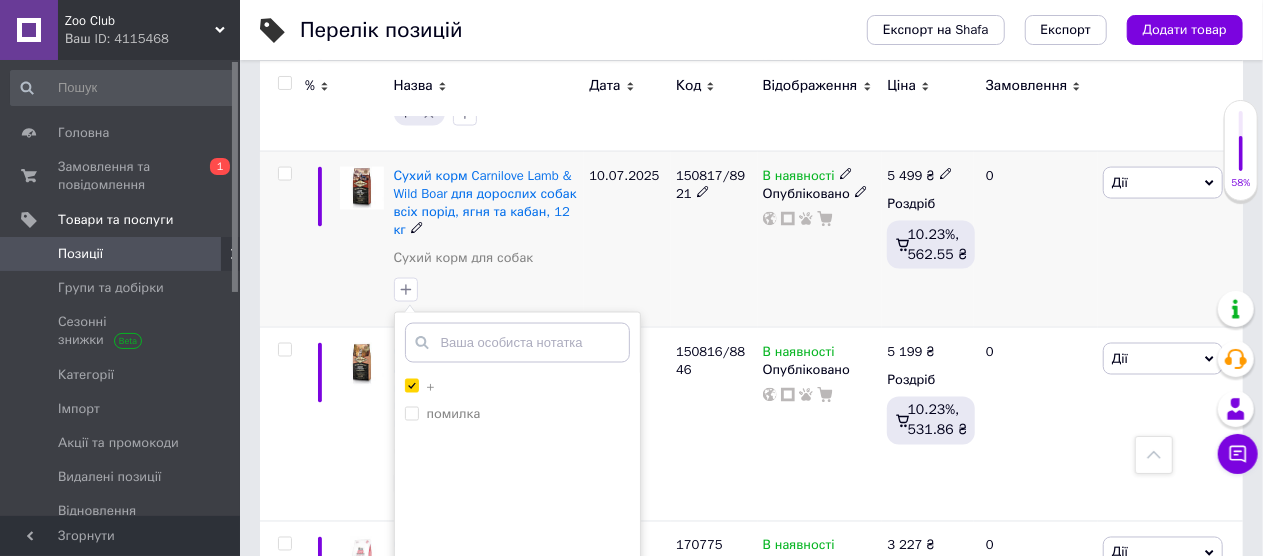 click on "Додати мітку" at bounding box center [517, 609] 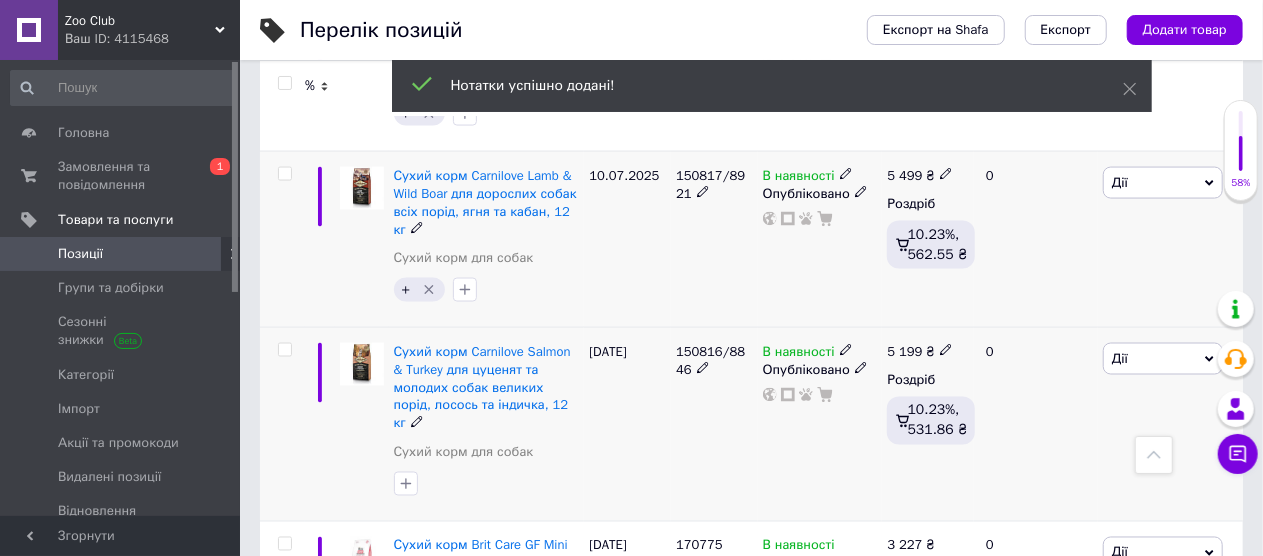 scroll, scrollTop: 1600, scrollLeft: 0, axis: vertical 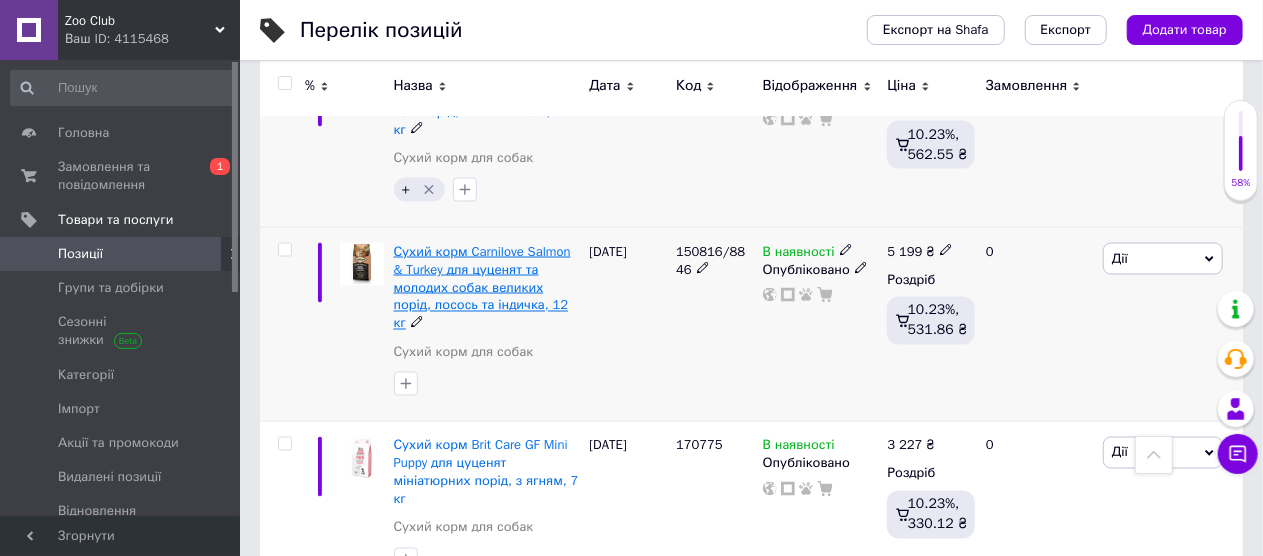 click on "Сухий корм Carnilove Salmon & Turkey для цуценят та молодих собак великих порід, лосось та індичка, 12 кг" at bounding box center [482, 288] 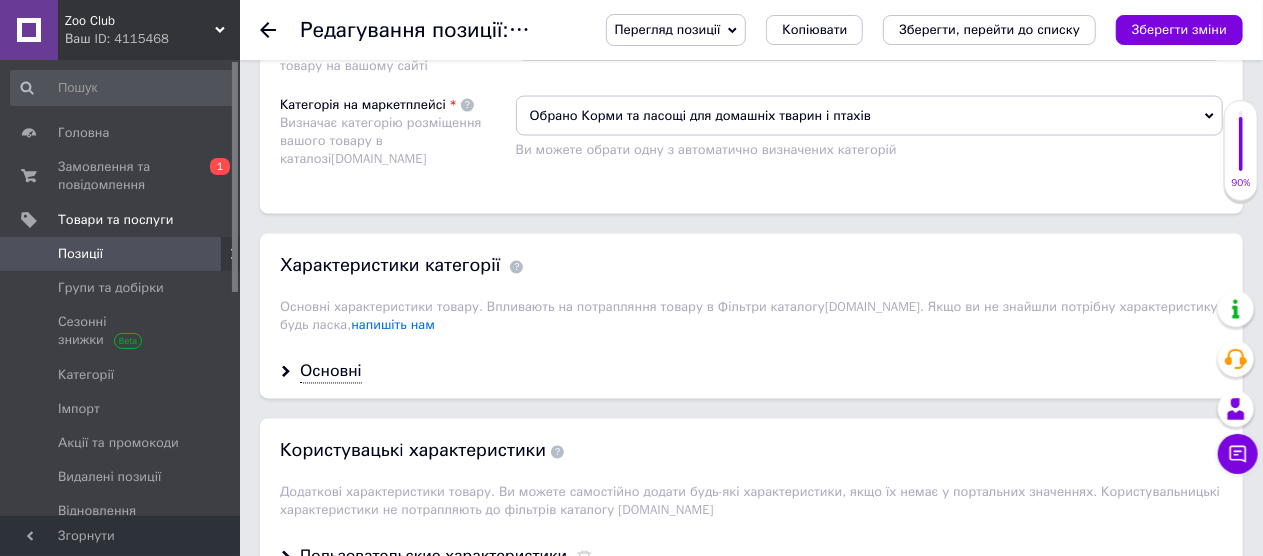 scroll, scrollTop: 1900, scrollLeft: 0, axis: vertical 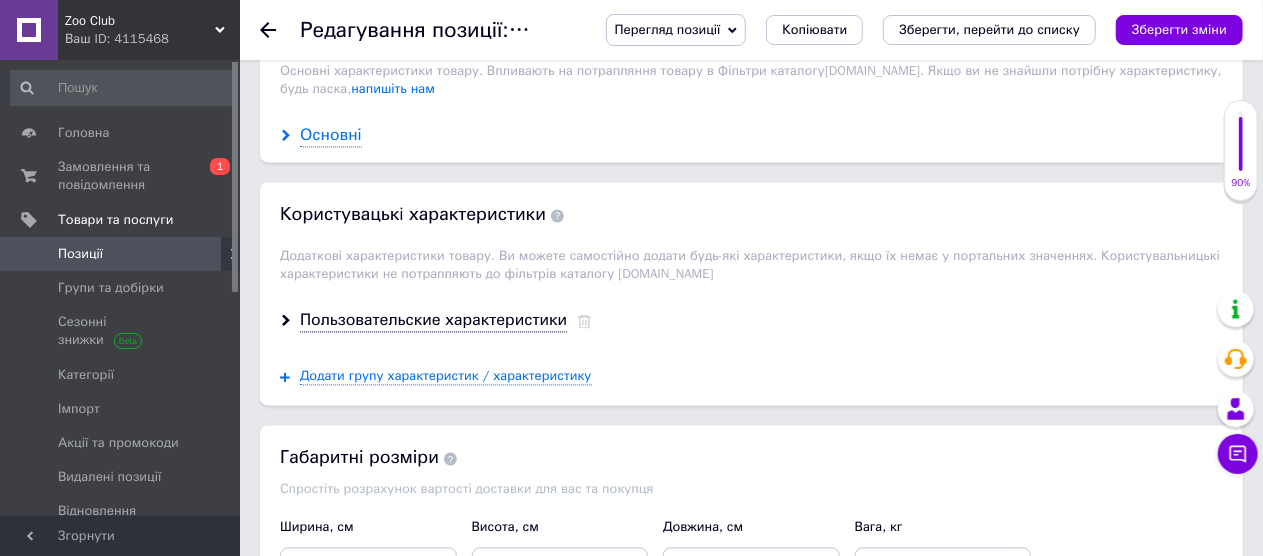 click on "Основні" at bounding box center [331, 135] 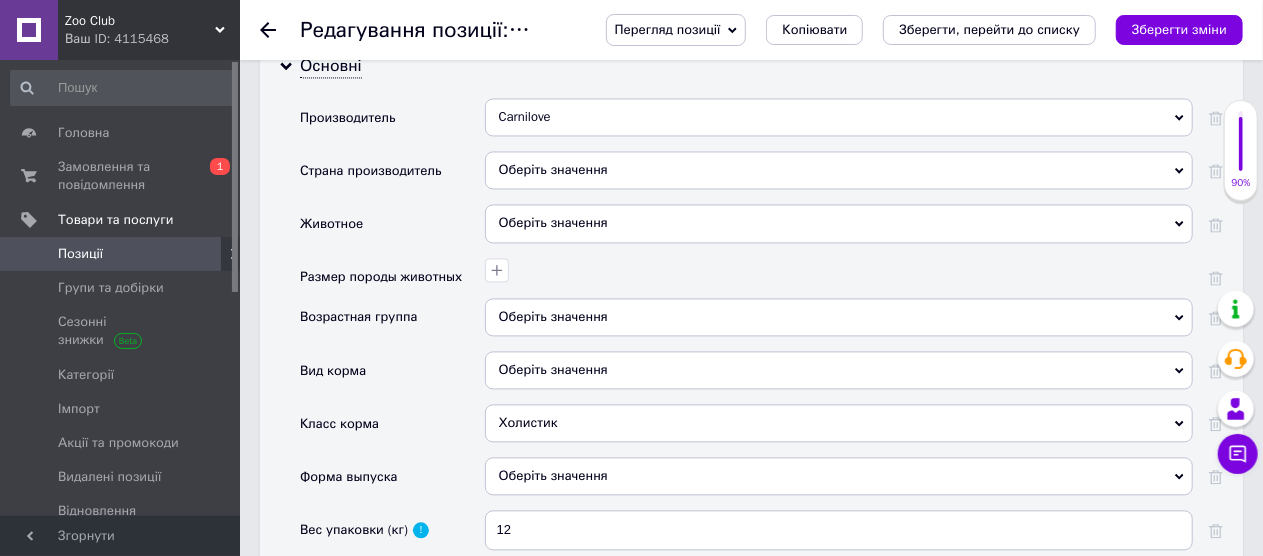 scroll, scrollTop: 2000, scrollLeft: 0, axis: vertical 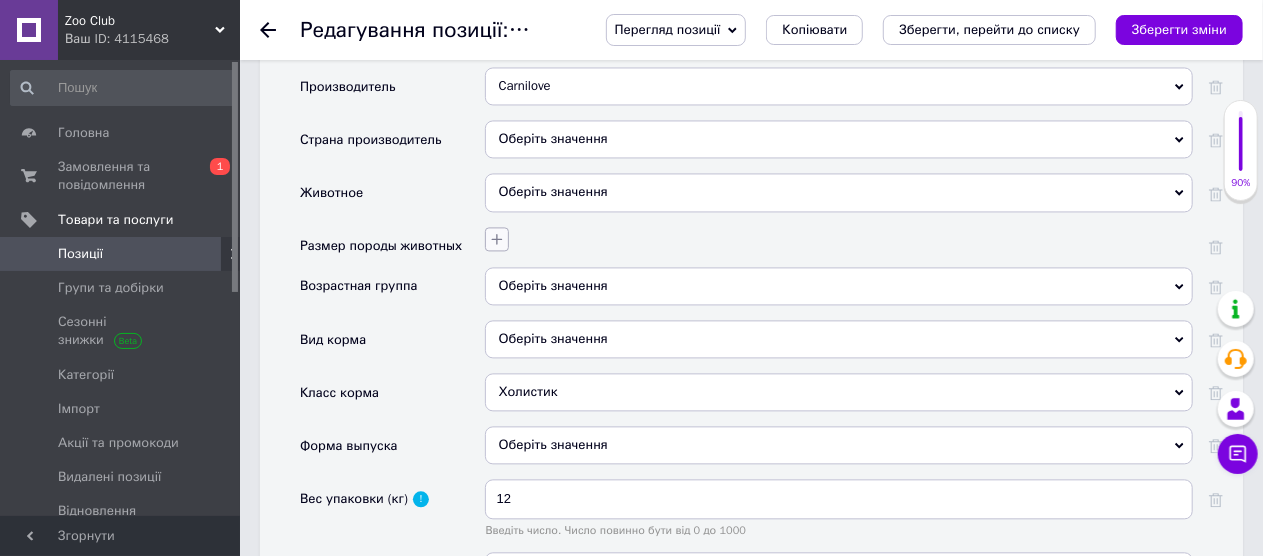 click 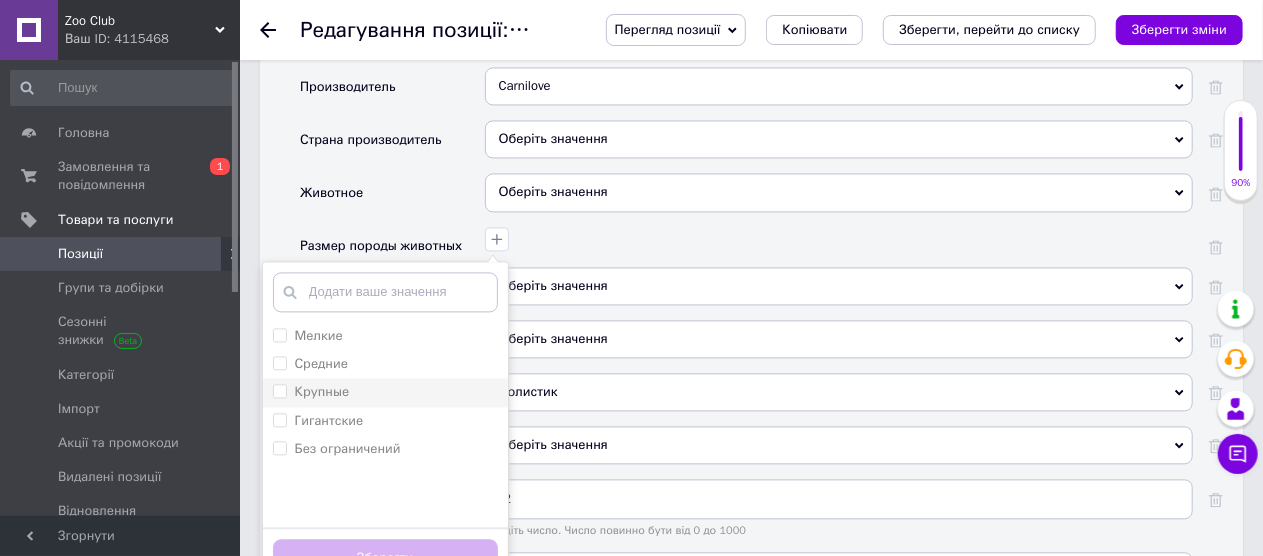 click on "Крупные" at bounding box center [279, 390] 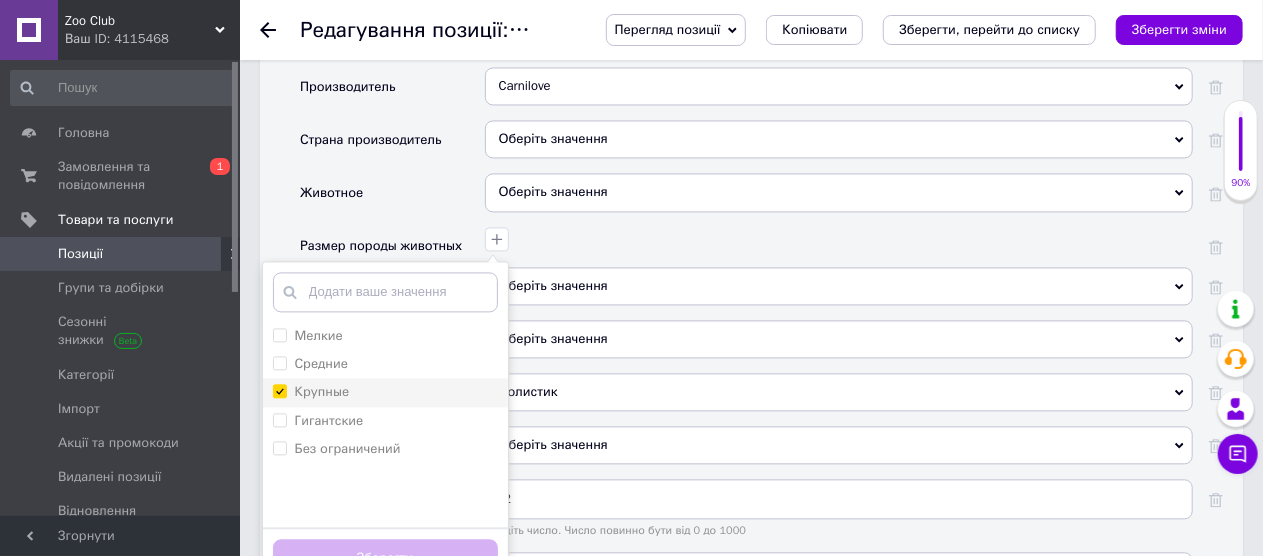 checkbox on "true" 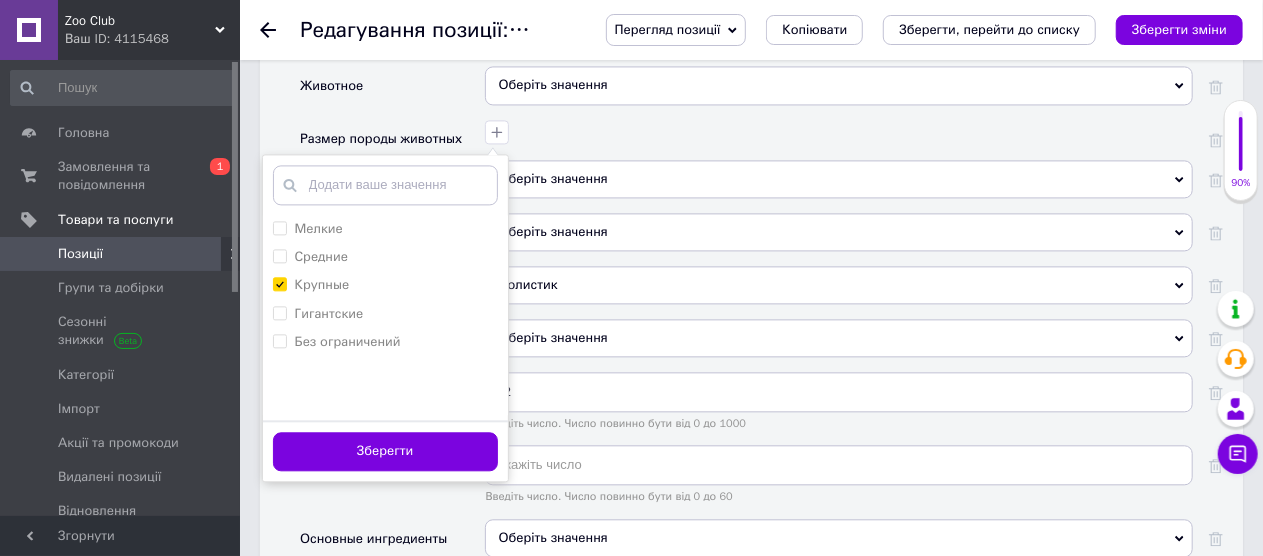 scroll, scrollTop: 2100, scrollLeft: 0, axis: vertical 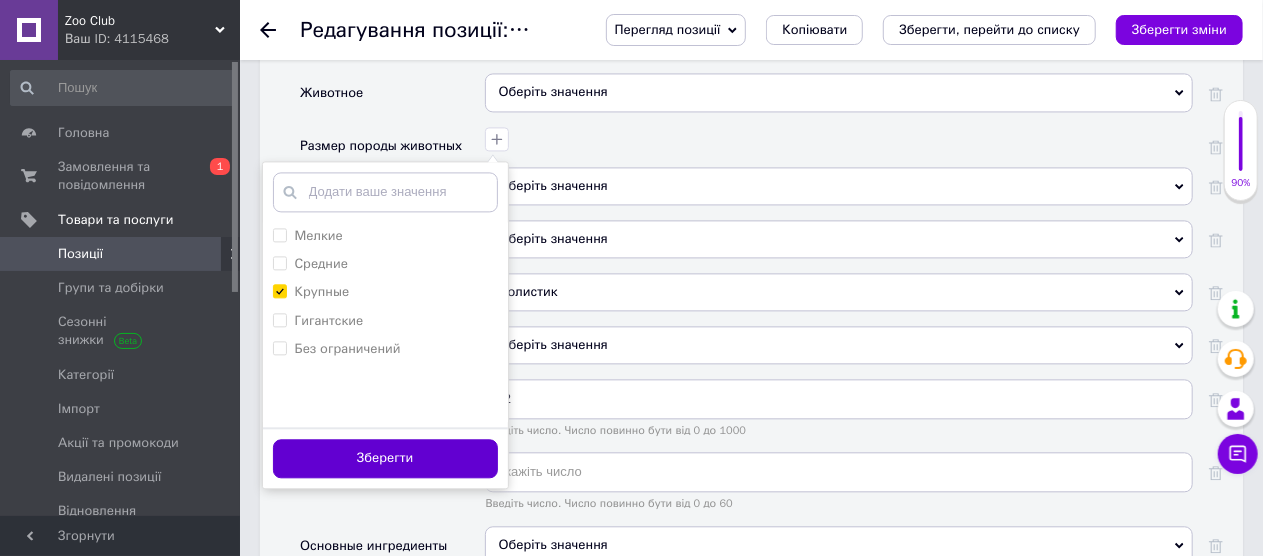 click on "Зберегти" at bounding box center (385, 458) 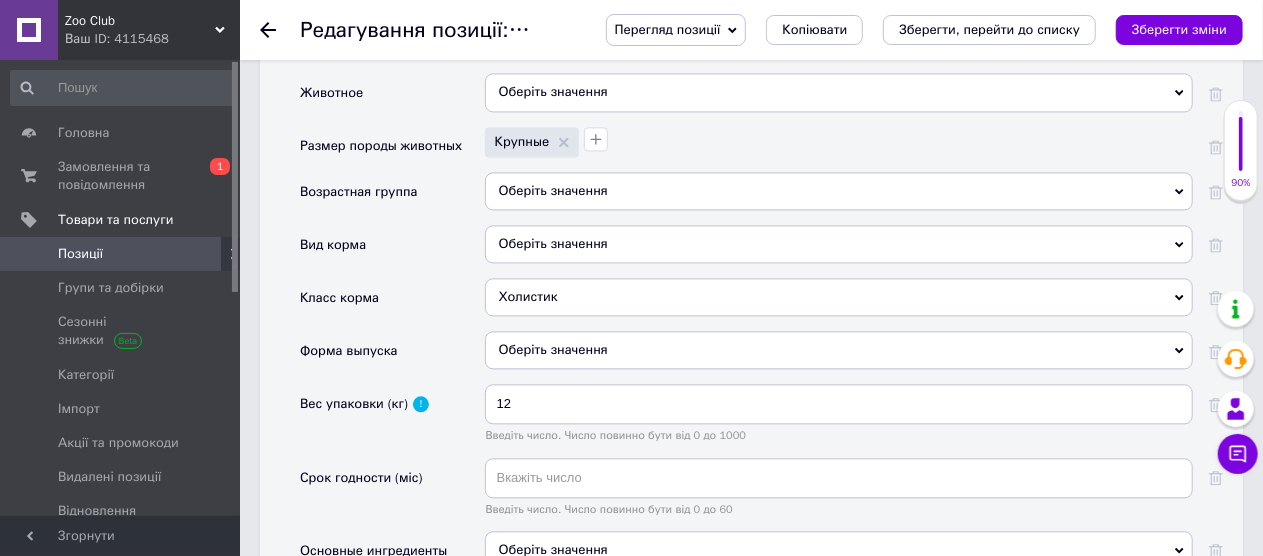 click on "Оберіть значення" at bounding box center [839, 191] 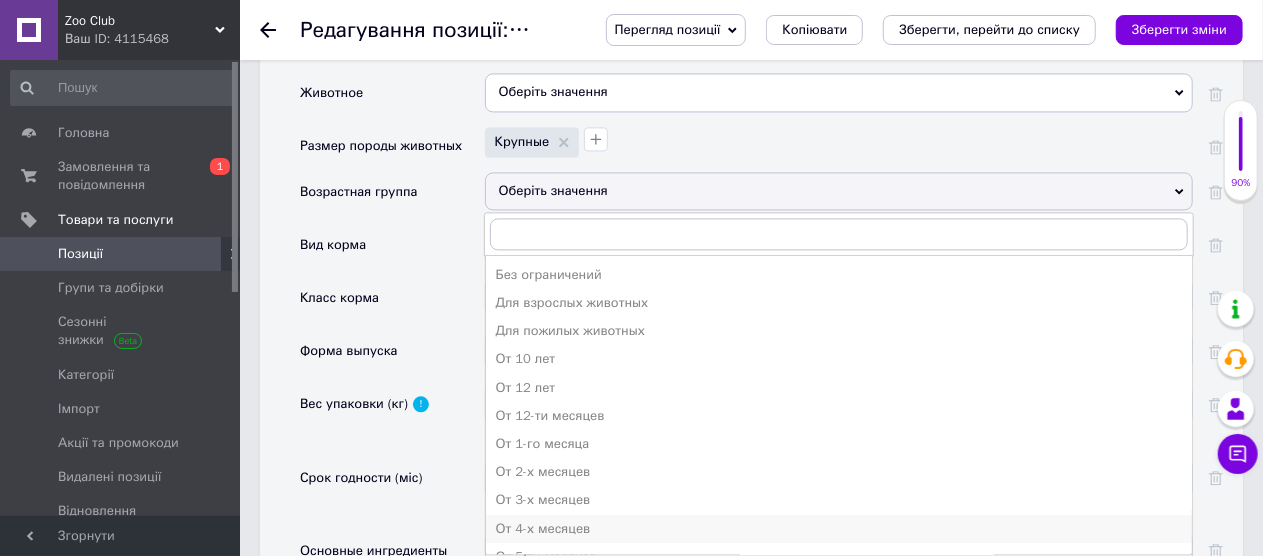 click on "От 4-х месяцев" at bounding box center [839, 529] 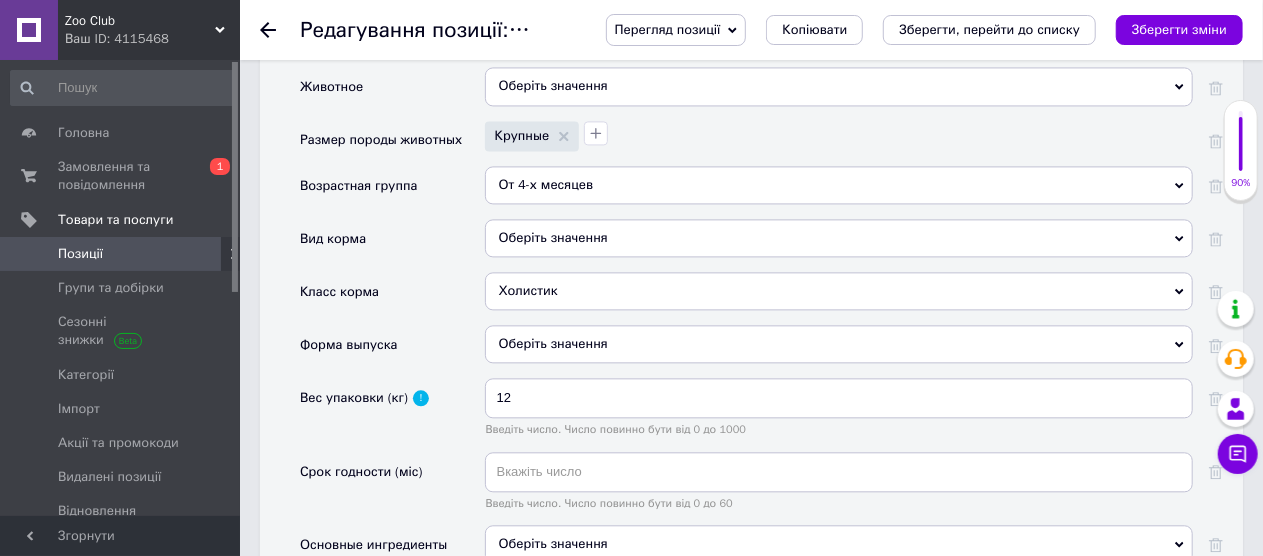 scroll, scrollTop: 2200, scrollLeft: 0, axis: vertical 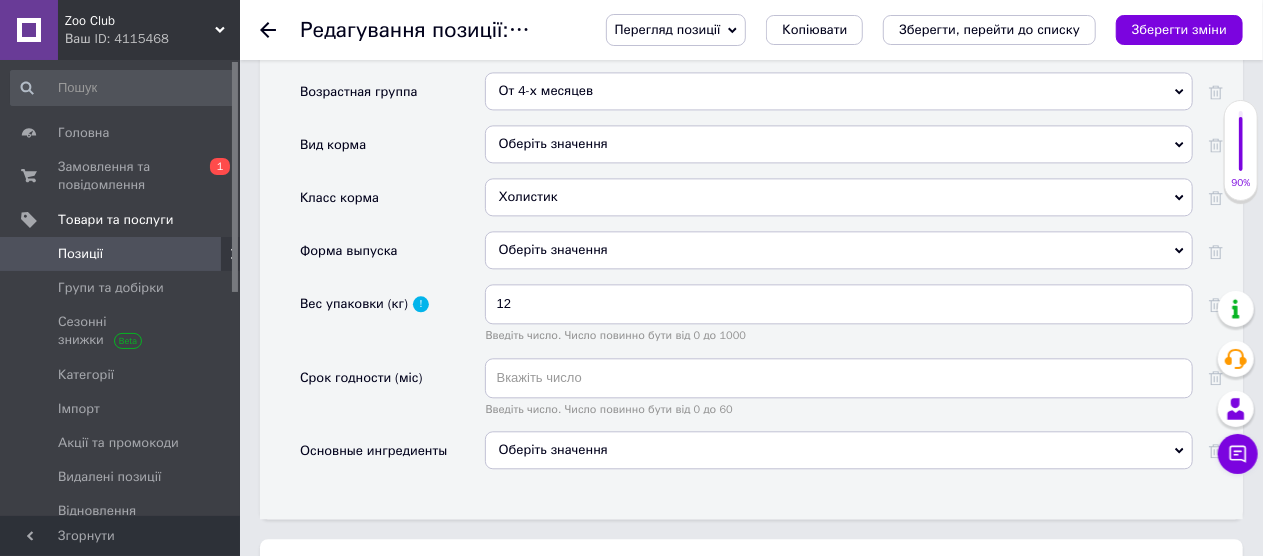 click on "Оберіть значення" at bounding box center (839, 450) 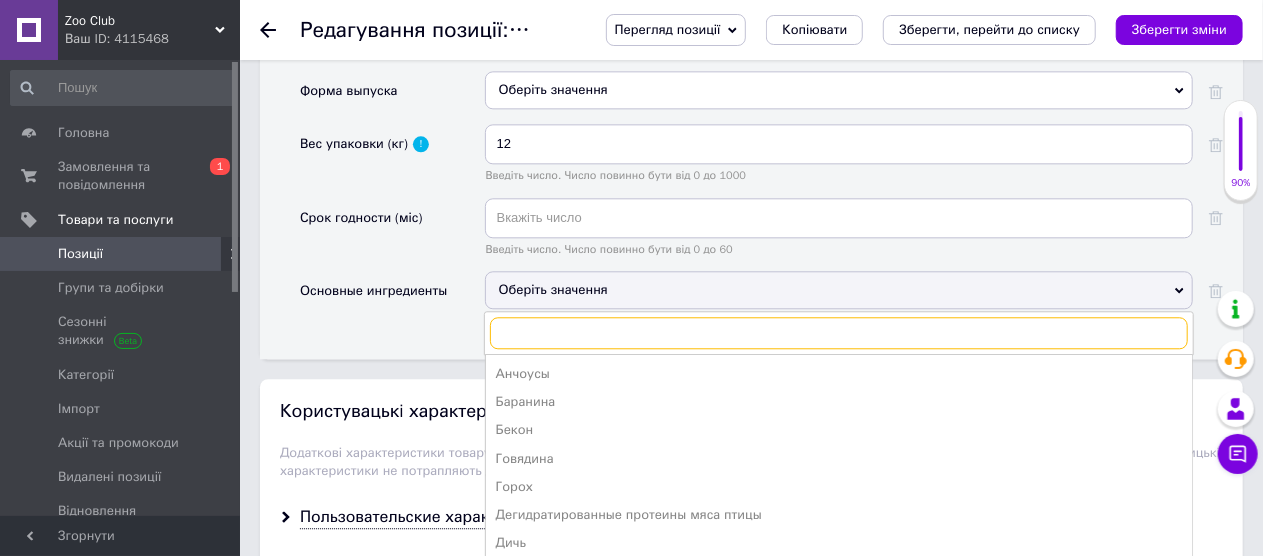 scroll, scrollTop: 2400, scrollLeft: 0, axis: vertical 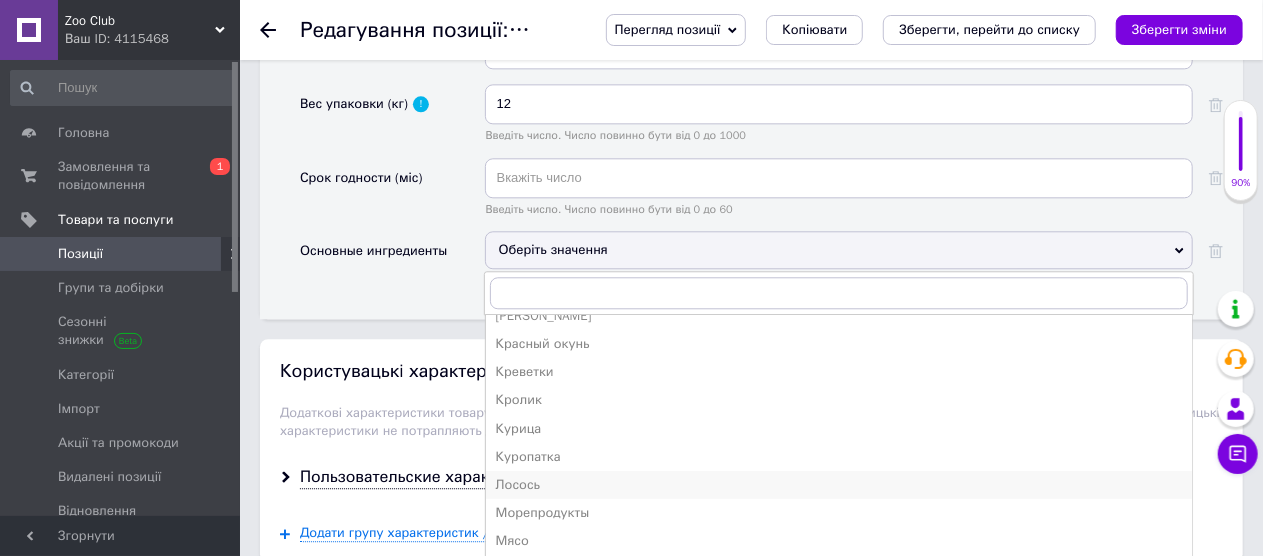 click on "Лосось" at bounding box center (839, 485) 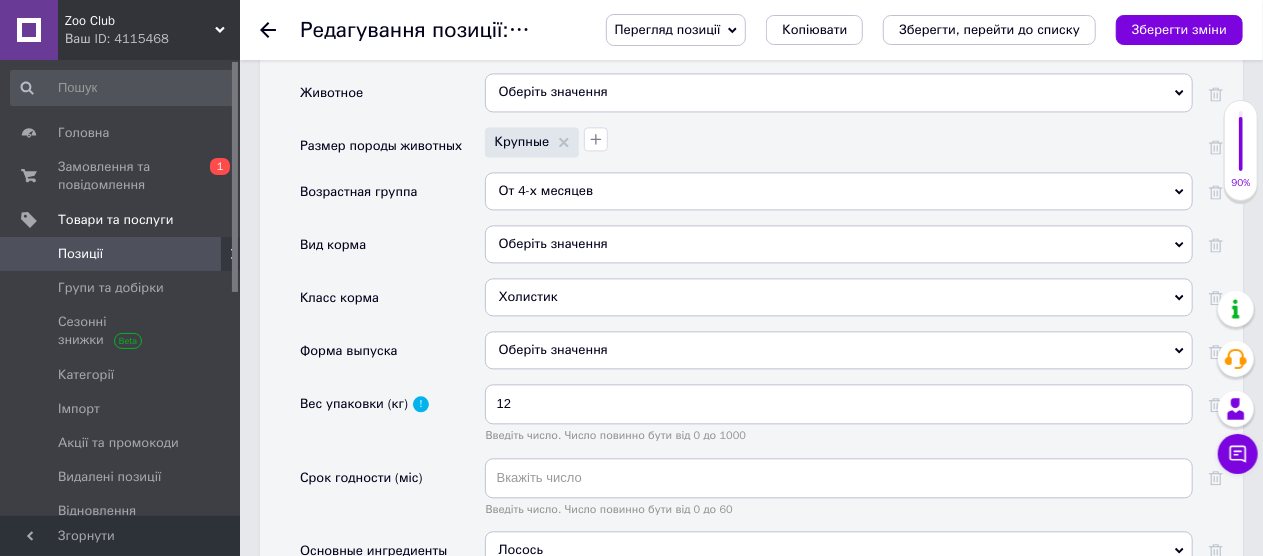 scroll, scrollTop: 1900, scrollLeft: 0, axis: vertical 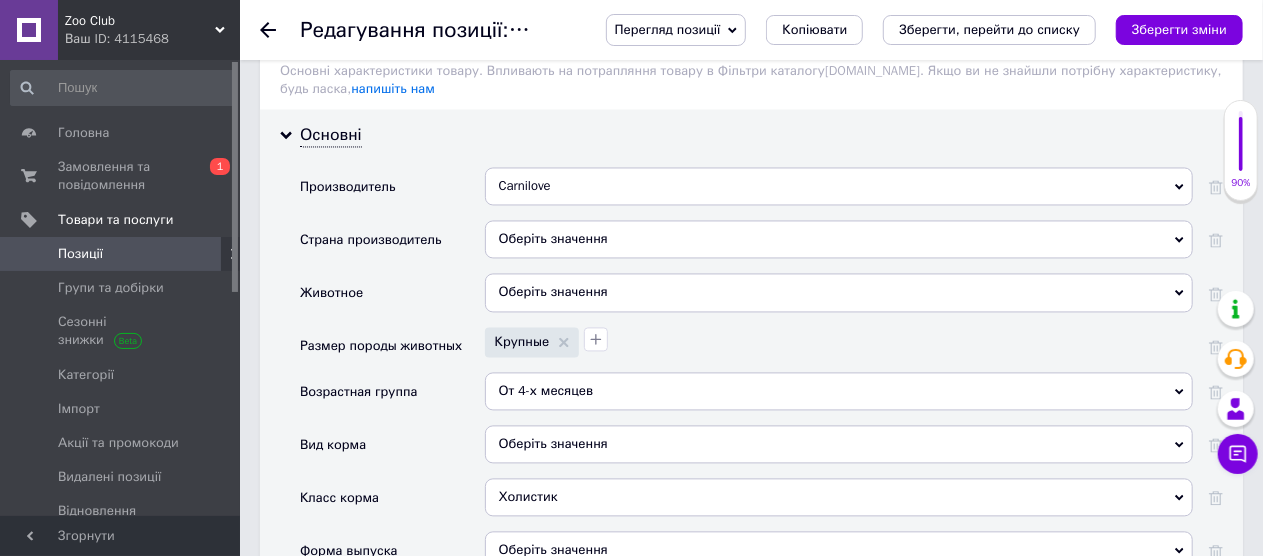 click on "Оберіть значення" at bounding box center (839, 239) 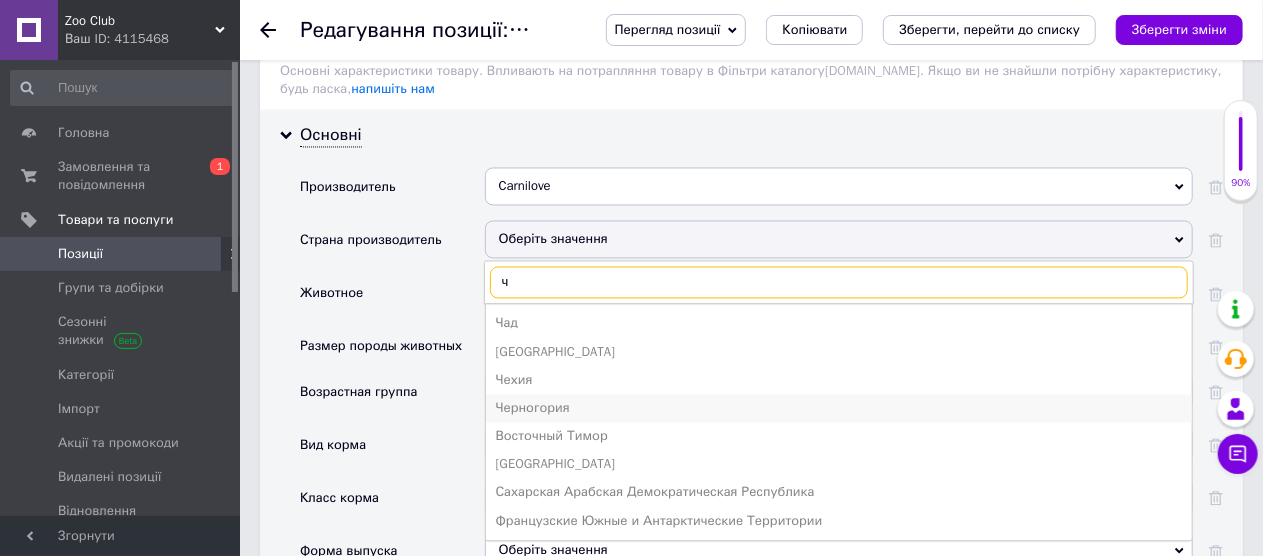 scroll, scrollTop: 1919, scrollLeft: 0, axis: vertical 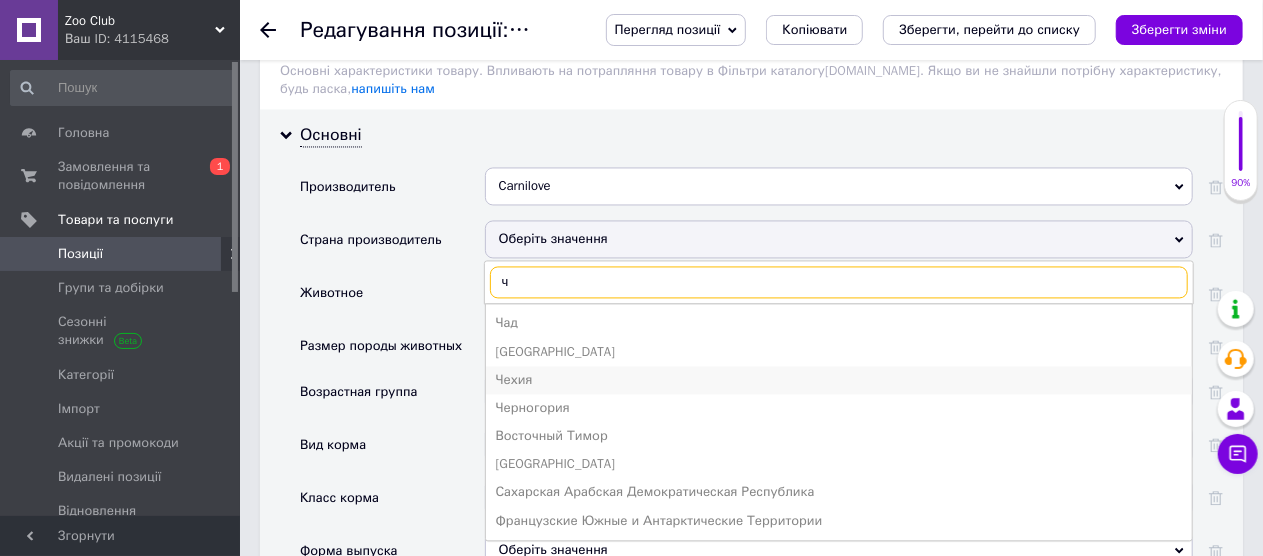 type on "ч" 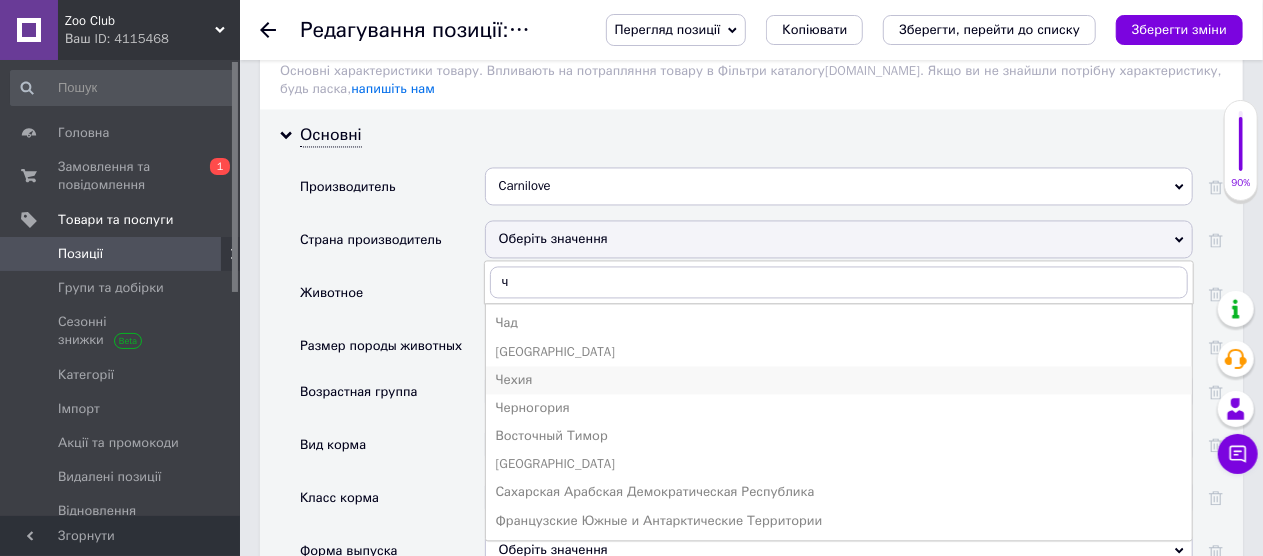 click on "Чехия" at bounding box center [839, 380] 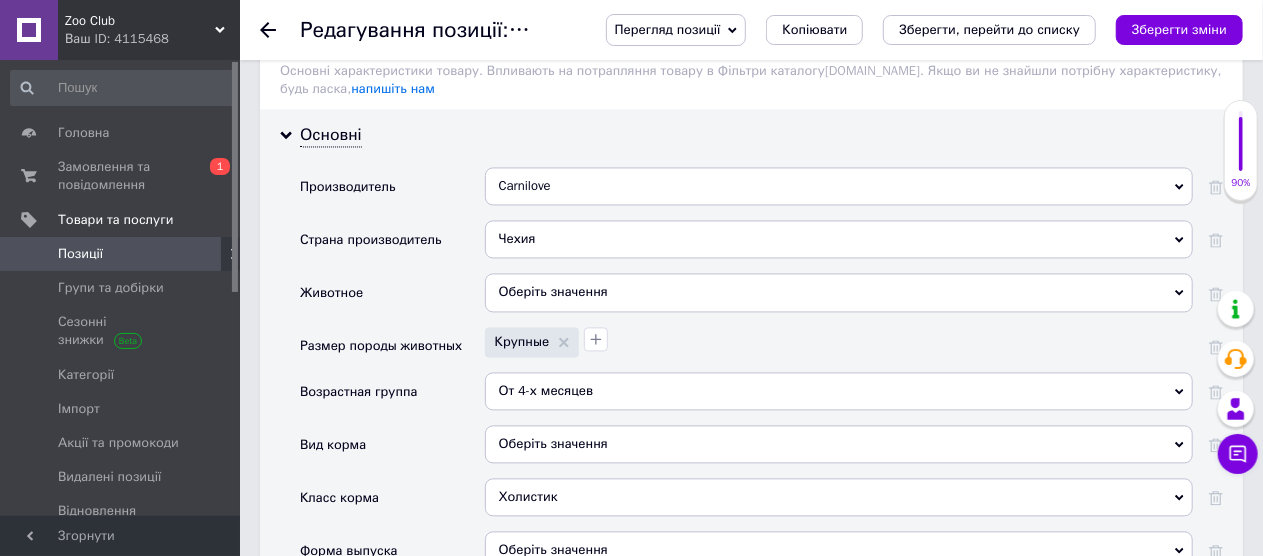 click on "Оберіть значення" at bounding box center (839, 292) 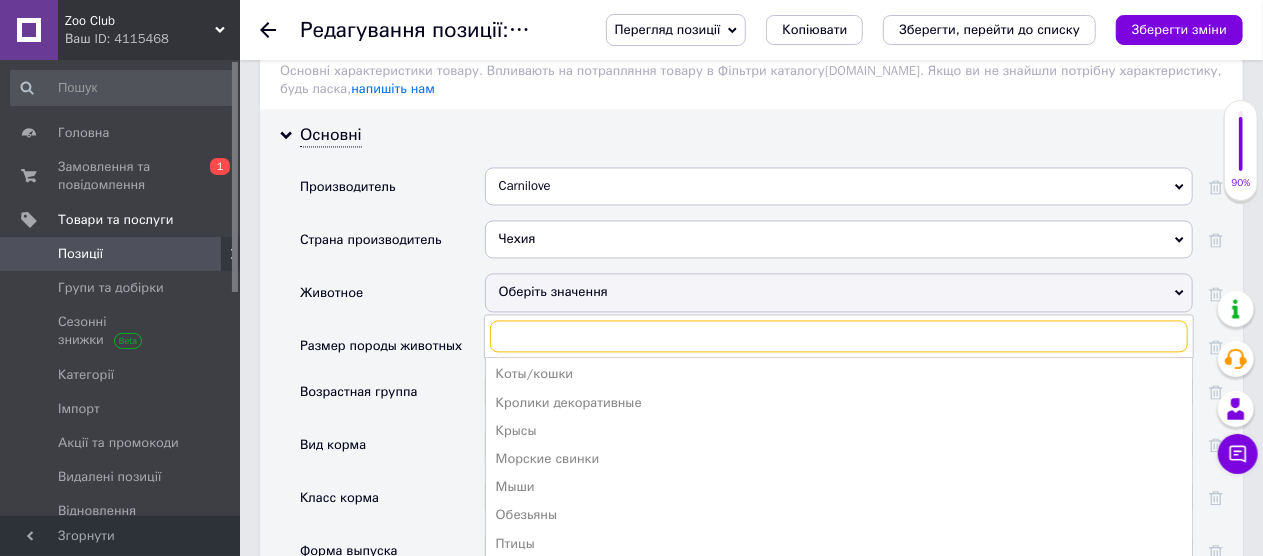 scroll, scrollTop: 162, scrollLeft: 0, axis: vertical 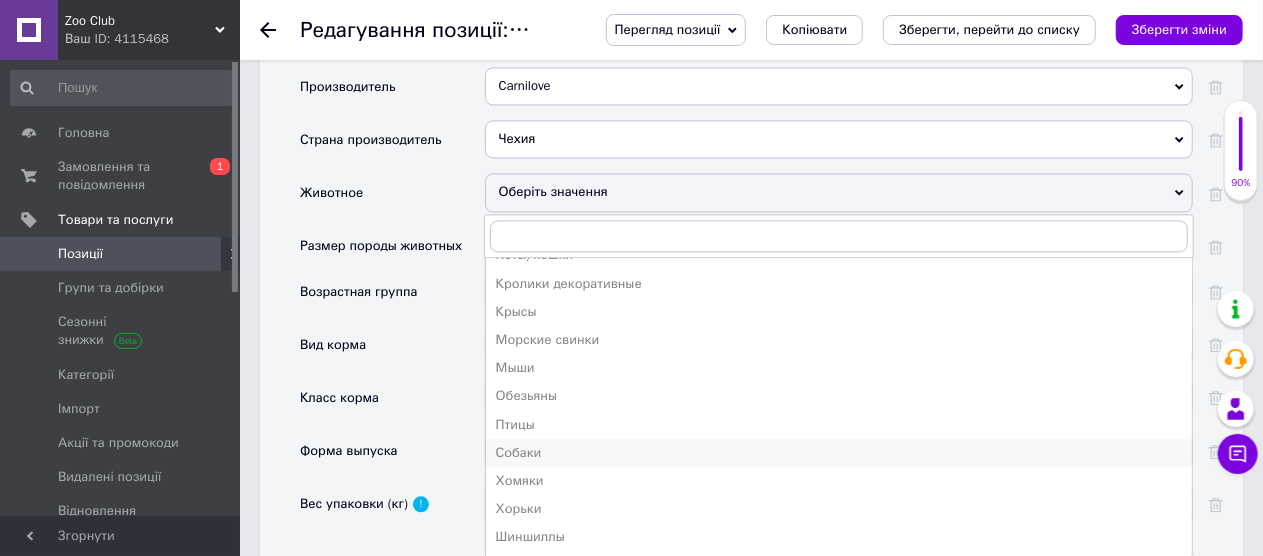 click on "Собаки" at bounding box center (839, 453) 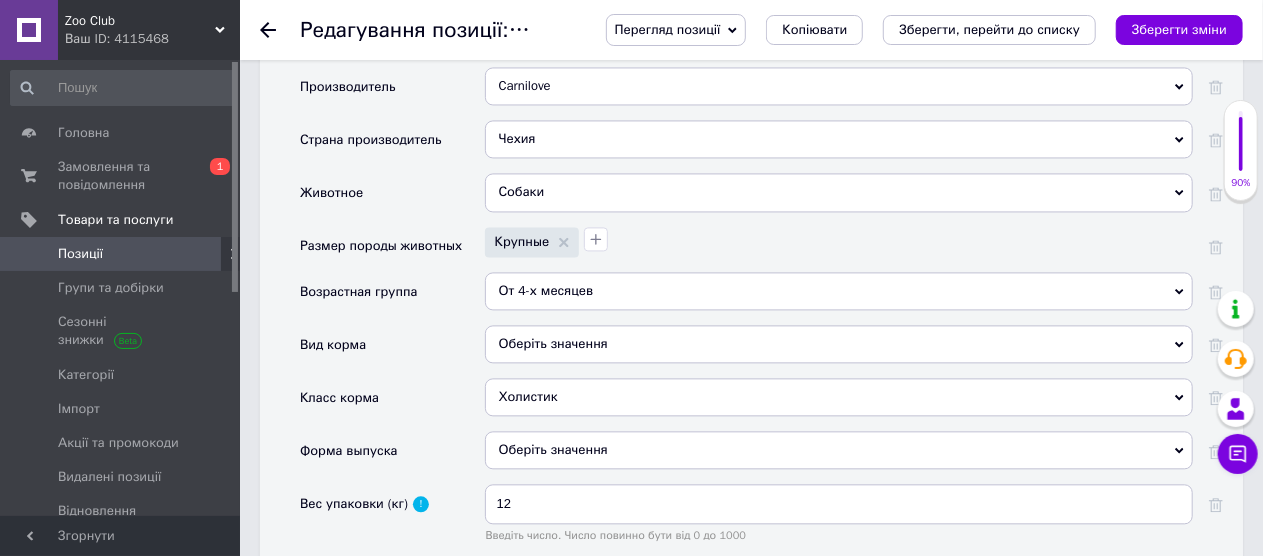 click on "Оберіть значення" at bounding box center [839, 344] 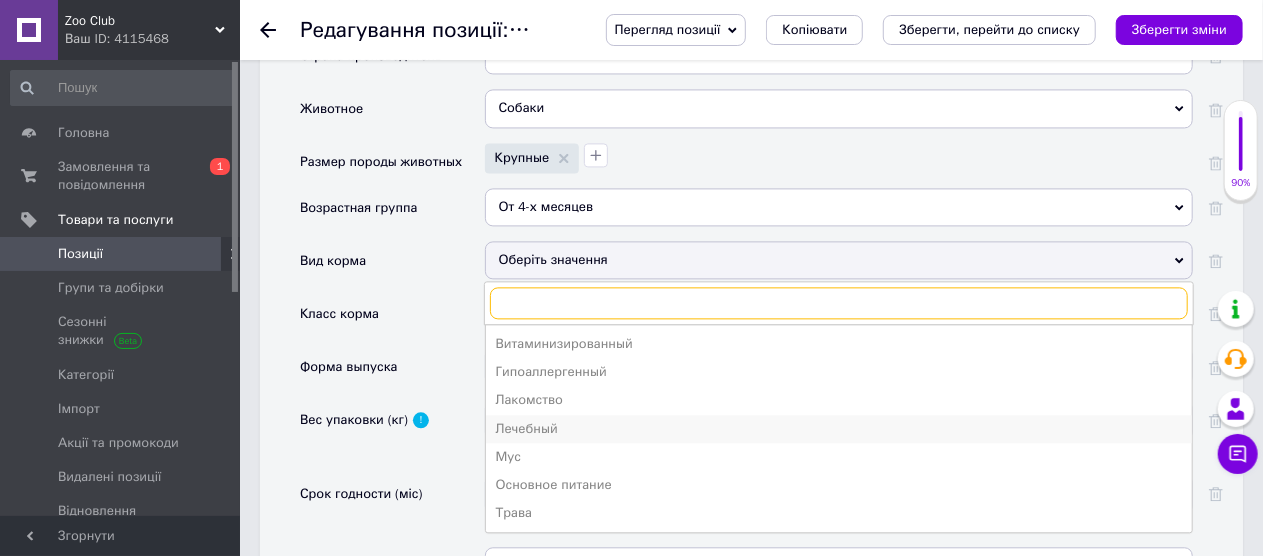 scroll, scrollTop: 2219, scrollLeft: 0, axis: vertical 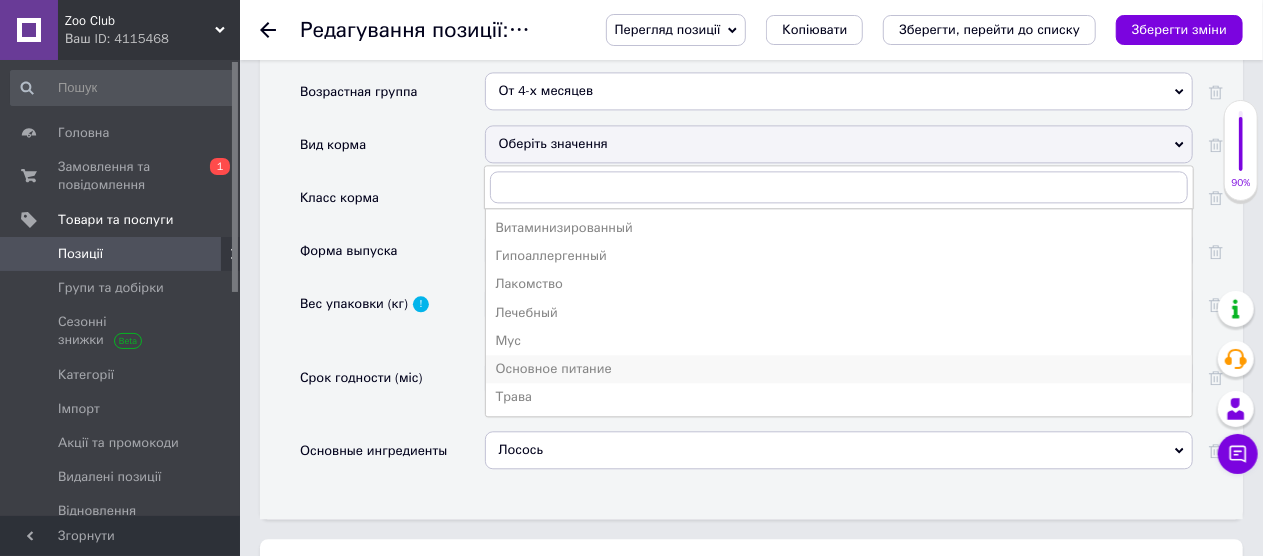 click on "Основное питание" at bounding box center (839, 369) 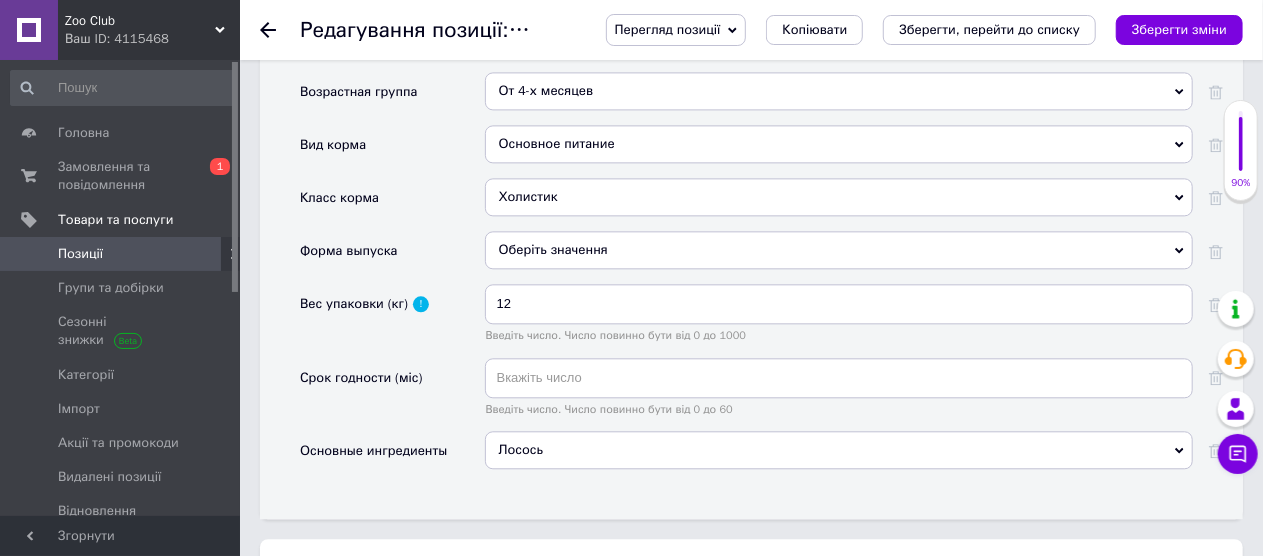 click on "Оберіть значення" at bounding box center [839, 250] 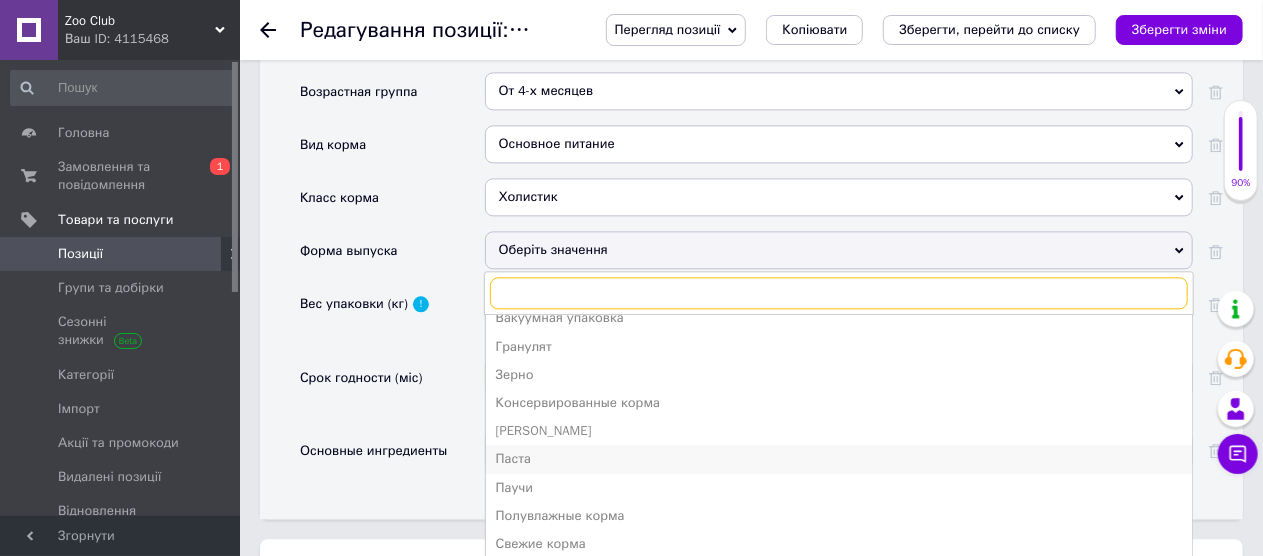 scroll, scrollTop: 21, scrollLeft: 0, axis: vertical 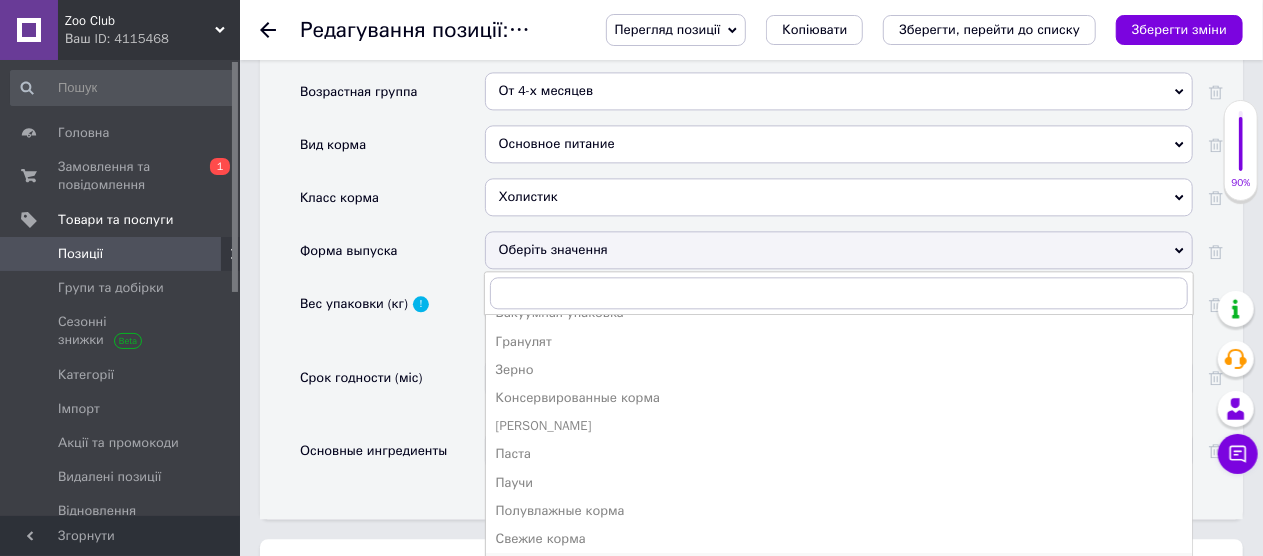 click on "Сухие к[DEMOGRAPHIC_DATA]" at bounding box center (839, 567) 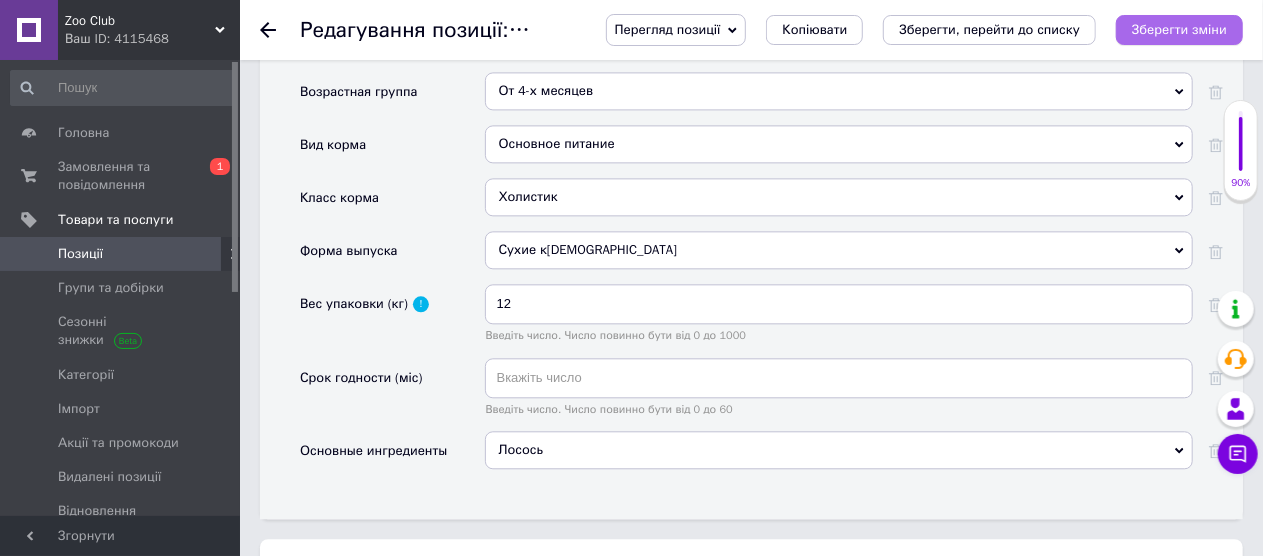 click on "Зберегти зміни" at bounding box center (1179, 30) 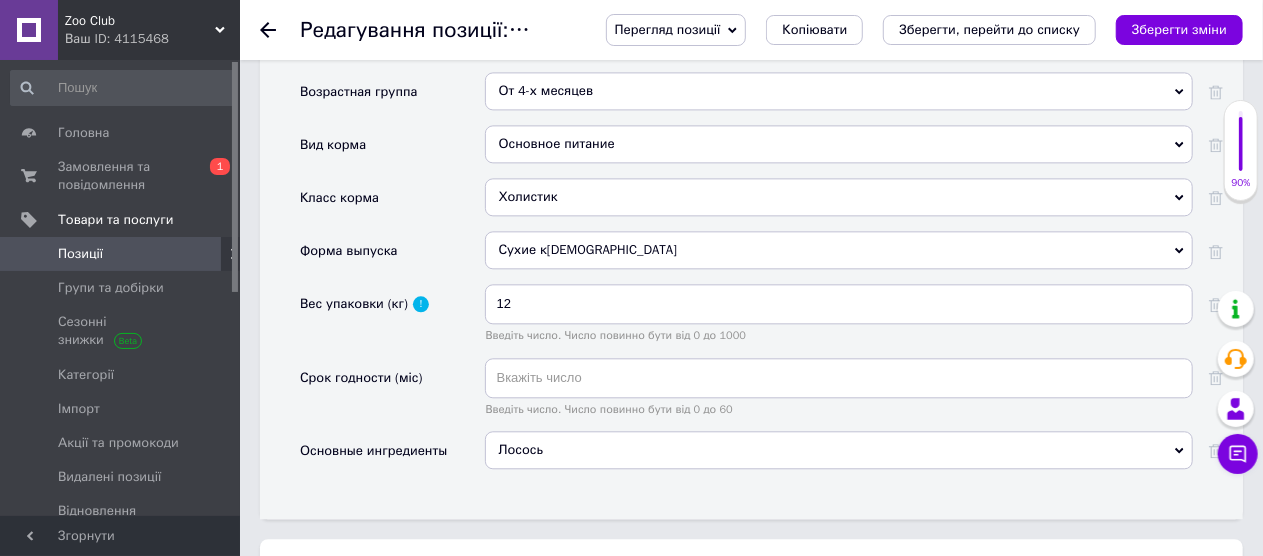 click 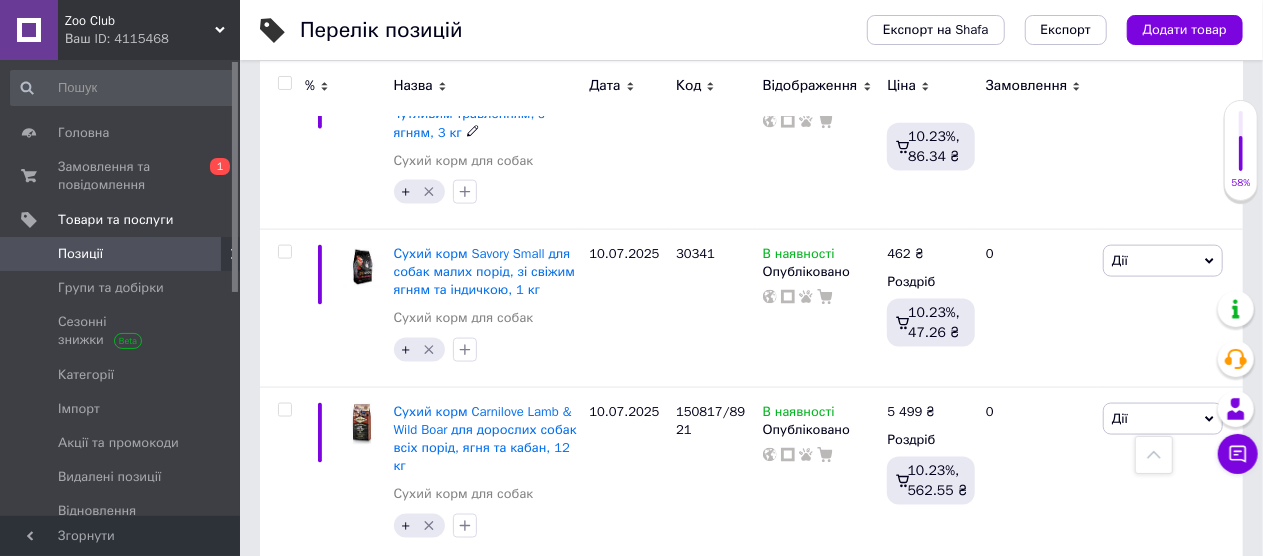 scroll, scrollTop: 1500, scrollLeft: 0, axis: vertical 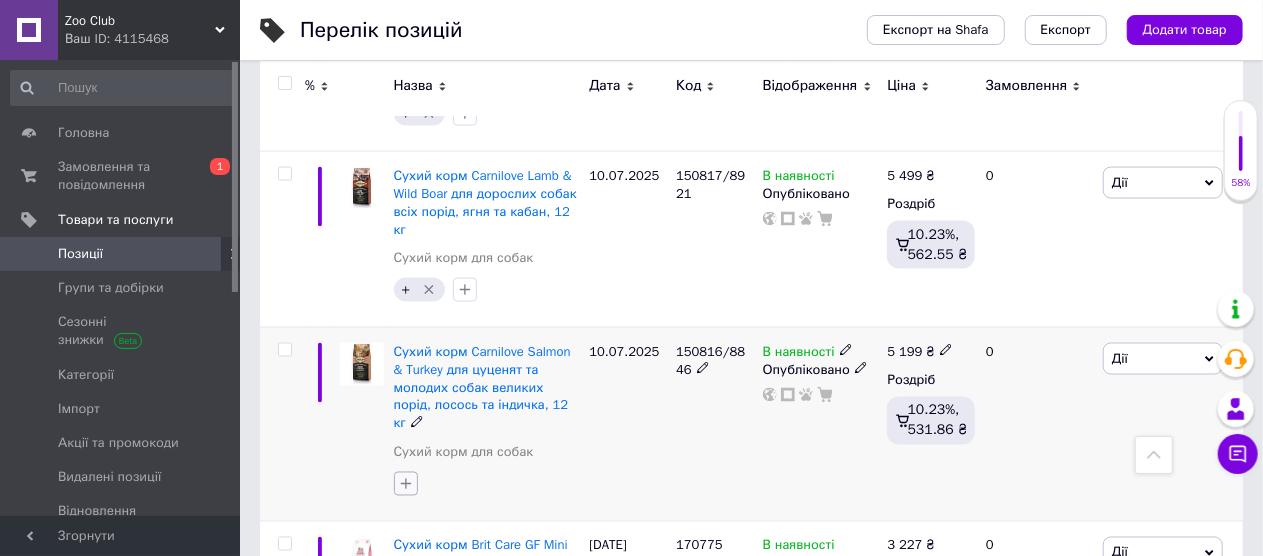 click 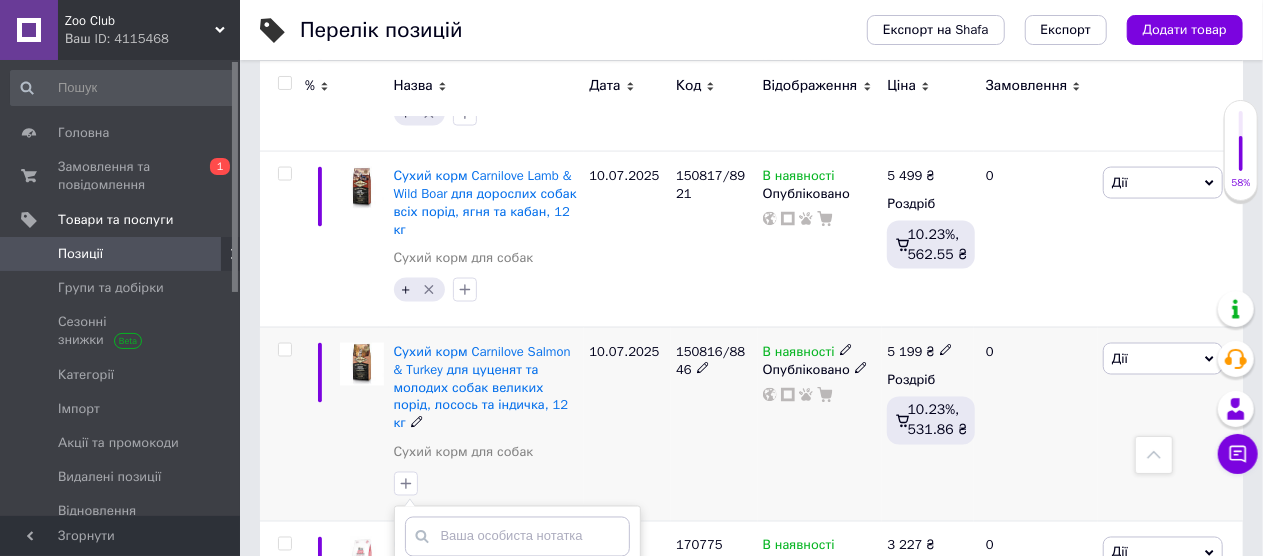 click on "+" at bounding box center (411, 579) 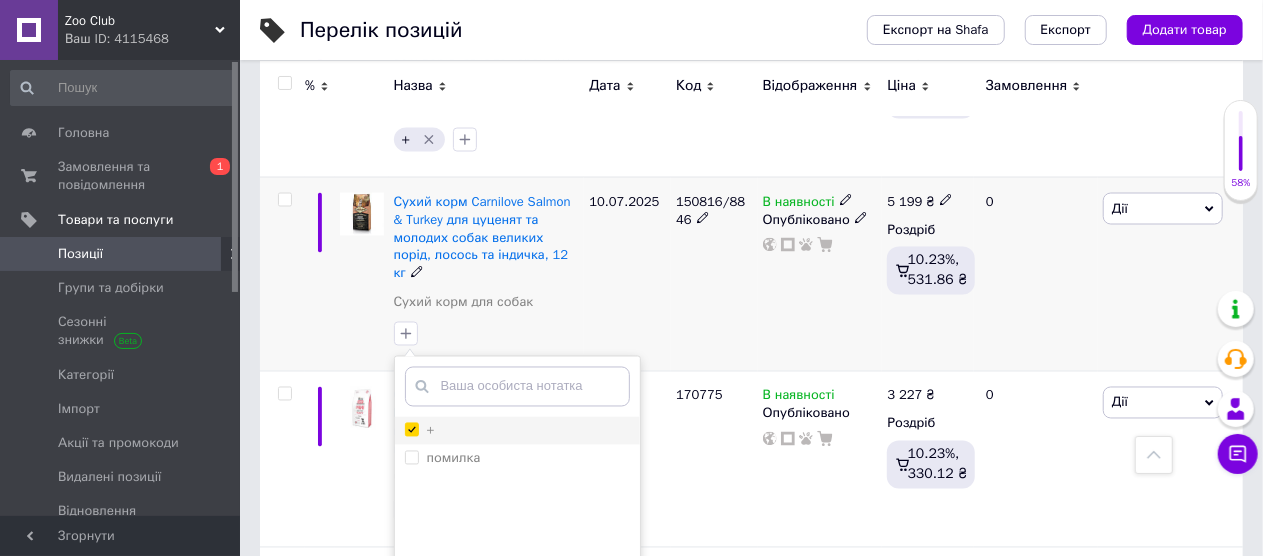 scroll, scrollTop: 1700, scrollLeft: 0, axis: vertical 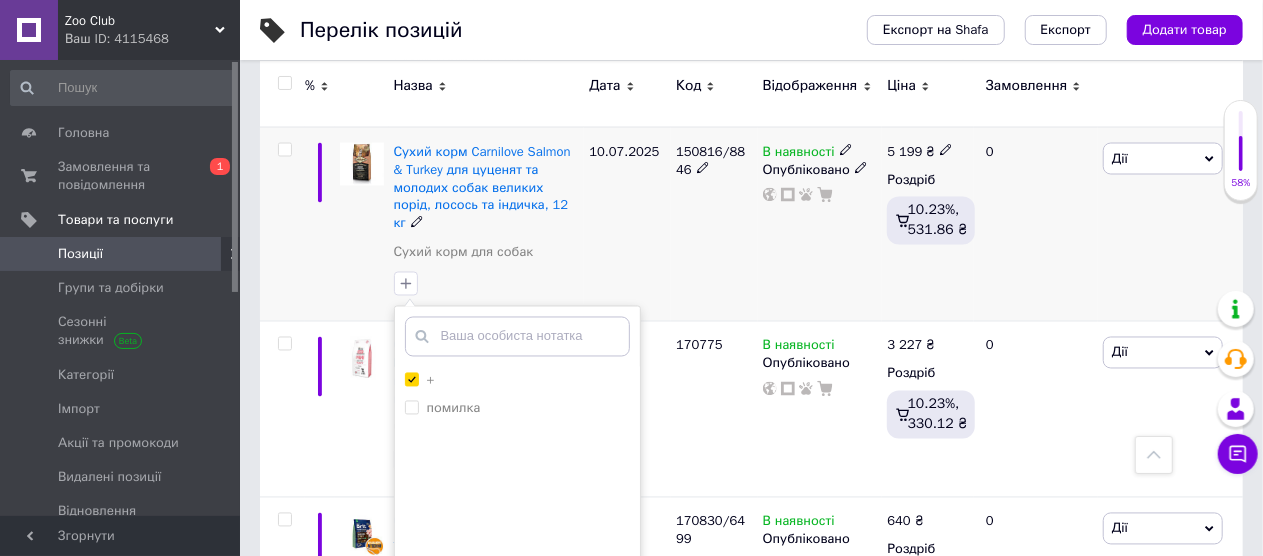 click on "Додати мітку" at bounding box center [517, 603] 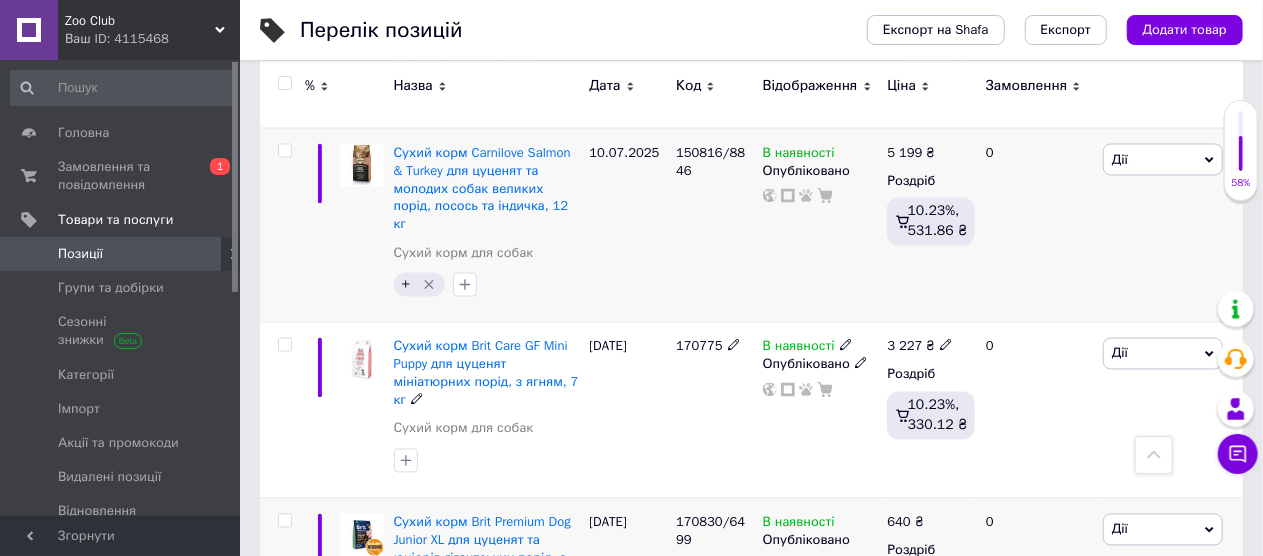 scroll, scrollTop: 1657, scrollLeft: 0, axis: vertical 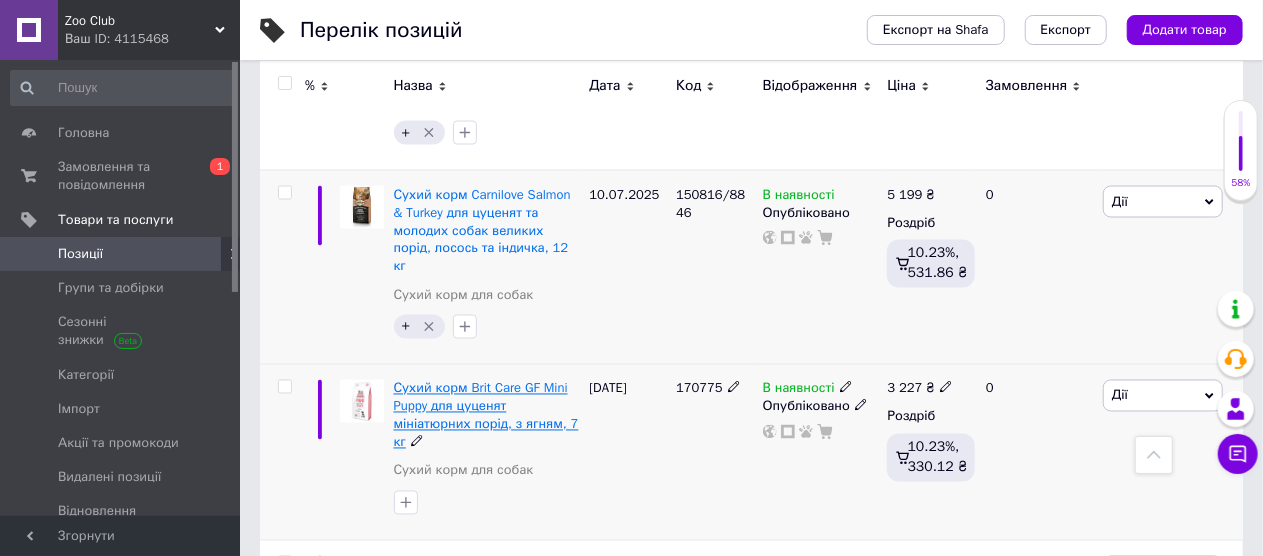 click on "Сухий корм Brit Care GF Mini Puppy для цуценят мініатюрних порід, з ягням, 7 кг" at bounding box center (486, 416) 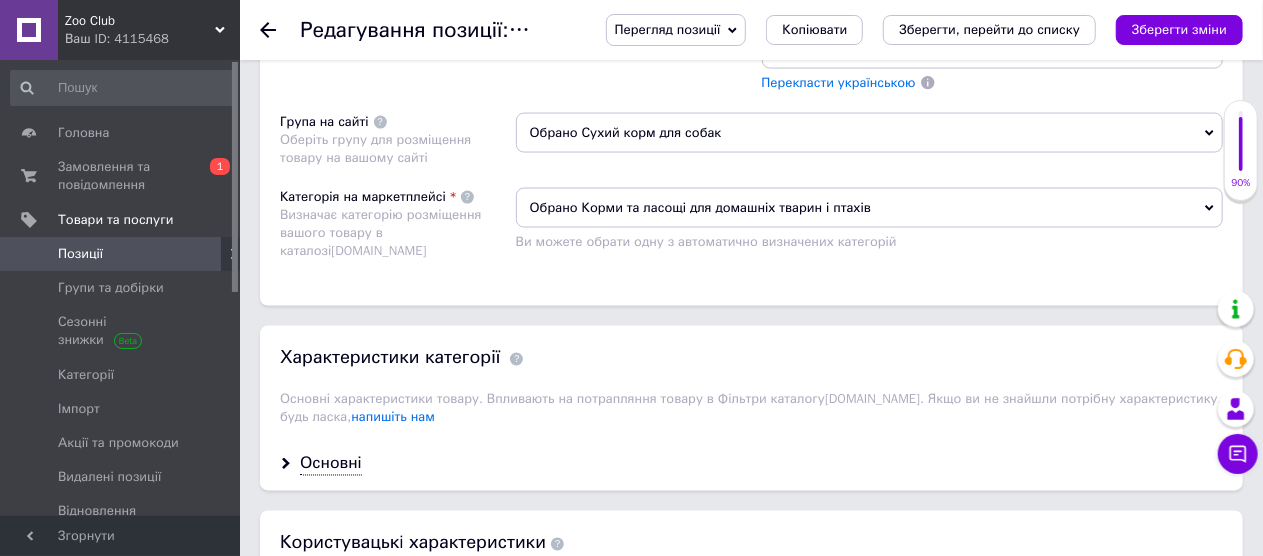 scroll, scrollTop: 1700, scrollLeft: 0, axis: vertical 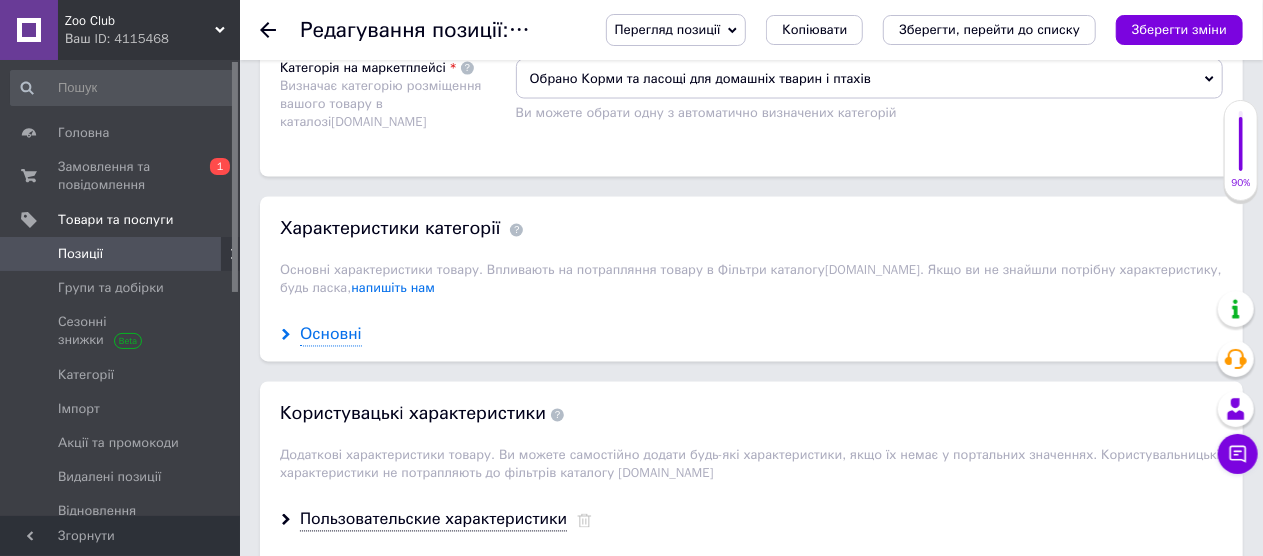 click on "Основні" at bounding box center (331, 335) 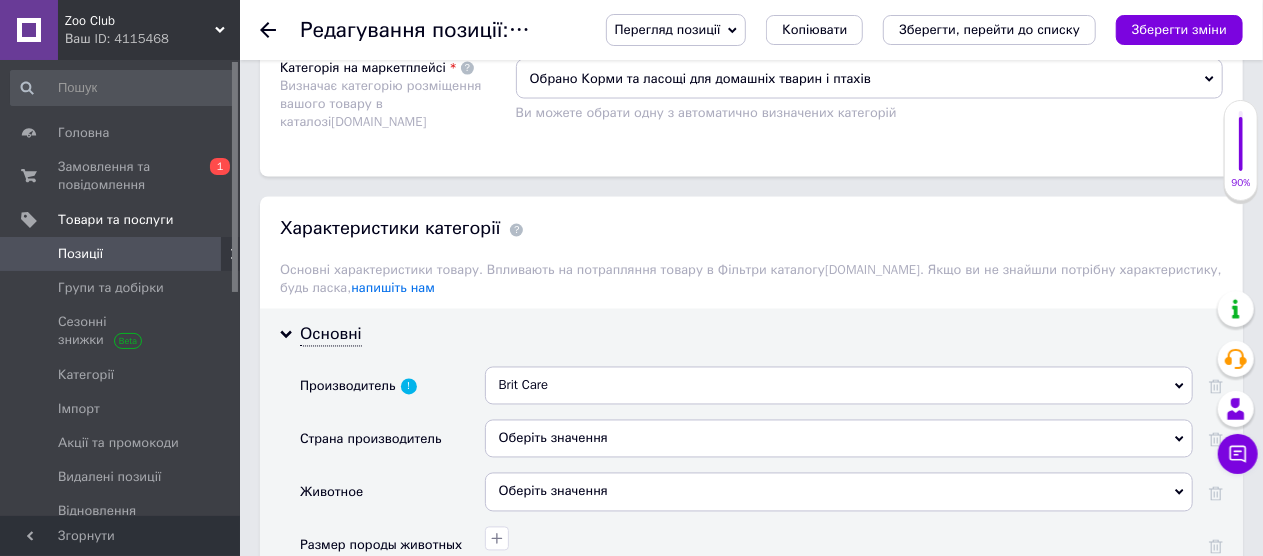 scroll, scrollTop: 2000, scrollLeft: 0, axis: vertical 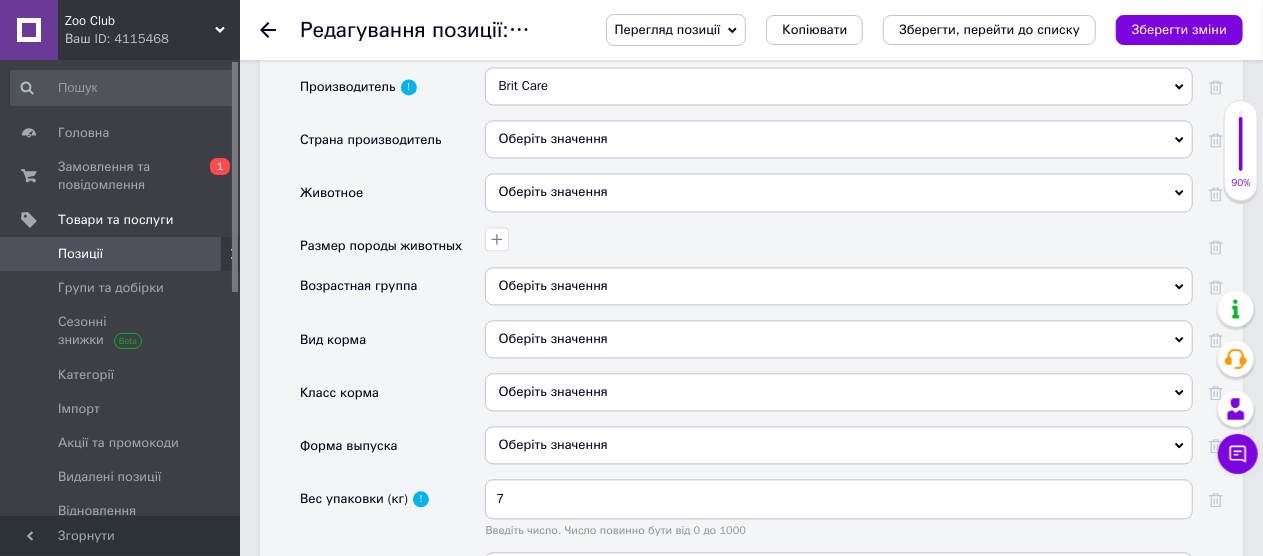click on "Оберіть значення" at bounding box center [839, 286] 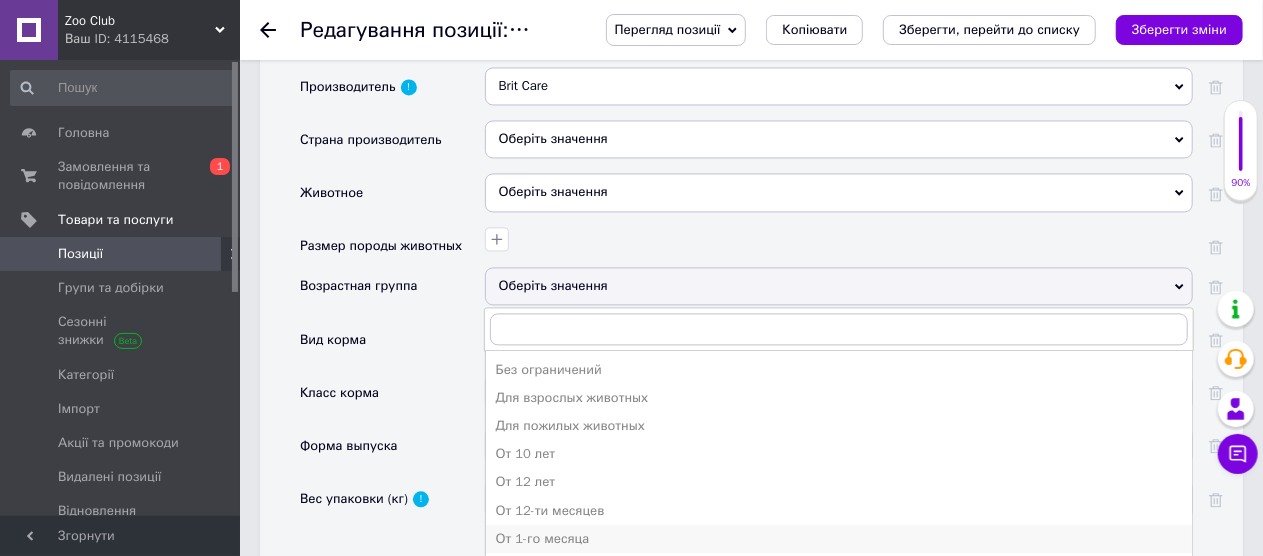 click on "От 1-го месяца" at bounding box center (839, 539) 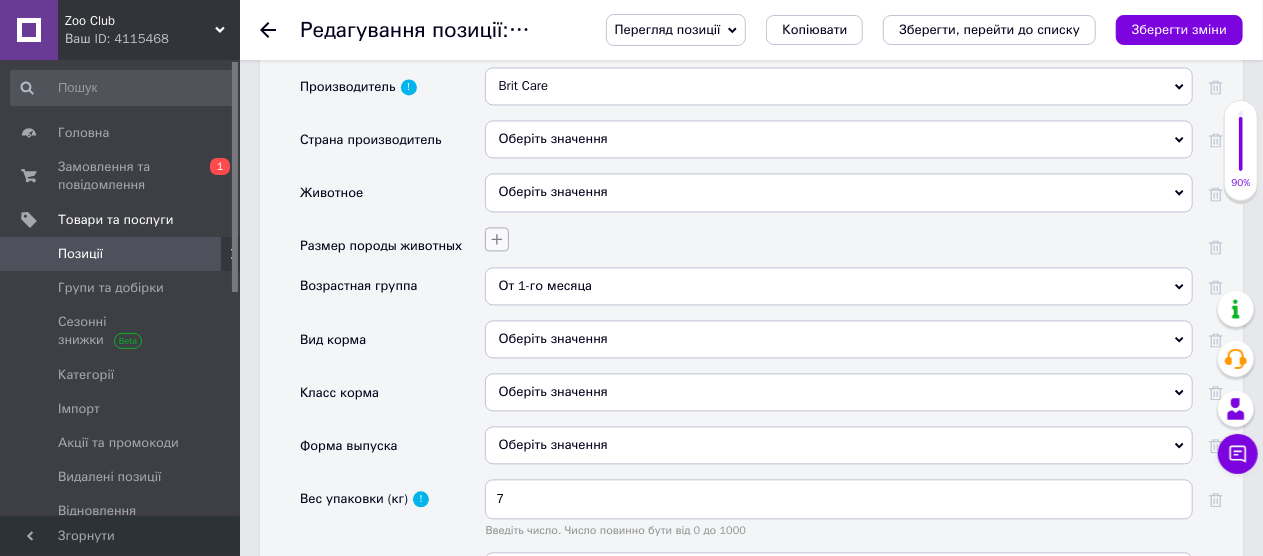 click 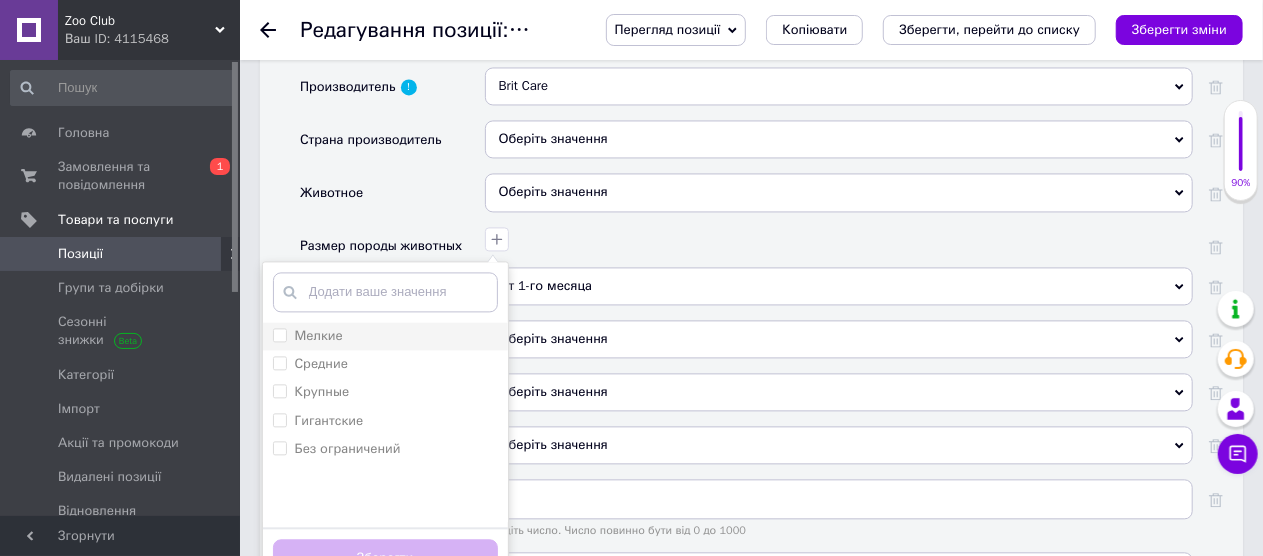 click on "Мелкие" at bounding box center [279, 334] 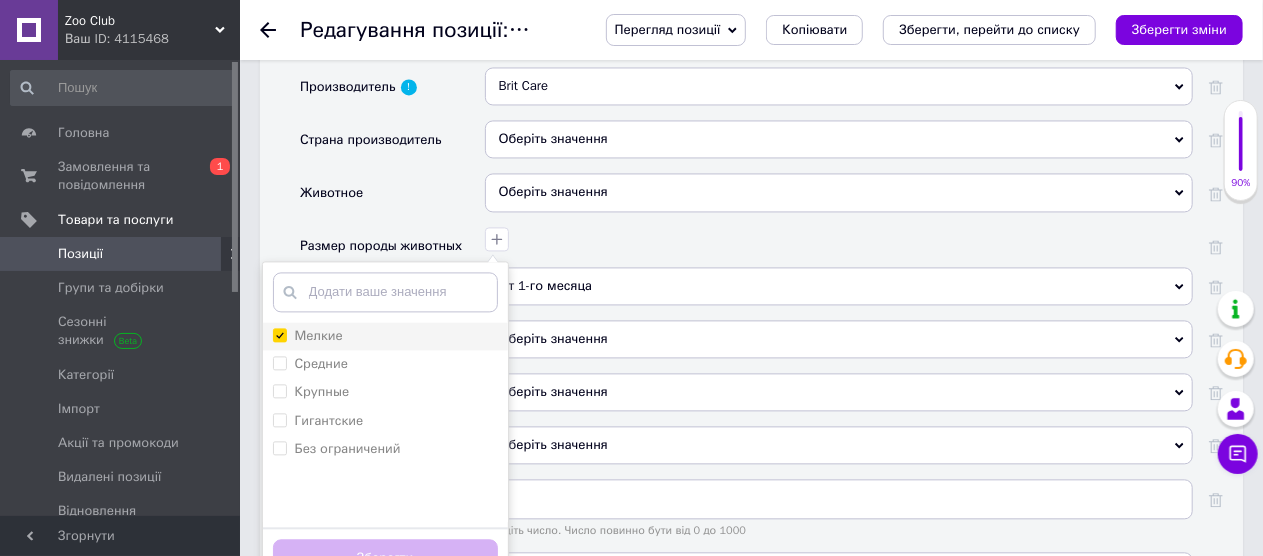 checkbox on "true" 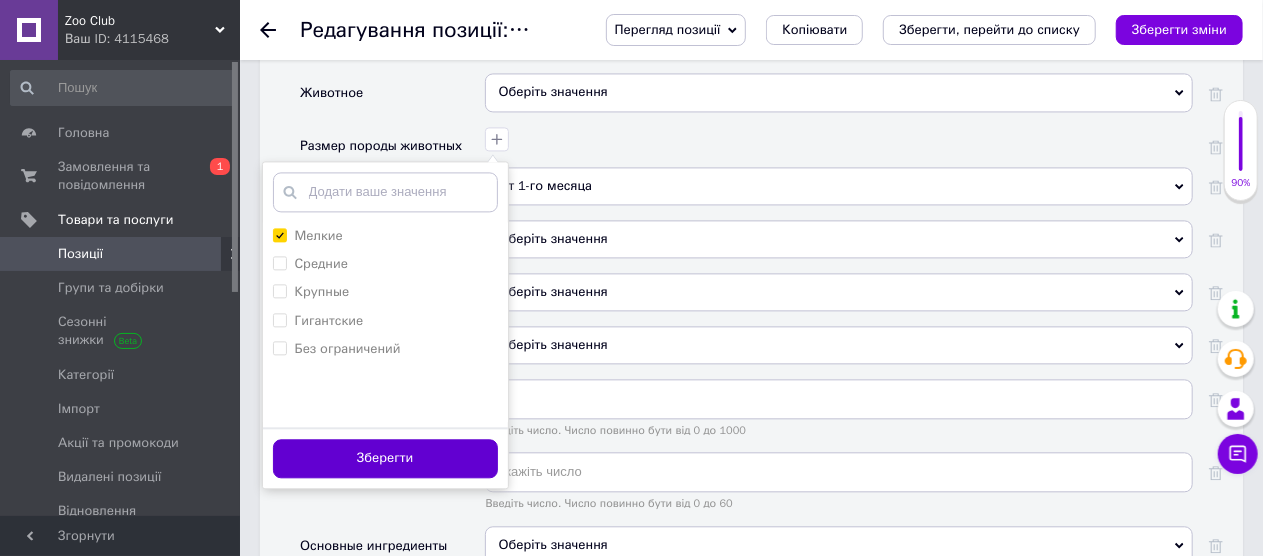 click on "Зберегти" at bounding box center [385, 458] 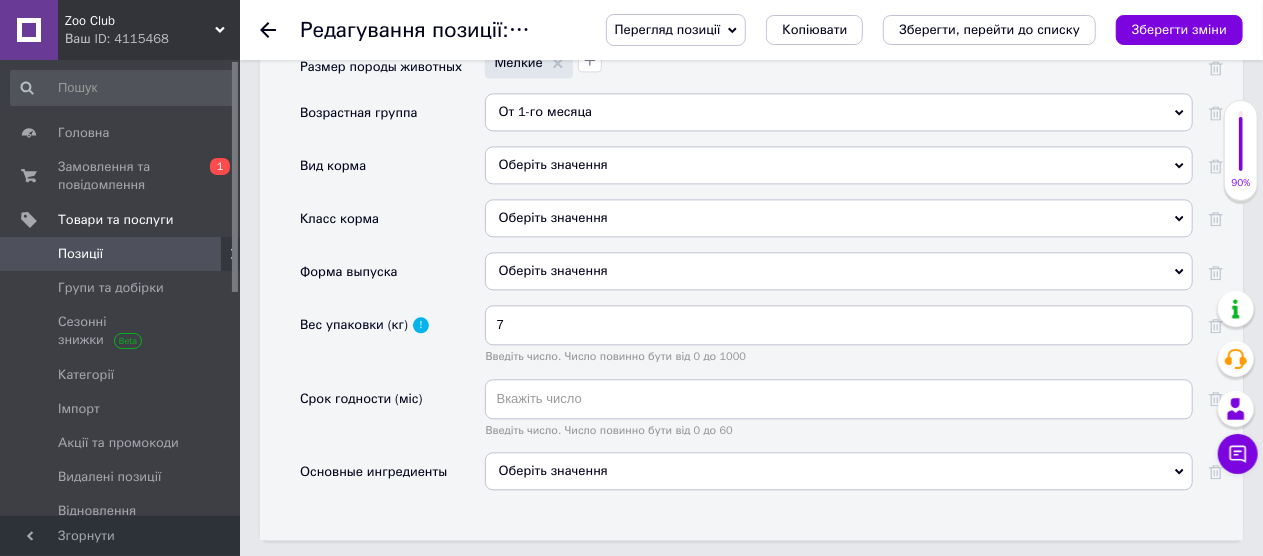 scroll, scrollTop: 2300, scrollLeft: 0, axis: vertical 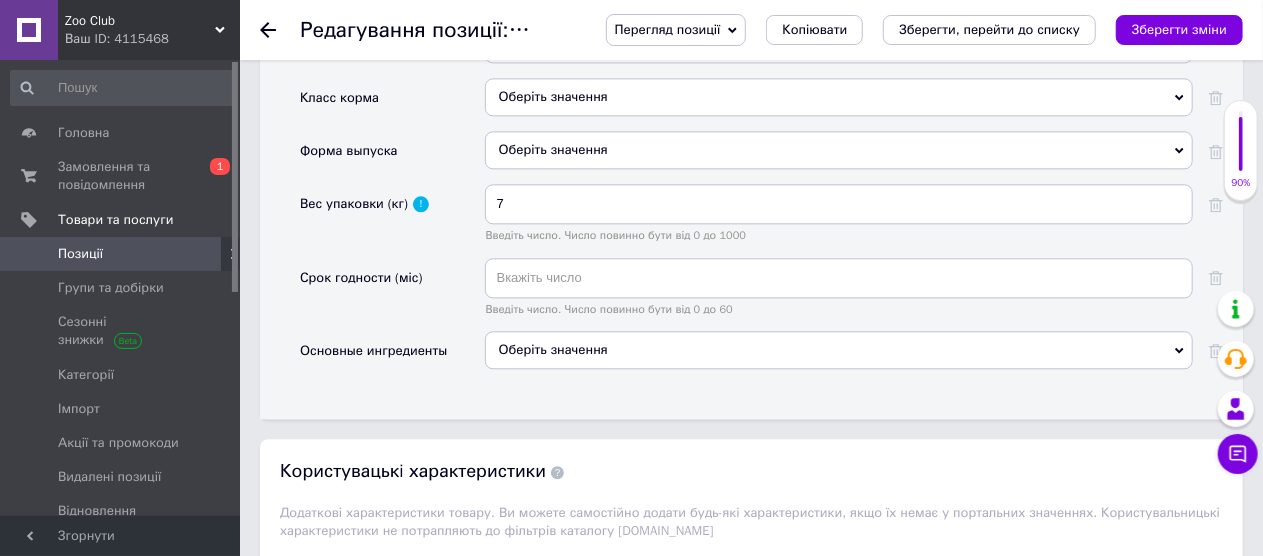 click on "Оберіть значення" at bounding box center [839, 350] 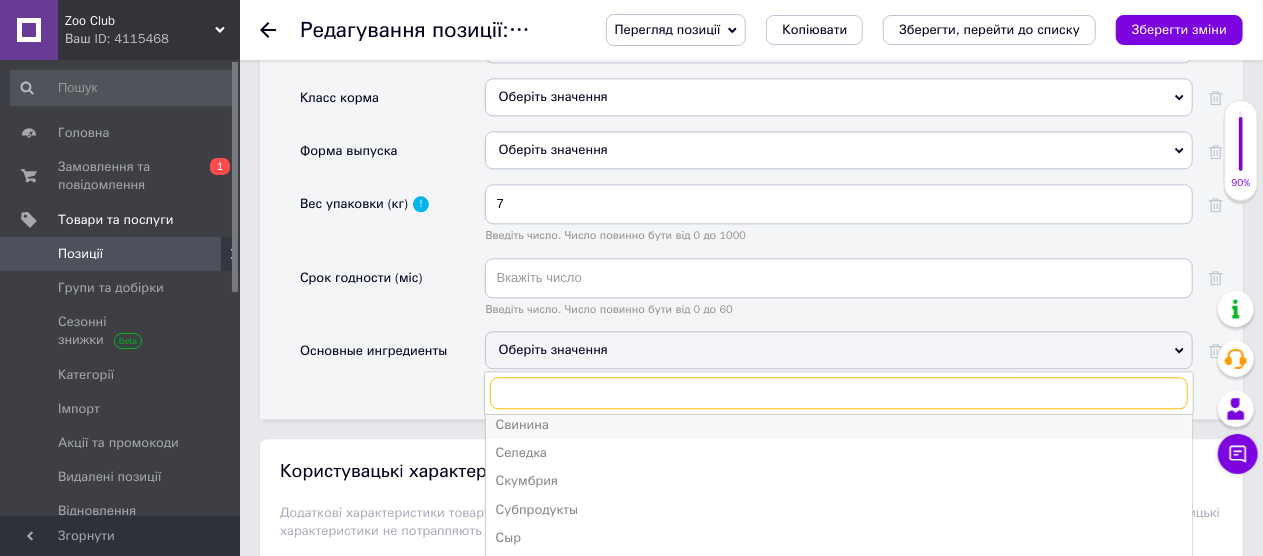 scroll, scrollTop: 895, scrollLeft: 0, axis: vertical 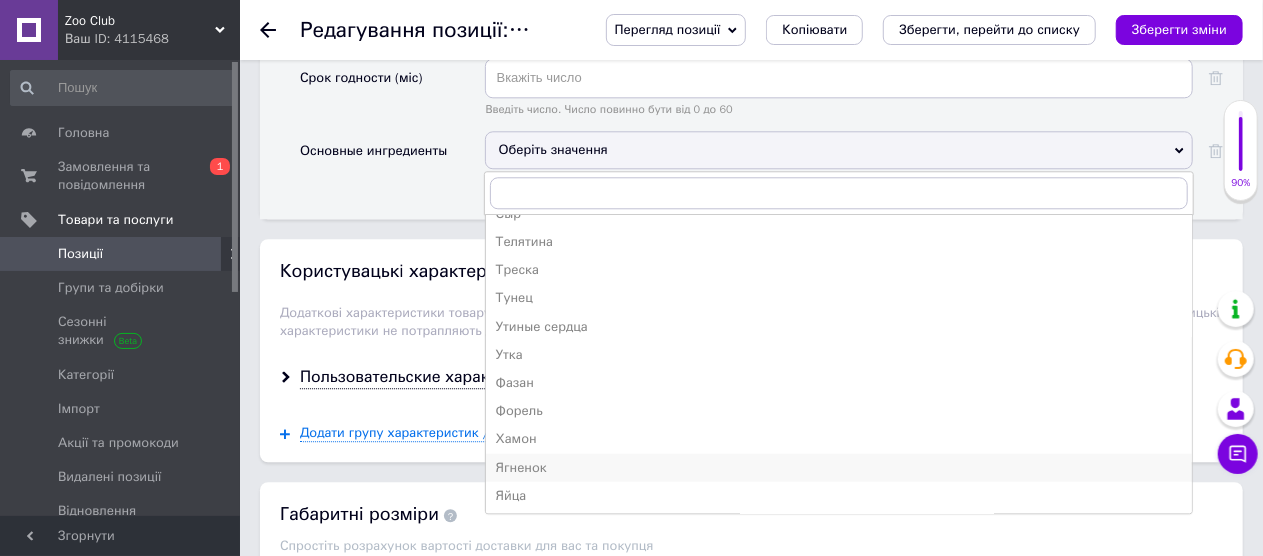 click on "Ягненок" at bounding box center [839, 467] 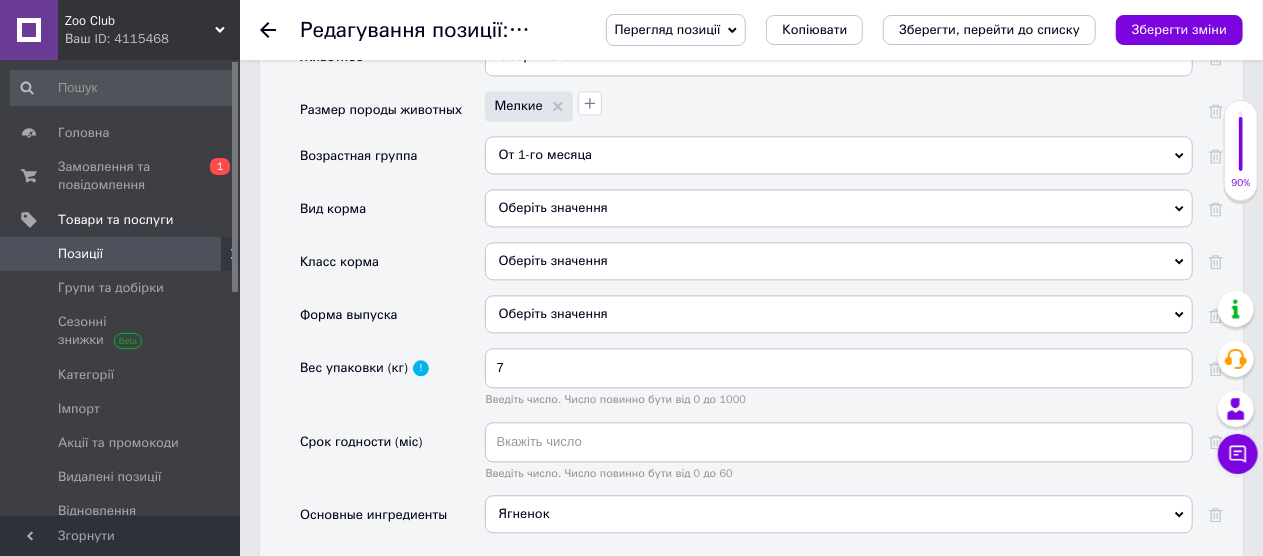 scroll, scrollTop: 2000, scrollLeft: 0, axis: vertical 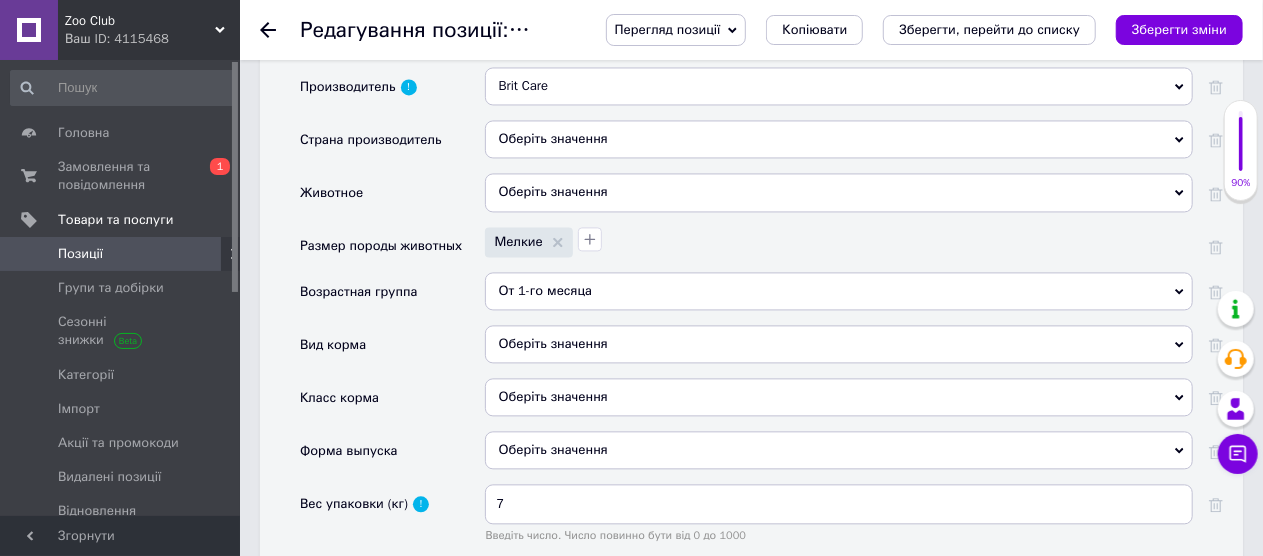 click on "Оберіть значення" at bounding box center (839, 397) 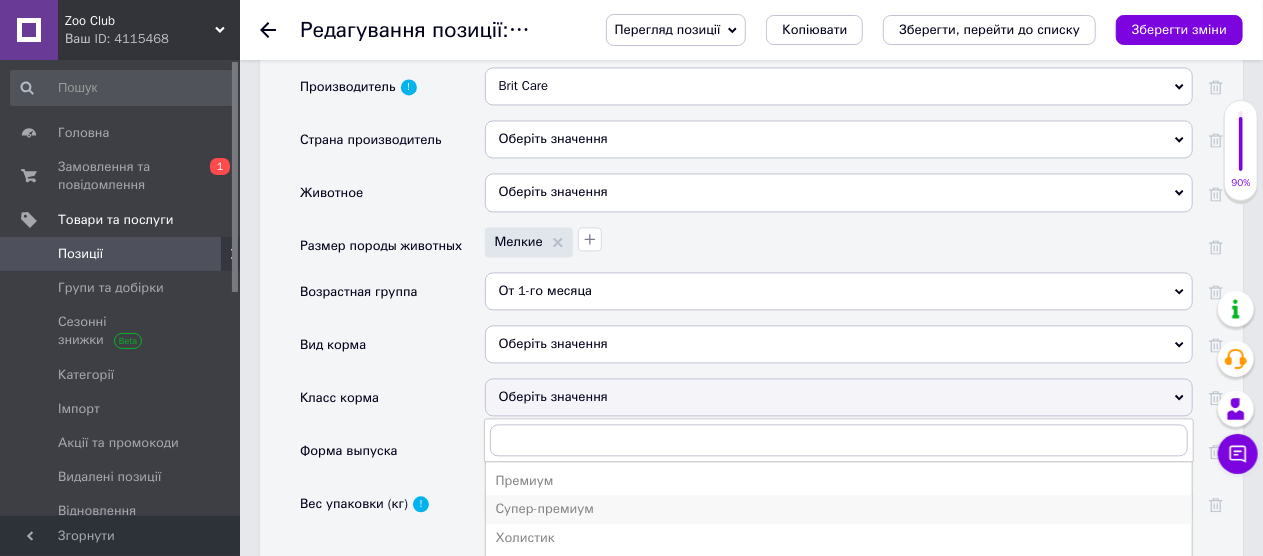 click on "Супер-премиум" at bounding box center (839, 509) 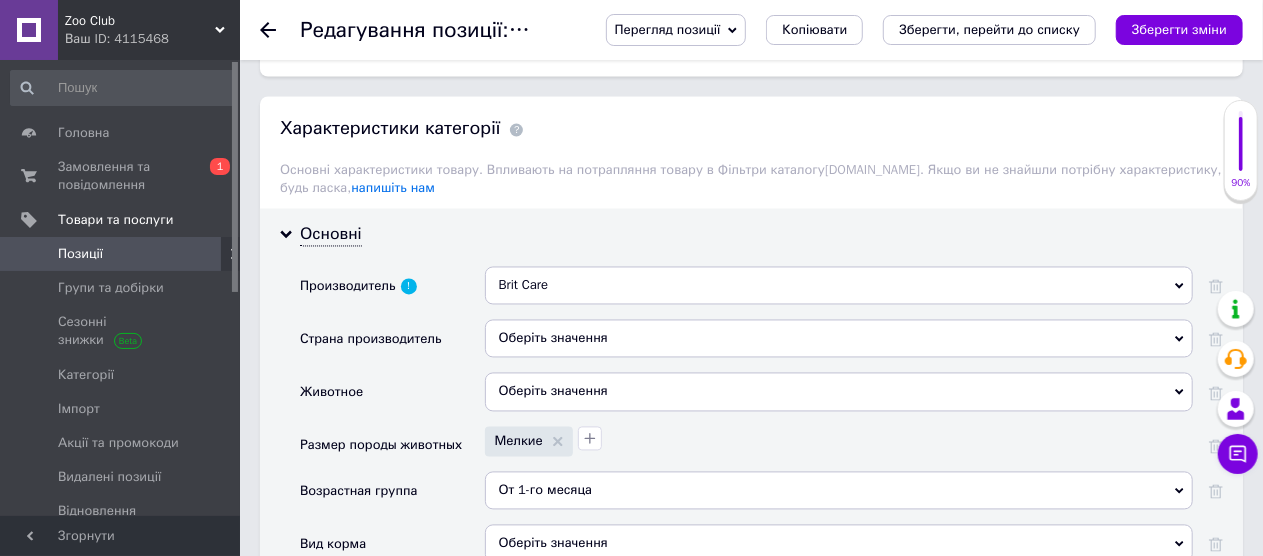 scroll, scrollTop: 1819, scrollLeft: 0, axis: vertical 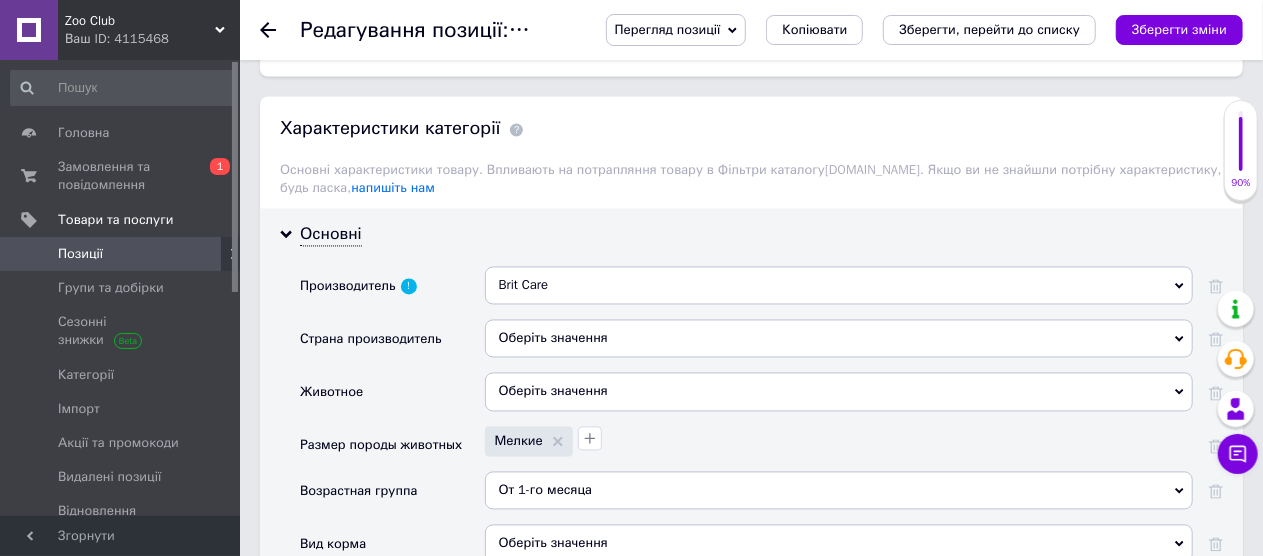 click on "Оберіть значення" at bounding box center [839, 339] 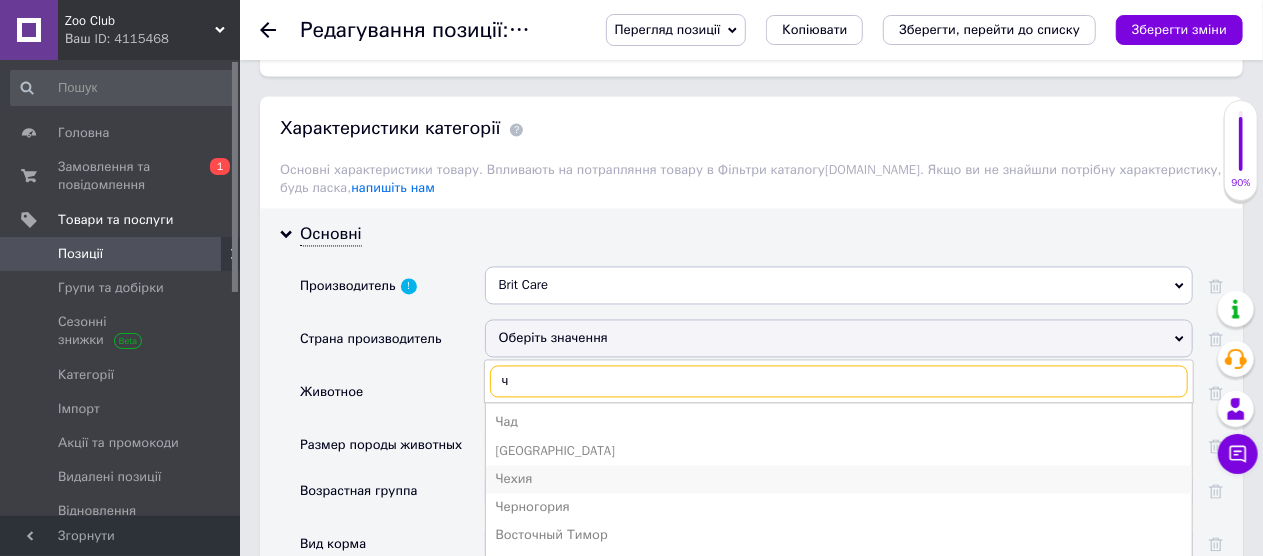 type on "ч" 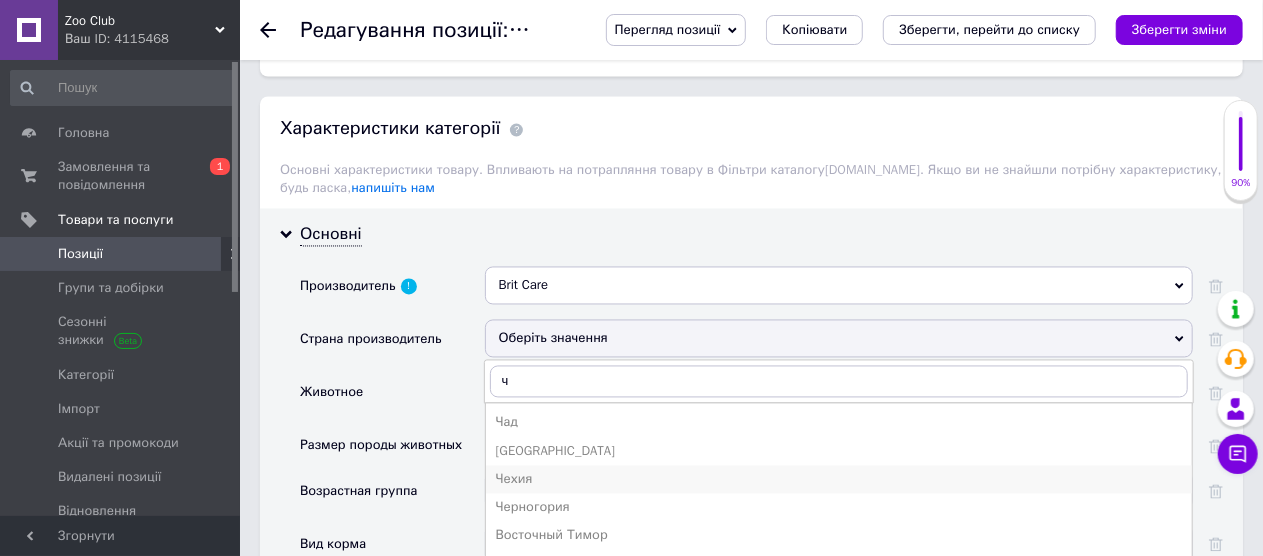 click on "Чехия" at bounding box center [839, 480] 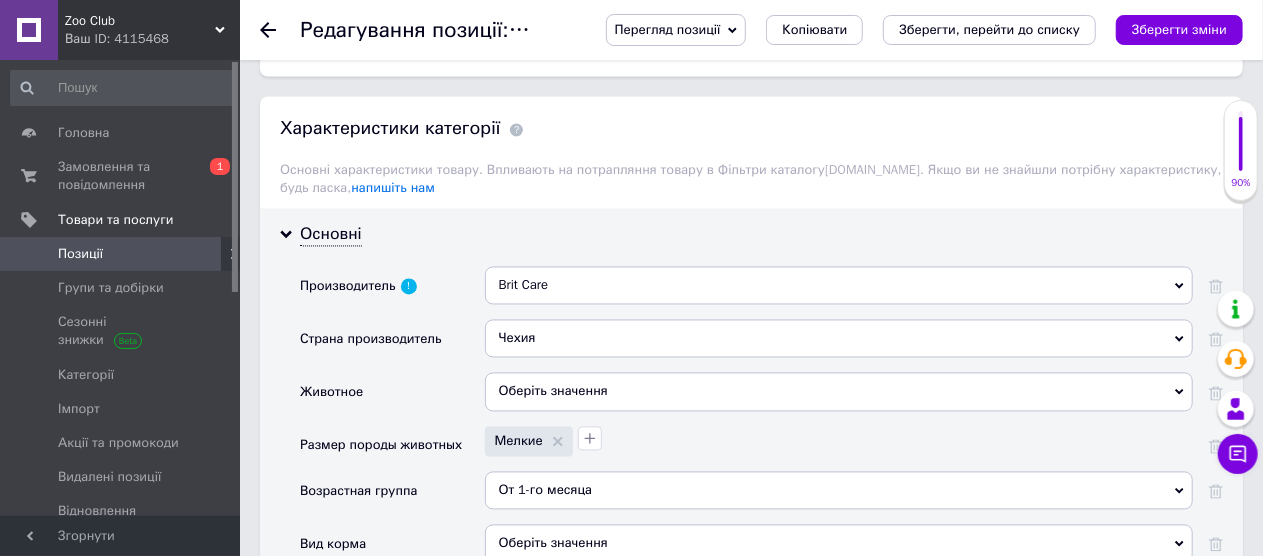 click on "Оберіть значення" at bounding box center [839, 392] 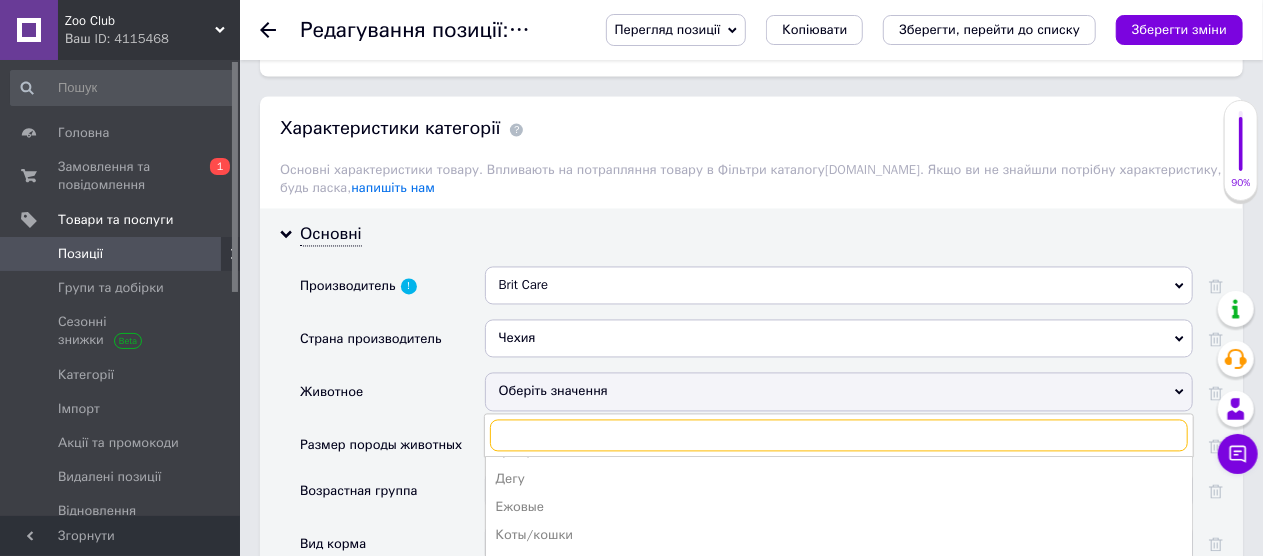 scroll, scrollTop: 162, scrollLeft: 0, axis: vertical 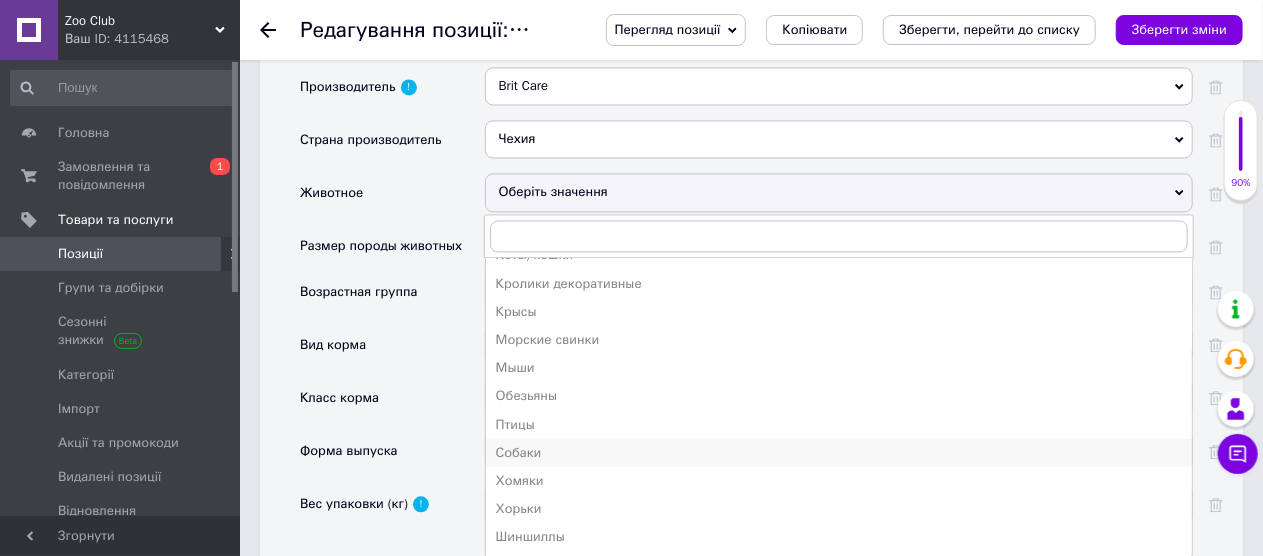 click on "Собаки" at bounding box center [839, 453] 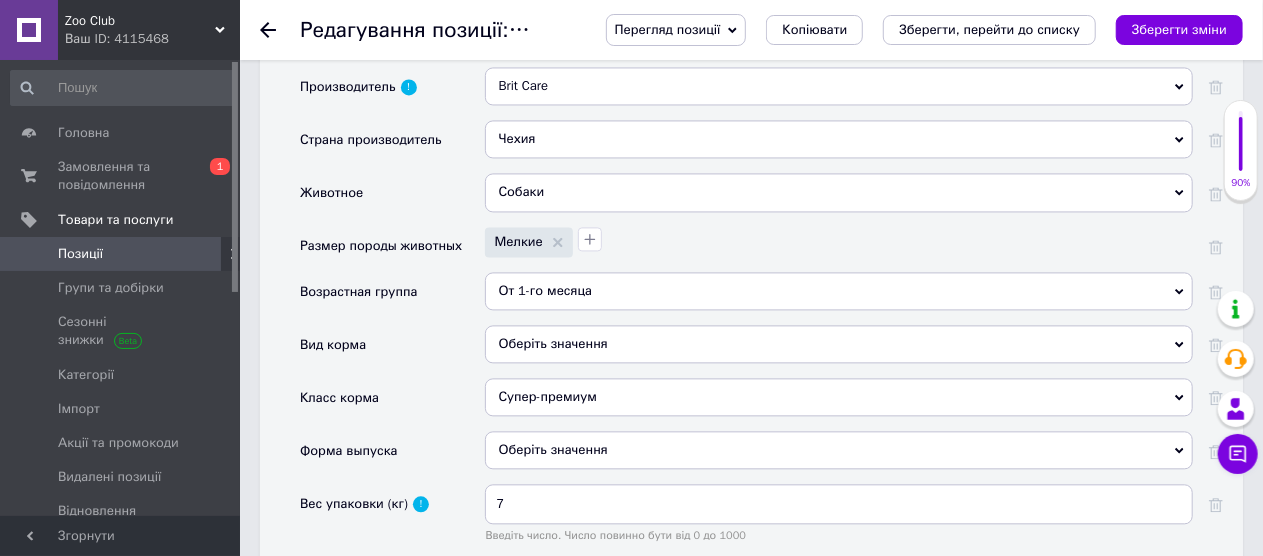 click on "Оберіть значення" at bounding box center [839, 344] 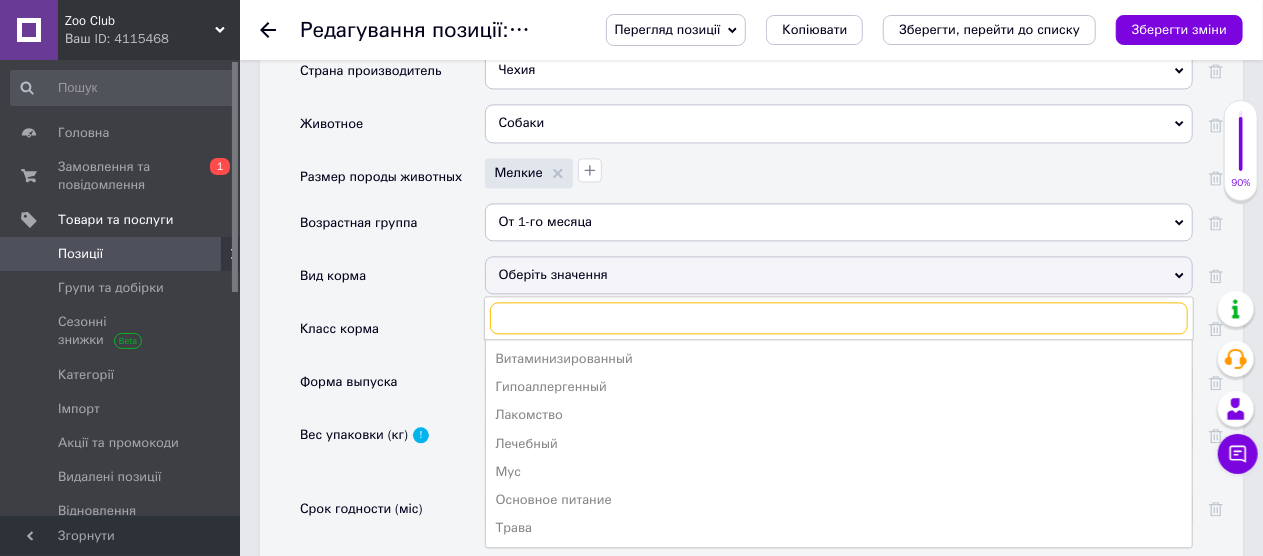 scroll, scrollTop: 2119, scrollLeft: 0, axis: vertical 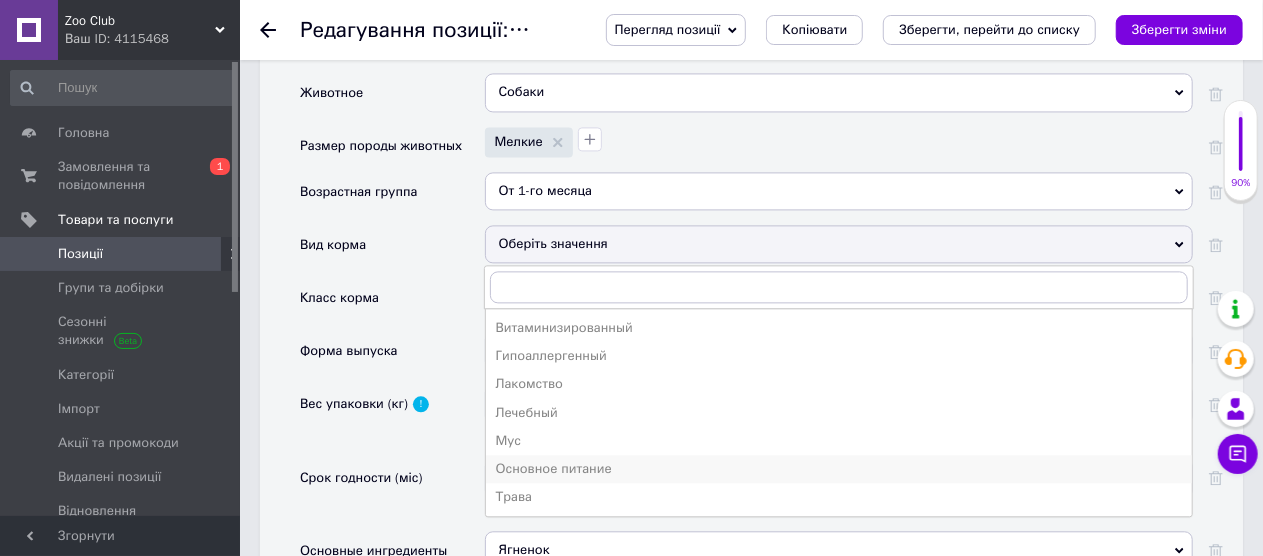 click on "Основное питание" at bounding box center [839, 469] 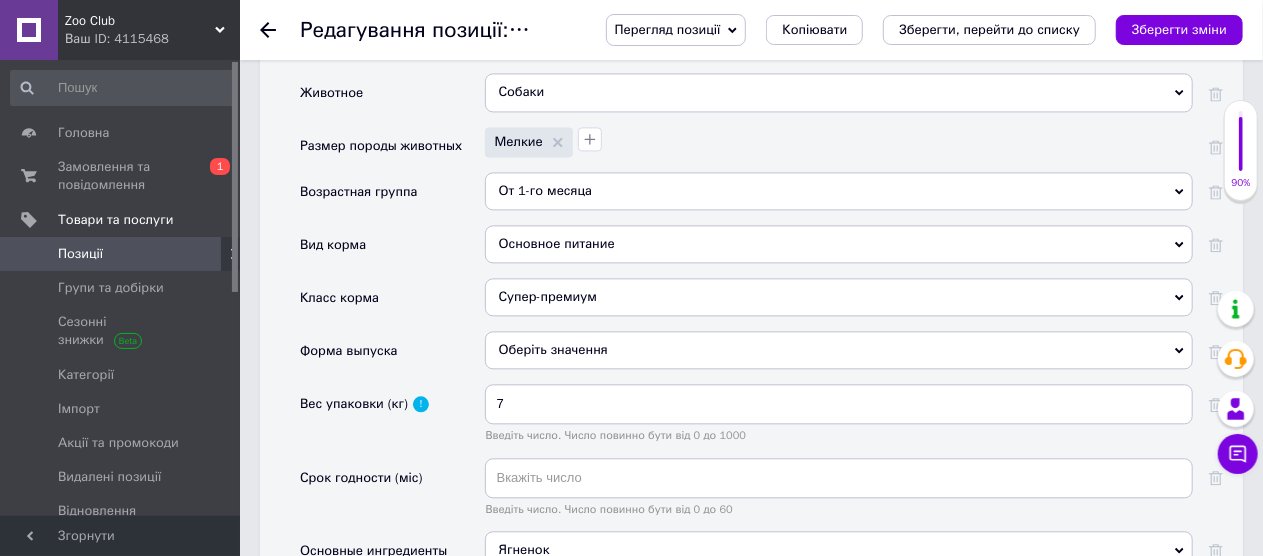 click on "Оберіть значення" at bounding box center [839, 350] 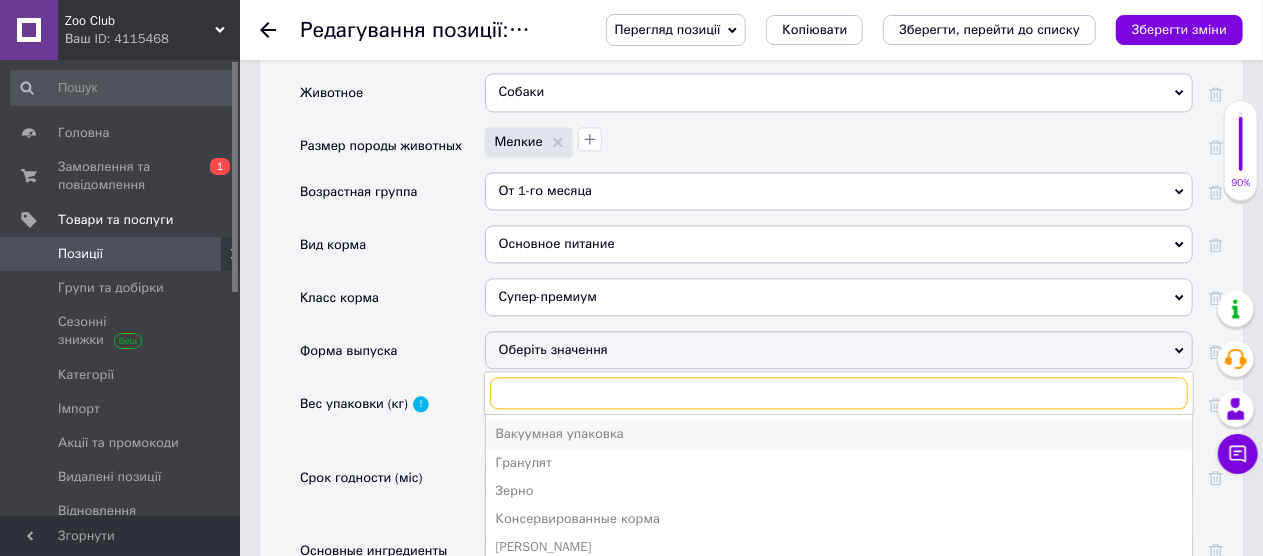 scroll, scrollTop: 21, scrollLeft: 0, axis: vertical 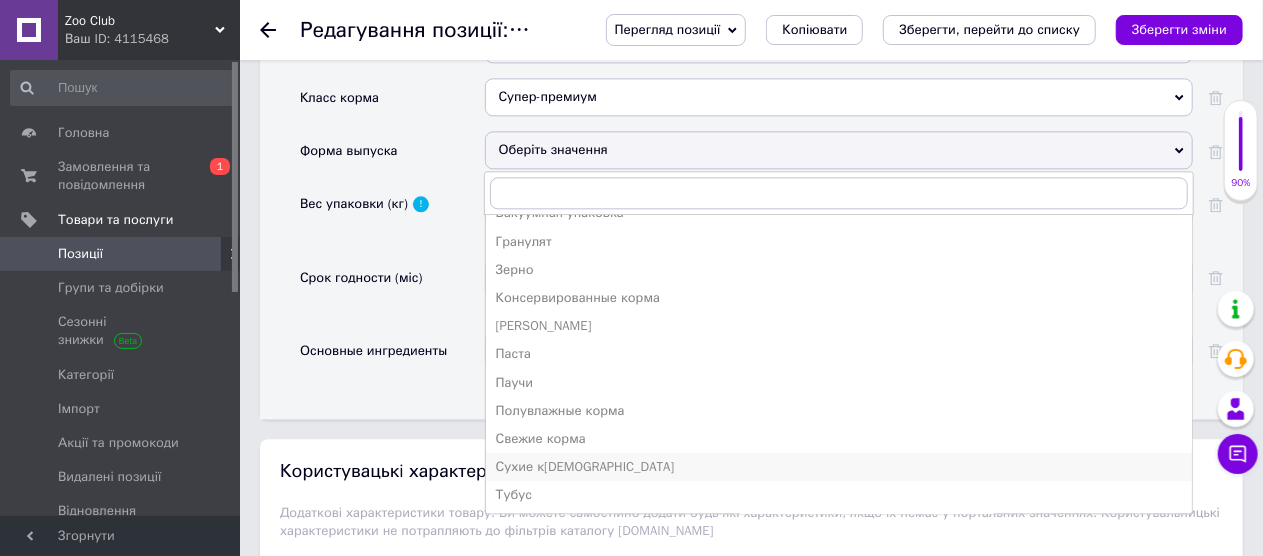 click on "Сухие к[DEMOGRAPHIC_DATA]" at bounding box center [839, 467] 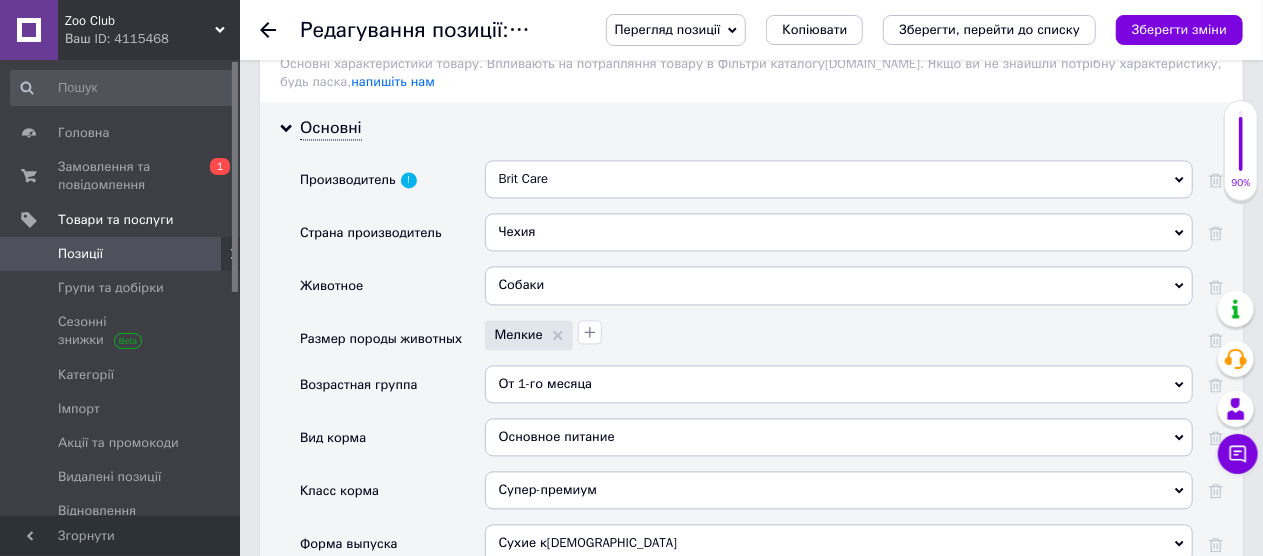 scroll, scrollTop: 1919, scrollLeft: 0, axis: vertical 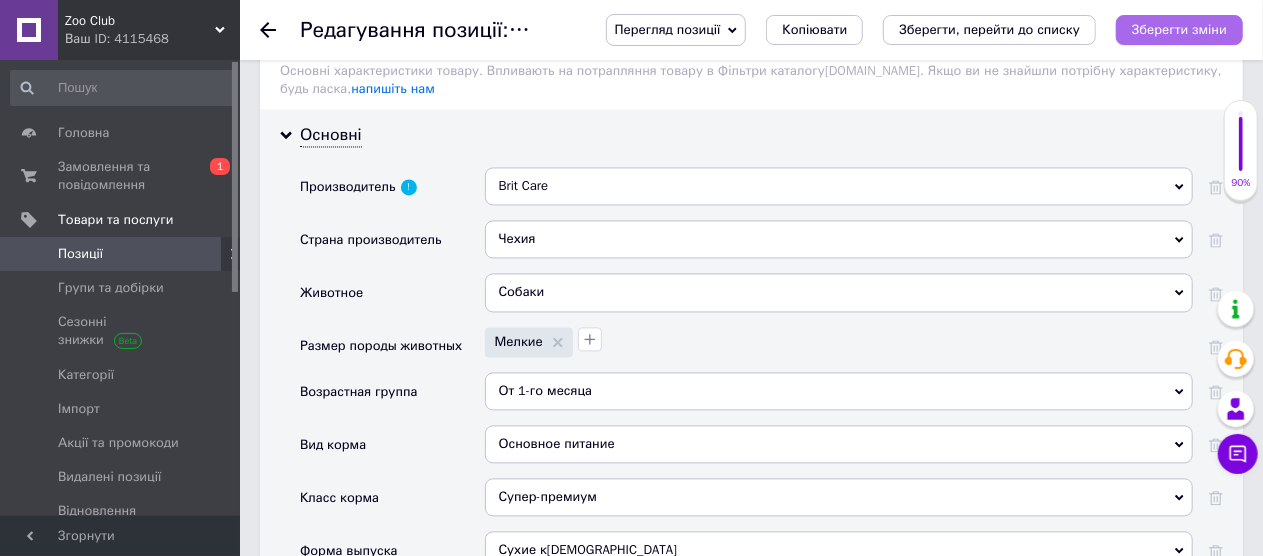 click on "Зберегти зміни" at bounding box center (1179, 29) 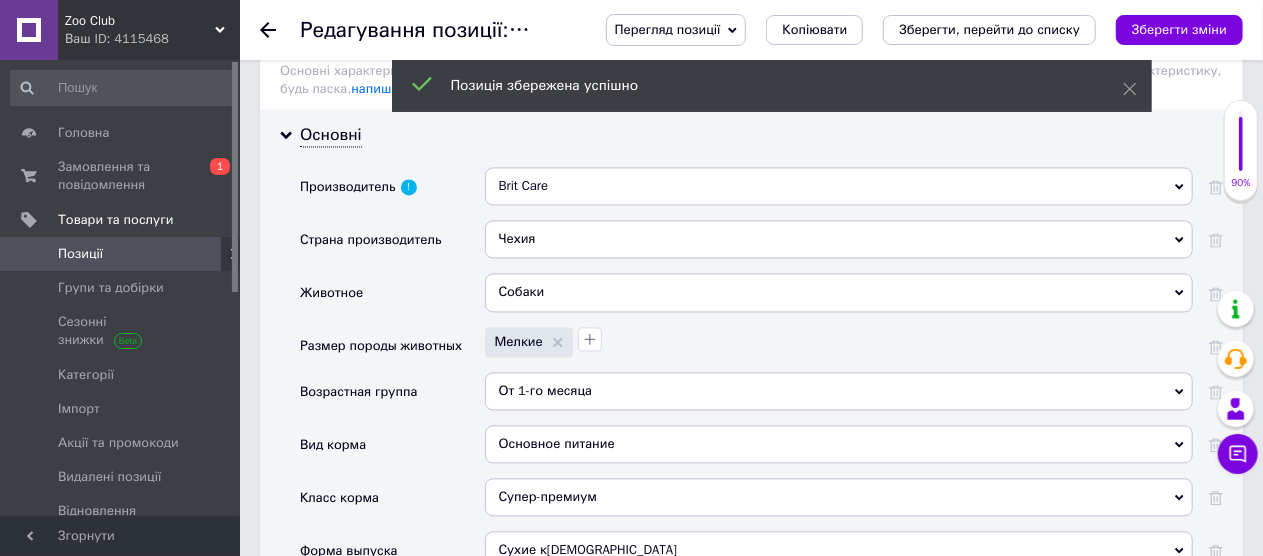 click on "Редагування позиції: Сухий корм Brit Care GF Mini Puppy для цуценят мініатюрних порід, з ягням, 7 кг Перегляд позиції Зберегти та переглянути на сайті Зберегти та переглянути на маркетплейсі [DOMAIN_NAME] Копіювати Зберегти, перейти до списку Зберегти зміни" at bounding box center (751, 30) 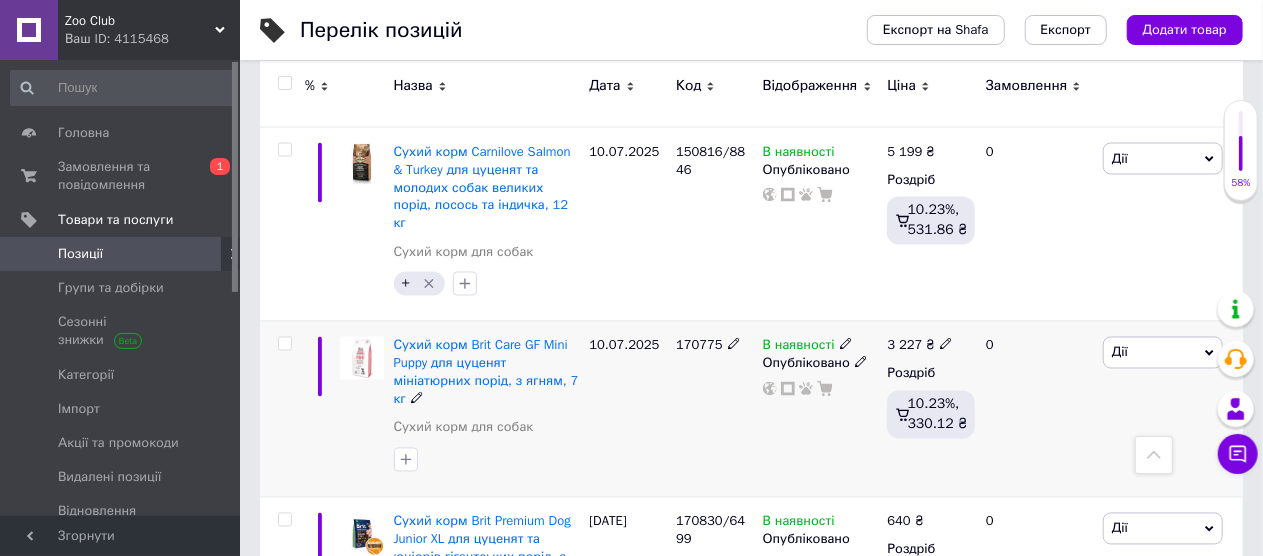 scroll, scrollTop: 1800, scrollLeft: 0, axis: vertical 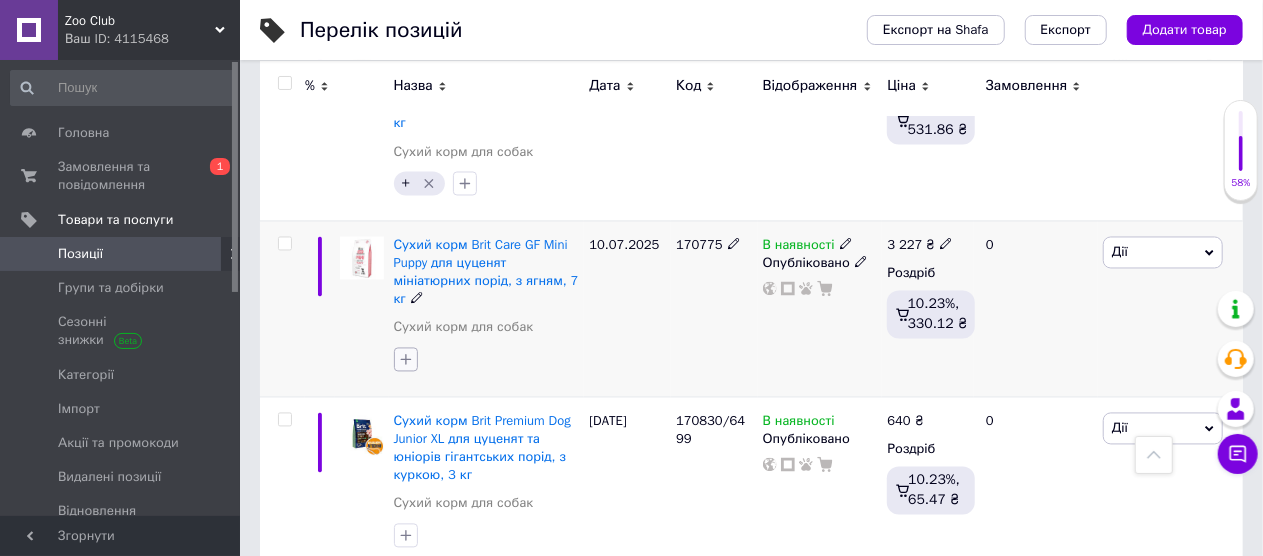 click 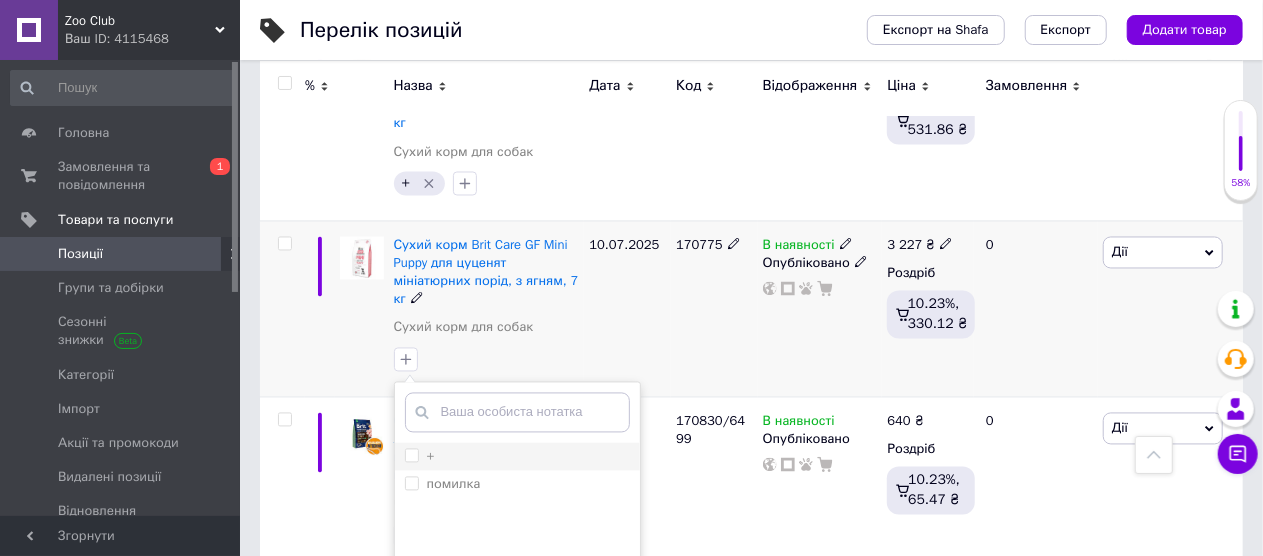 click on "+" at bounding box center [411, 455] 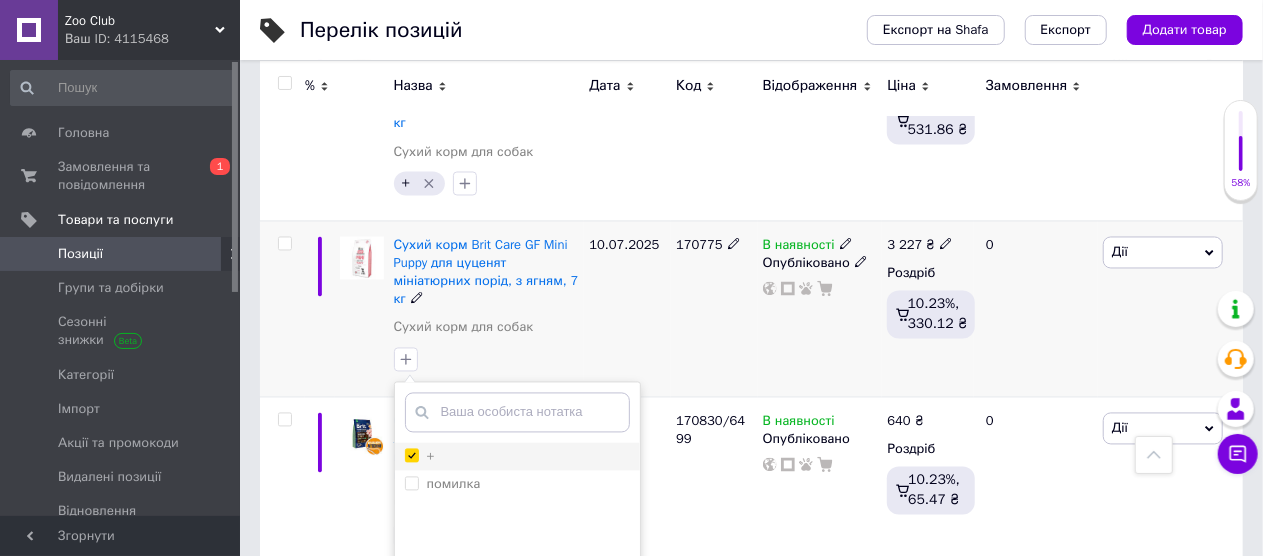 checkbox on "true" 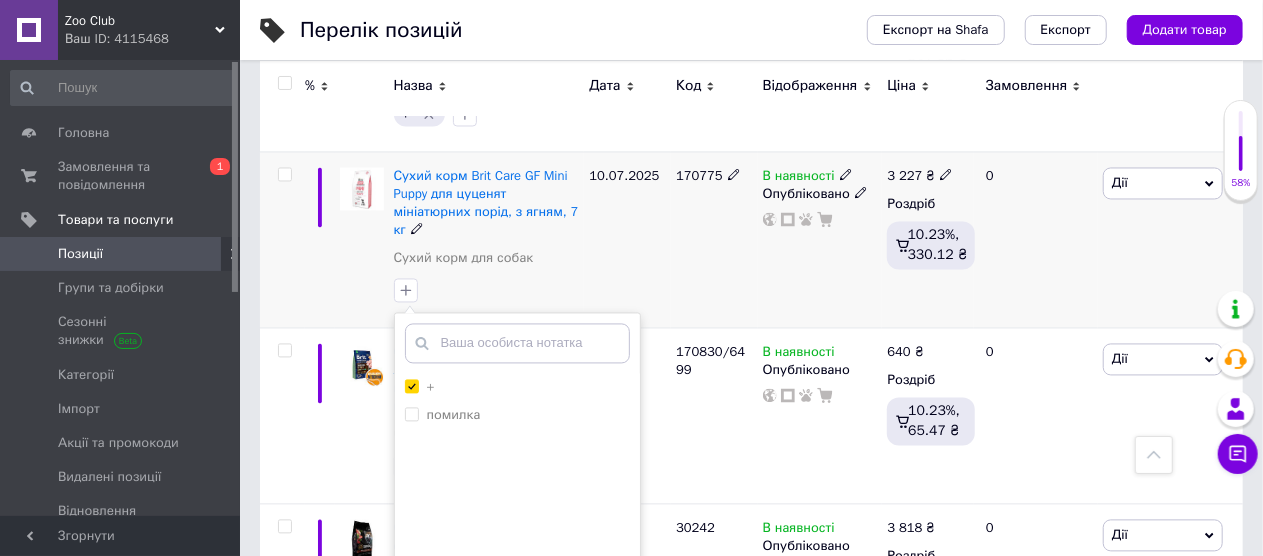 scroll, scrollTop: 1900, scrollLeft: 0, axis: vertical 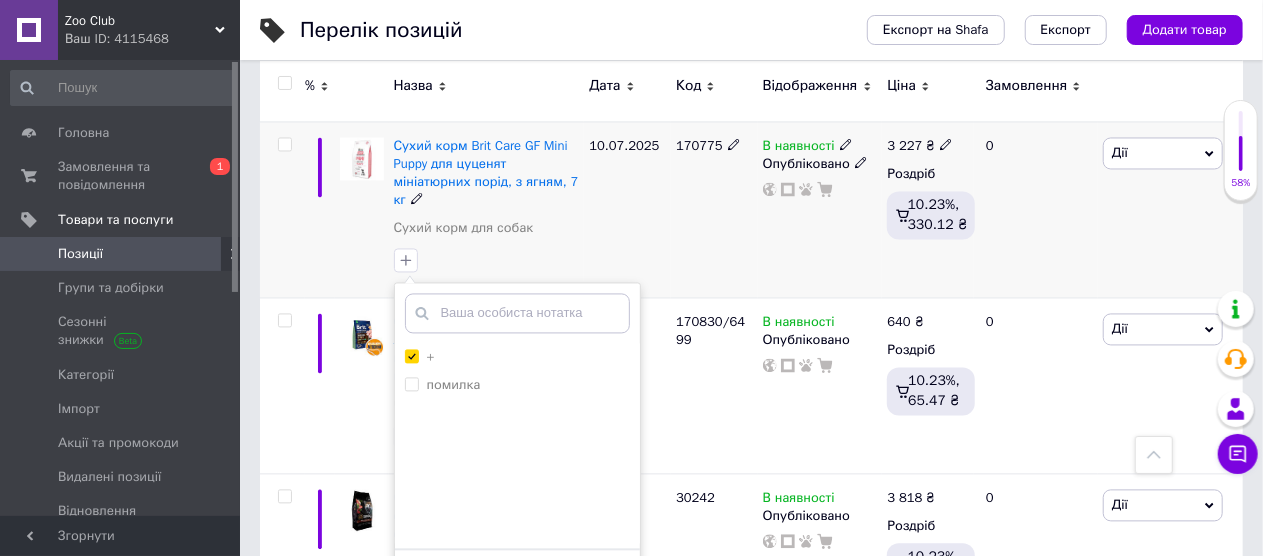 click on "Додати мітку" at bounding box center [517, 579] 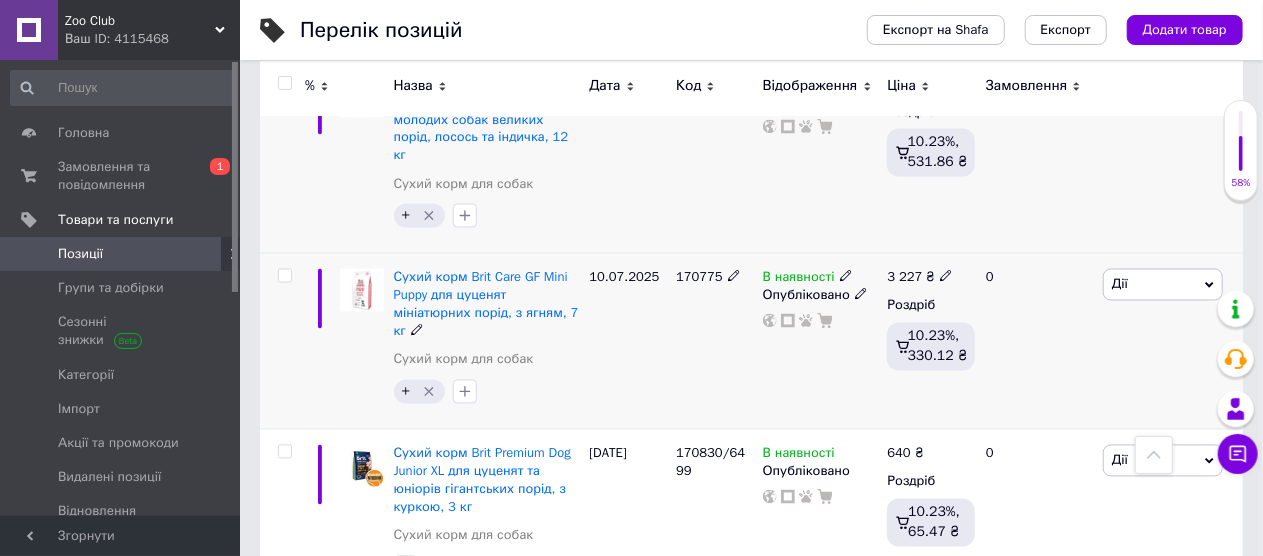 scroll, scrollTop: 1800, scrollLeft: 0, axis: vertical 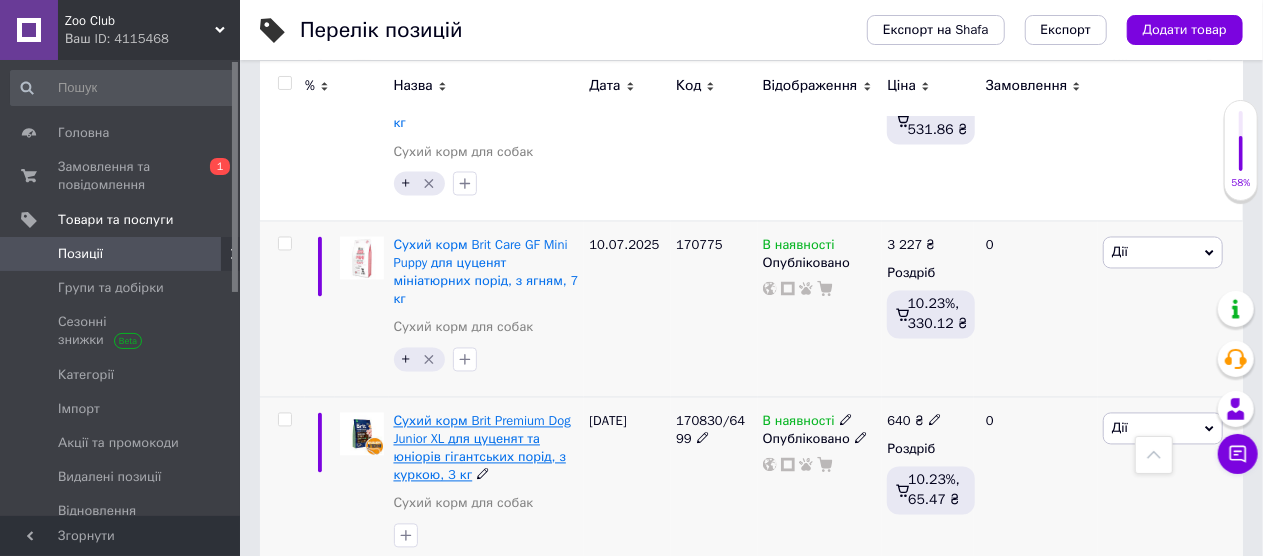 click on "Сухий корм Brit Premium Dog Junior XL для цуценят та юніорів гігантських порід, з куркою, 3 кг" at bounding box center [482, 449] 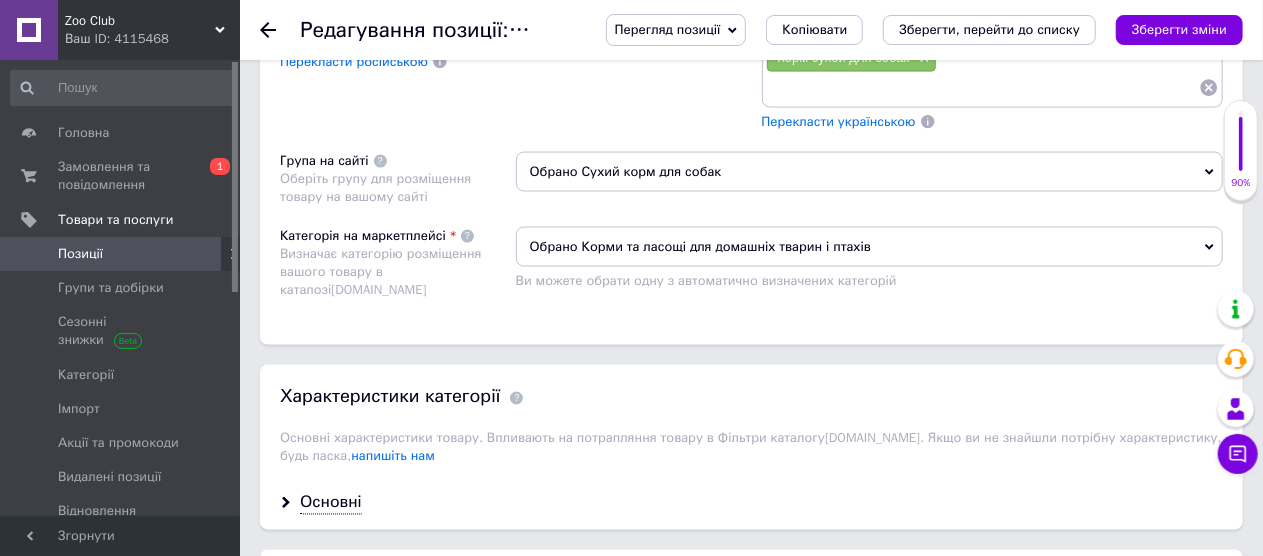 scroll, scrollTop: 1600, scrollLeft: 0, axis: vertical 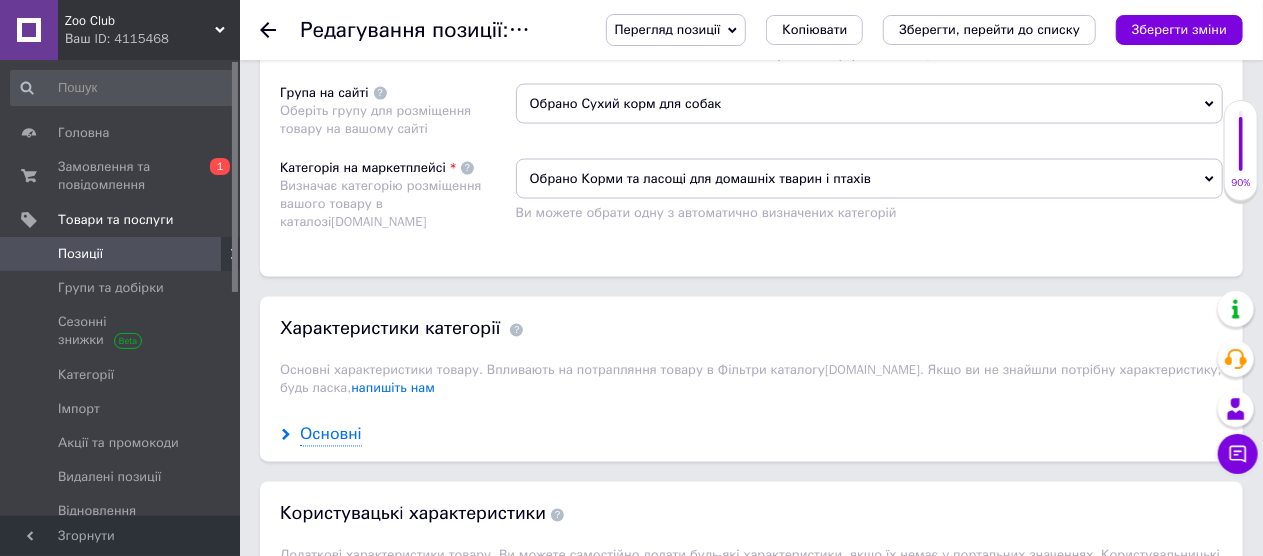 click on "Основні" at bounding box center (331, 435) 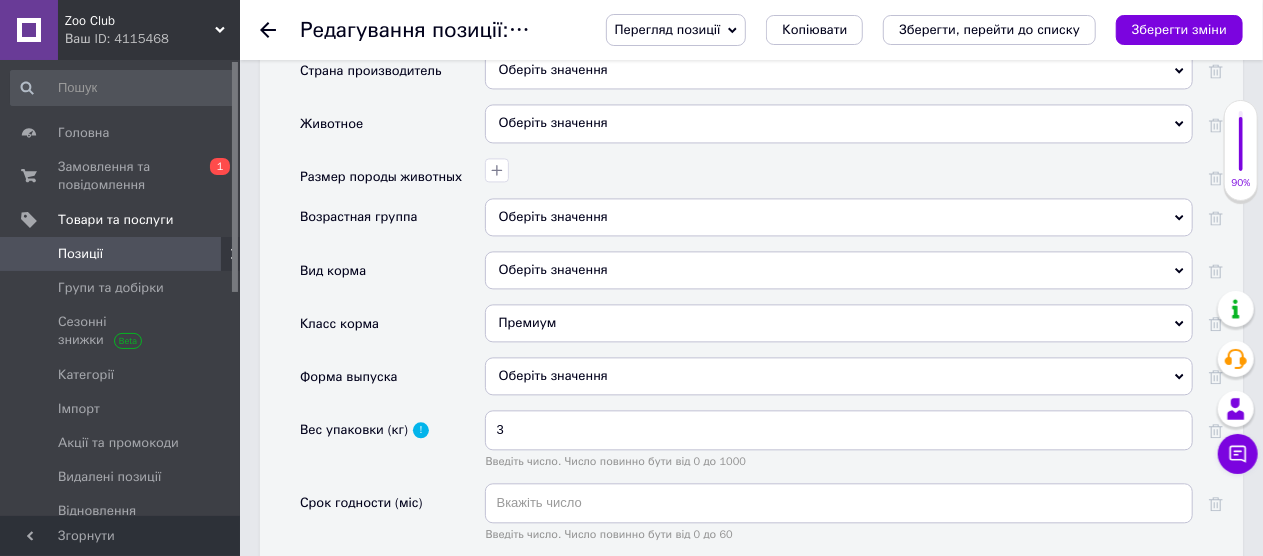 scroll, scrollTop: 2100, scrollLeft: 0, axis: vertical 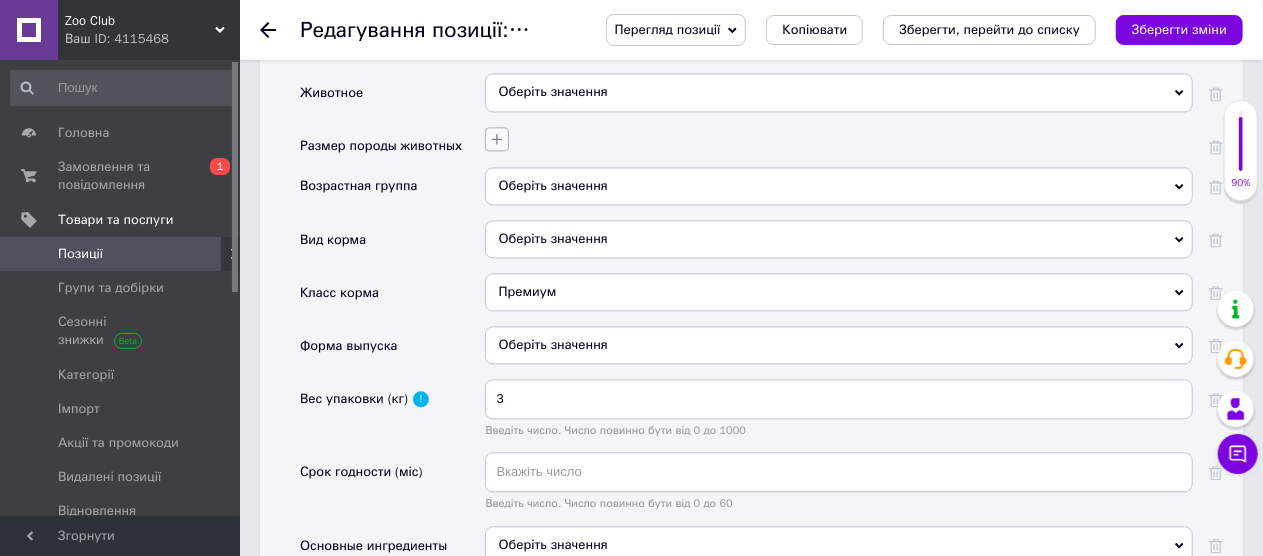 click 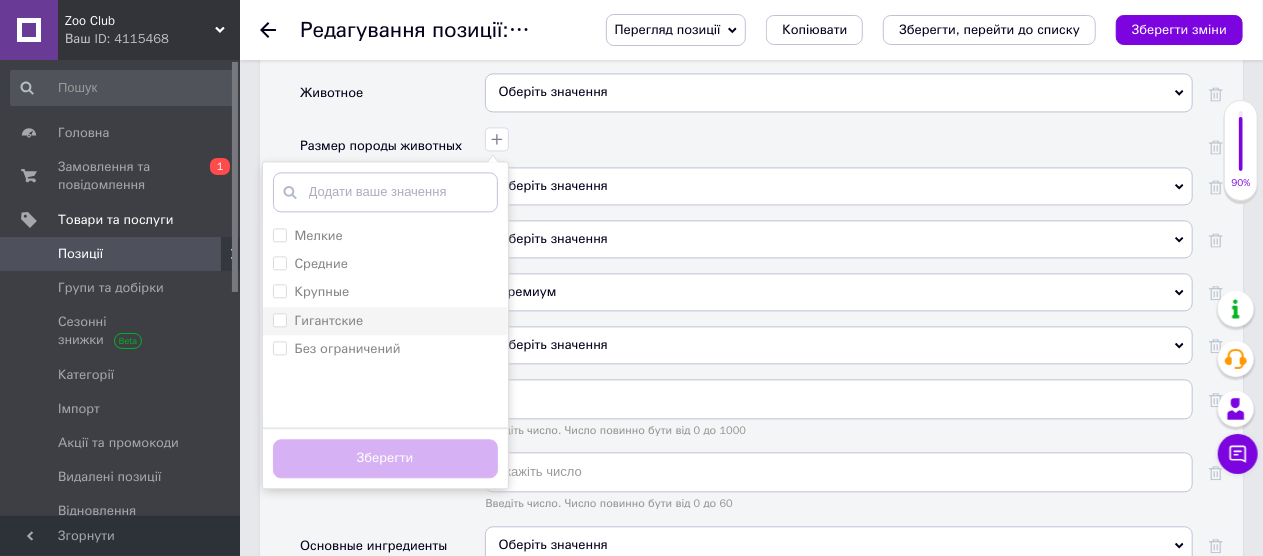click on "Гигантские" at bounding box center (279, 319) 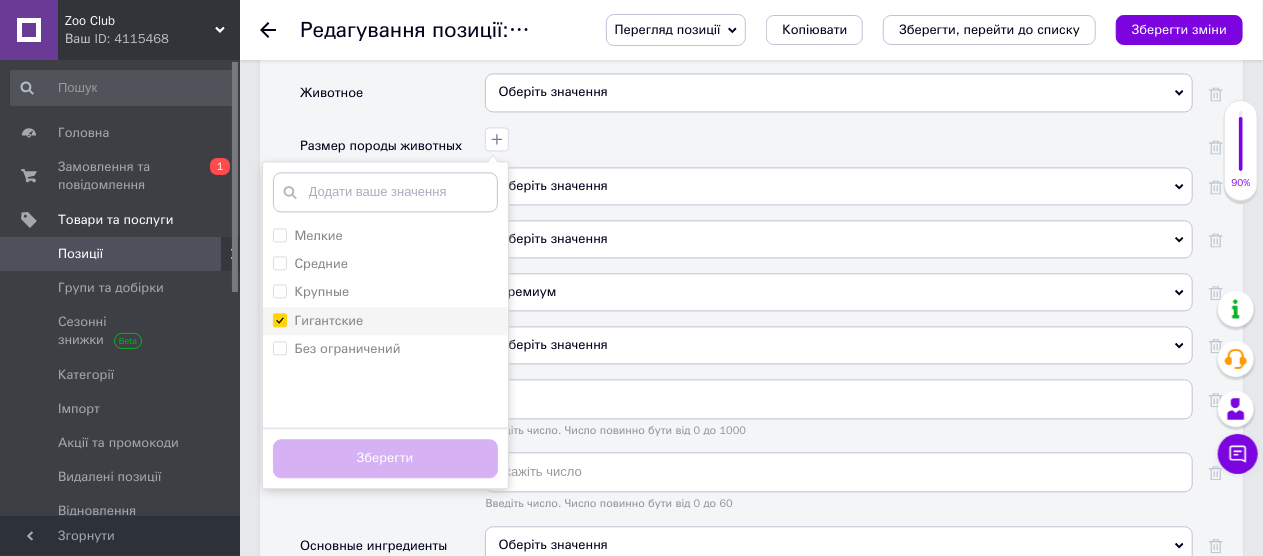 checkbox on "true" 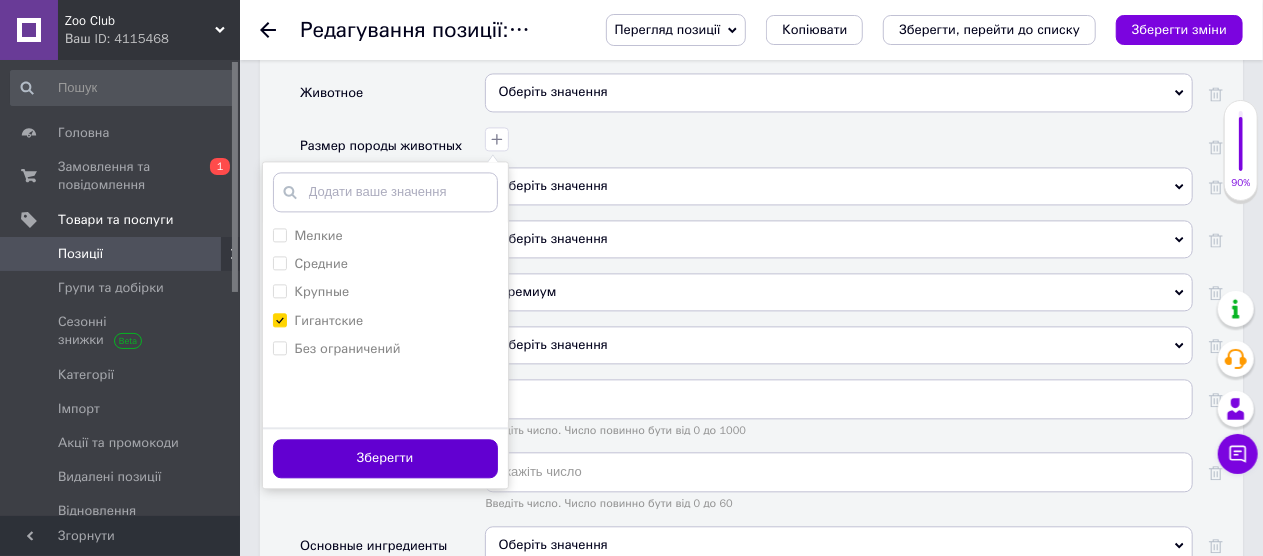 click on "Зберегти" at bounding box center (385, 458) 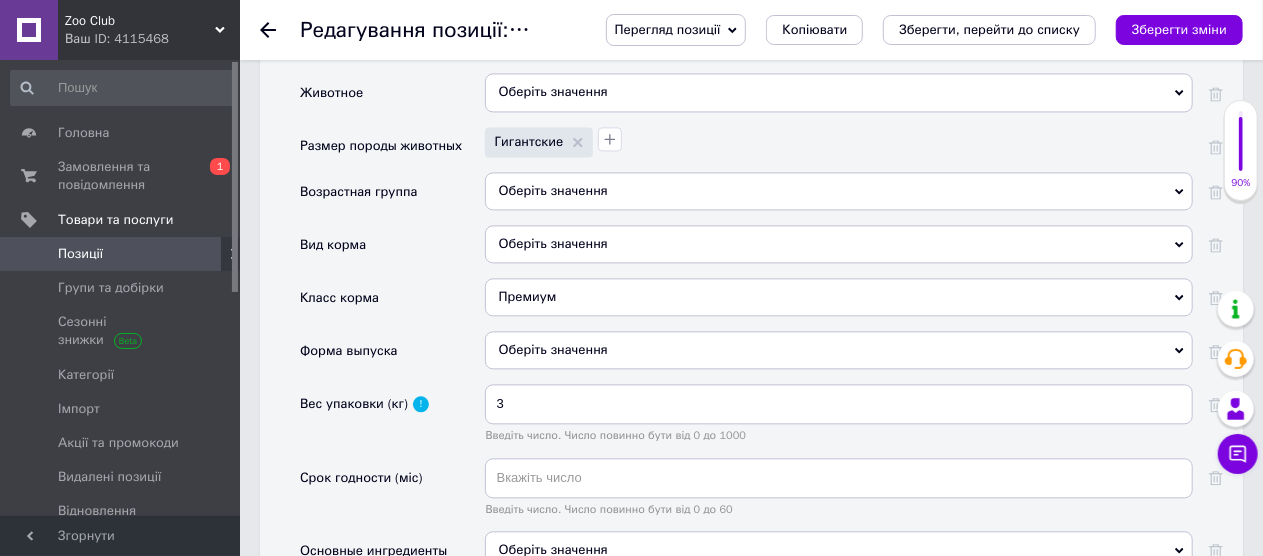 click on "Оберіть значення" at bounding box center (839, 191) 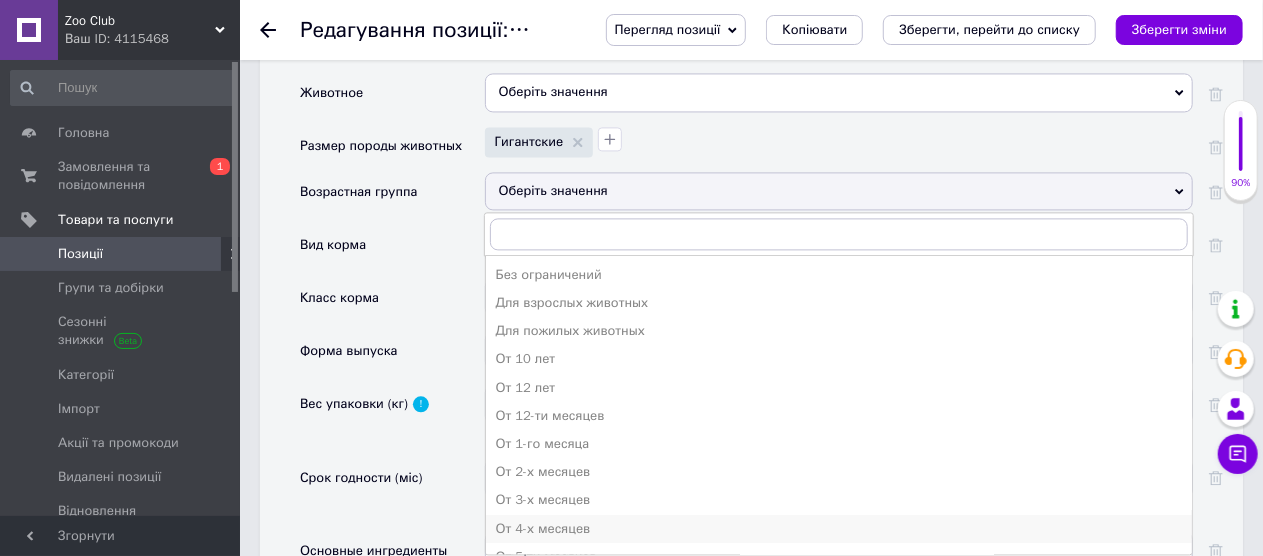 click on "От 4-х месяцев" at bounding box center (839, 529) 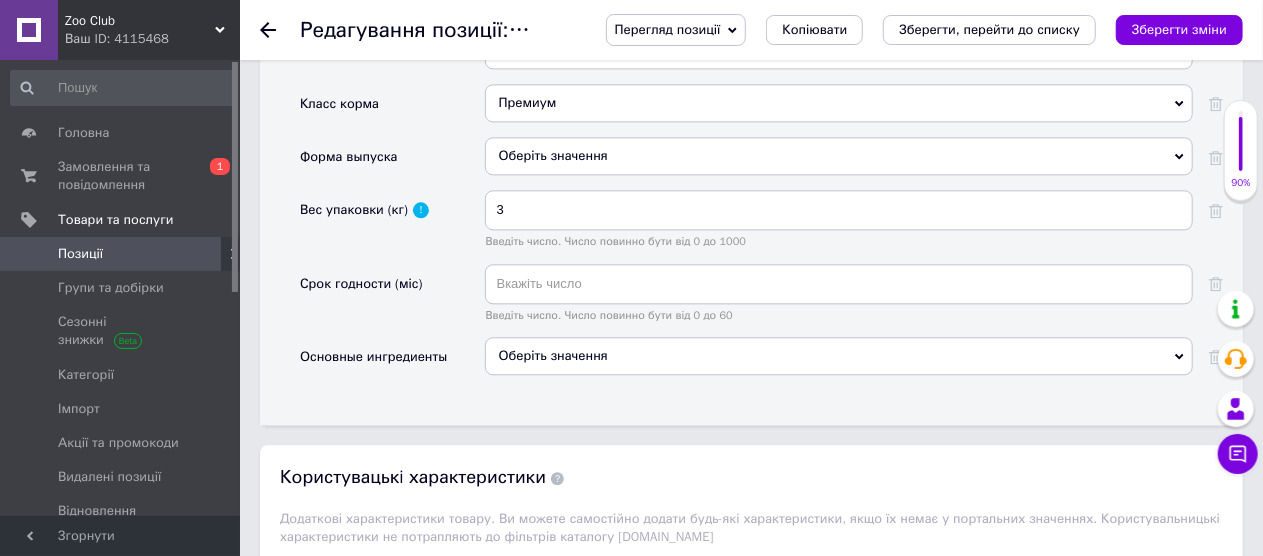 scroll, scrollTop: 2300, scrollLeft: 0, axis: vertical 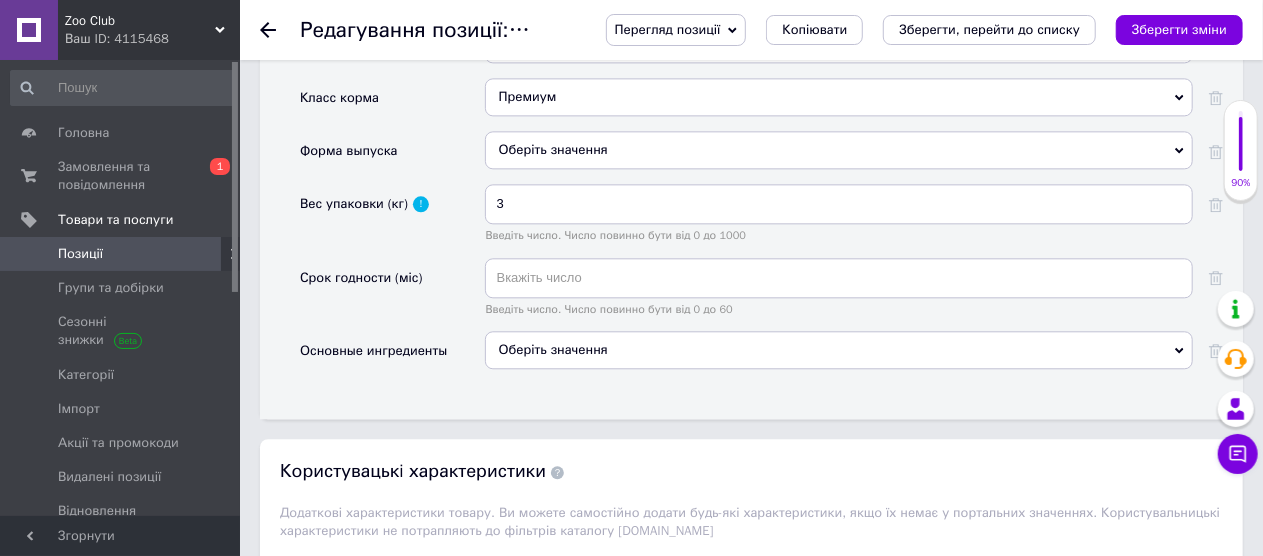 click on "Оберіть значення" at bounding box center (839, 350) 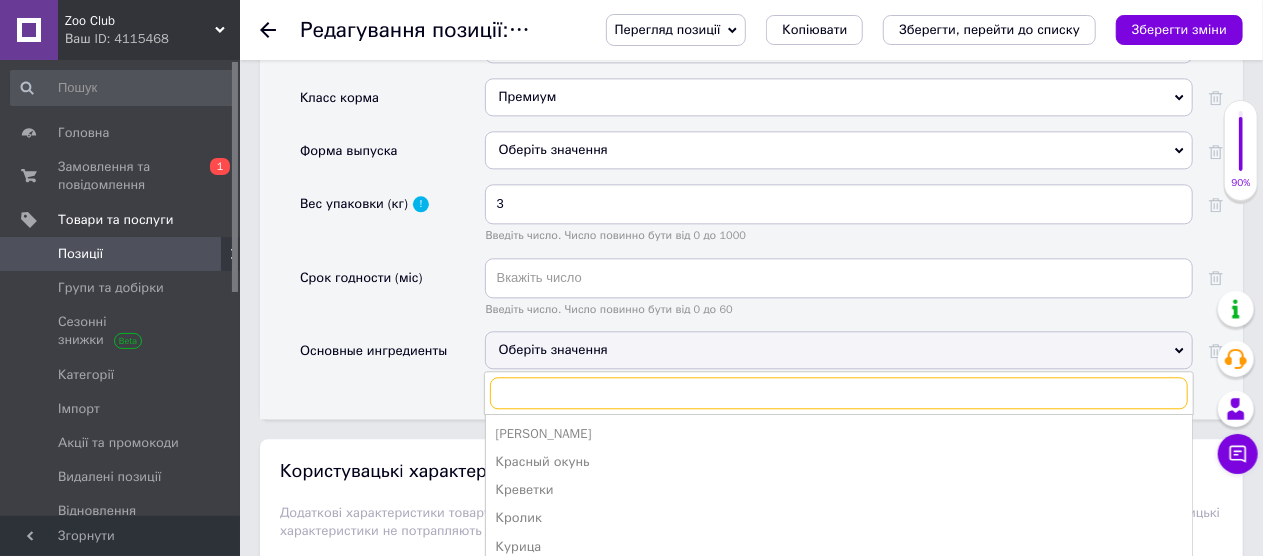 scroll, scrollTop: 300, scrollLeft: 0, axis: vertical 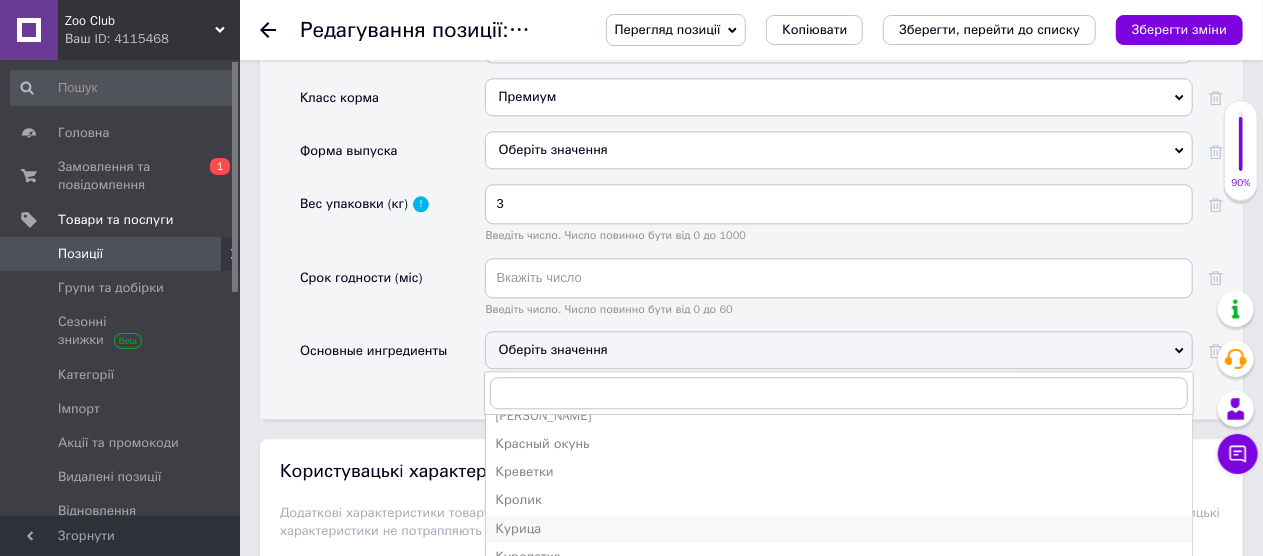 click on "Курица" at bounding box center [839, 529] 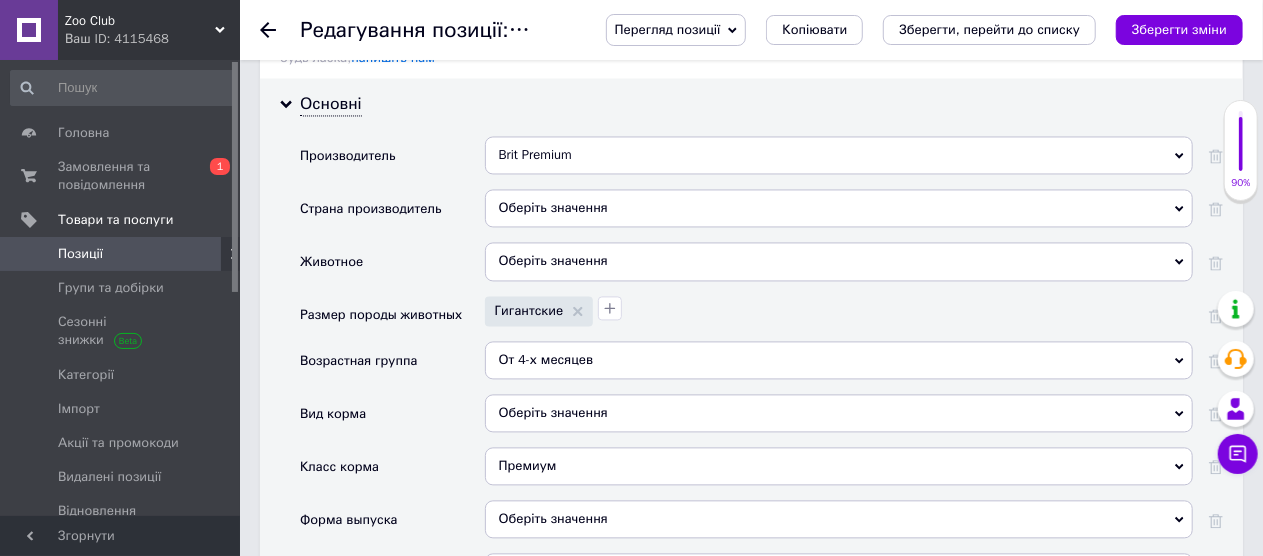 scroll, scrollTop: 1900, scrollLeft: 0, axis: vertical 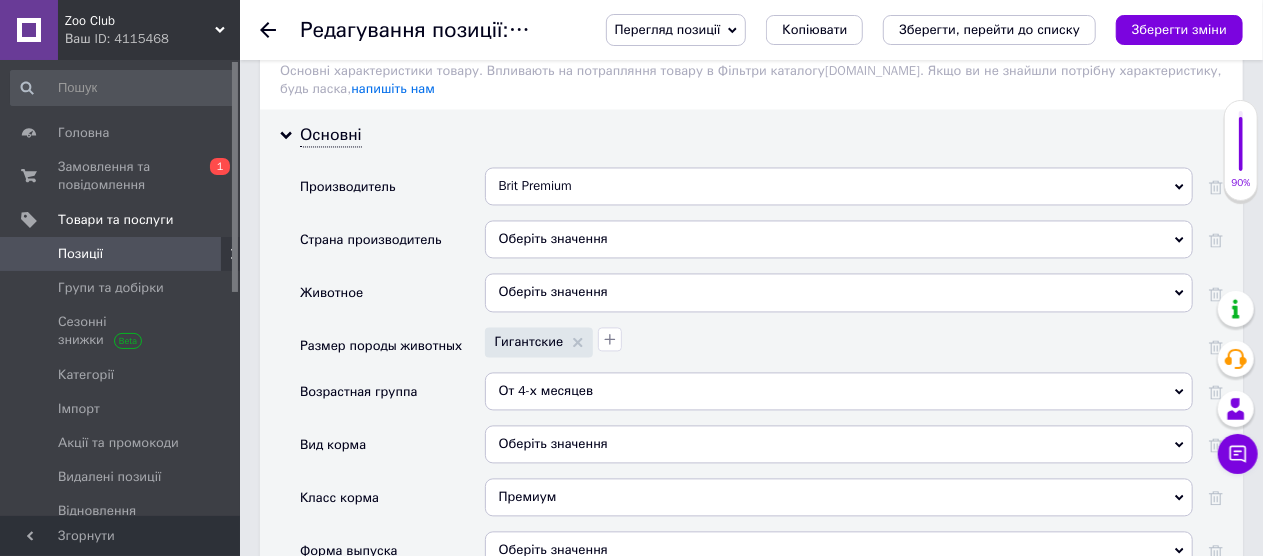 click on "Оберіть значення" at bounding box center [839, 239] 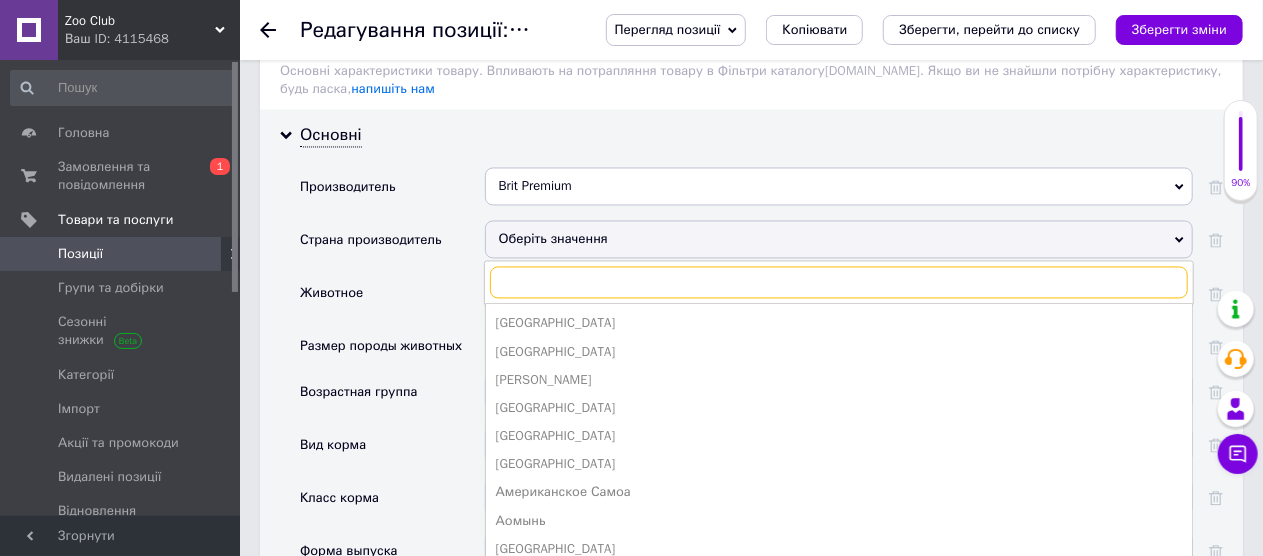 type on "к" 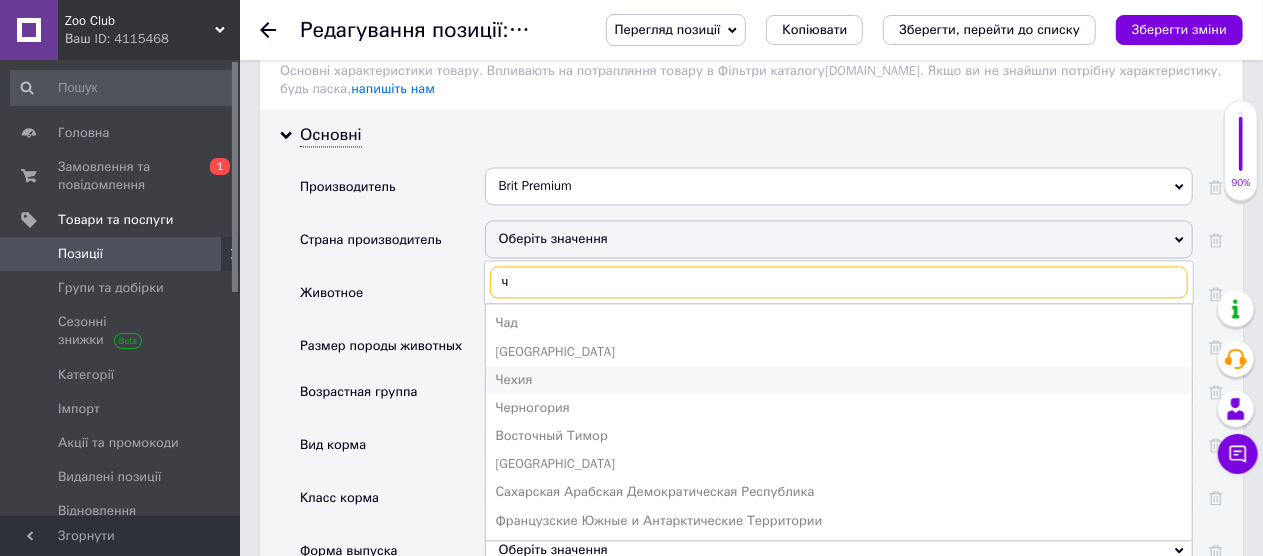type on "ч" 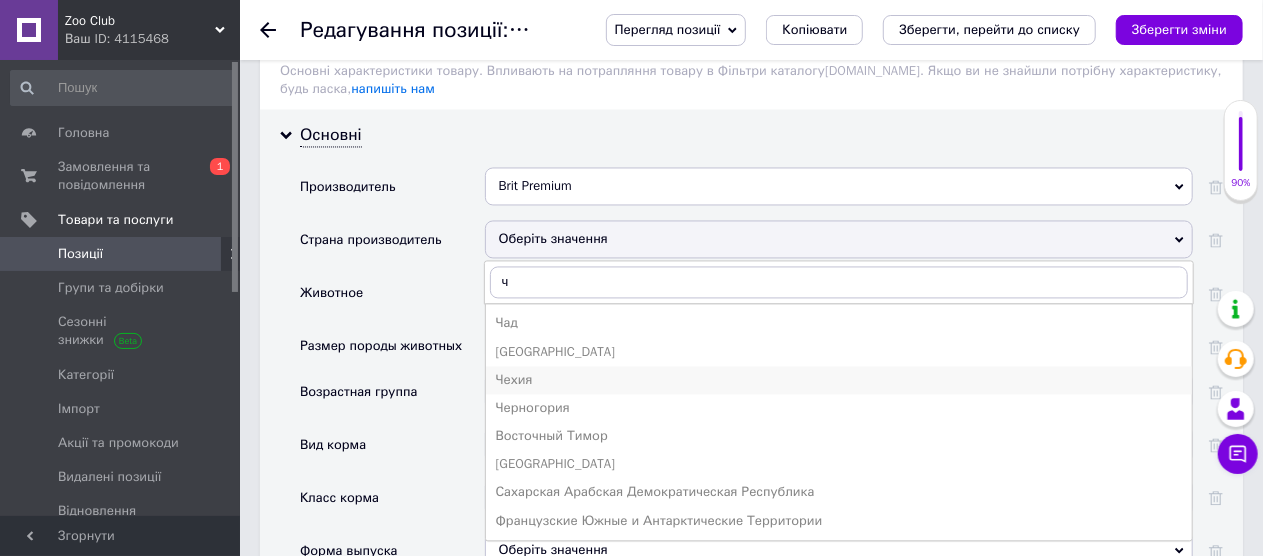 click on "Чехия" at bounding box center (839, 380) 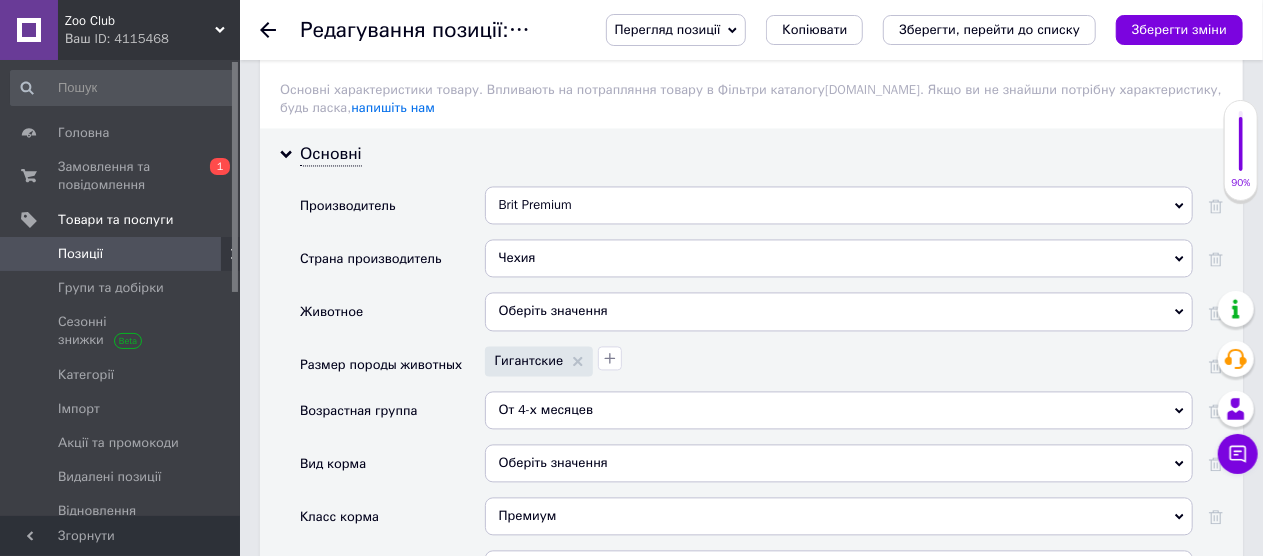 scroll, scrollTop: 1919, scrollLeft: 0, axis: vertical 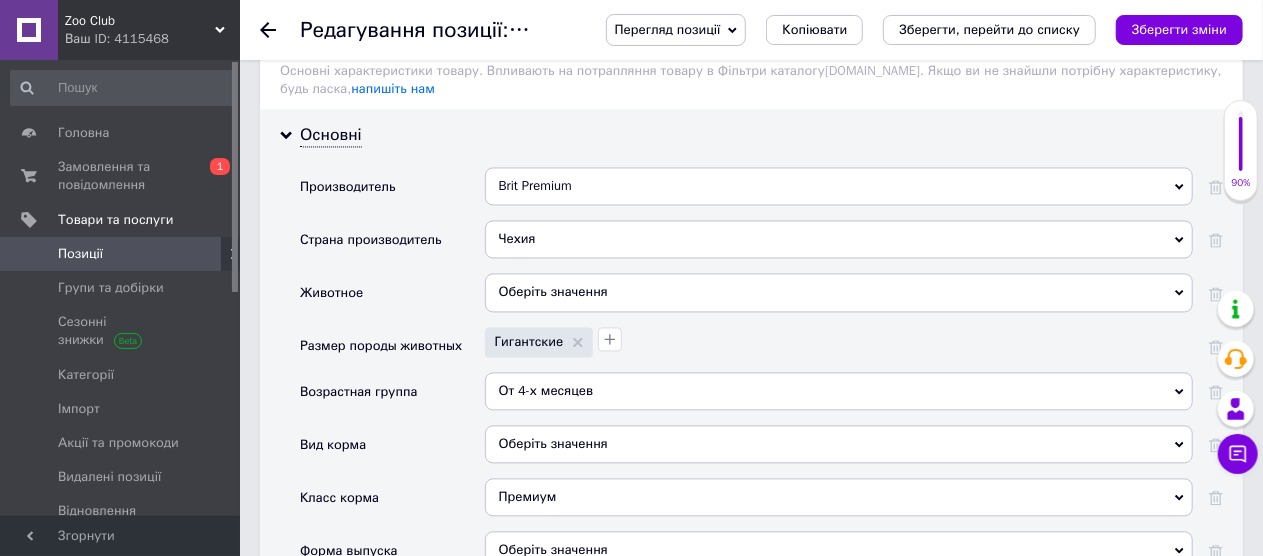 click on "Оберіть значення" at bounding box center [839, 292] 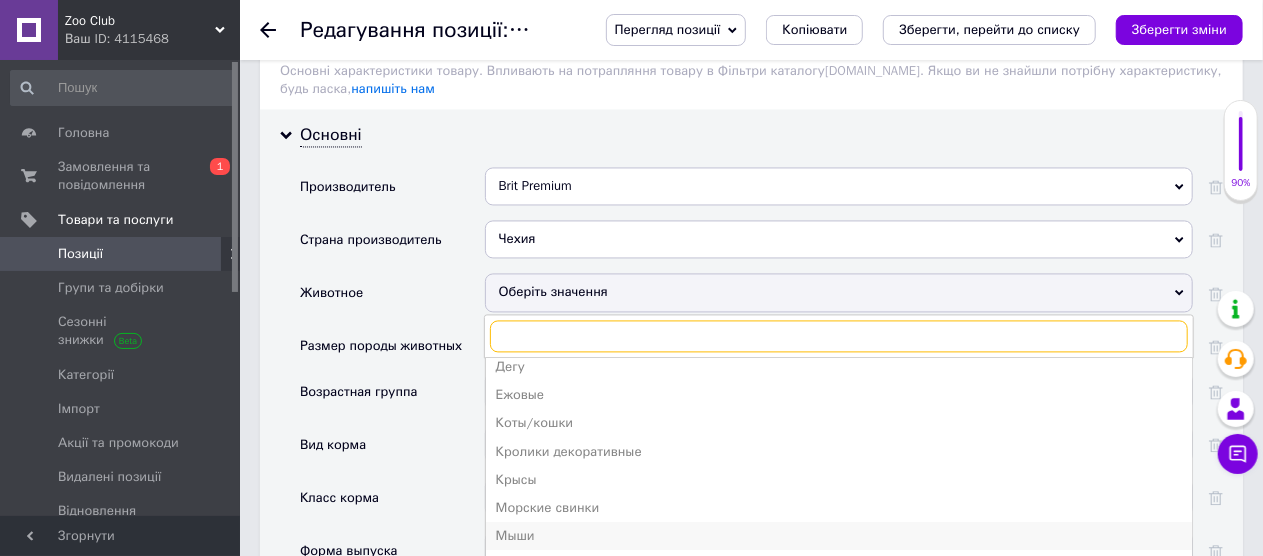 scroll, scrollTop: 162, scrollLeft: 0, axis: vertical 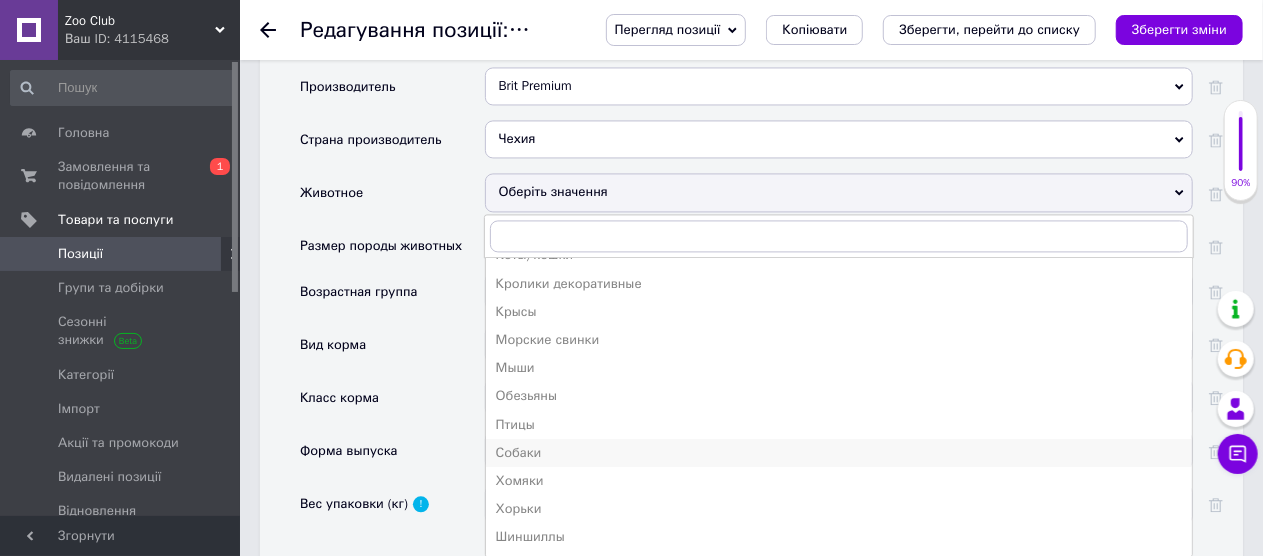 click on "Собаки" at bounding box center [839, 453] 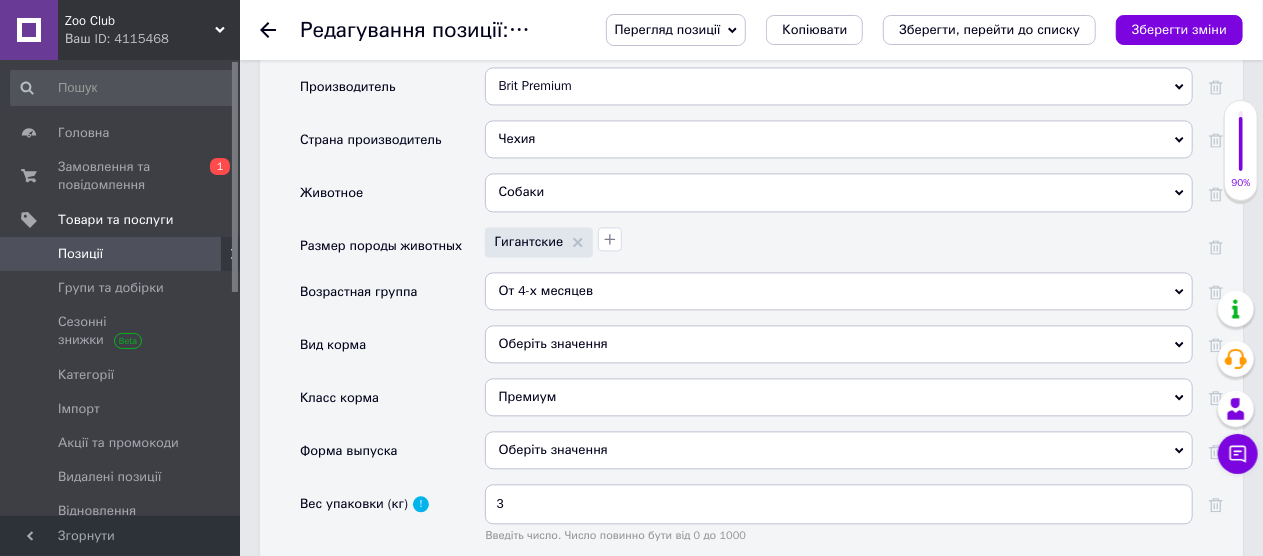 click on "Оберіть значення" at bounding box center (839, 344) 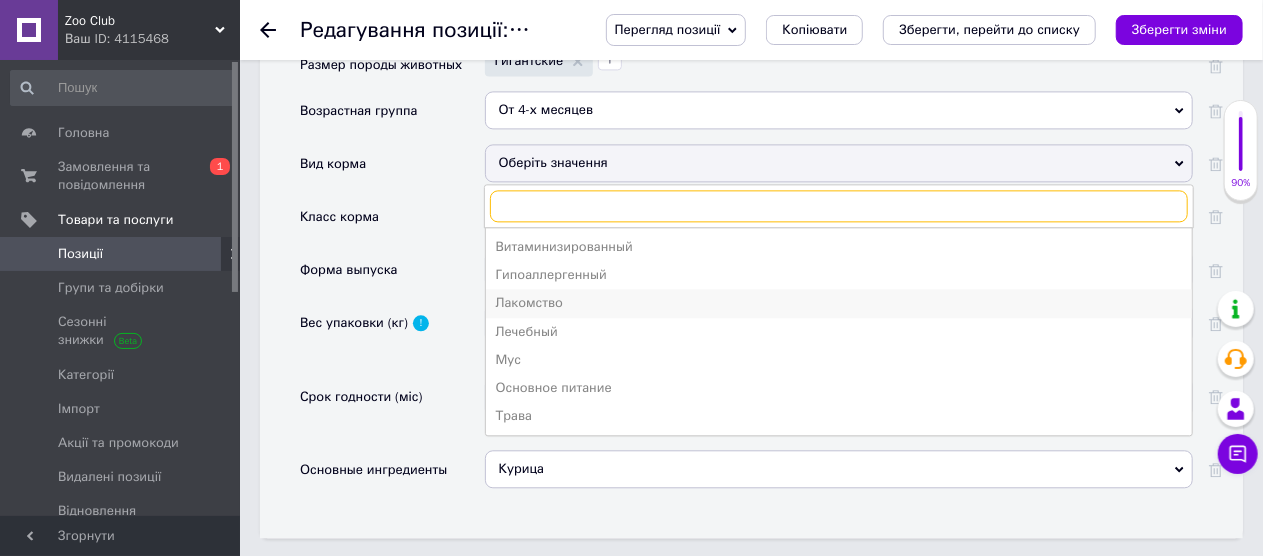 scroll, scrollTop: 2219, scrollLeft: 0, axis: vertical 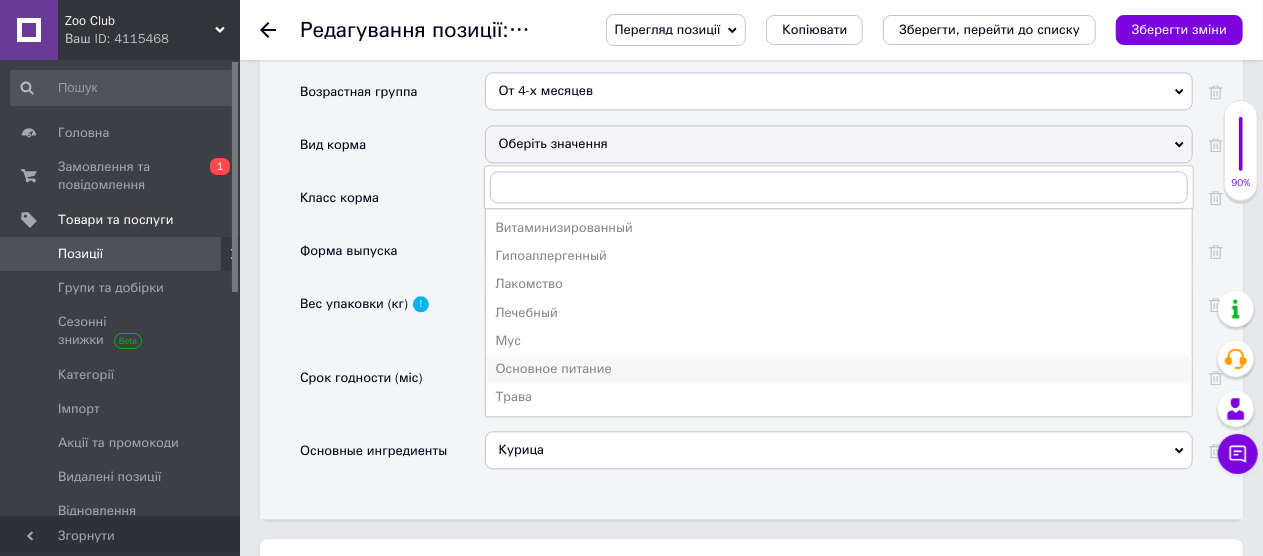 click on "Основное питание" at bounding box center (839, 369) 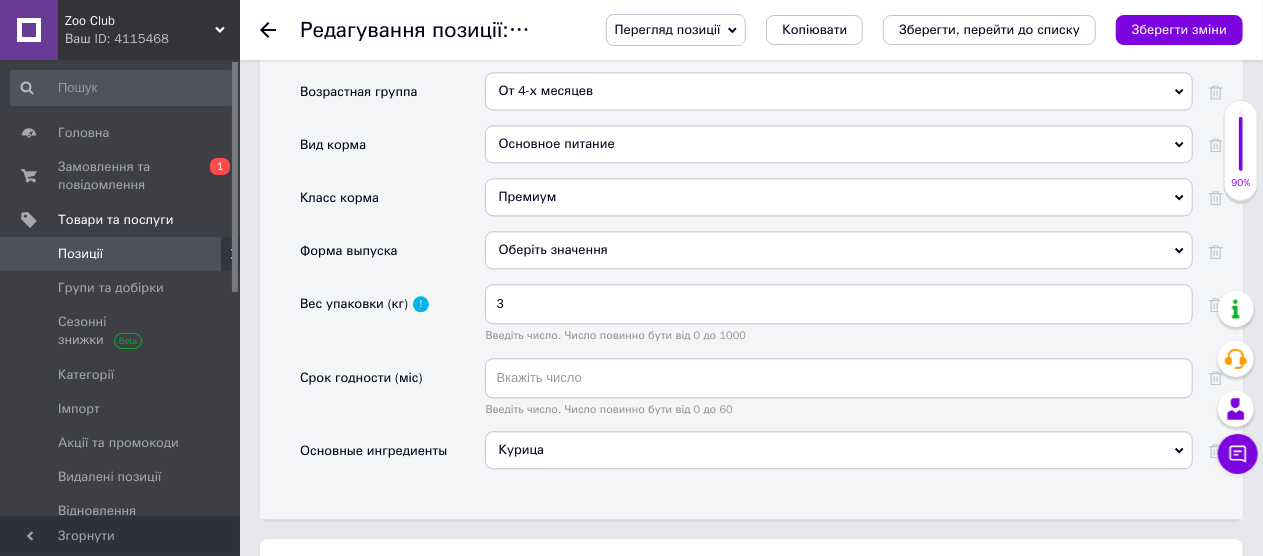 click on "Оберіть значення" at bounding box center [839, 250] 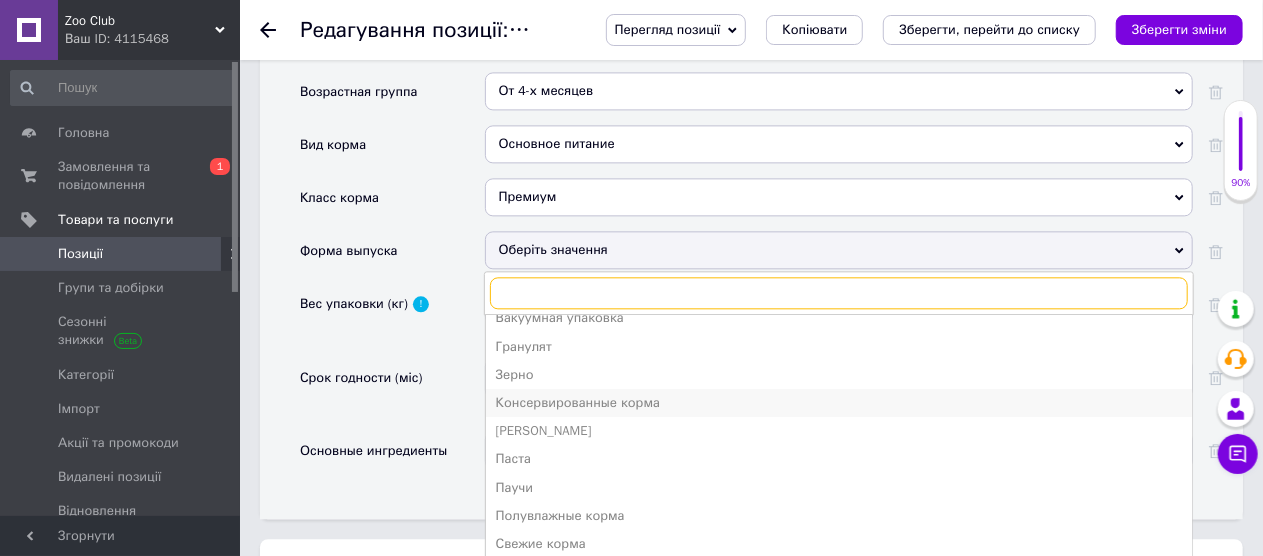 scroll, scrollTop: 21, scrollLeft: 0, axis: vertical 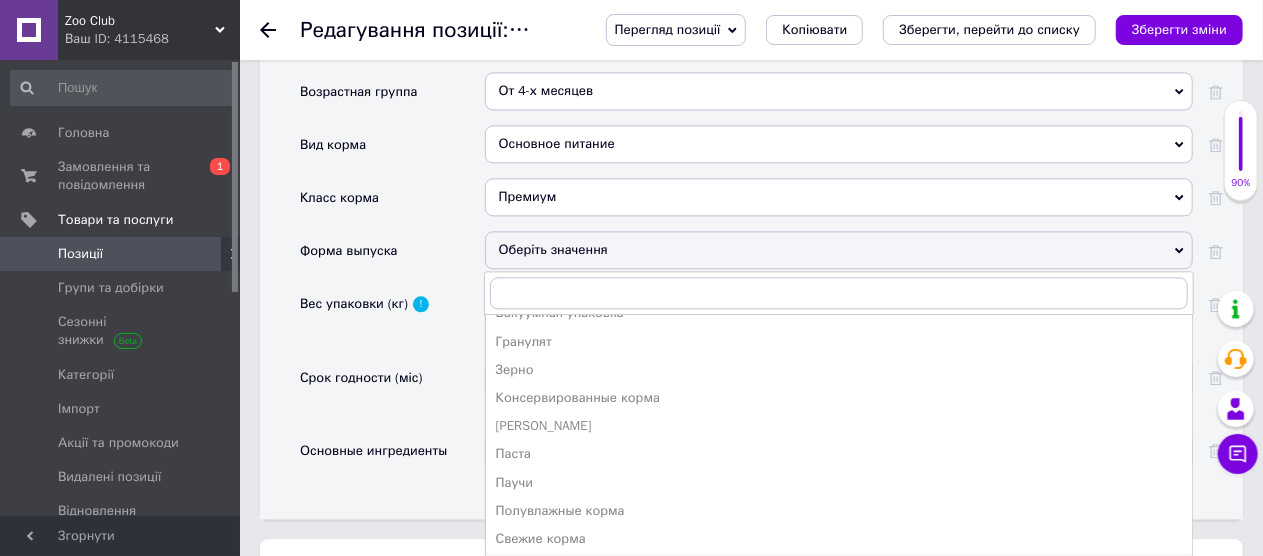 click on "Сухие к[DEMOGRAPHIC_DATA]" at bounding box center (839, 567) 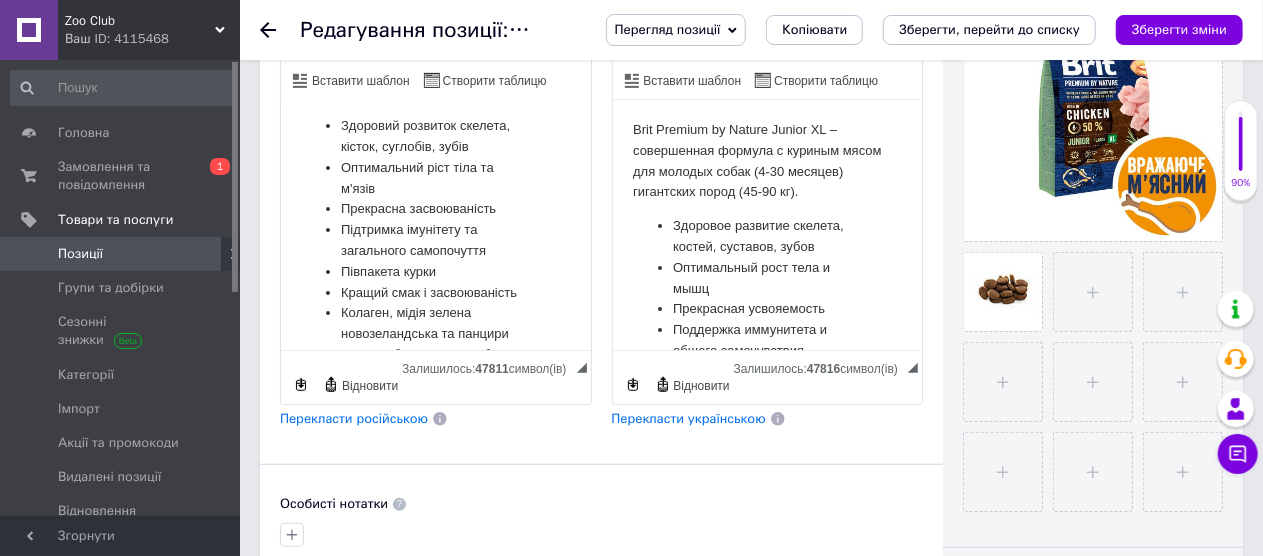 scroll, scrollTop: 419, scrollLeft: 0, axis: vertical 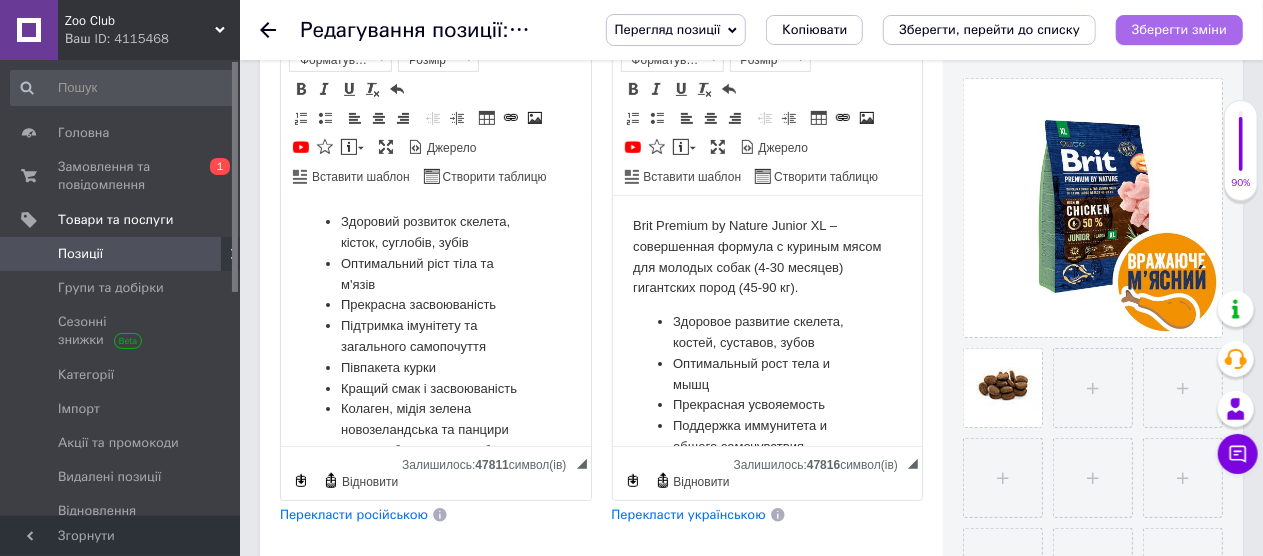 click on "Зберегти зміни" at bounding box center [1179, 30] 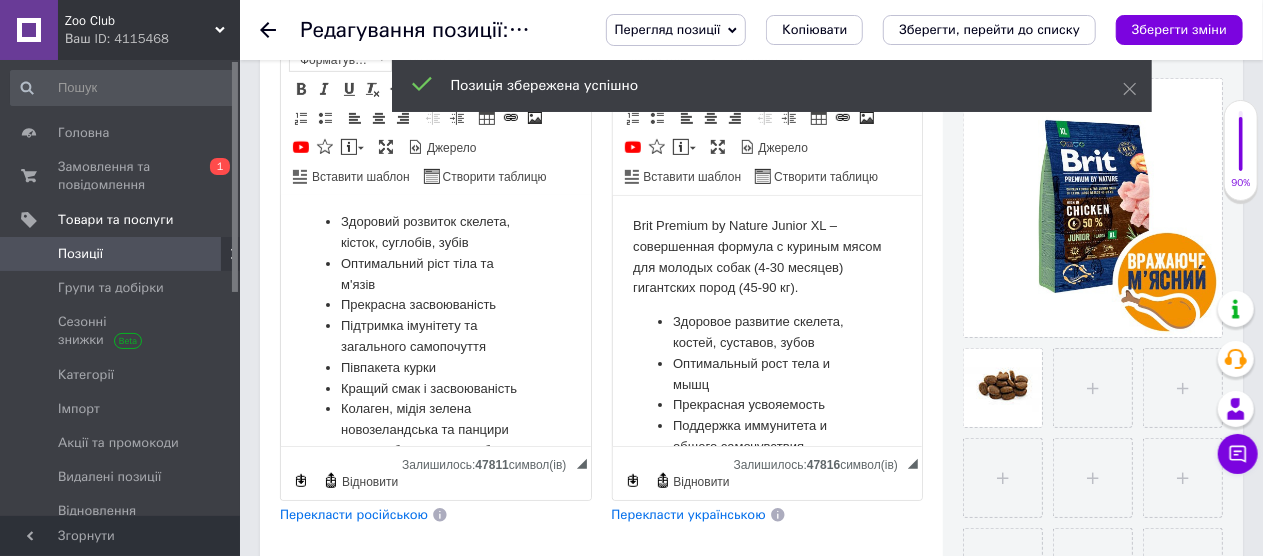 click 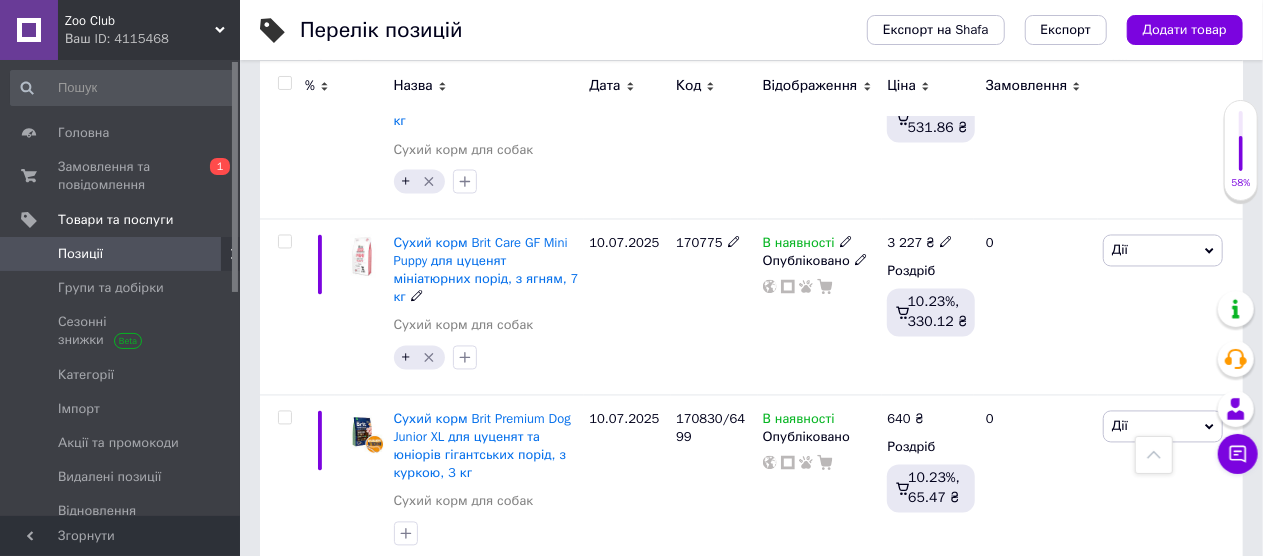 scroll, scrollTop: 1900, scrollLeft: 0, axis: vertical 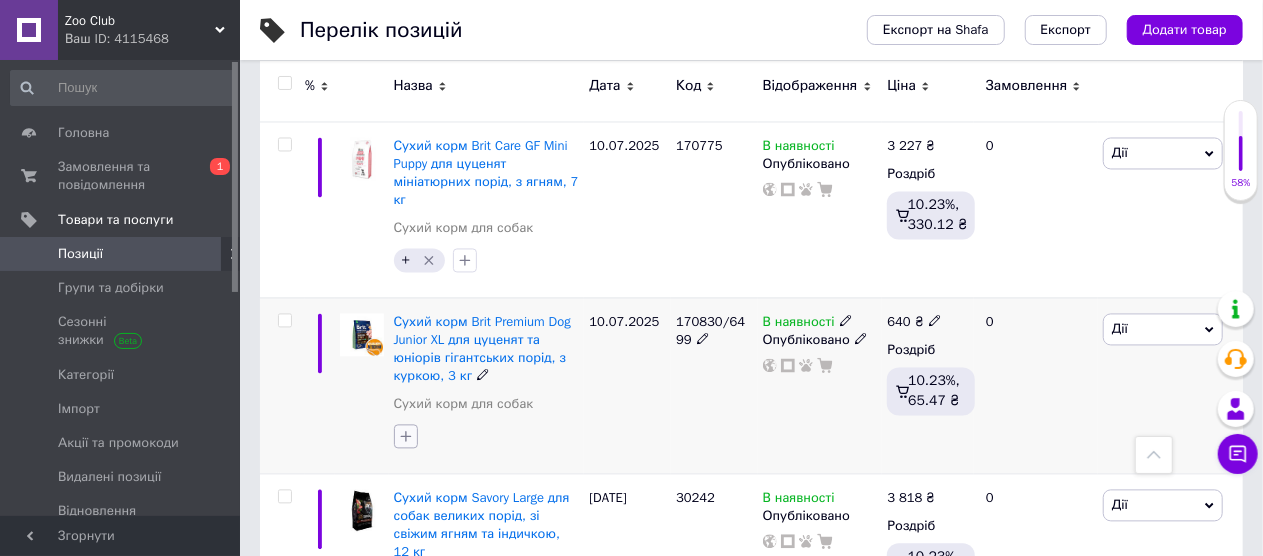 click at bounding box center [406, 436] 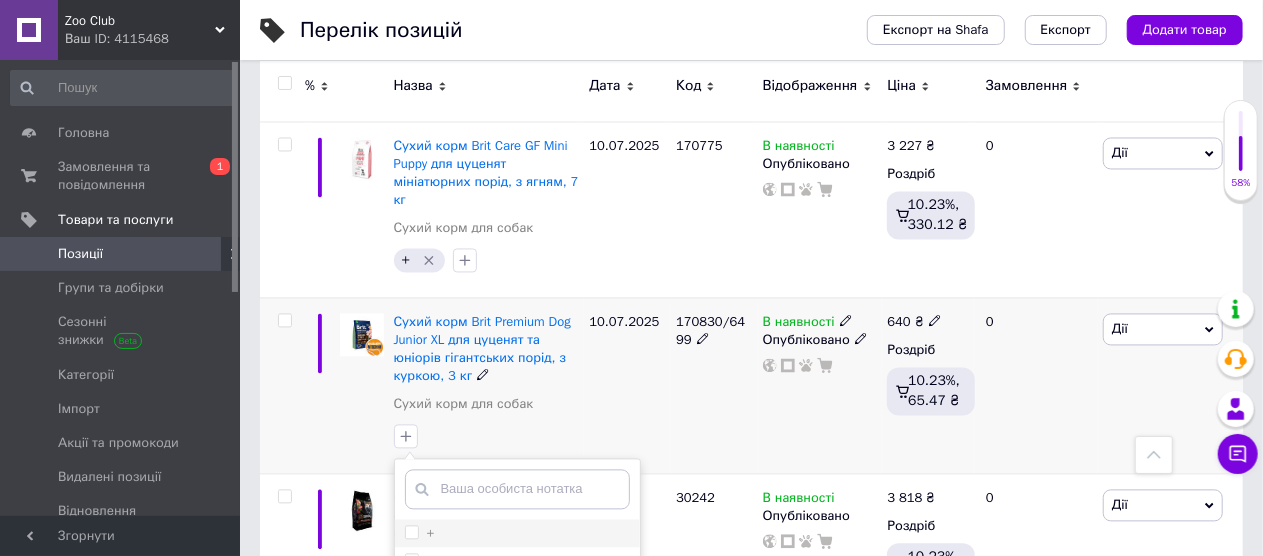 click on "+" at bounding box center [411, 531] 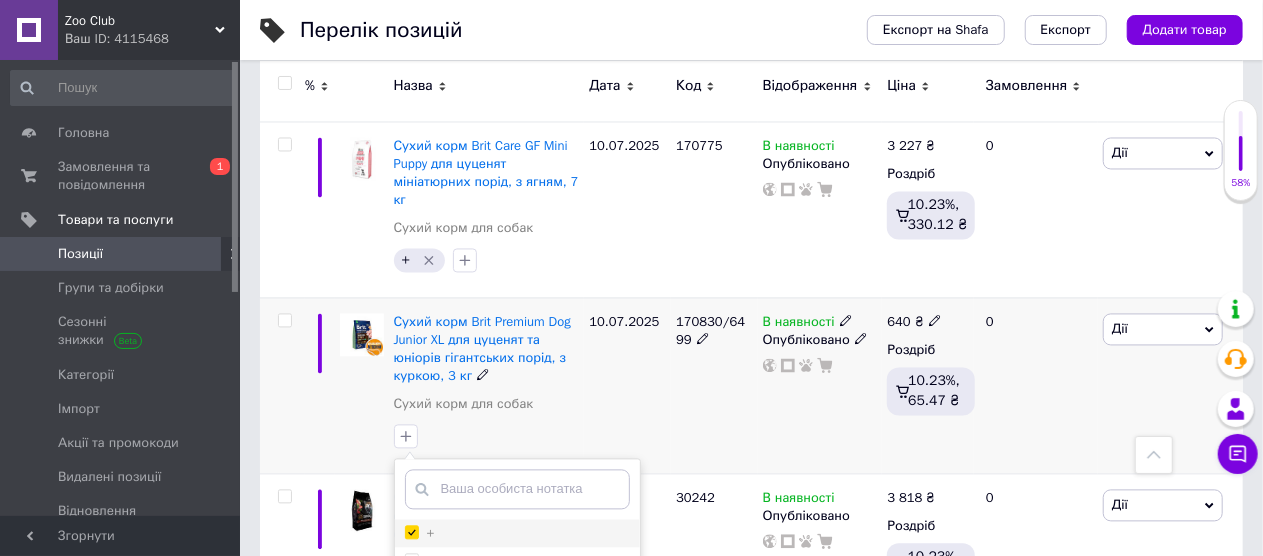 checkbox on "true" 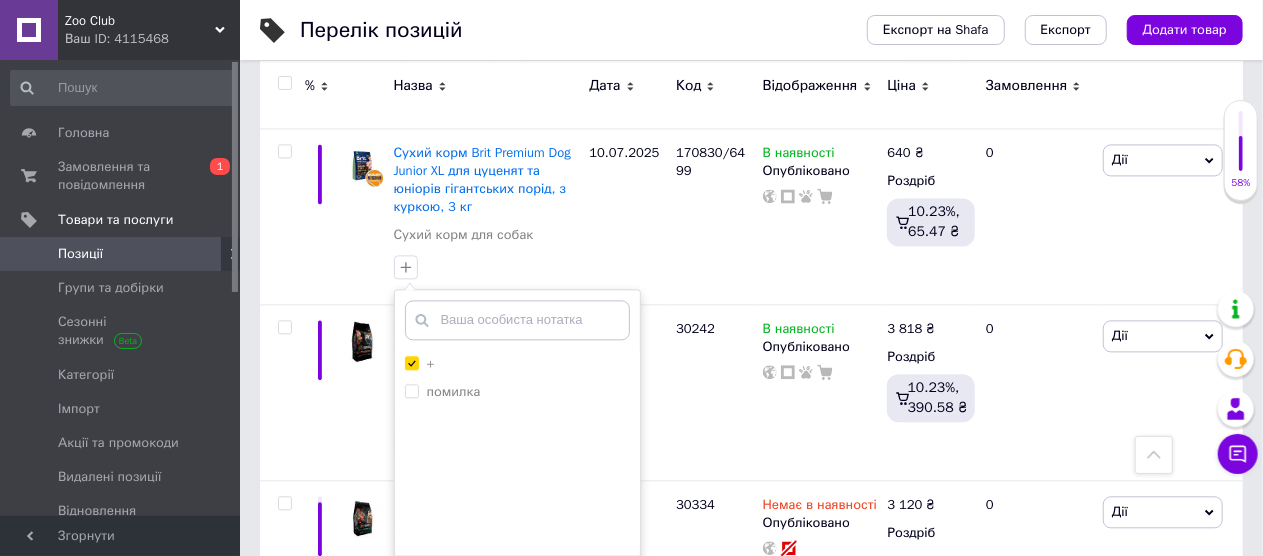 scroll, scrollTop: 2100, scrollLeft: 0, axis: vertical 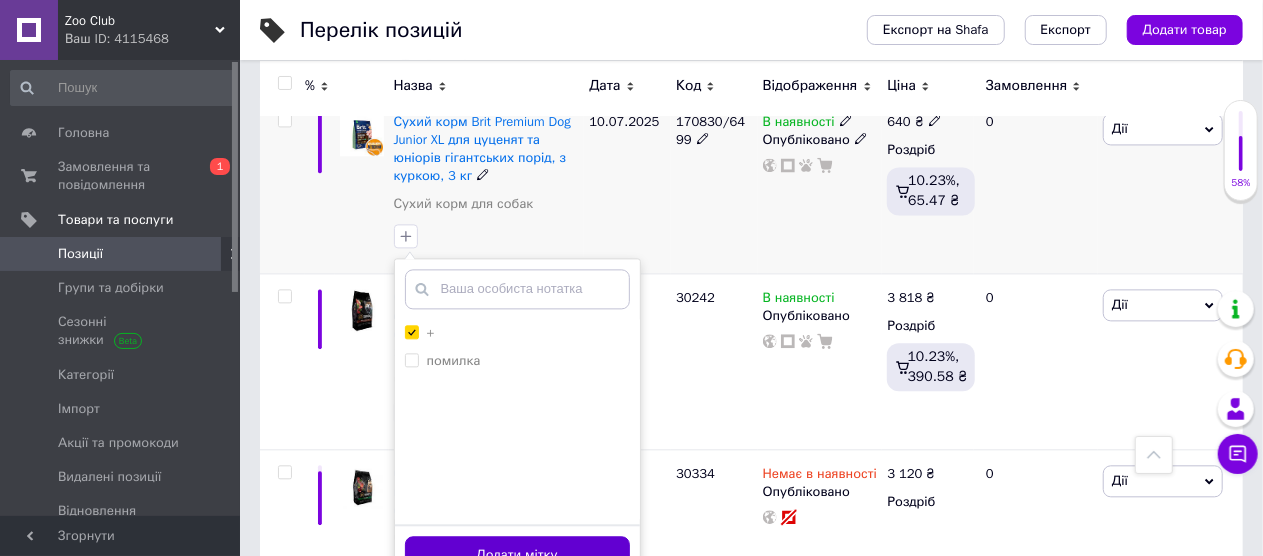click on "Додати мітку" at bounding box center (517, 555) 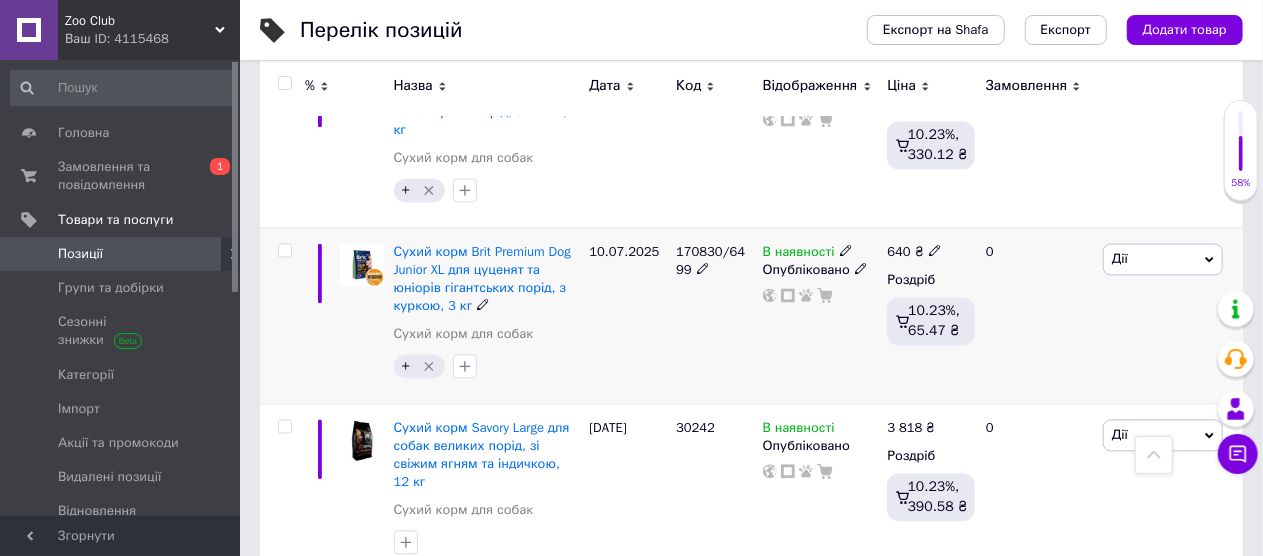 scroll, scrollTop: 2000, scrollLeft: 0, axis: vertical 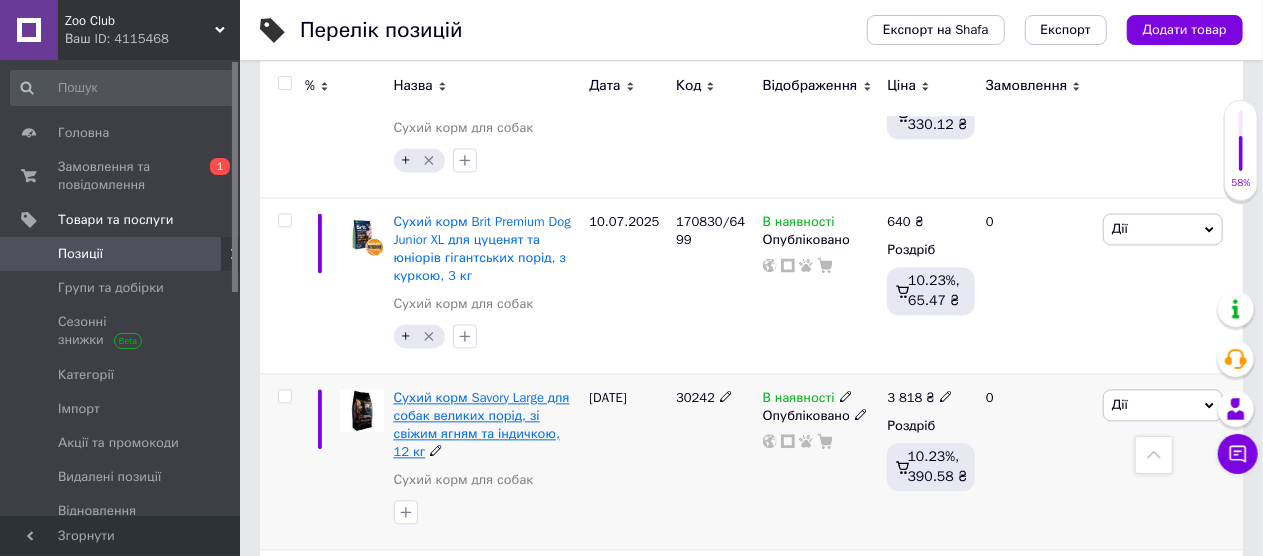 click on "Сухий корм Savory Large для собак великих порід, зі свіжим ягням та індичкою, 12 кг" at bounding box center (482, 425) 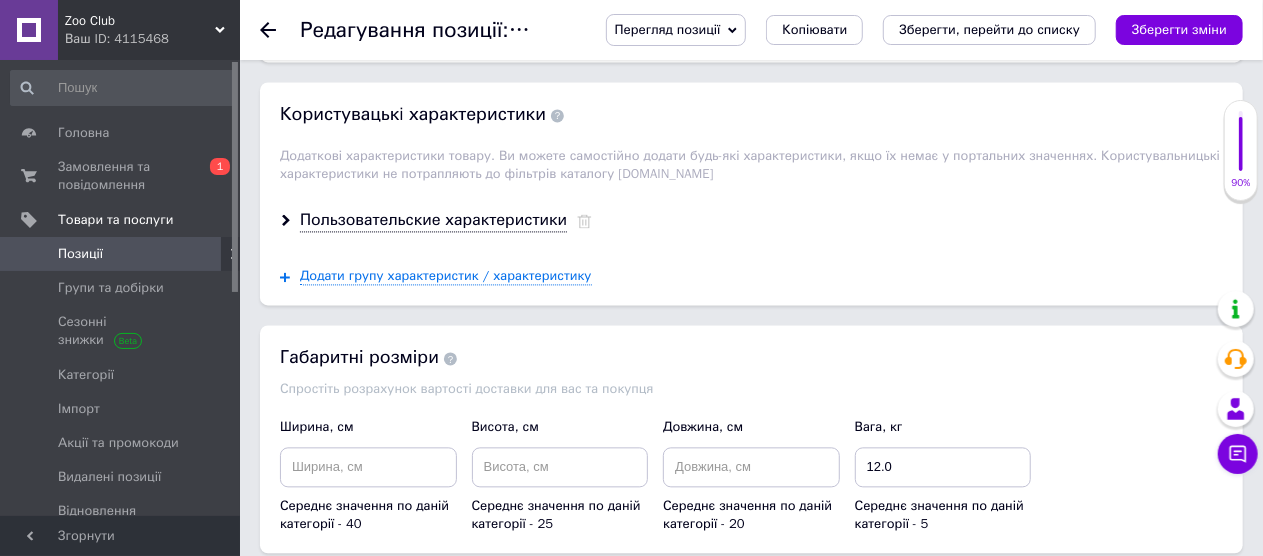 scroll, scrollTop: 1700, scrollLeft: 0, axis: vertical 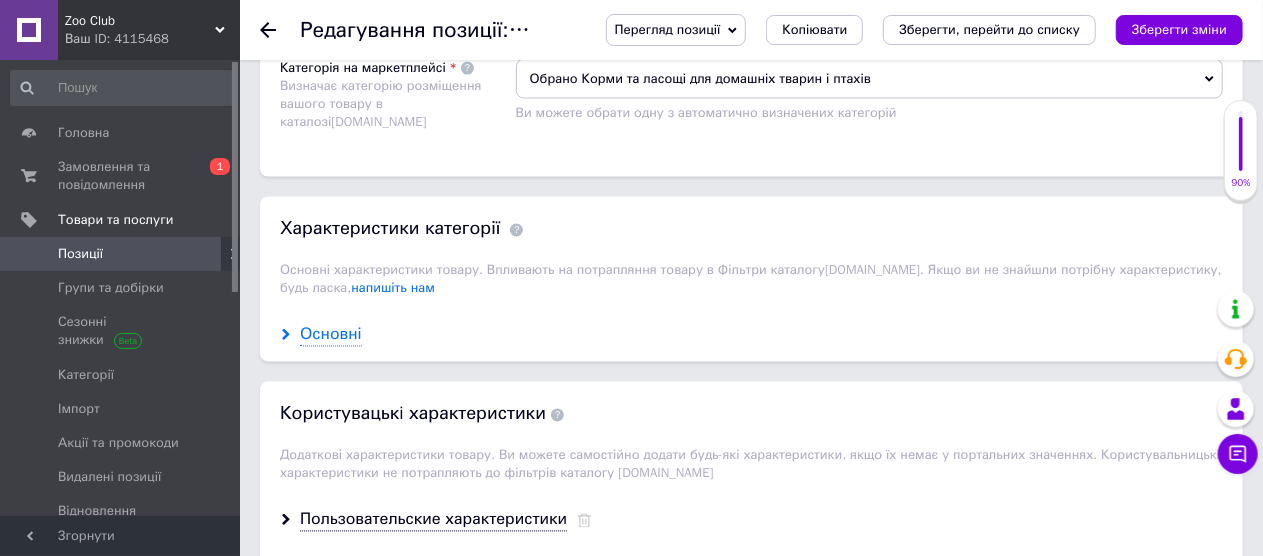 click on "Основні" at bounding box center (331, 335) 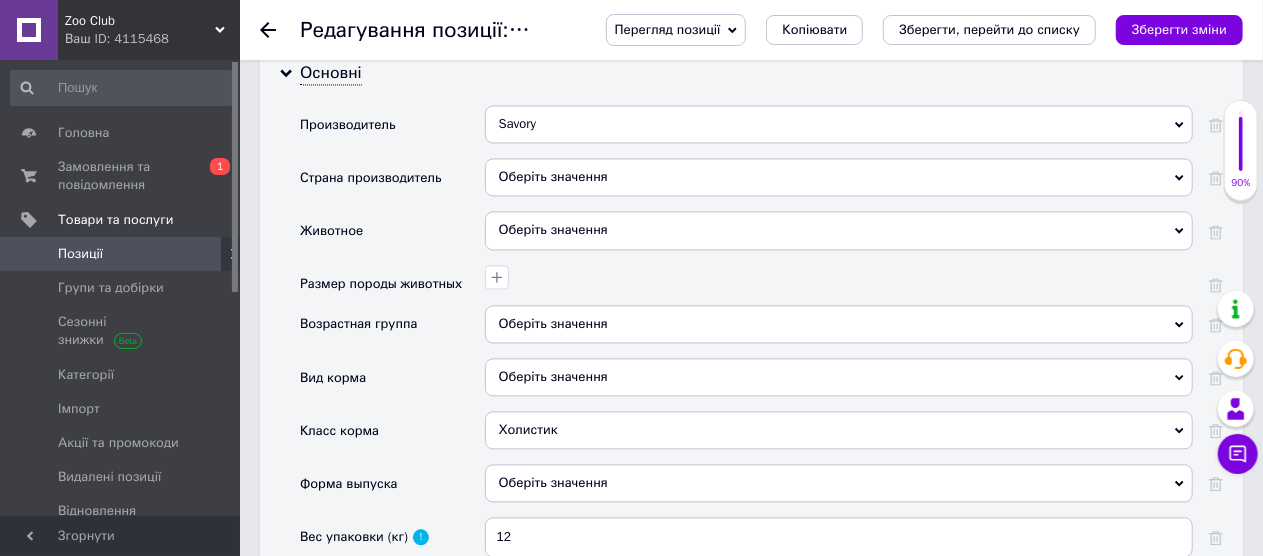 scroll, scrollTop: 2000, scrollLeft: 0, axis: vertical 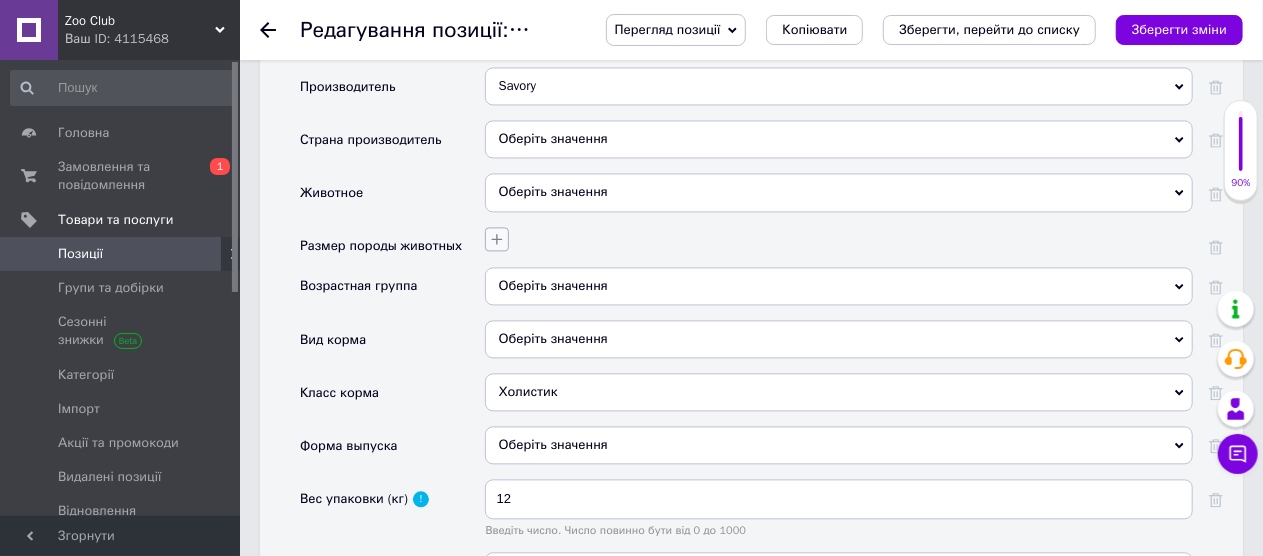 click 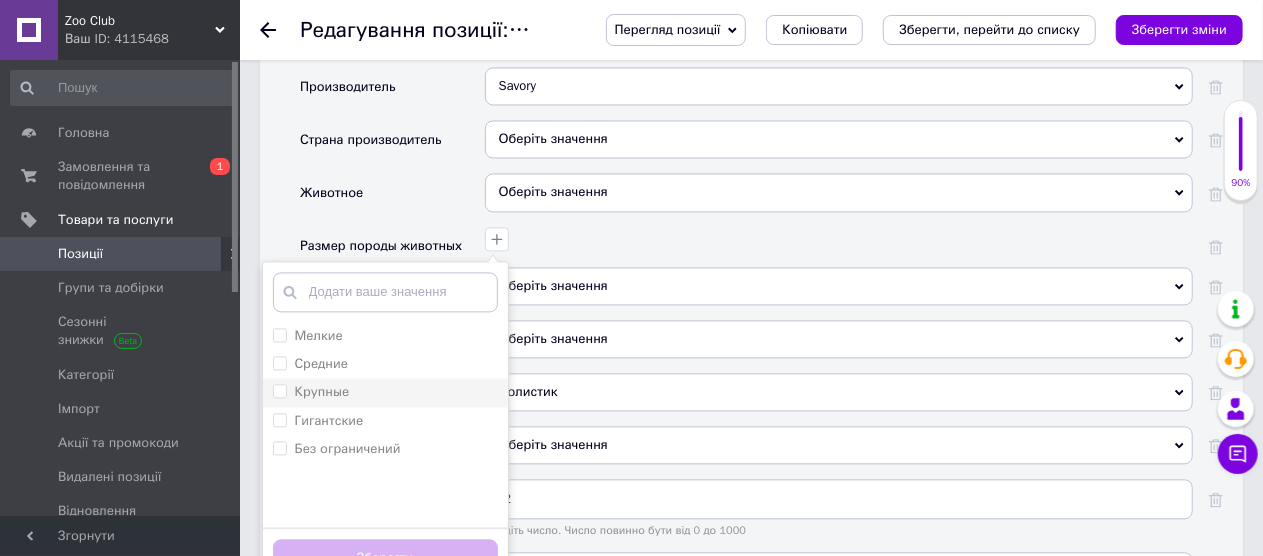 click on "Крупные" at bounding box center (279, 390) 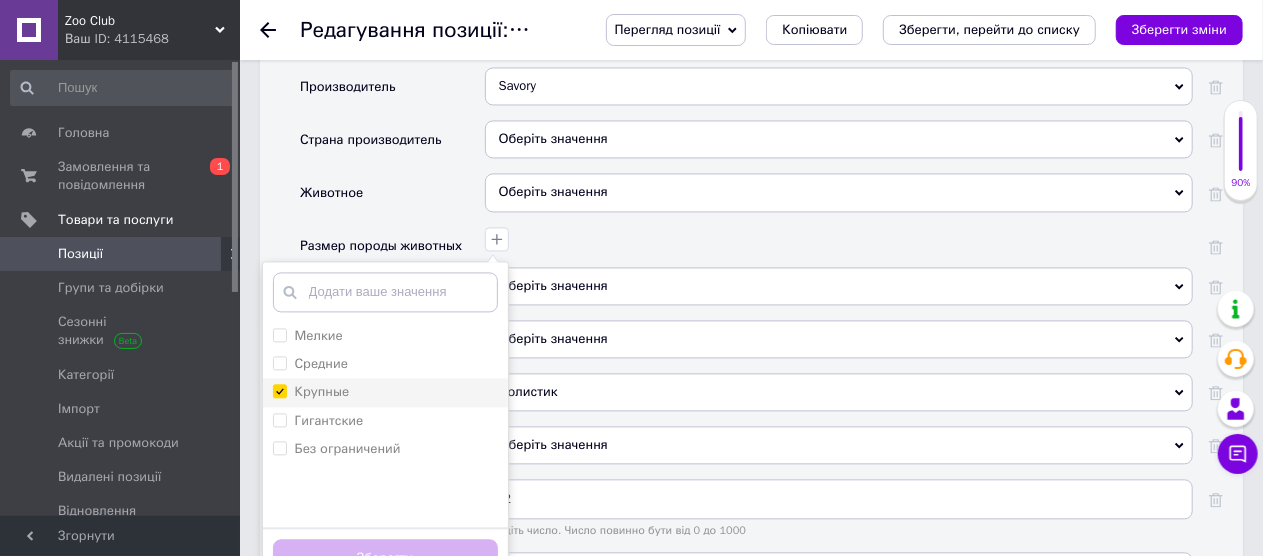 checkbox on "true" 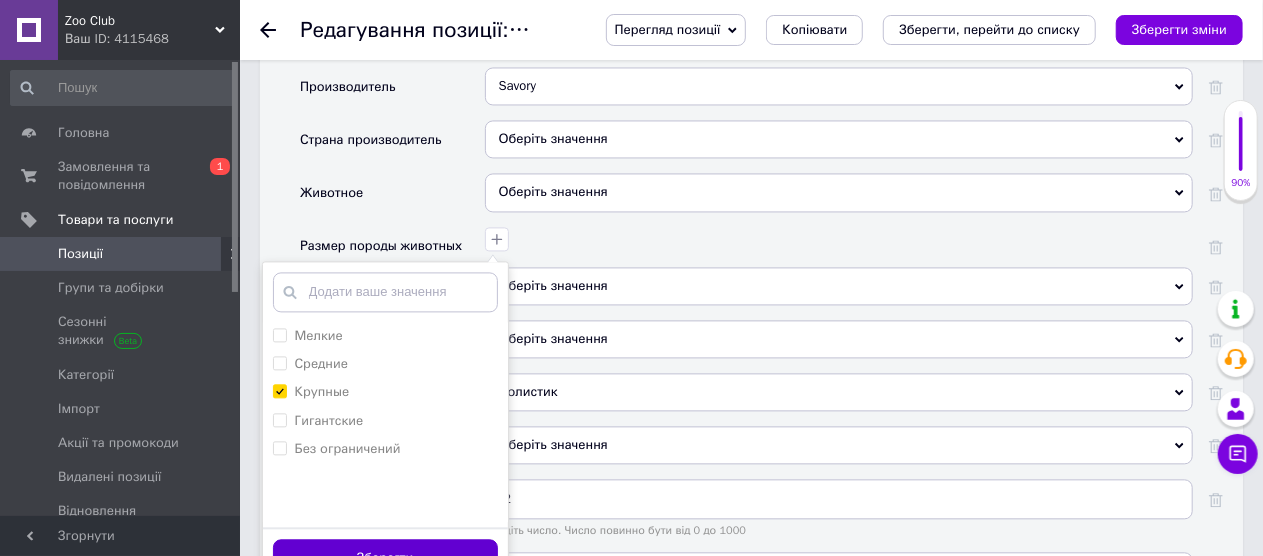 click on "Зберегти" at bounding box center (385, 558) 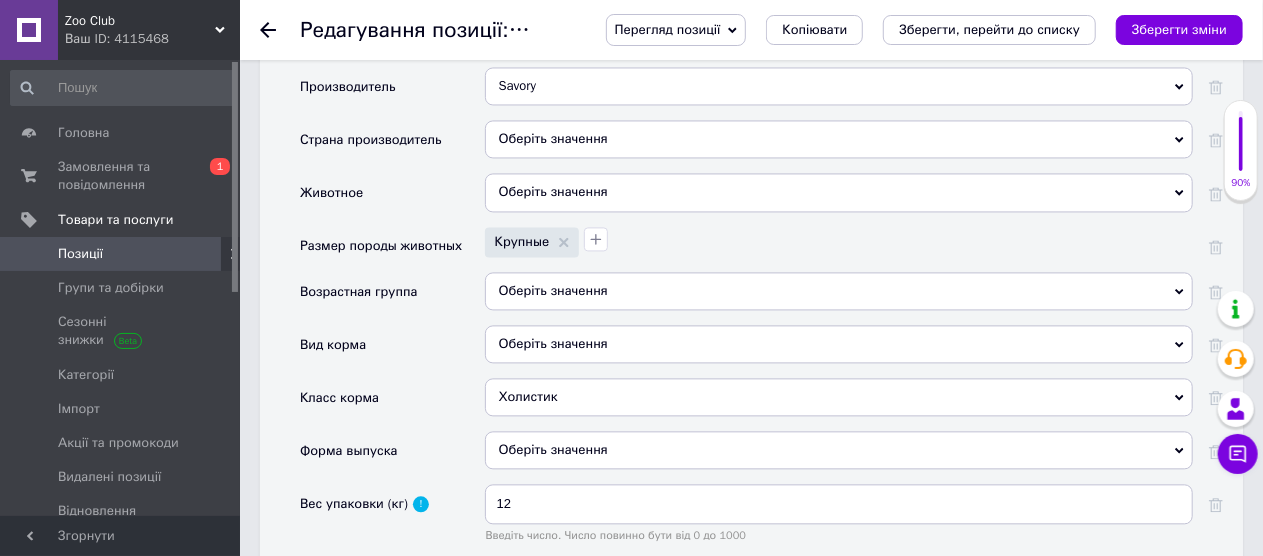 click on "Оберіть значення" at bounding box center (839, 291) 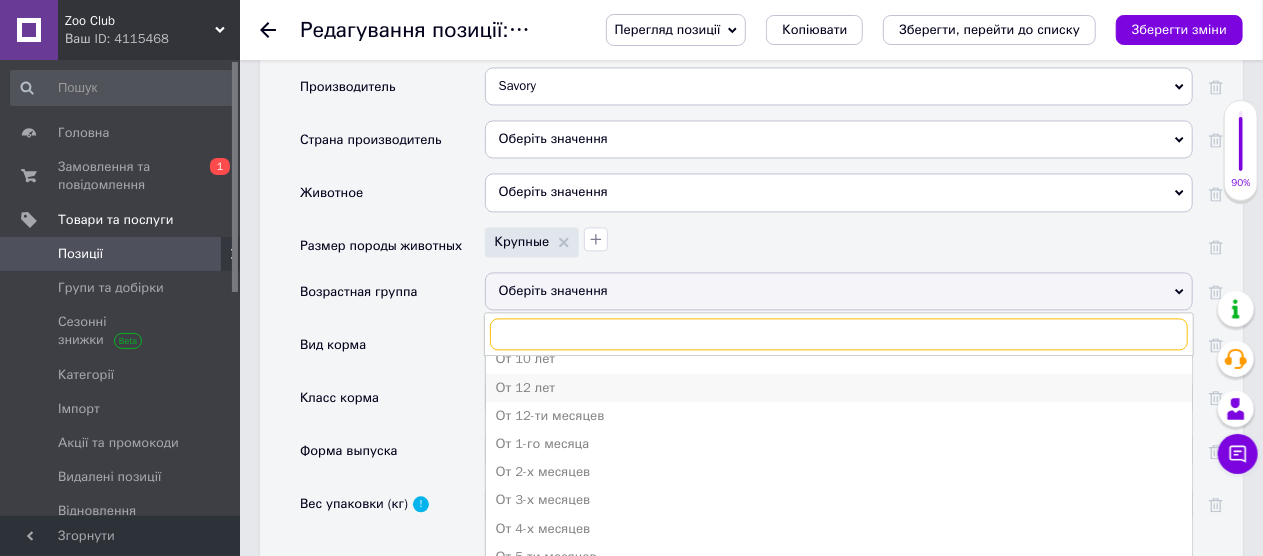 scroll, scrollTop: 0, scrollLeft: 0, axis: both 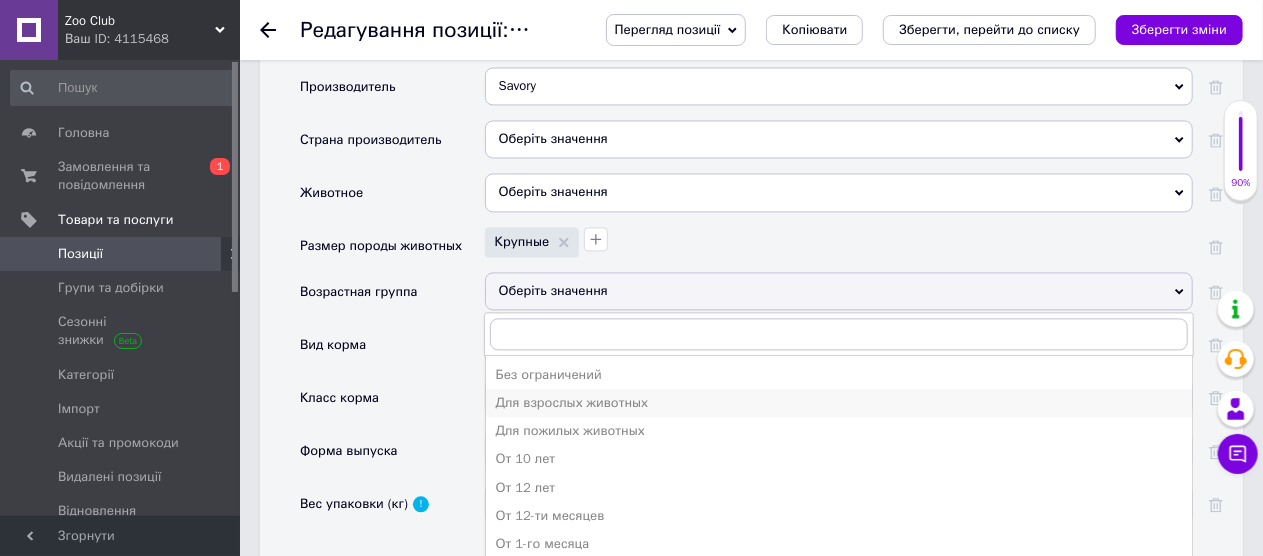 click on "Для взрослых животных" at bounding box center (839, 403) 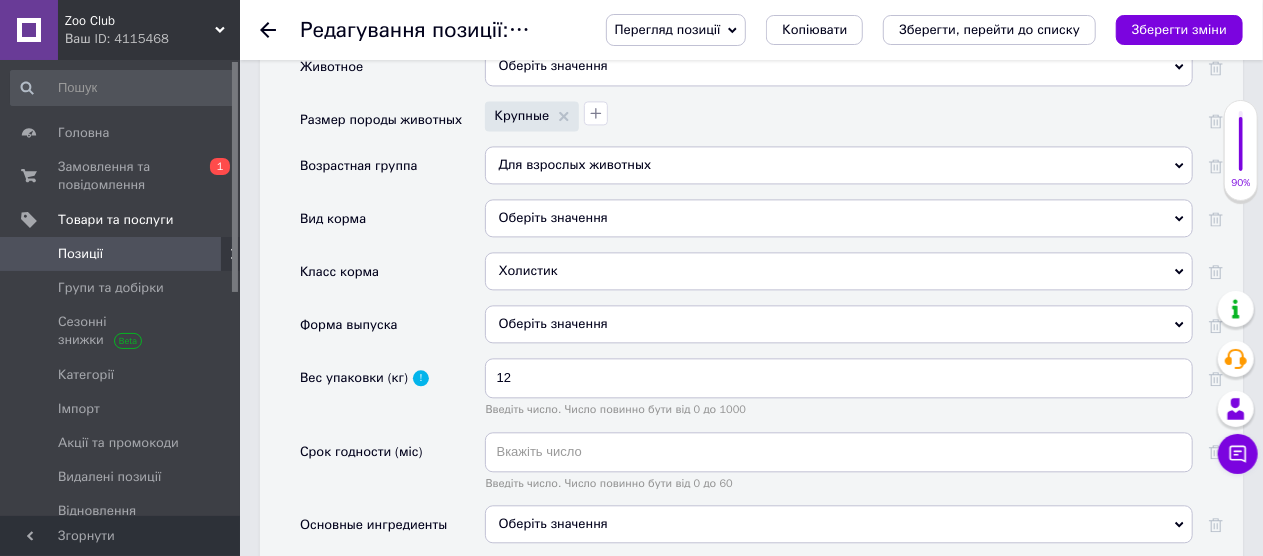 scroll, scrollTop: 2200, scrollLeft: 0, axis: vertical 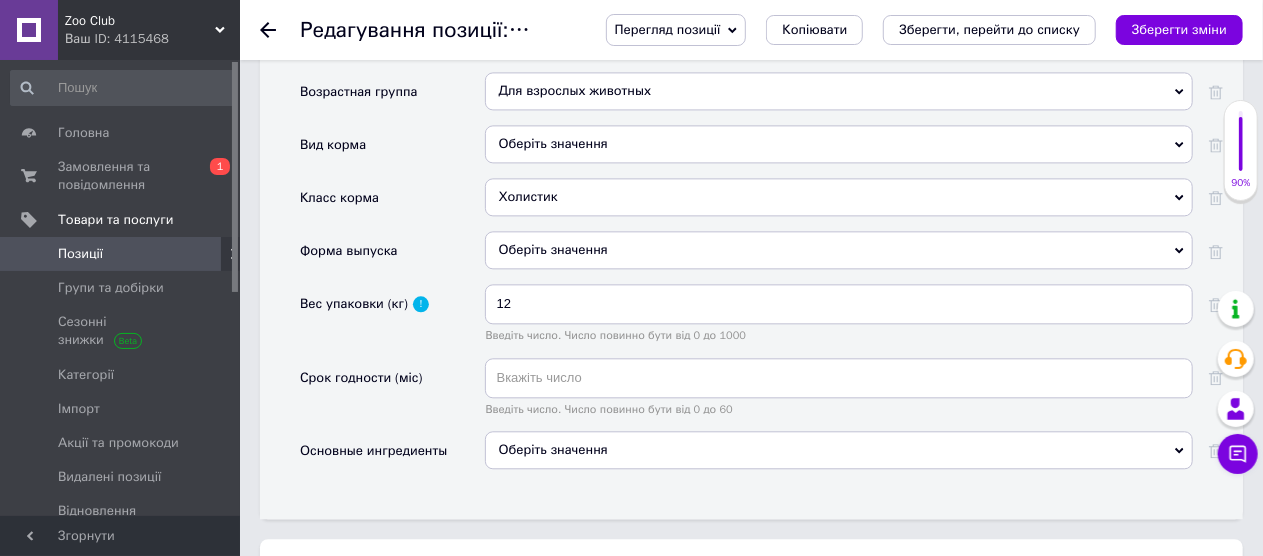 click on "Оберіть значення" at bounding box center (839, 450) 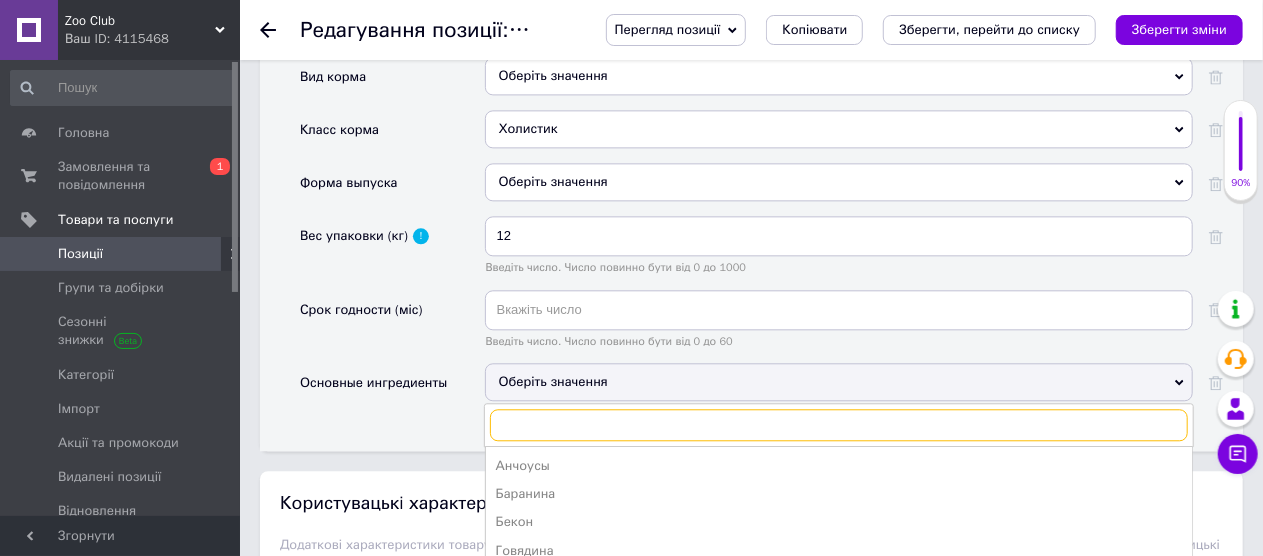 scroll, scrollTop: 2500, scrollLeft: 0, axis: vertical 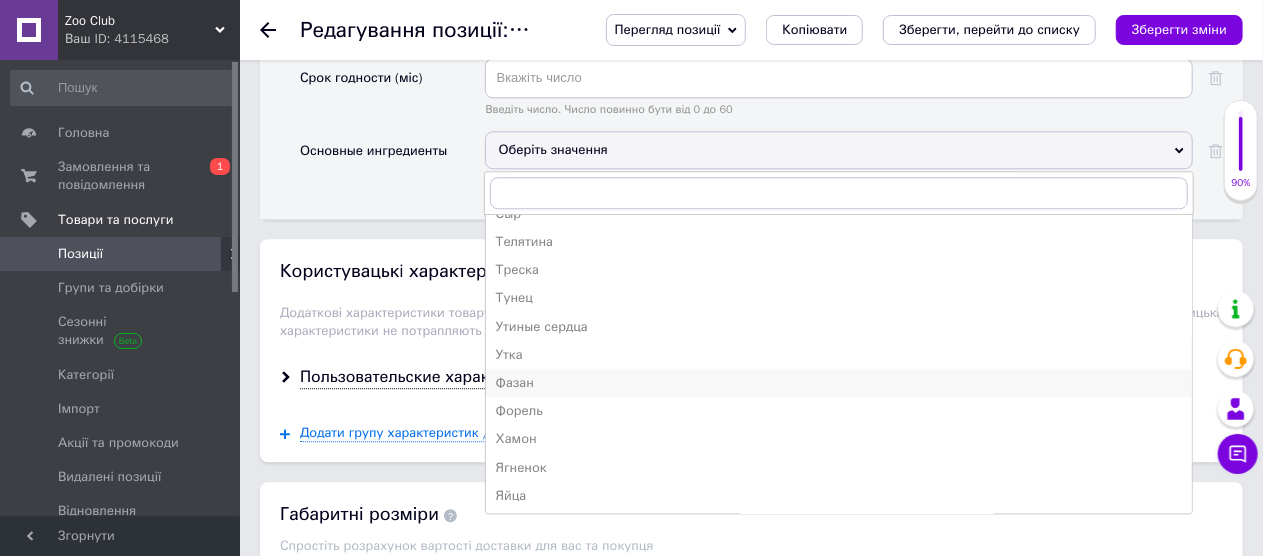 click on "Ягненок" at bounding box center (839, 467) 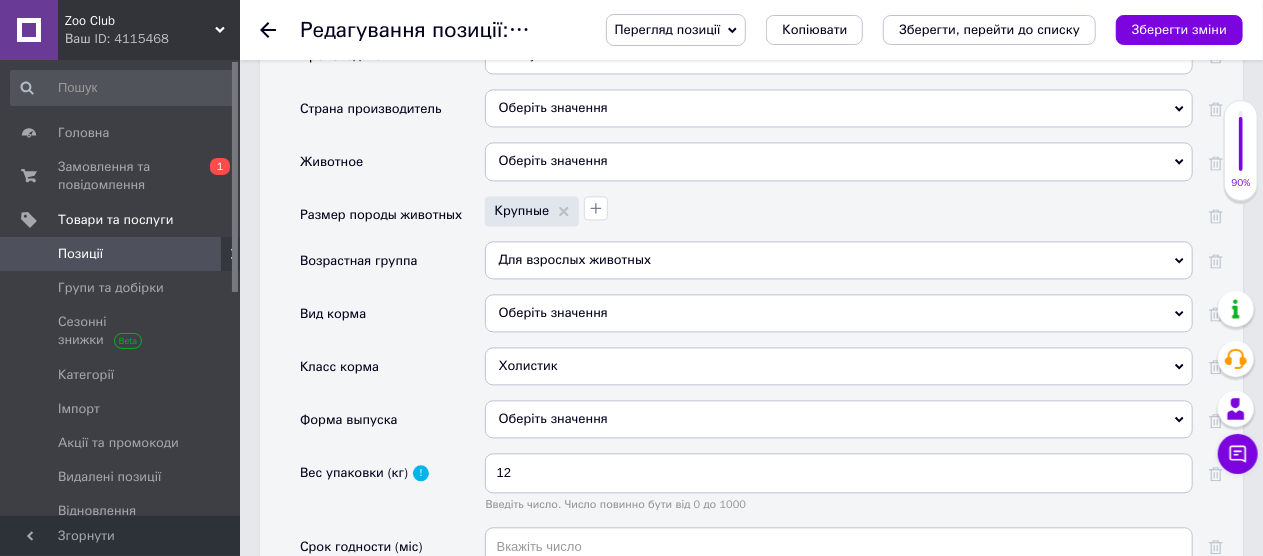 scroll, scrollTop: 2000, scrollLeft: 0, axis: vertical 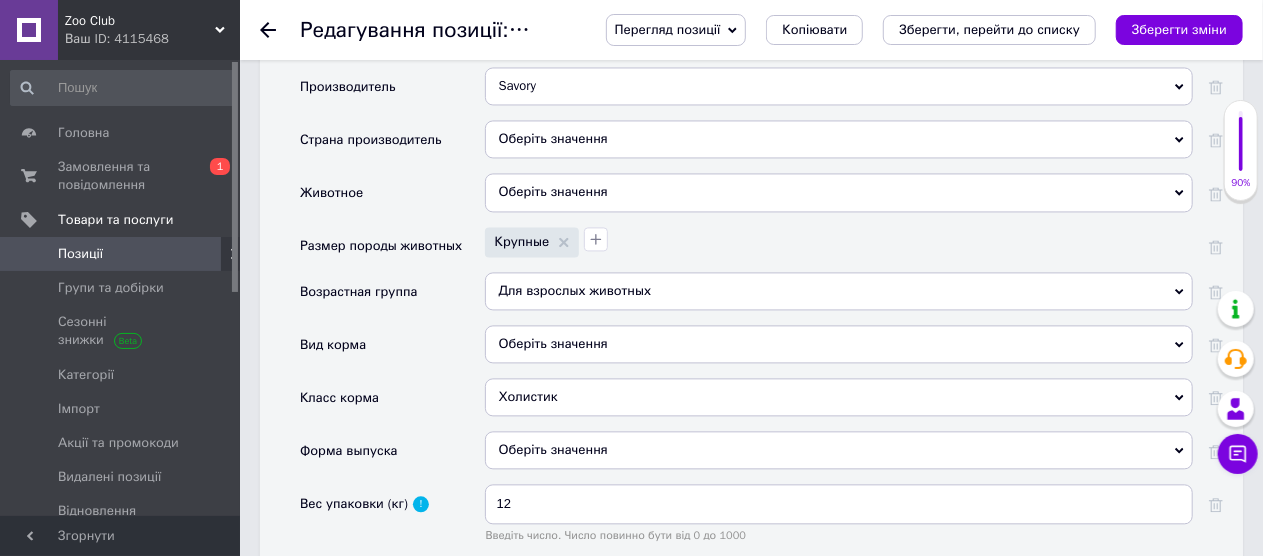 click on "Оберіть значення" at bounding box center [839, 139] 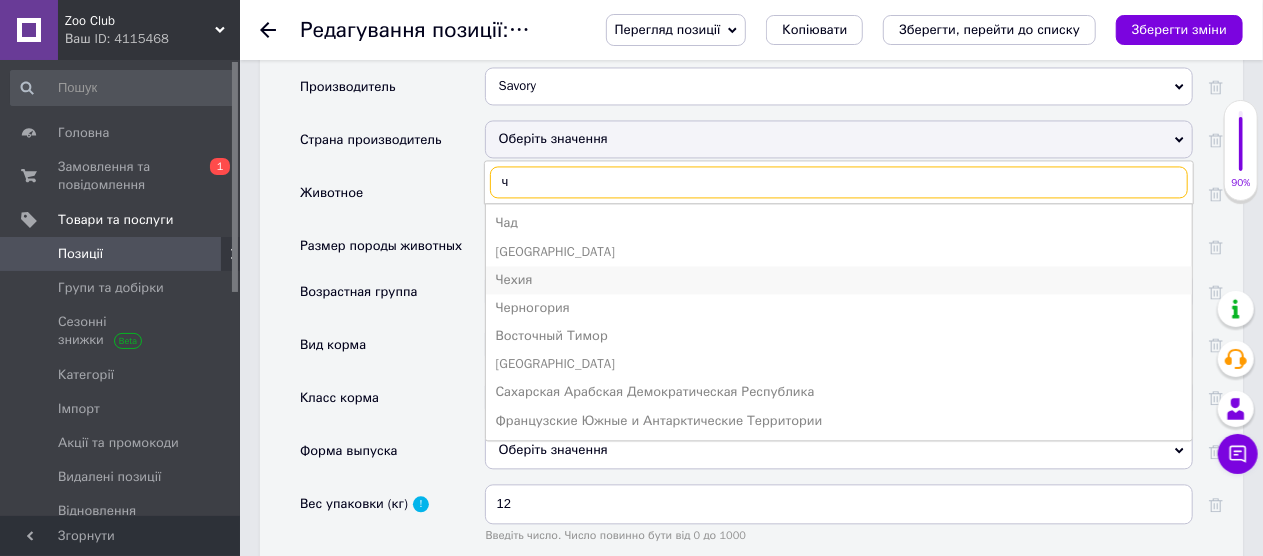 type on "ч" 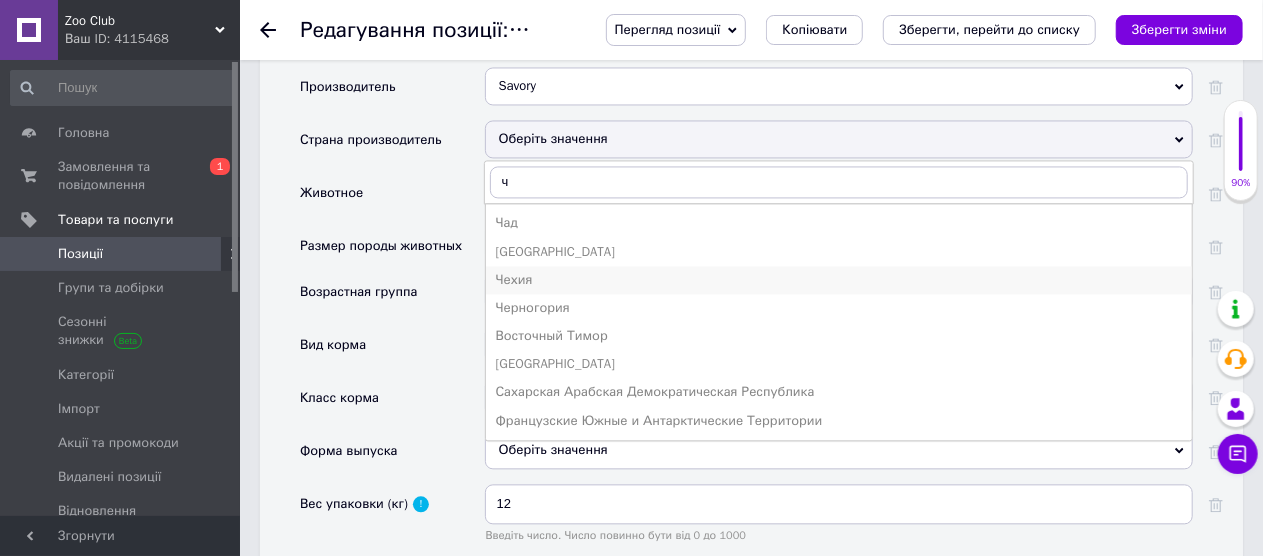 click on "Чехия" at bounding box center [839, 280] 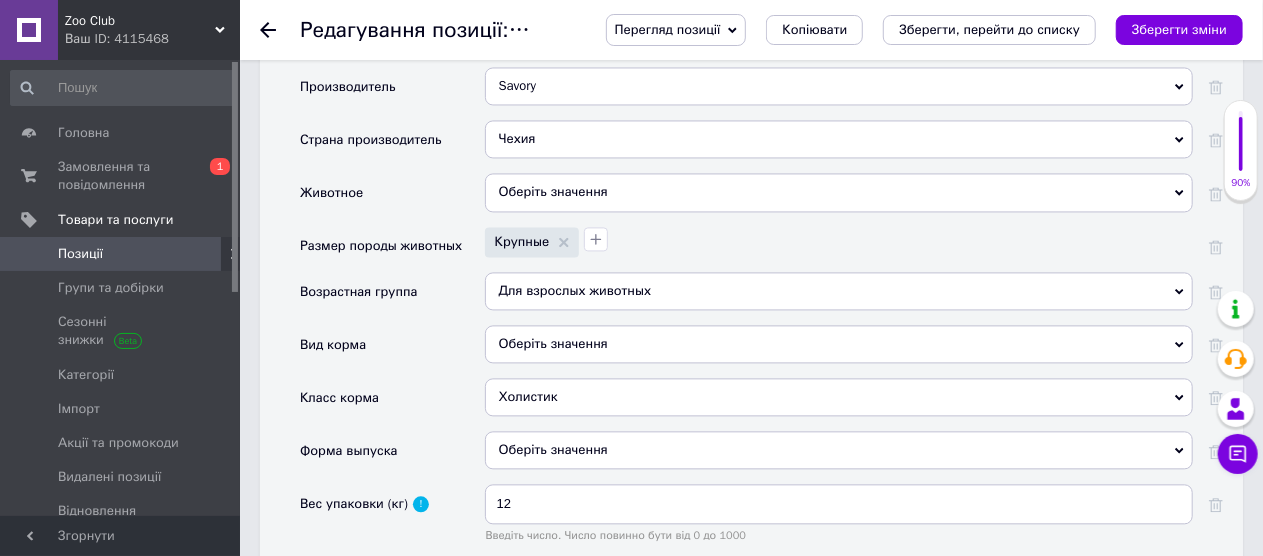 click on "Оберіть значення" at bounding box center [839, 192] 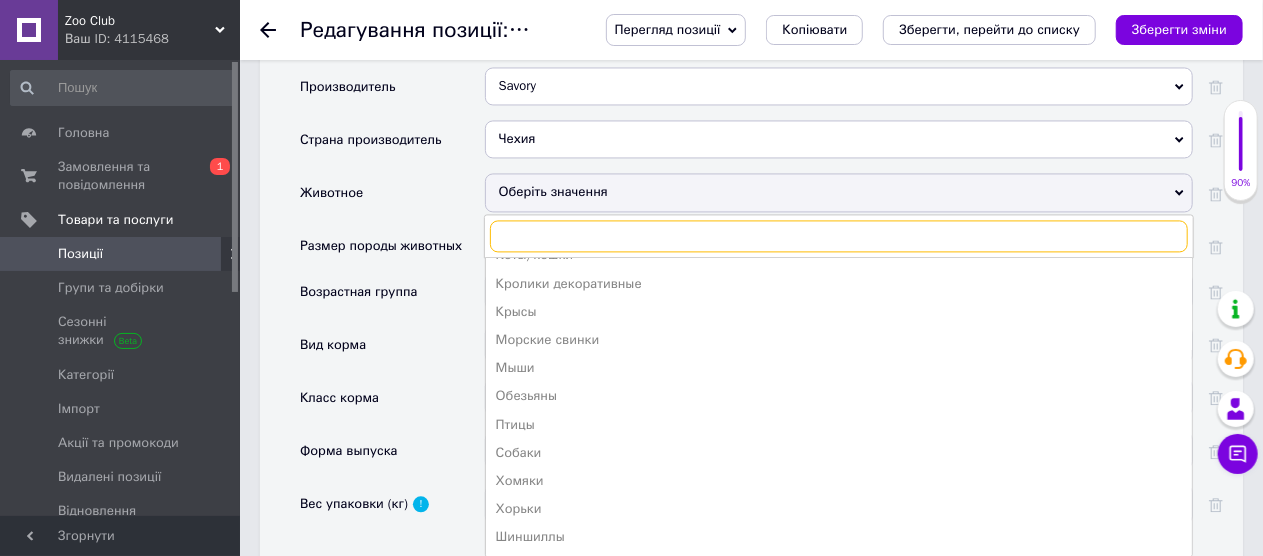 scroll, scrollTop: 162, scrollLeft: 0, axis: vertical 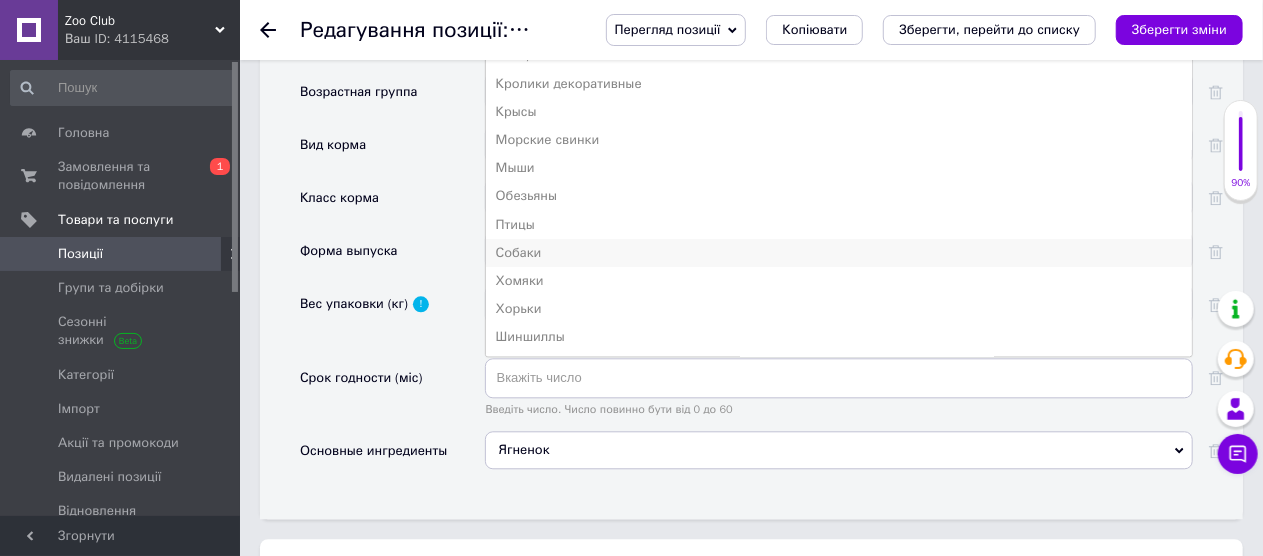 click on "Собаки" at bounding box center [839, 253] 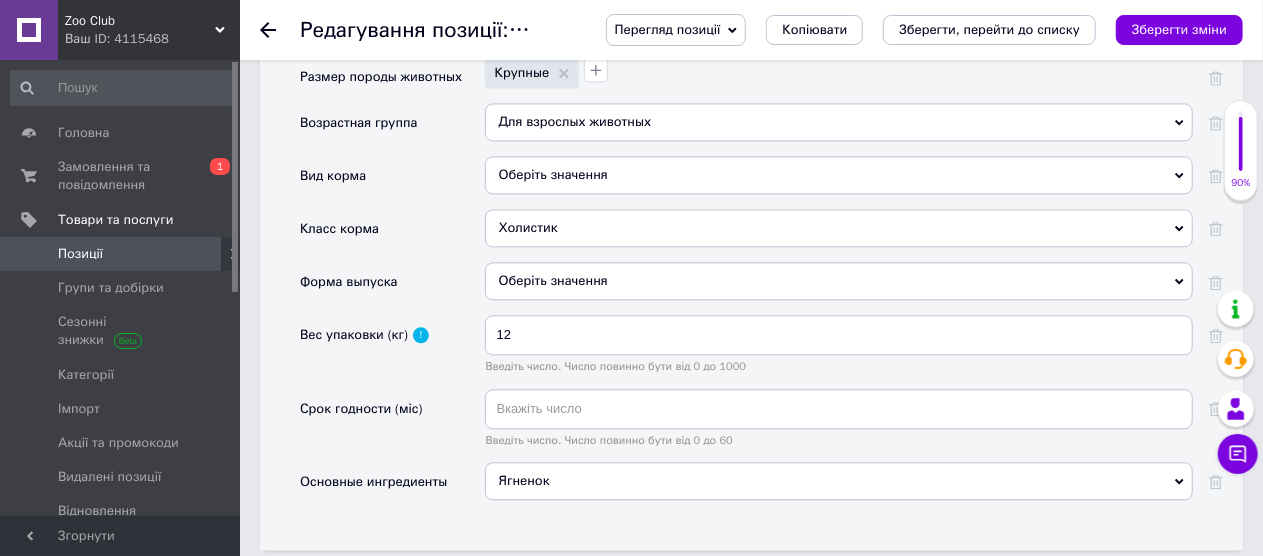 scroll, scrollTop: 2219, scrollLeft: 0, axis: vertical 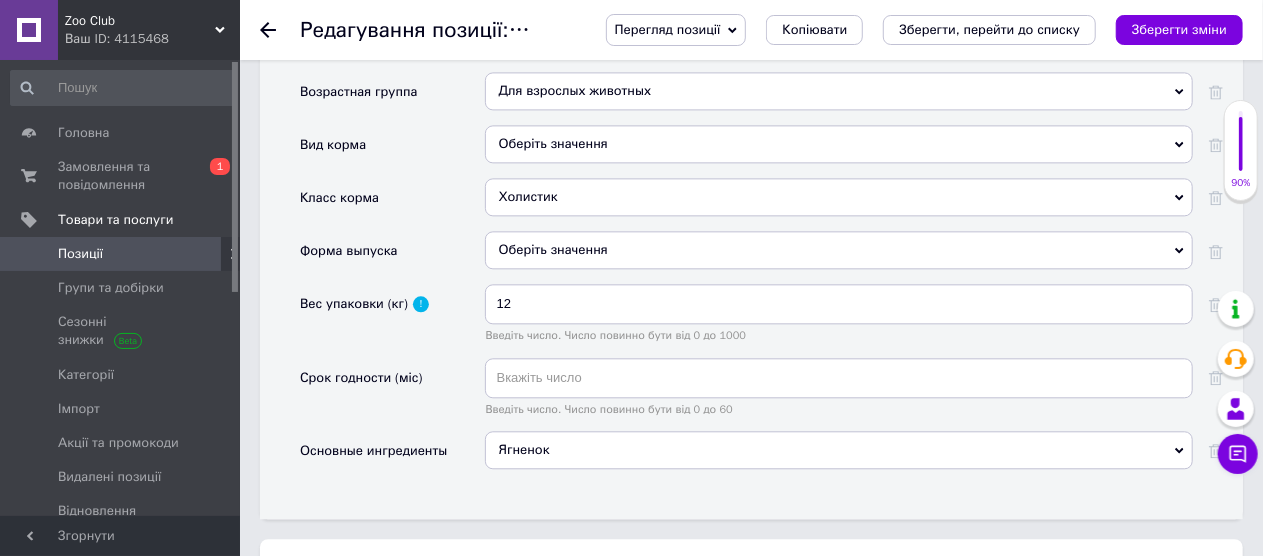 click on "Оберіть значення" at bounding box center (839, 144) 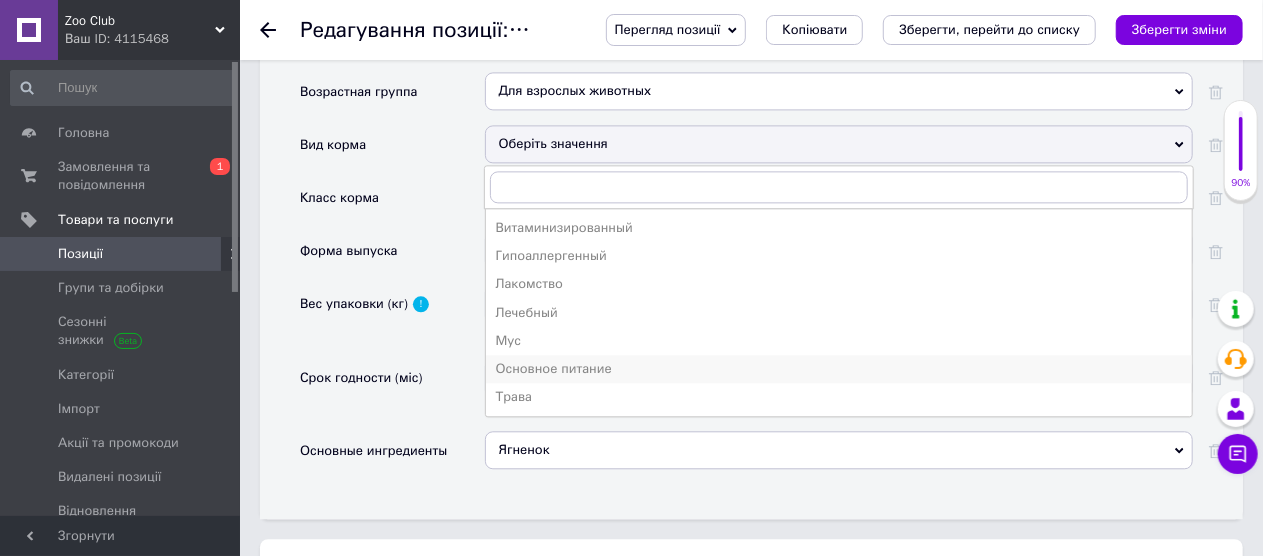 click on "Основное питание" at bounding box center (839, 369) 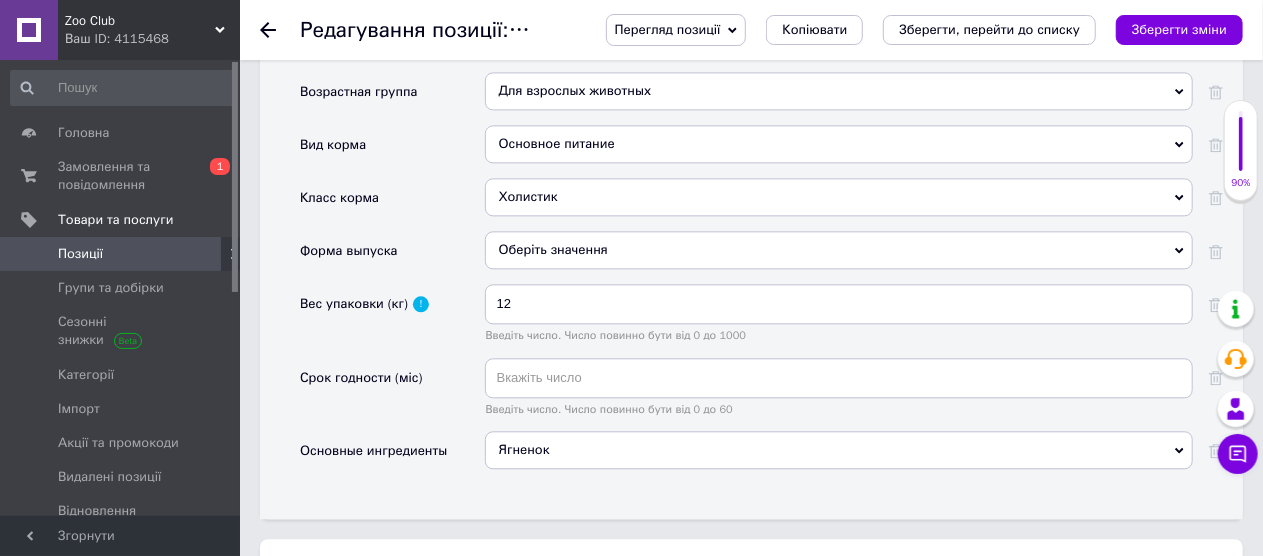 click on "Оберіть значення" at bounding box center (839, 250) 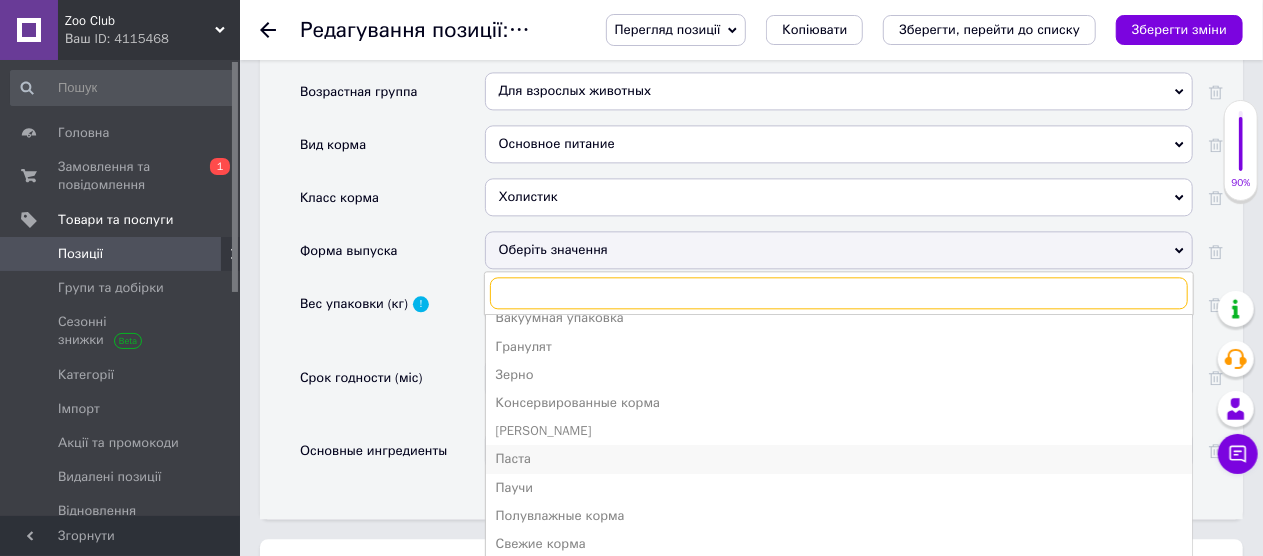 scroll, scrollTop: 21, scrollLeft: 0, axis: vertical 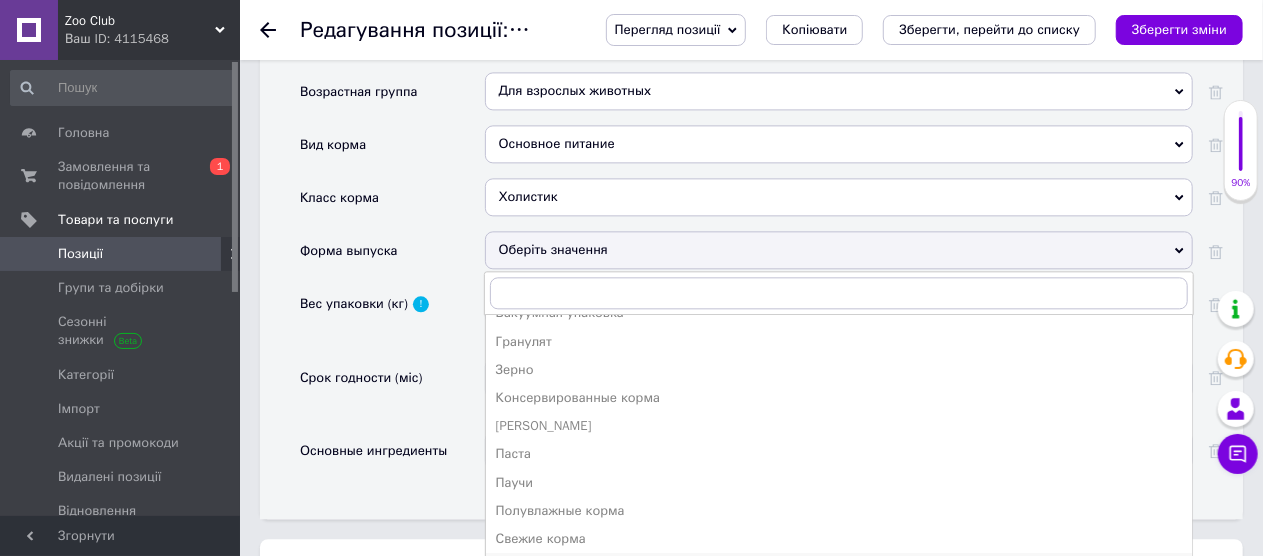 click on "Сухие к[DEMOGRAPHIC_DATA]" at bounding box center [839, 567] 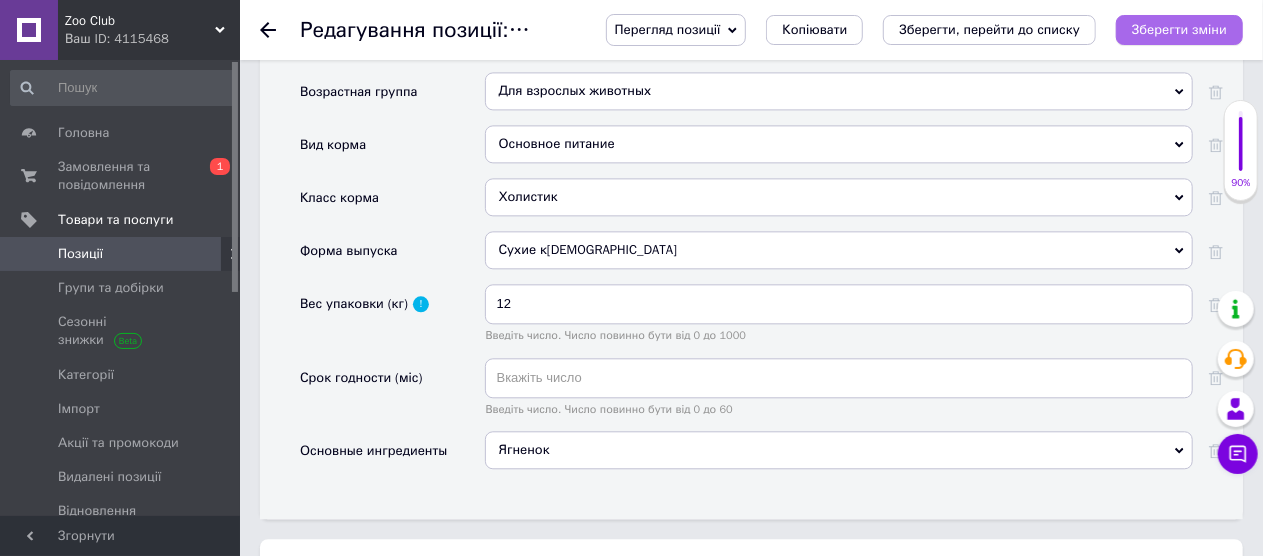 click on "Зберегти зміни" at bounding box center (1179, 29) 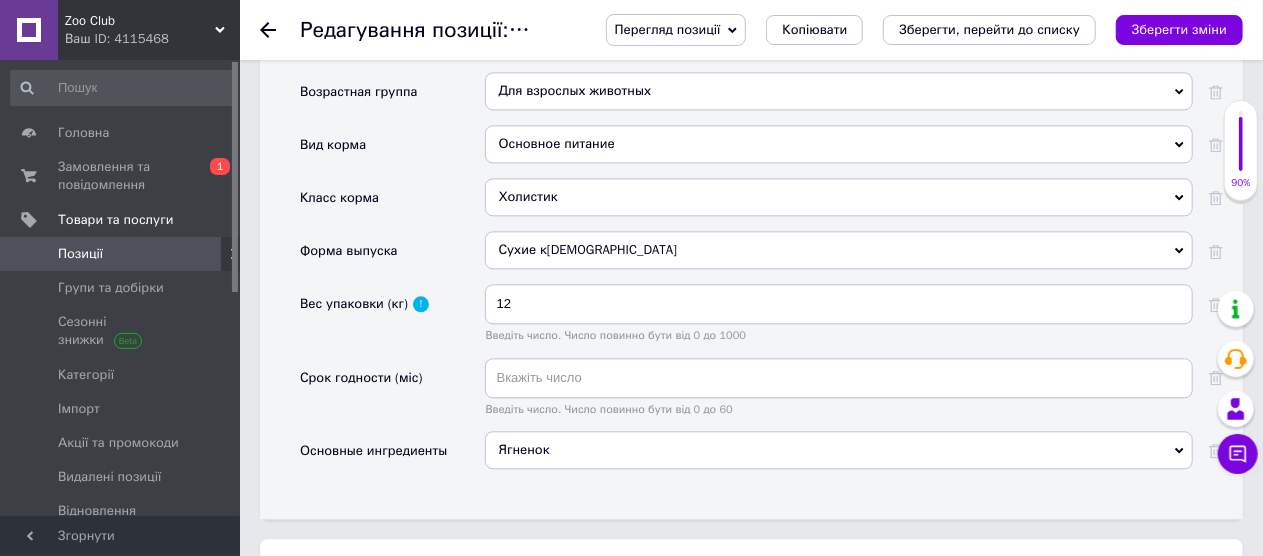click 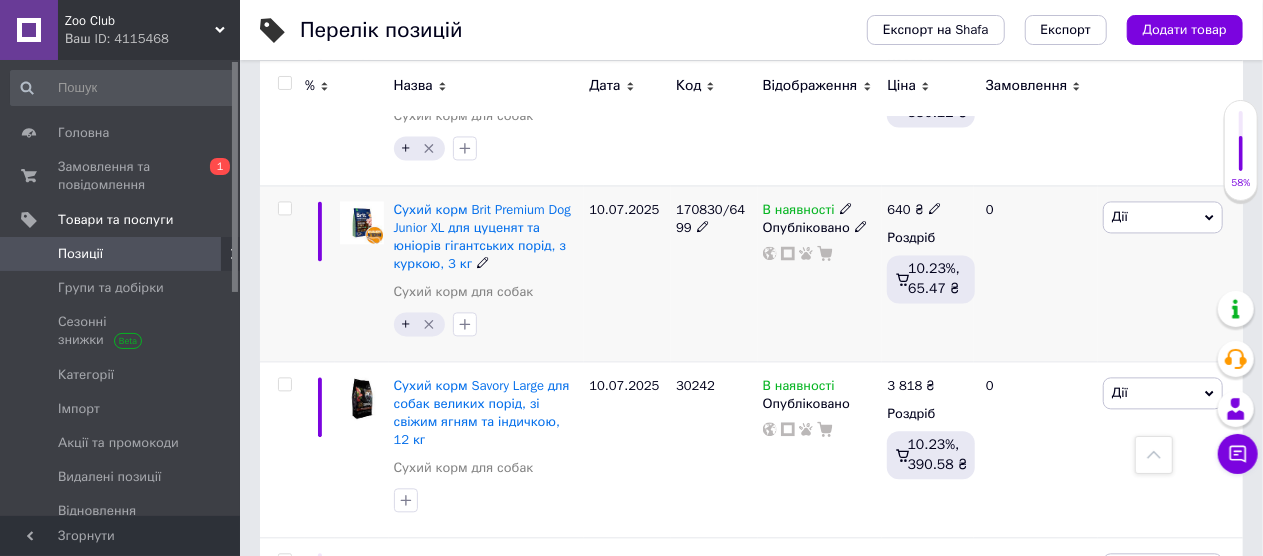 scroll, scrollTop: 1982, scrollLeft: 0, axis: vertical 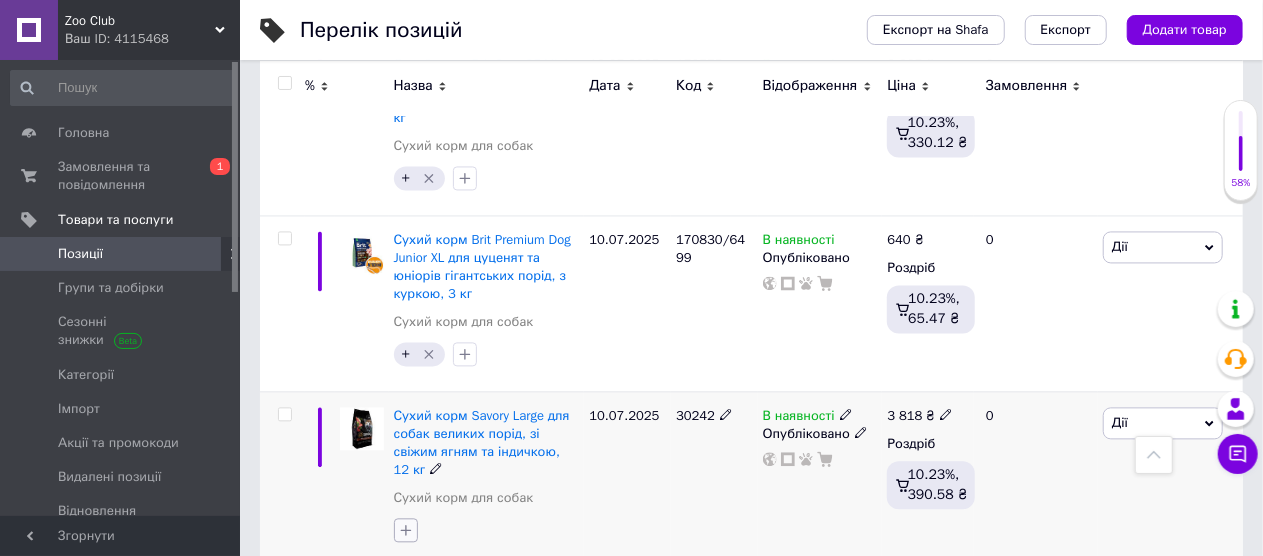 click at bounding box center [406, 530] 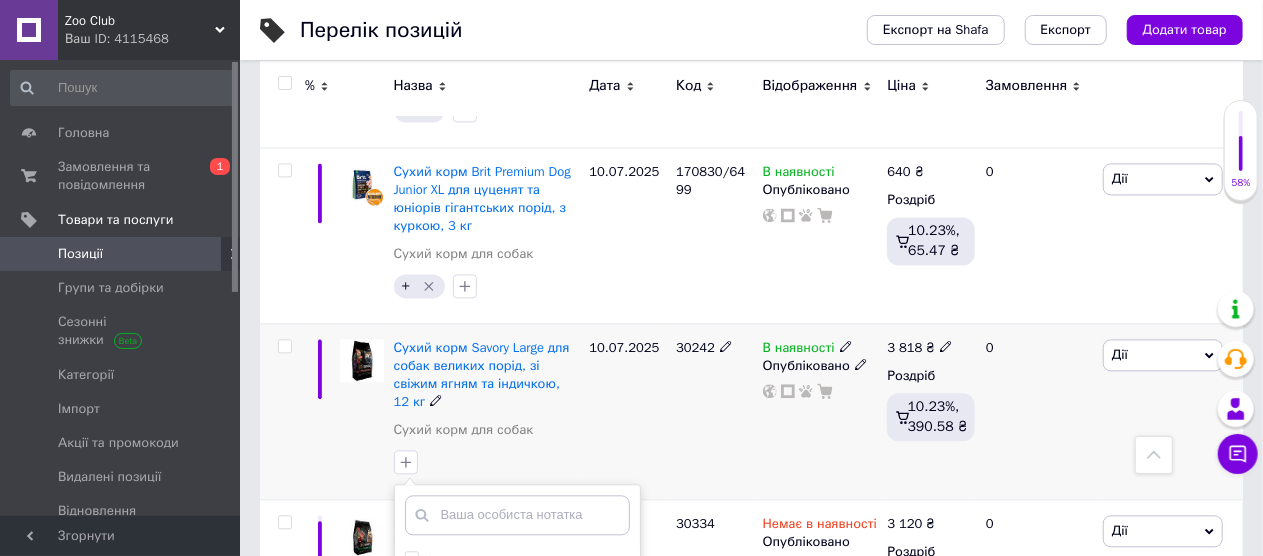 scroll, scrollTop: 2082, scrollLeft: 0, axis: vertical 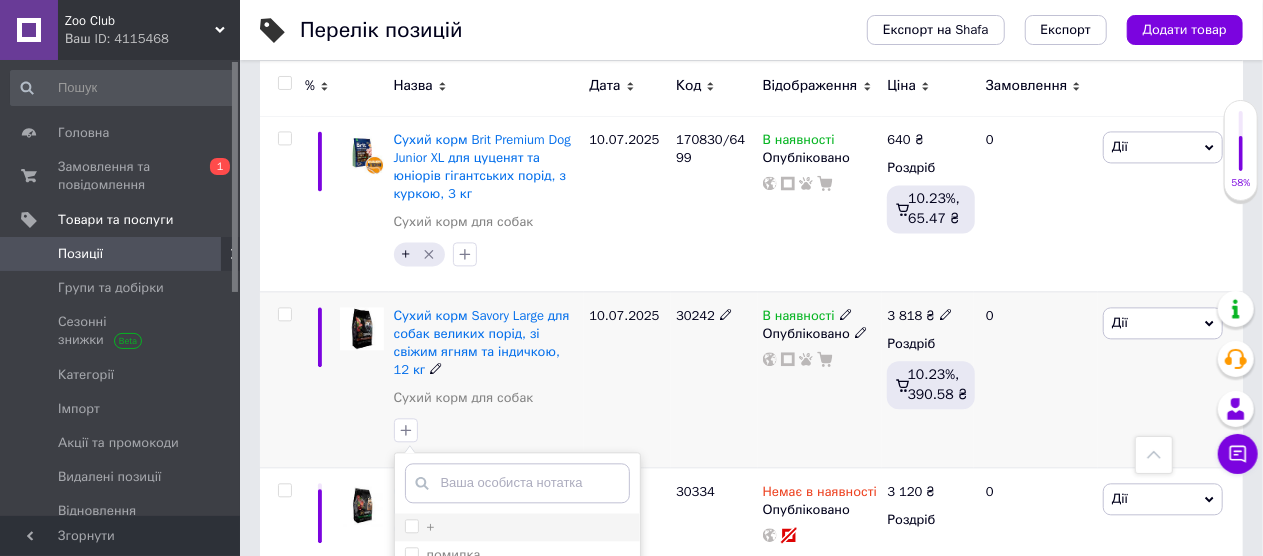 click on "+" at bounding box center (411, 525) 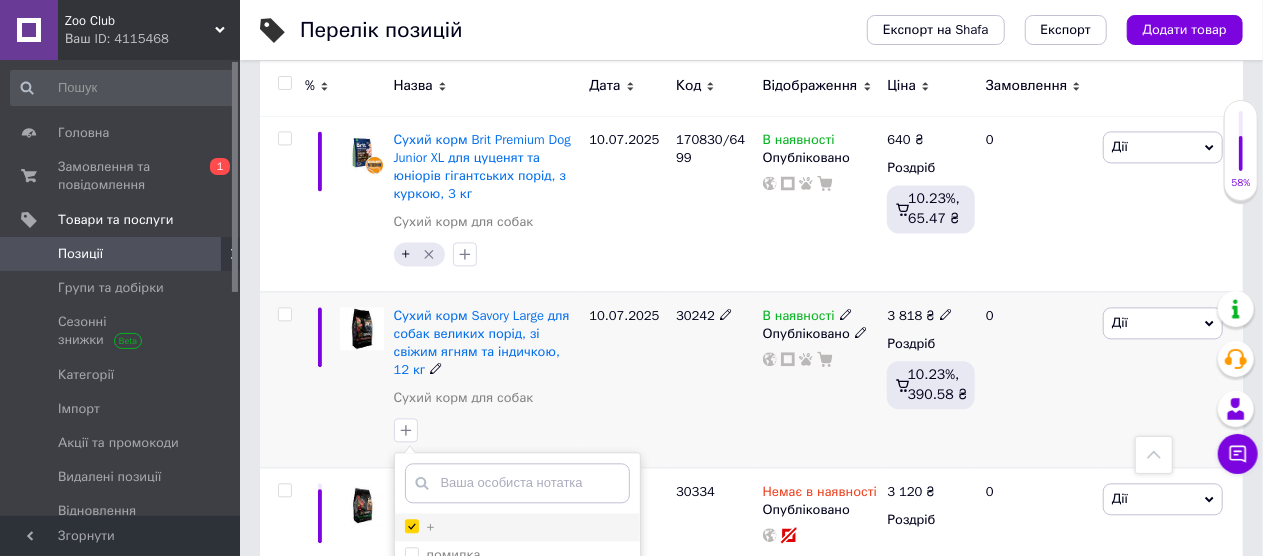 checkbox on "true" 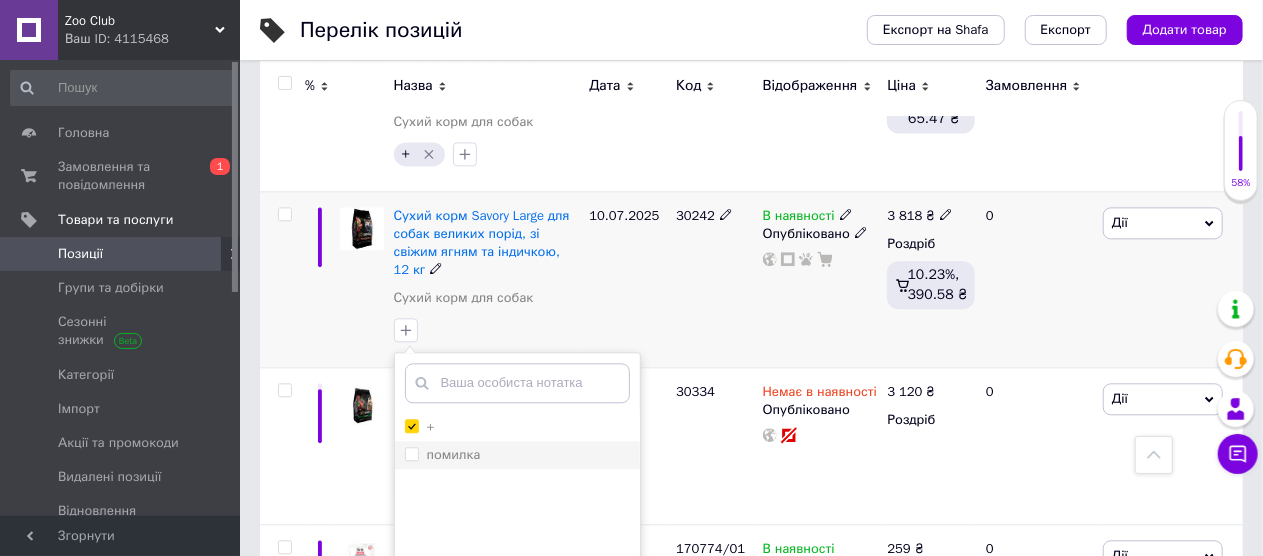 scroll, scrollTop: 2282, scrollLeft: 0, axis: vertical 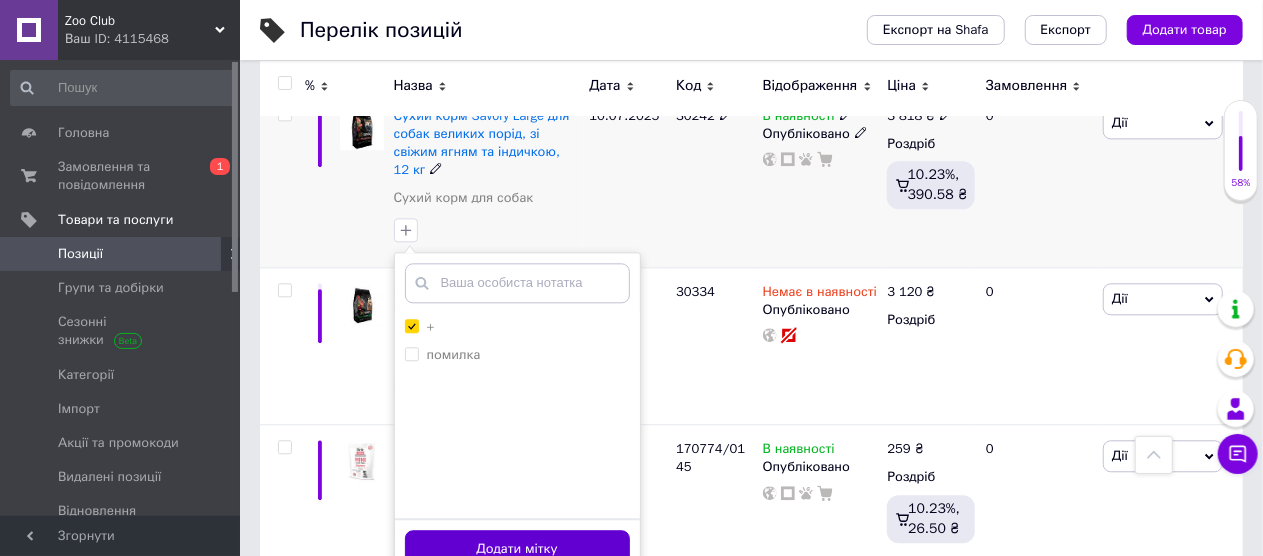 click on "Додати мітку" at bounding box center (517, 549) 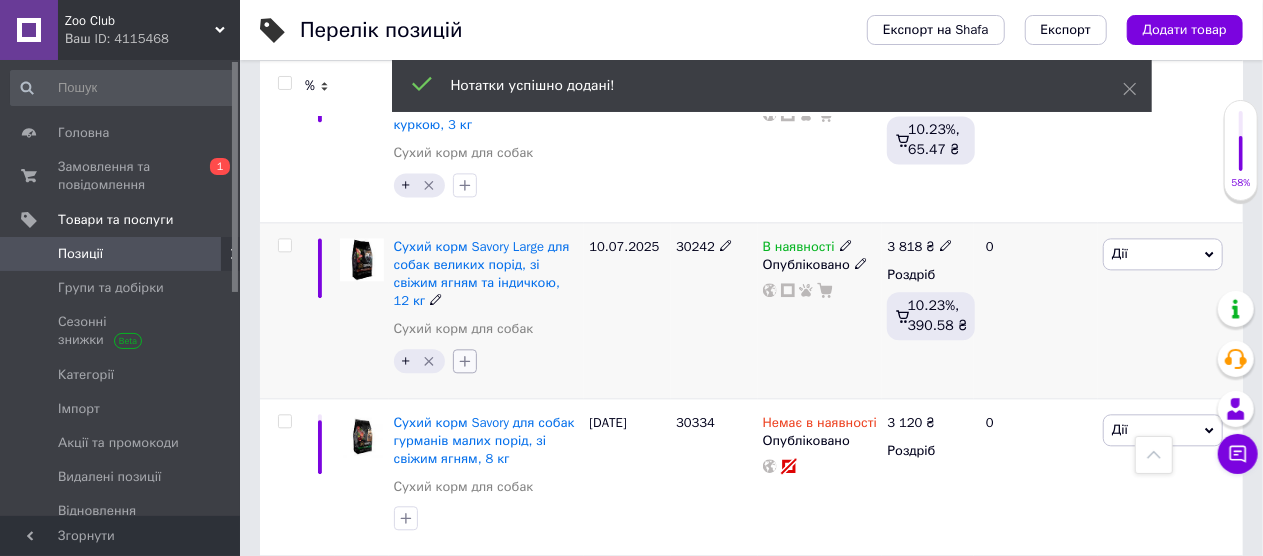 scroll, scrollTop: 2182, scrollLeft: 0, axis: vertical 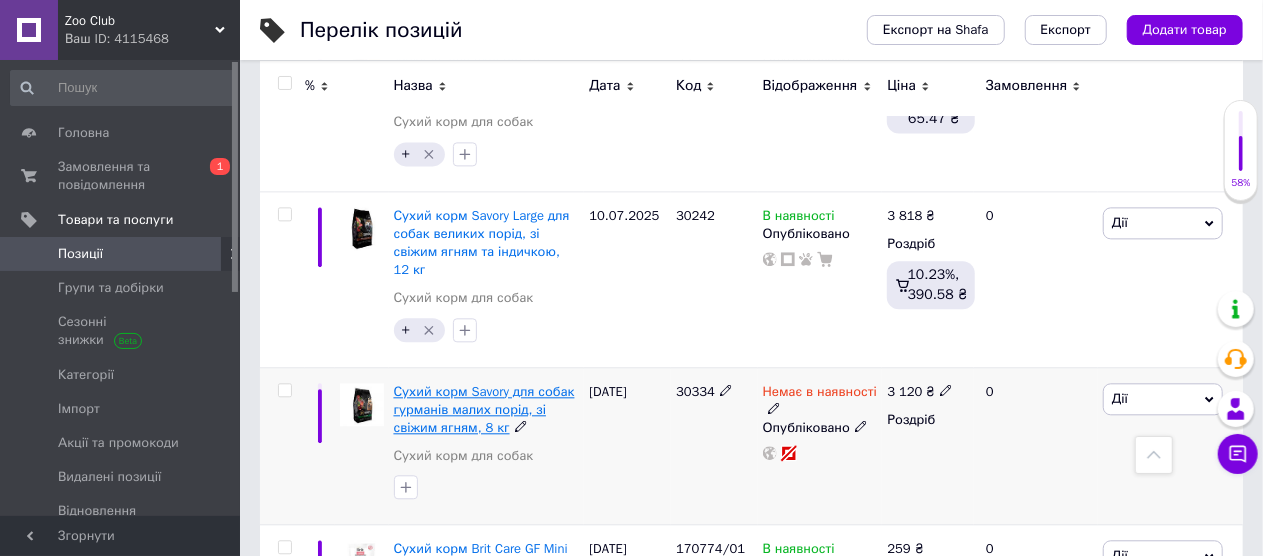 click on "Сухий корм Savory для собак гурманів малих порід, зі свіжим ягням, 8 кг" at bounding box center [484, 409] 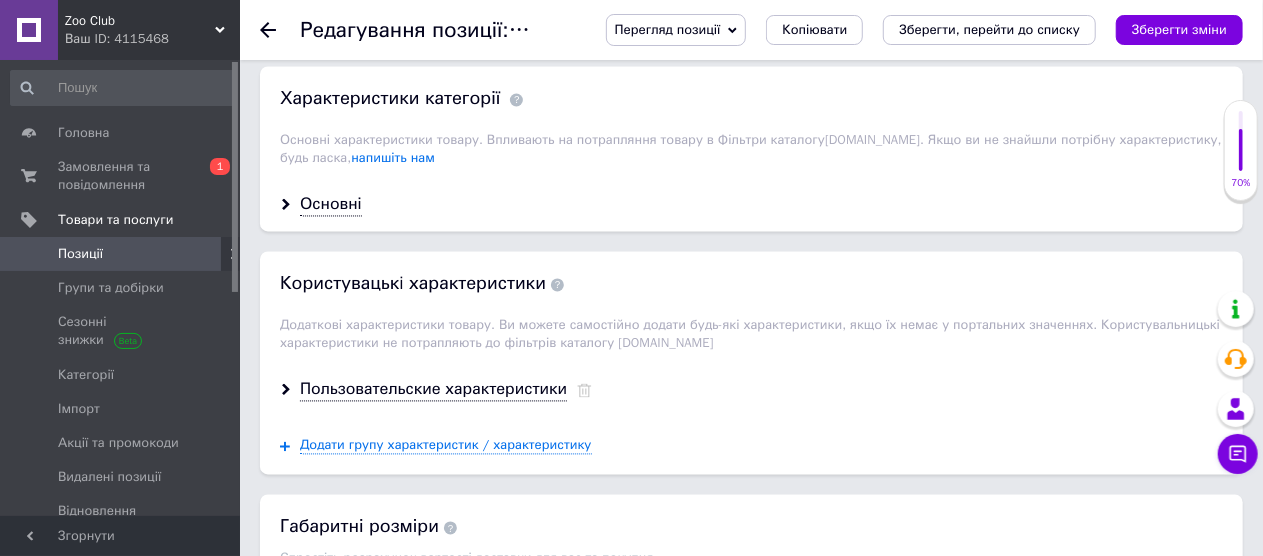 scroll, scrollTop: 1800, scrollLeft: 0, axis: vertical 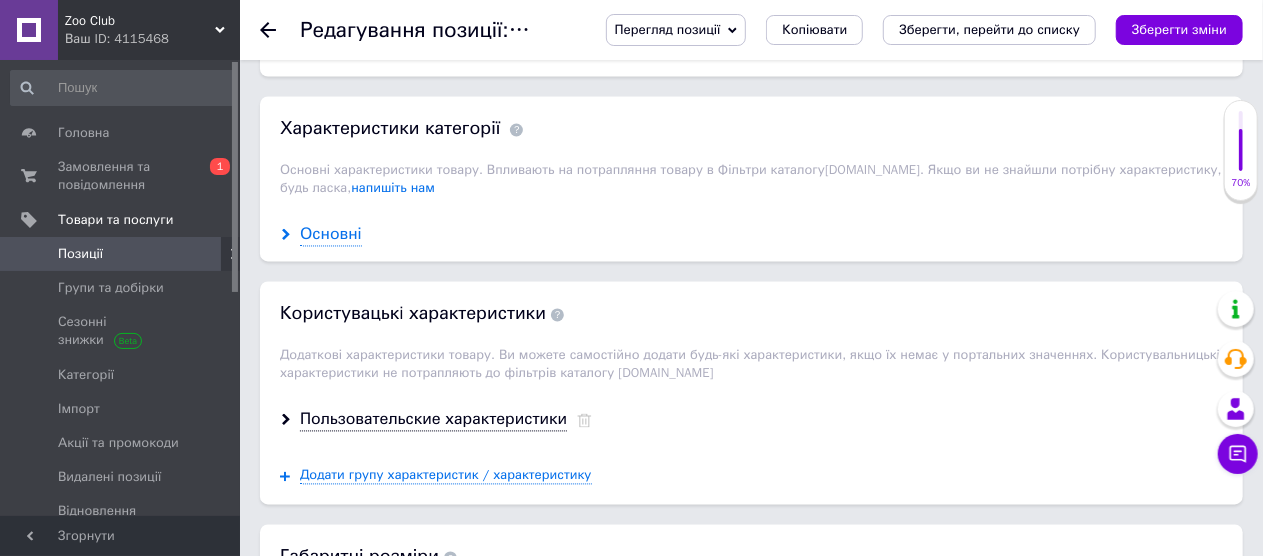 click on "Основні" at bounding box center (331, 235) 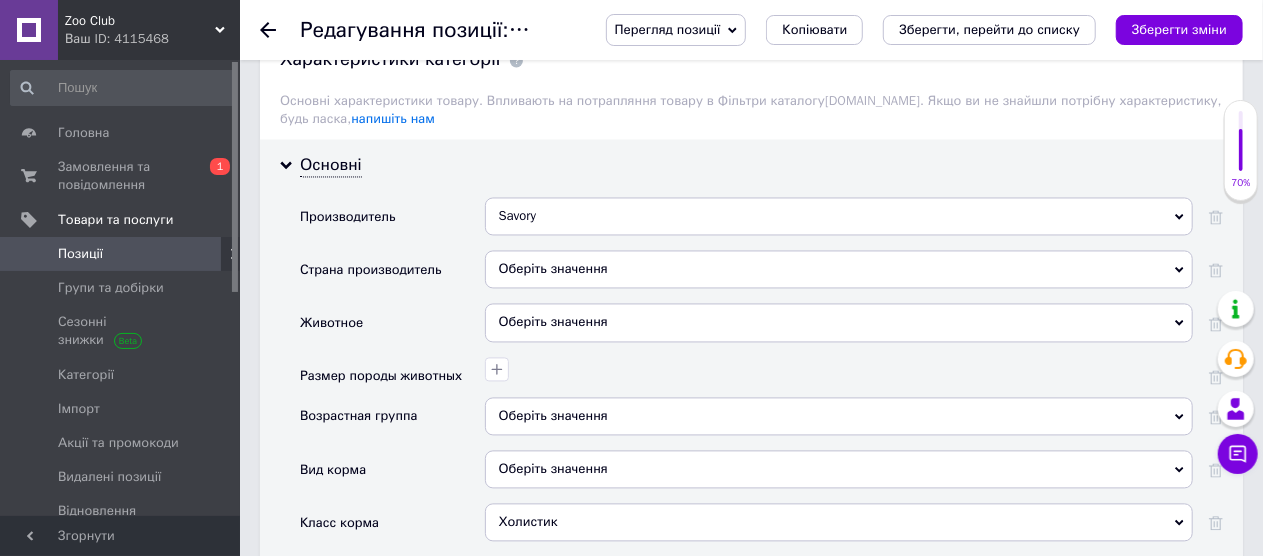 scroll, scrollTop: 1900, scrollLeft: 0, axis: vertical 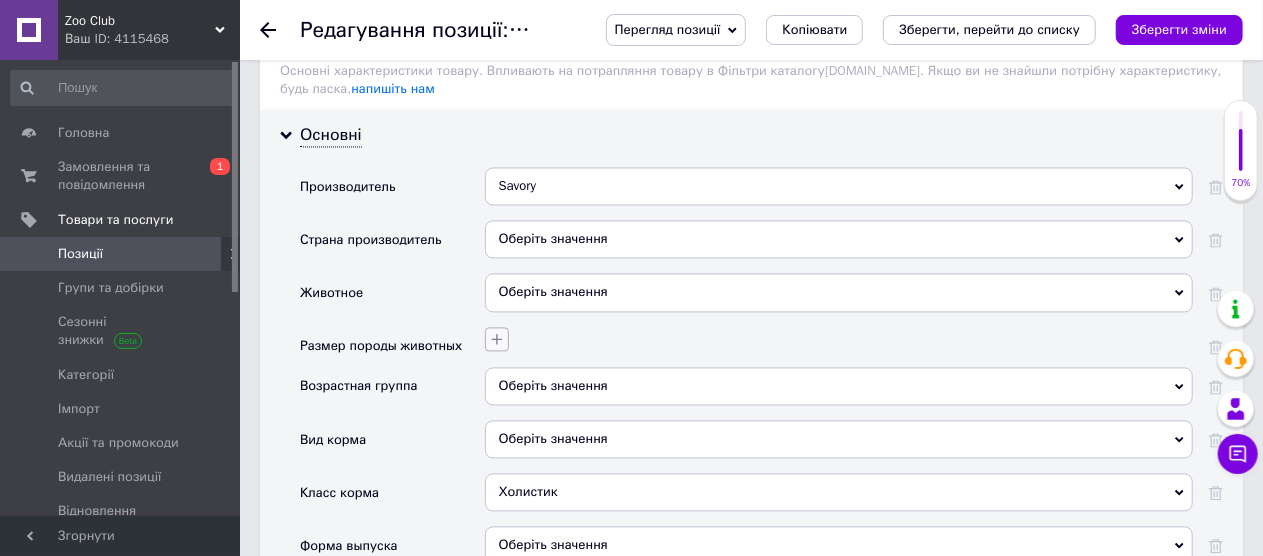 click 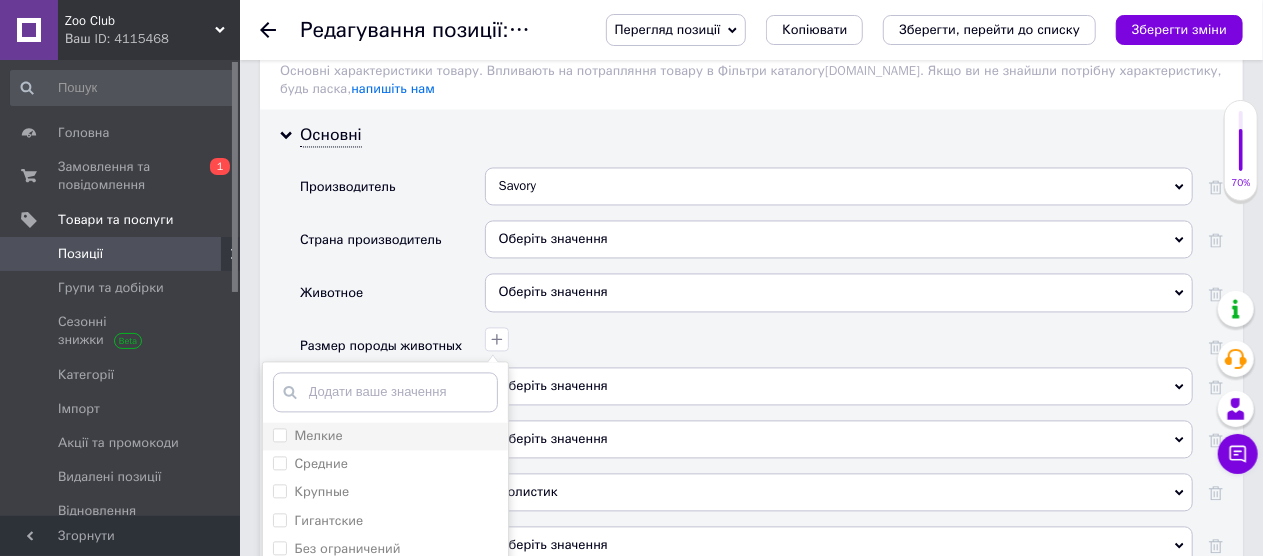 click at bounding box center (280, 435) 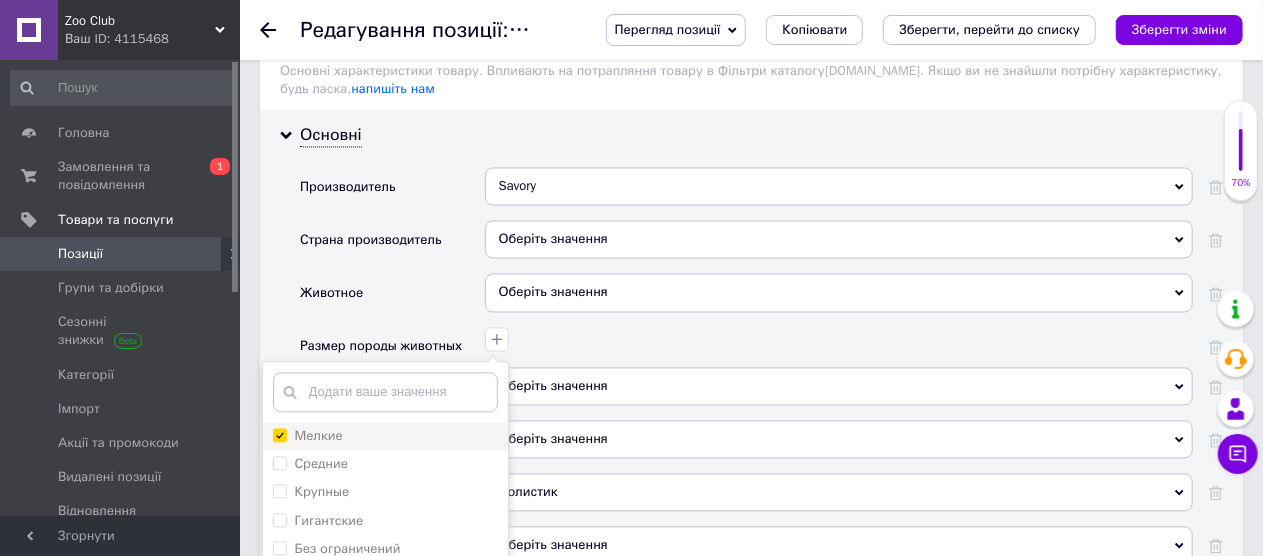click on "Мелкие" at bounding box center (279, 434) 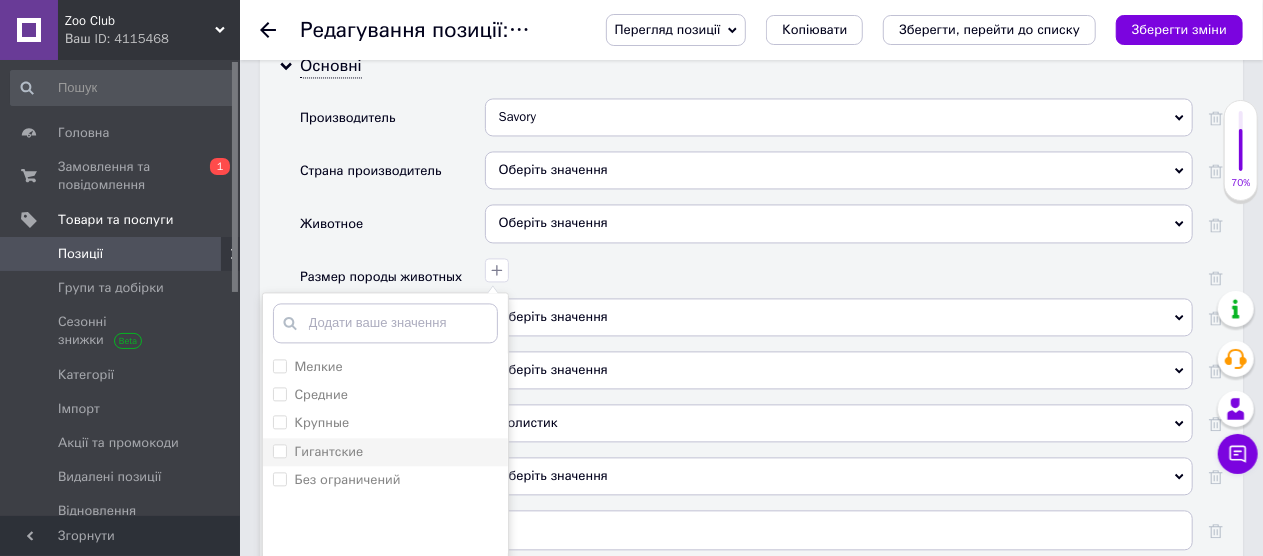 scroll, scrollTop: 2000, scrollLeft: 0, axis: vertical 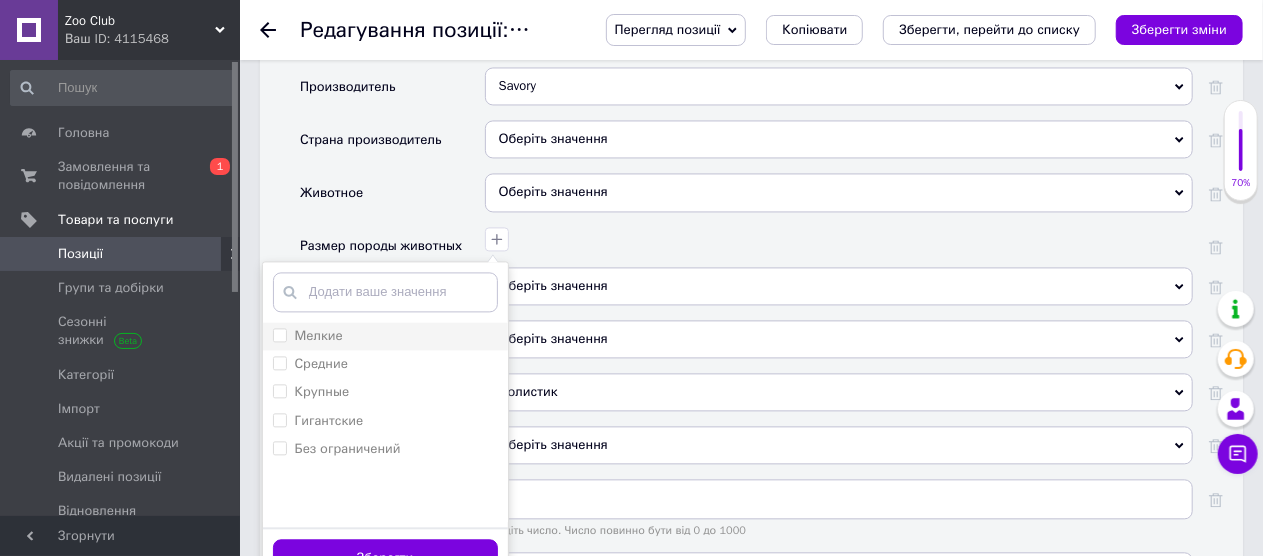 click on "Мелкие" at bounding box center [279, 334] 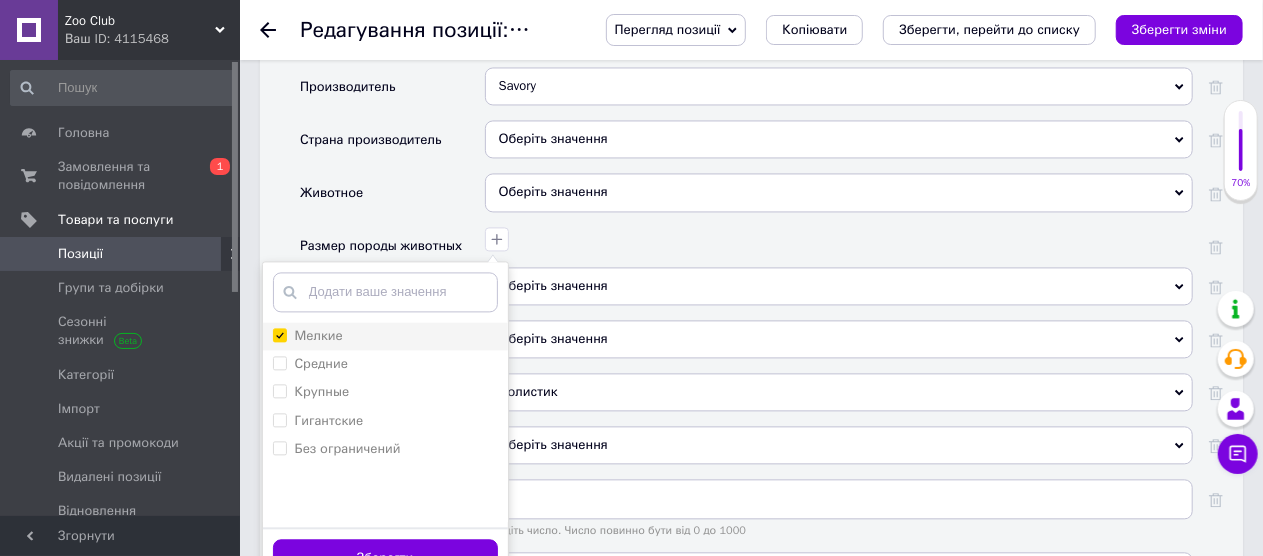 checkbox on "true" 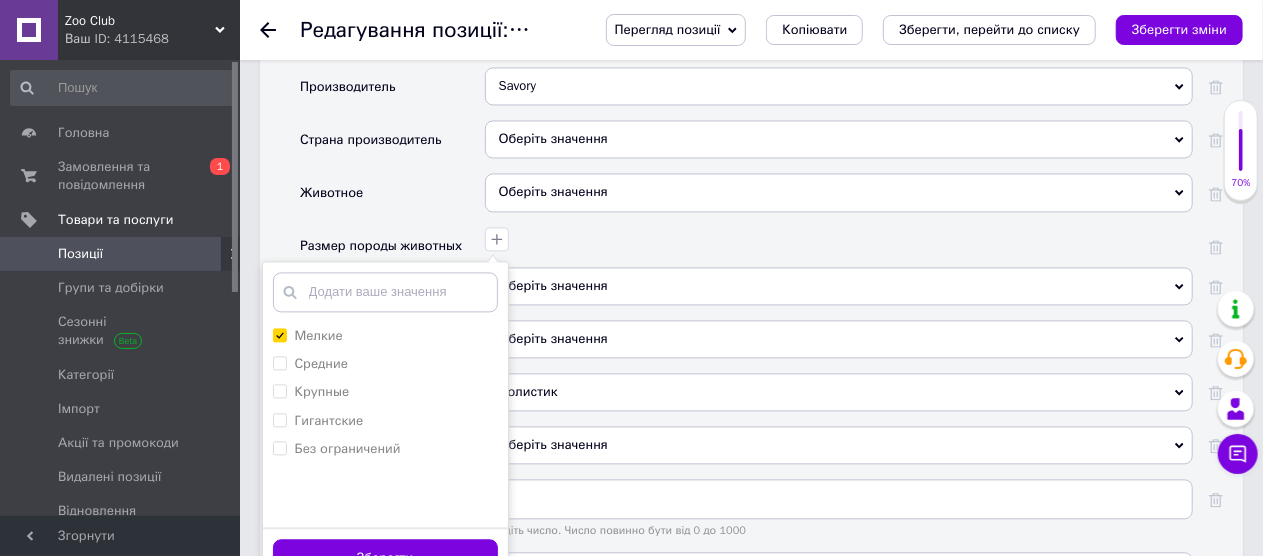 click on "Зберегти" at bounding box center (385, 558) 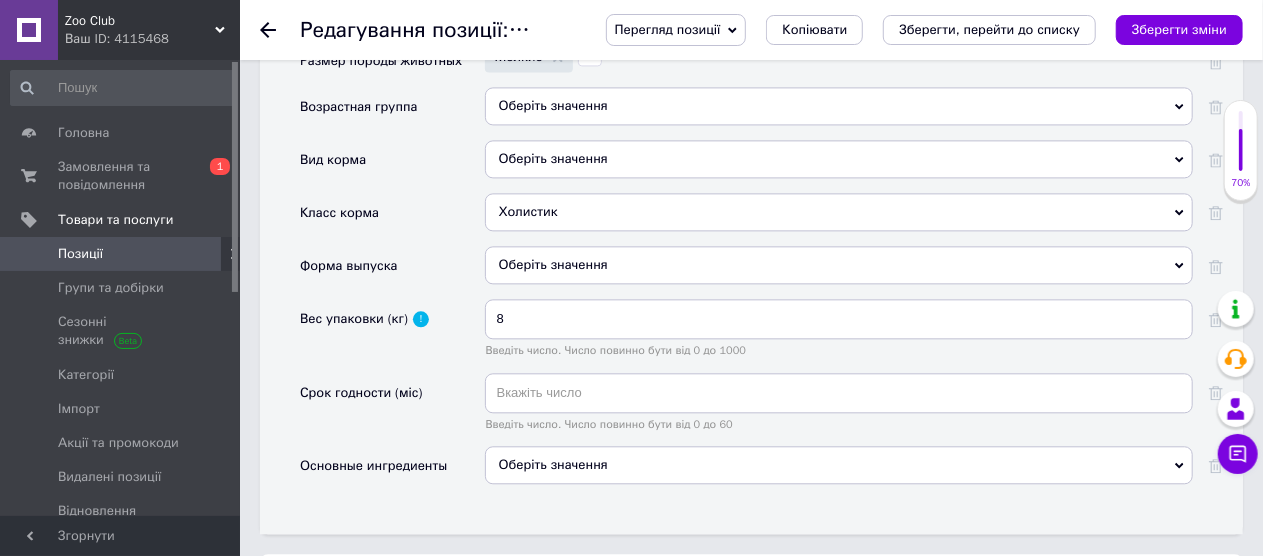 scroll, scrollTop: 2200, scrollLeft: 0, axis: vertical 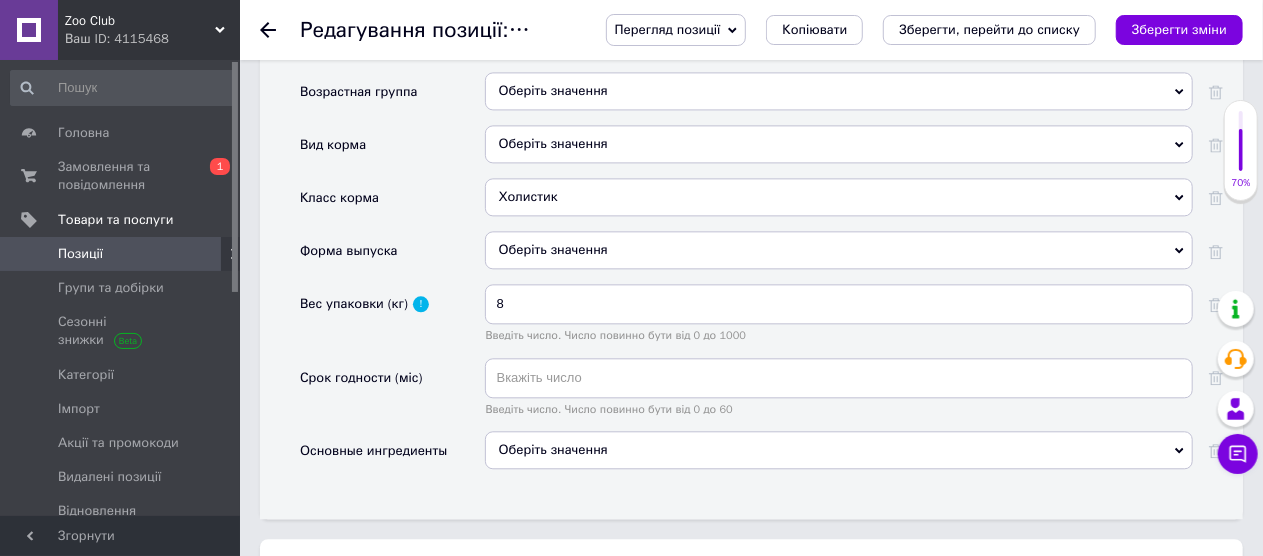 click on "Оберіть значення" at bounding box center (839, 450) 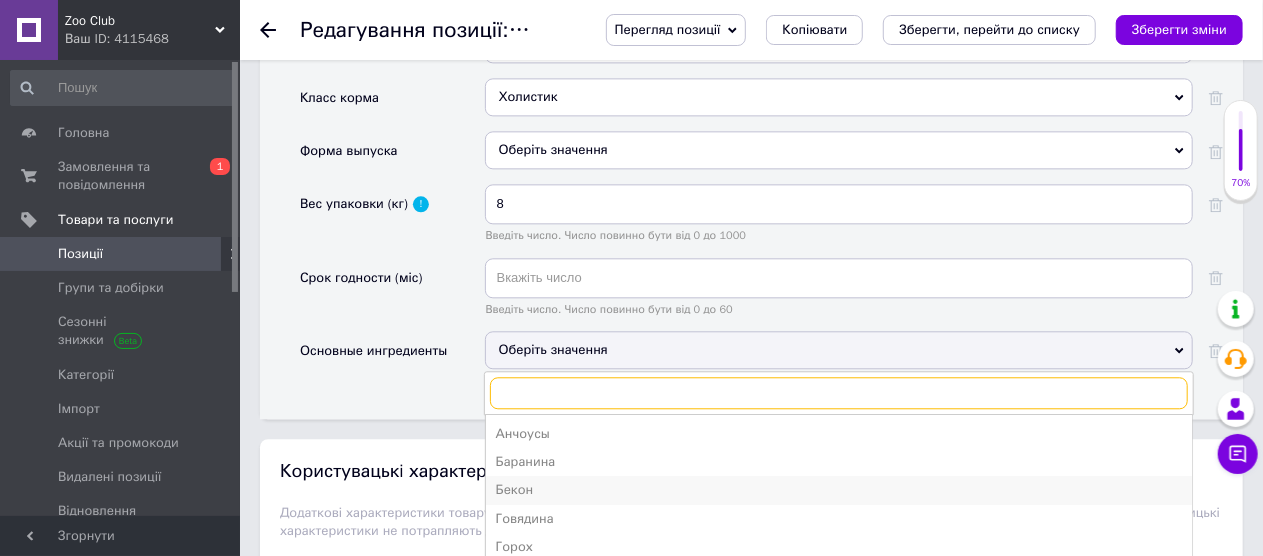scroll, scrollTop: 2600, scrollLeft: 0, axis: vertical 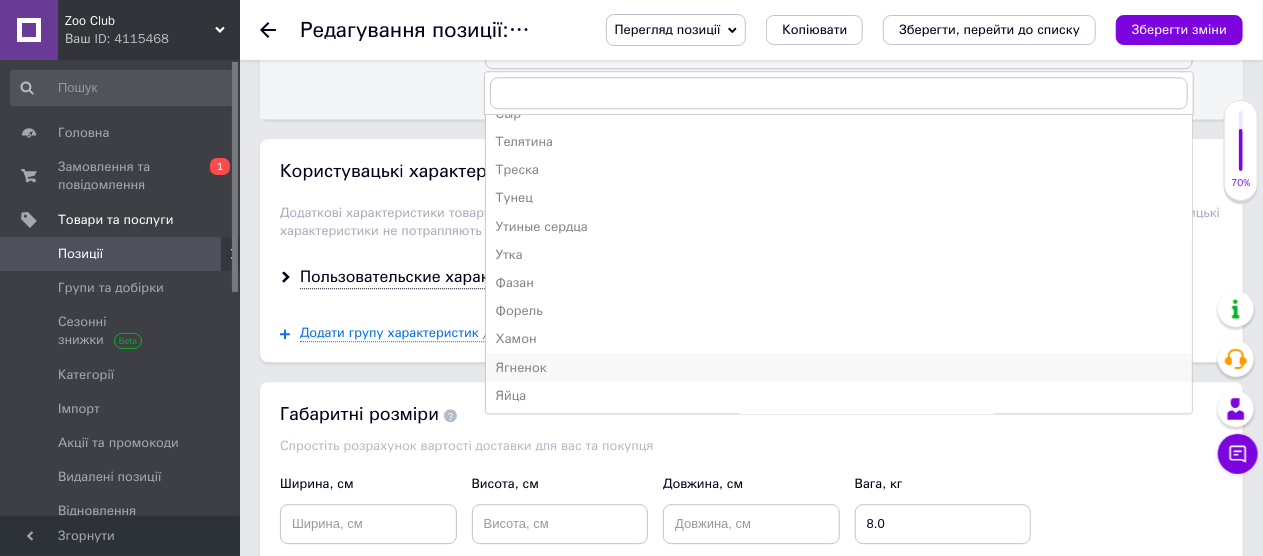 click on "Ягненок" at bounding box center [839, 367] 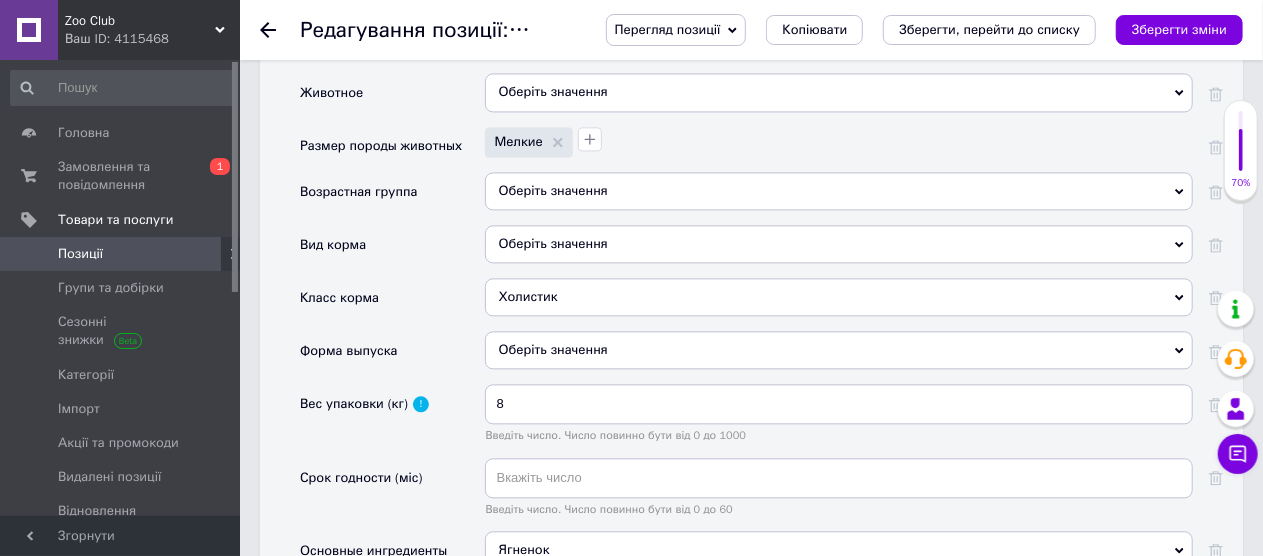 scroll, scrollTop: 2000, scrollLeft: 0, axis: vertical 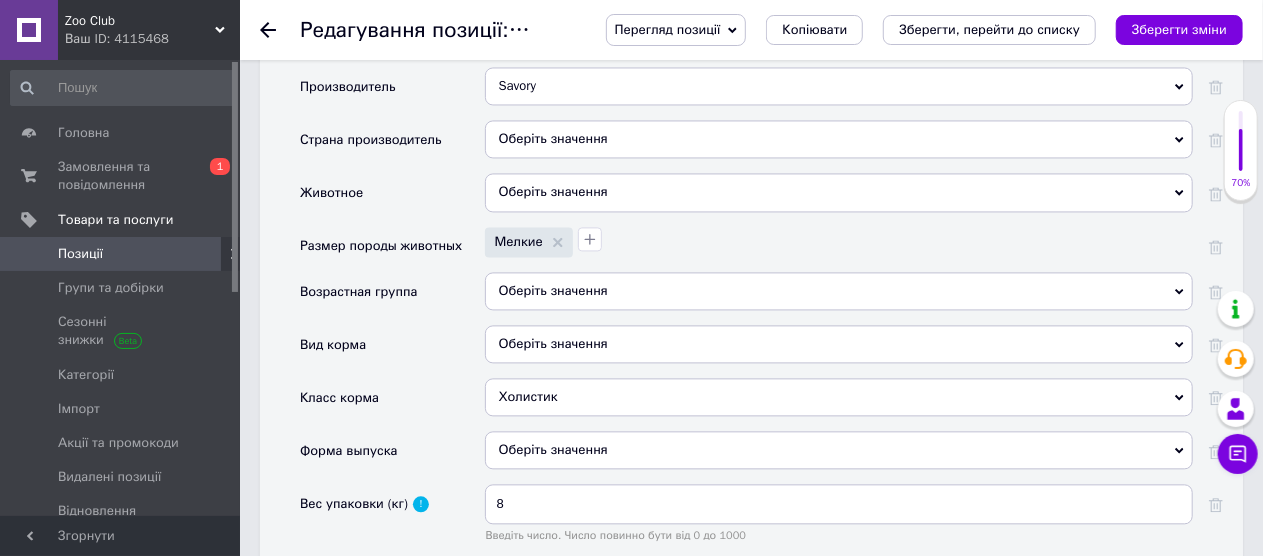 click on "Оберіть значення" at bounding box center [839, 291] 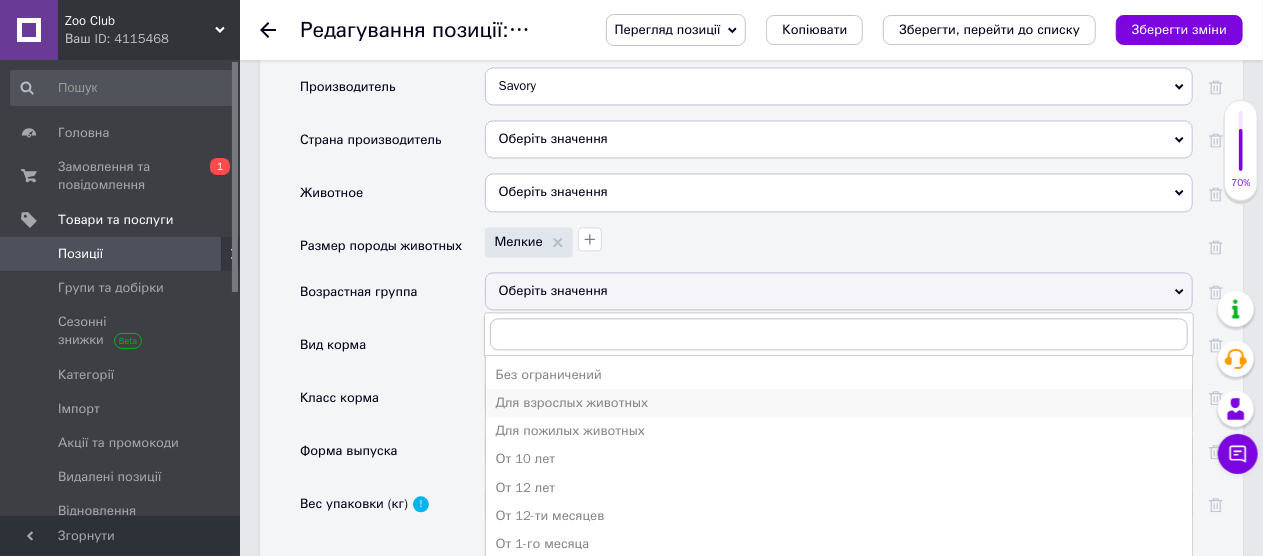 click on "Для взрослых животных" at bounding box center (839, 403) 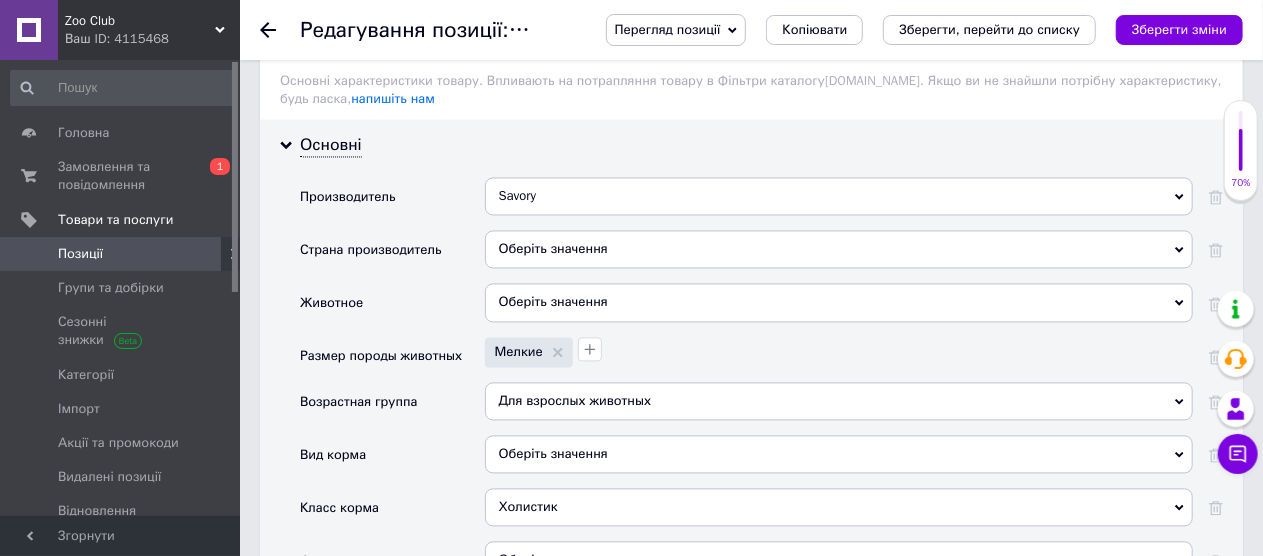 scroll, scrollTop: 1800, scrollLeft: 0, axis: vertical 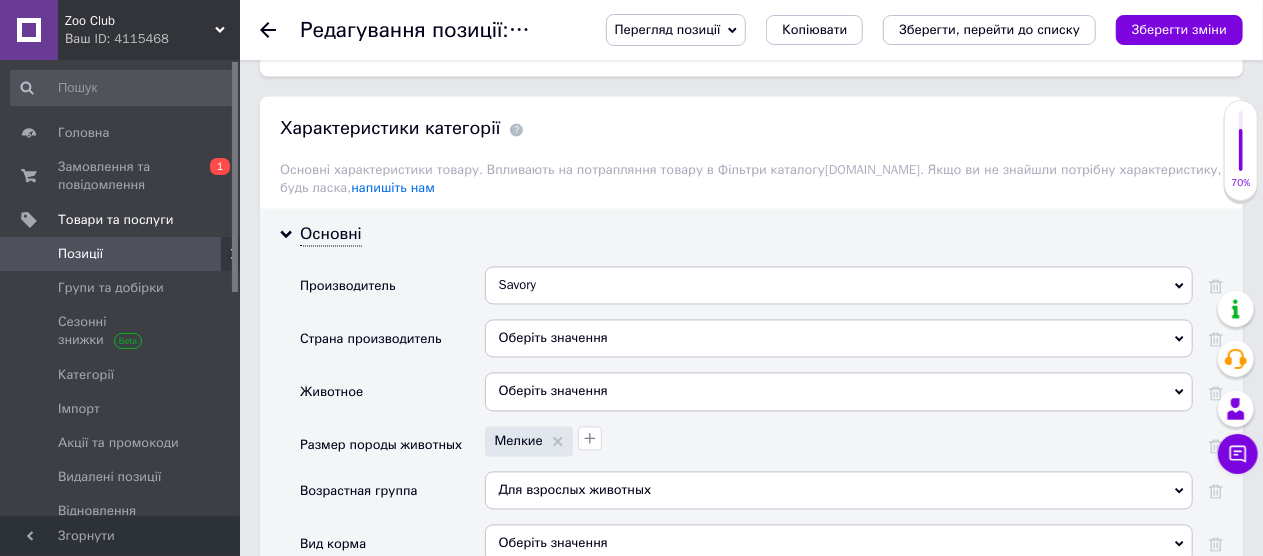 click on "Оберіть значення" at bounding box center (839, 339) 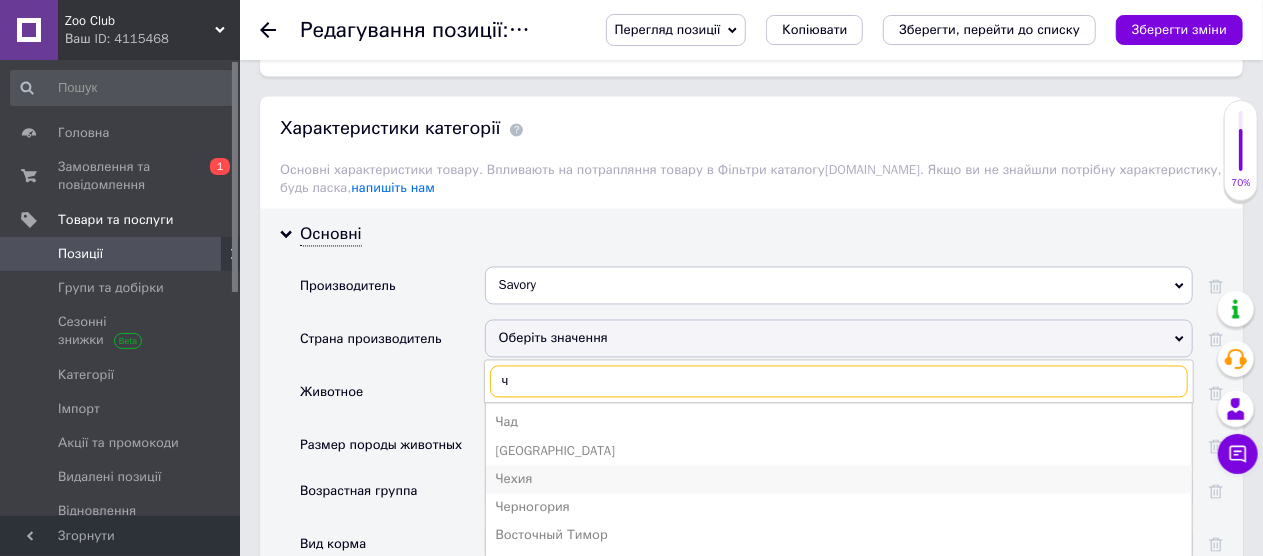 type on "ч" 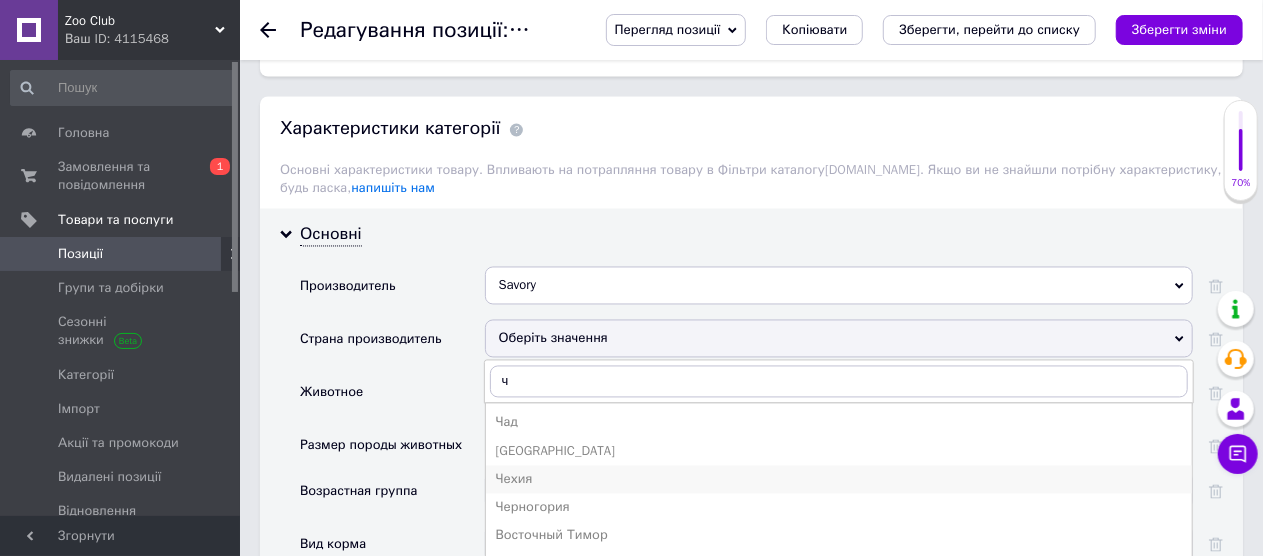 click on "Чехия" at bounding box center (839, 480) 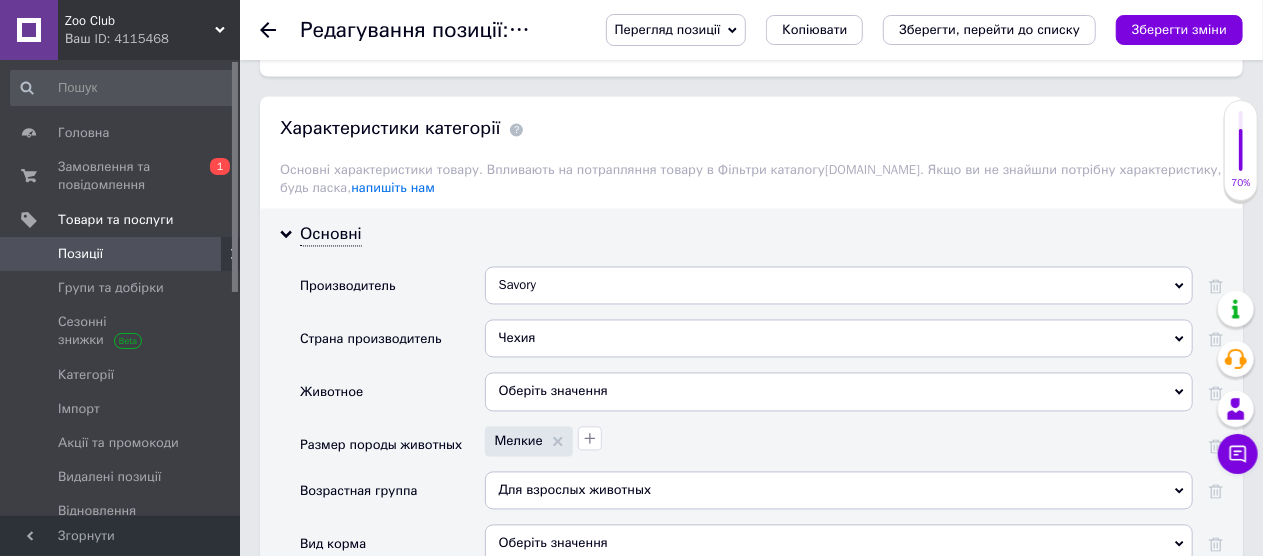 click on "Оберіть значення" at bounding box center [839, 392] 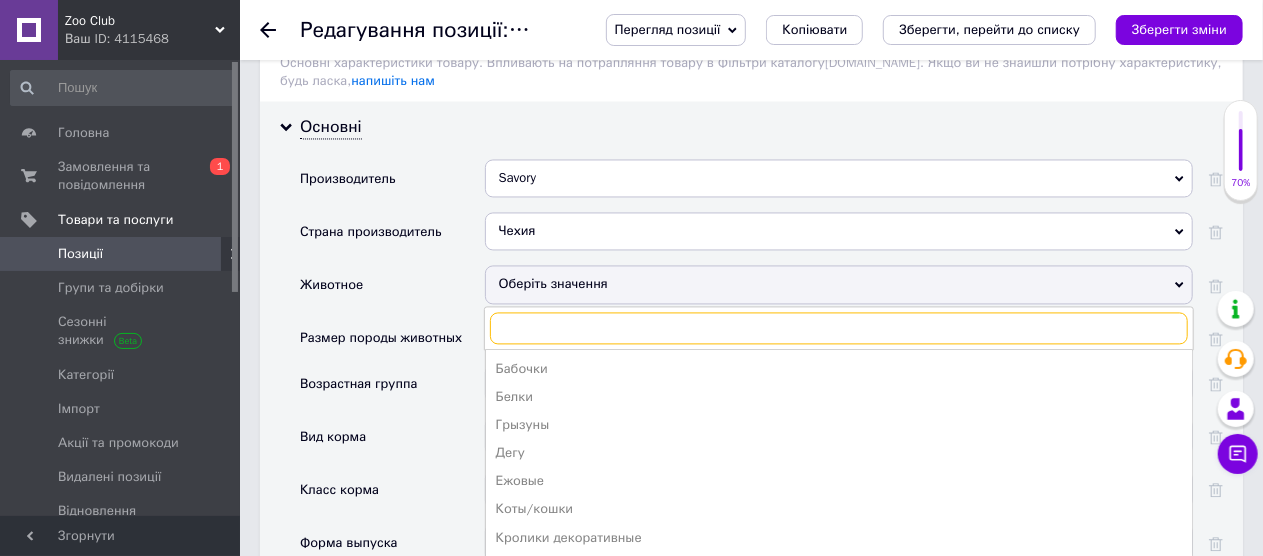 scroll, scrollTop: 2100, scrollLeft: 0, axis: vertical 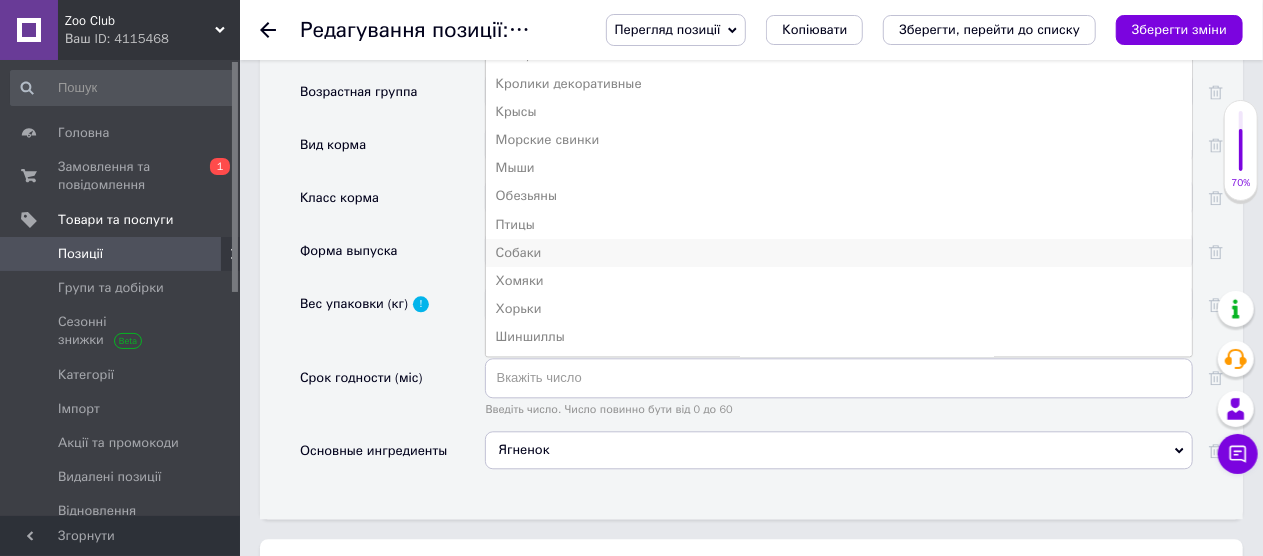 click on "Собаки" at bounding box center [839, 253] 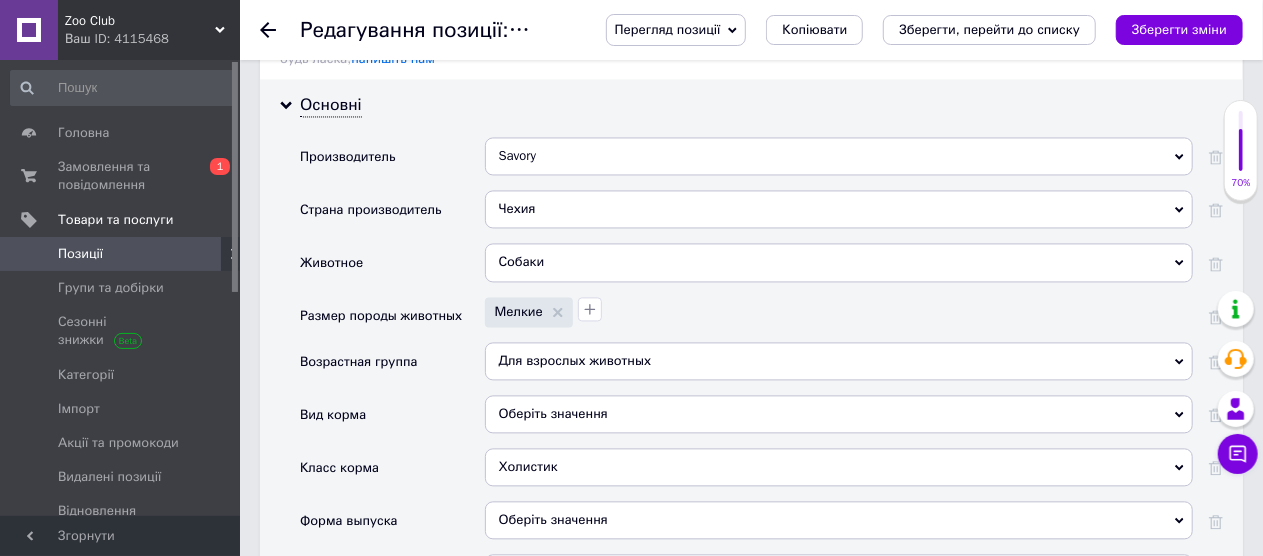 scroll, scrollTop: 1918, scrollLeft: 0, axis: vertical 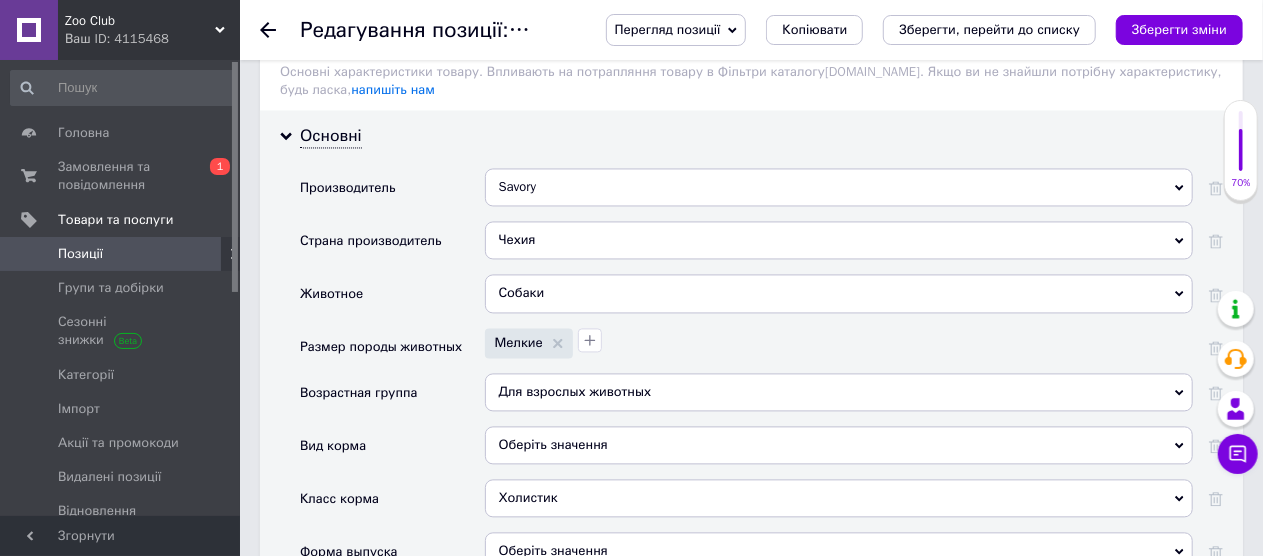 click on "Оберіть значення" at bounding box center [839, 445] 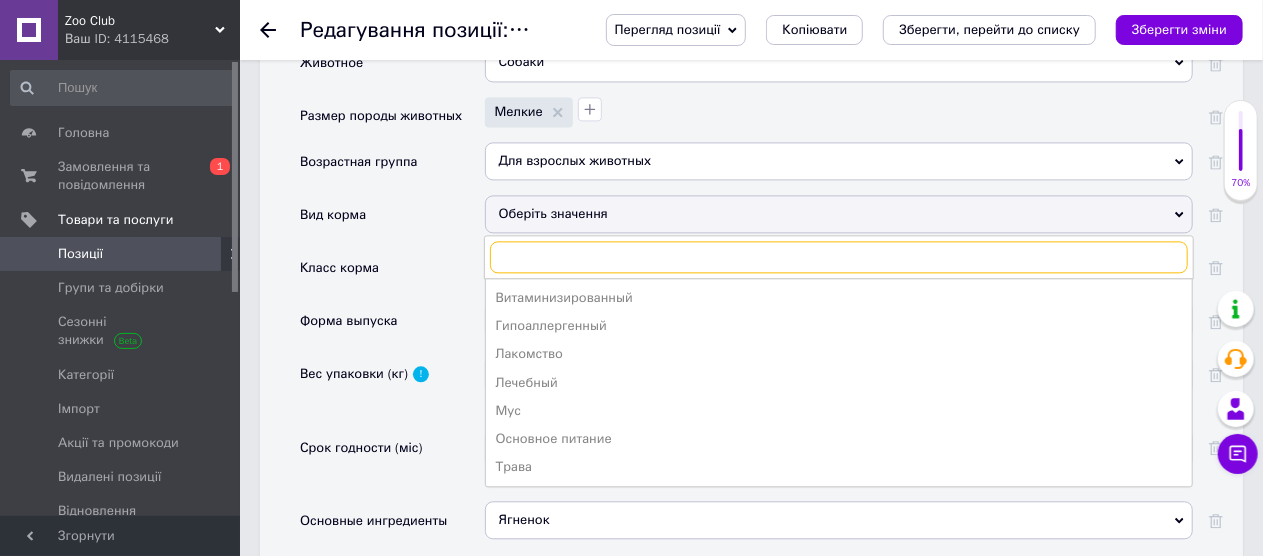 scroll, scrollTop: 2218, scrollLeft: 0, axis: vertical 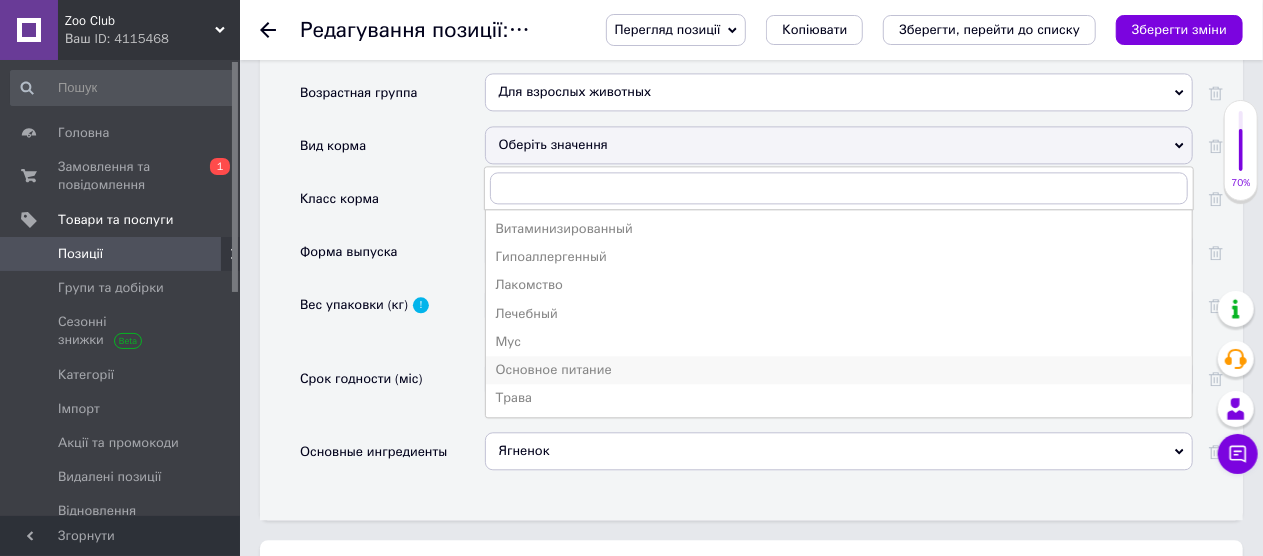 click on "Основное питание" at bounding box center (839, 370) 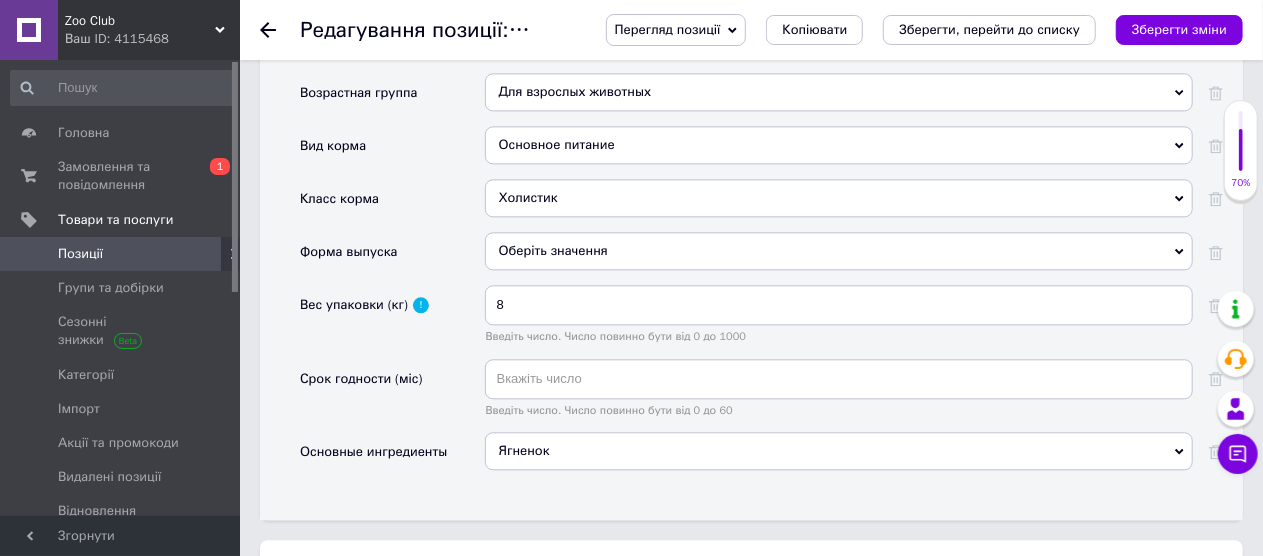 click on "Оберіть значення" at bounding box center (839, 251) 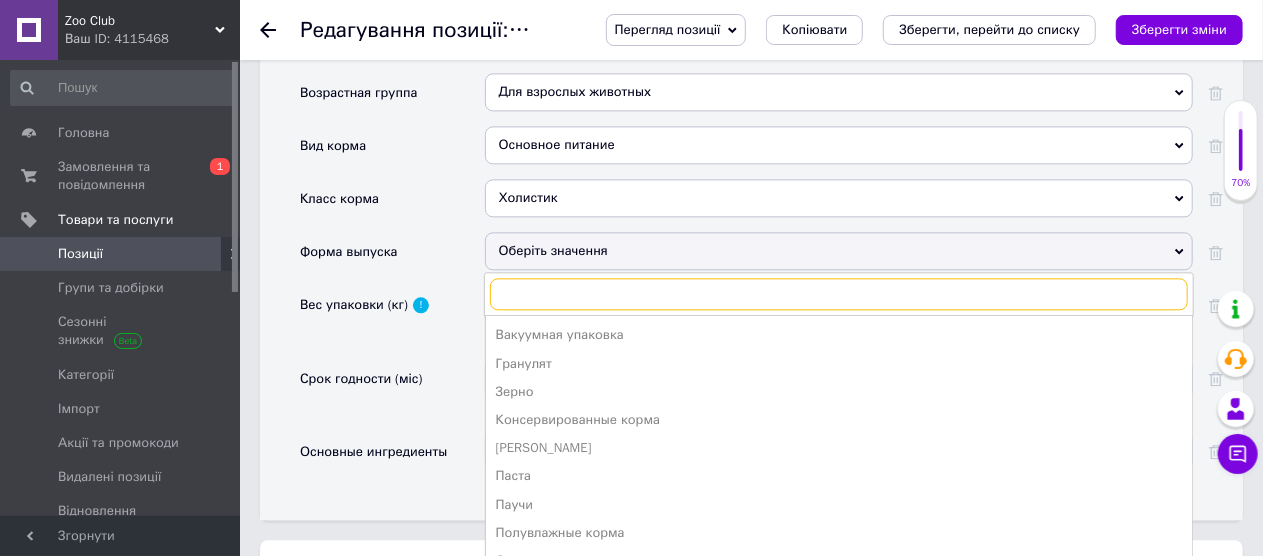 scroll, scrollTop: 21, scrollLeft: 0, axis: vertical 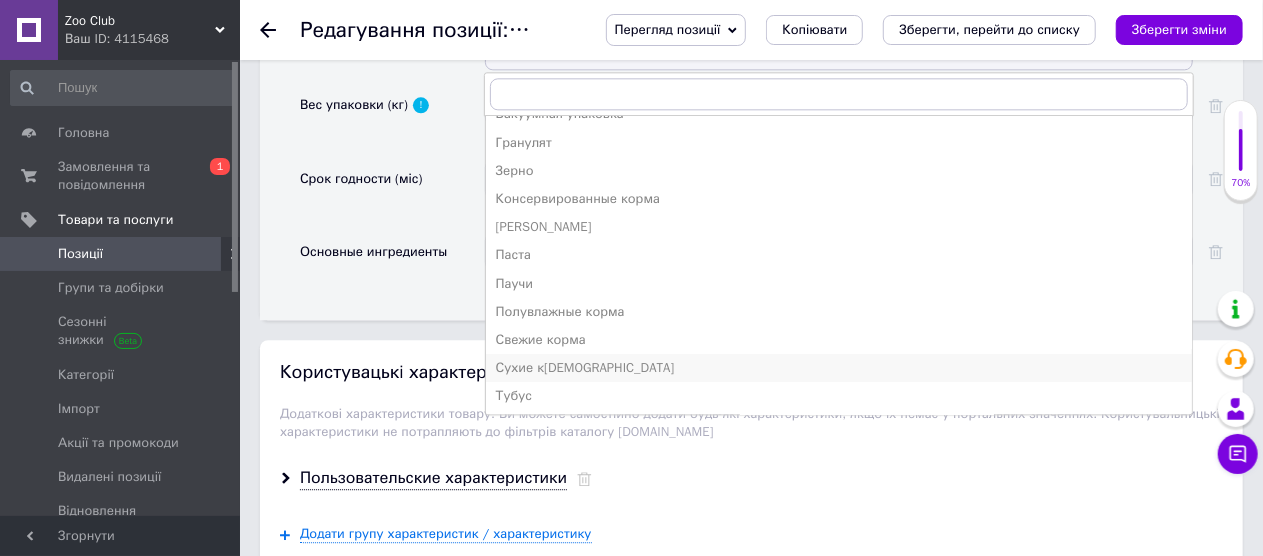 click on "Сухие к[DEMOGRAPHIC_DATA]" at bounding box center [839, 368] 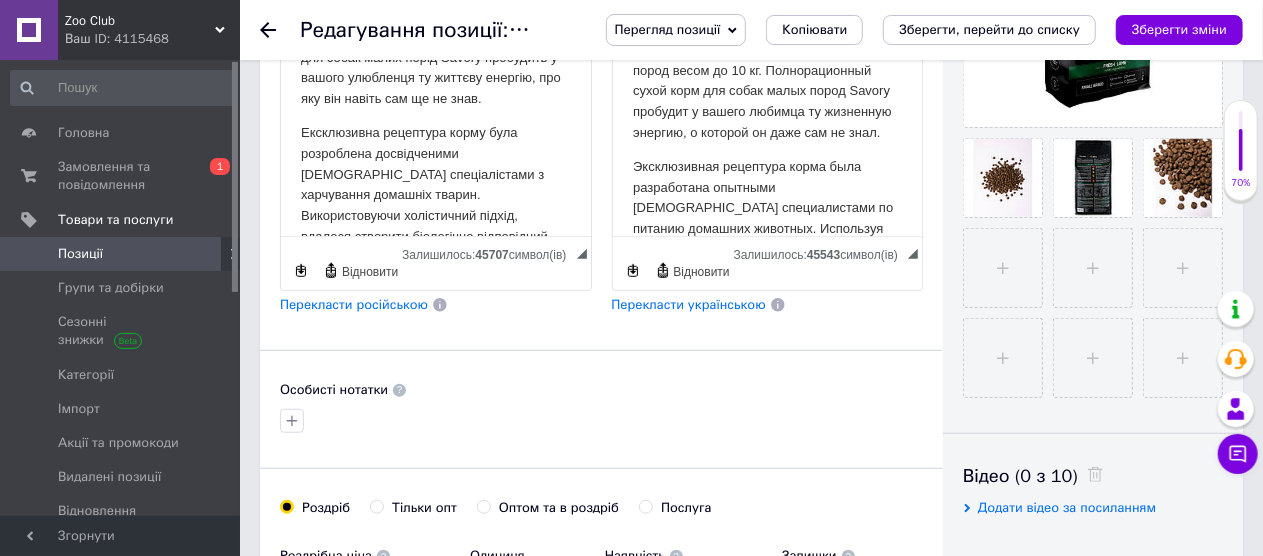 scroll, scrollTop: 518, scrollLeft: 0, axis: vertical 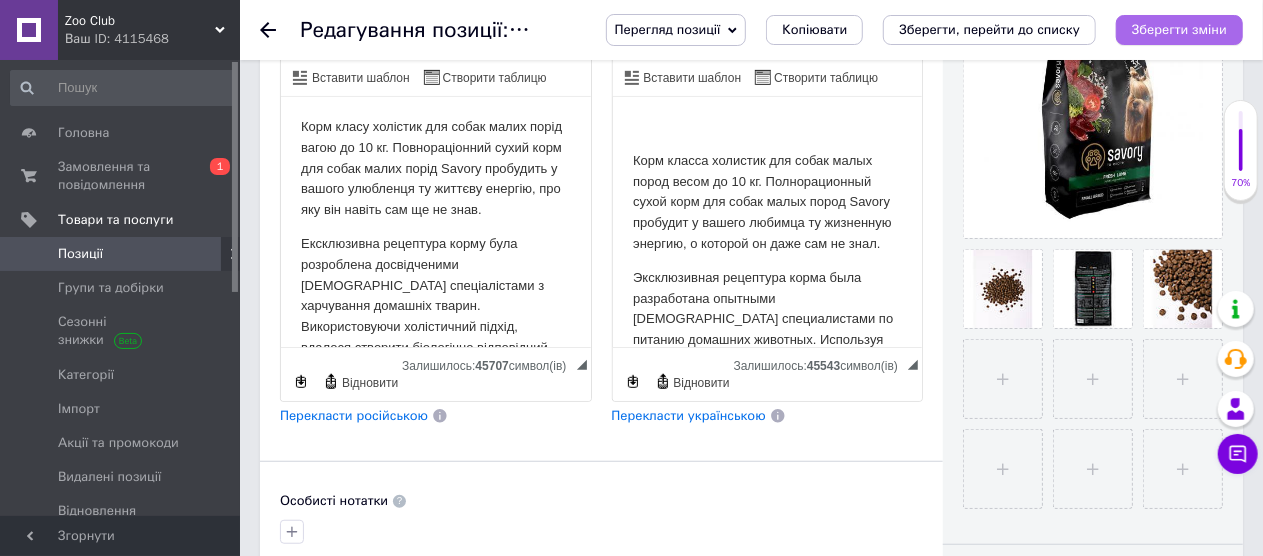 click on "Зберегти зміни" at bounding box center [1179, 29] 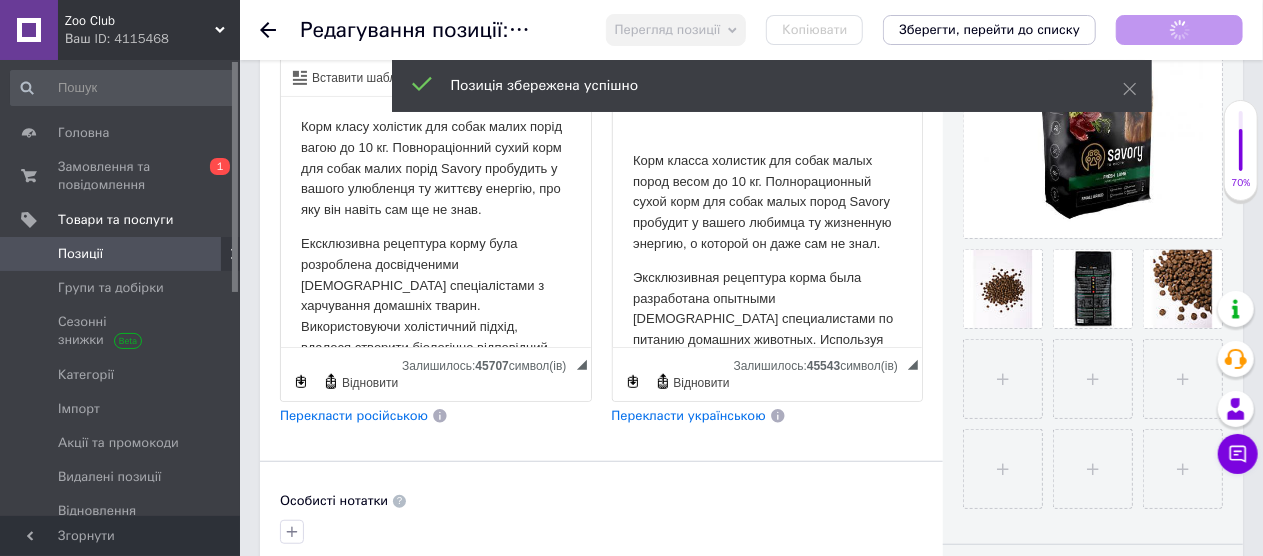 click 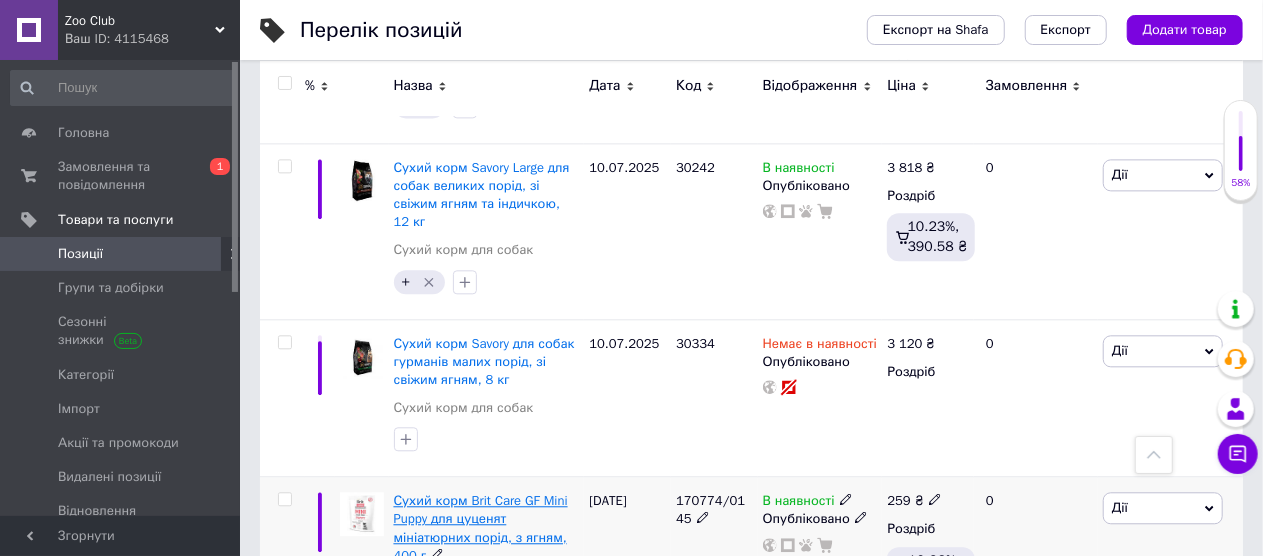 scroll, scrollTop: 2200, scrollLeft: 0, axis: vertical 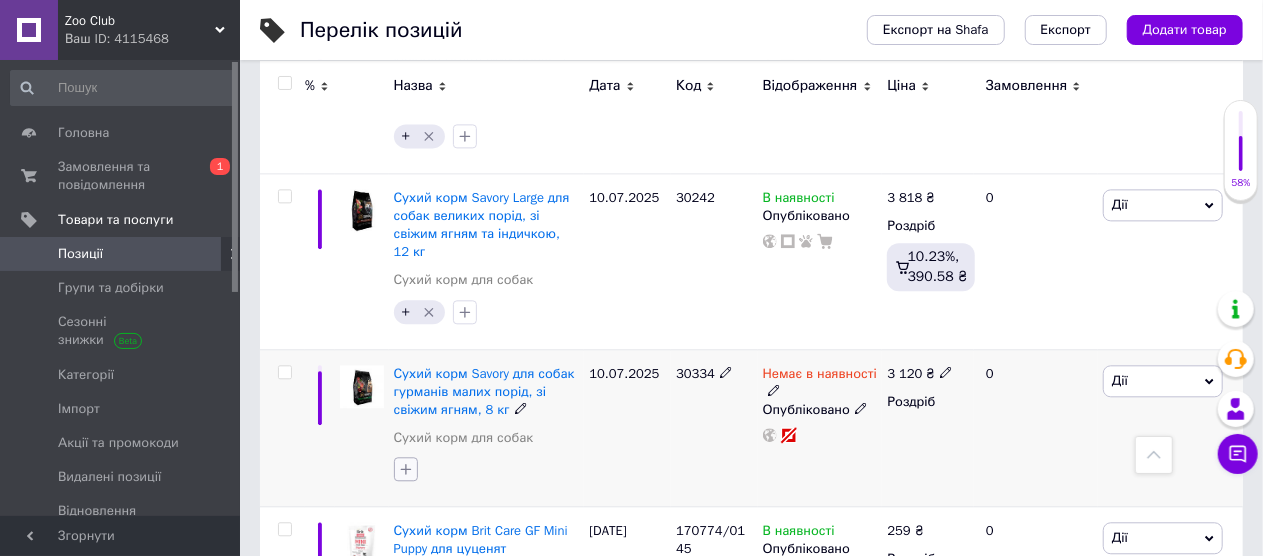 click at bounding box center (406, 469) 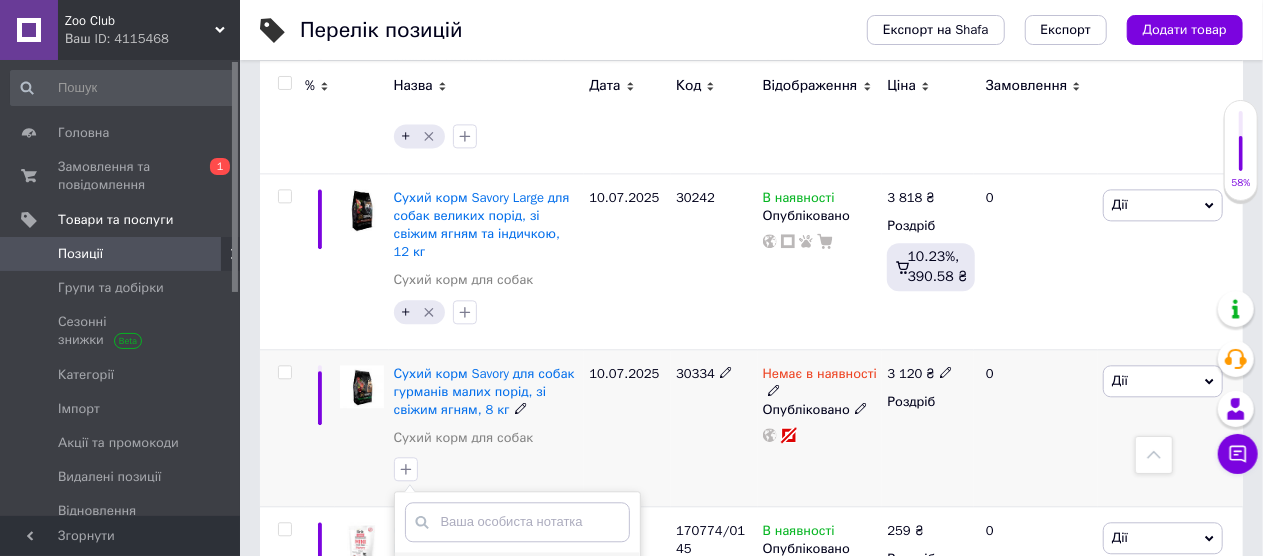 click on "+" at bounding box center (411, 564) 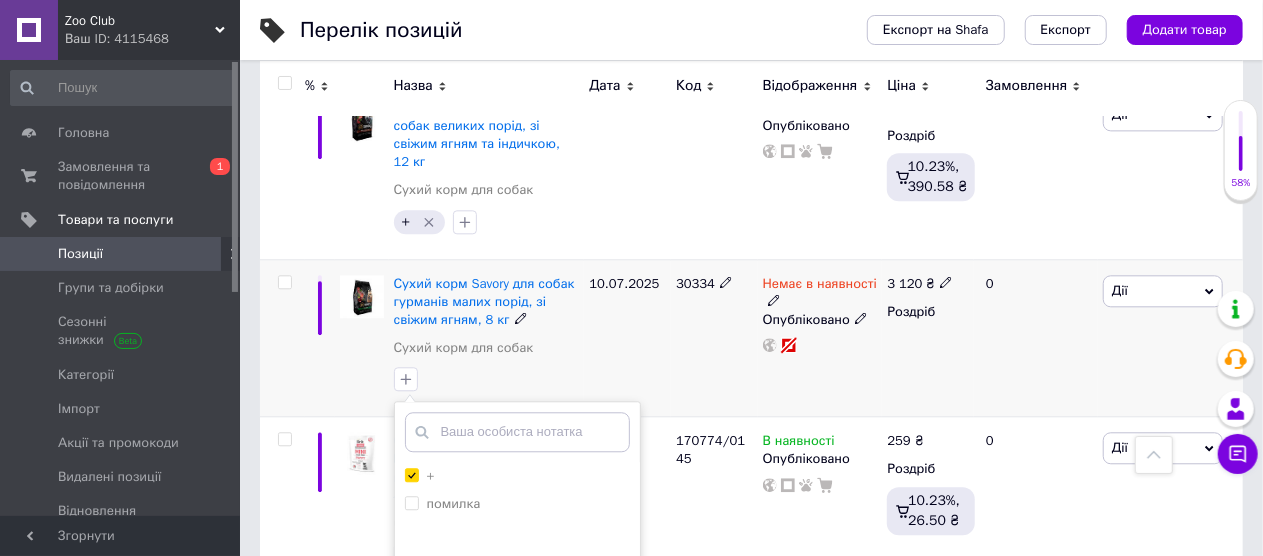 scroll, scrollTop: 2400, scrollLeft: 0, axis: vertical 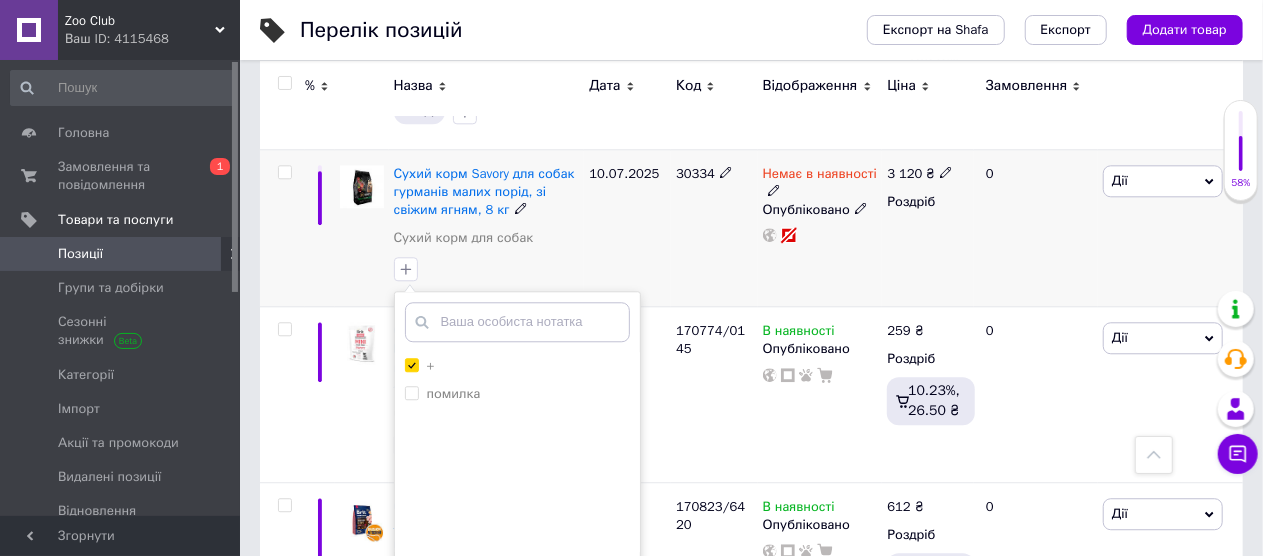click on "Додати мітку" at bounding box center [517, 588] 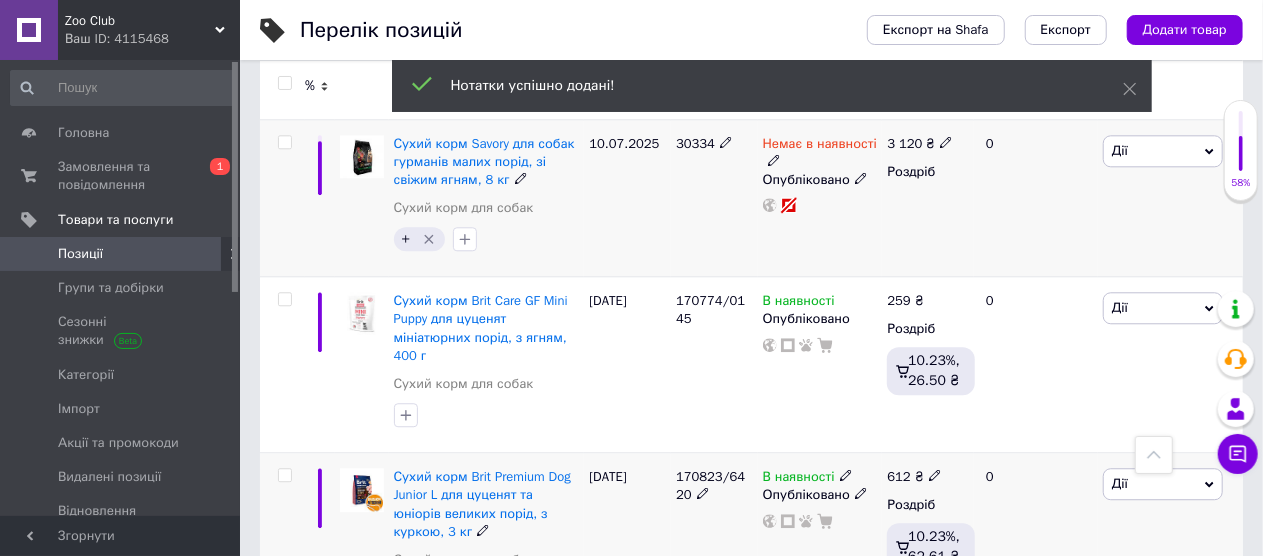 scroll, scrollTop: 2400, scrollLeft: 0, axis: vertical 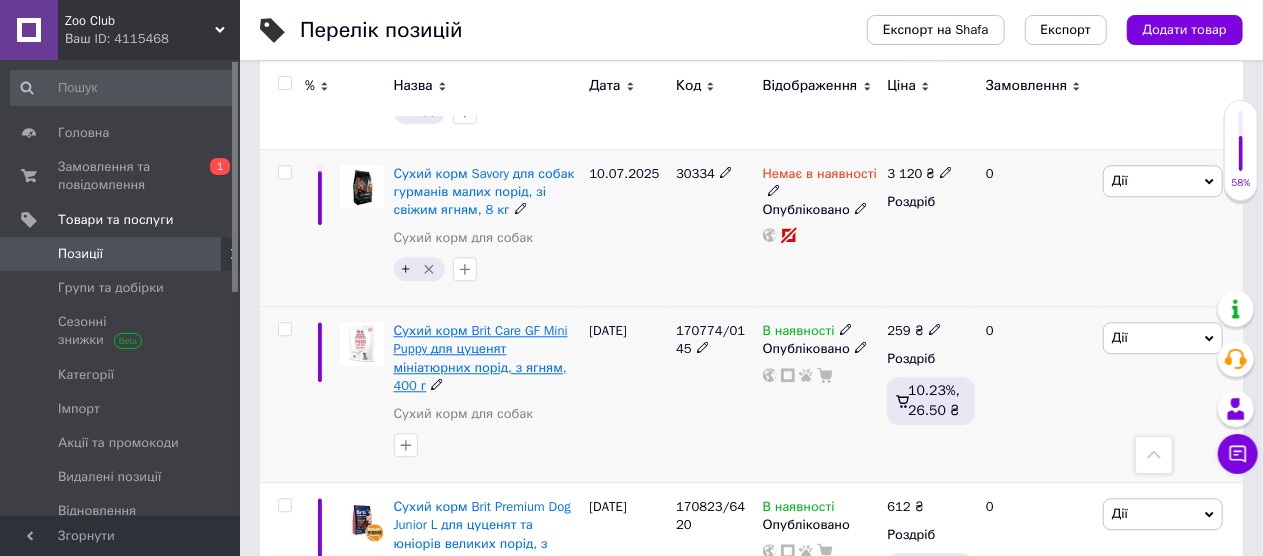 click on "Сухий корм Brit Care GF Mini Puppy для цуценят мініатюрних порід, з ягням, 400 г" at bounding box center (481, 358) 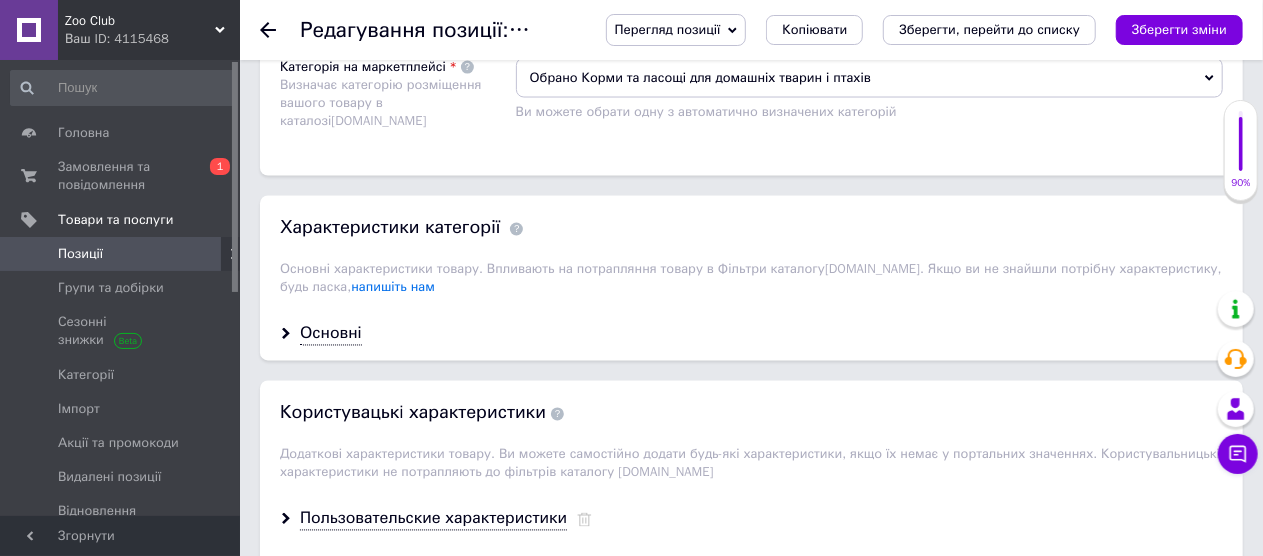 scroll, scrollTop: 1800, scrollLeft: 0, axis: vertical 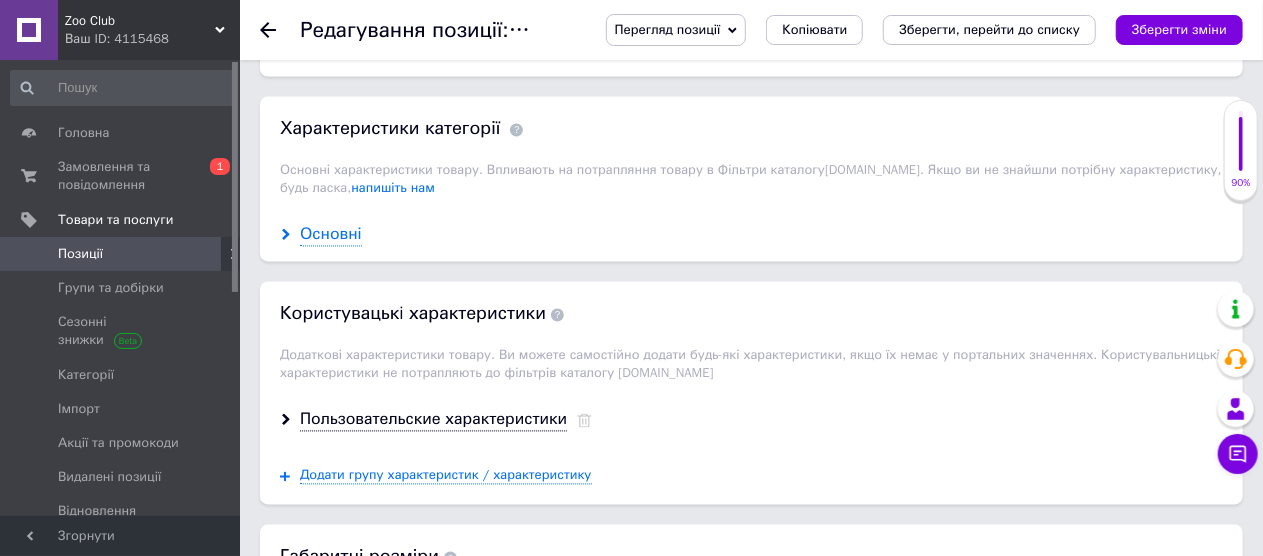 click on "Основні" at bounding box center (331, 235) 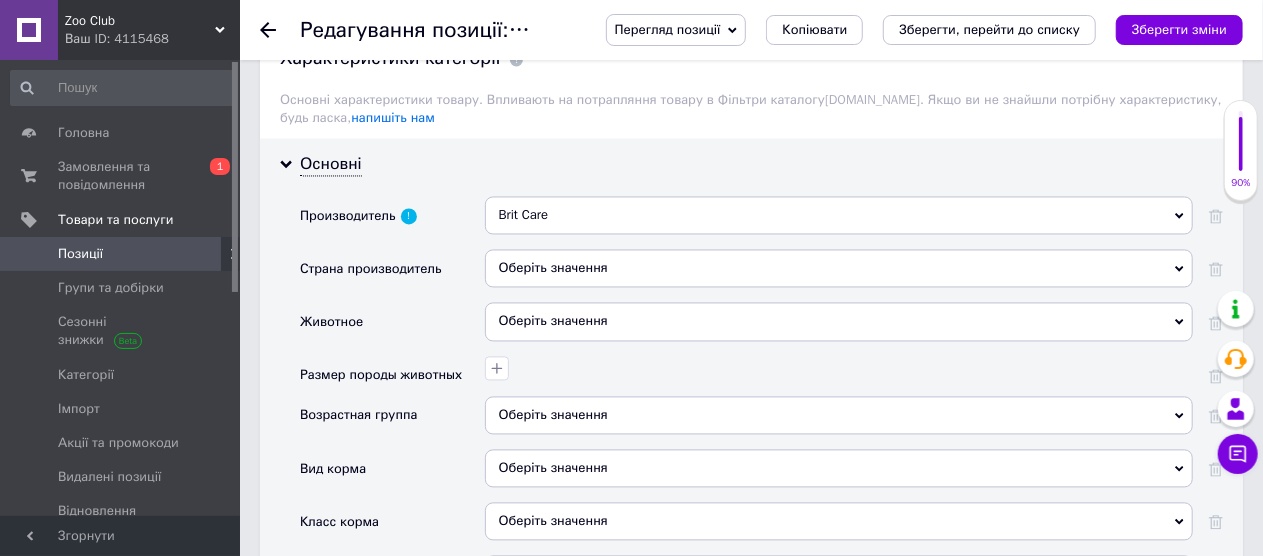 scroll, scrollTop: 1900, scrollLeft: 0, axis: vertical 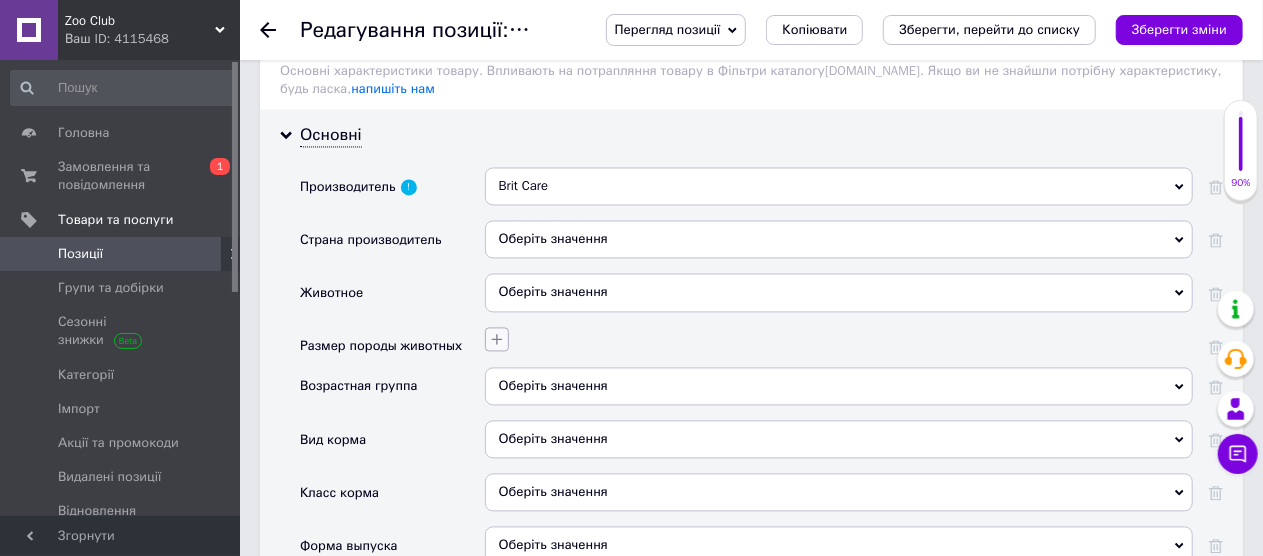click 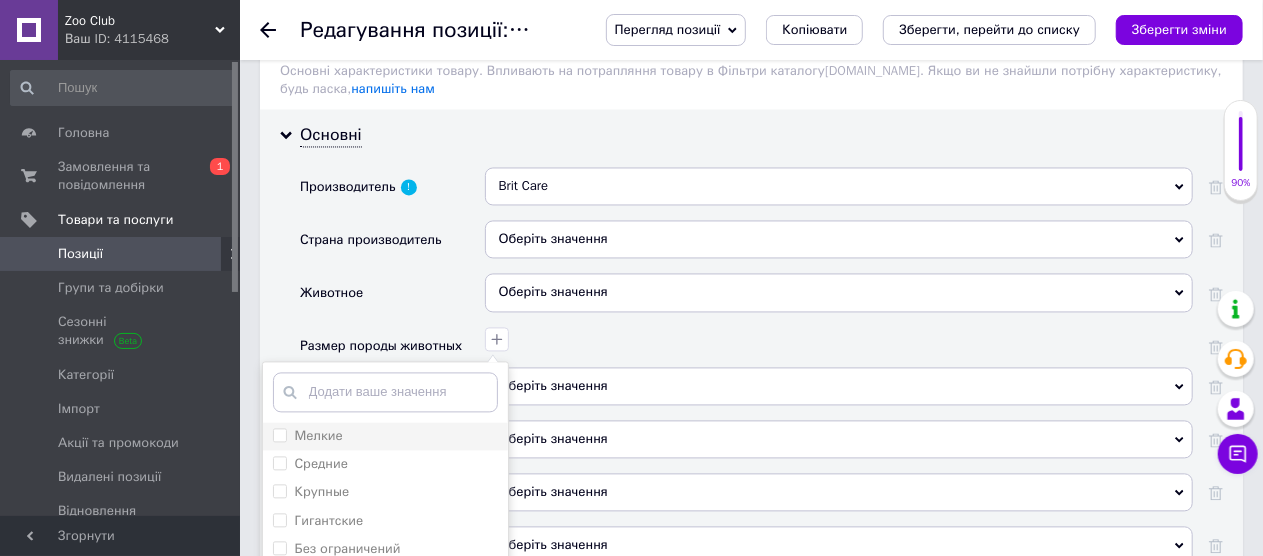 click on "Мелкие" at bounding box center (308, 436) 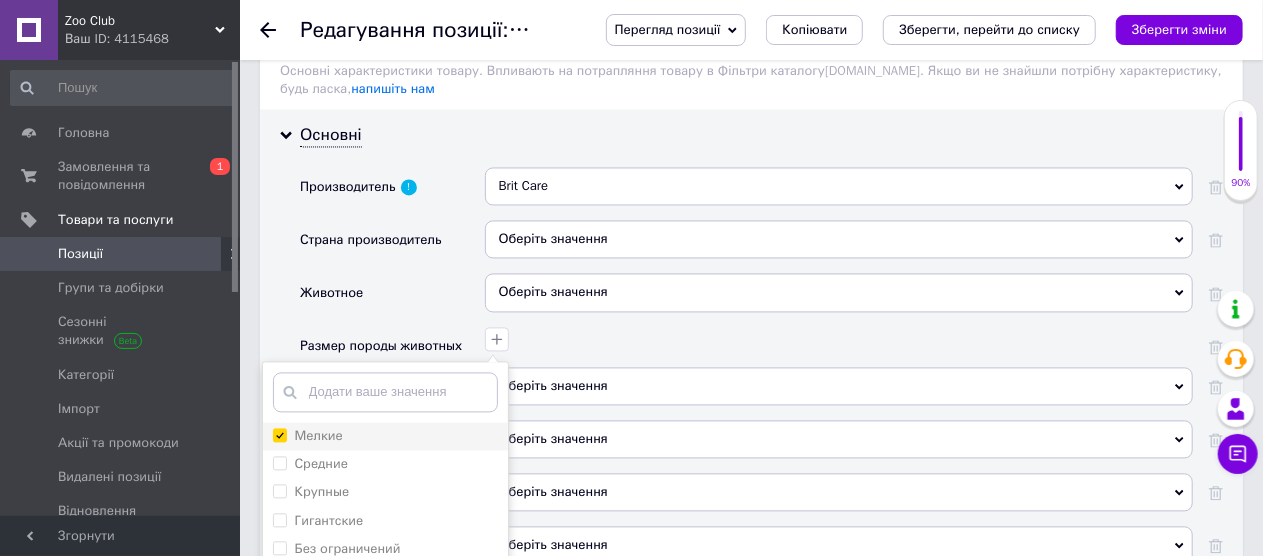 click on "Мелкие" at bounding box center (279, 434) 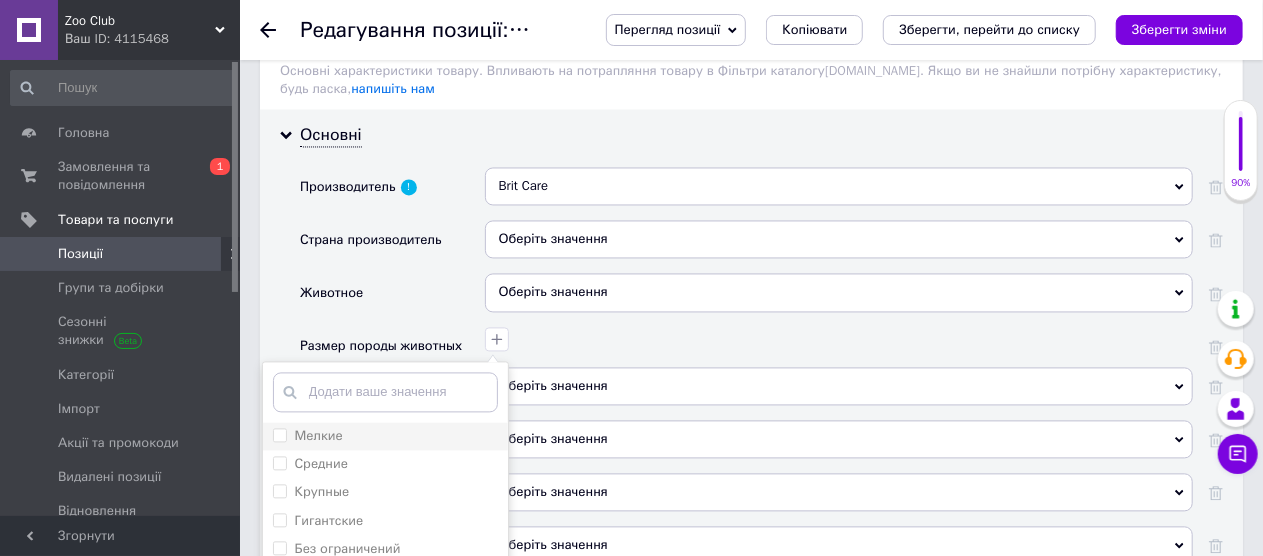 click on "Мелкие" at bounding box center (279, 434) 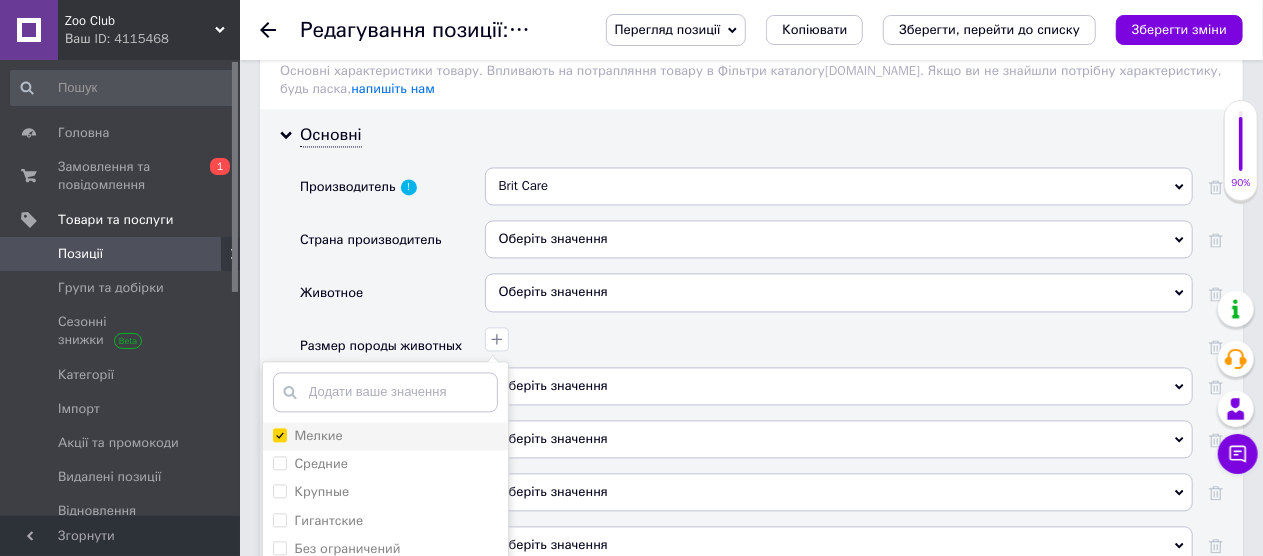 checkbox on "true" 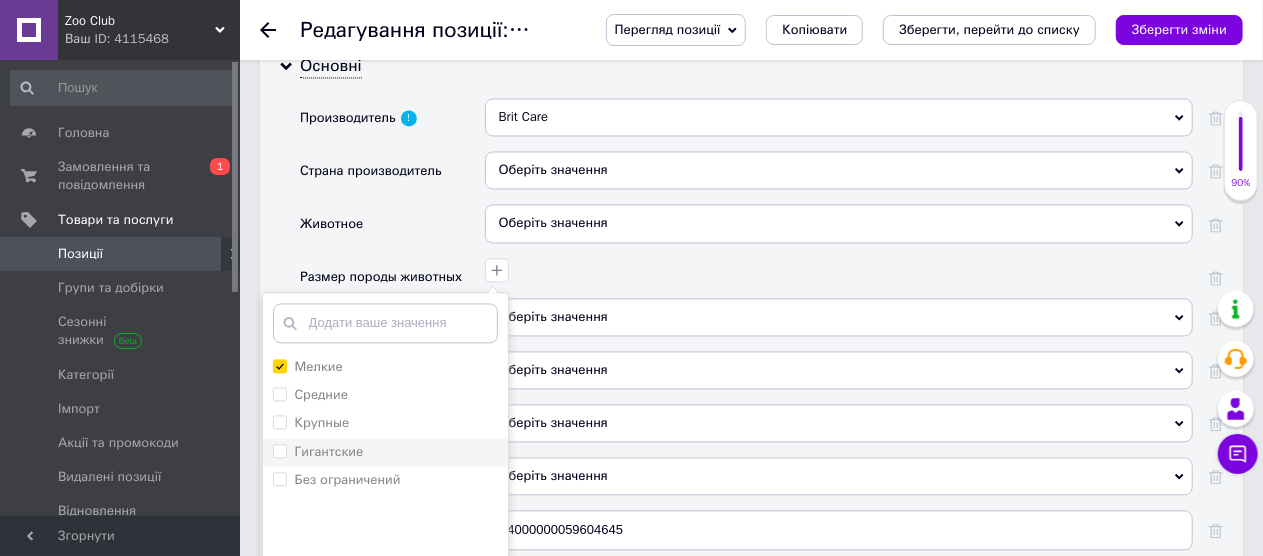 scroll, scrollTop: 2000, scrollLeft: 0, axis: vertical 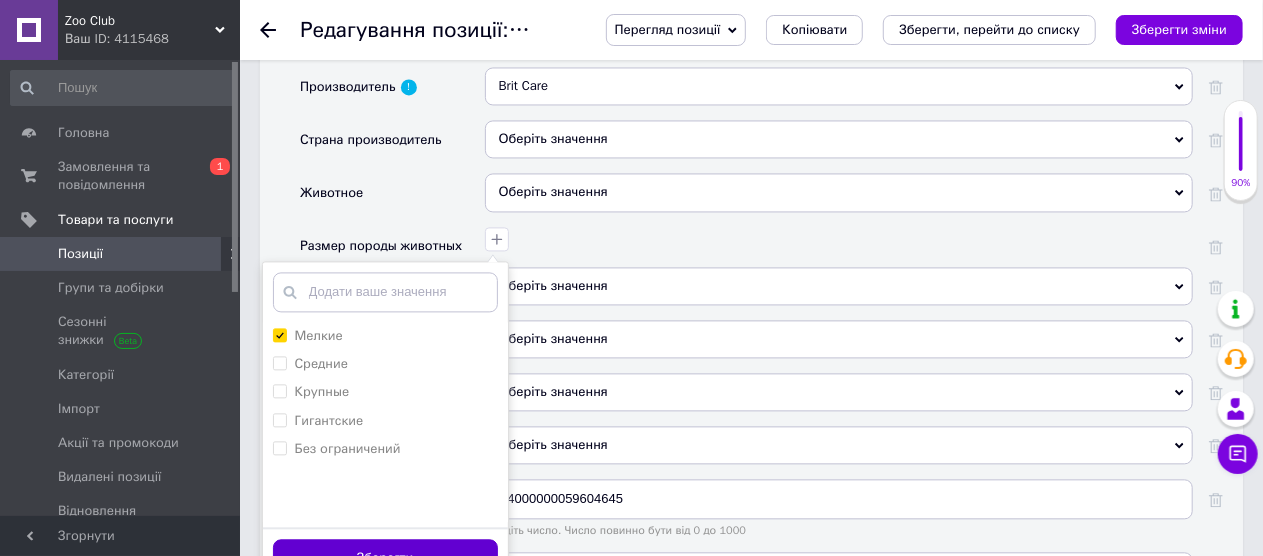 click on "Зберегти" at bounding box center [385, 558] 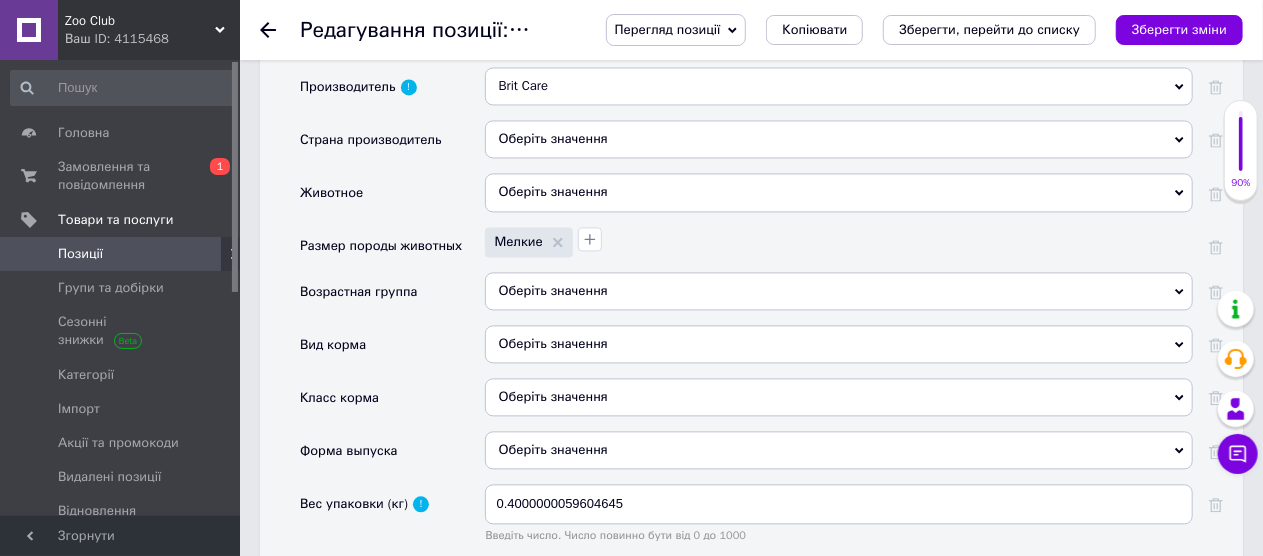 click on "Оберіть значення" at bounding box center [839, 291] 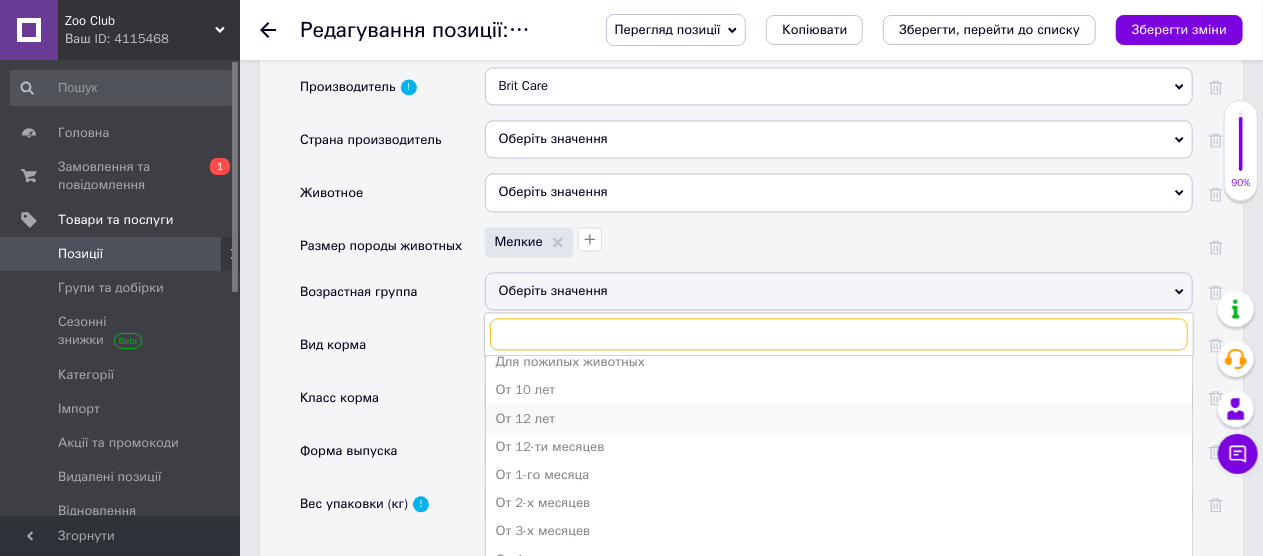scroll, scrollTop: 100, scrollLeft: 0, axis: vertical 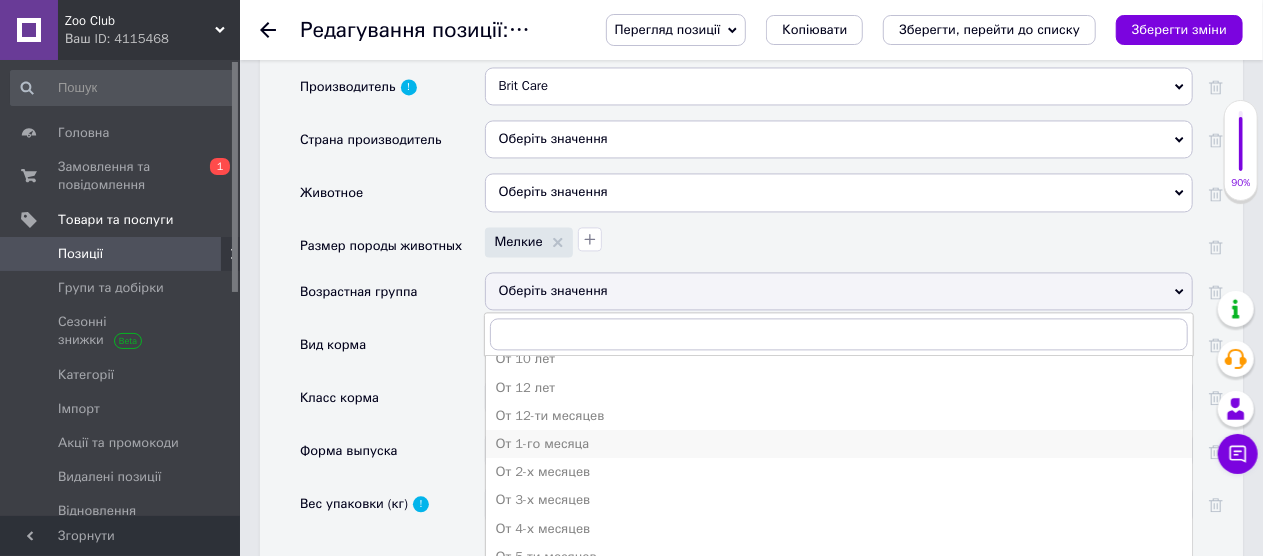 click on "От 1-го месяца" at bounding box center [839, 444] 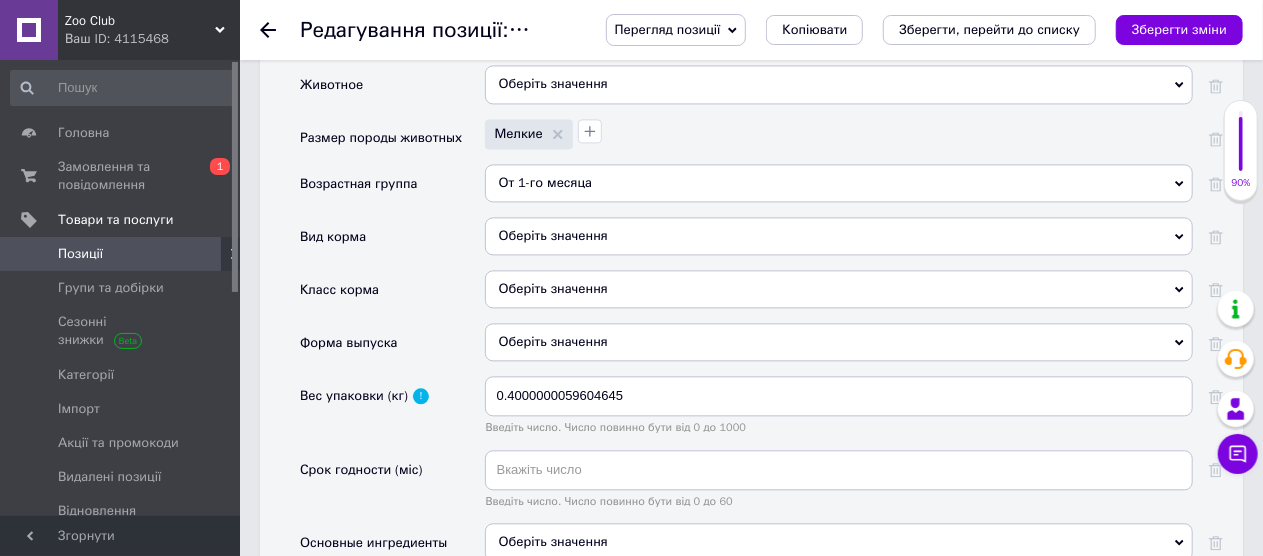 scroll, scrollTop: 2200, scrollLeft: 0, axis: vertical 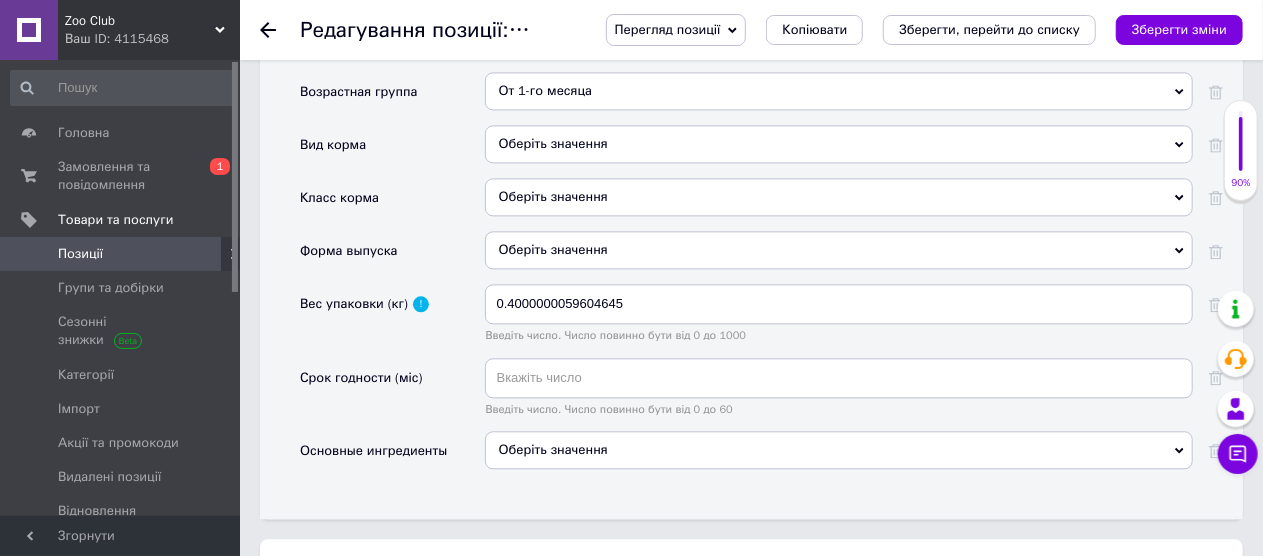 click on "Оберіть значення" at bounding box center [839, 450] 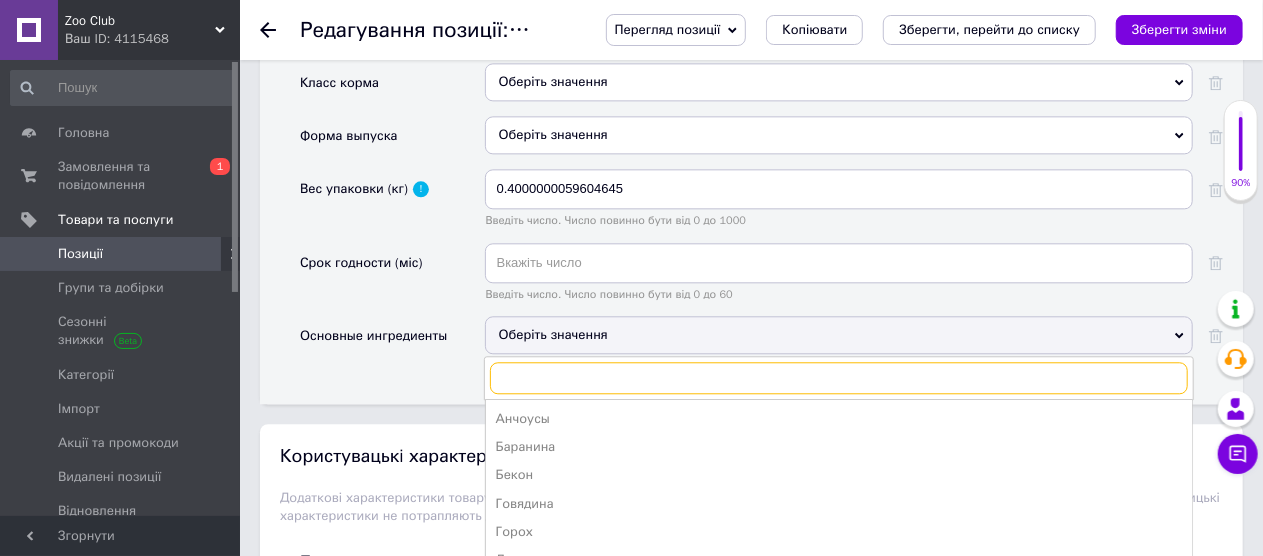 scroll, scrollTop: 2600, scrollLeft: 0, axis: vertical 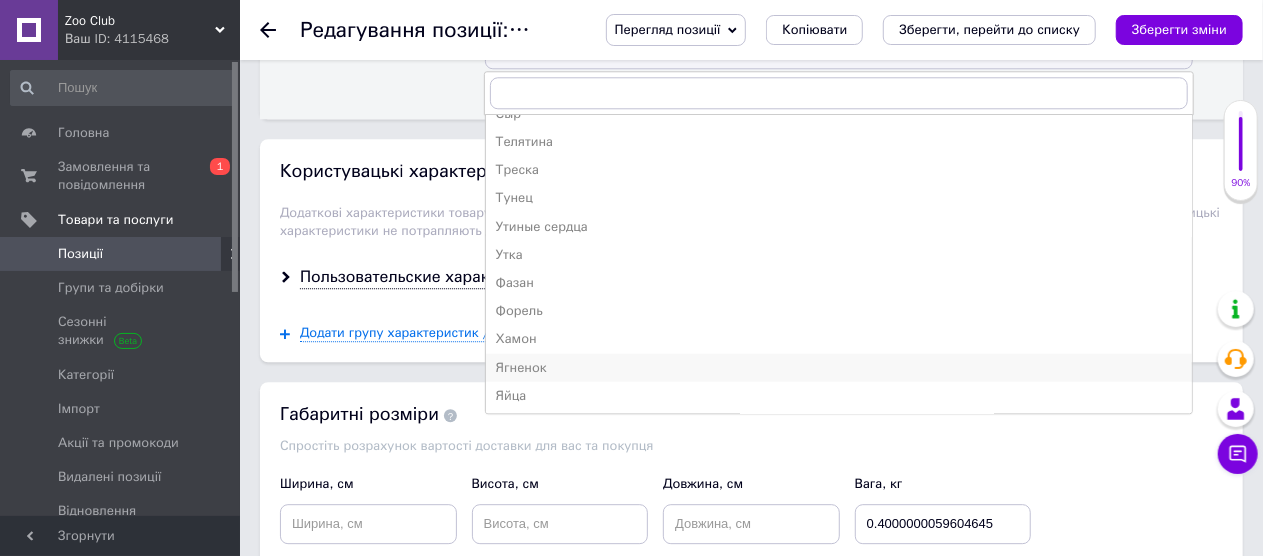 click on "Ягненок" at bounding box center [839, 367] 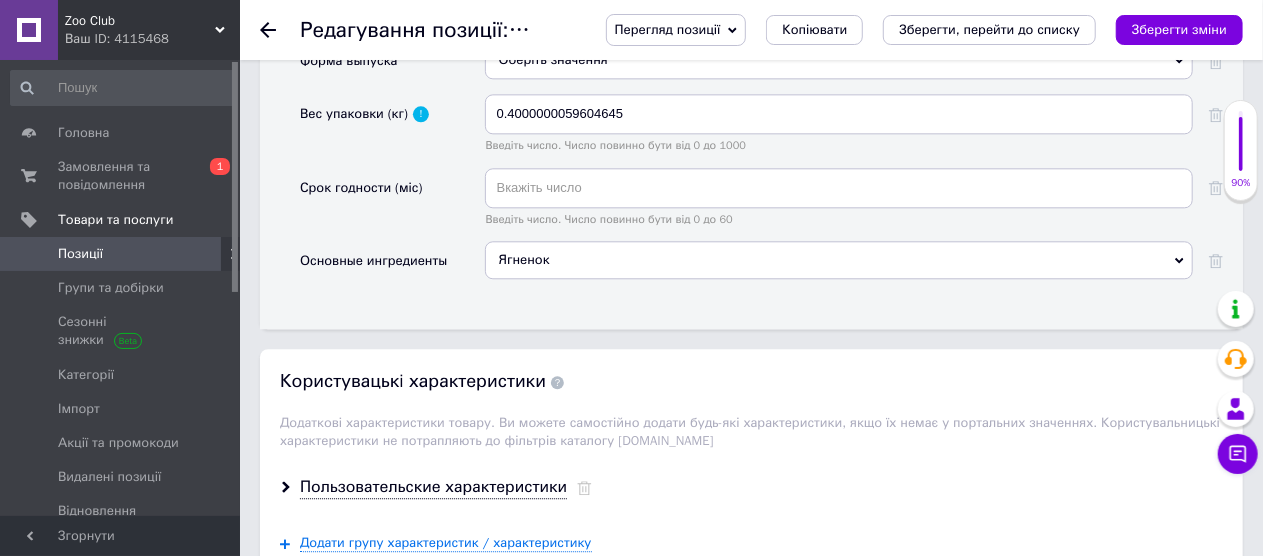 scroll, scrollTop: 2200, scrollLeft: 0, axis: vertical 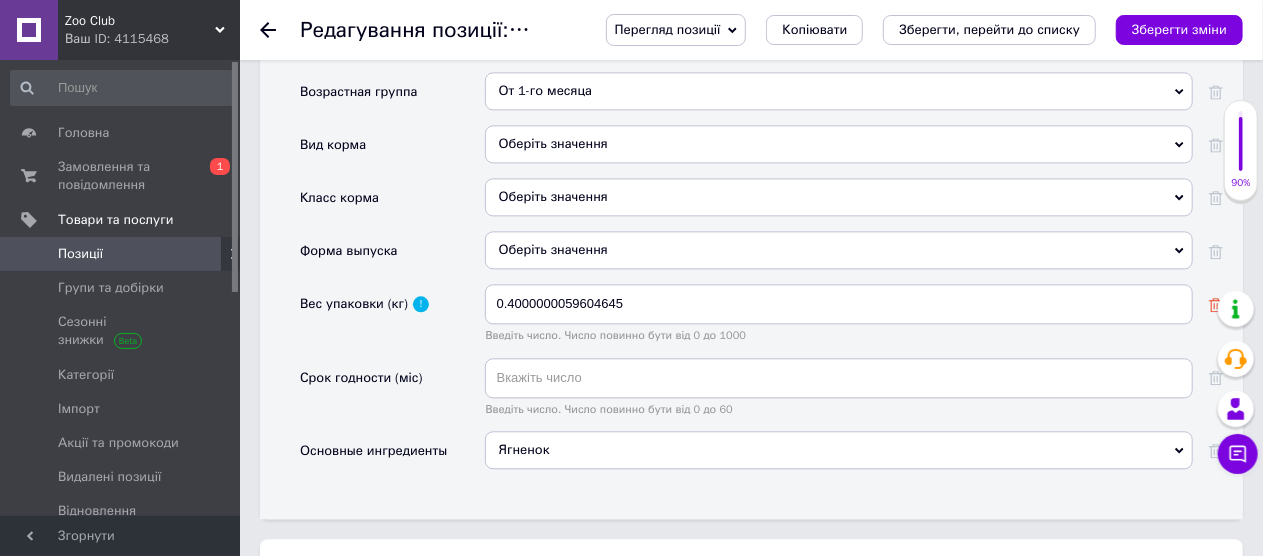 click 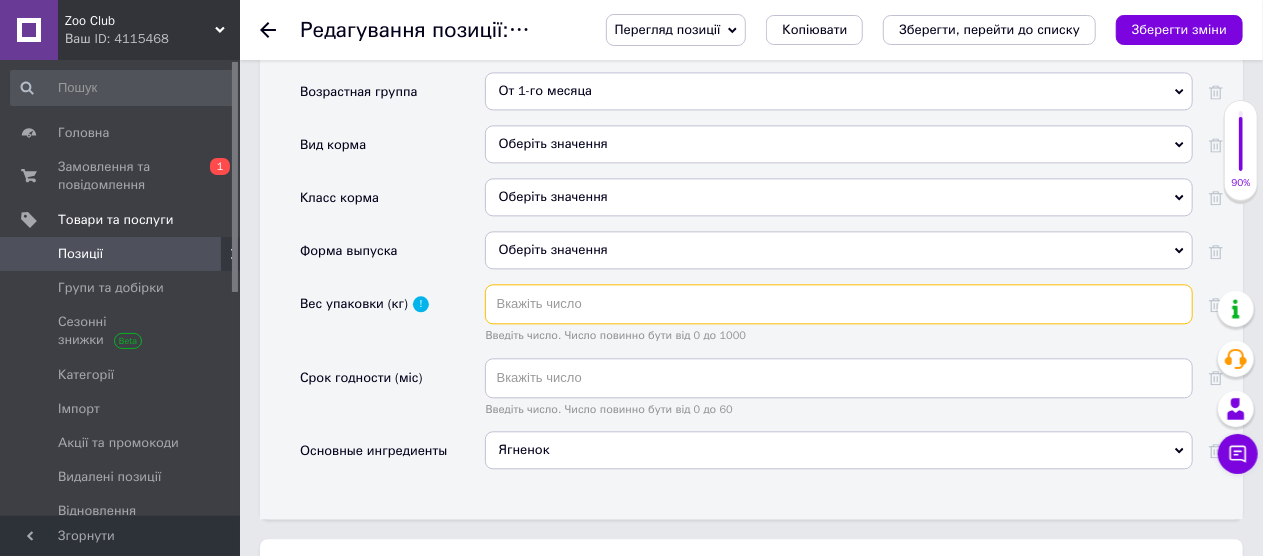 click at bounding box center [839, 304] 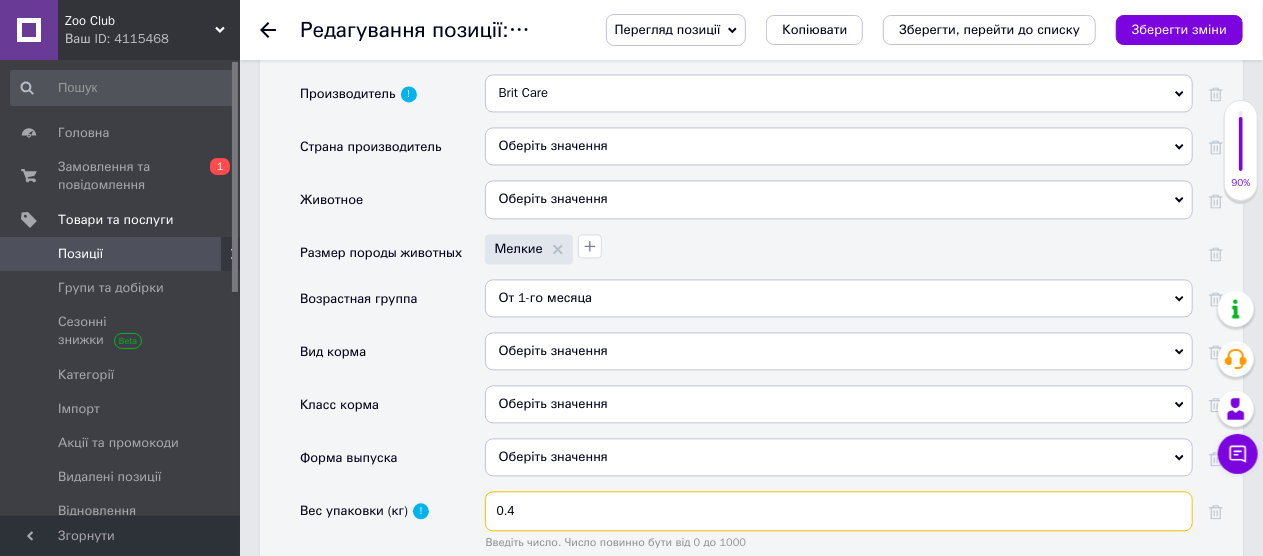 scroll, scrollTop: 1900, scrollLeft: 0, axis: vertical 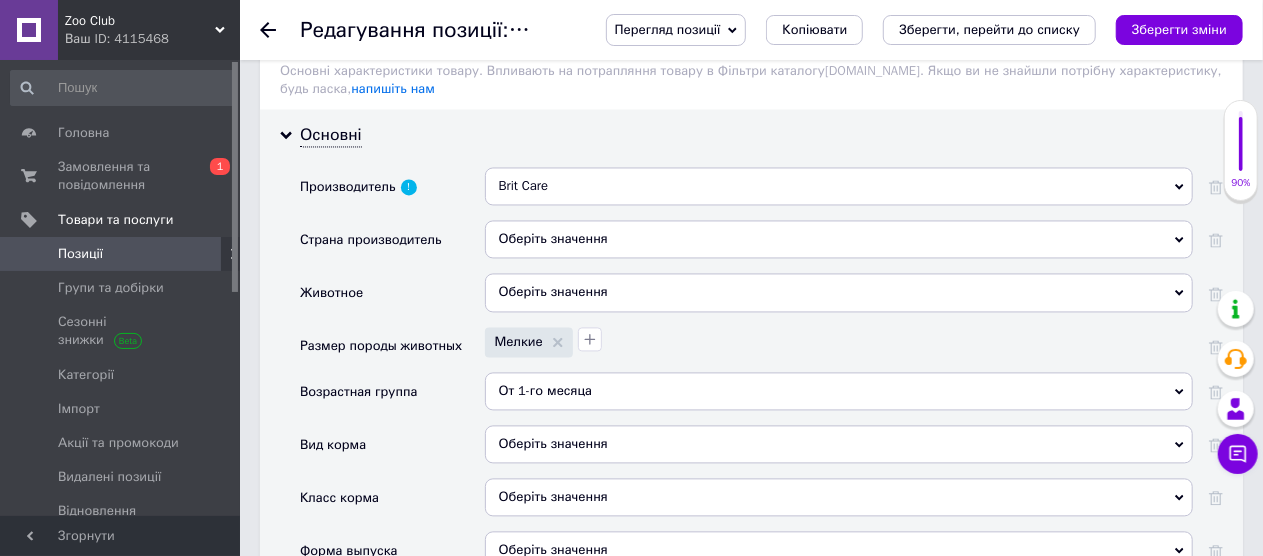 type on "0.4" 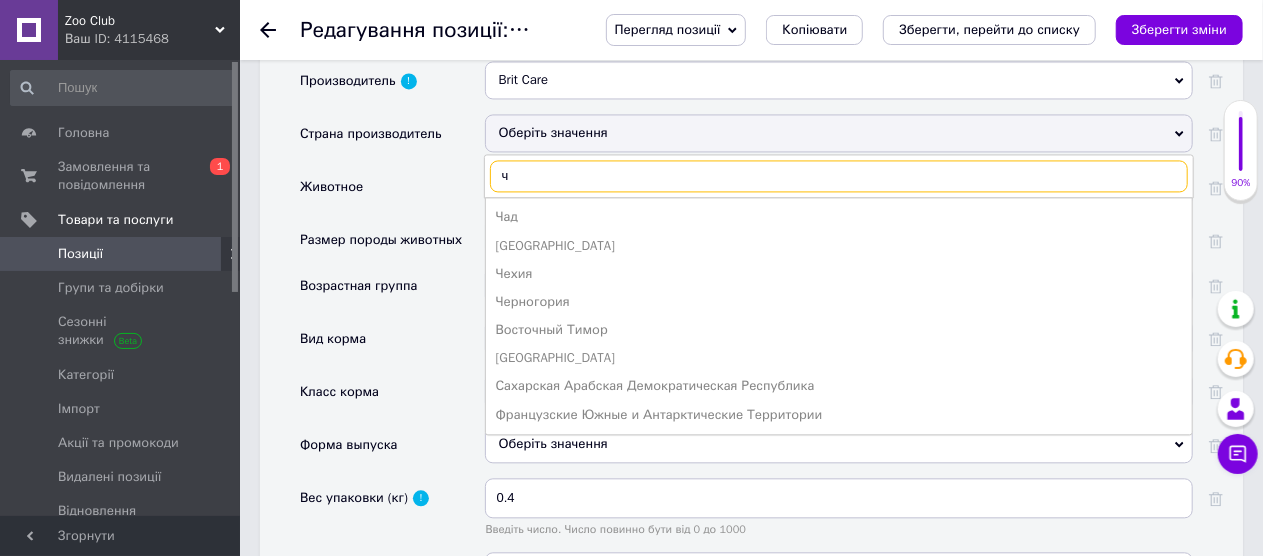 scroll, scrollTop: 2119, scrollLeft: 0, axis: vertical 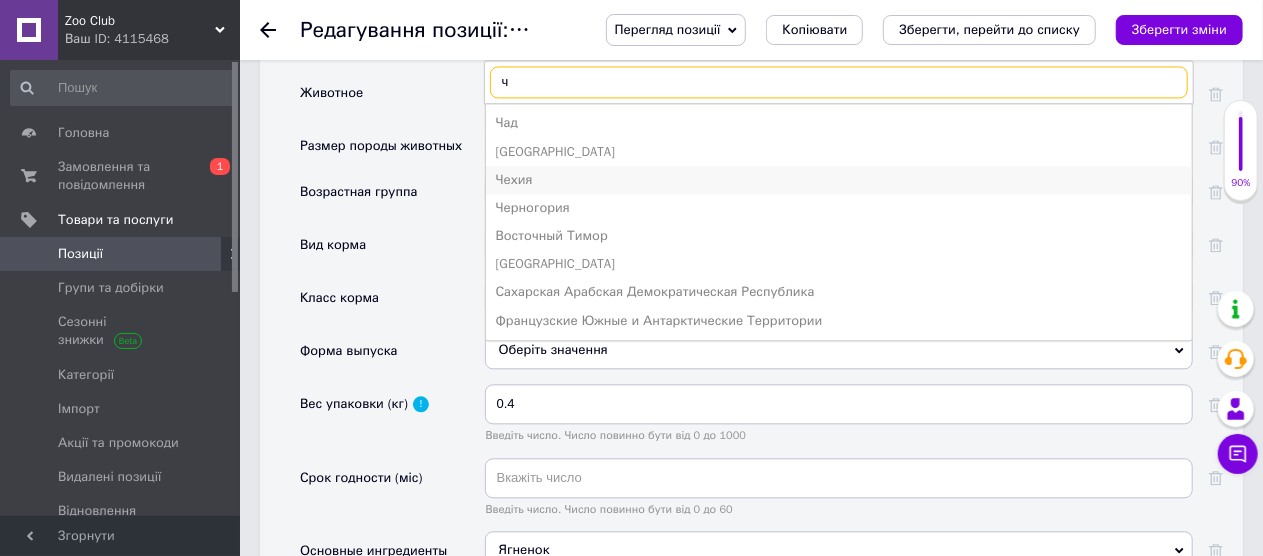 type on "ч" 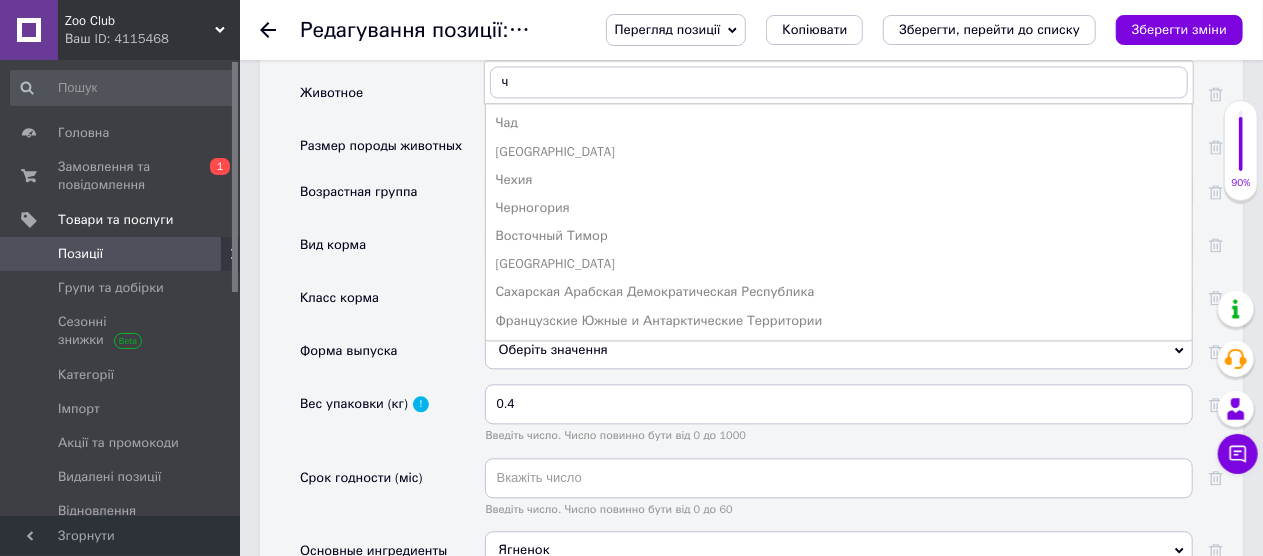 click on "Чехия" at bounding box center [839, 180] 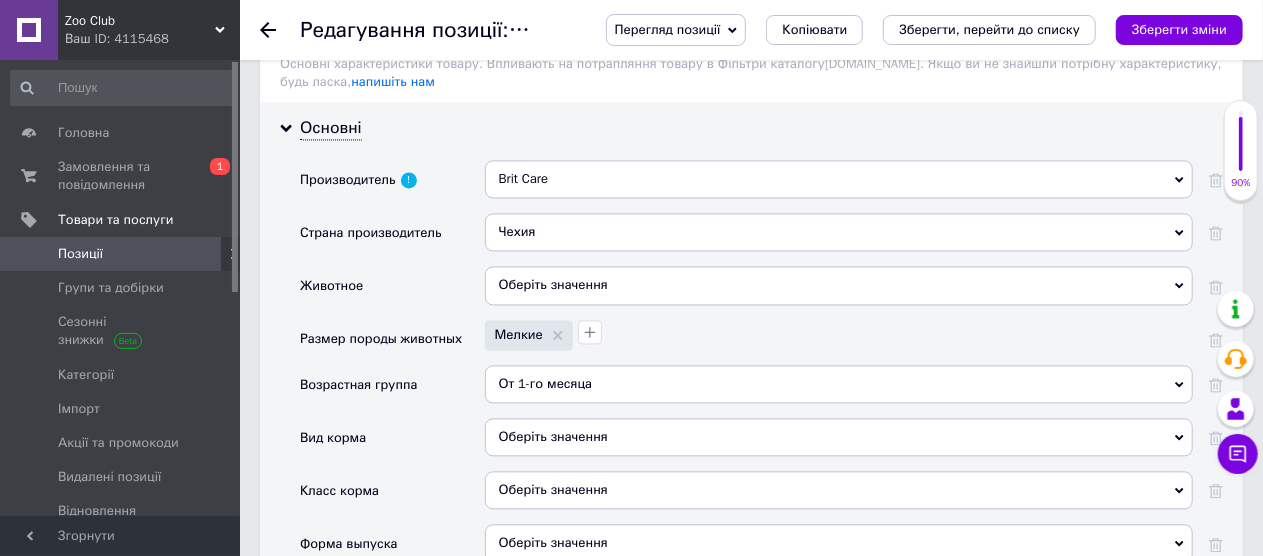 scroll, scrollTop: 1919, scrollLeft: 0, axis: vertical 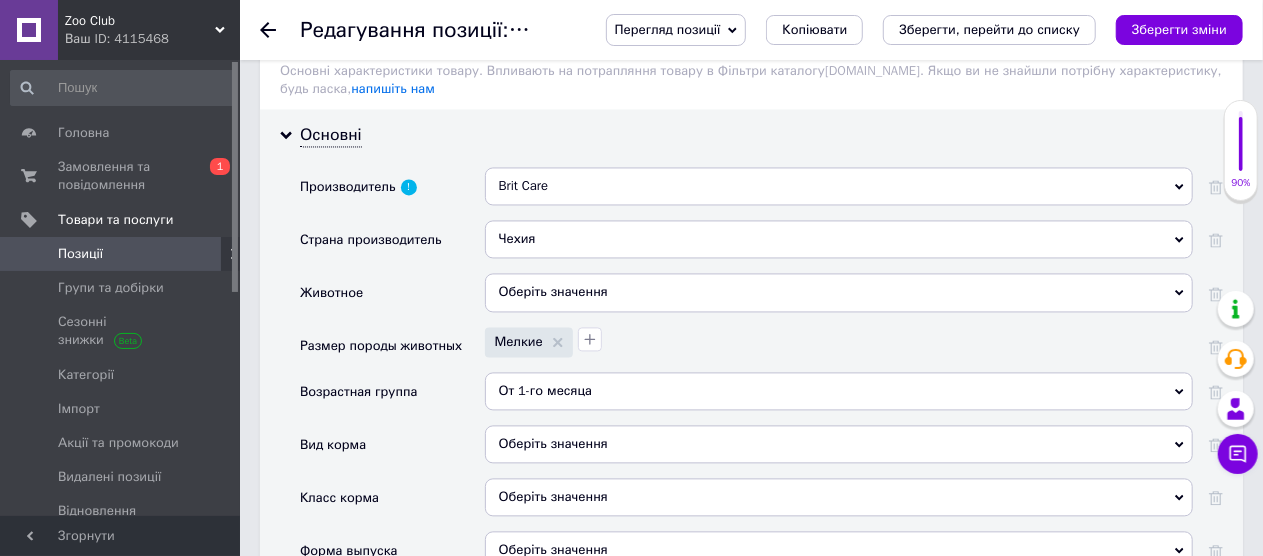 click on "Оберіть значення" at bounding box center (839, 292) 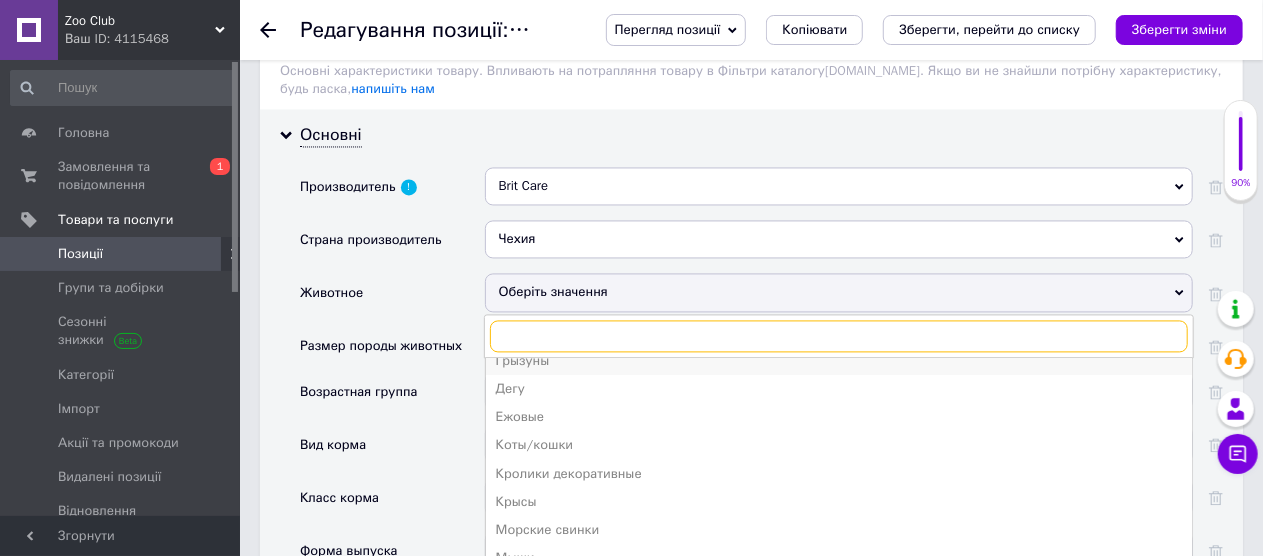 scroll, scrollTop: 162, scrollLeft: 0, axis: vertical 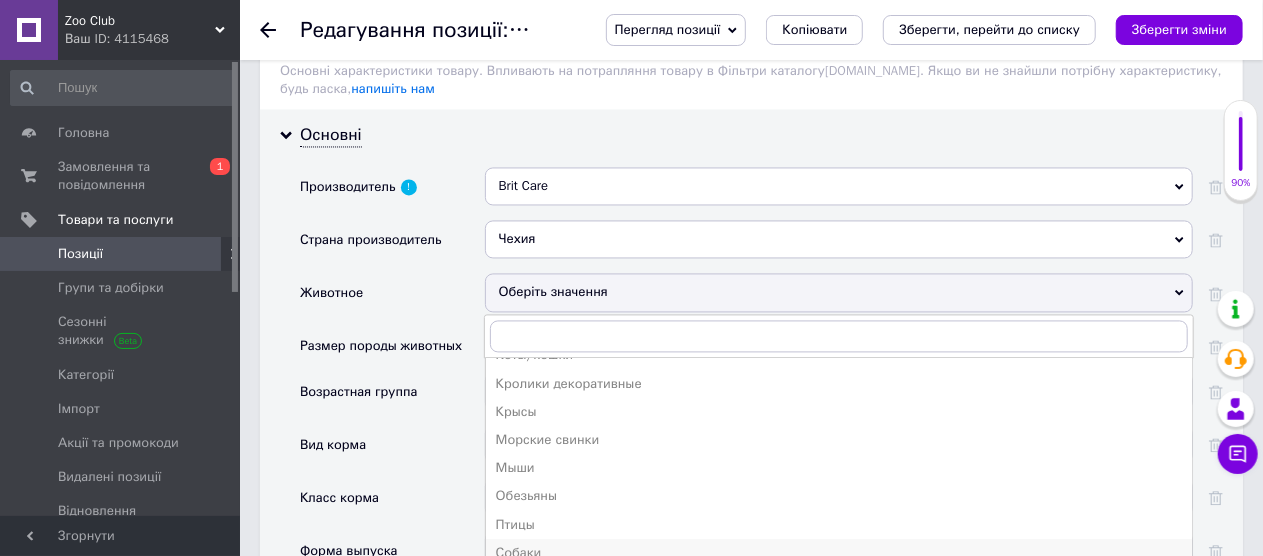 click on "Собаки" at bounding box center (839, 553) 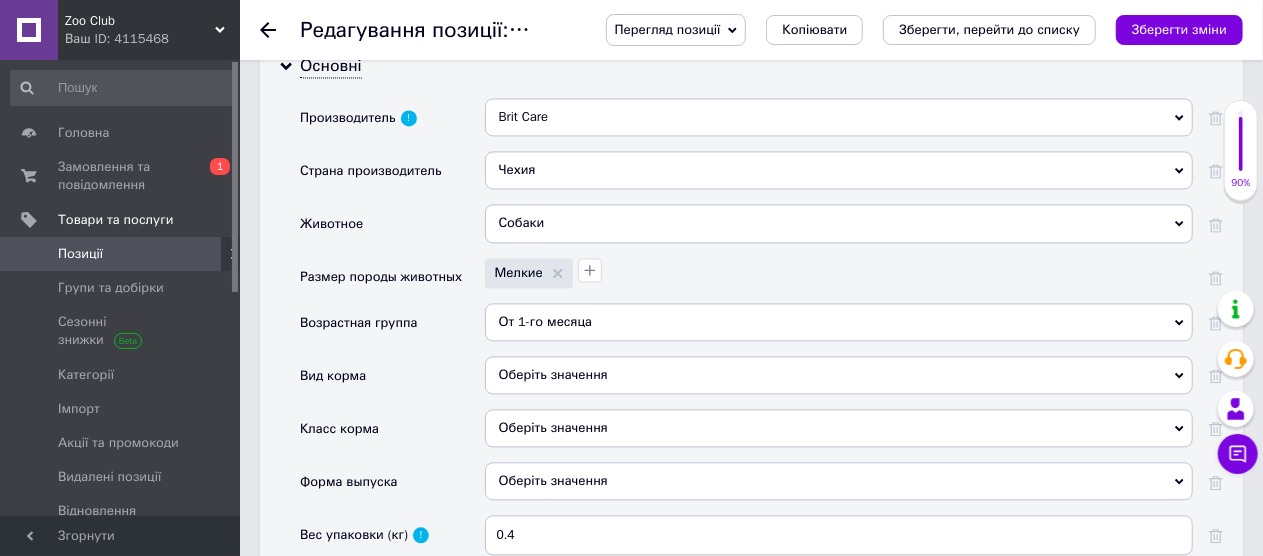 scroll, scrollTop: 2019, scrollLeft: 0, axis: vertical 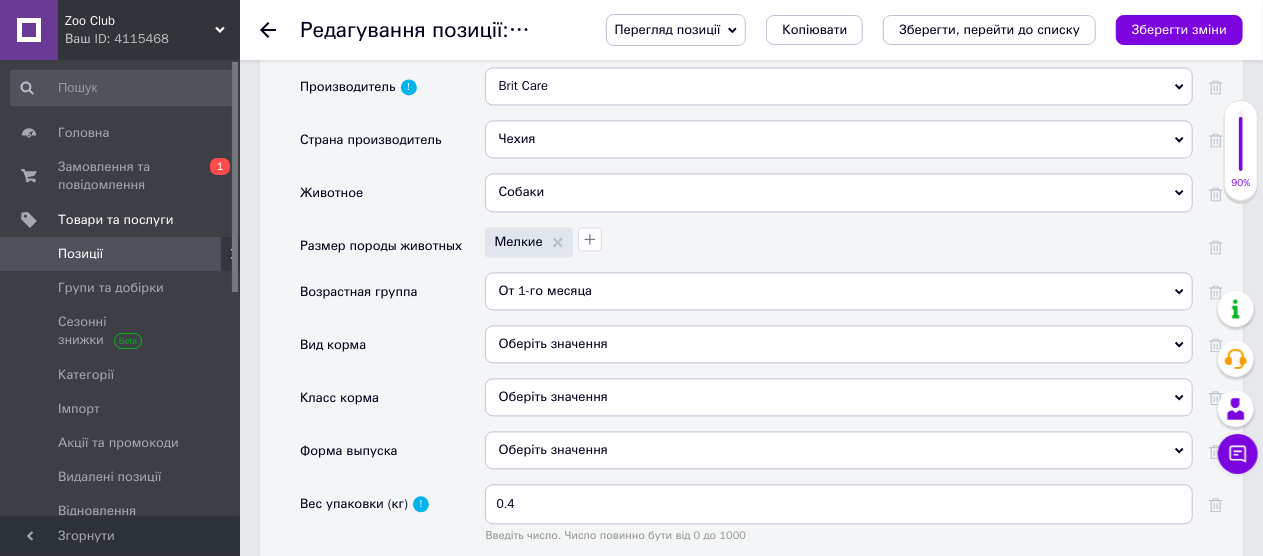 click on "Оберіть значення" at bounding box center [839, 344] 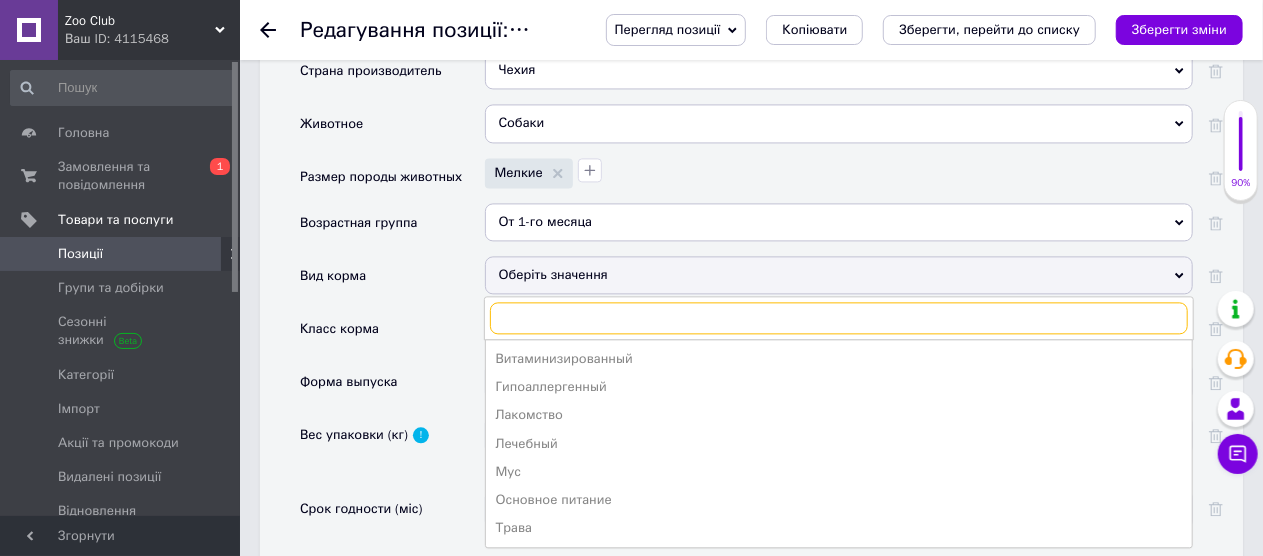 scroll, scrollTop: 2119, scrollLeft: 0, axis: vertical 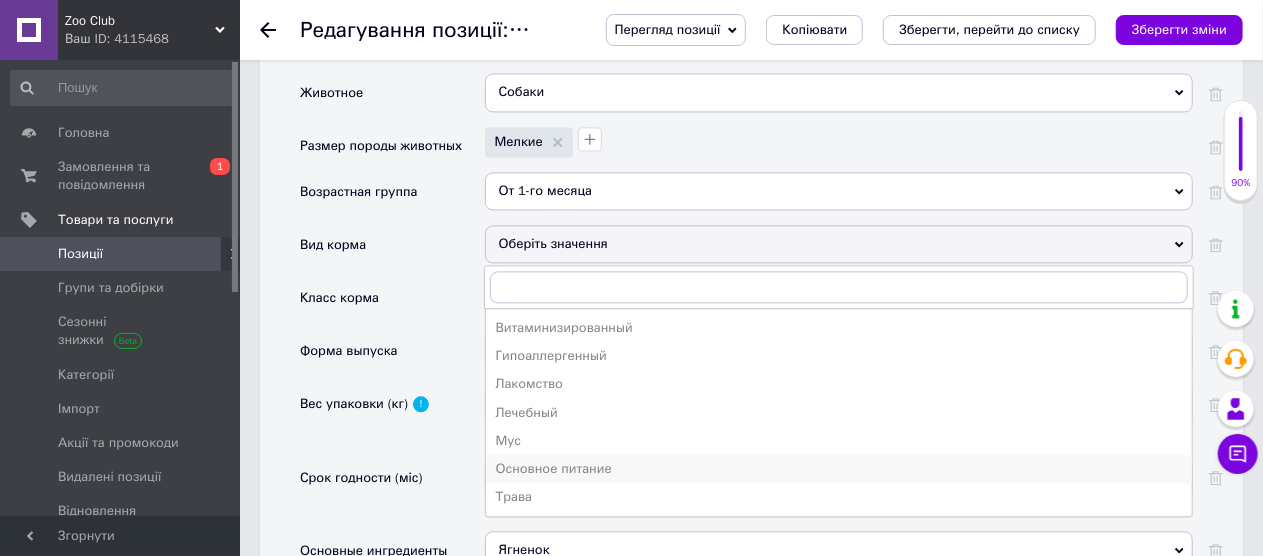 click on "Основное питание" at bounding box center [839, 469] 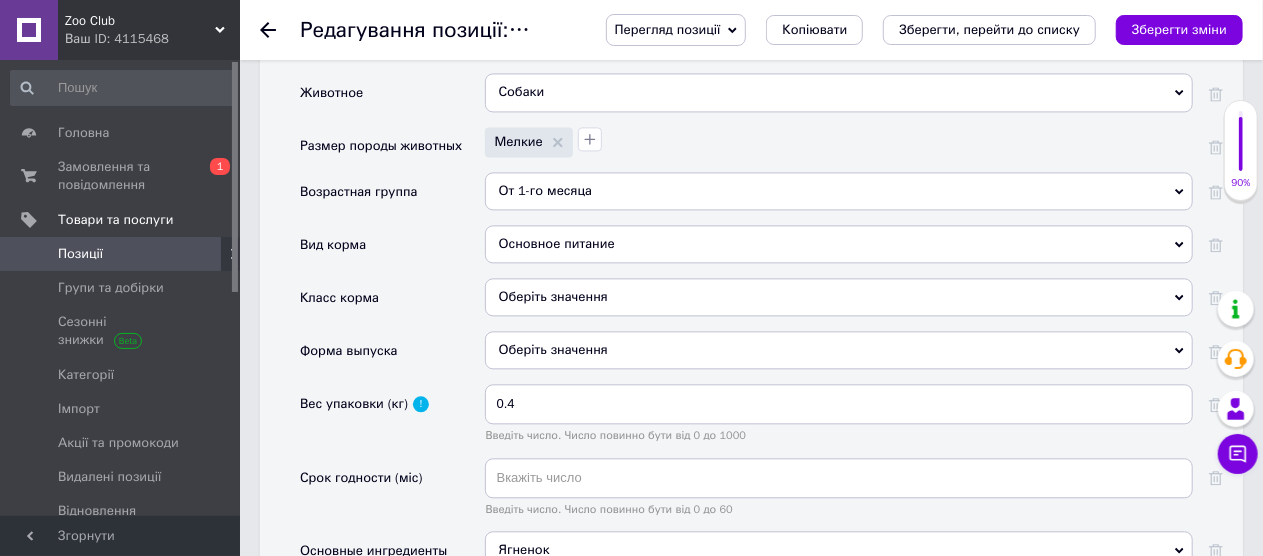 click on "Оберіть значення" at bounding box center [839, 297] 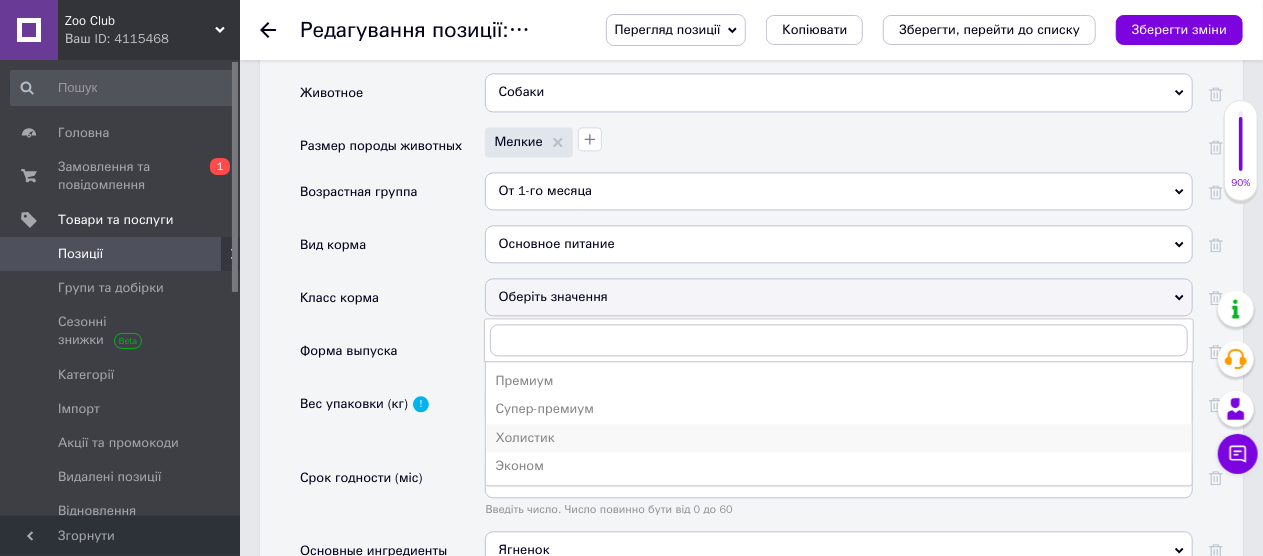click on "Холистик" at bounding box center [839, 438] 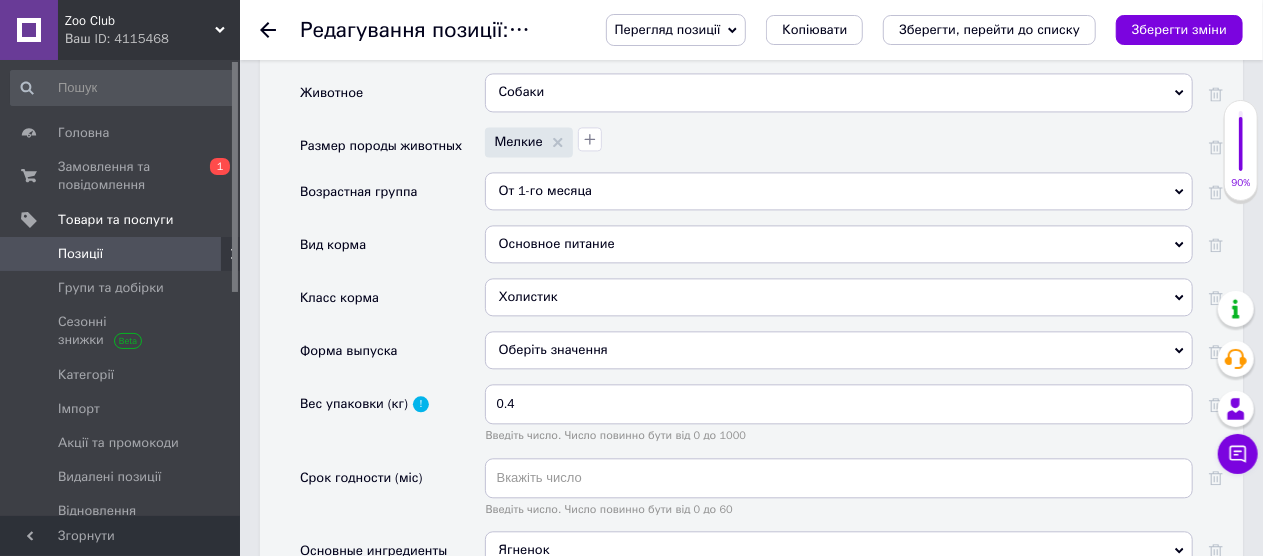 click on "Оберіть значення" at bounding box center [839, 350] 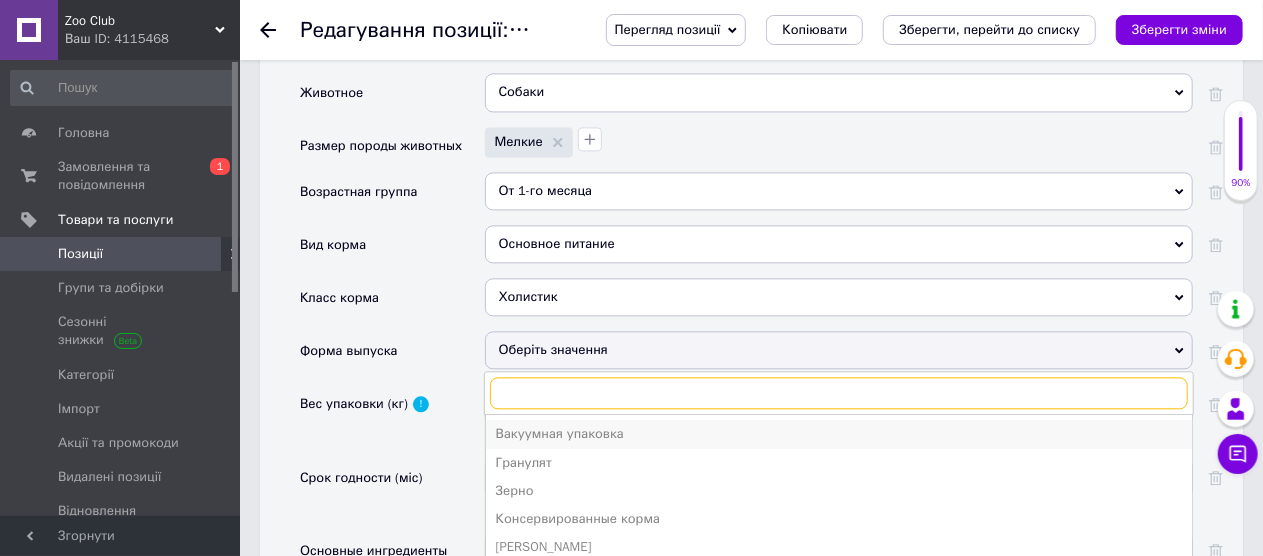 scroll, scrollTop: 21, scrollLeft: 0, axis: vertical 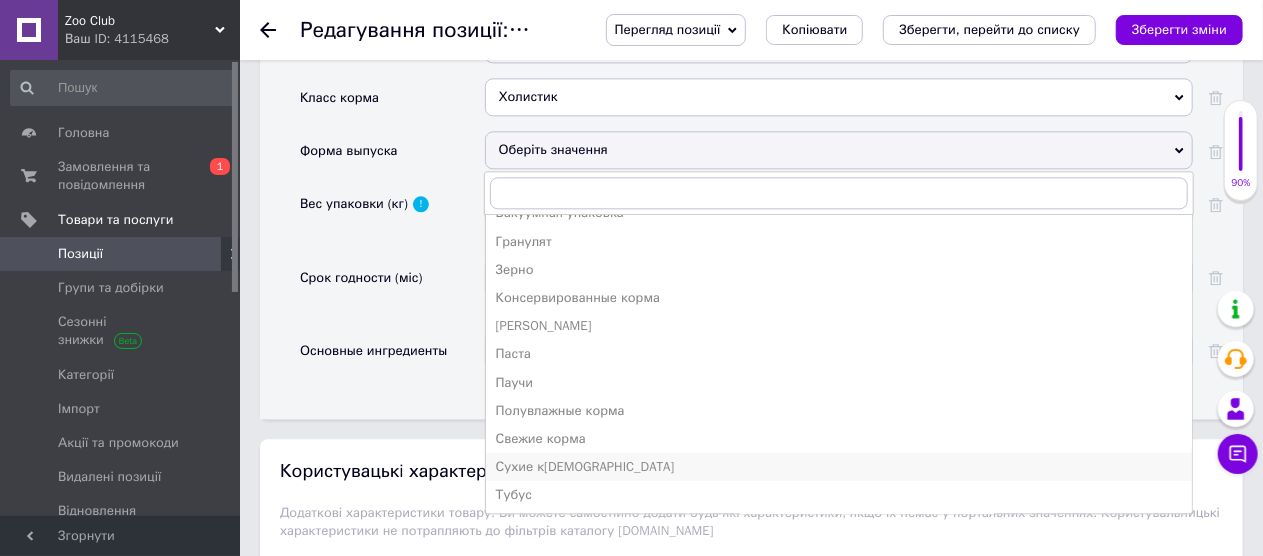 click on "Сухие к[DEMOGRAPHIC_DATA]" at bounding box center [839, 467] 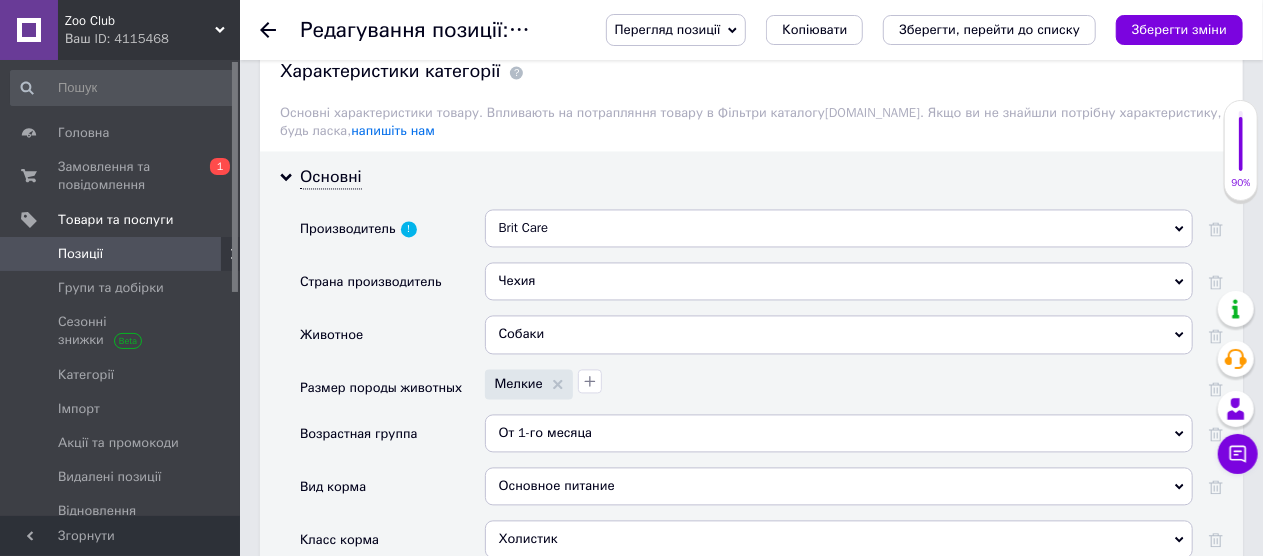scroll, scrollTop: 2019, scrollLeft: 0, axis: vertical 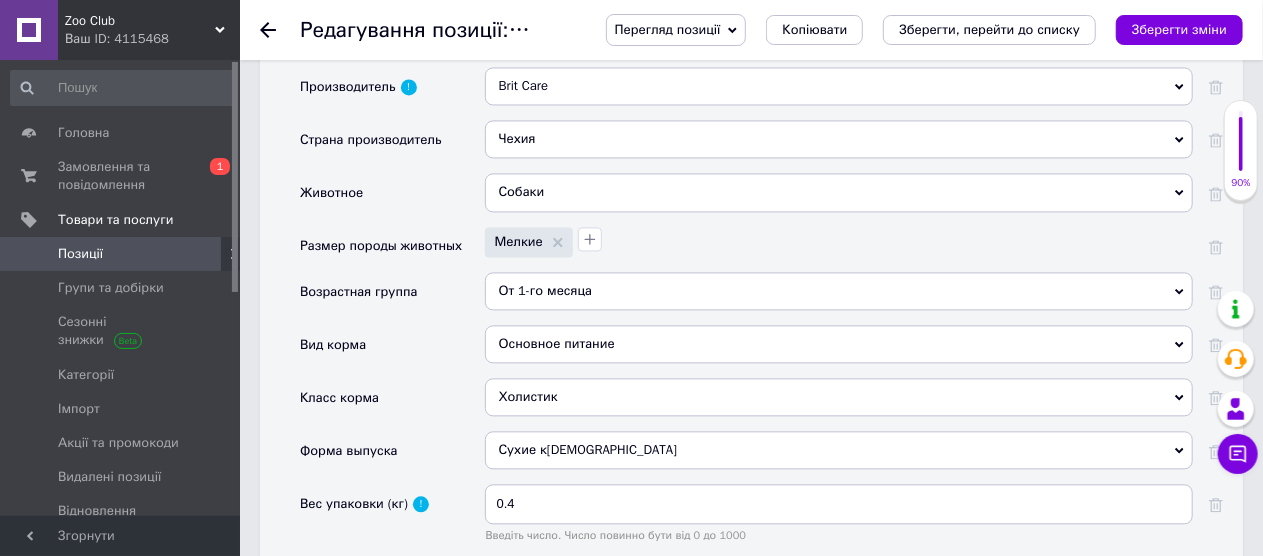 click on "Сухие к[DEMOGRAPHIC_DATA]" at bounding box center [839, 450] 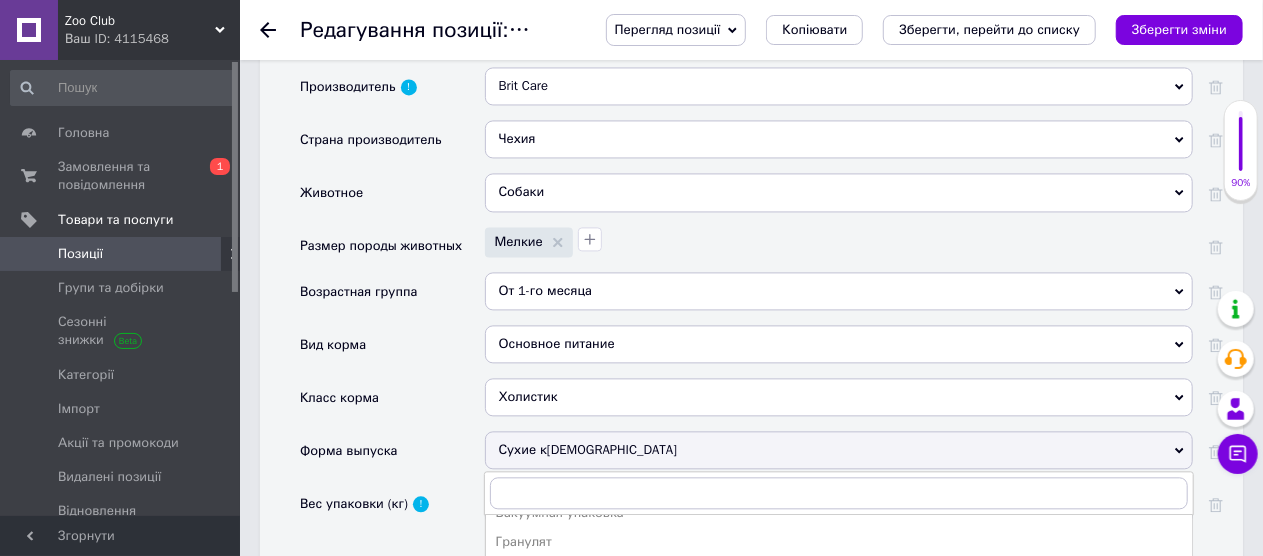 click on "Сухие к[DEMOGRAPHIC_DATA]" at bounding box center [839, 450] 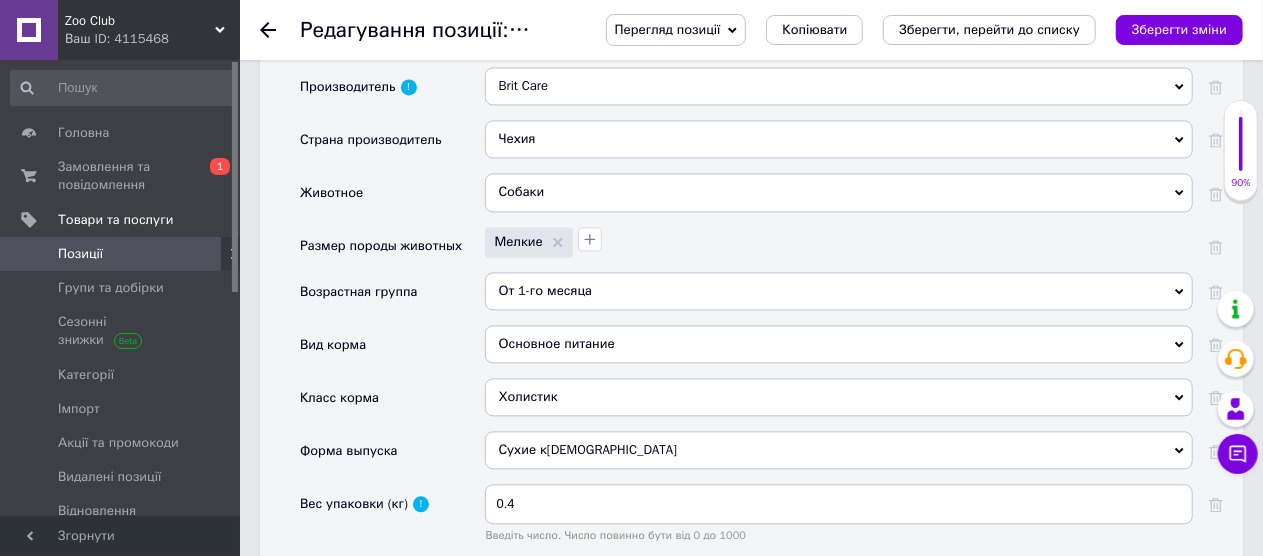 click on "Холистик" at bounding box center (839, 397) 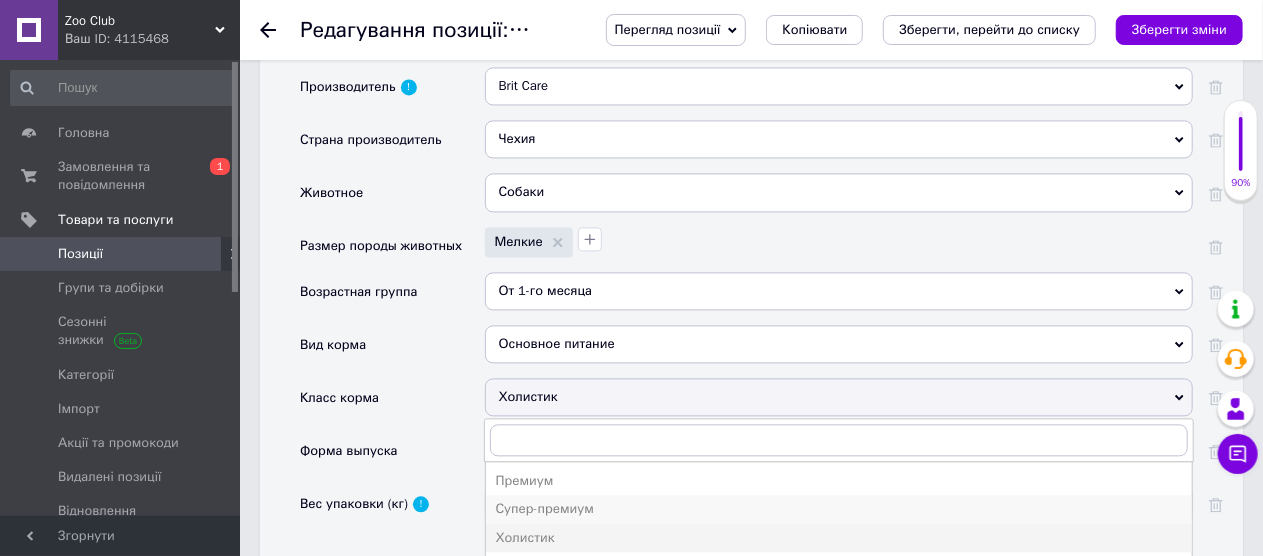 click on "Супер-премиум" at bounding box center [839, 509] 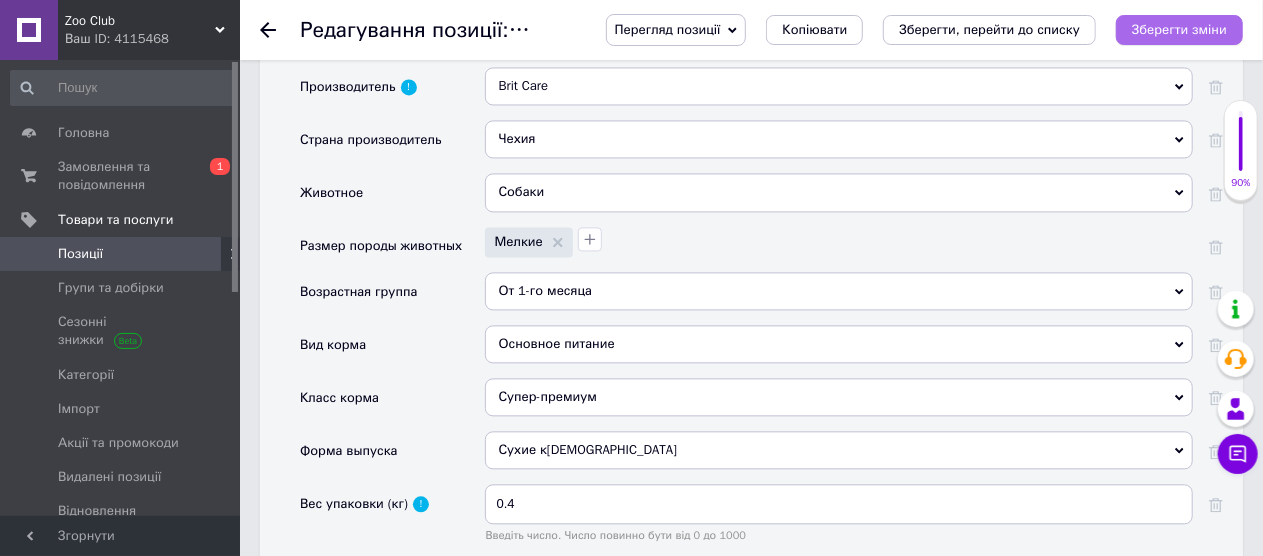 click on "Зберегти зміни" at bounding box center [1179, 29] 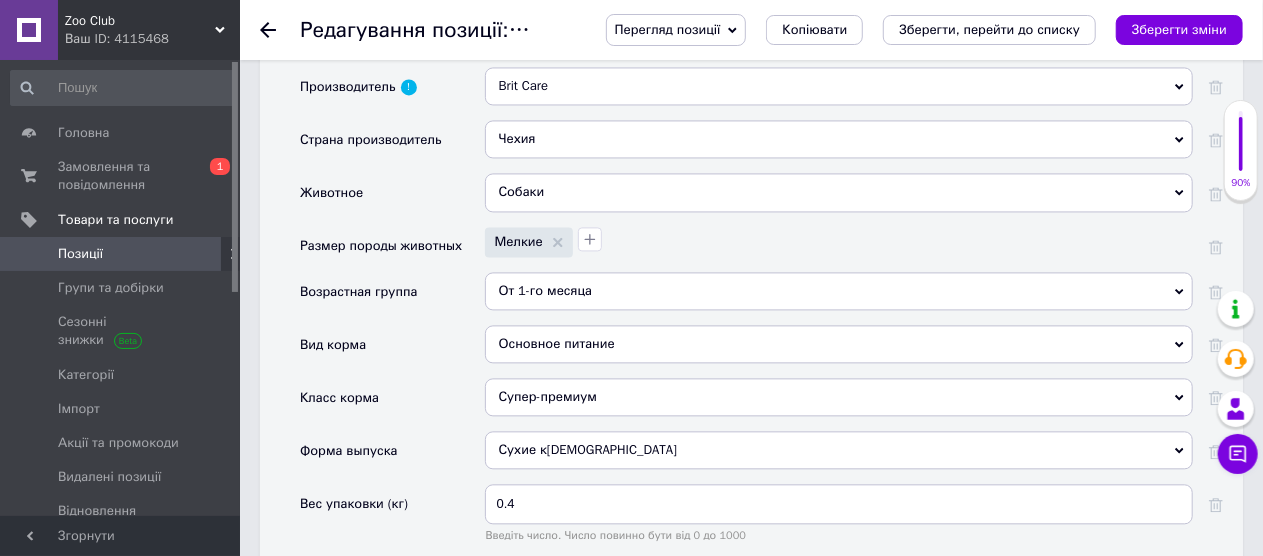 click 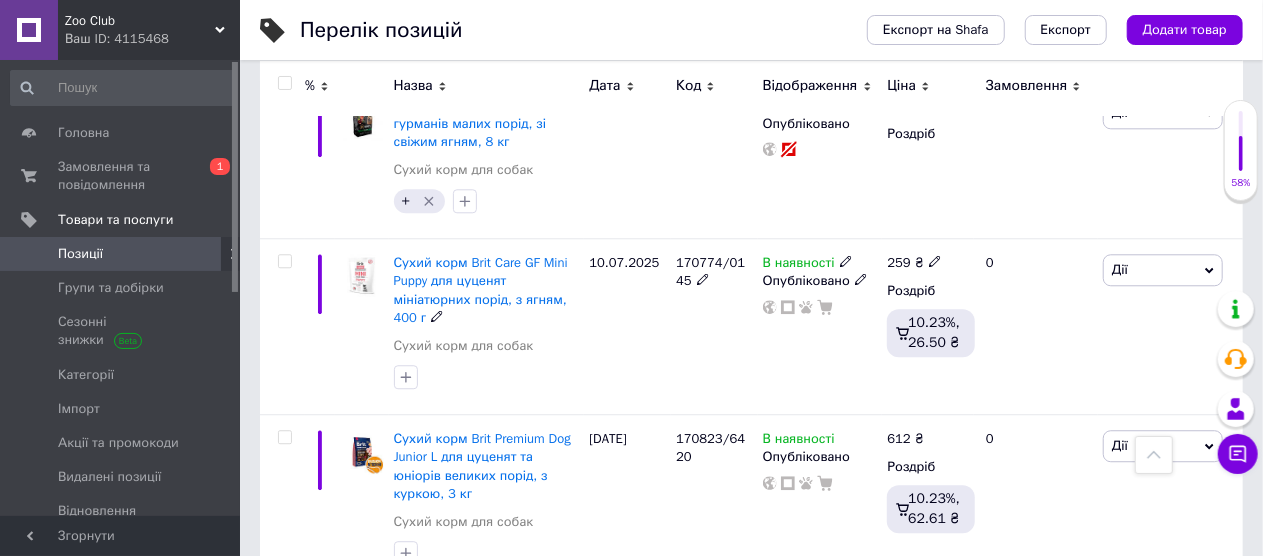 scroll, scrollTop: 2500, scrollLeft: 0, axis: vertical 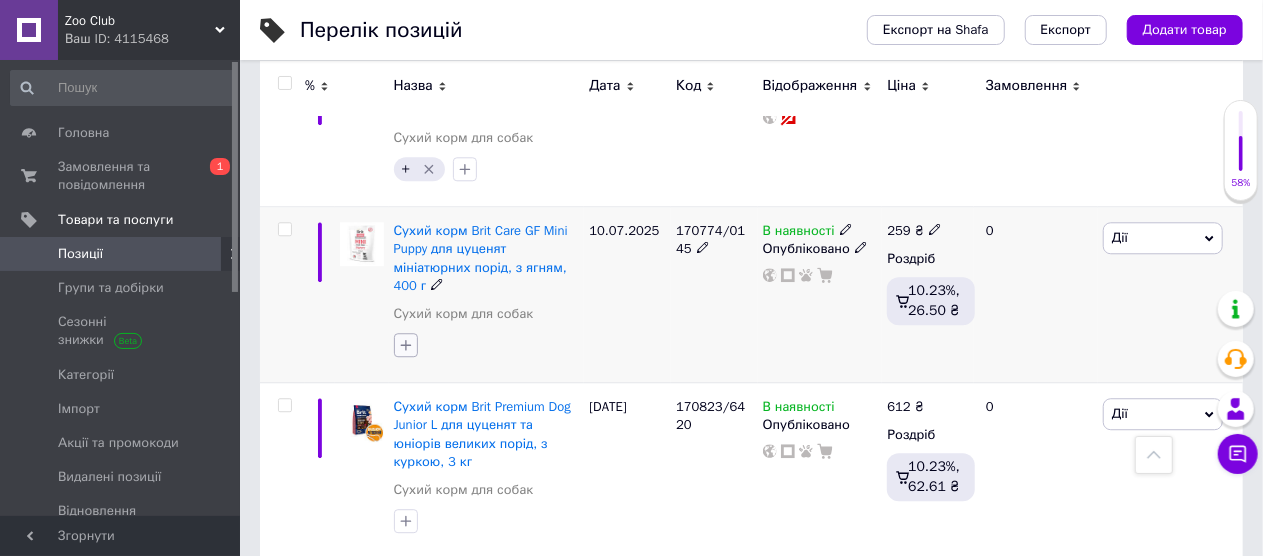 click 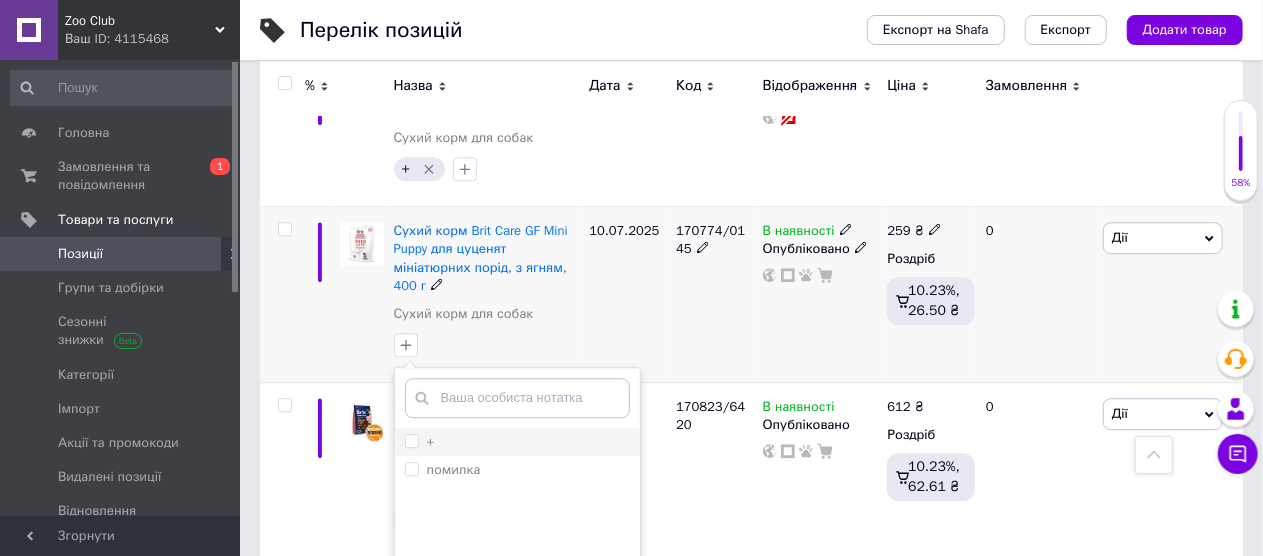 click on "+" at bounding box center (420, 442) 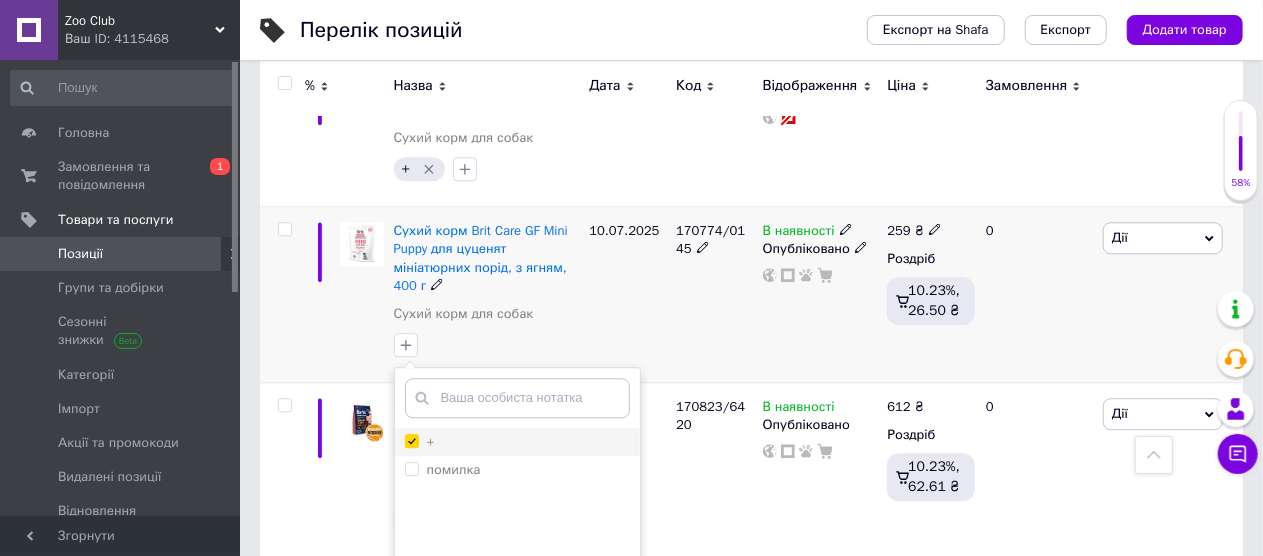 click on "+" at bounding box center [411, 440] 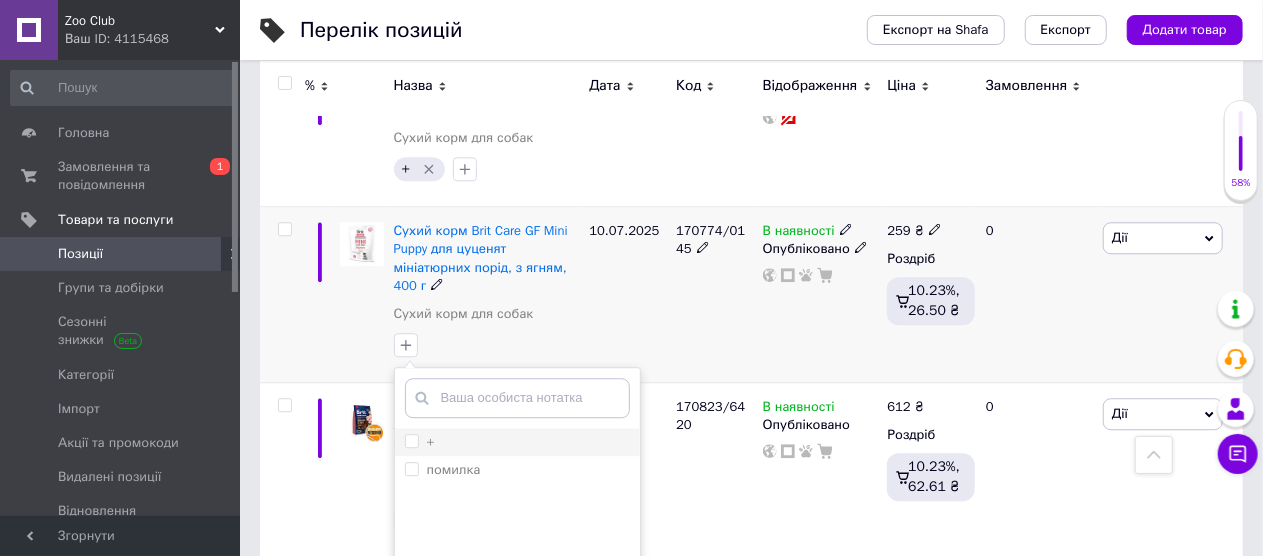 click on "+" at bounding box center [411, 440] 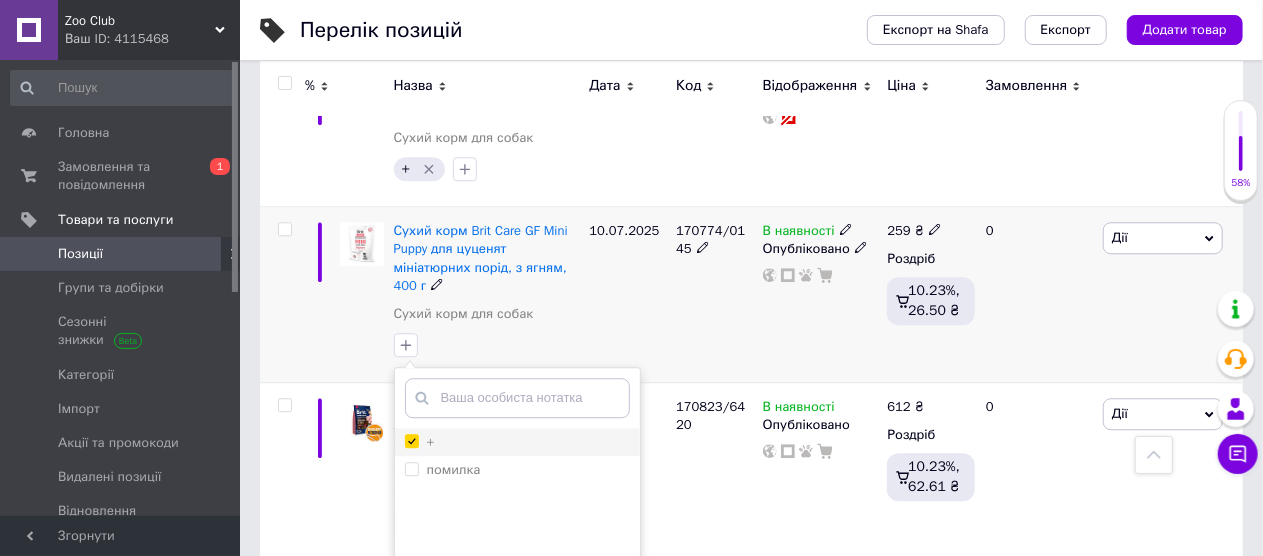checkbox on "true" 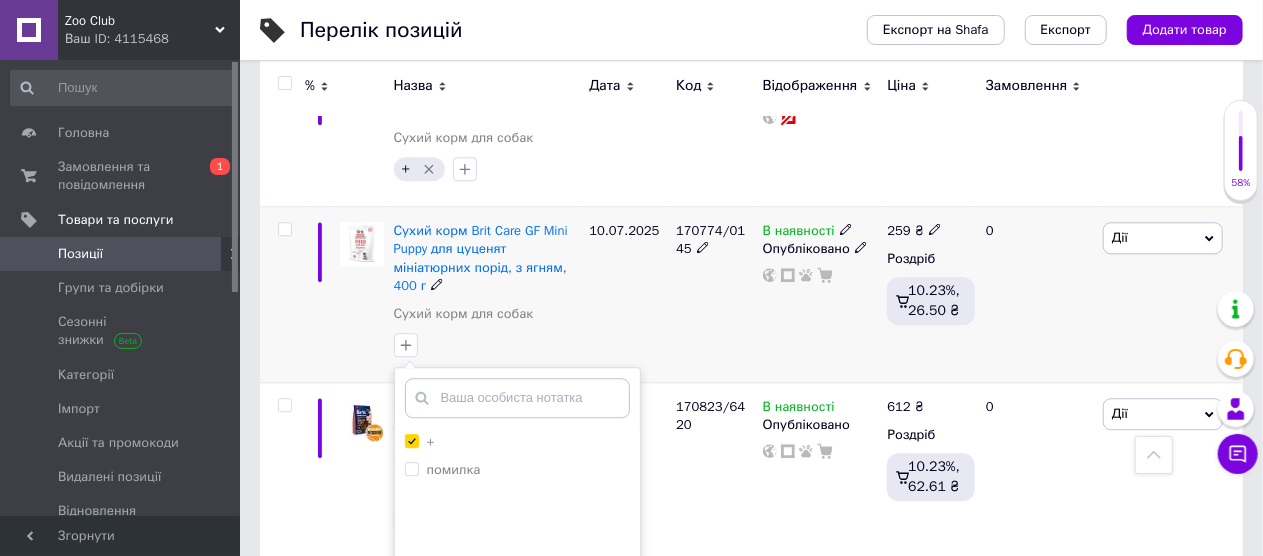 click on "Додати мітку" at bounding box center [517, 664] 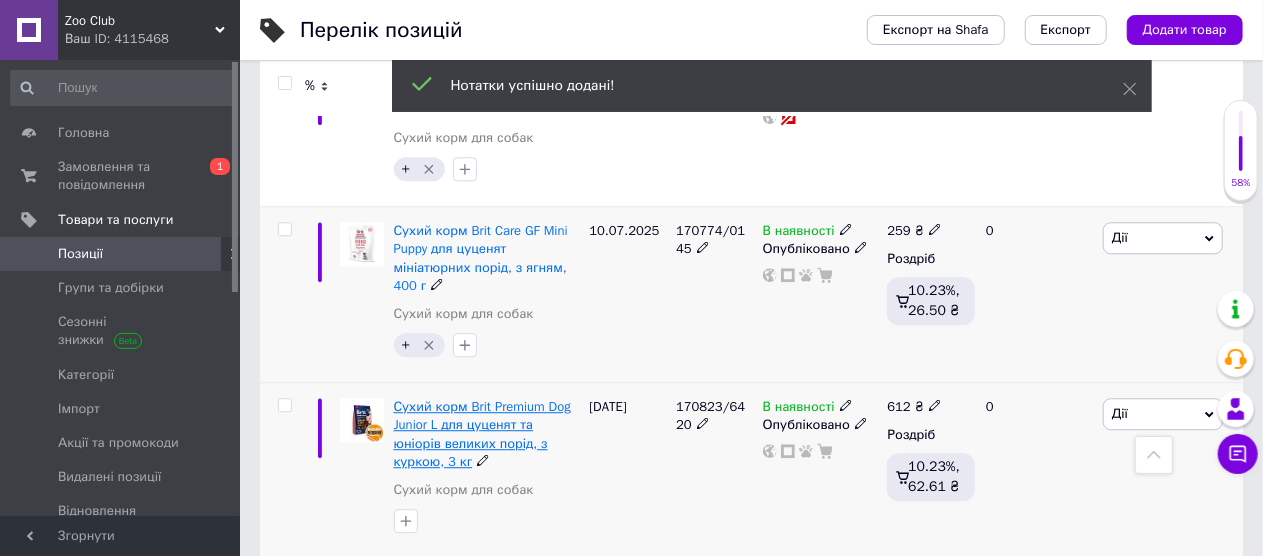 click on "Сухий корм Brit Premium Dog Junior L для цуценят та юніорів великих порід, з куркою, 3 кг" at bounding box center (482, 434) 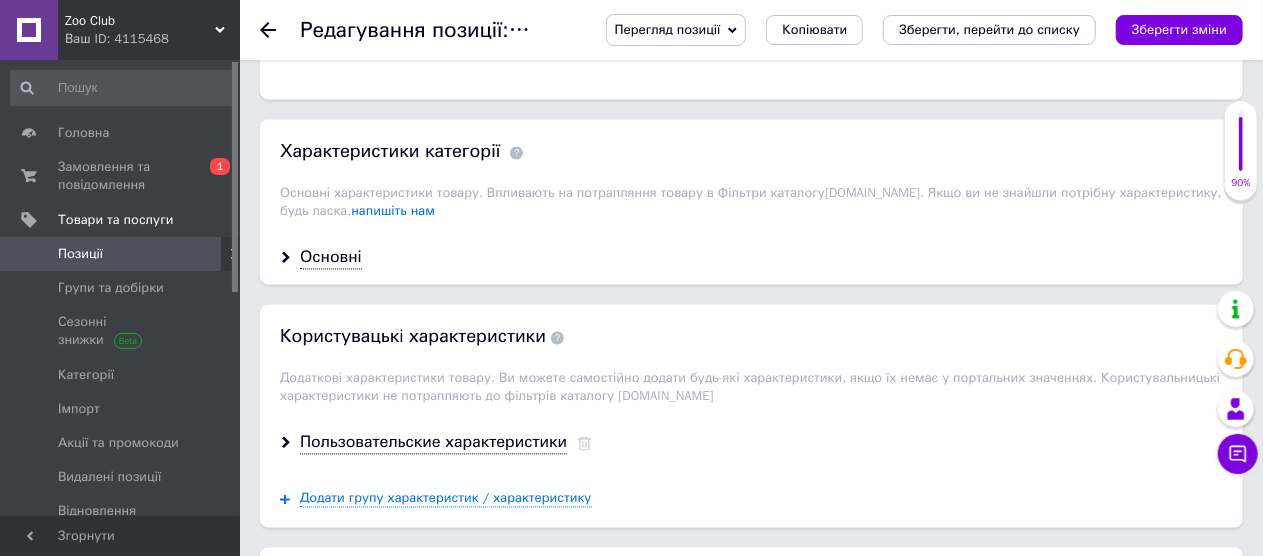 scroll, scrollTop: 1800, scrollLeft: 0, axis: vertical 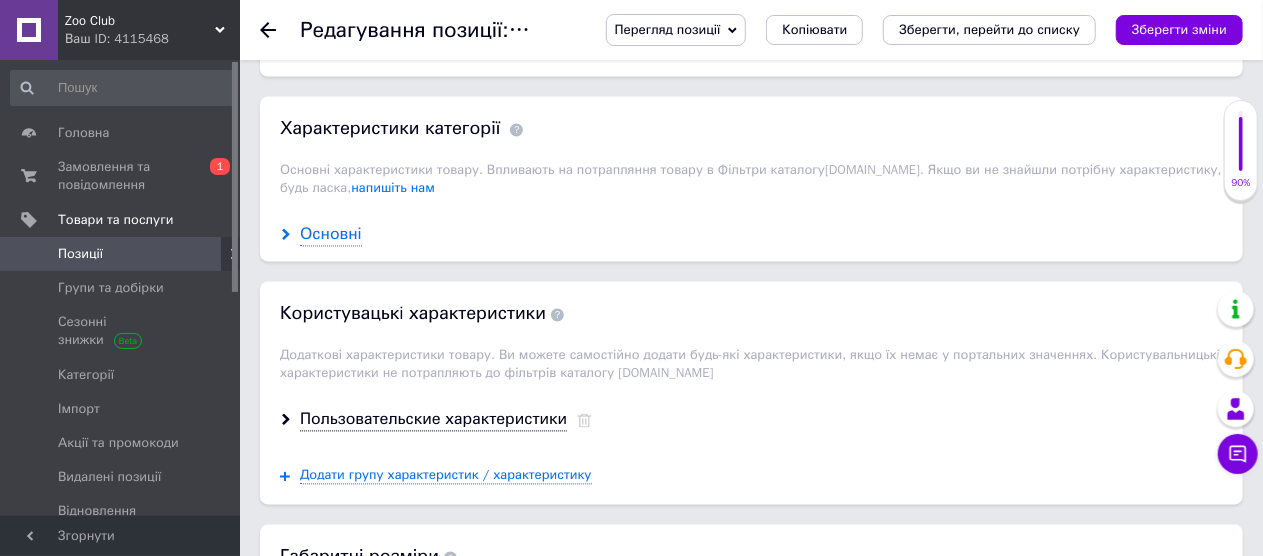 click on "Основні" at bounding box center [331, 235] 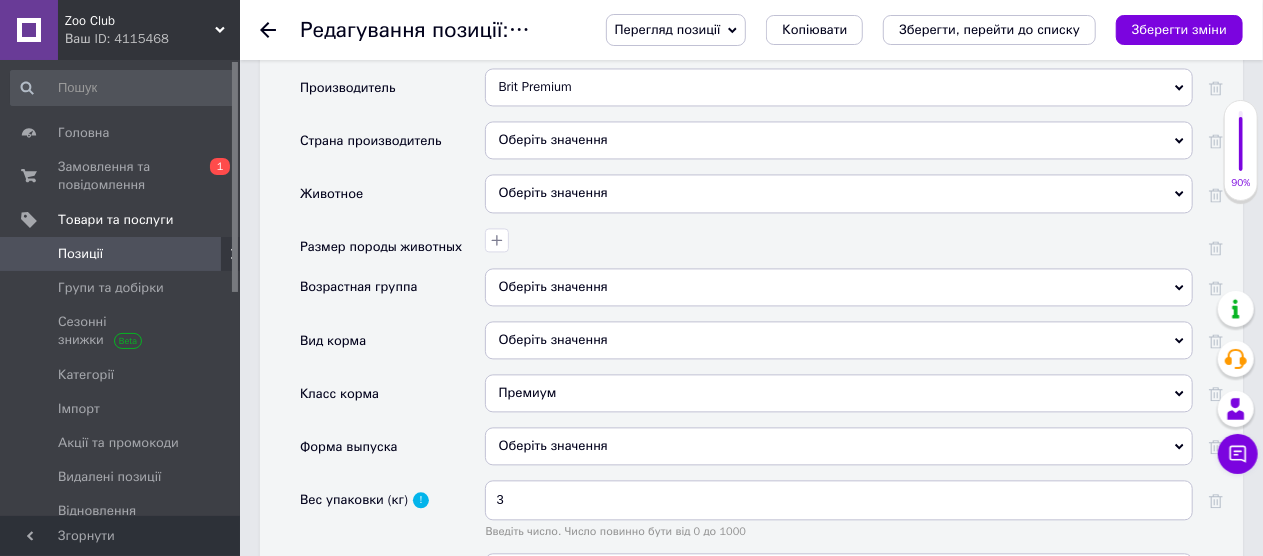 scroll, scrollTop: 2000, scrollLeft: 0, axis: vertical 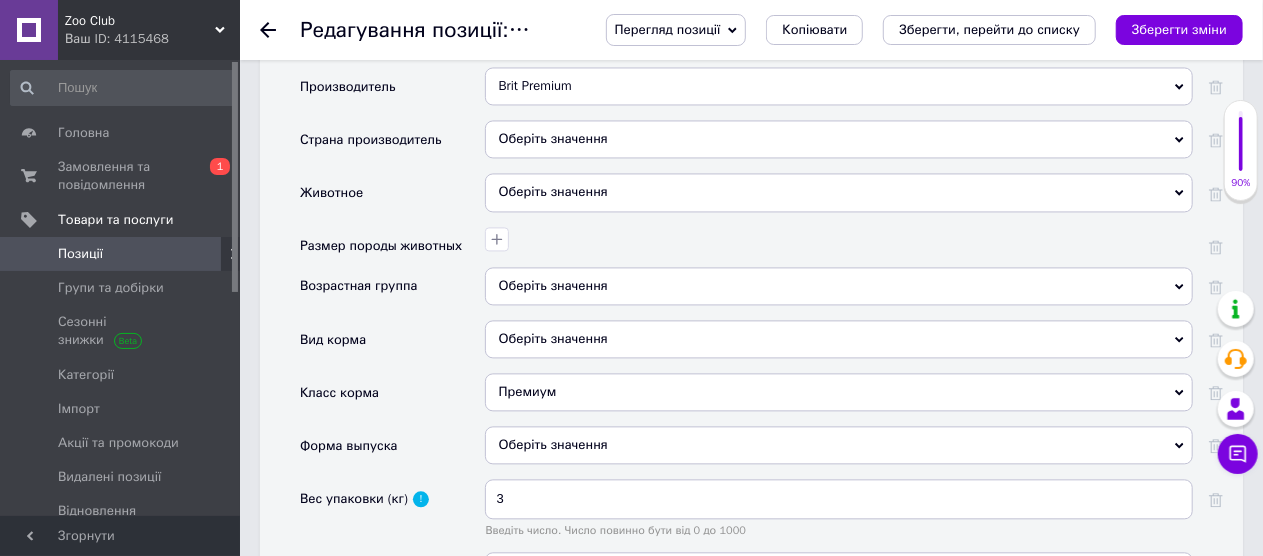 click on "Оберіть значення" at bounding box center [839, 286] 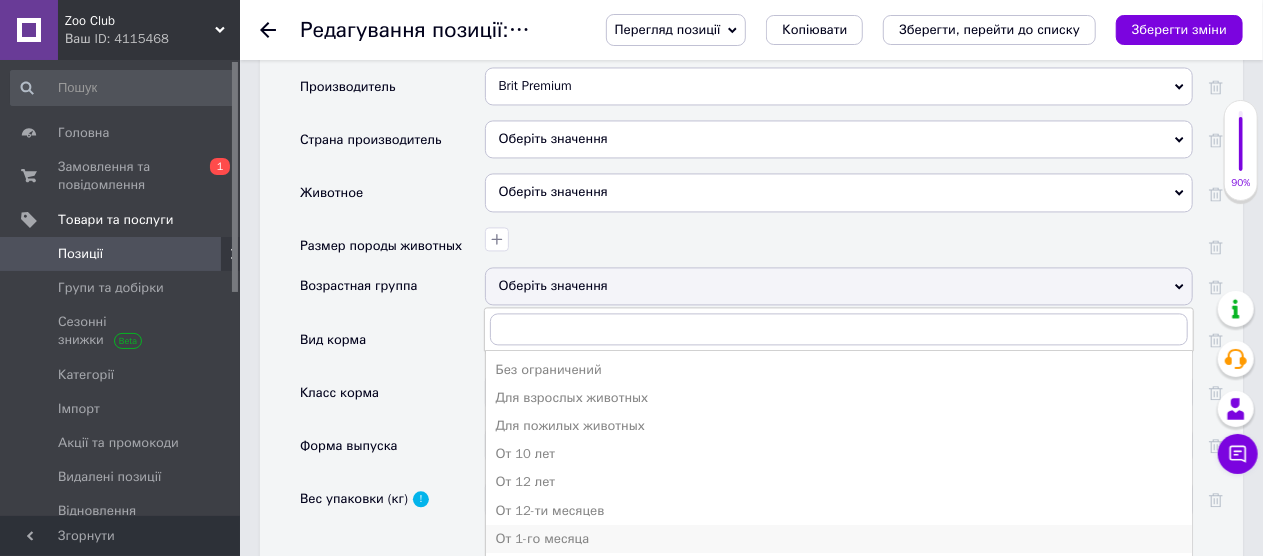 click on "От 1-го месяца" at bounding box center (839, 539) 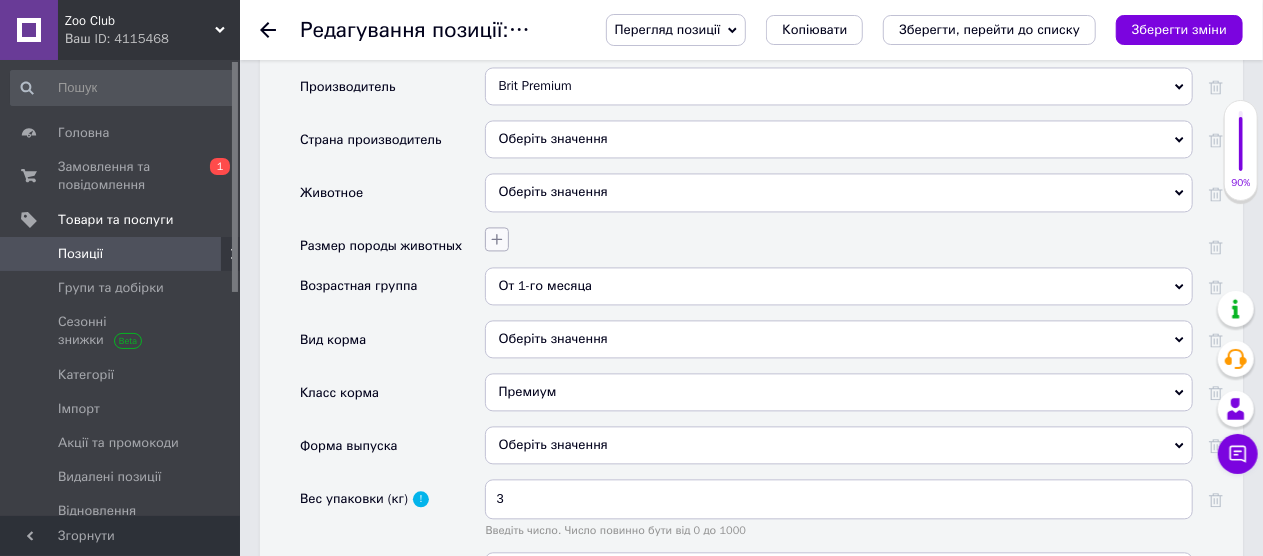 click 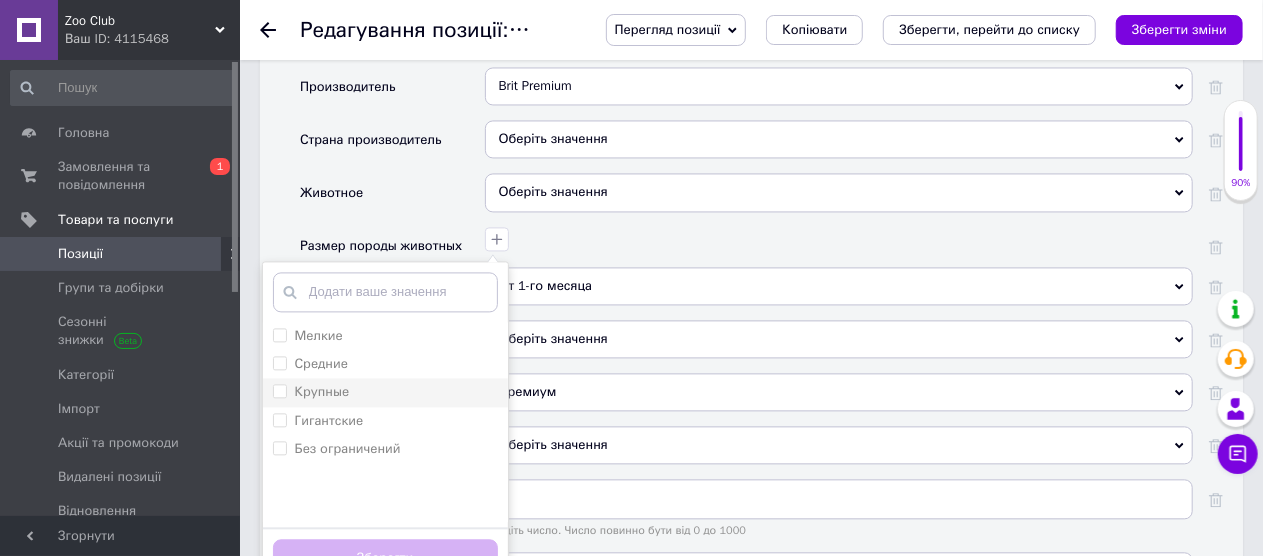 click at bounding box center [280, 391] 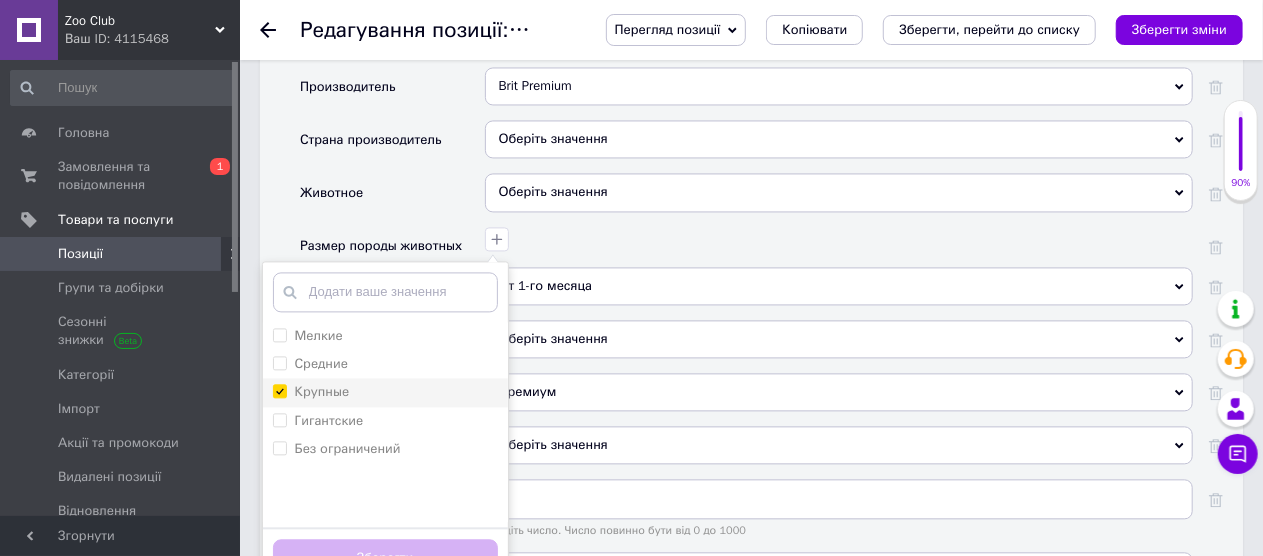 click on "Крупные" at bounding box center (279, 390) 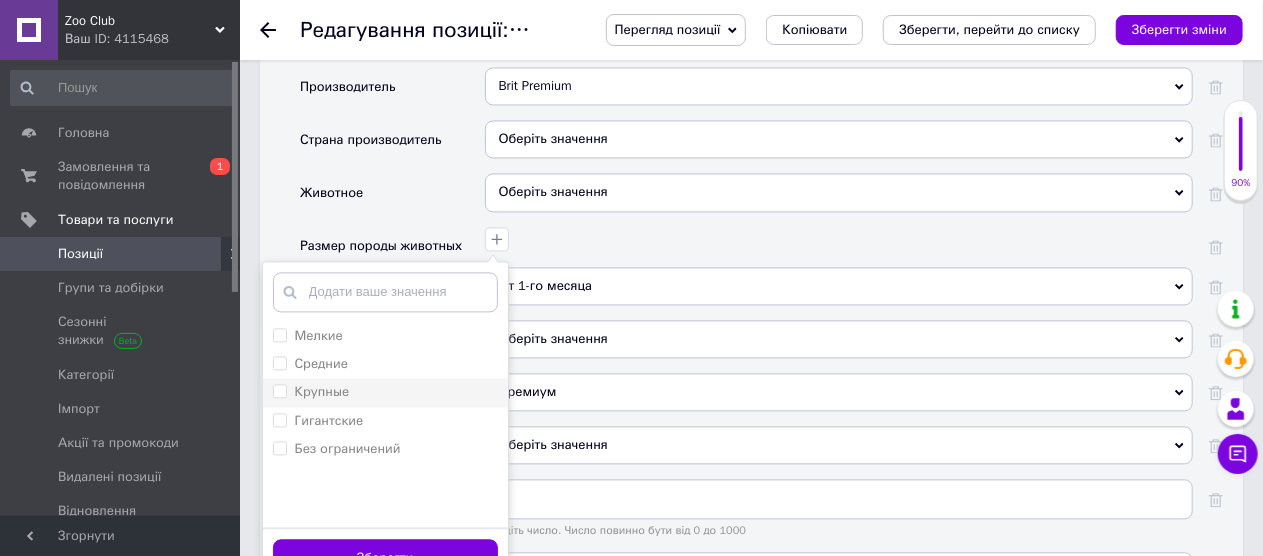 click on "Крупные" at bounding box center [279, 390] 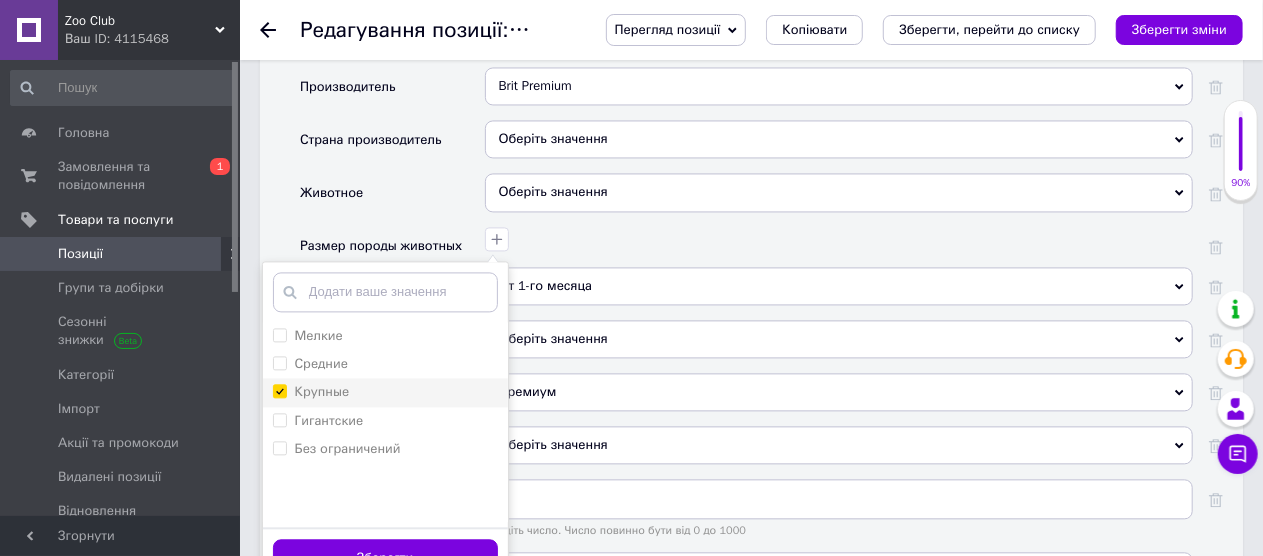 checkbox on "true" 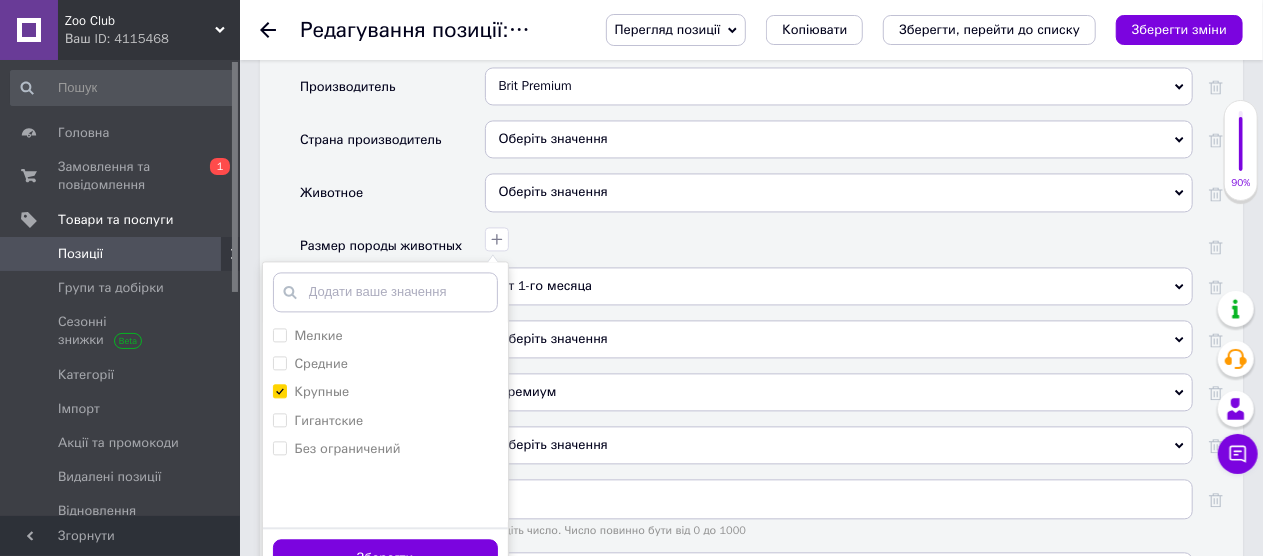 click on "Зберегти" at bounding box center [385, 558] 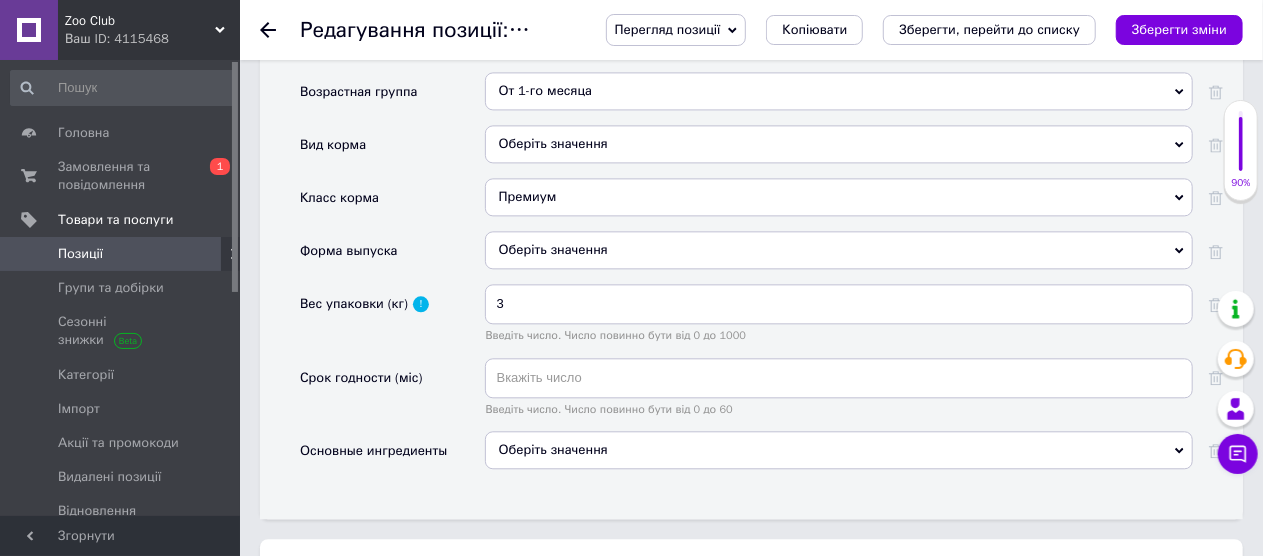 click on "Оберіть значення" at bounding box center [839, 450] 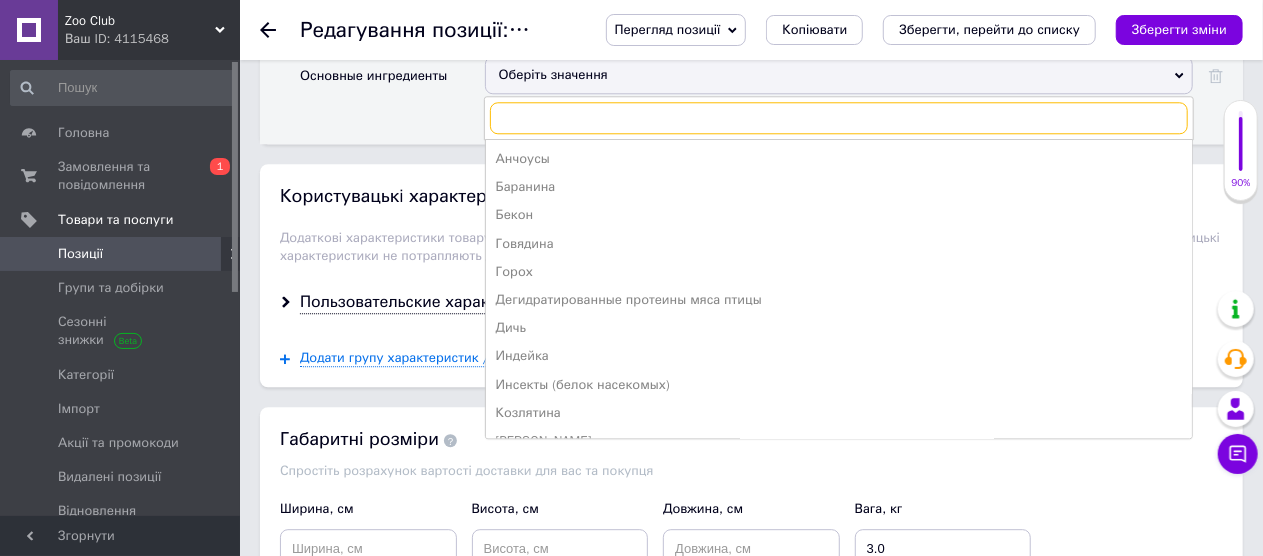 scroll, scrollTop: 2600, scrollLeft: 0, axis: vertical 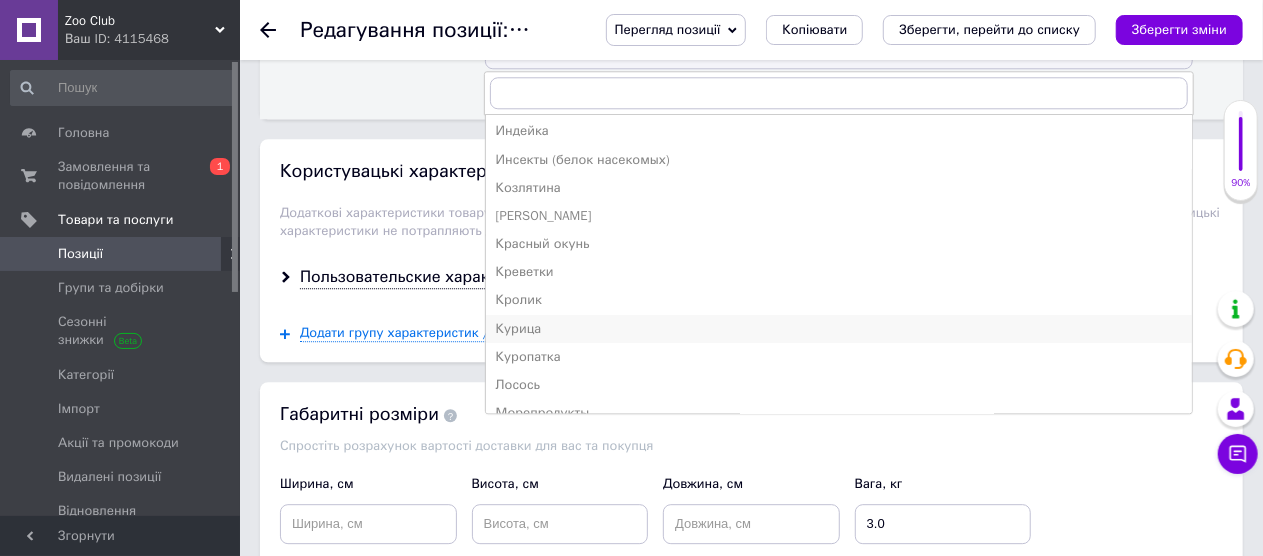 click on "Курица" at bounding box center (839, 329) 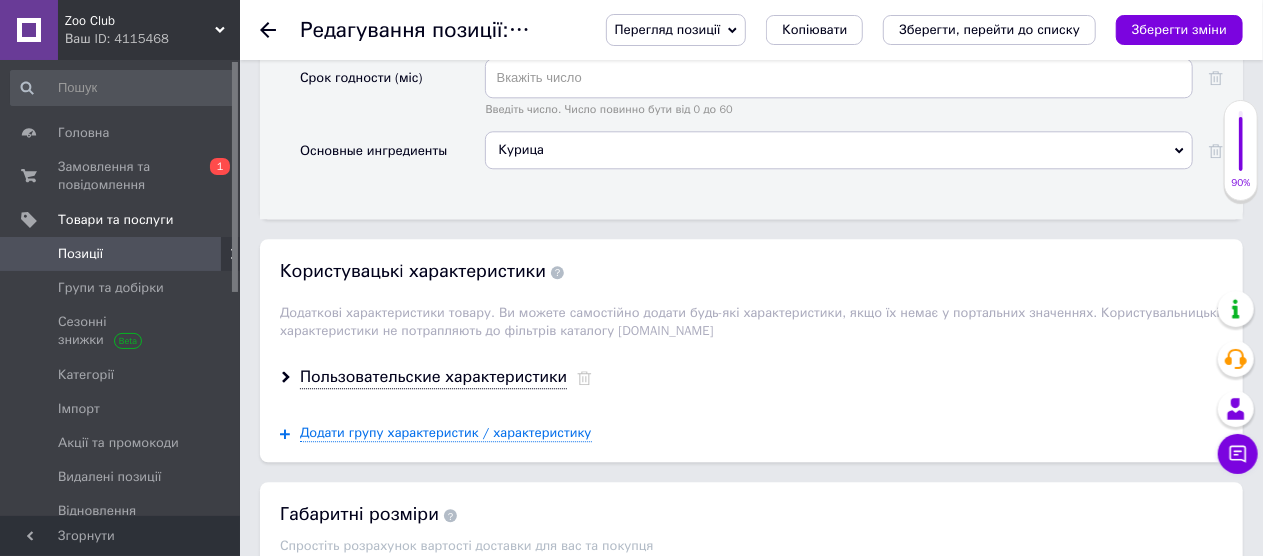 scroll, scrollTop: 2200, scrollLeft: 0, axis: vertical 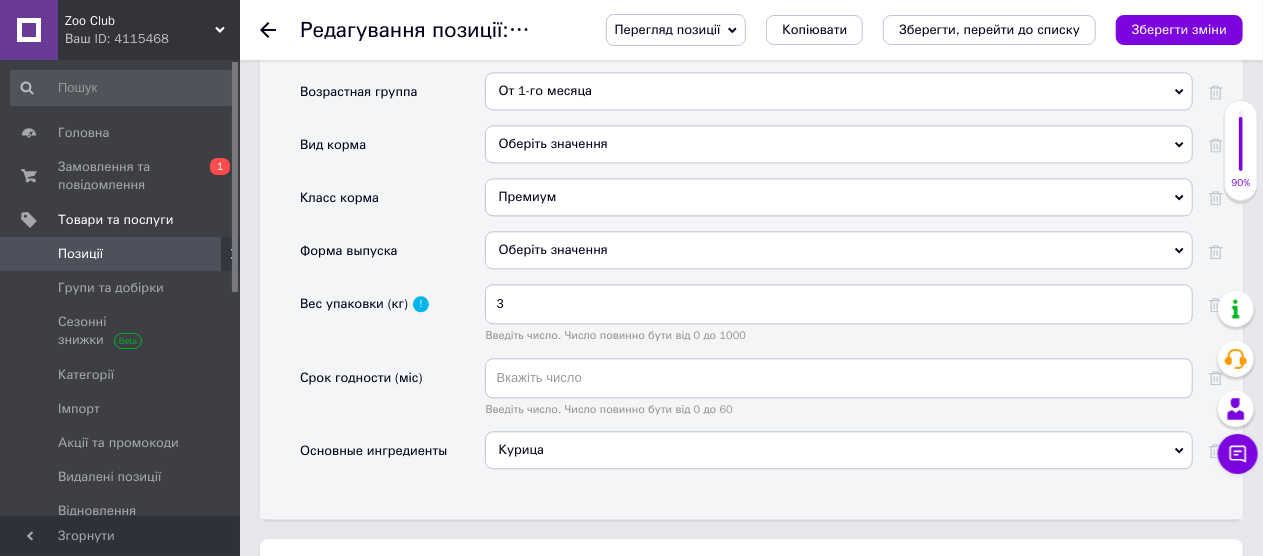 click on "Премиум" at bounding box center [839, 197] 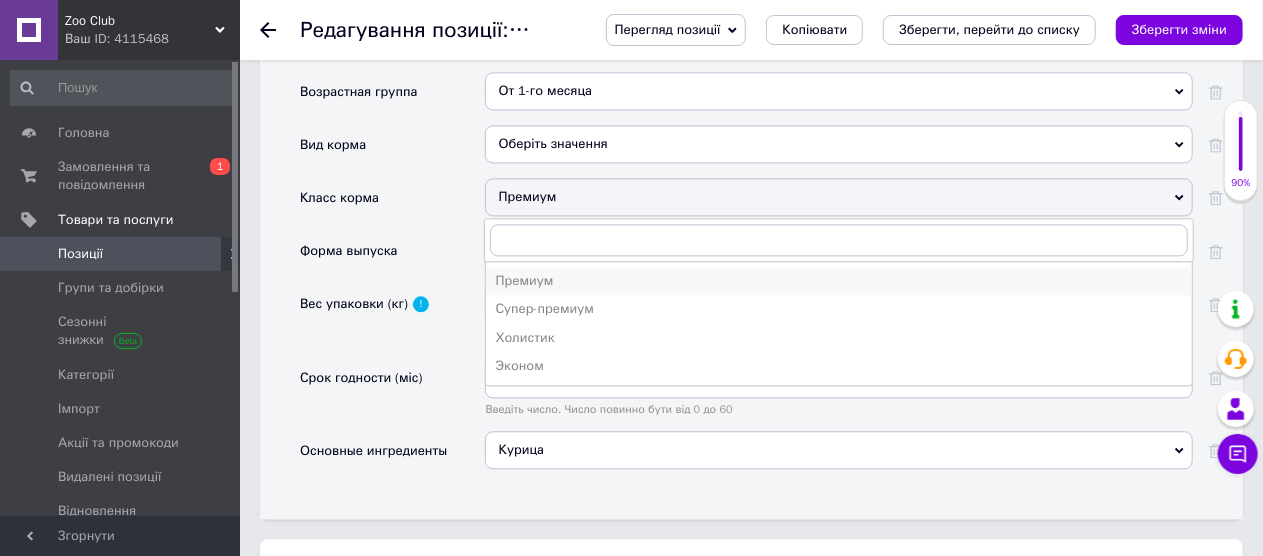 click on "Премиум" at bounding box center [839, 281] 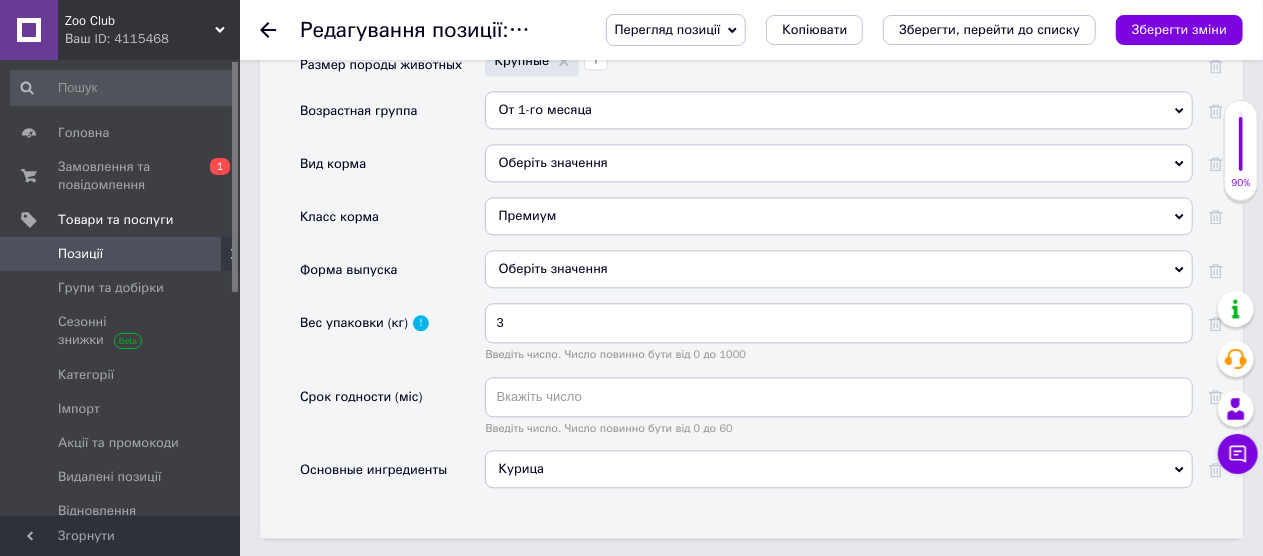 scroll, scrollTop: 2219, scrollLeft: 0, axis: vertical 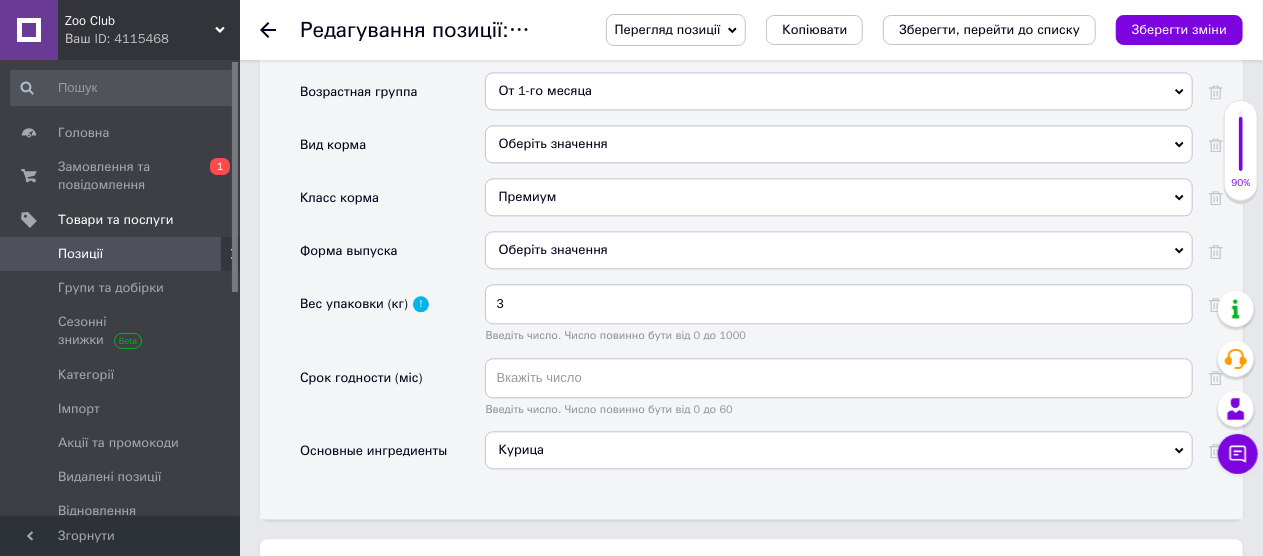 click on "Оберіть значення" at bounding box center (839, 250) 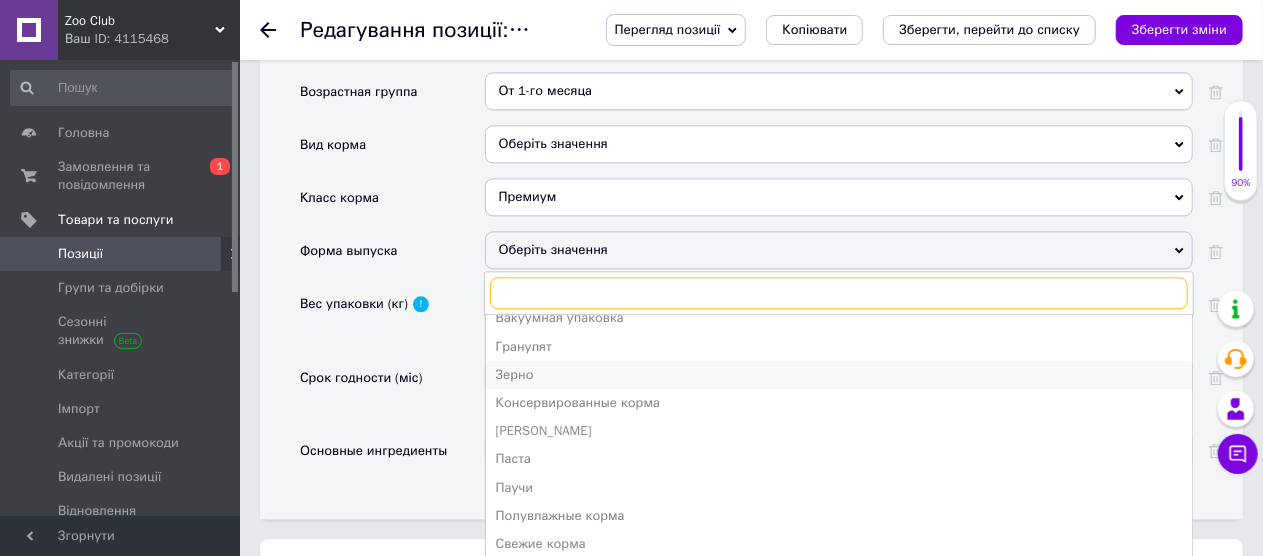 scroll, scrollTop: 21, scrollLeft: 0, axis: vertical 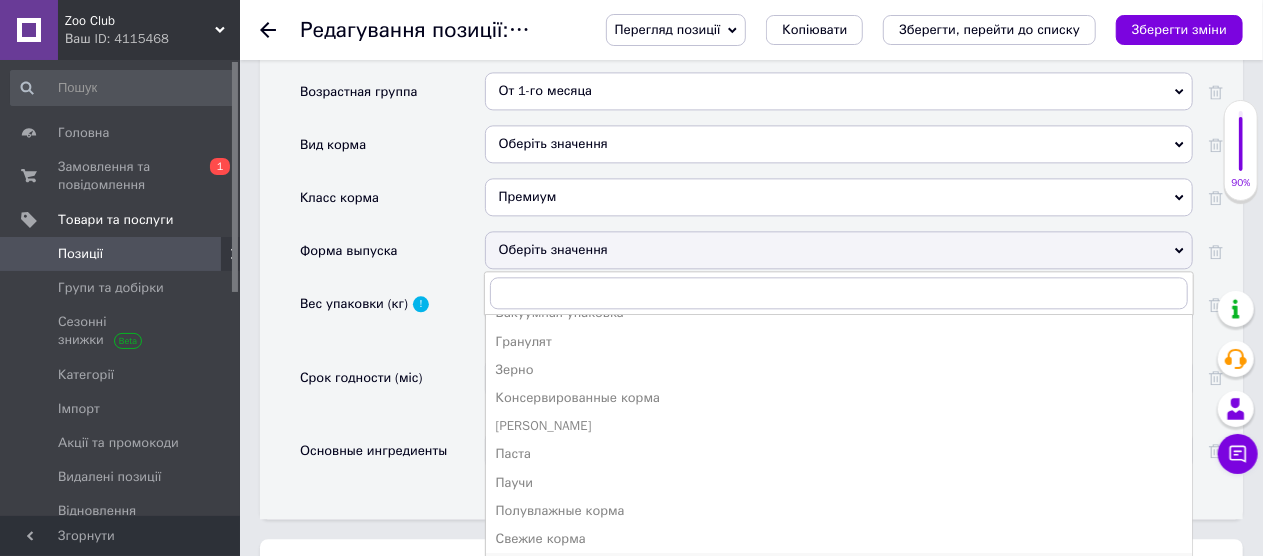 click on "Сухие к[DEMOGRAPHIC_DATA]" at bounding box center [839, 567] 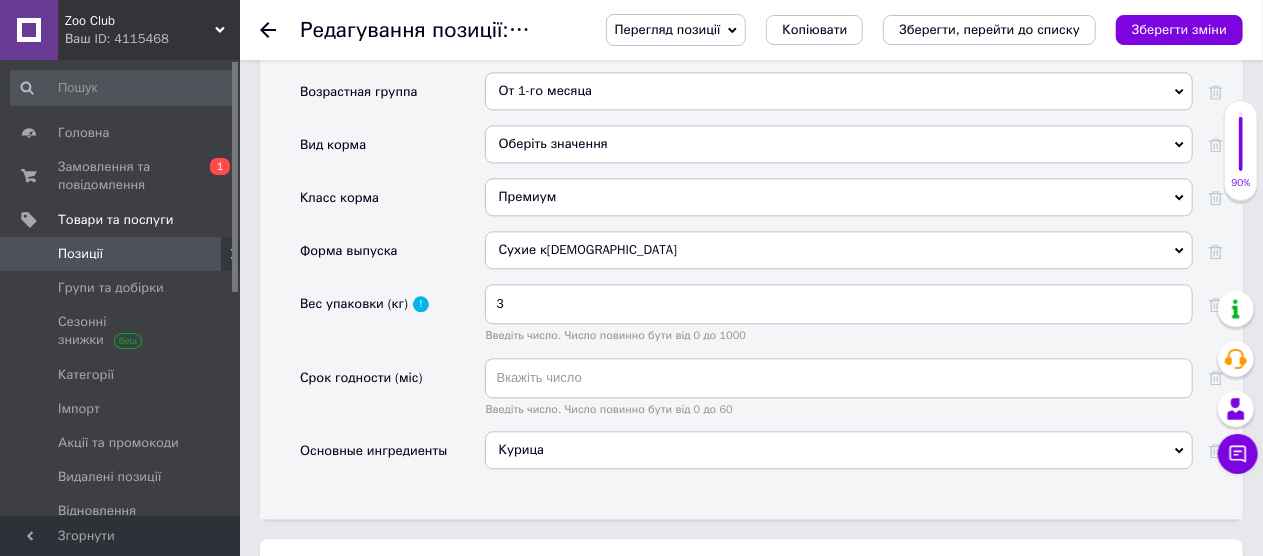 click on "Оберіть значення" at bounding box center (839, 144) 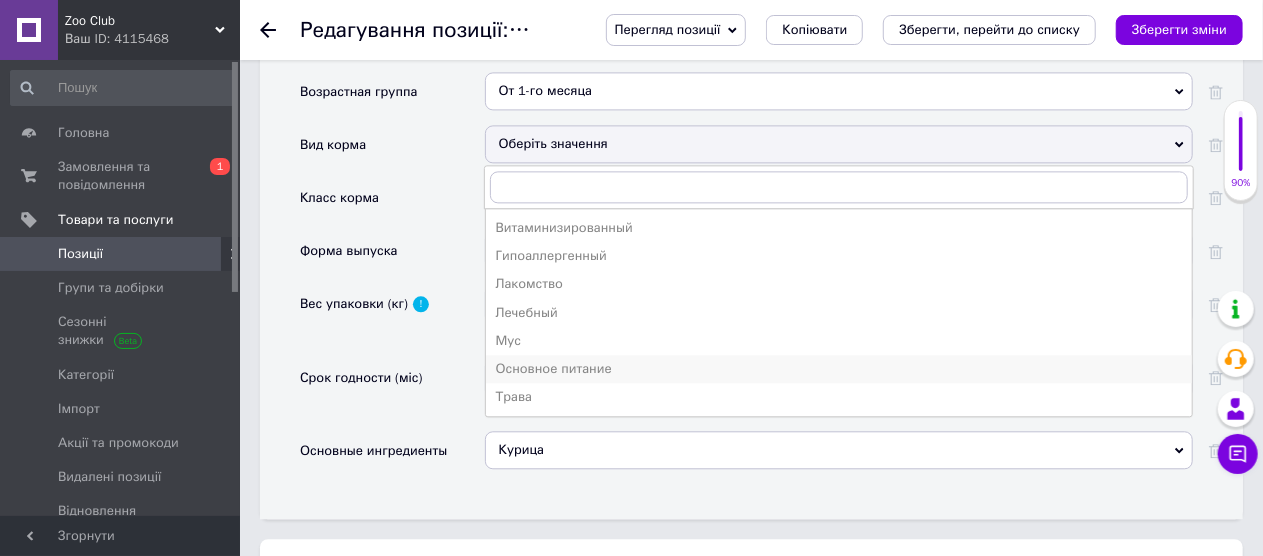 click on "Основное питание" at bounding box center (839, 369) 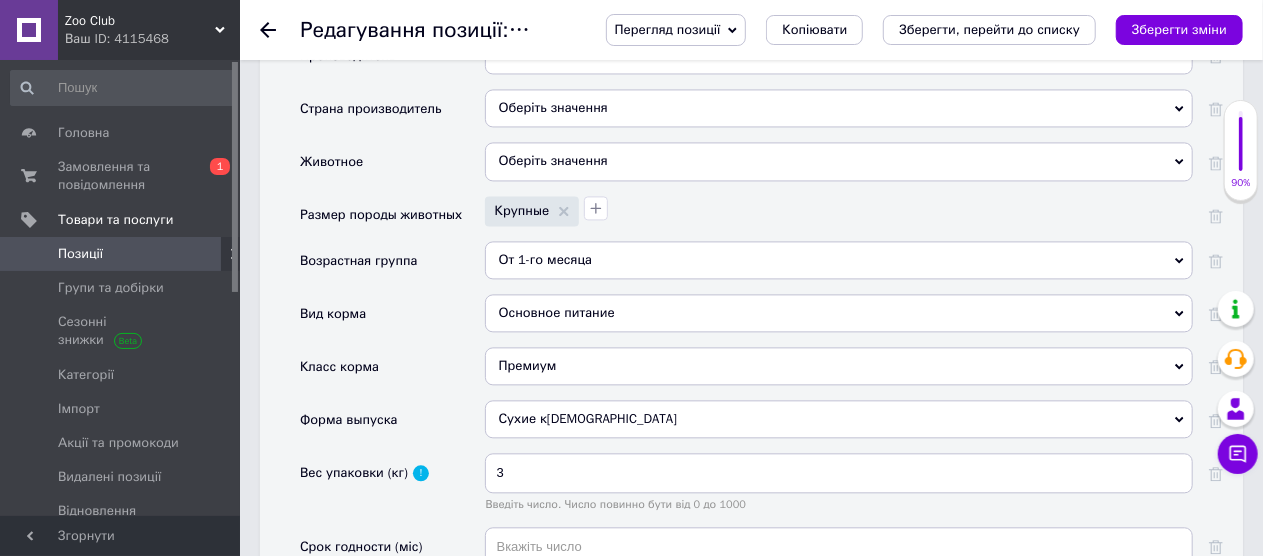 scroll, scrollTop: 2019, scrollLeft: 0, axis: vertical 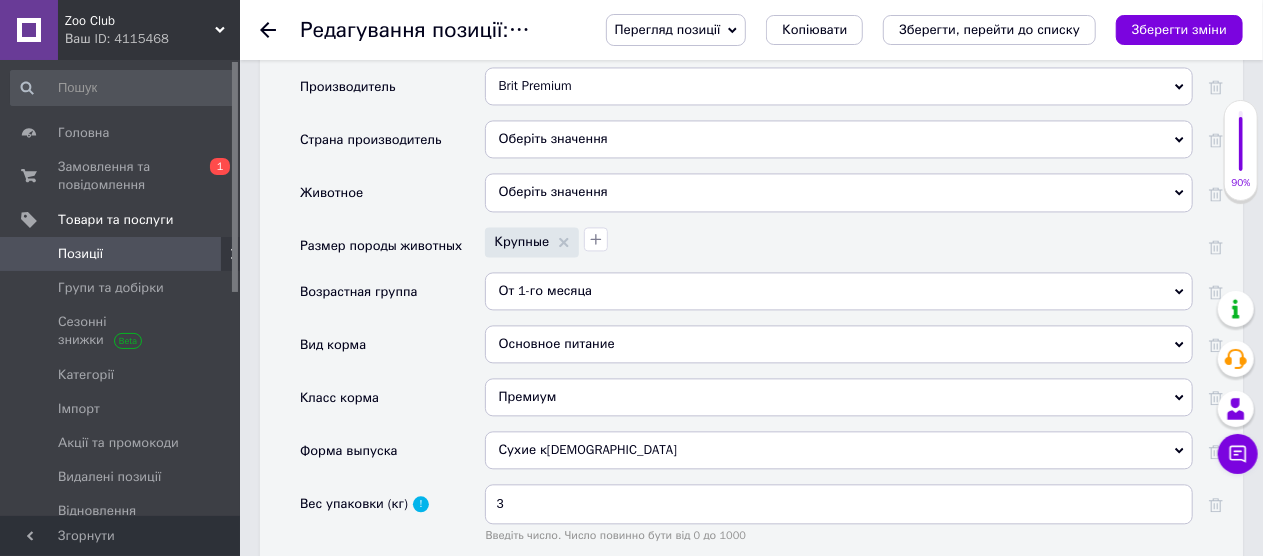 click on "Оберіть значення" at bounding box center [839, 192] 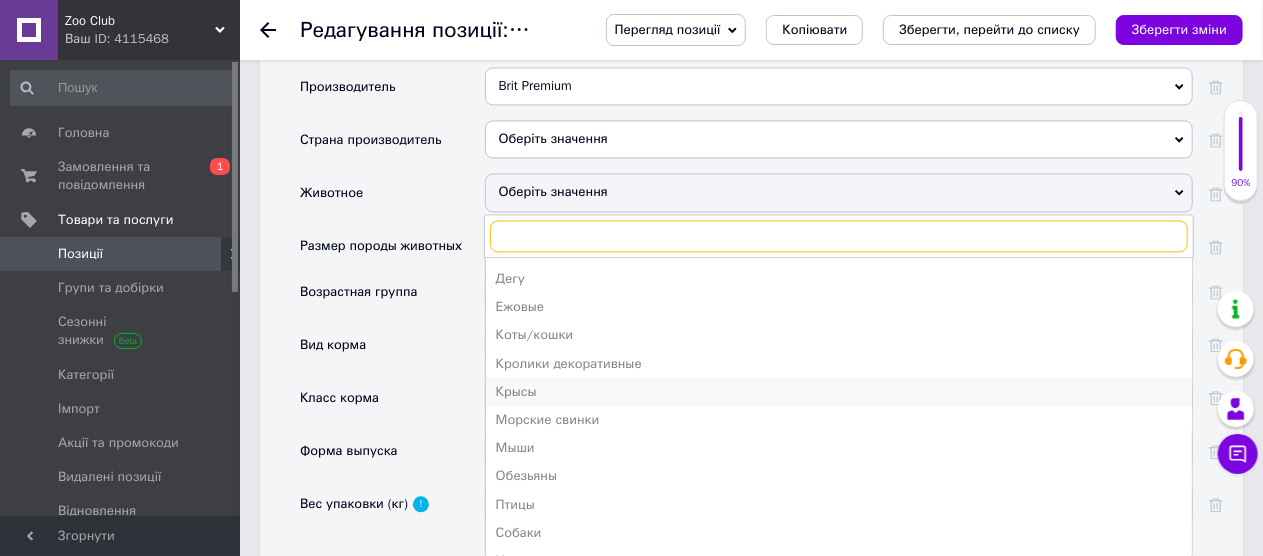 scroll, scrollTop: 162, scrollLeft: 0, axis: vertical 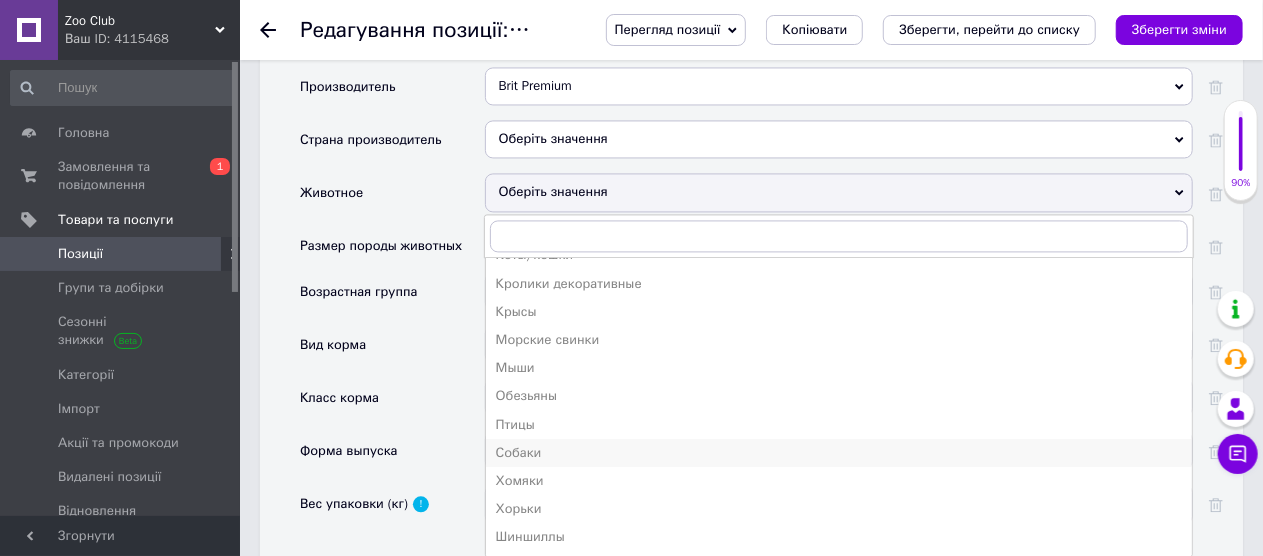 click on "Собаки" at bounding box center [839, 453] 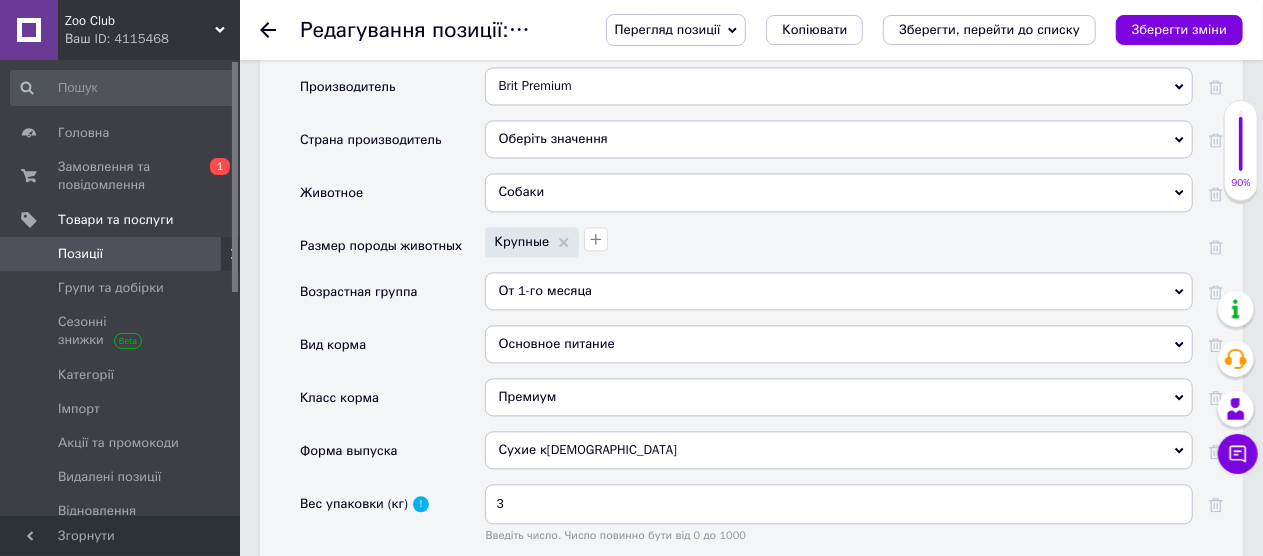 click on "Оберіть значення" at bounding box center (839, 139) 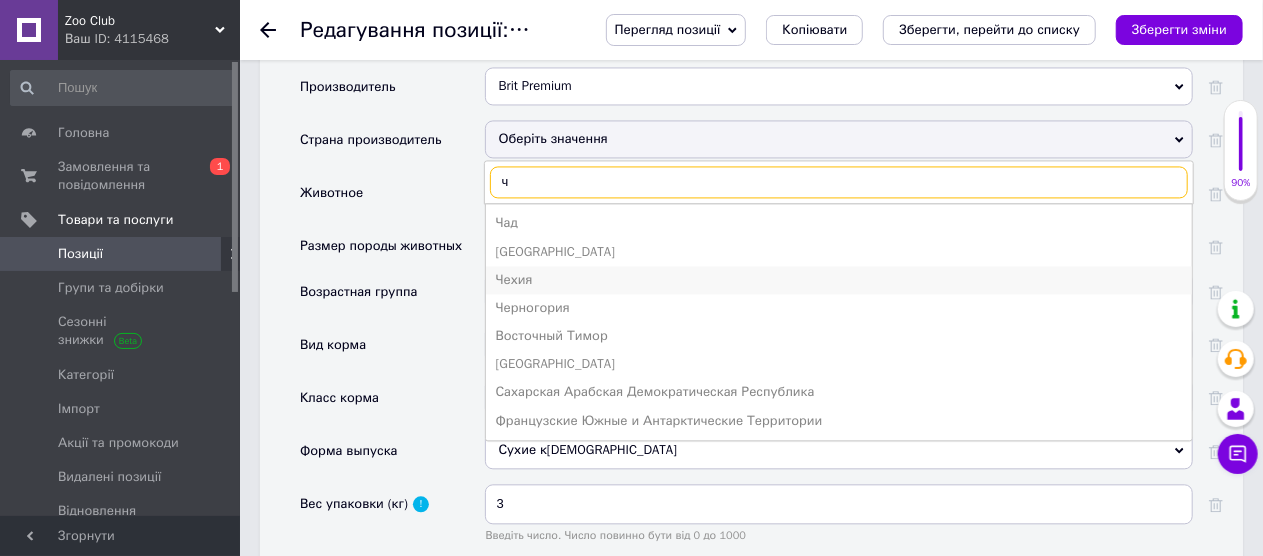 type on "ч" 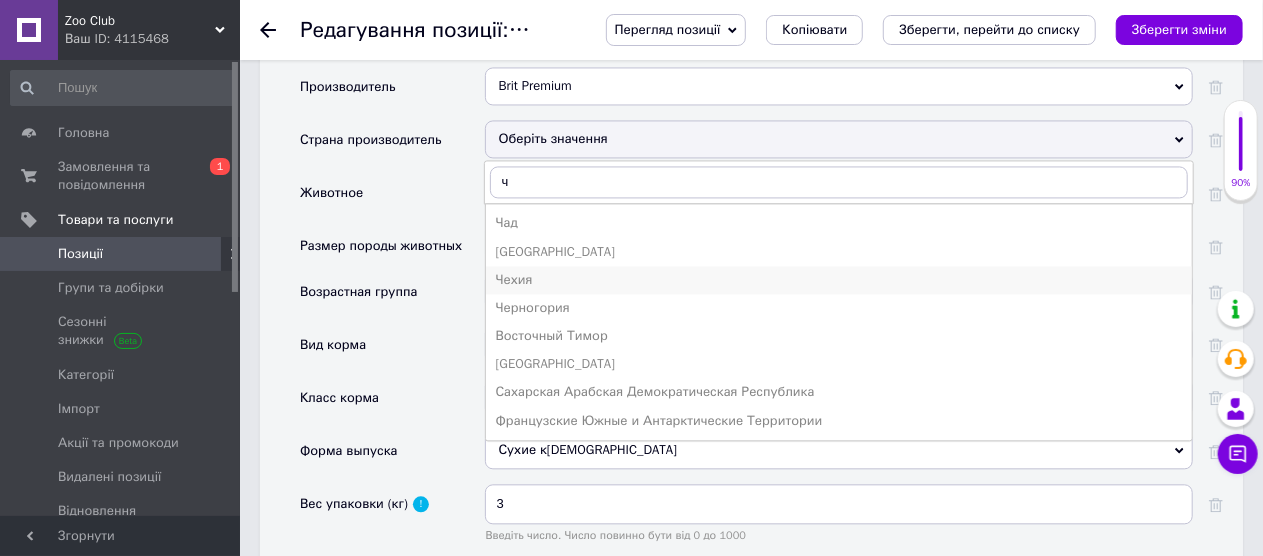 click on "Чехия" at bounding box center [839, 280] 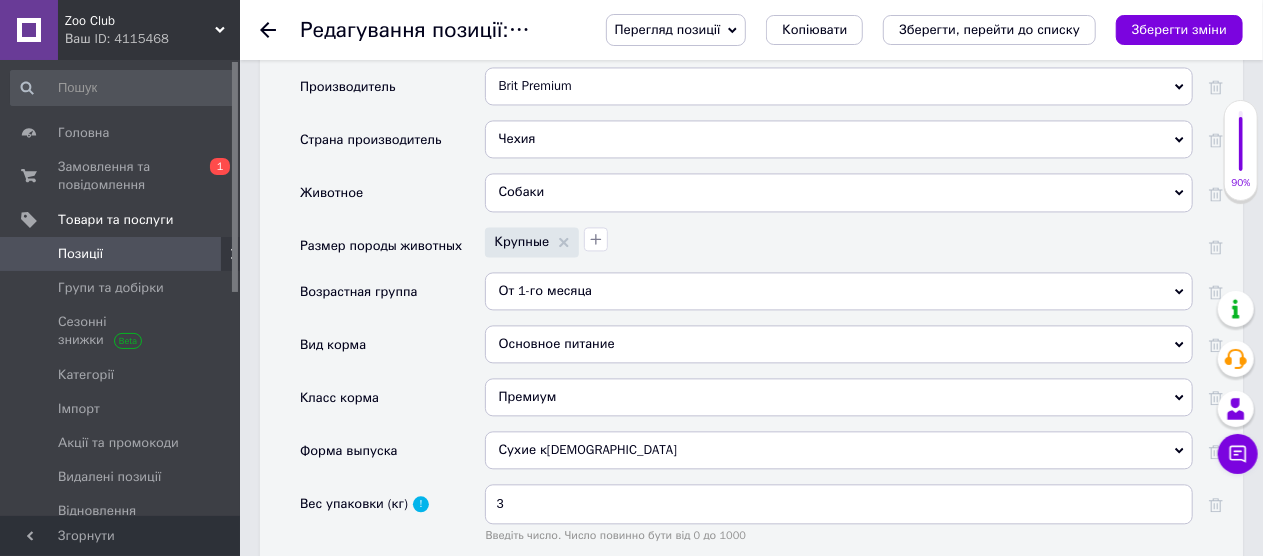 scroll, scrollTop: 1919, scrollLeft: 0, axis: vertical 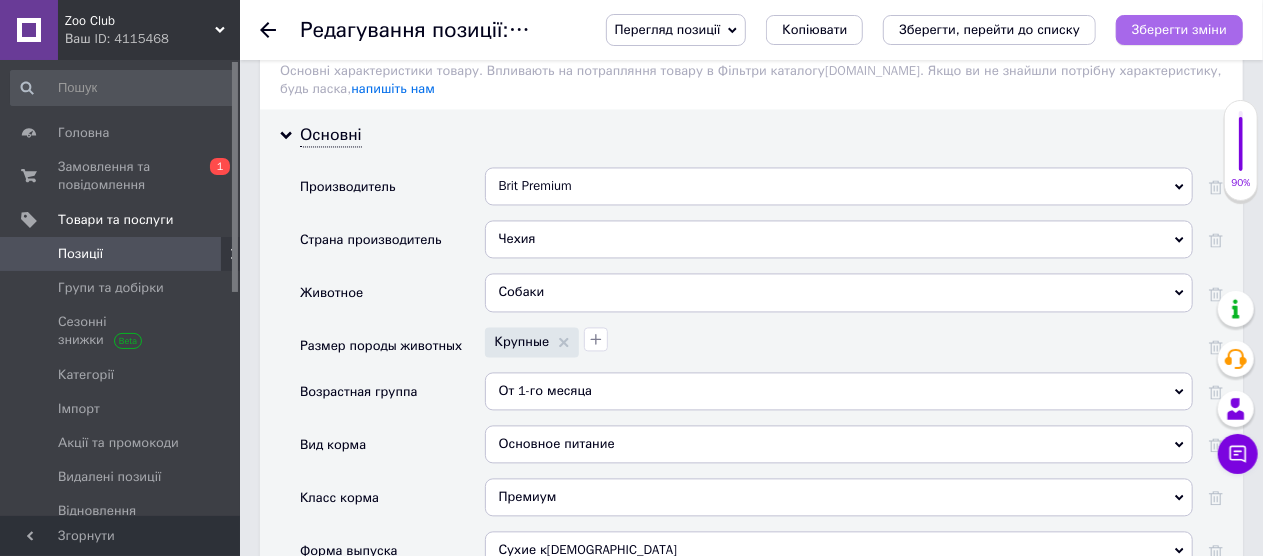 click on "Зберегти зміни" at bounding box center [1179, 29] 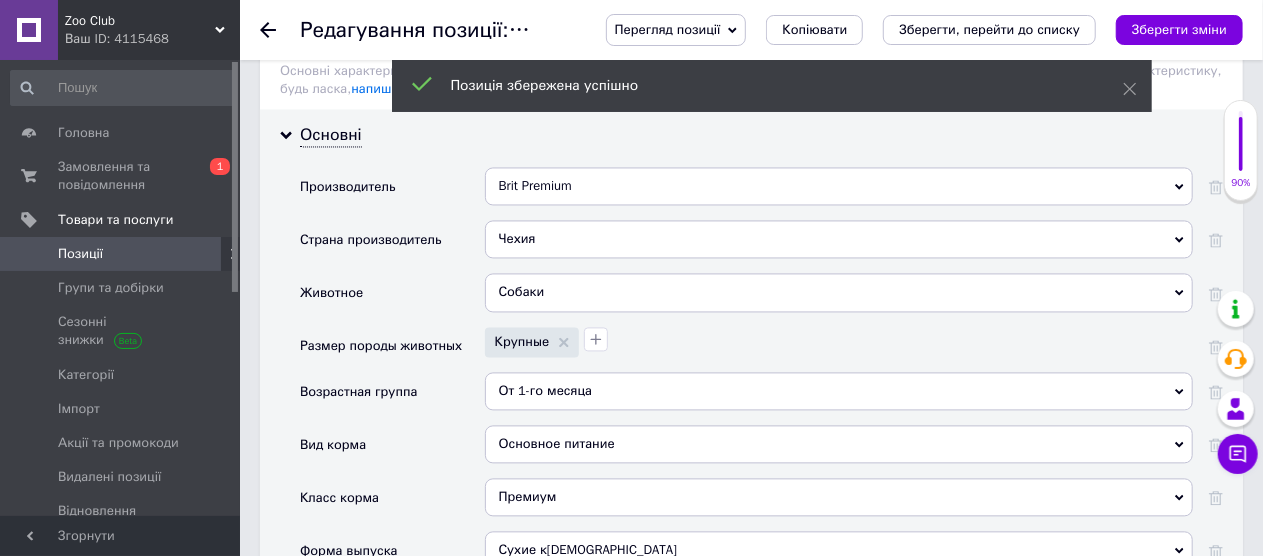 click 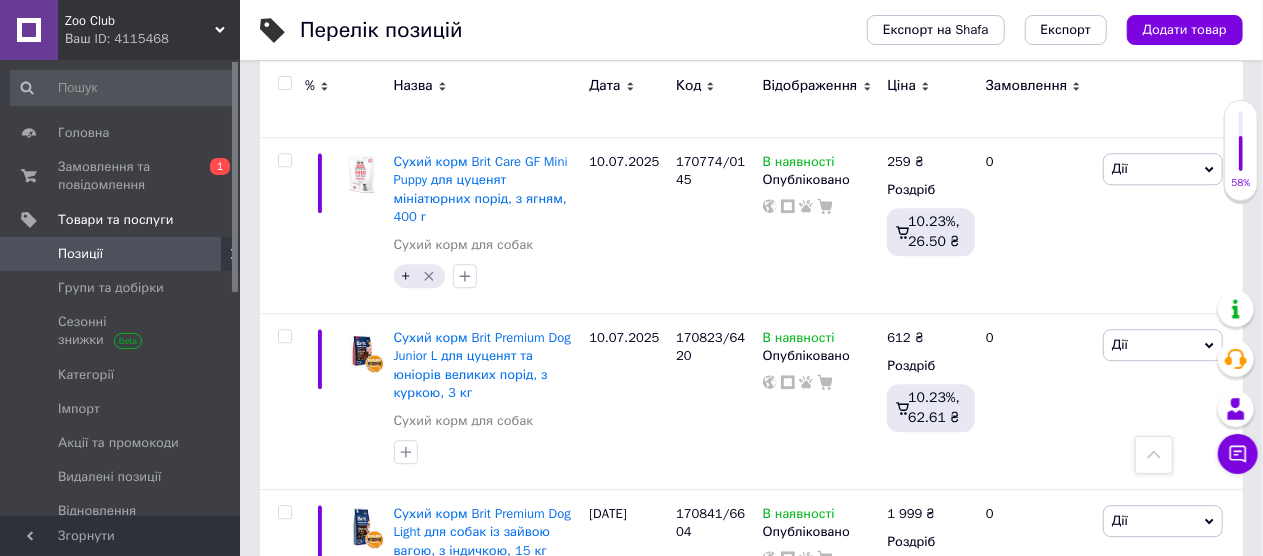 scroll, scrollTop: 2582, scrollLeft: 0, axis: vertical 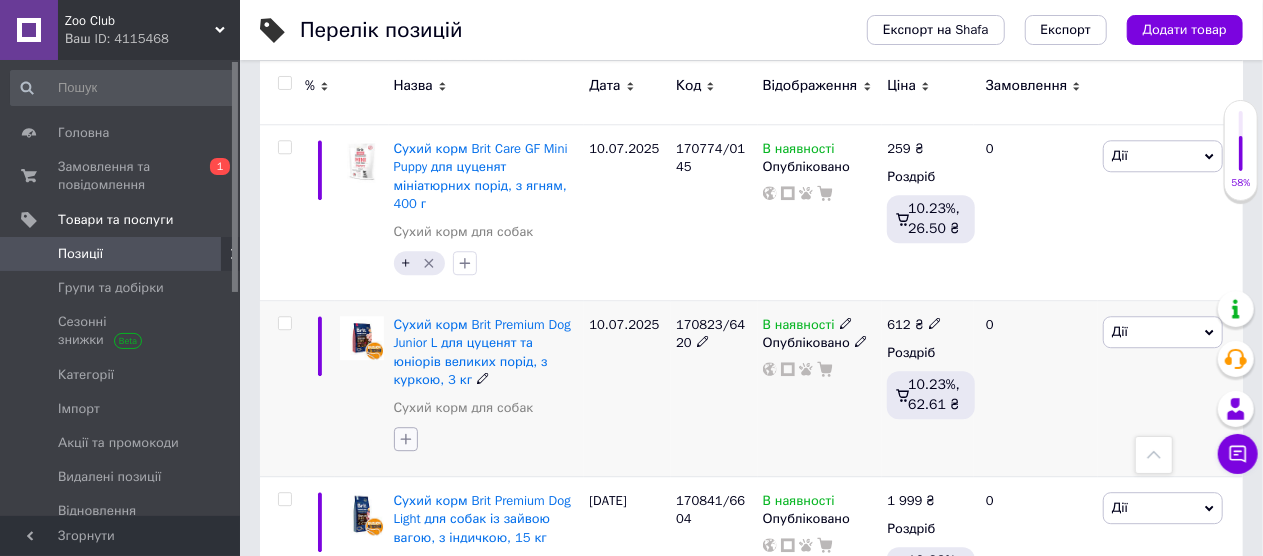 click 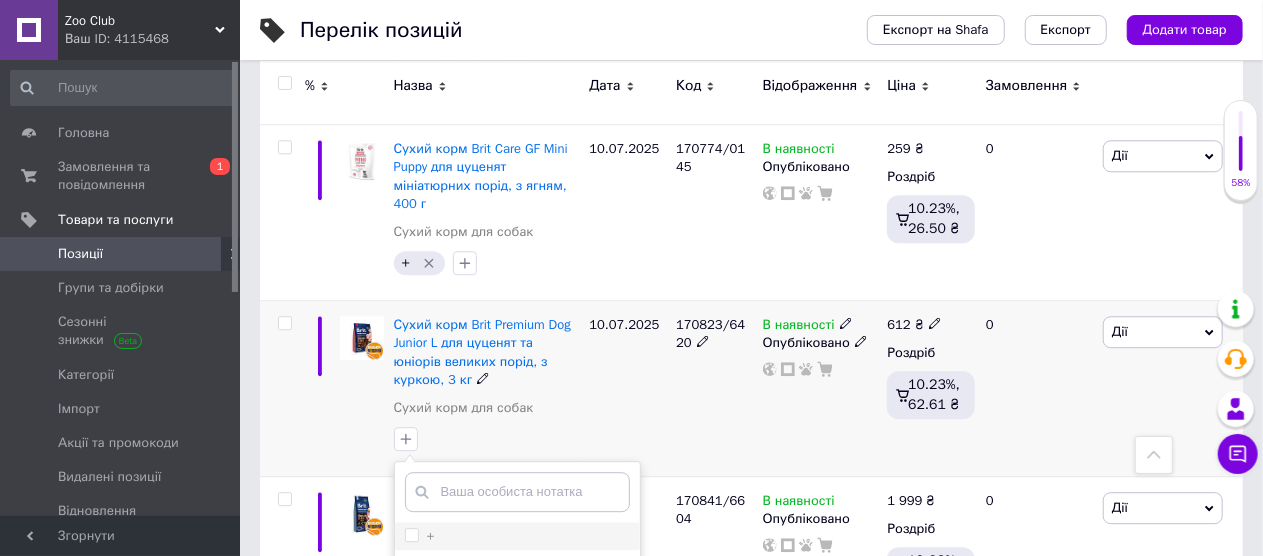 click on "+" at bounding box center (411, 534) 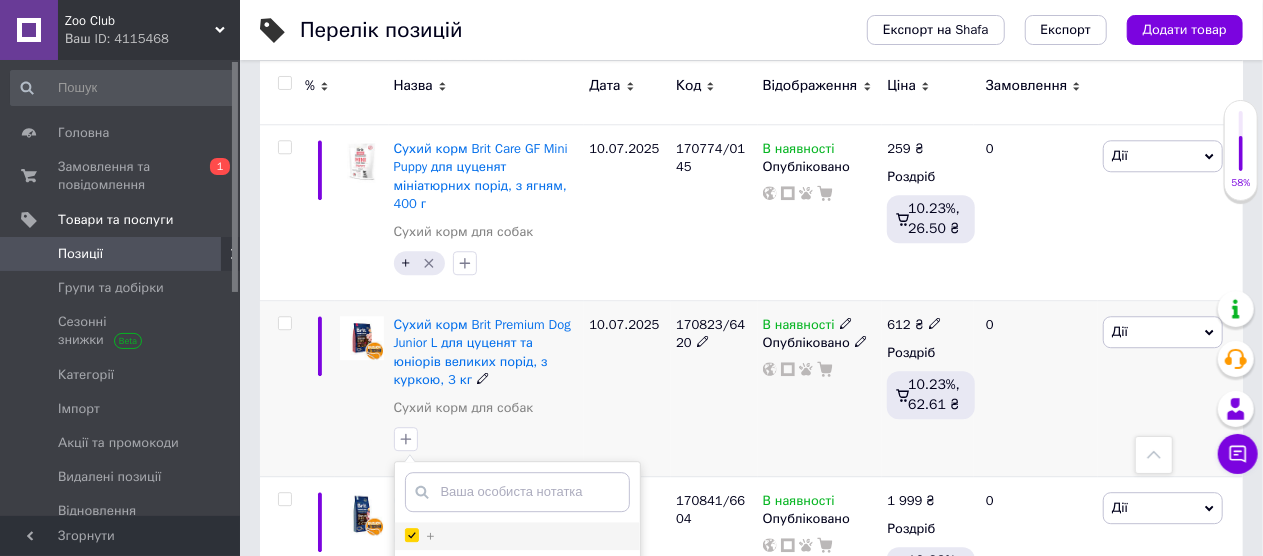 checkbox on "true" 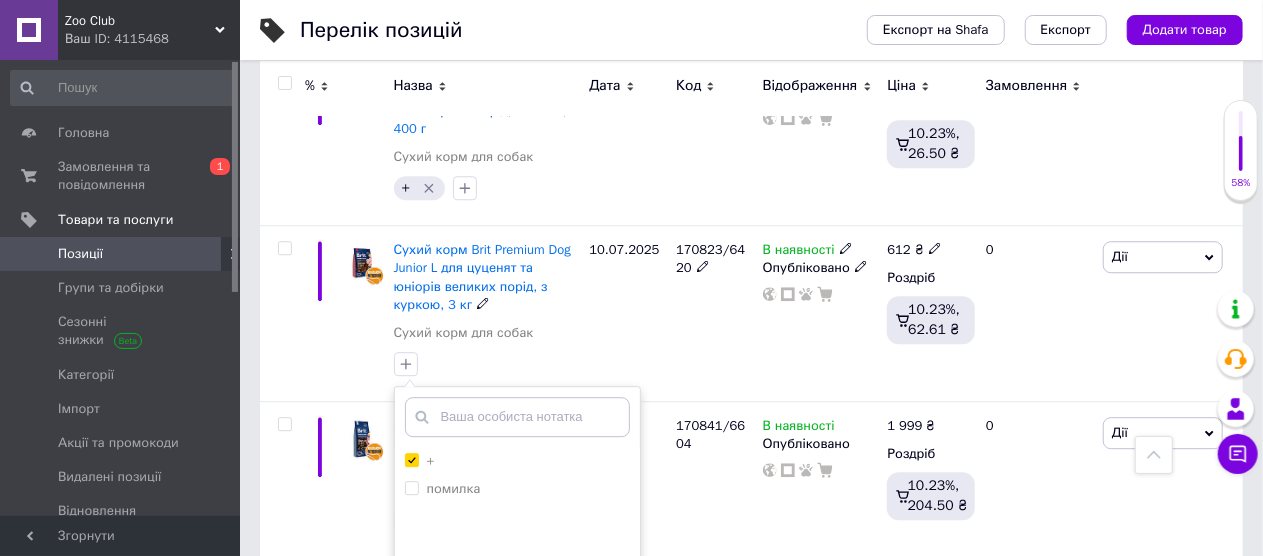 scroll, scrollTop: 2782, scrollLeft: 0, axis: vertical 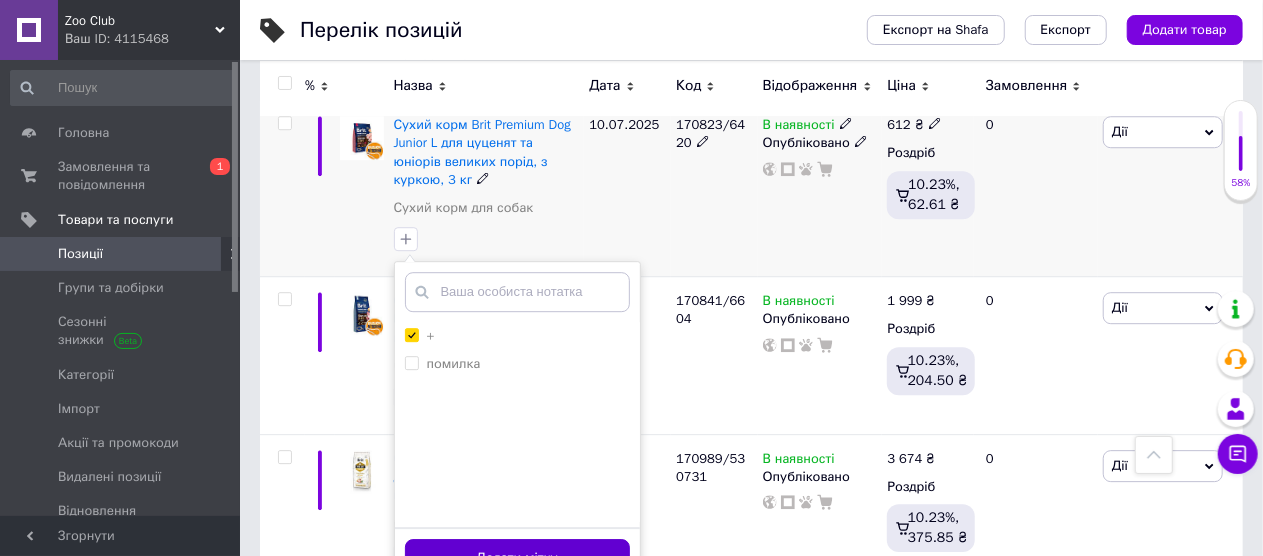 click on "Додати мітку" at bounding box center [517, 558] 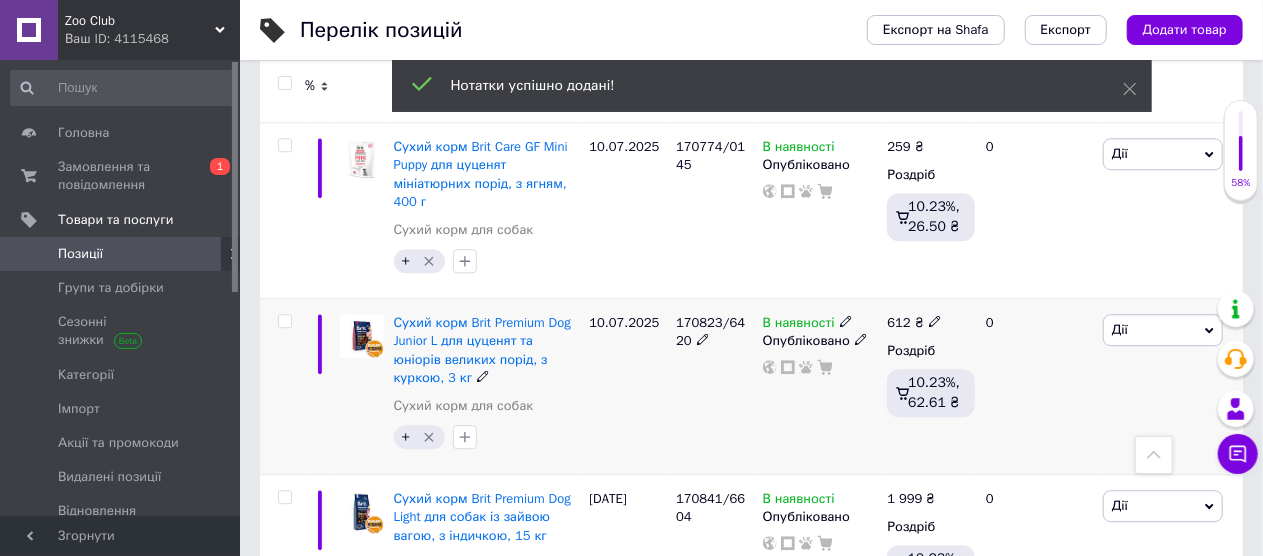 scroll, scrollTop: 2582, scrollLeft: 0, axis: vertical 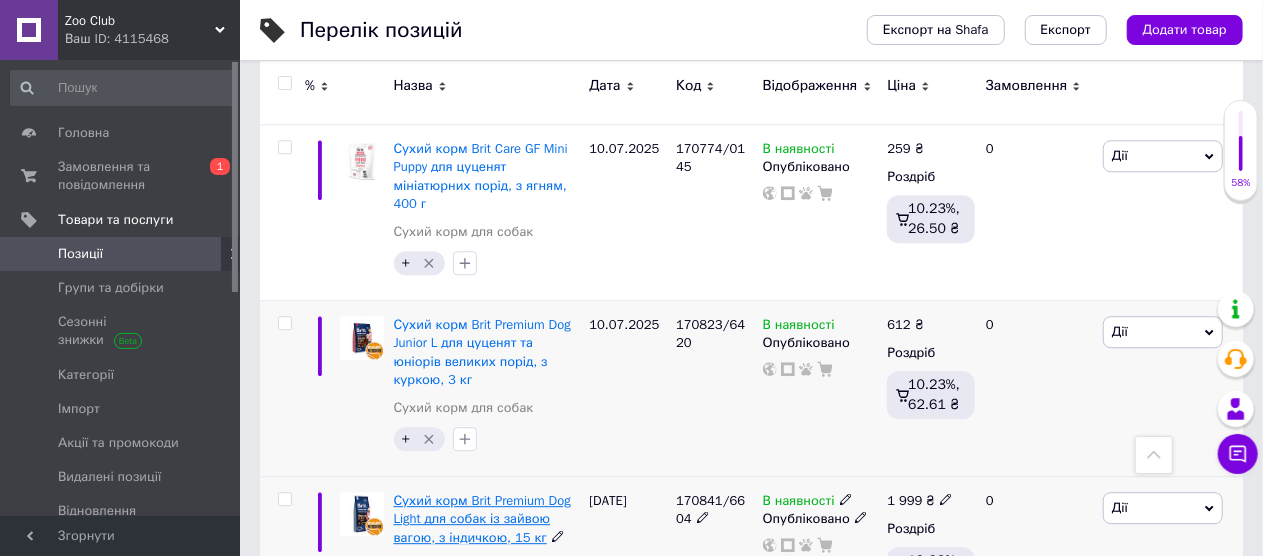 click on "Сухий корм Brit Premium Dog Light для собак із зайвою вагою, з індичкою, 15 кг" at bounding box center (482, 518) 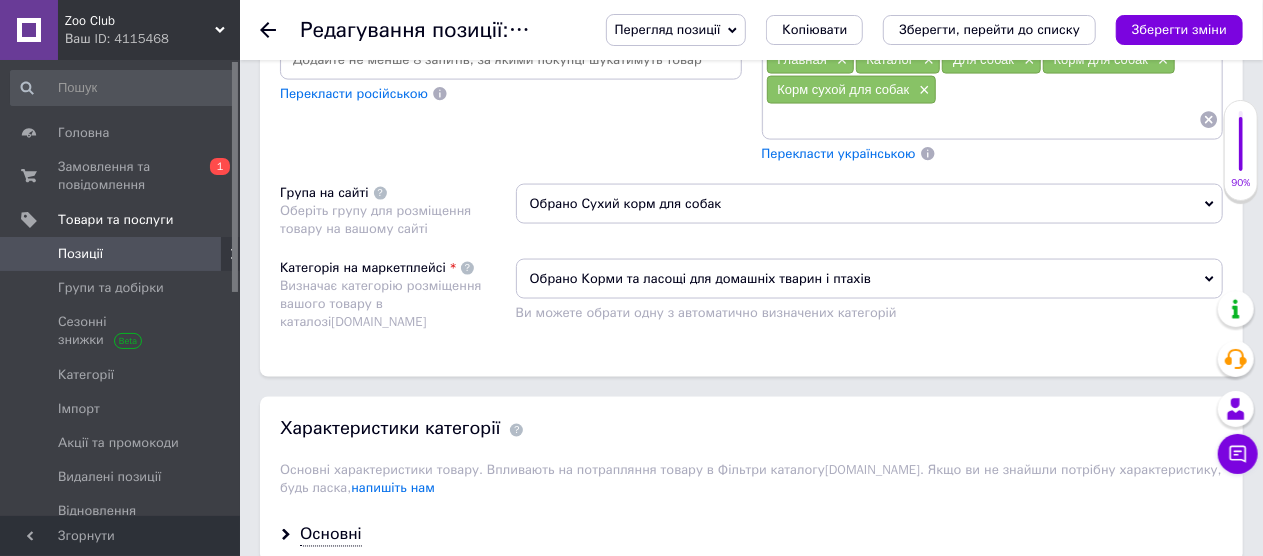 scroll, scrollTop: 1700, scrollLeft: 0, axis: vertical 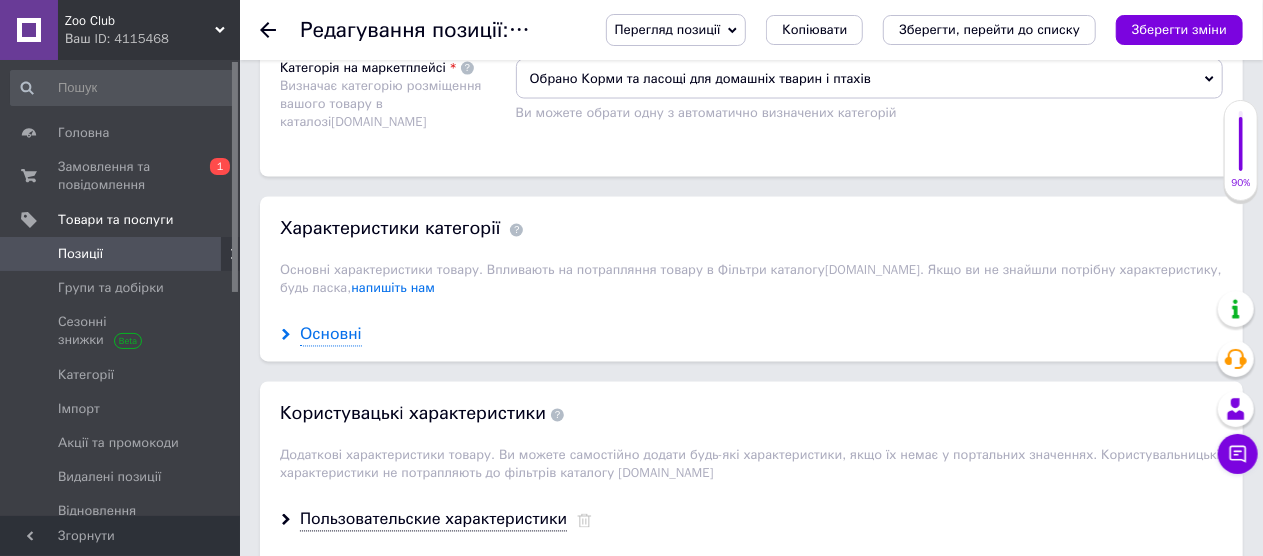 click on "Основні" at bounding box center (331, 335) 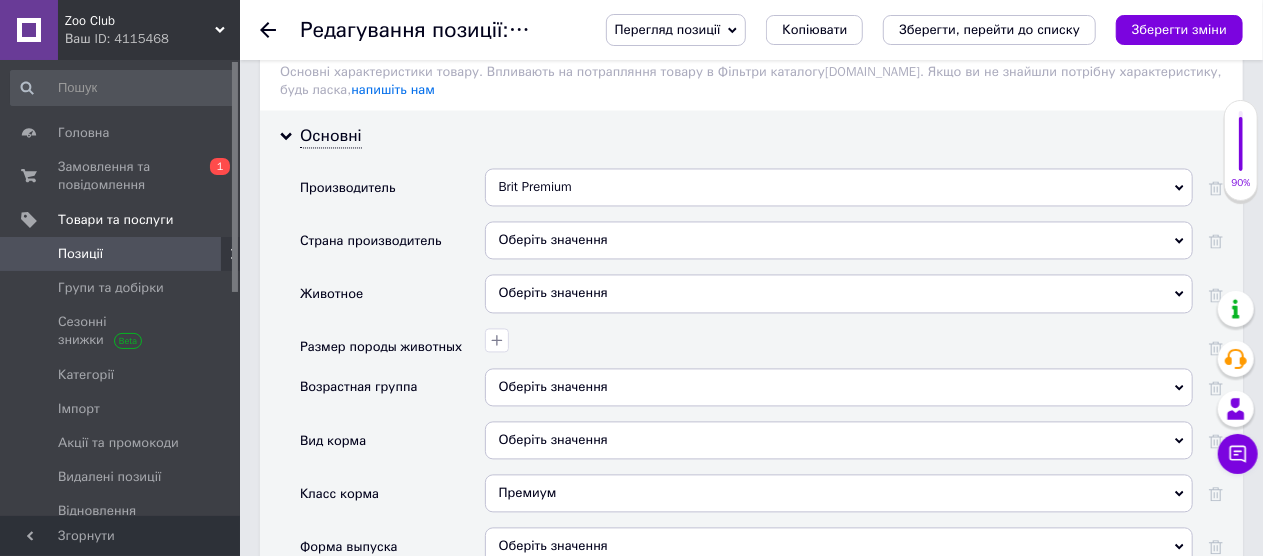 scroll, scrollTop: 1900, scrollLeft: 0, axis: vertical 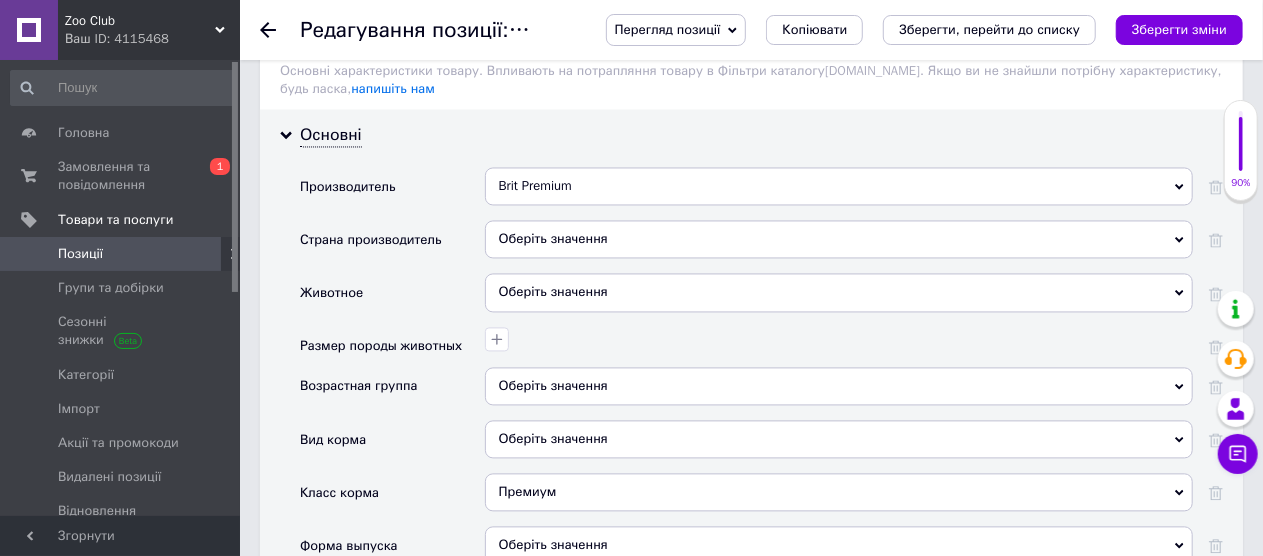 click on "Оберіть значення" at bounding box center [839, 239] 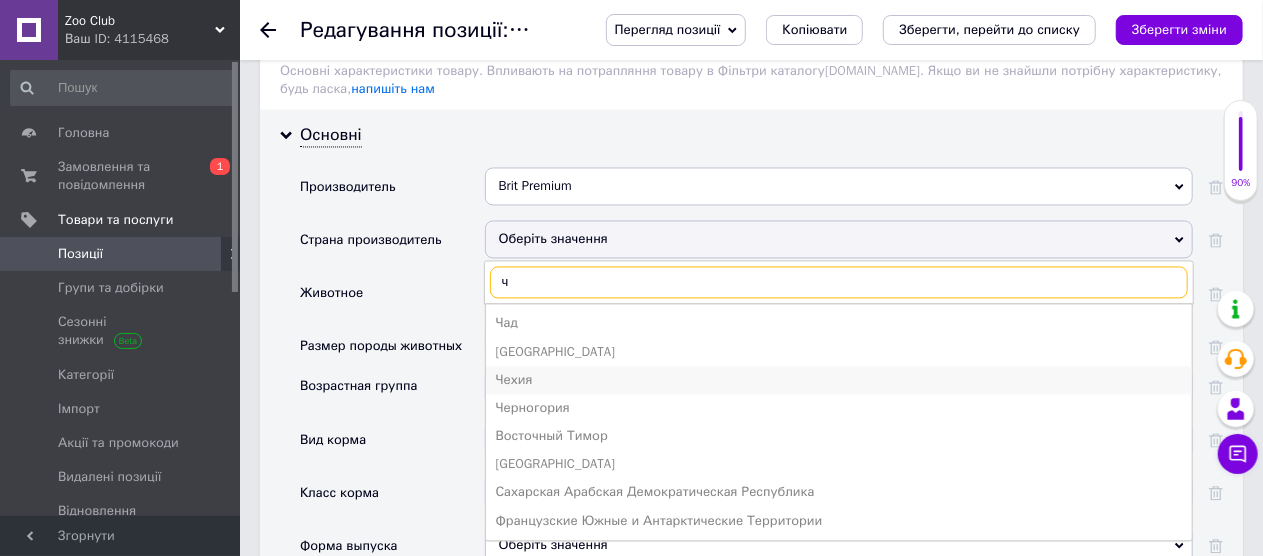 type on "ч" 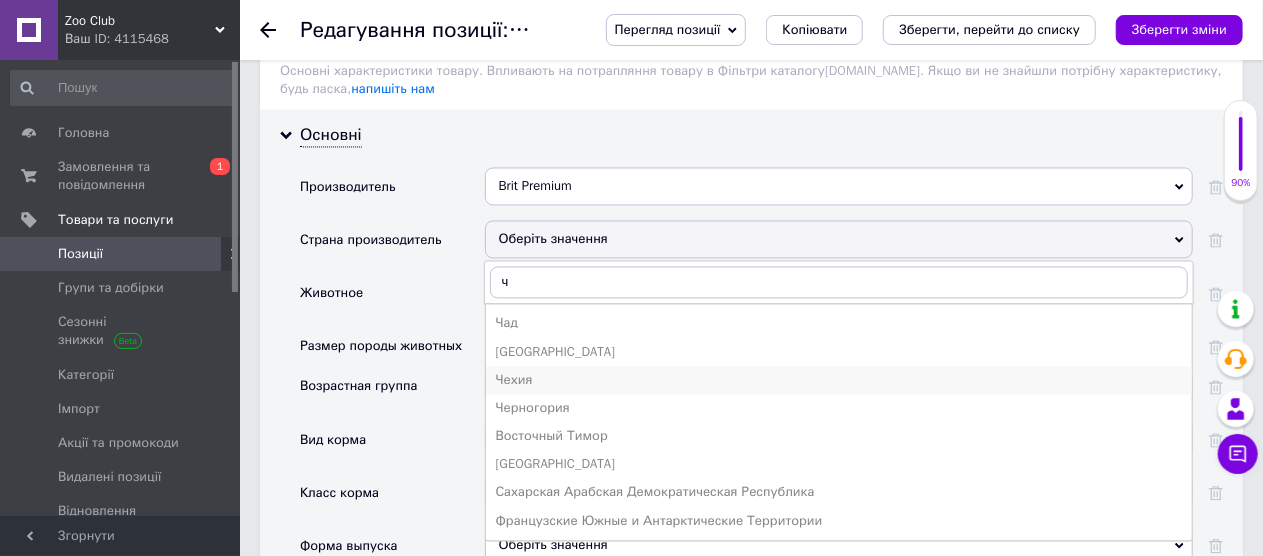 click on "Чехия" at bounding box center (839, 380) 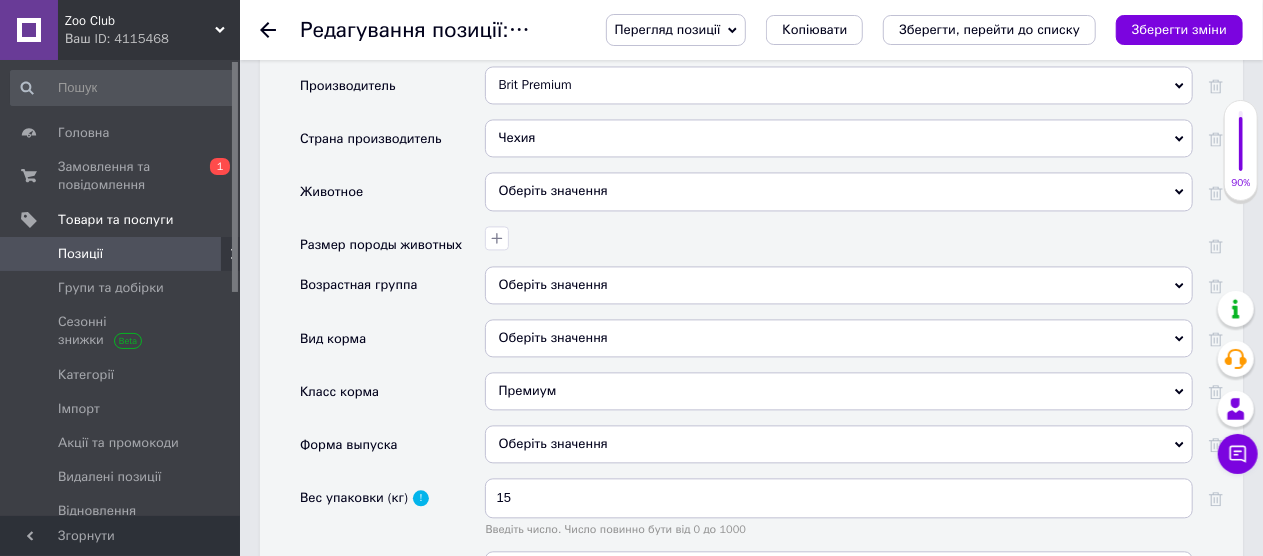 scroll, scrollTop: 2200, scrollLeft: 0, axis: vertical 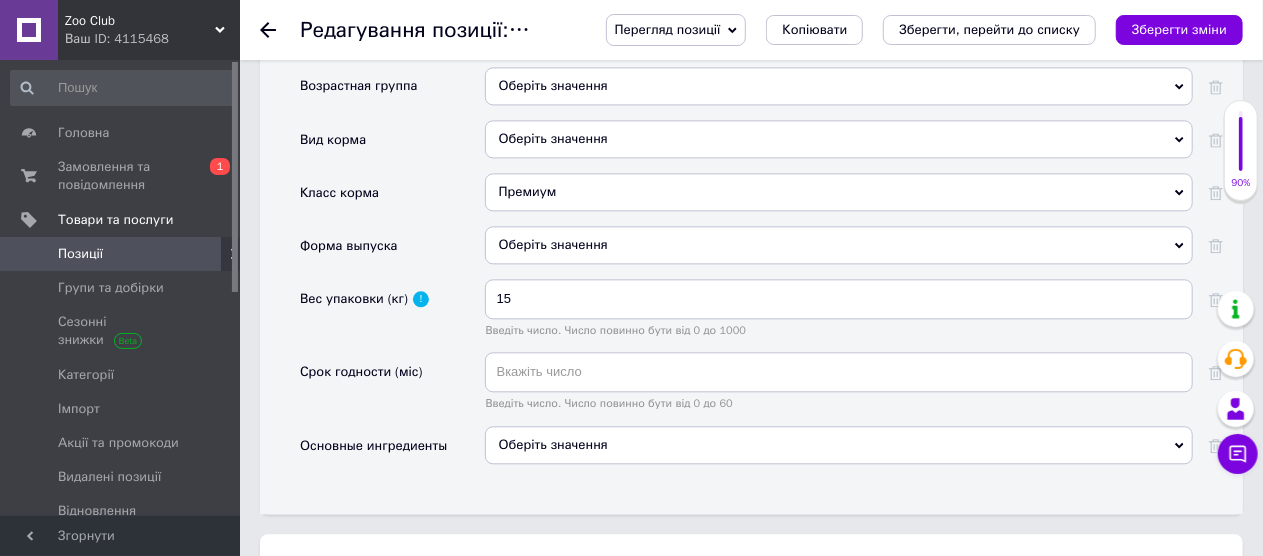 click on "Оберіть значення" at bounding box center [839, 445] 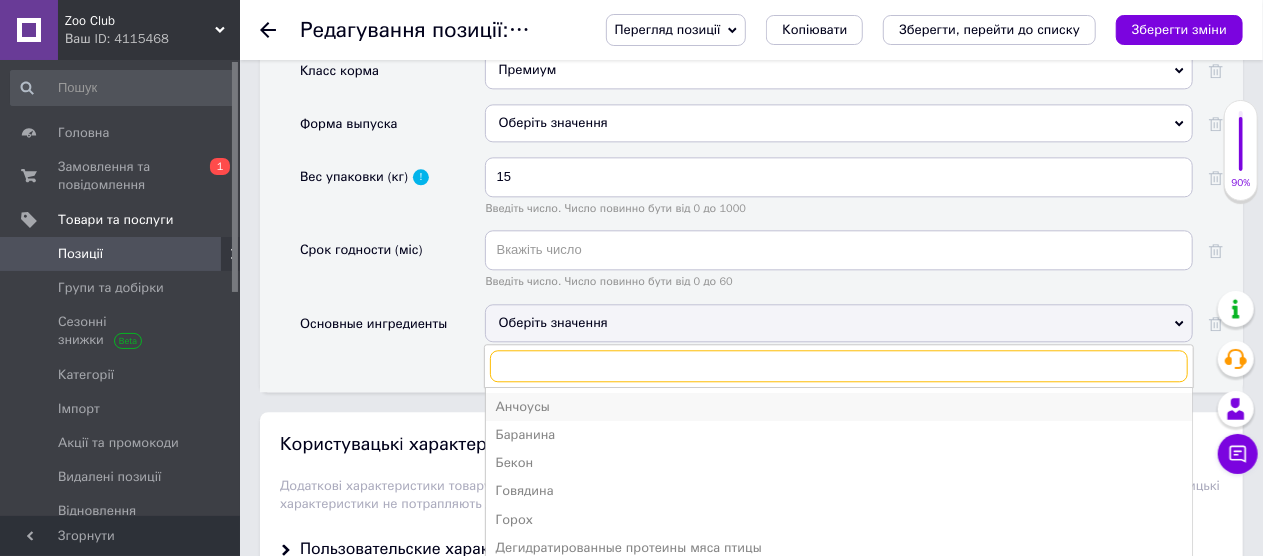 scroll, scrollTop: 2500, scrollLeft: 0, axis: vertical 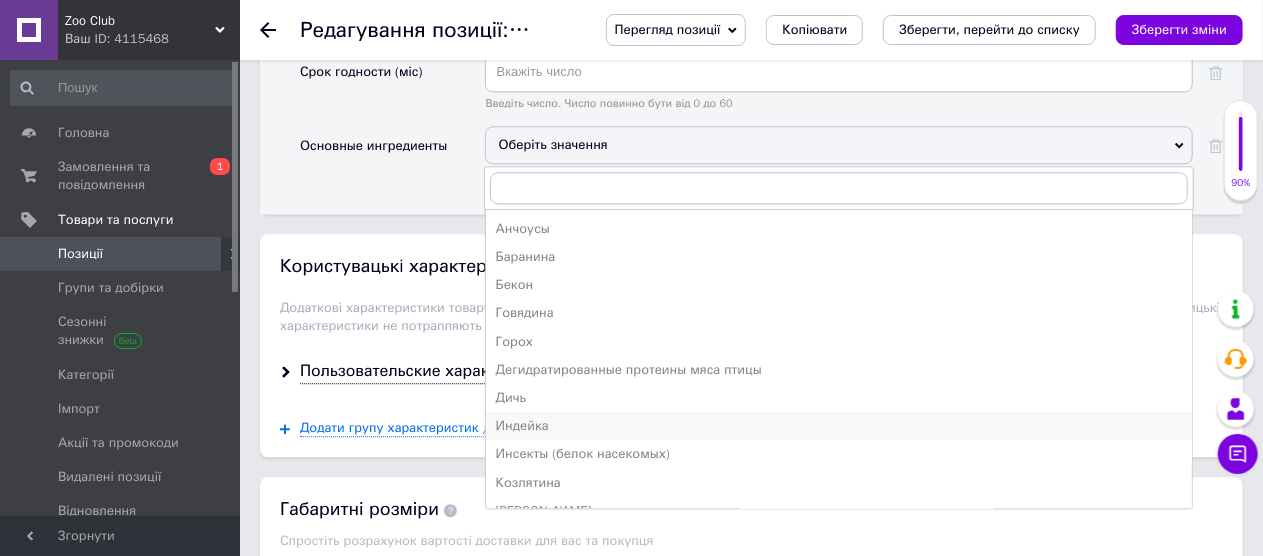 click on "Индейка" at bounding box center (839, 426) 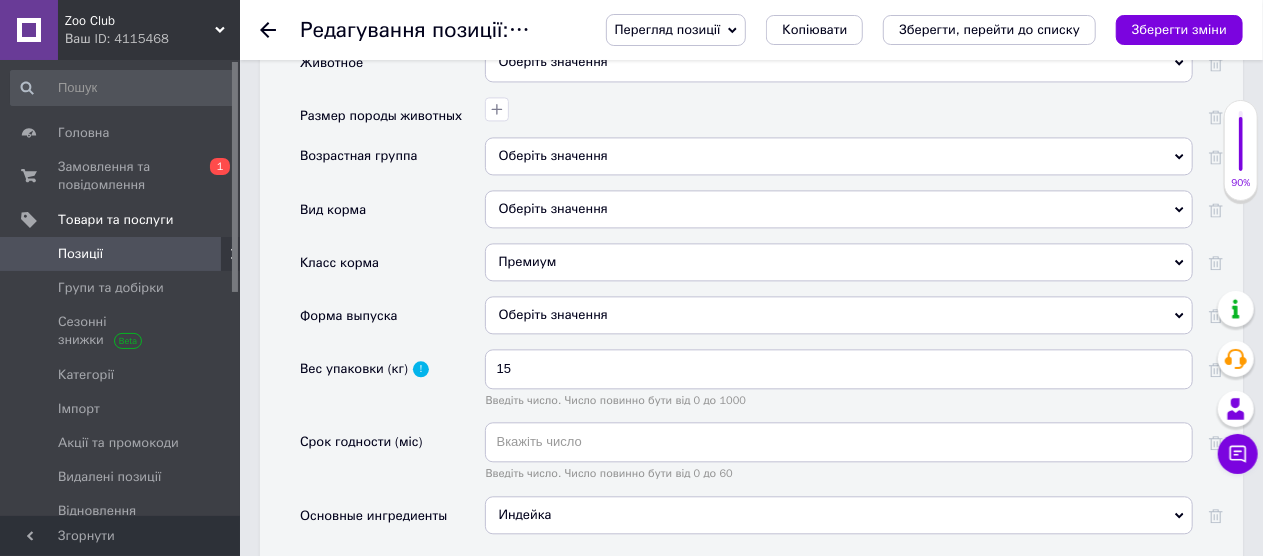 scroll, scrollTop: 2100, scrollLeft: 0, axis: vertical 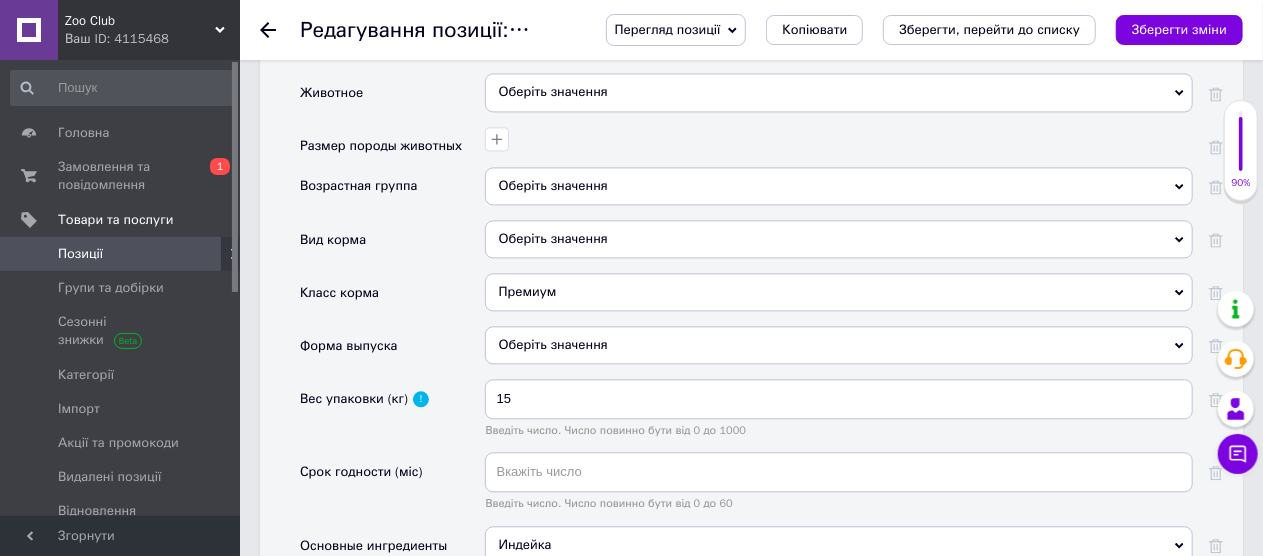 click on "Оберіть значення" at bounding box center (839, 345) 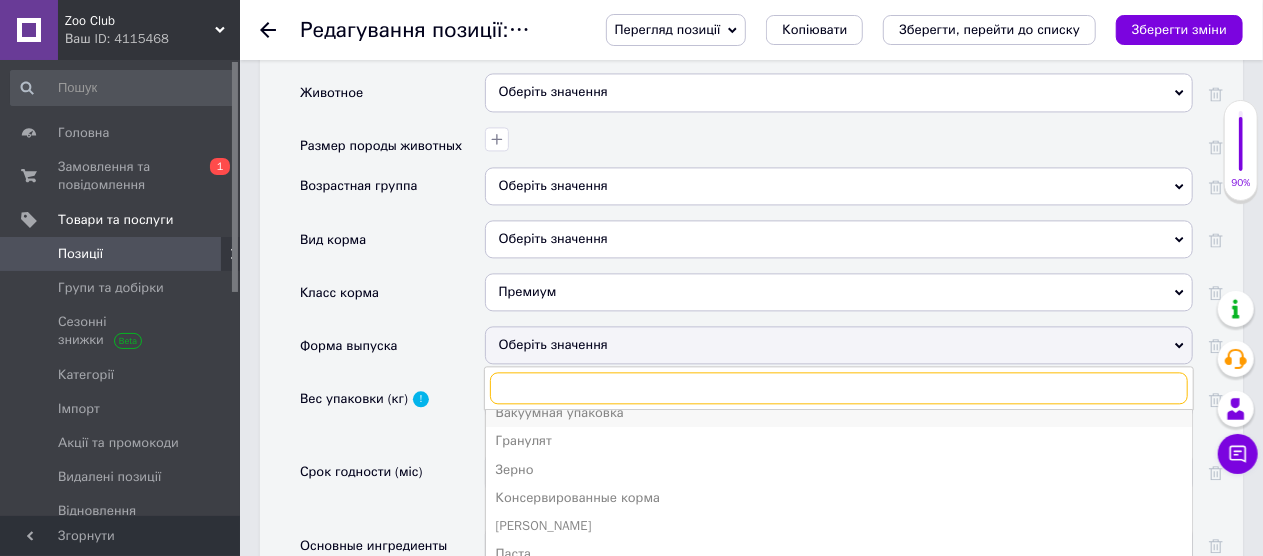scroll, scrollTop: 21, scrollLeft: 0, axis: vertical 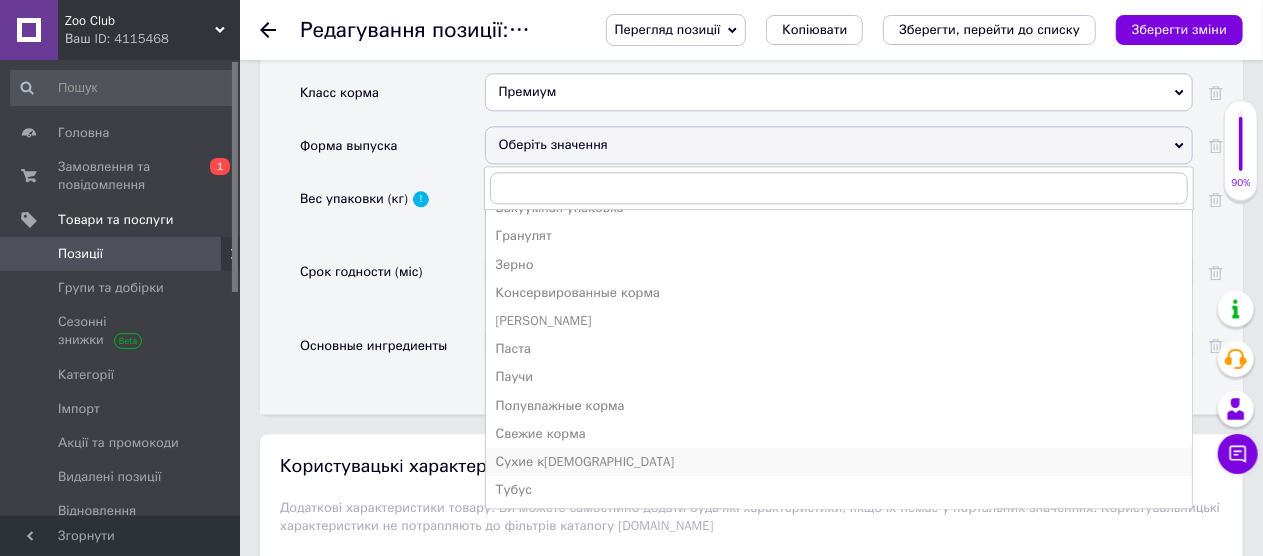 click on "Сухие к[DEMOGRAPHIC_DATA]" at bounding box center [839, 462] 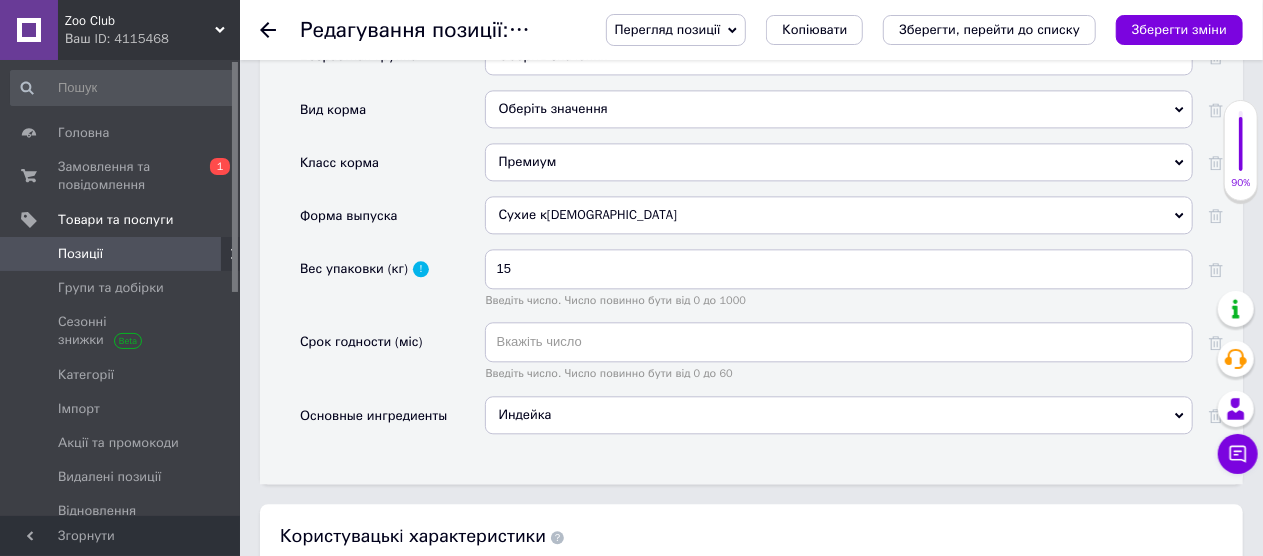 scroll, scrollTop: 2200, scrollLeft: 0, axis: vertical 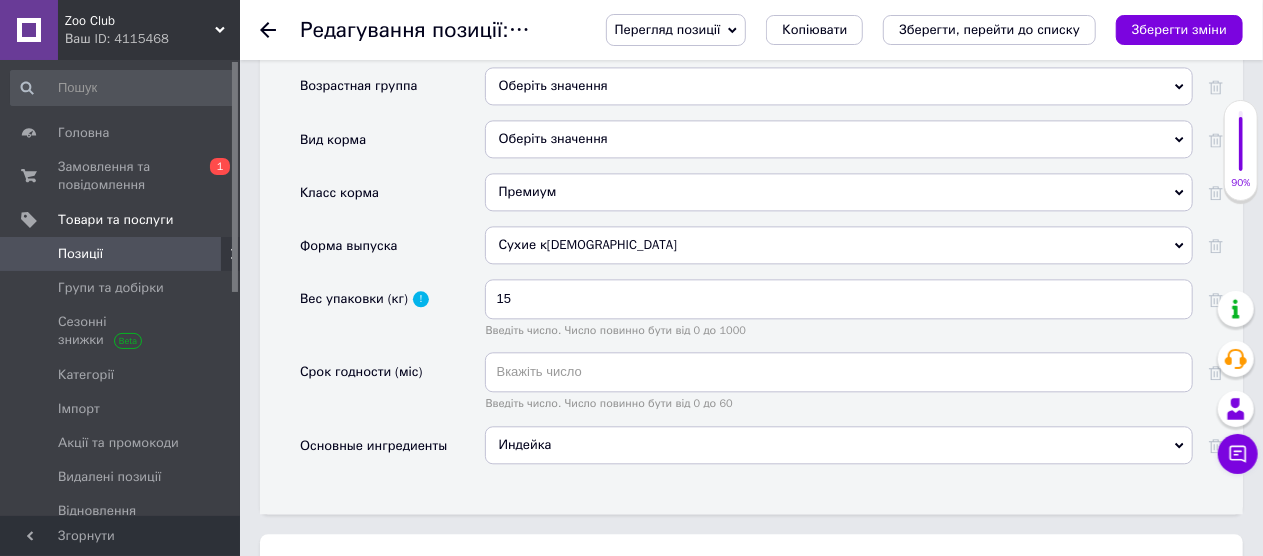 click on "Оберіть значення" at bounding box center (839, 139) 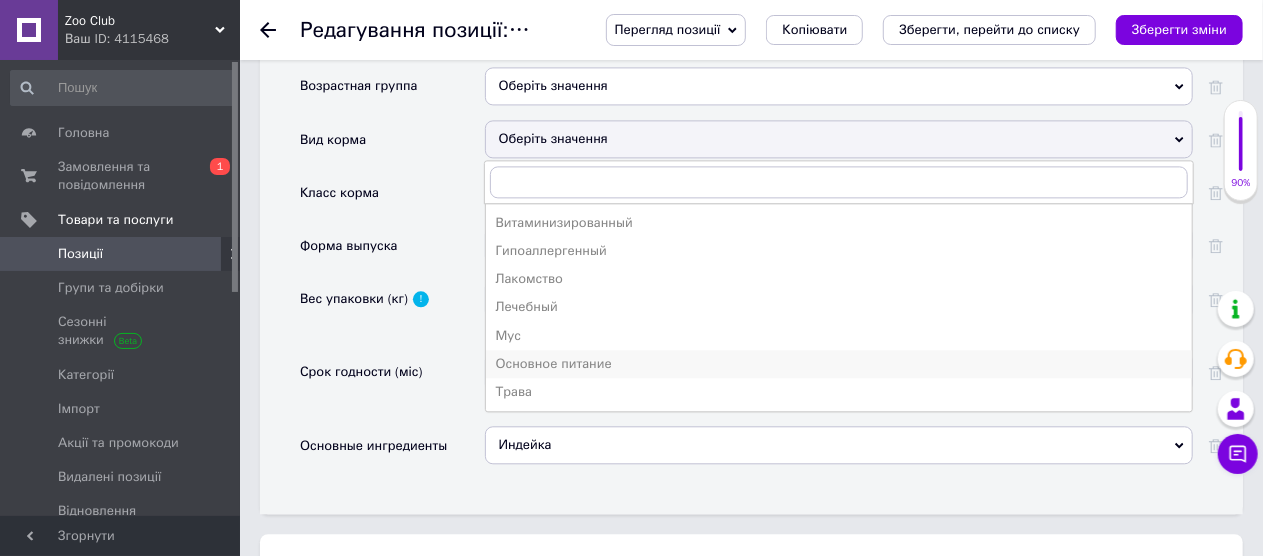 click on "Основное питание" at bounding box center [839, 364] 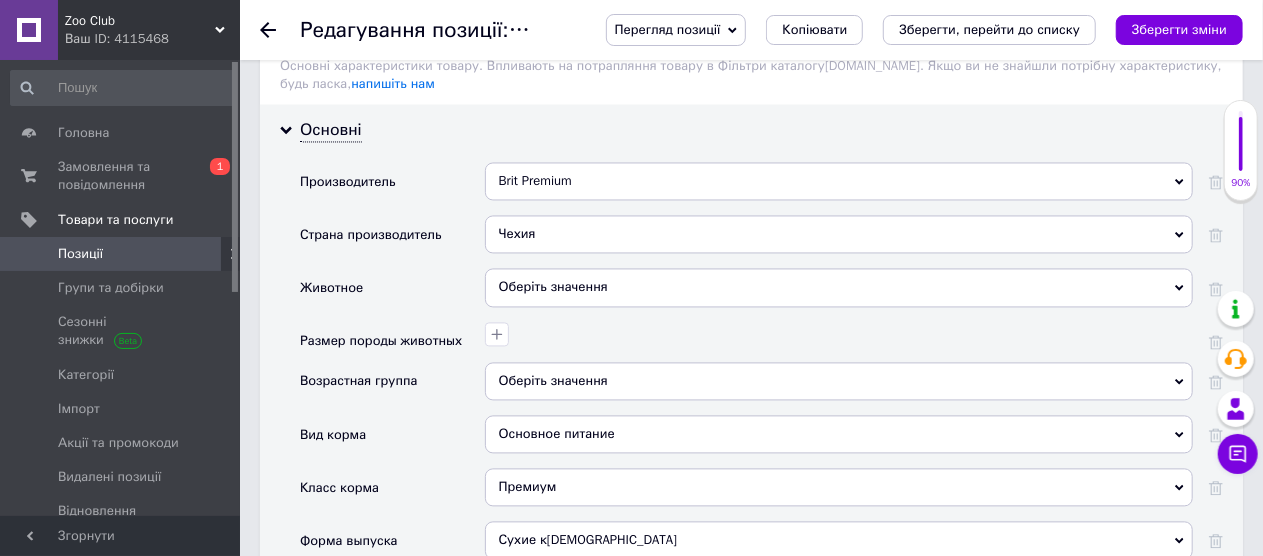 scroll, scrollTop: 1900, scrollLeft: 0, axis: vertical 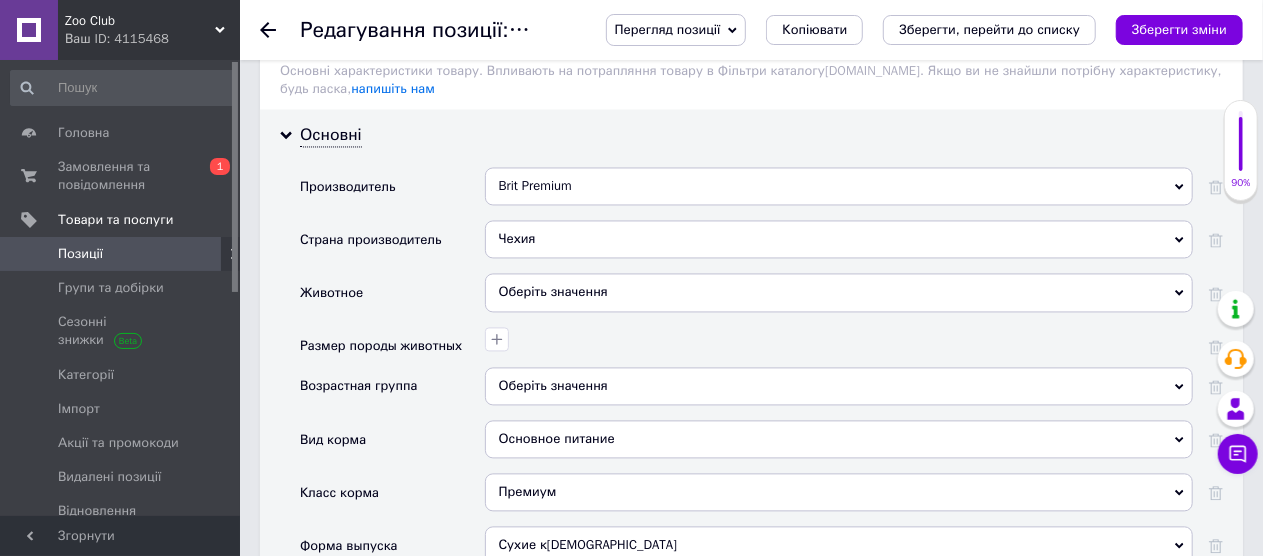 click on "Оберіть значення" at bounding box center [839, 386] 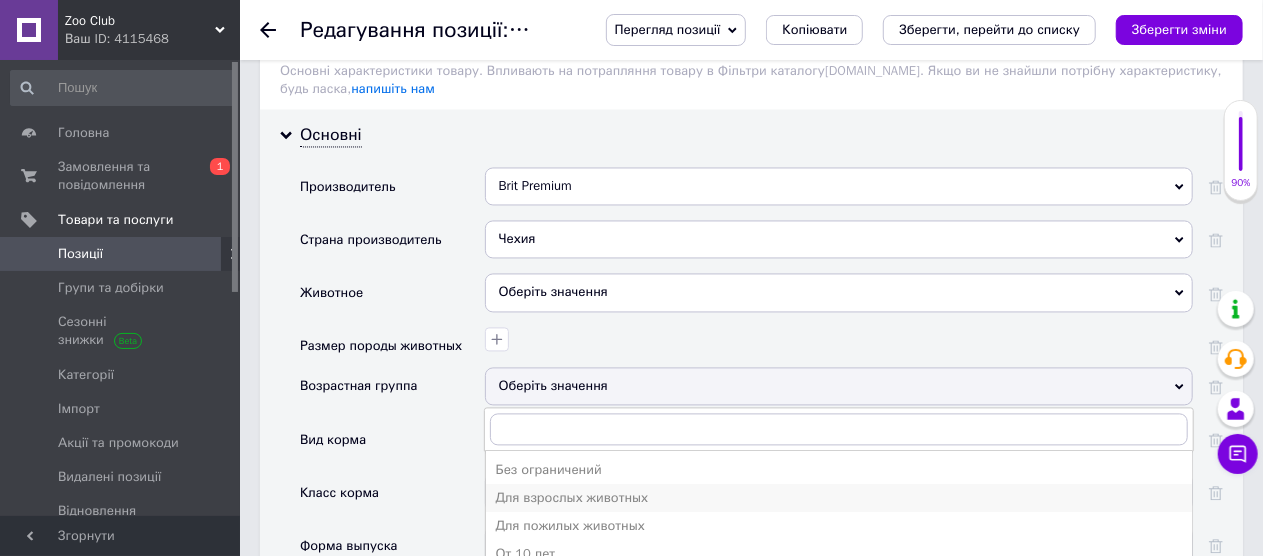 click on "Для взрослых животных" at bounding box center (839, 498) 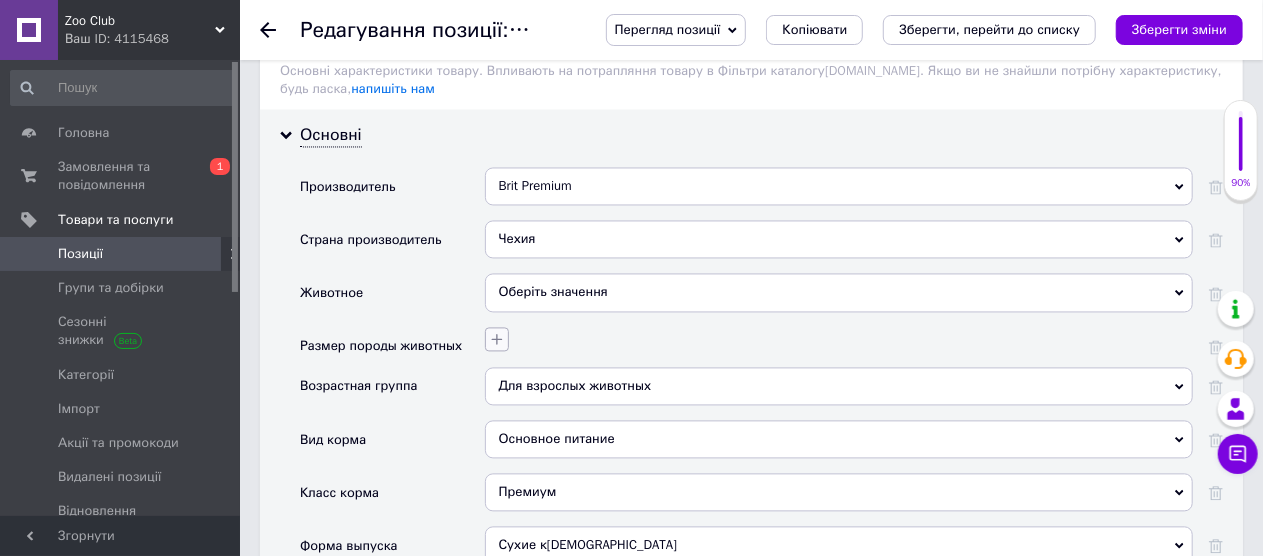 click 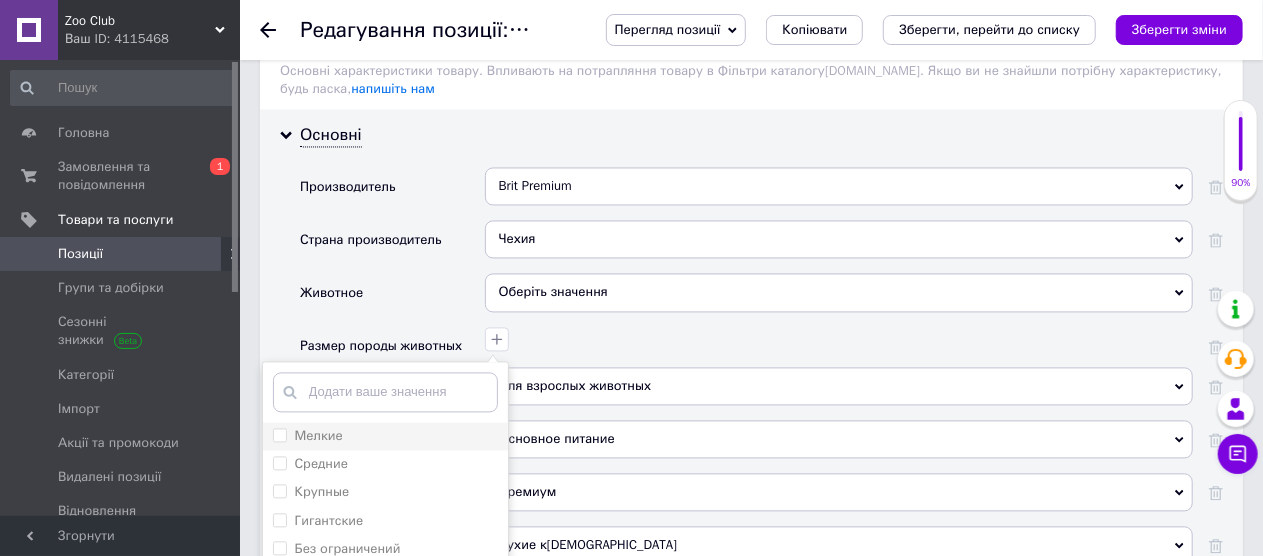 click on "Мелкие" at bounding box center [385, 436] 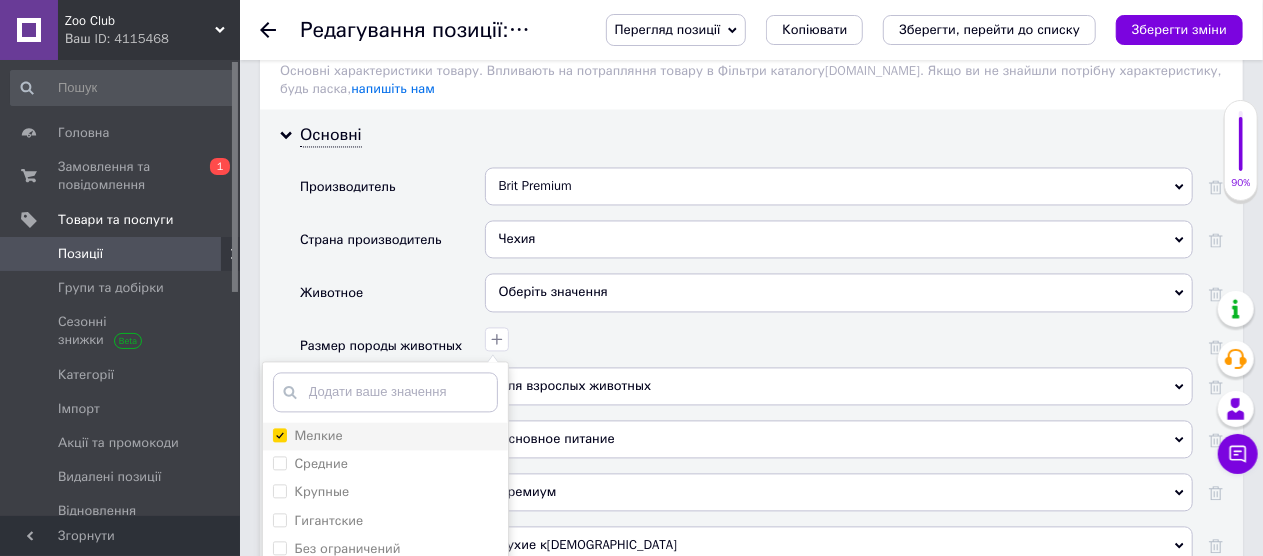 checkbox on "true" 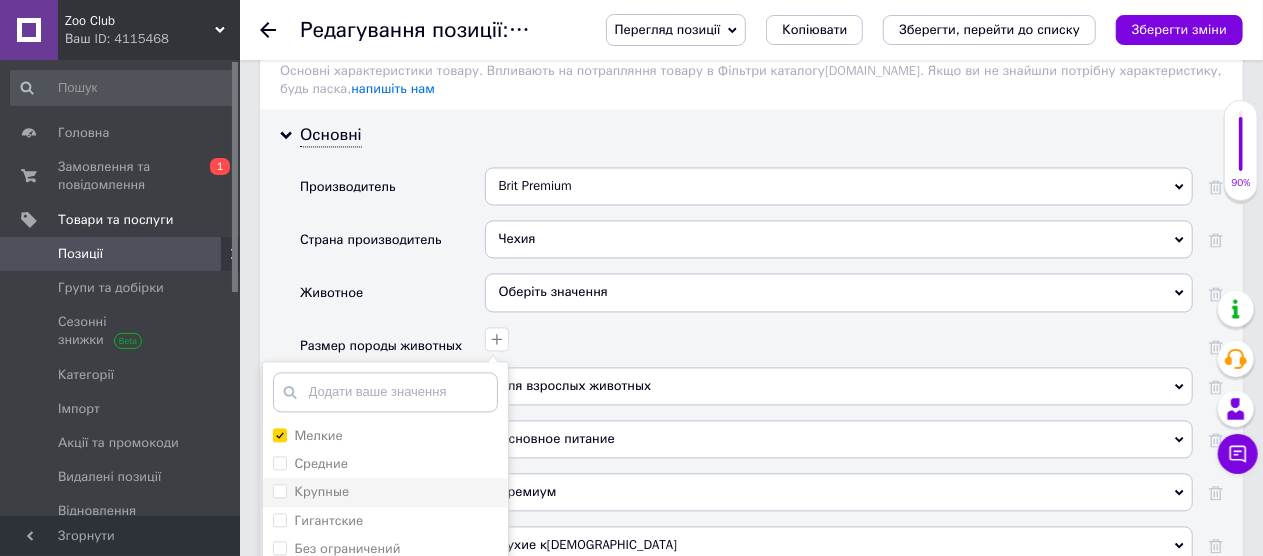 drag, startPoint x: 278, startPoint y: 443, endPoint x: 280, endPoint y: 465, distance: 22.090721 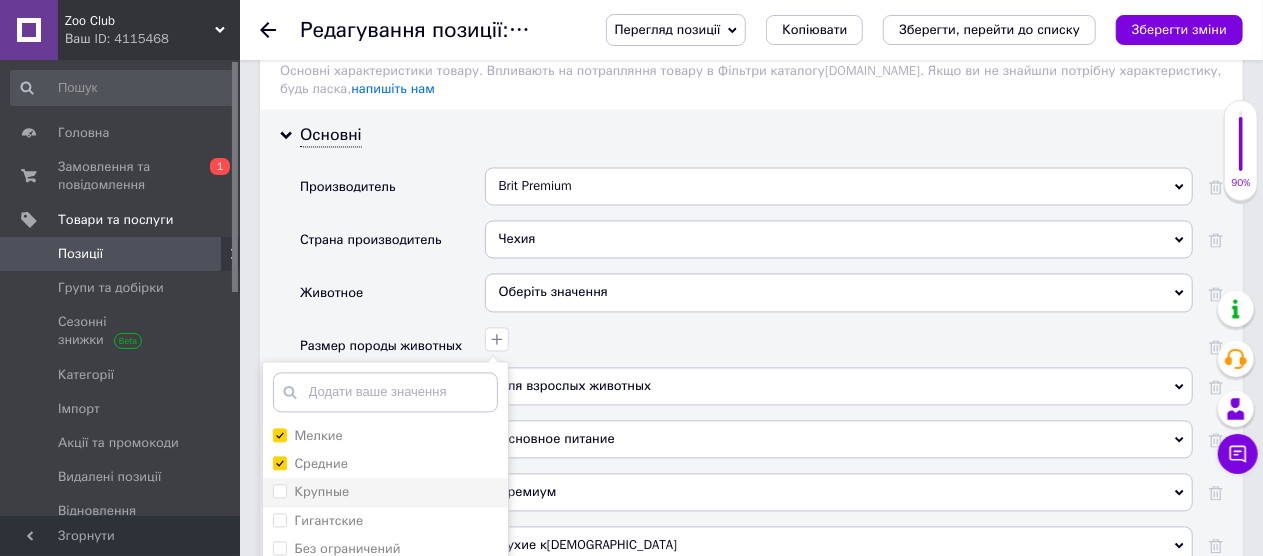 checkbox on "true" 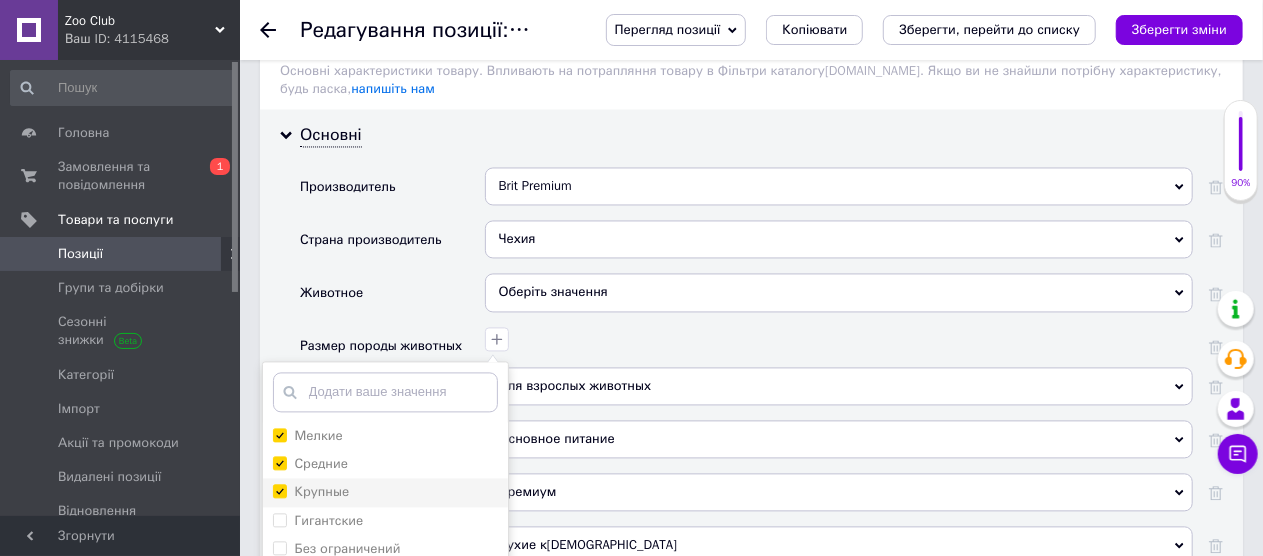 checkbox on "true" 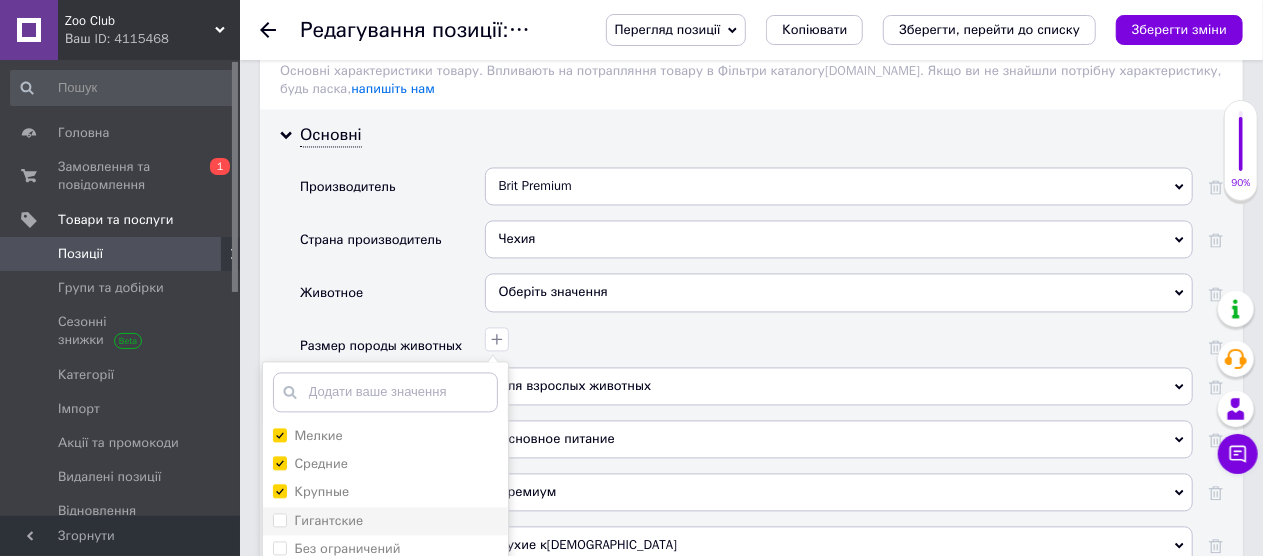 click on "Гигантские" at bounding box center (385, 521) 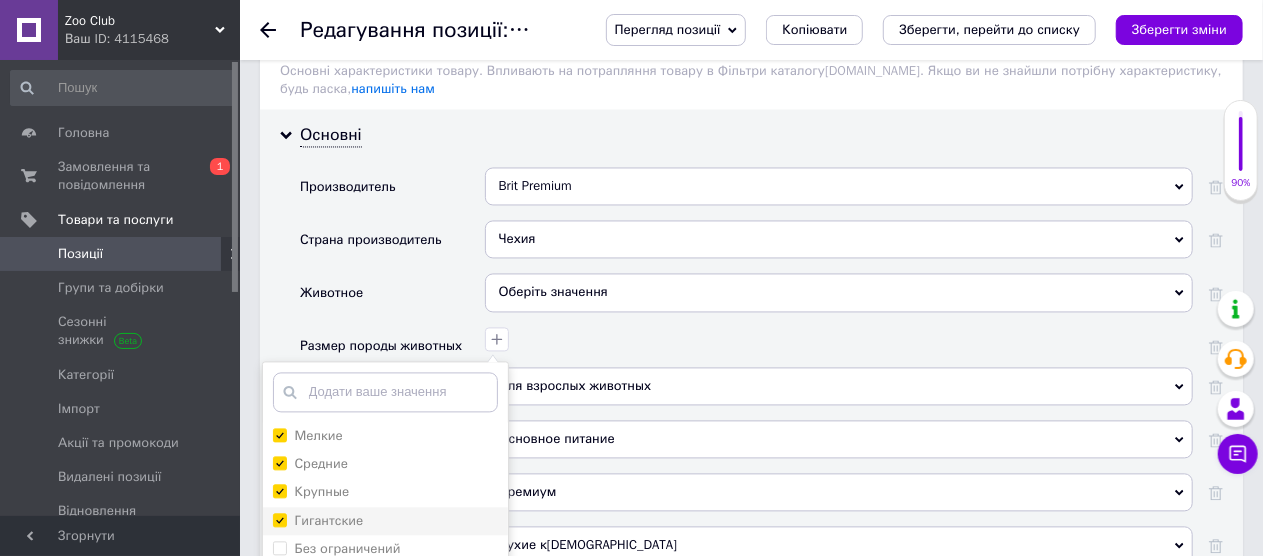 checkbox on "true" 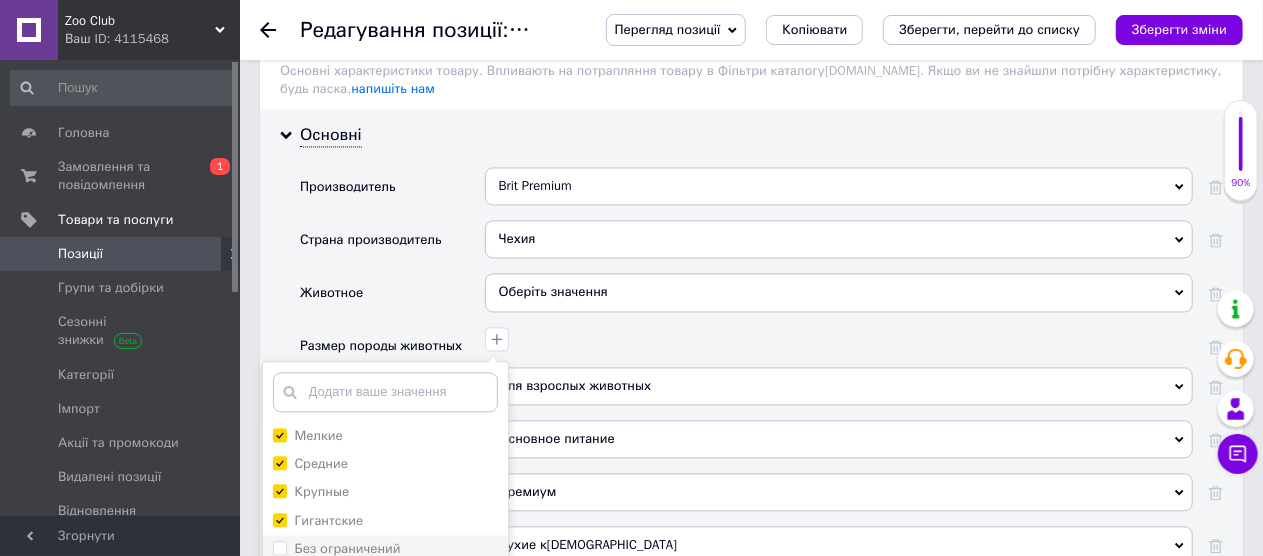 click on "Без ограничений" at bounding box center [279, 547] 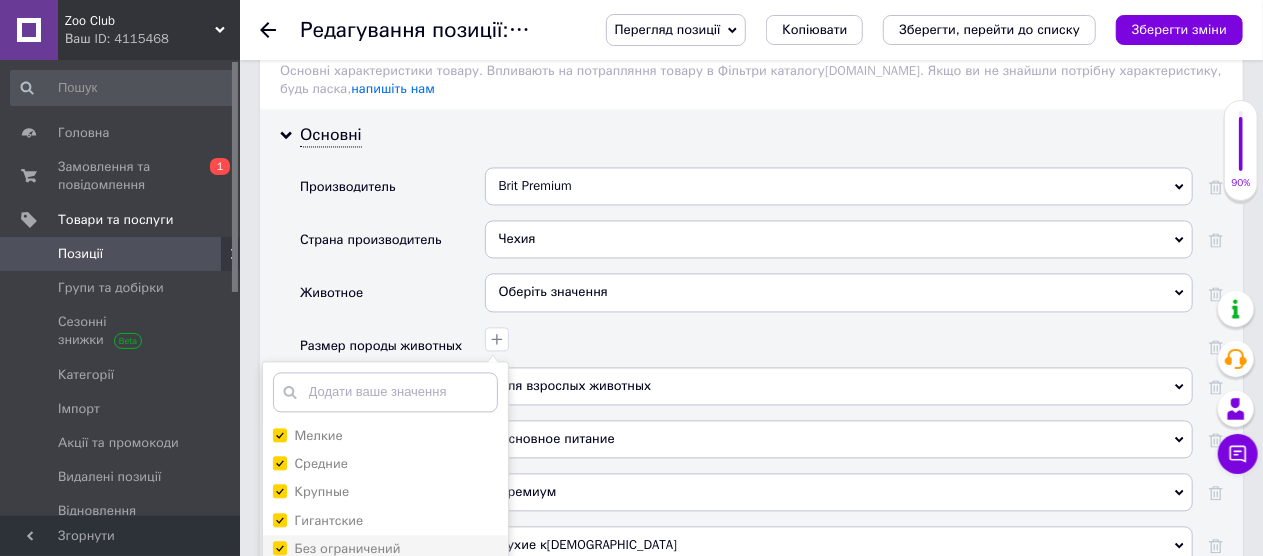 checkbox on "true" 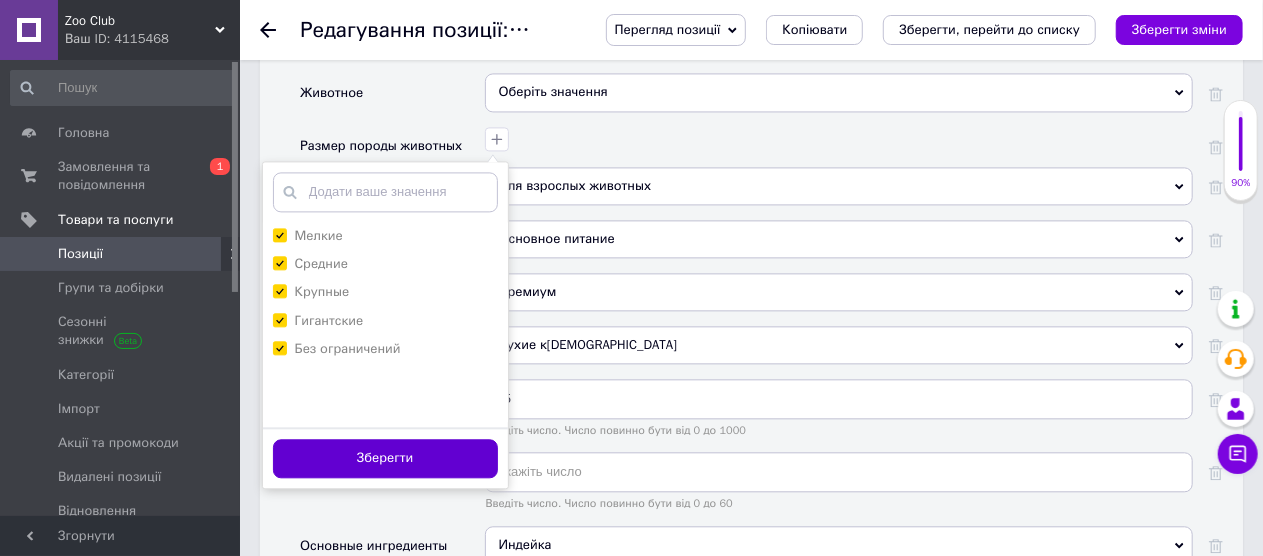 click on "Зберегти" at bounding box center [385, 458] 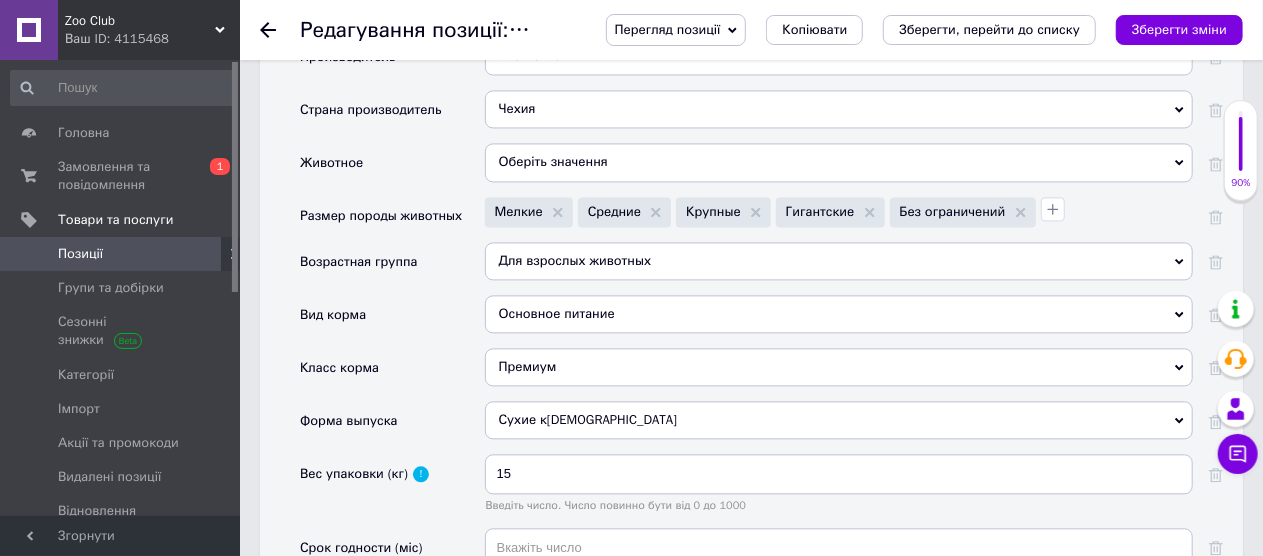 scroll, scrollTop: 2019, scrollLeft: 0, axis: vertical 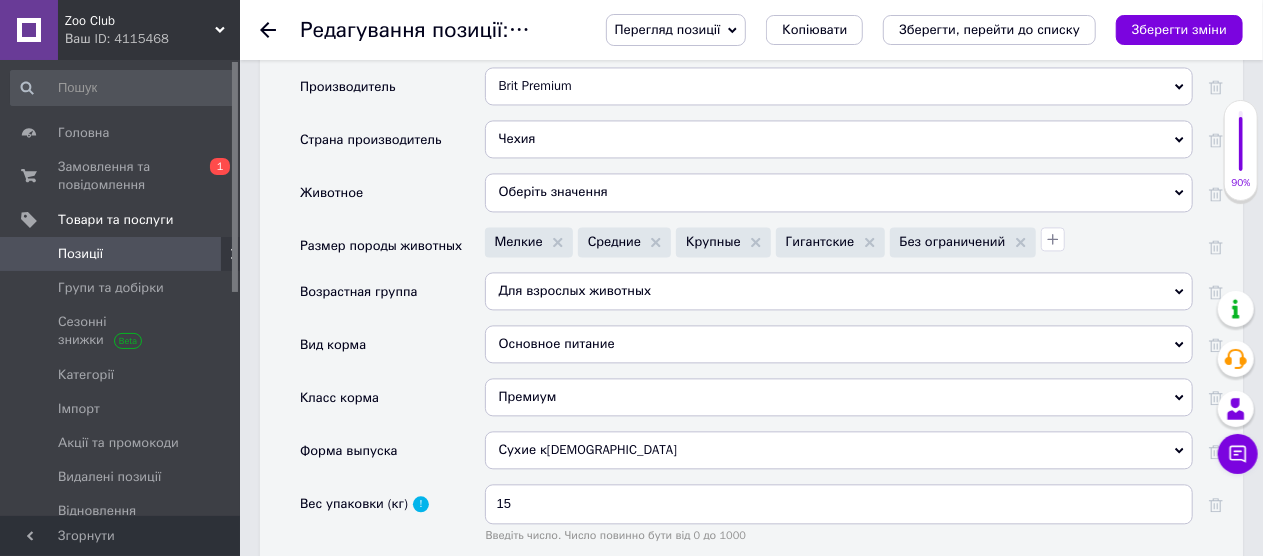 click on "Оберіть значення" at bounding box center [839, 192] 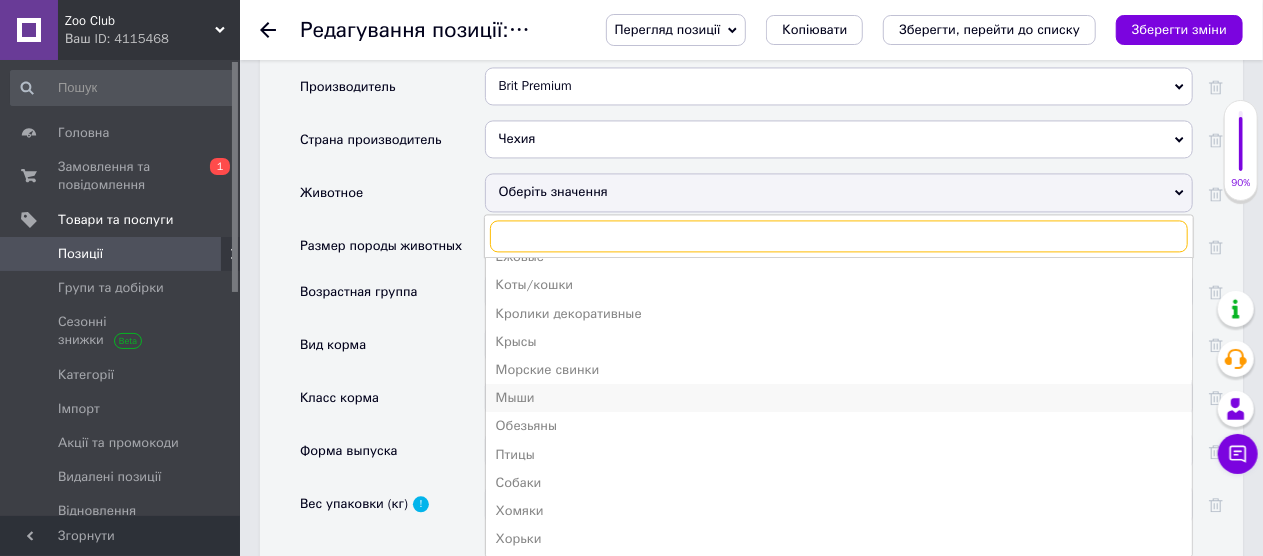 scroll, scrollTop: 162, scrollLeft: 0, axis: vertical 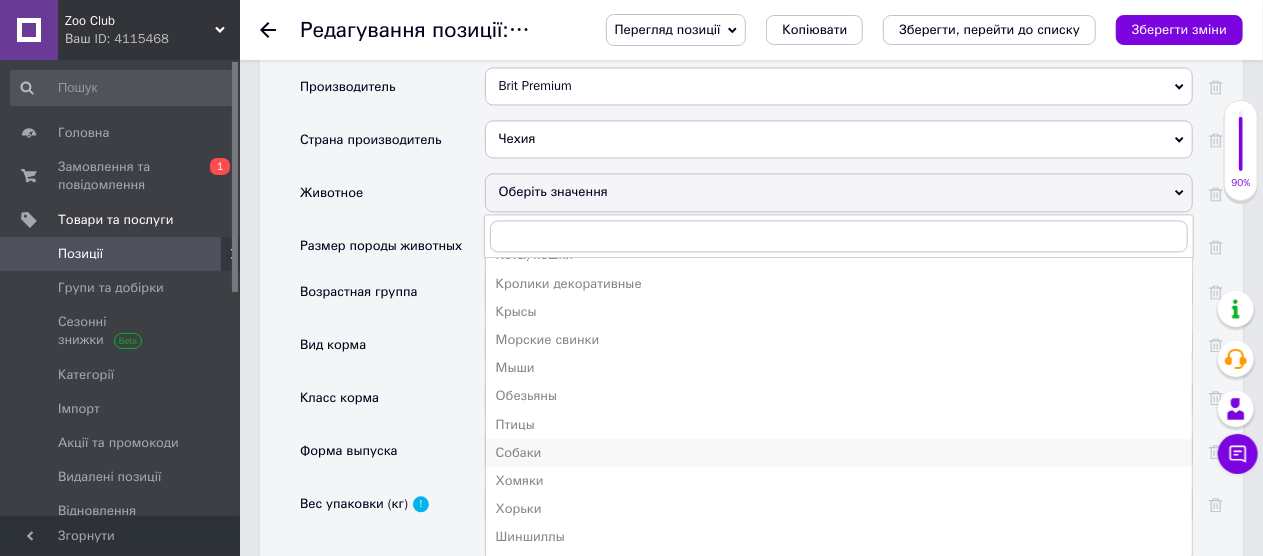click on "Собаки" at bounding box center (839, 453) 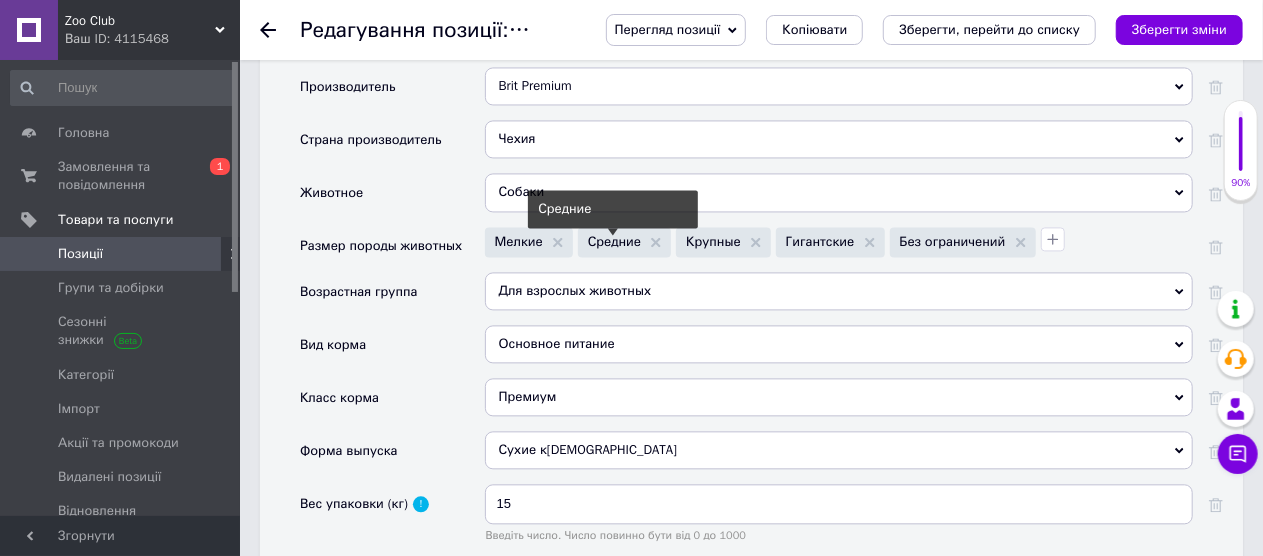 scroll, scrollTop: 1919, scrollLeft: 0, axis: vertical 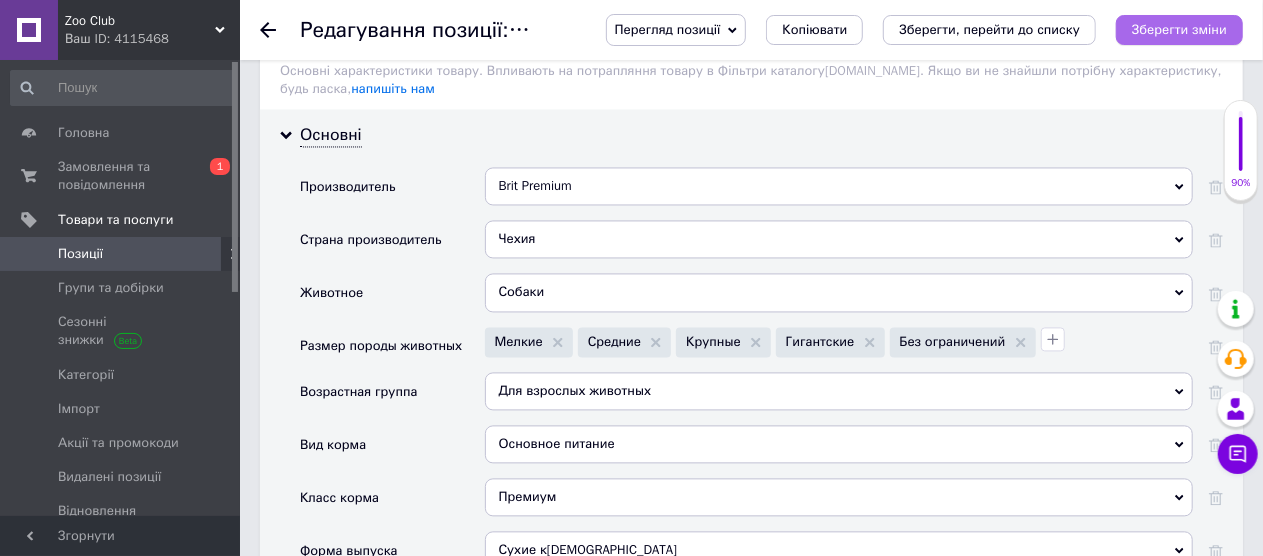 click on "Зберегти зміни" at bounding box center (1179, 29) 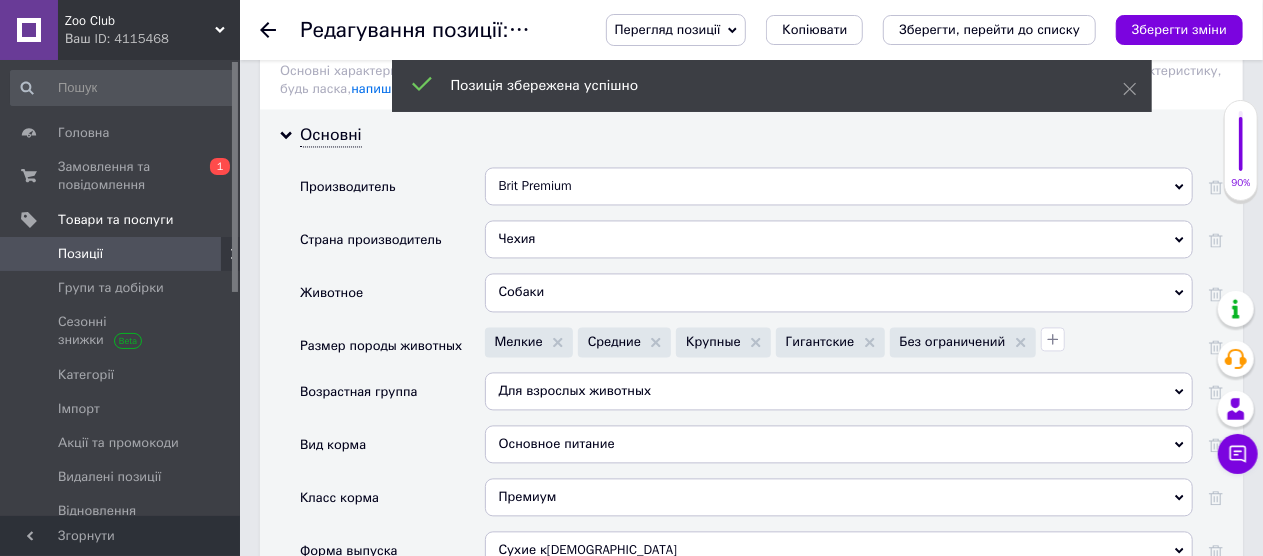 click 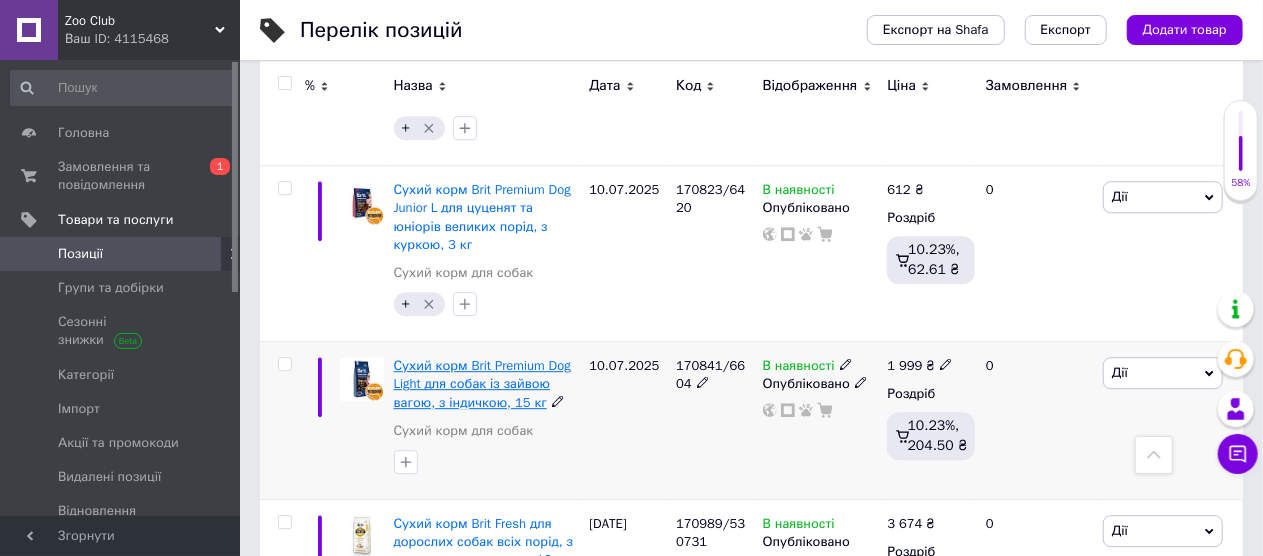 scroll, scrollTop: 2800, scrollLeft: 0, axis: vertical 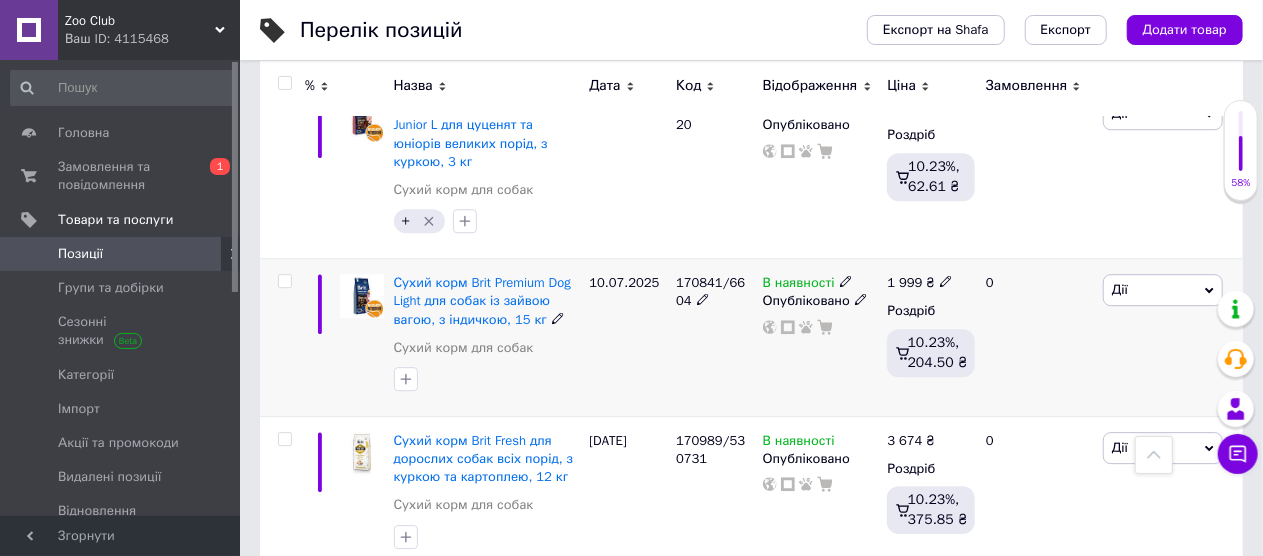 click at bounding box center [406, 379] 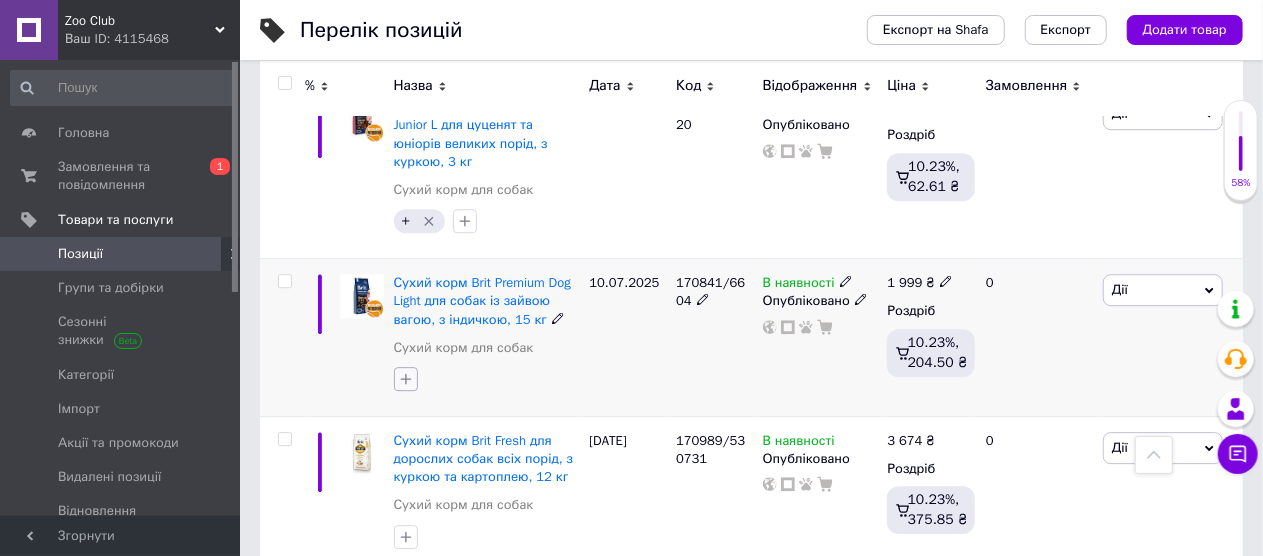 click 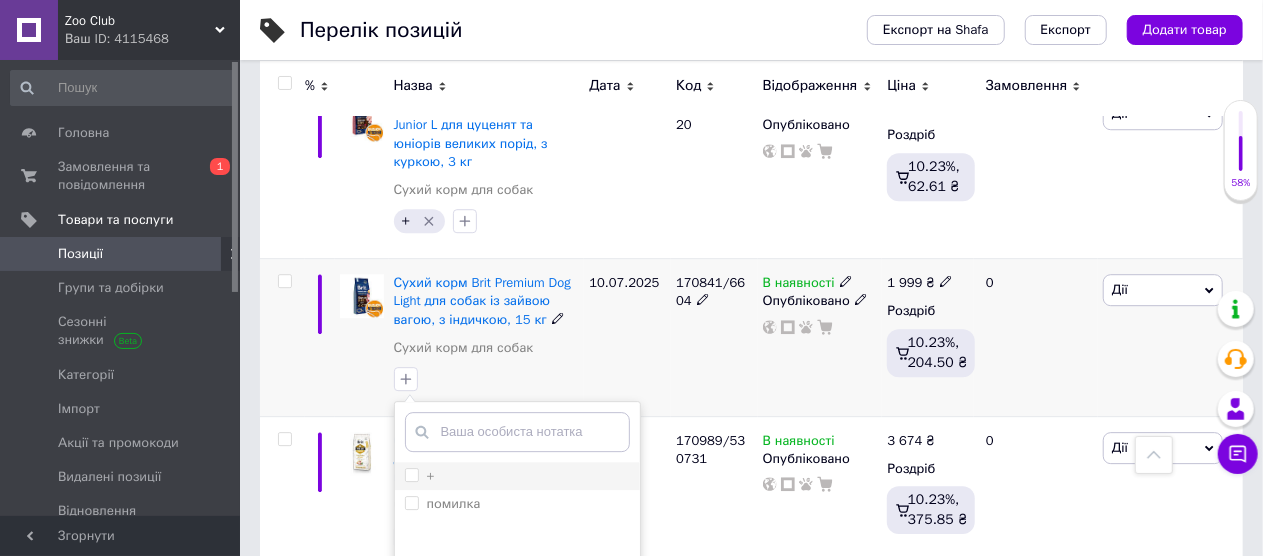click on "+" at bounding box center [411, 474] 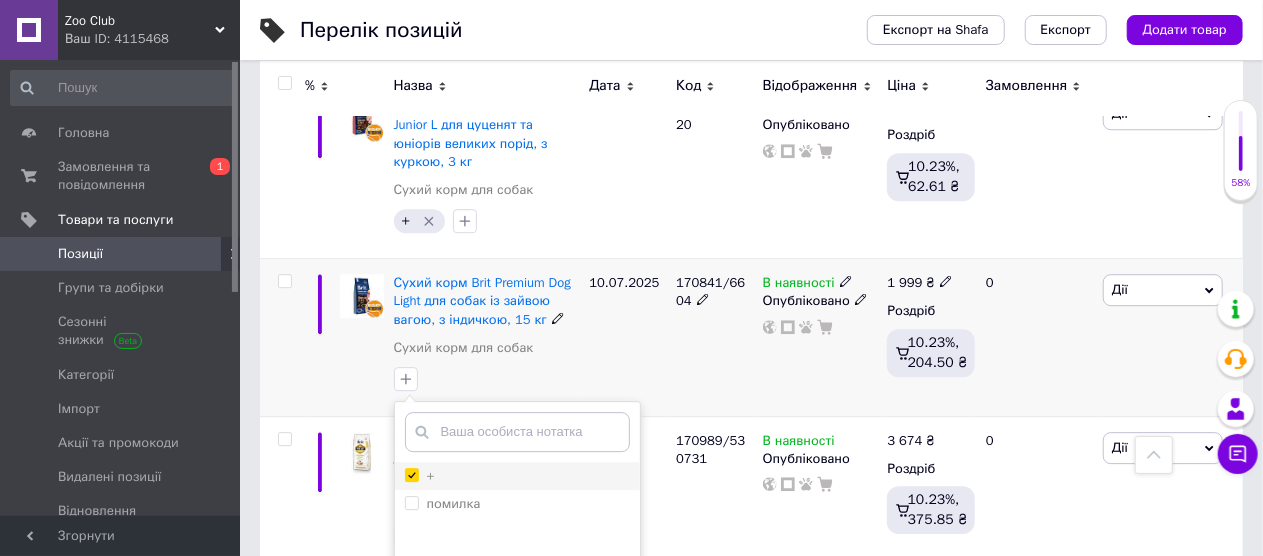 checkbox on "true" 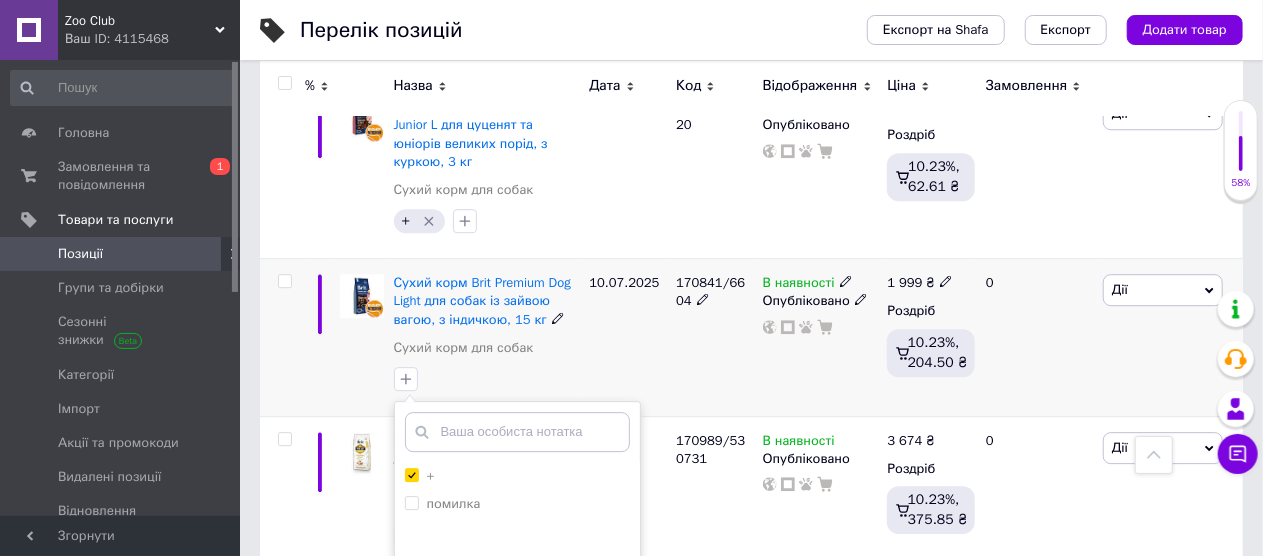 scroll, scrollTop: 2900, scrollLeft: 0, axis: vertical 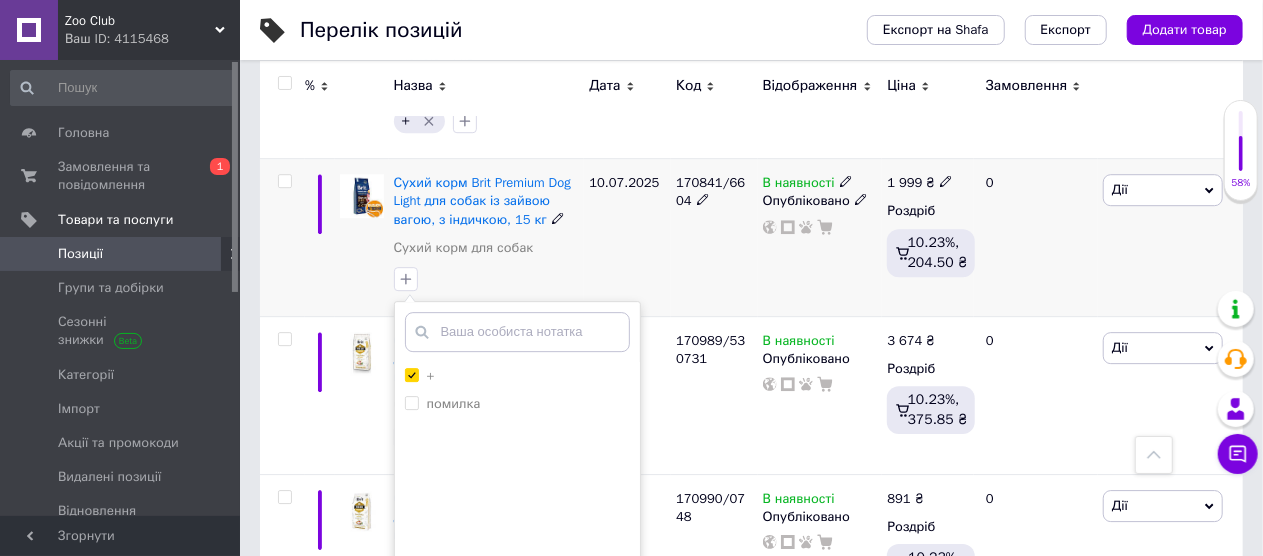 click on "Додати мітку" at bounding box center (517, 598) 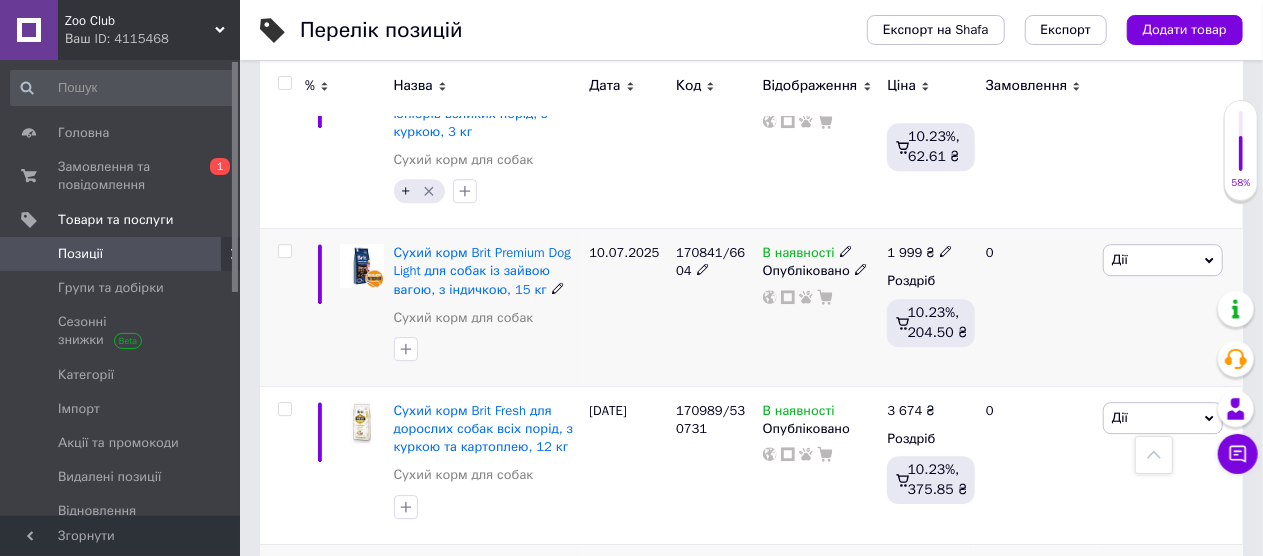 scroll, scrollTop: 2800, scrollLeft: 0, axis: vertical 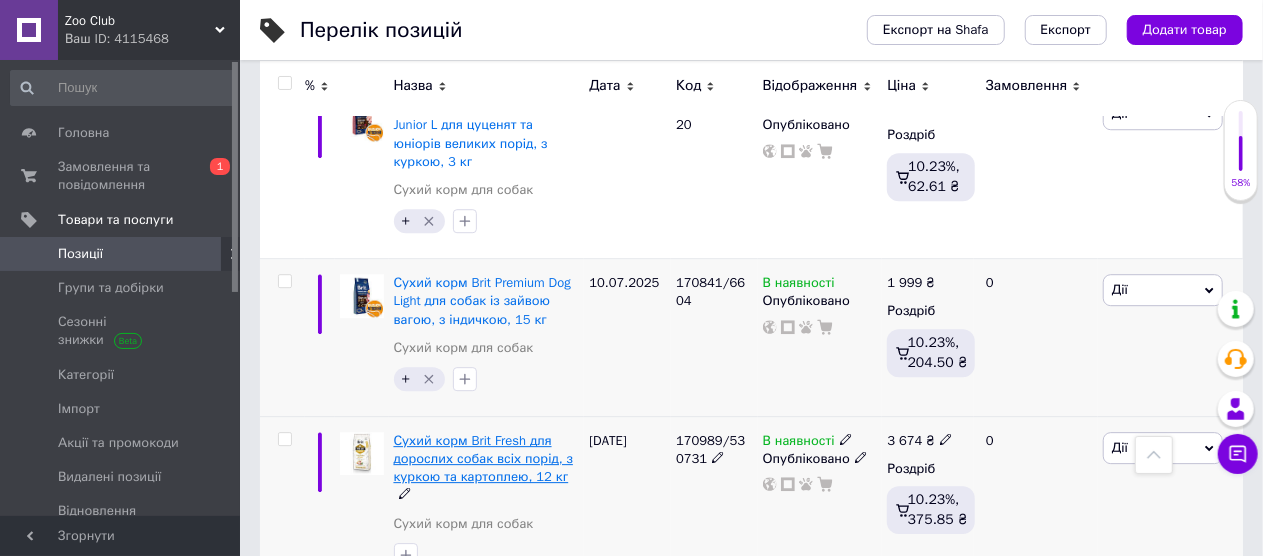 click on "Сухий корм Brit Fresh для дорослих собак всіх порід, з куркою та картоплею, 12 кг" at bounding box center (484, 458) 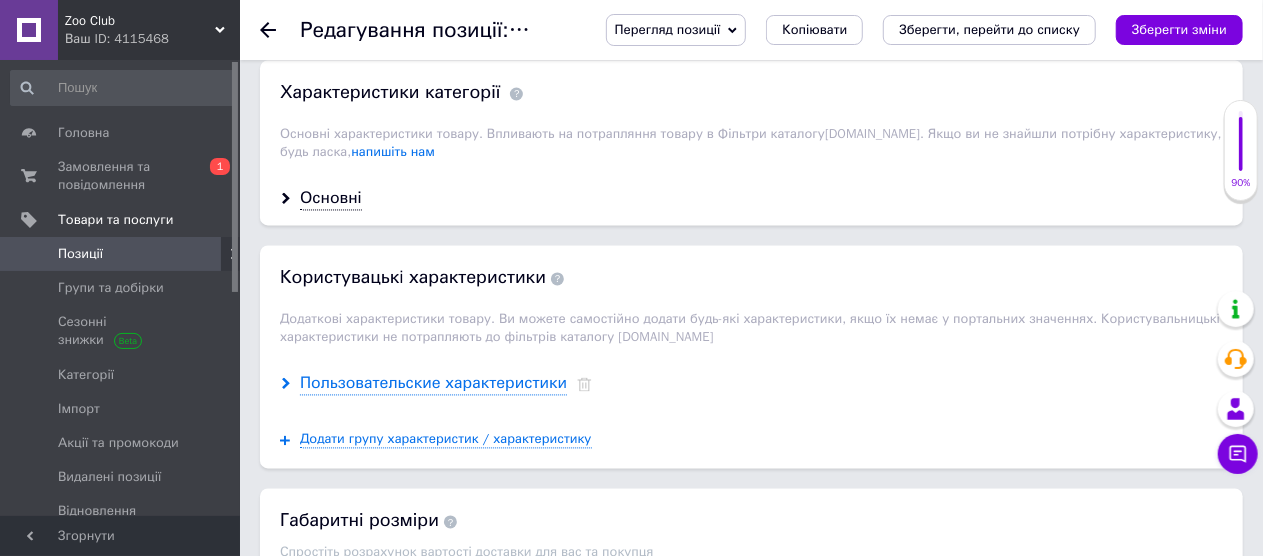 scroll, scrollTop: 1636, scrollLeft: 0, axis: vertical 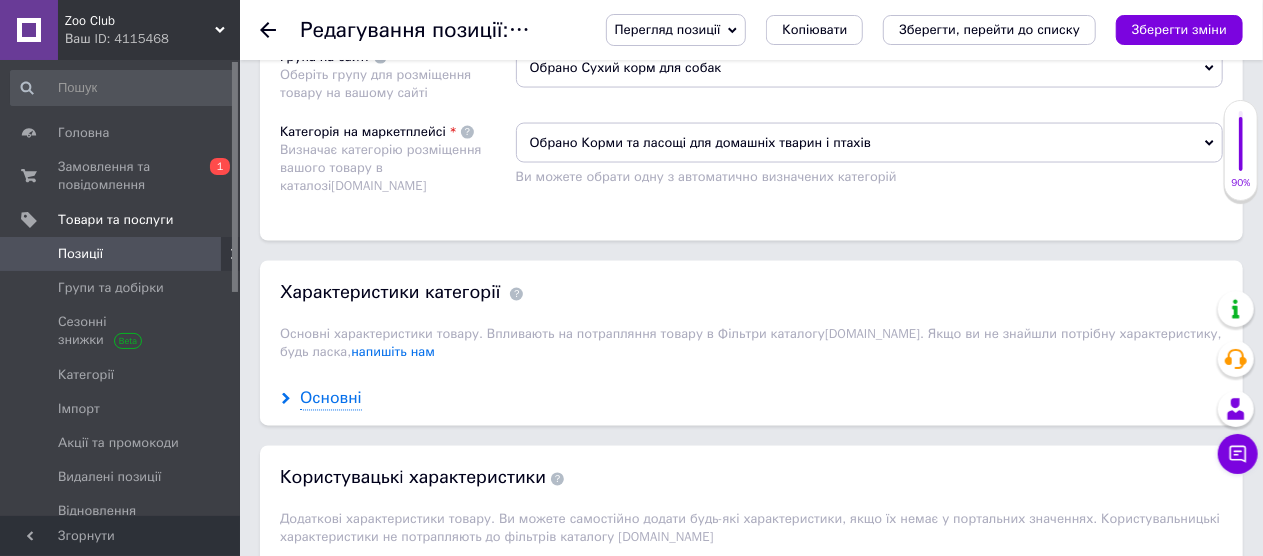 click on "Основні" at bounding box center (331, 399) 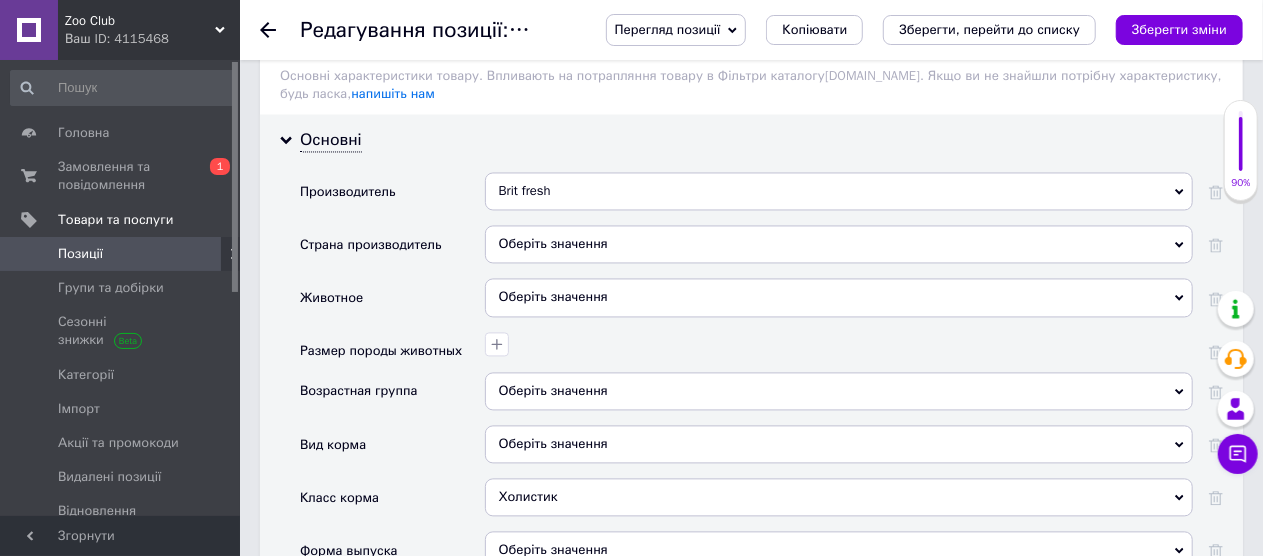 scroll, scrollTop: 1936, scrollLeft: 0, axis: vertical 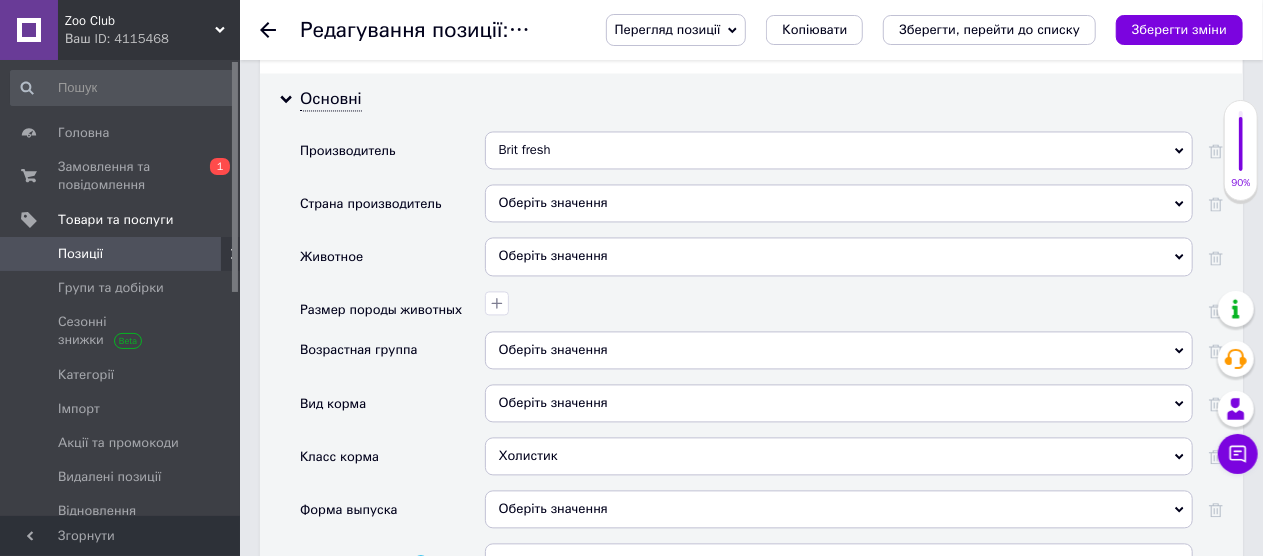 click on "Оберіть значення" at bounding box center (839, 350) 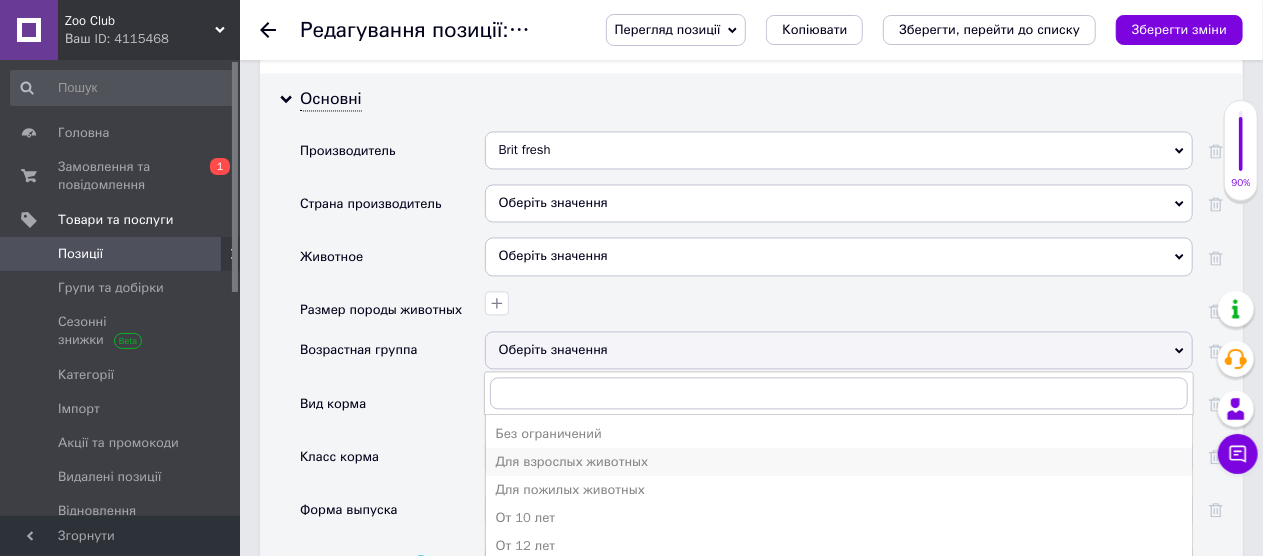 click on "Для взрослых животных" at bounding box center (839, 462) 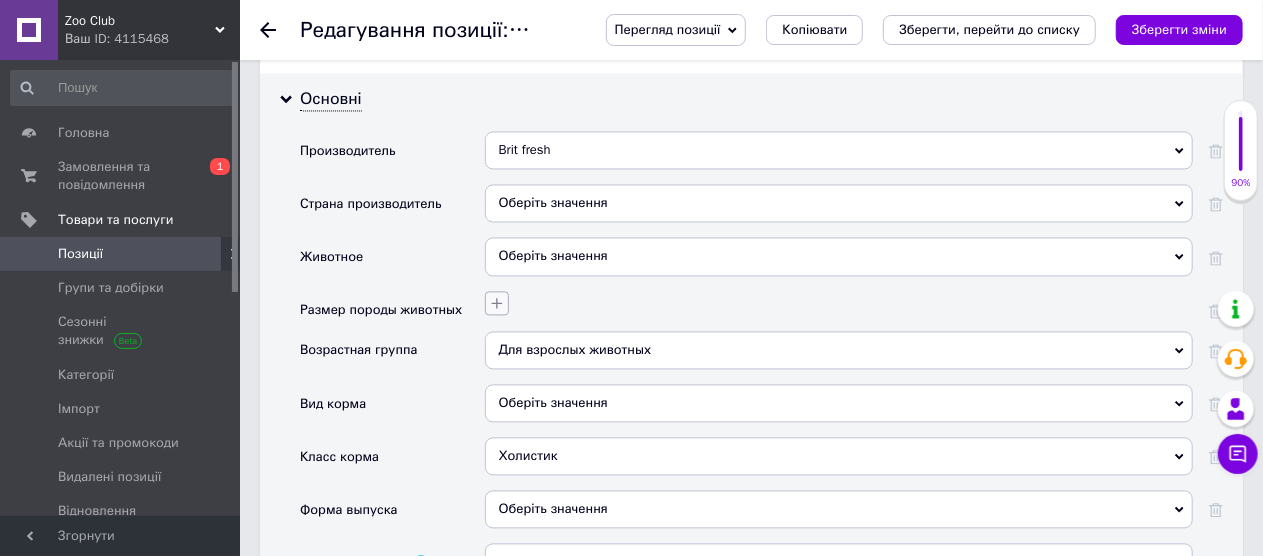 click at bounding box center [497, 303] 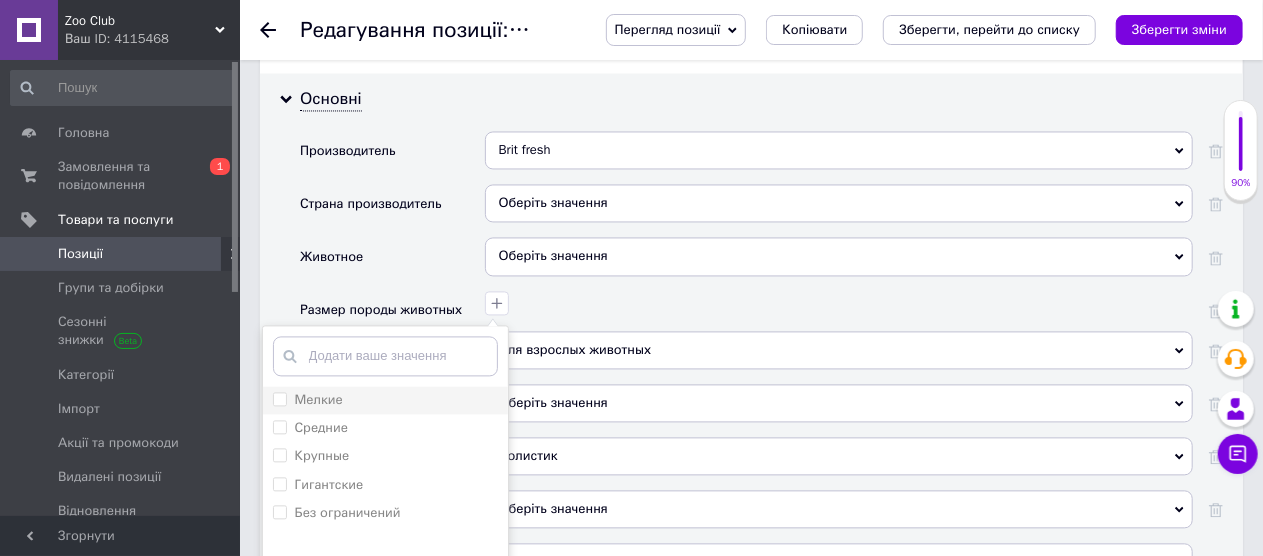 click on "Мелкие" at bounding box center (279, 398) 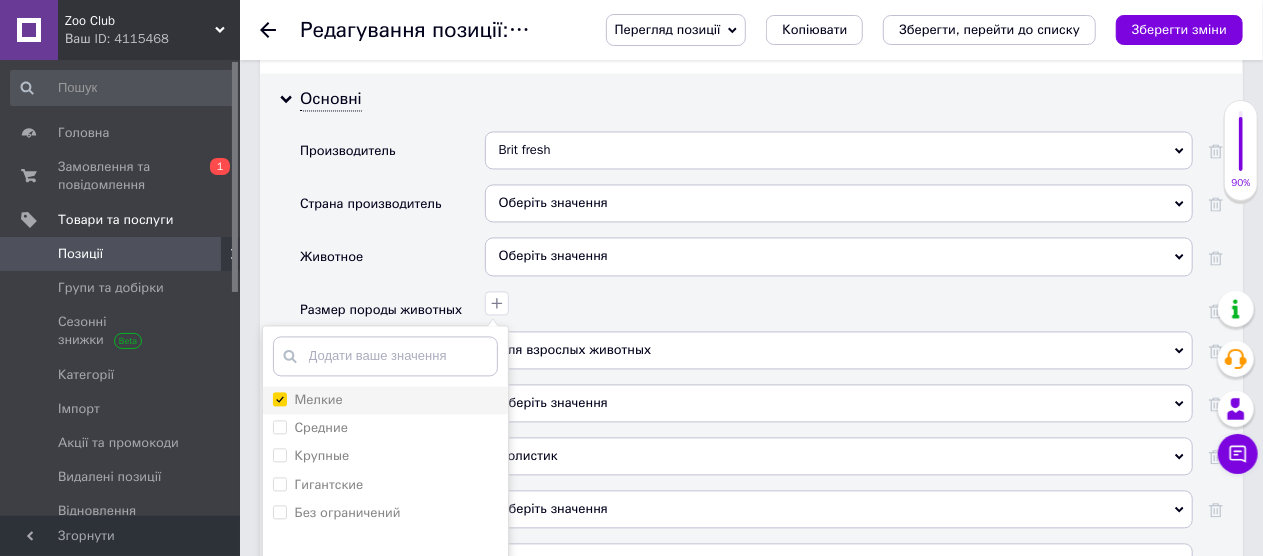 checkbox on "true" 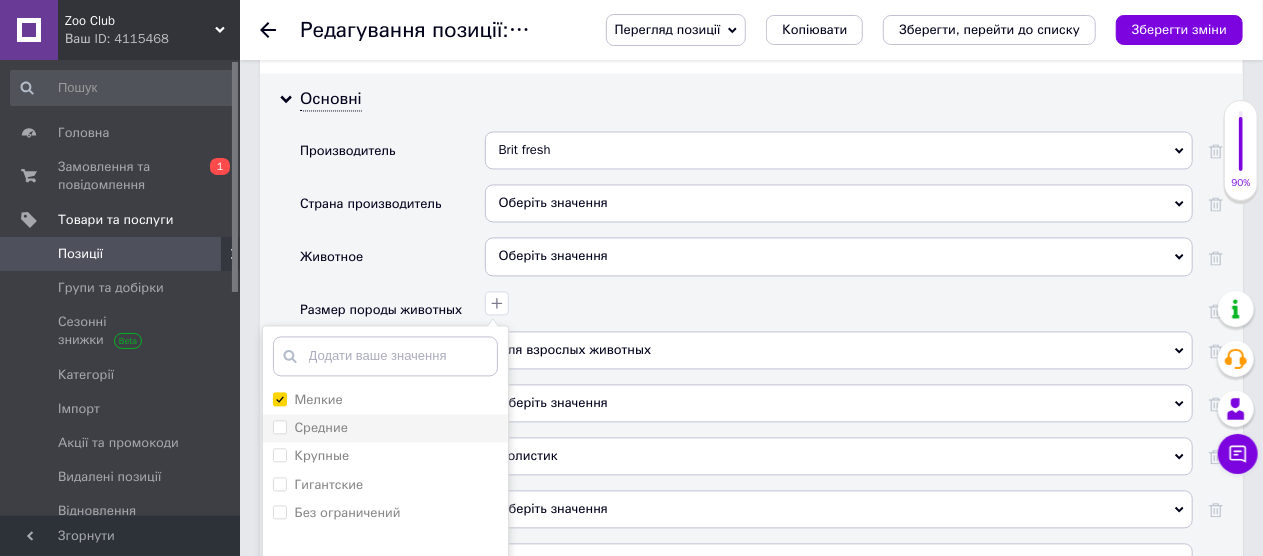 click on "Средние" at bounding box center [279, 426] 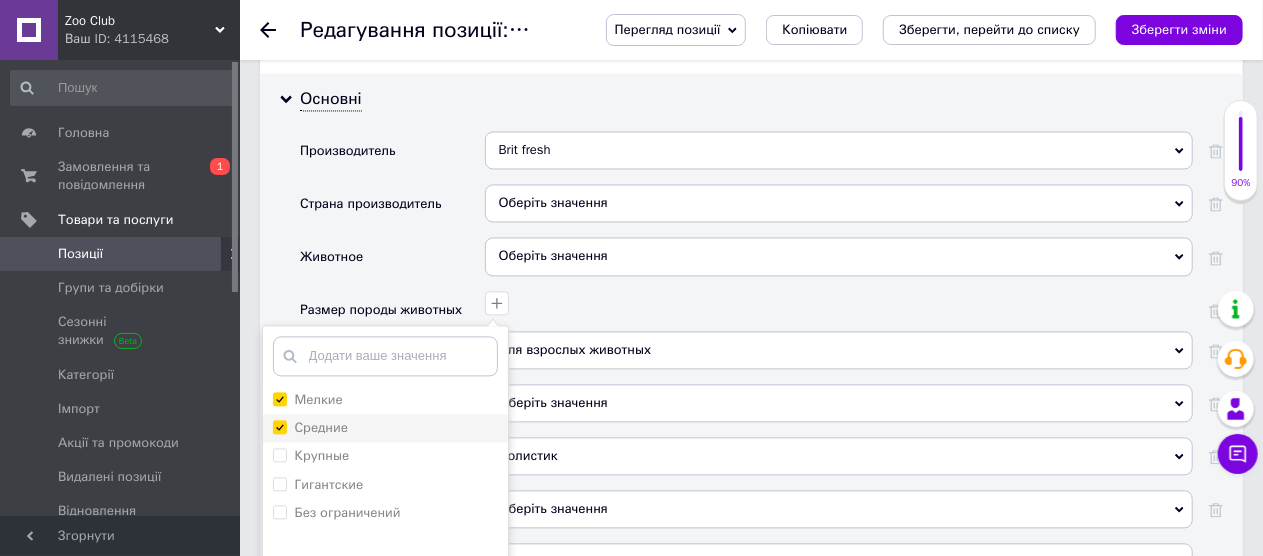 checkbox on "true" 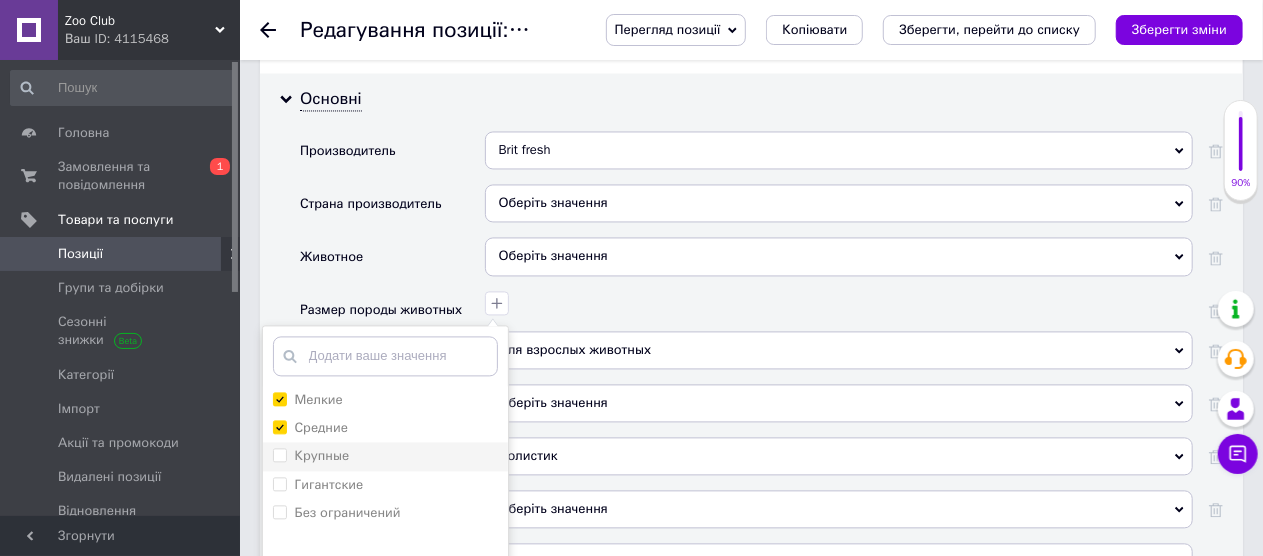 click on "Крупные" at bounding box center [279, 454] 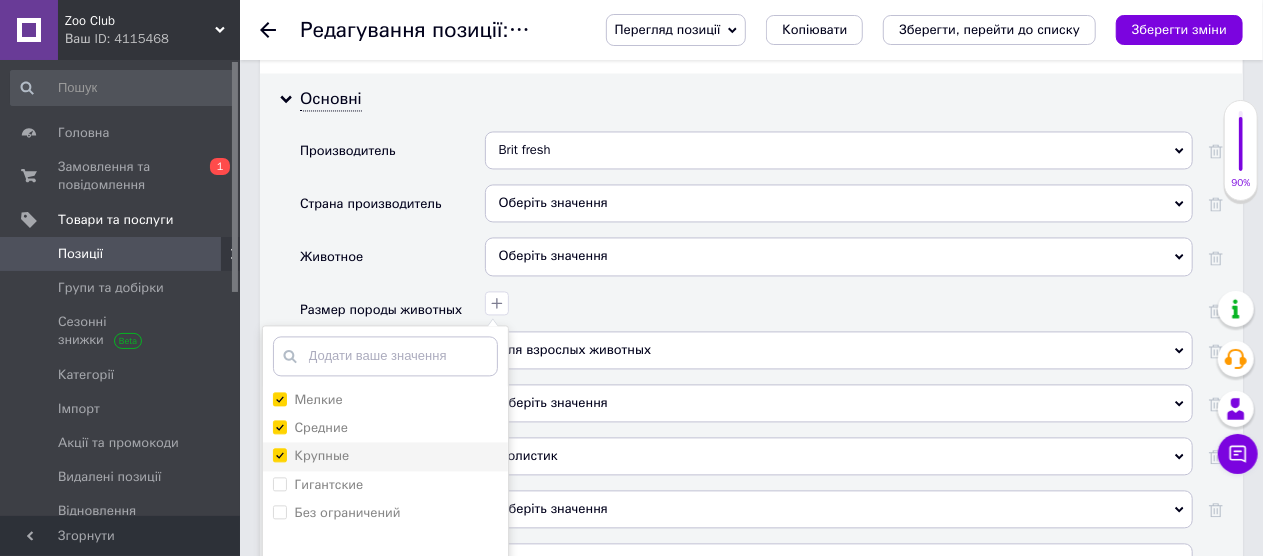 checkbox on "true" 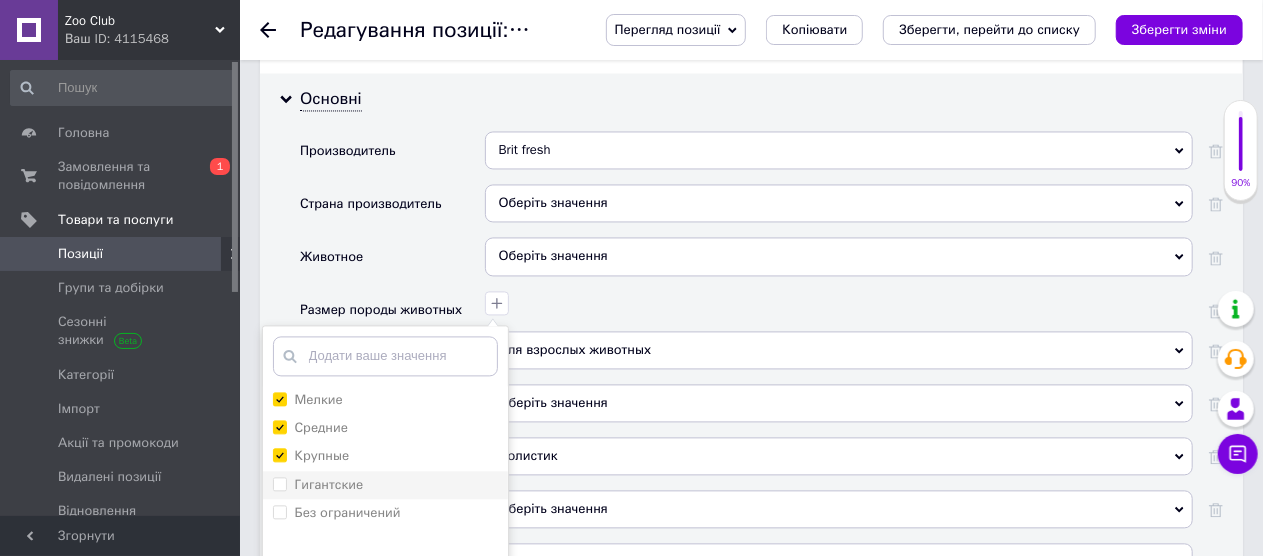 click on "Гигантские" at bounding box center (279, 483) 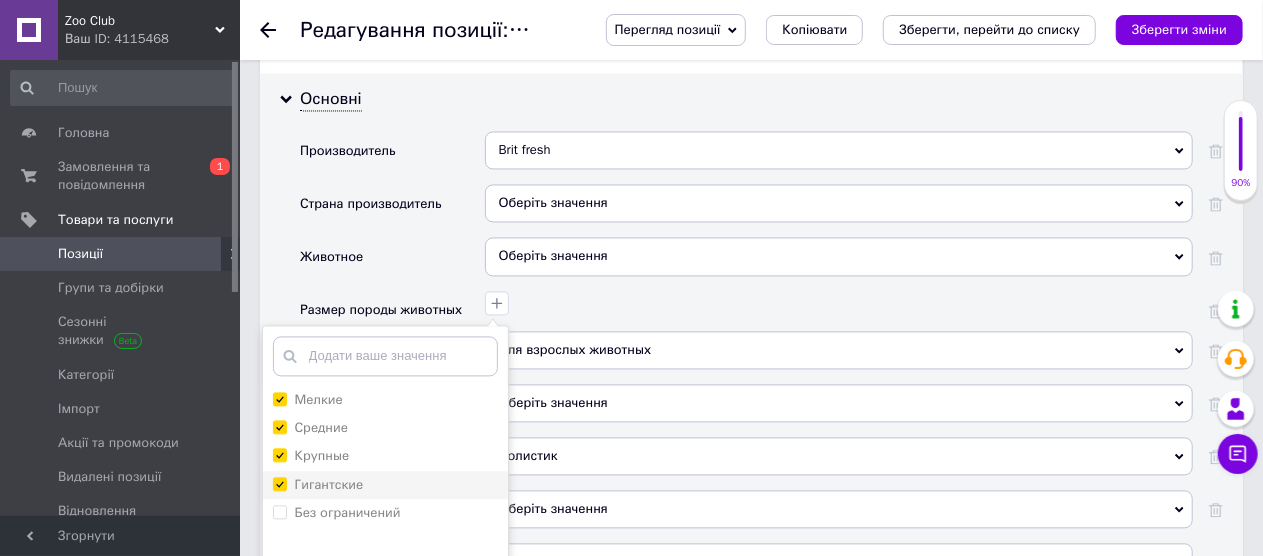 checkbox on "true" 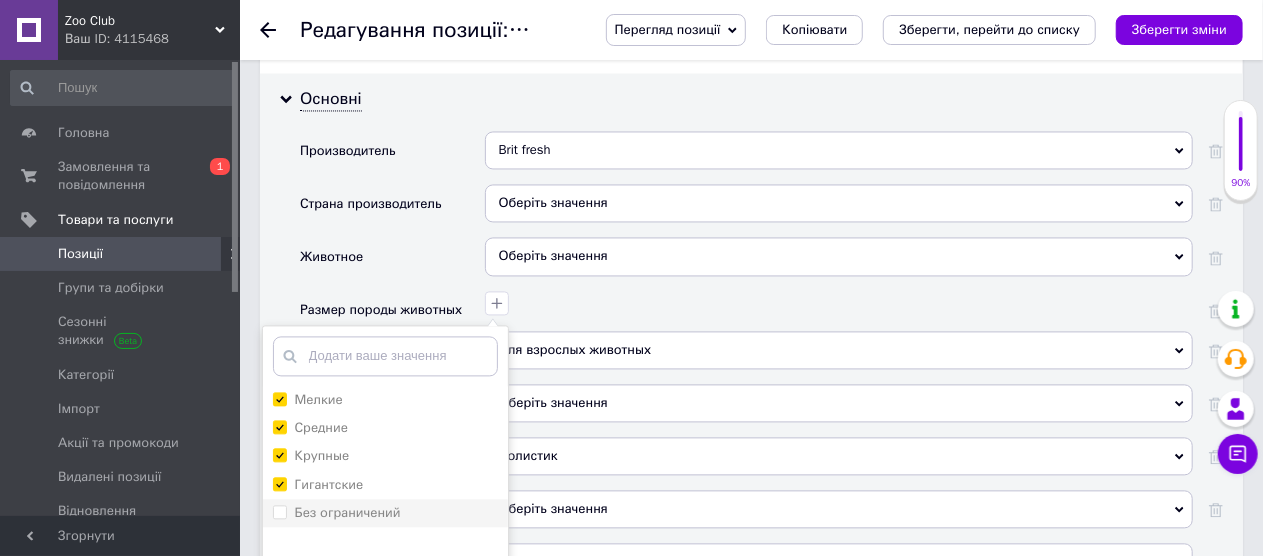 click on "Без ограничений" at bounding box center [279, 511] 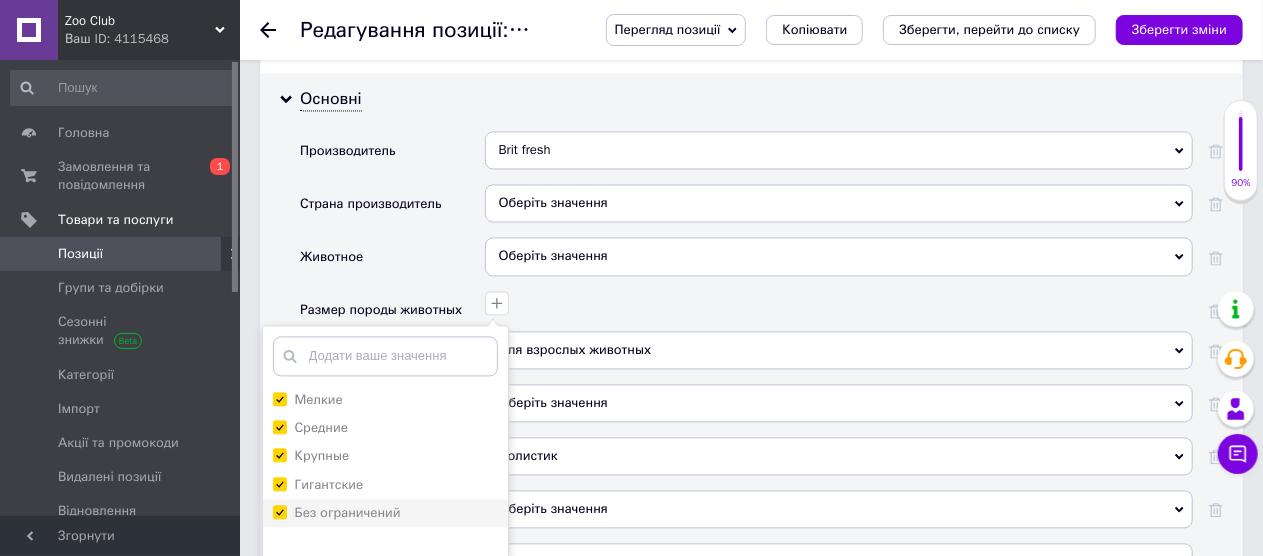checkbox on "true" 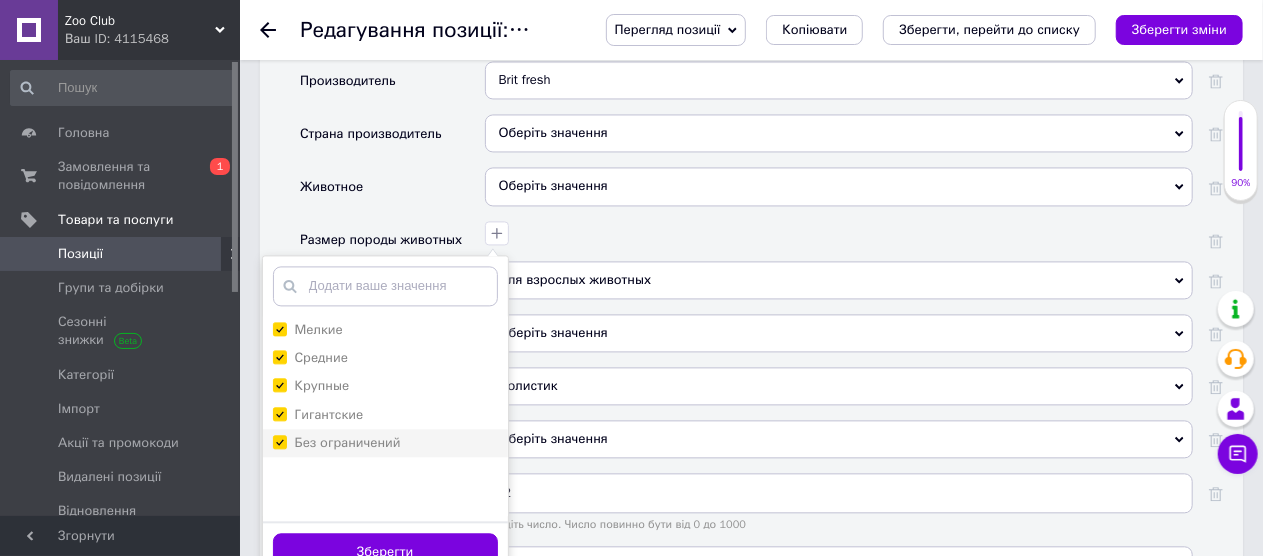 scroll, scrollTop: 2136, scrollLeft: 0, axis: vertical 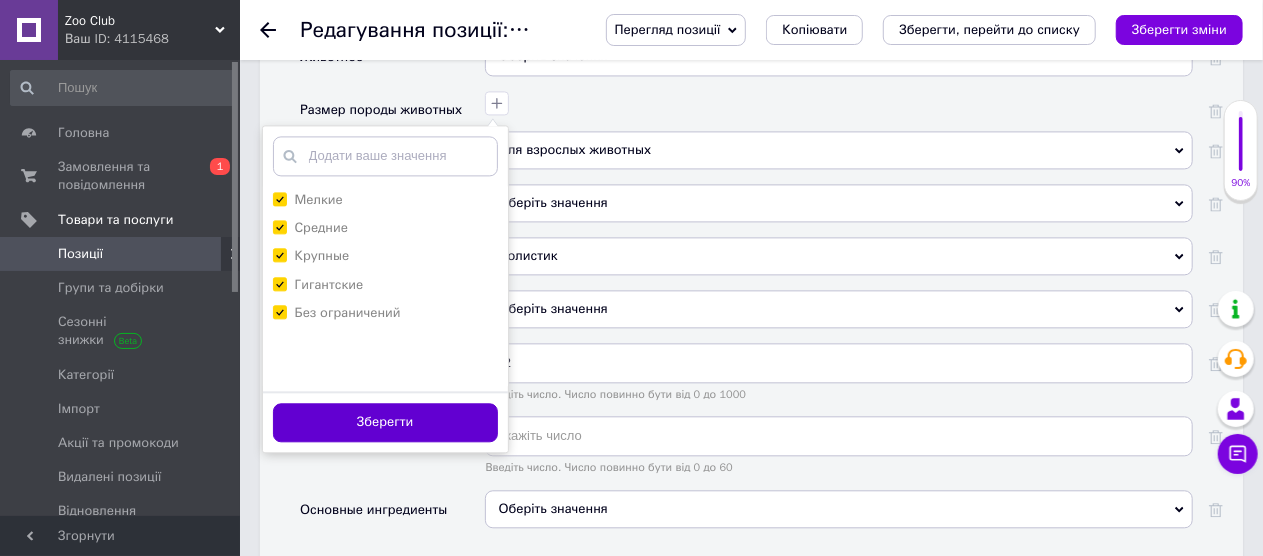 click on "Зберегти" at bounding box center [385, 422] 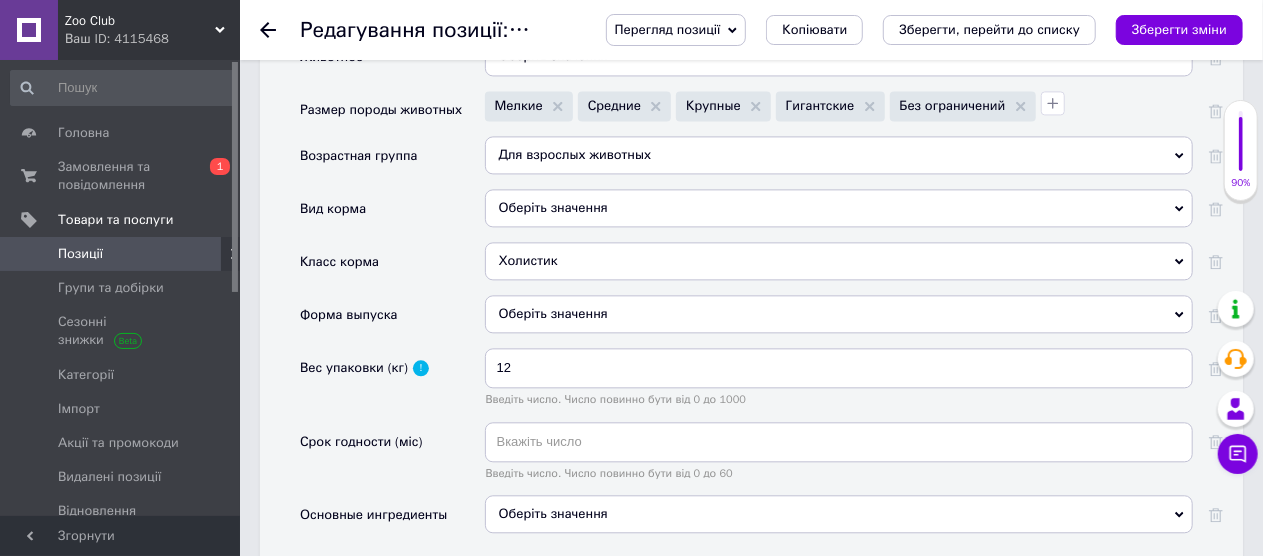 click on "Оберіть значення" at bounding box center [839, 514] 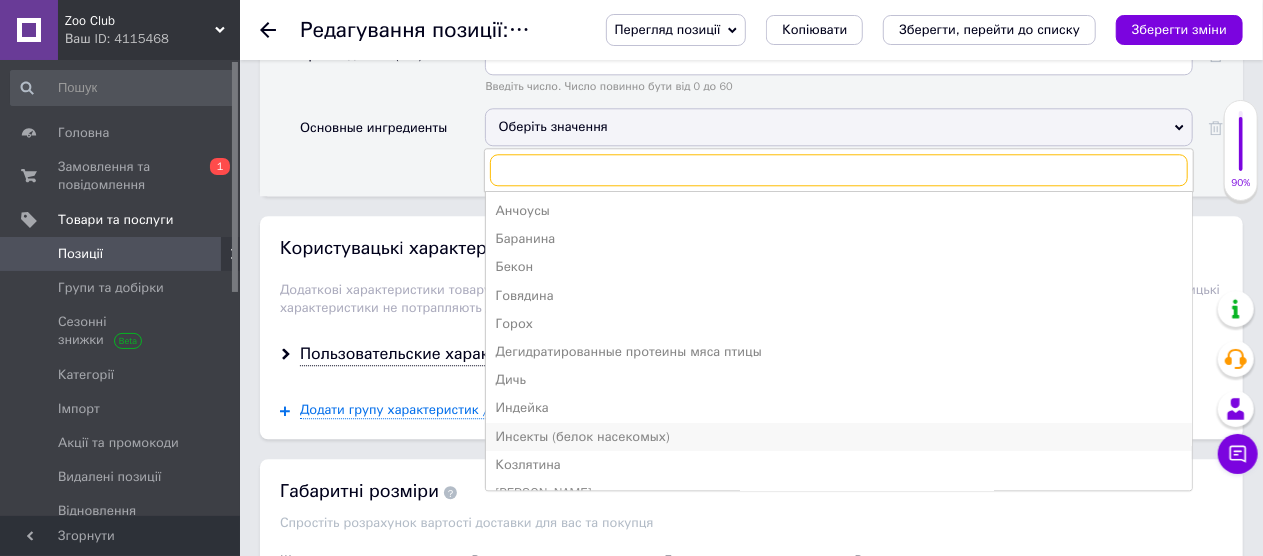 scroll, scrollTop: 2536, scrollLeft: 0, axis: vertical 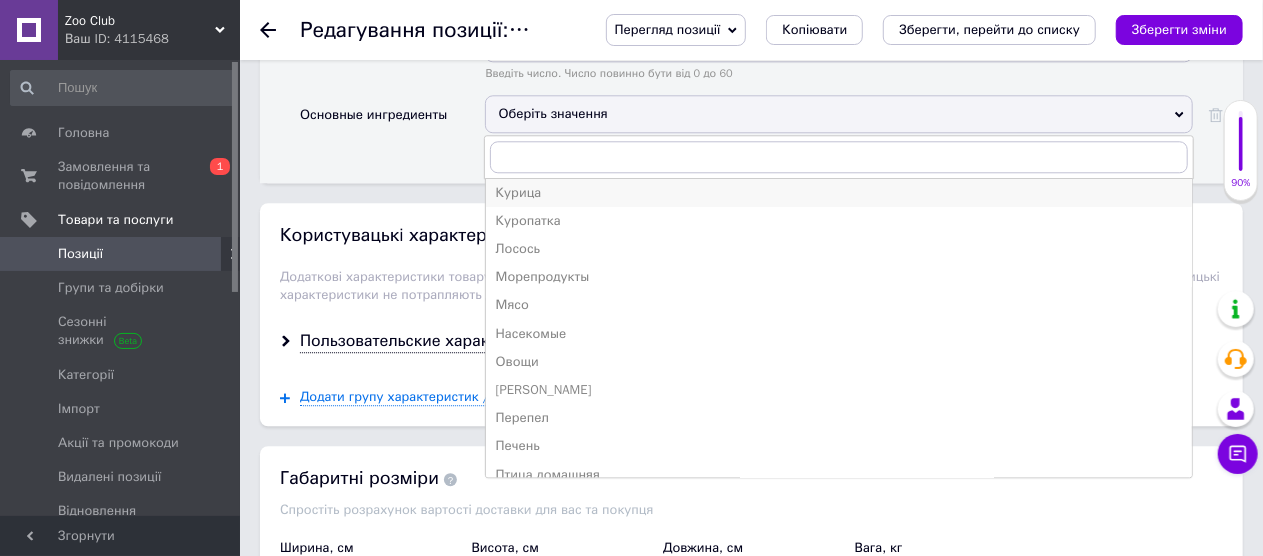 click on "Курица" at bounding box center [839, 193] 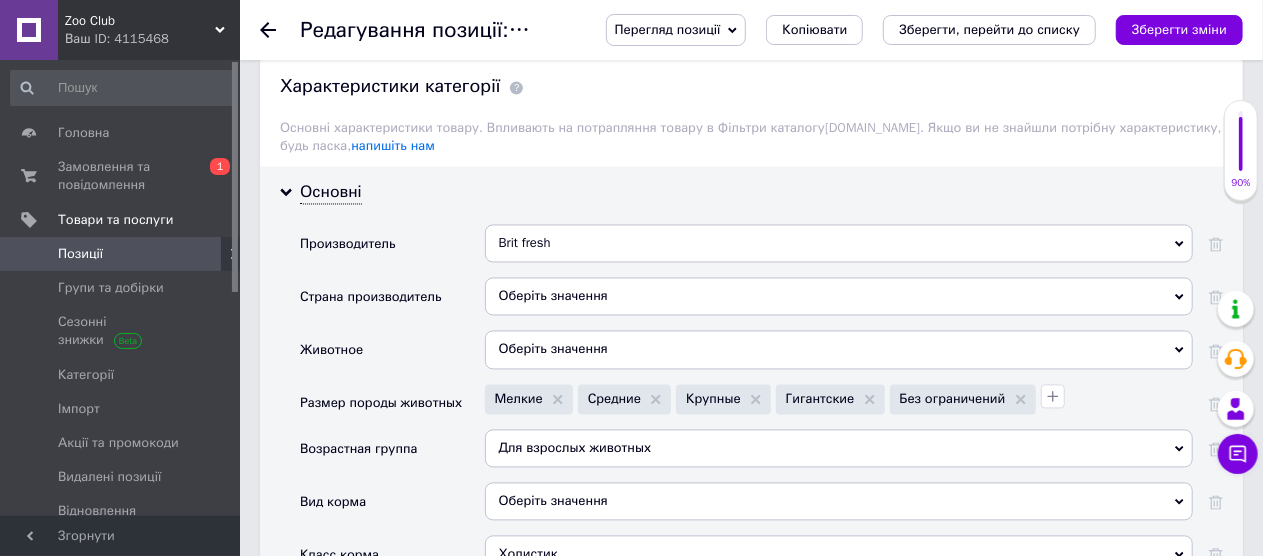 scroll, scrollTop: 1836, scrollLeft: 0, axis: vertical 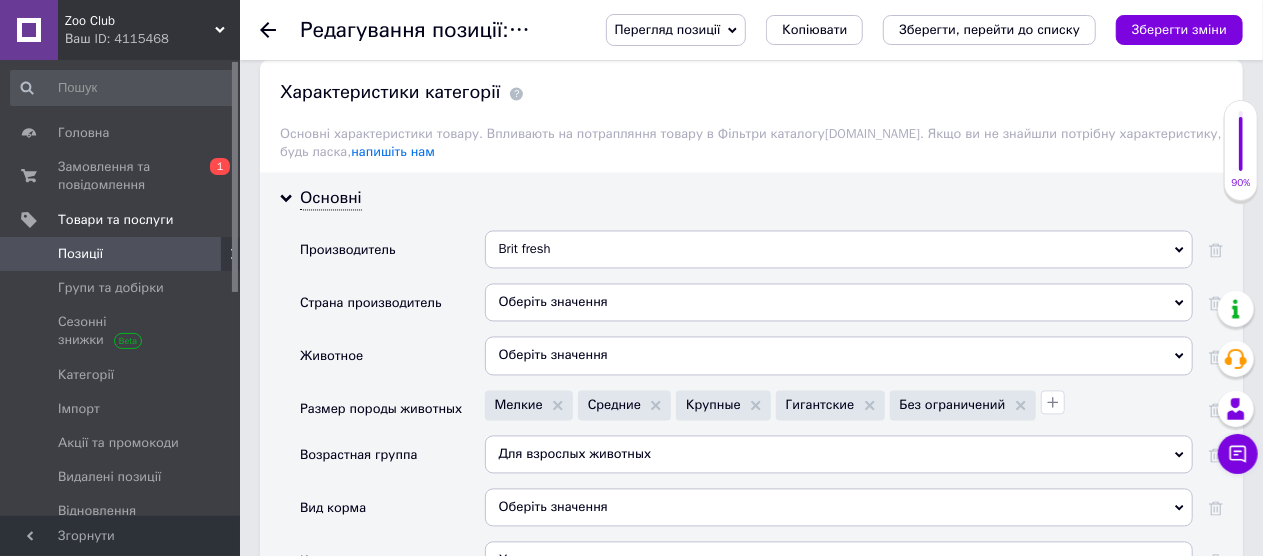 click on "Оберіть значення" at bounding box center (839, 303) 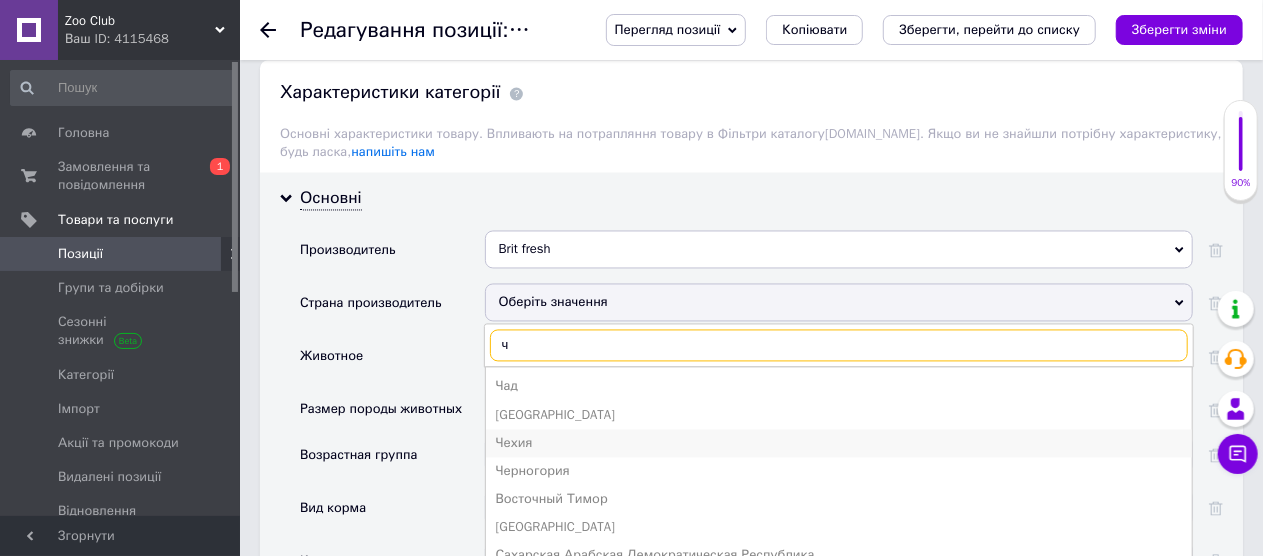 scroll, scrollTop: 1856, scrollLeft: 0, axis: vertical 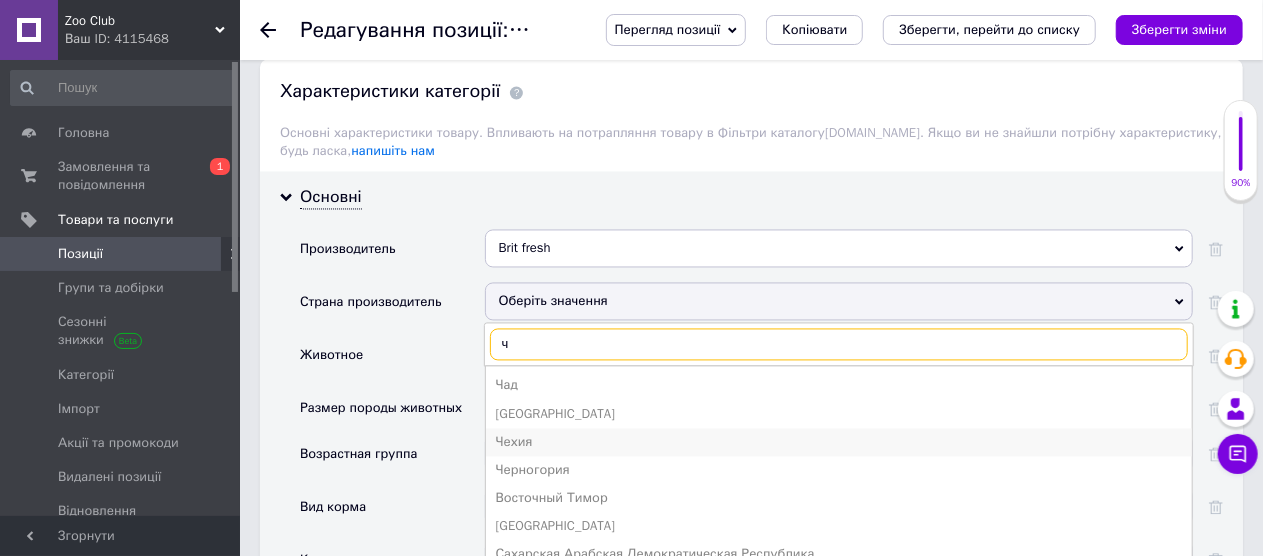 type on "ч" 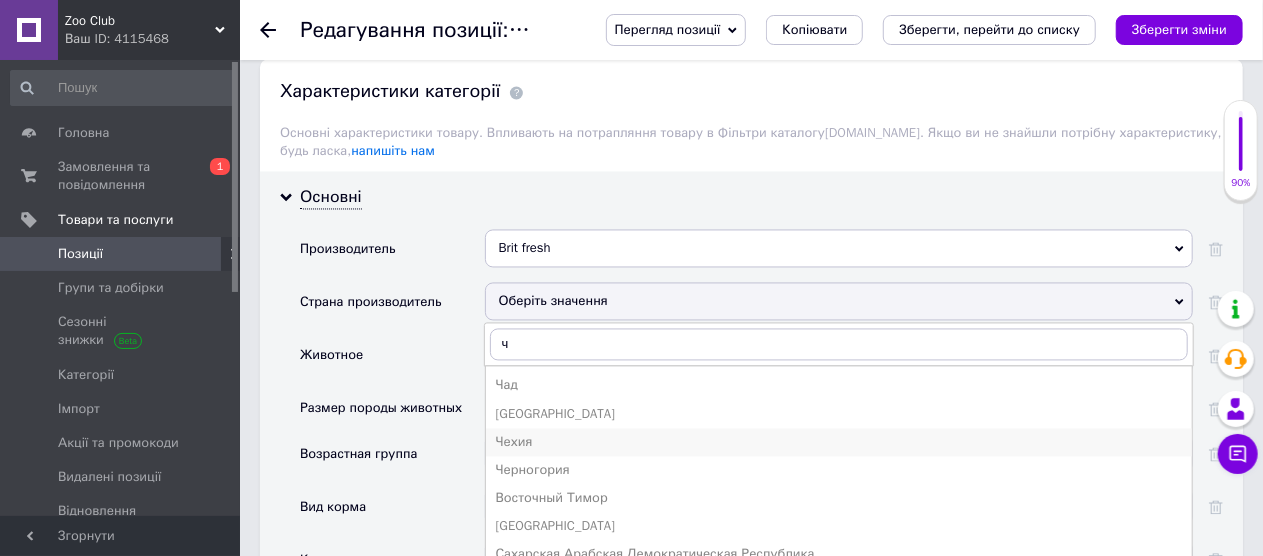 click on "Чехия" at bounding box center (839, 443) 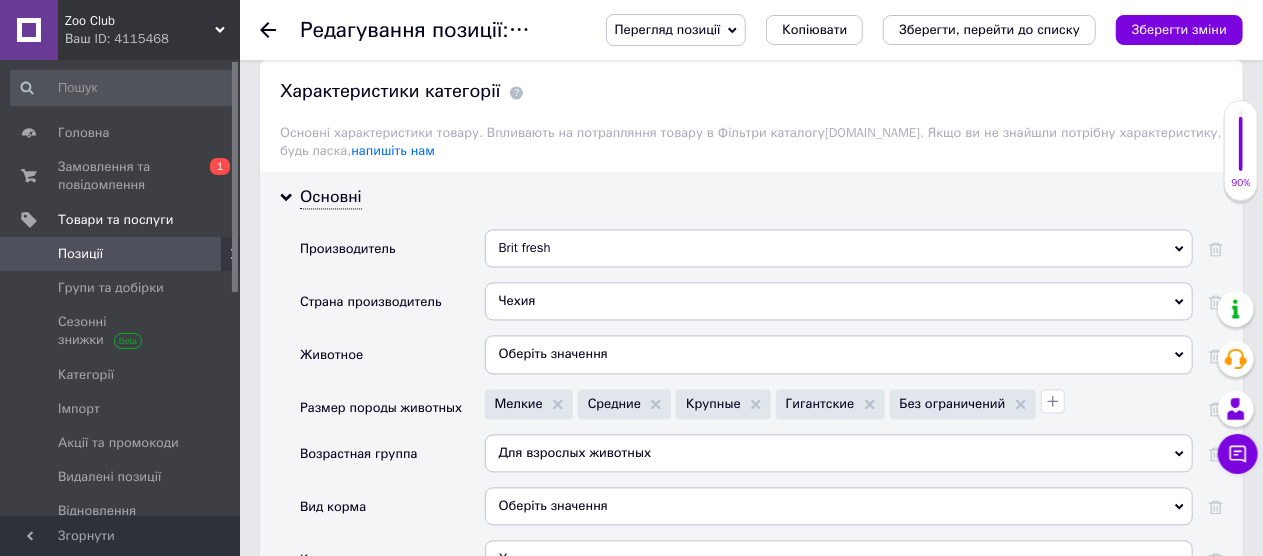 click on "Оберіть значення" at bounding box center [839, 355] 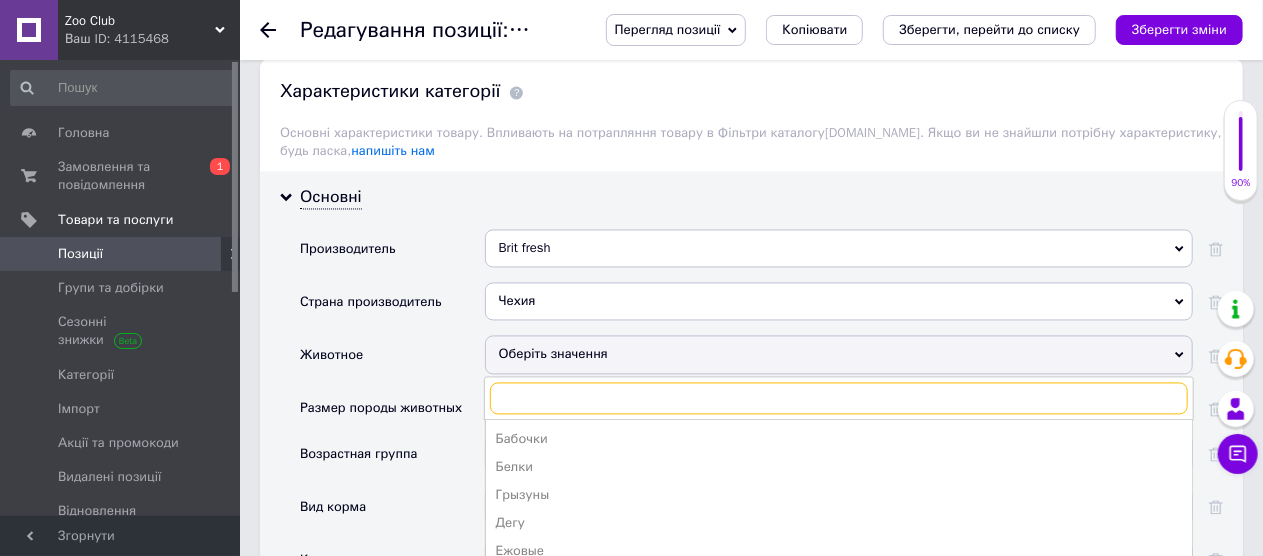 scroll, scrollTop: 162, scrollLeft: 0, axis: vertical 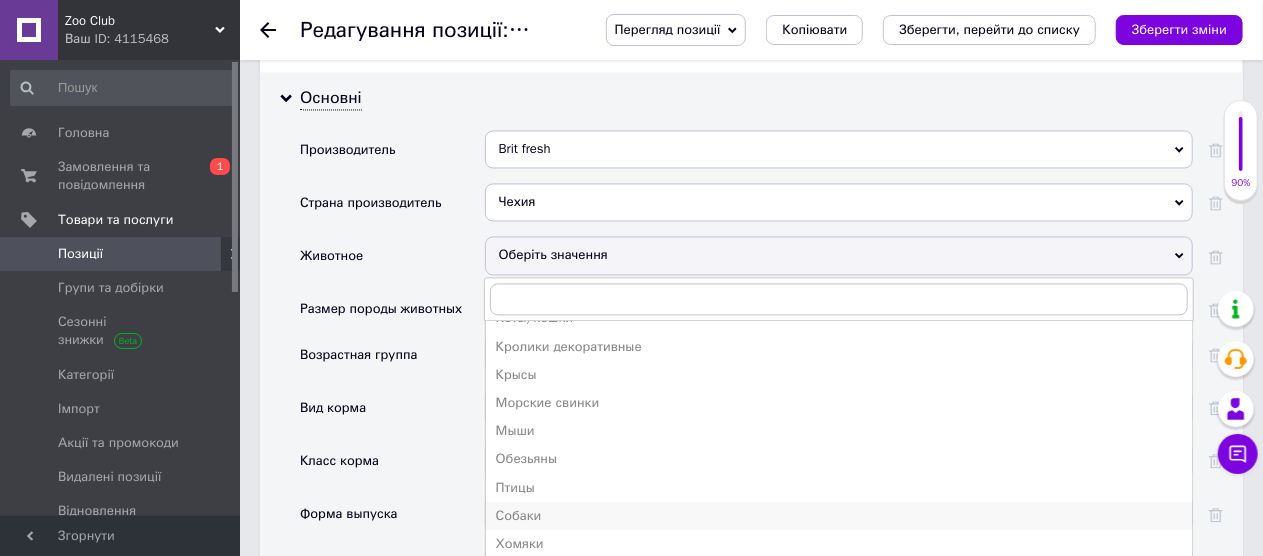 click on "Собаки" at bounding box center (839, 516) 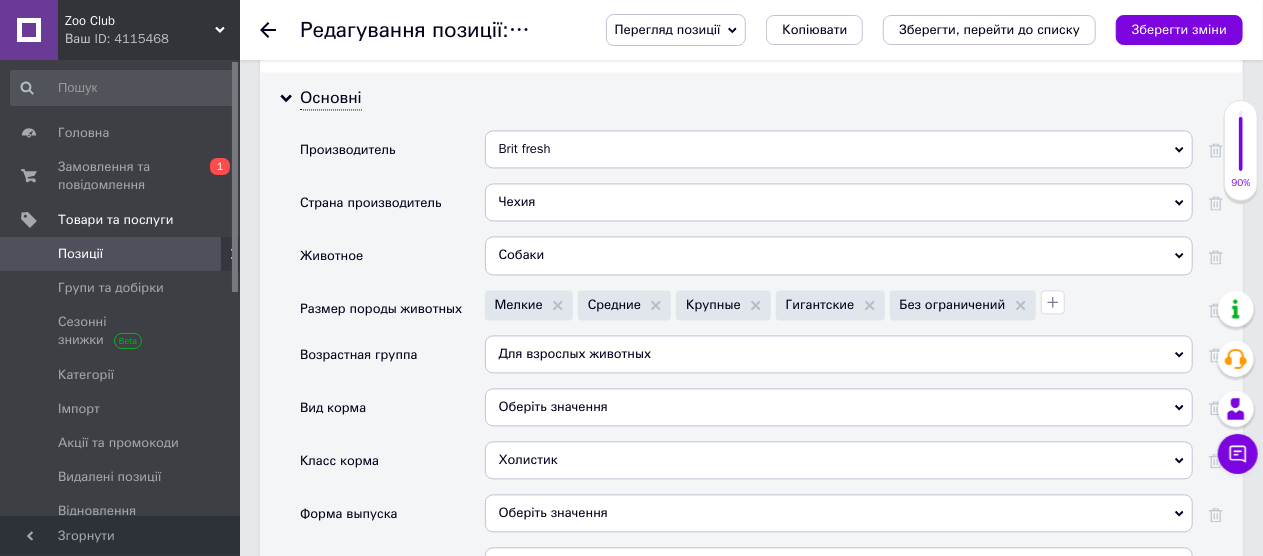 click on "Оберіть значення" at bounding box center [839, 407] 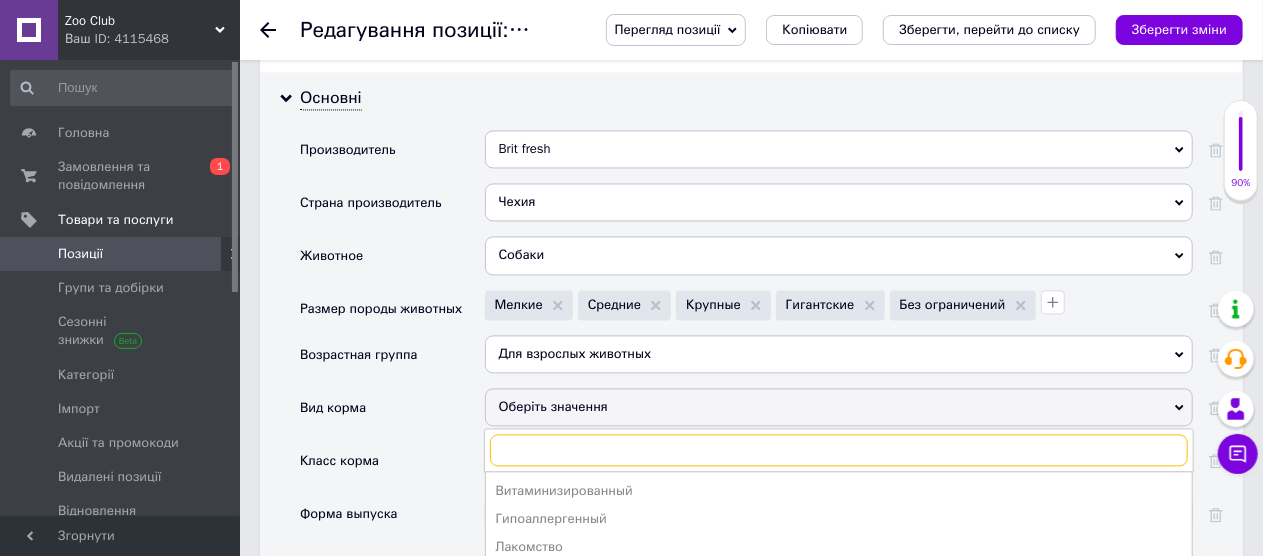 scroll, scrollTop: 2156, scrollLeft: 0, axis: vertical 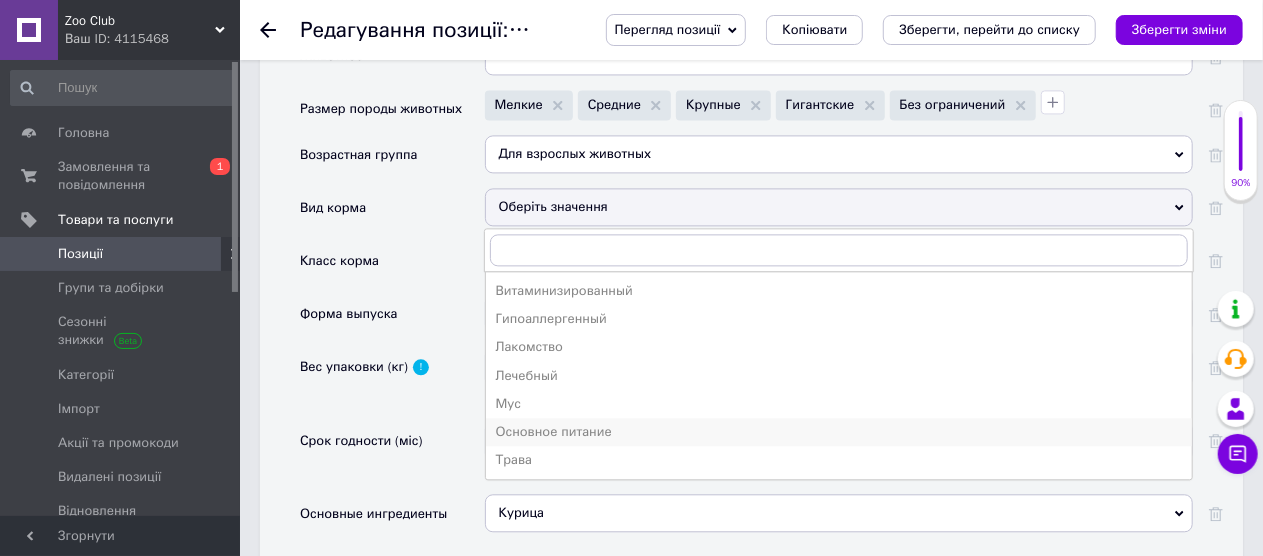 click on "Основное питание" at bounding box center [839, 432] 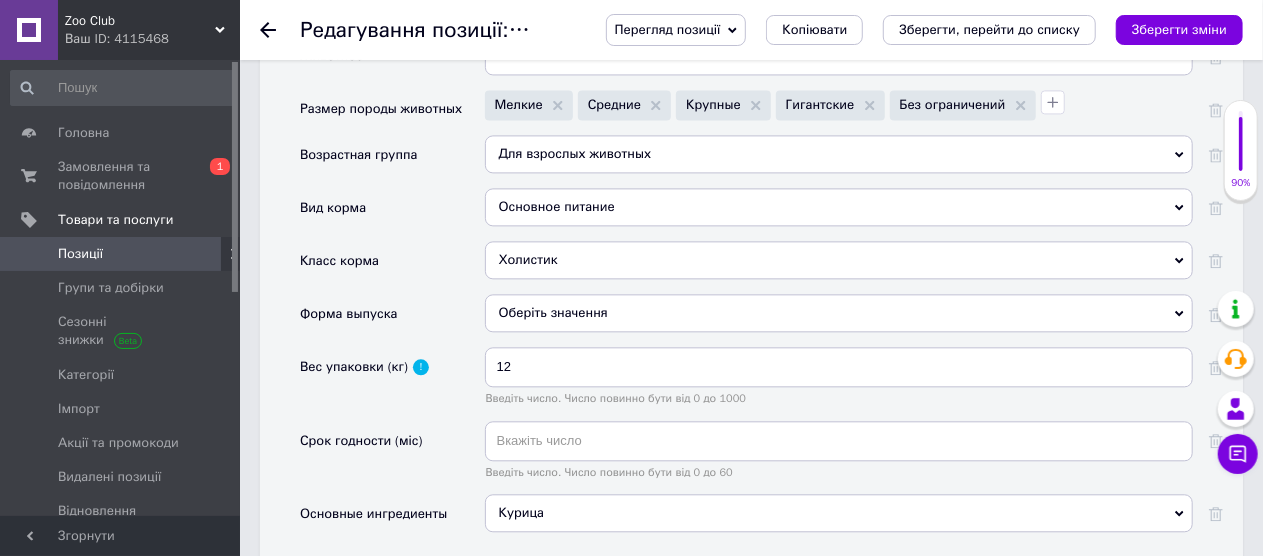 click on "Оберіть значення" at bounding box center (839, 313) 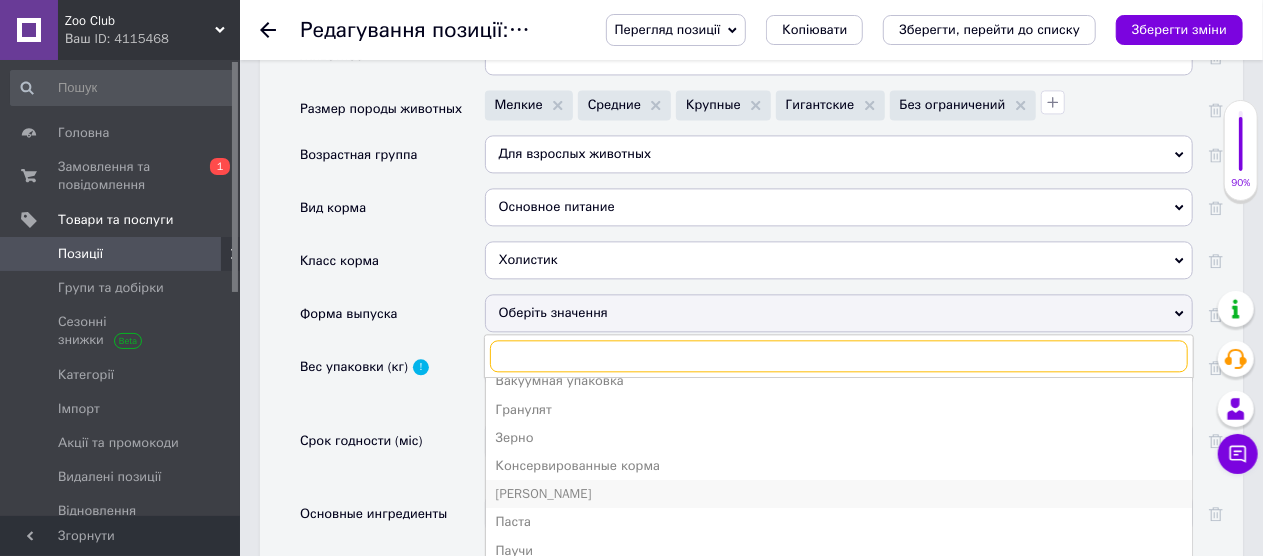 scroll, scrollTop: 21, scrollLeft: 0, axis: vertical 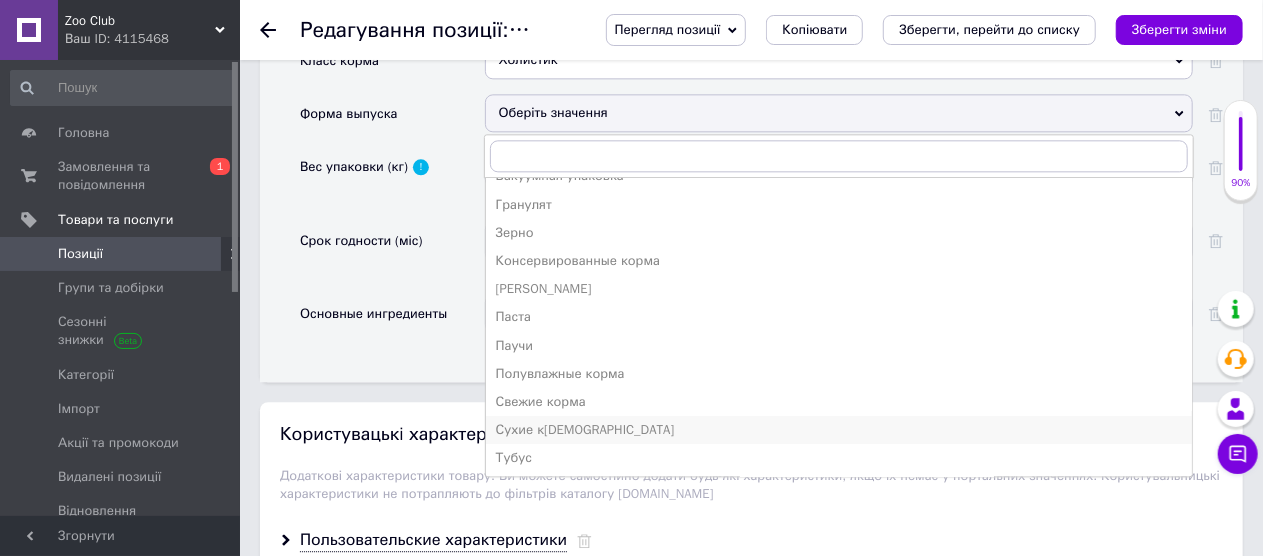 click on "Сухие к[DEMOGRAPHIC_DATA]" at bounding box center (839, 430) 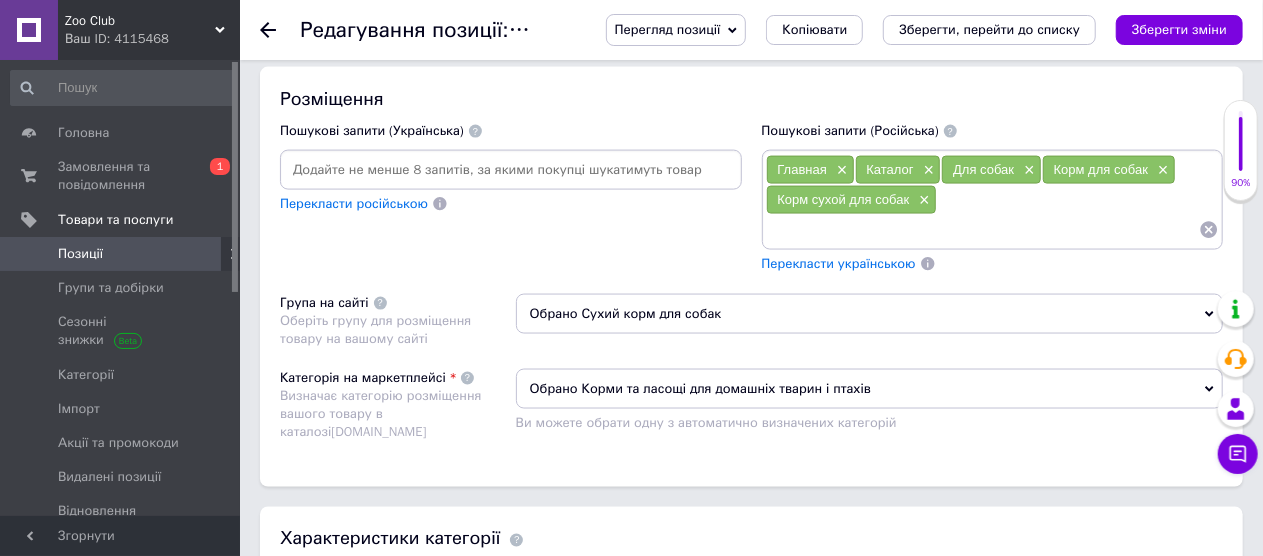 scroll, scrollTop: 1256, scrollLeft: 0, axis: vertical 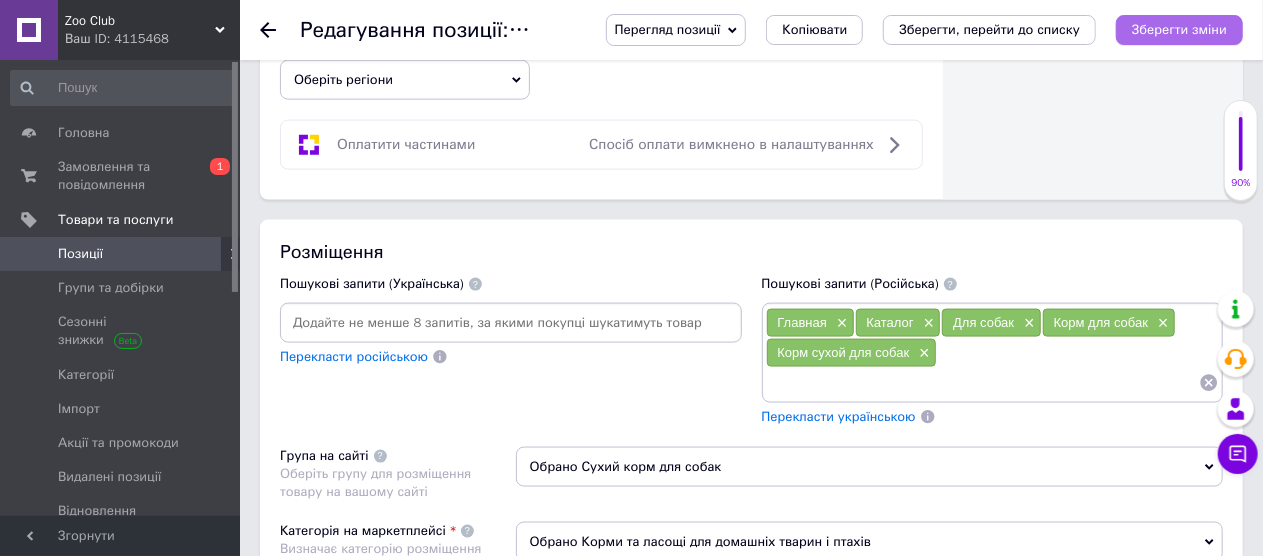 click on "Зберегти зміни" at bounding box center [1179, 29] 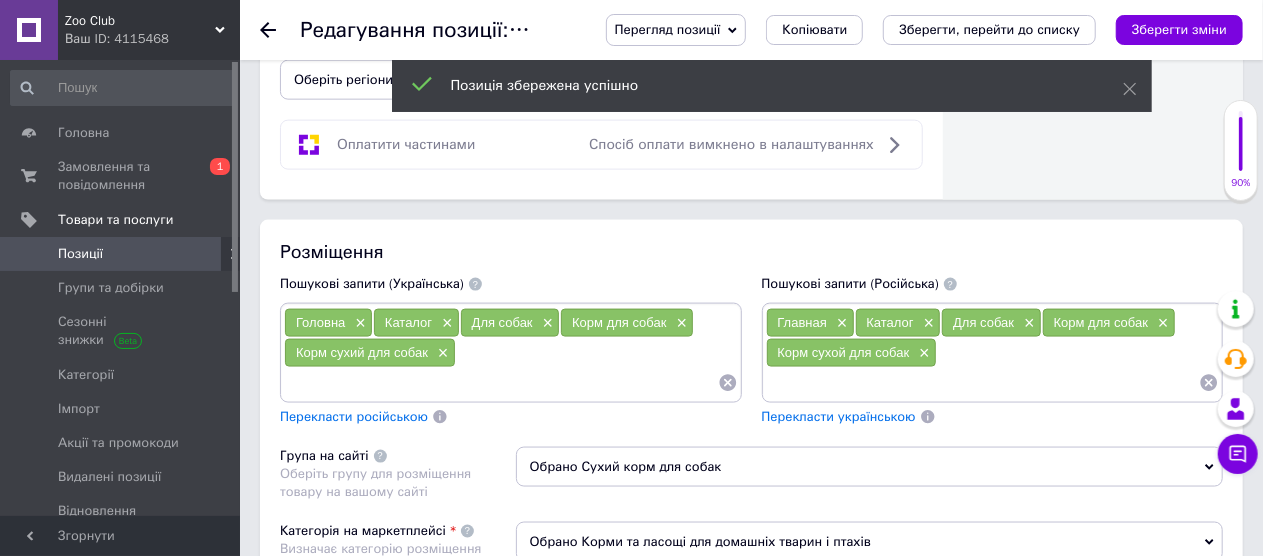 click 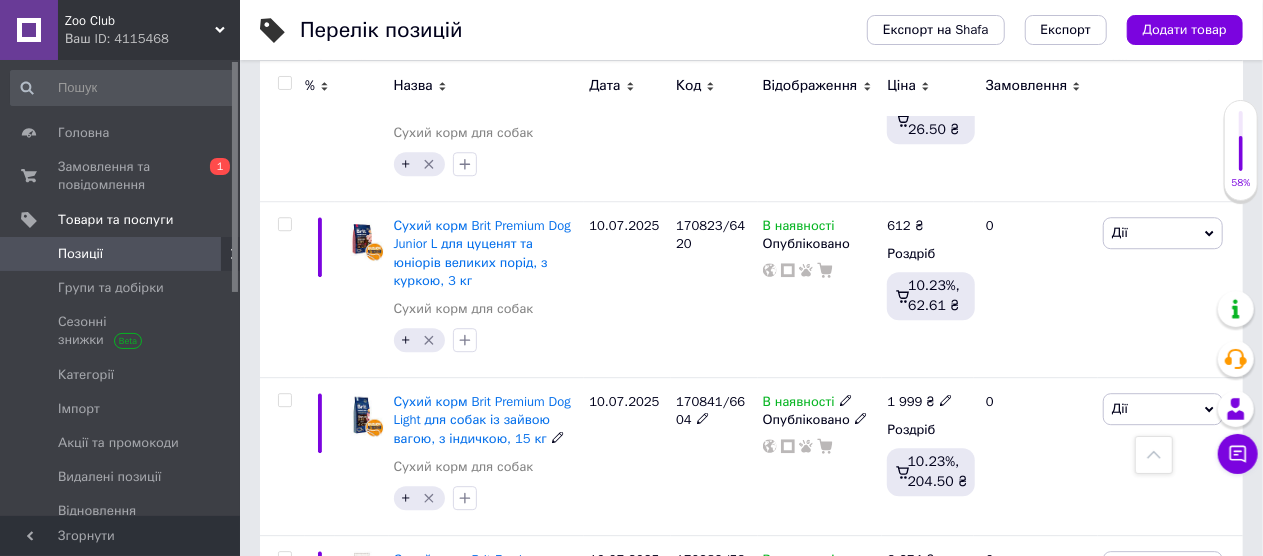 scroll, scrollTop: 2881, scrollLeft: 0, axis: vertical 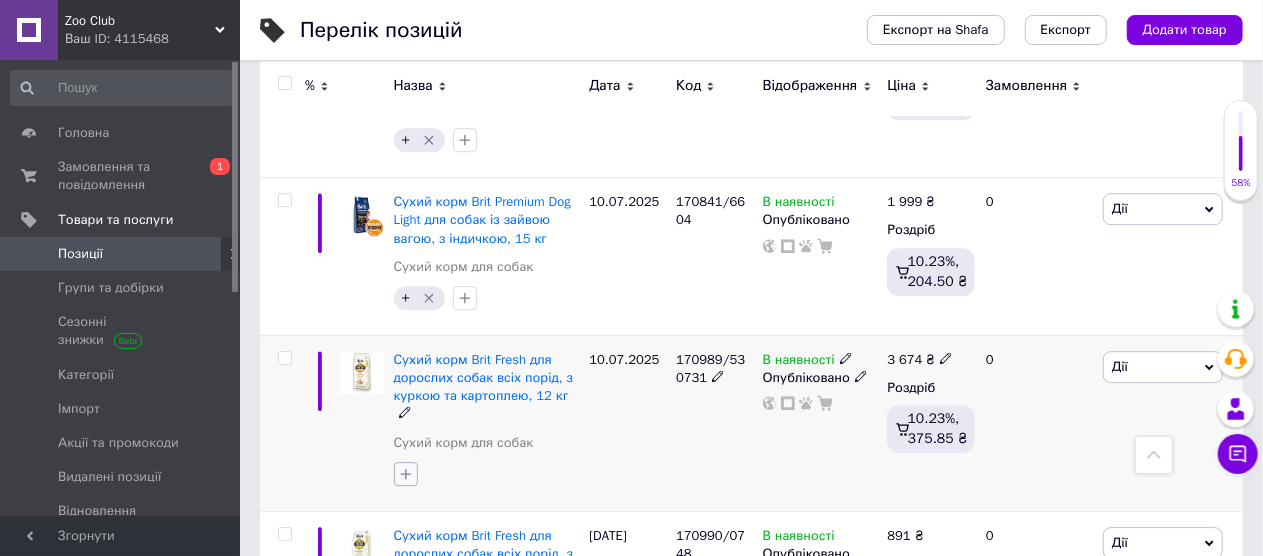 click 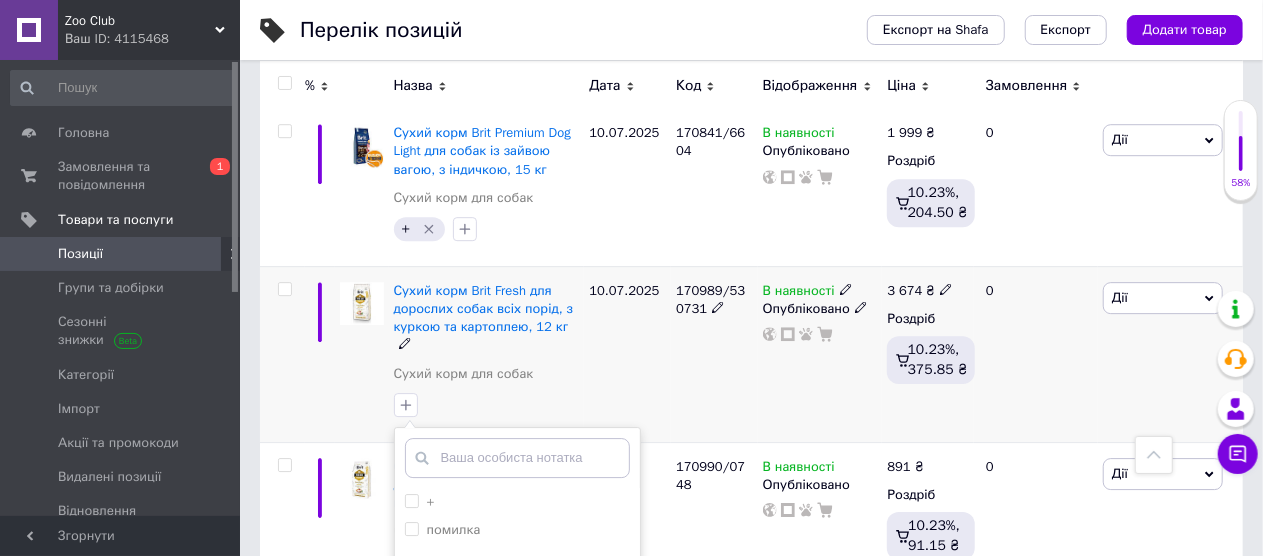 scroll, scrollTop: 2981, scrollLeft: 0, axis: vertical 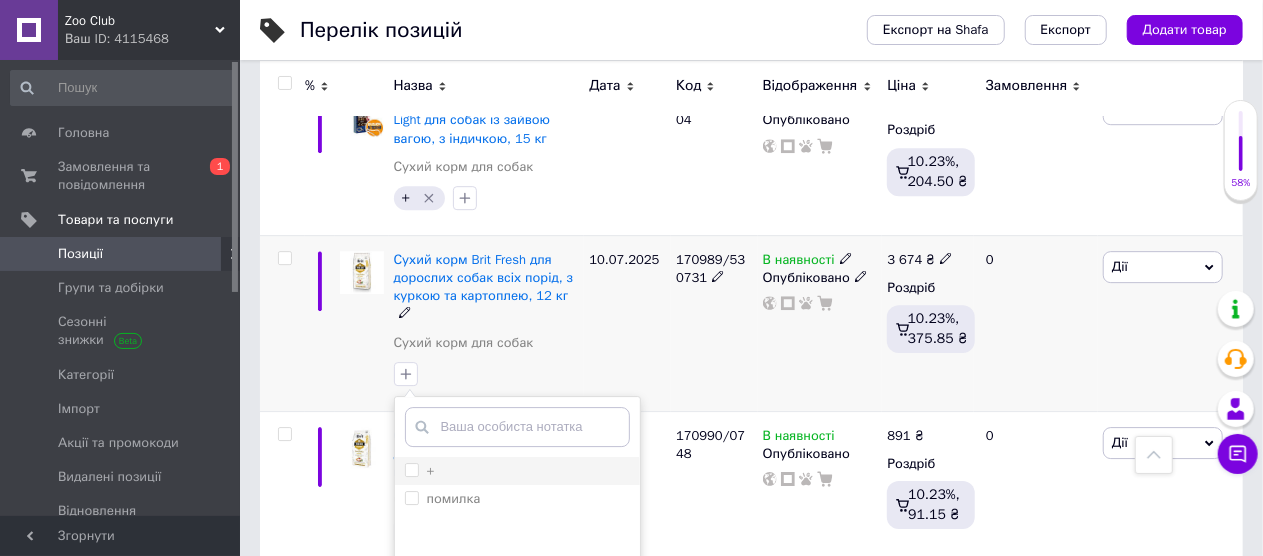 click on "+" at bounding box center [411, 469] 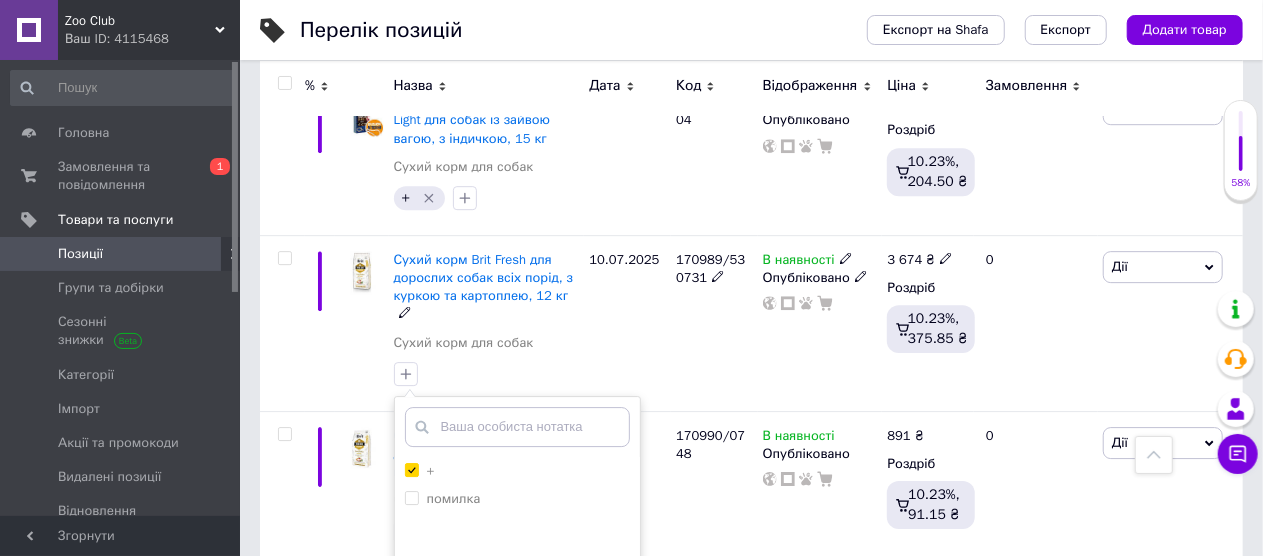 click on "Додати мітку" at bounding box center [517, 693] 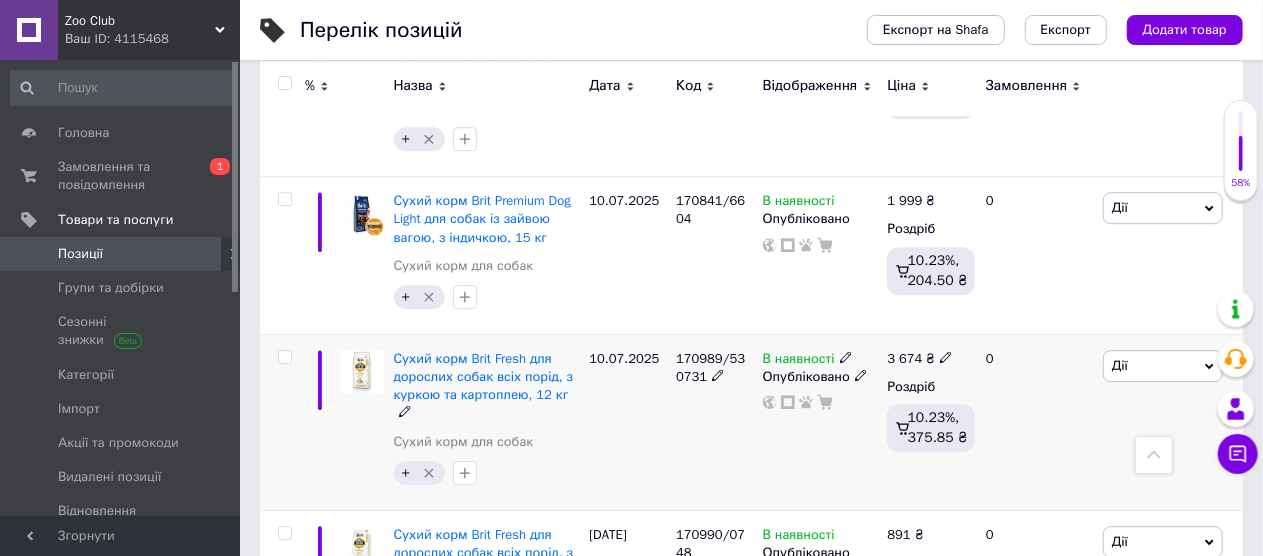 scroll, scrollTop: 2981, scrollLeft: 0, axis: vertical 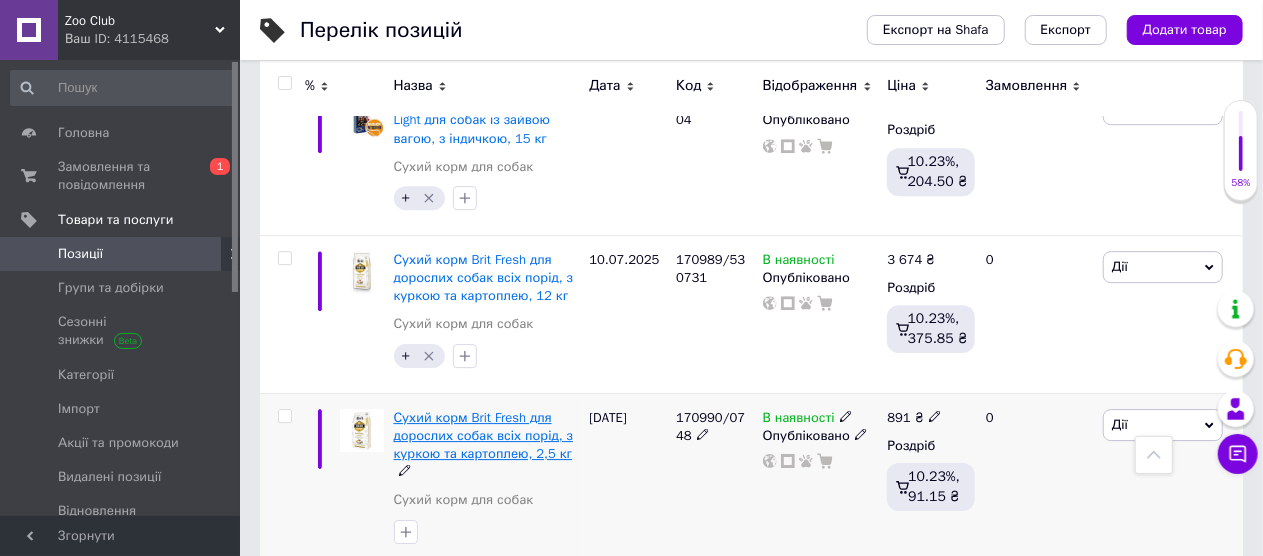 click on "Сухий корм Brit Fresh для дорослих собак всіх порід, з куркою та картоплею, 2,5 кг" at bounding box center (484, 435) 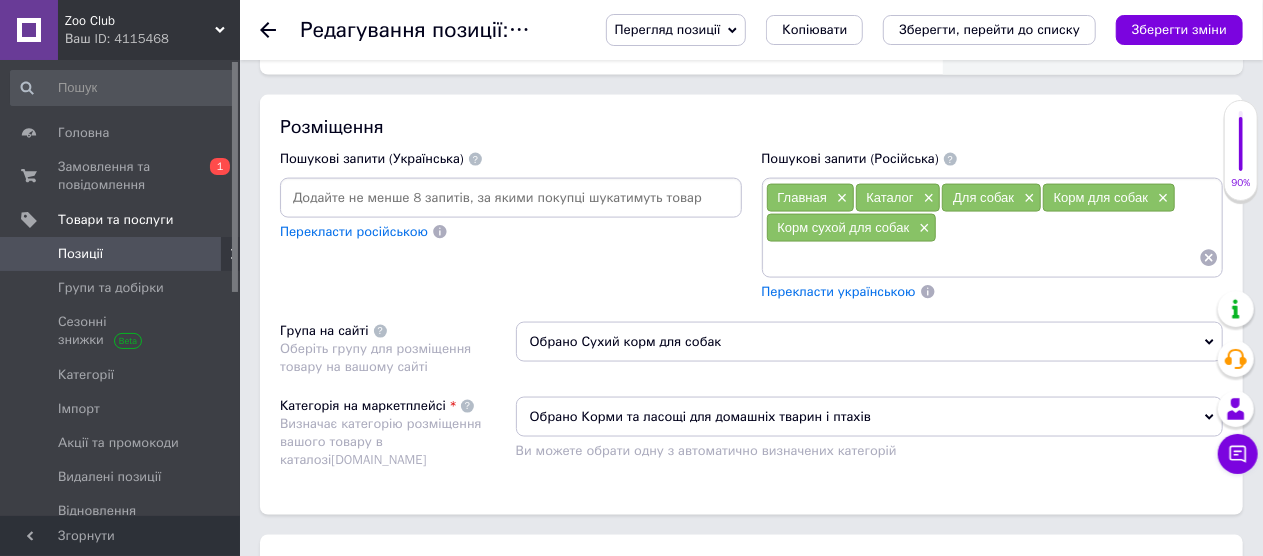 scroll, scrollTop: 1600, scrollLeft: 0, axis: vertical 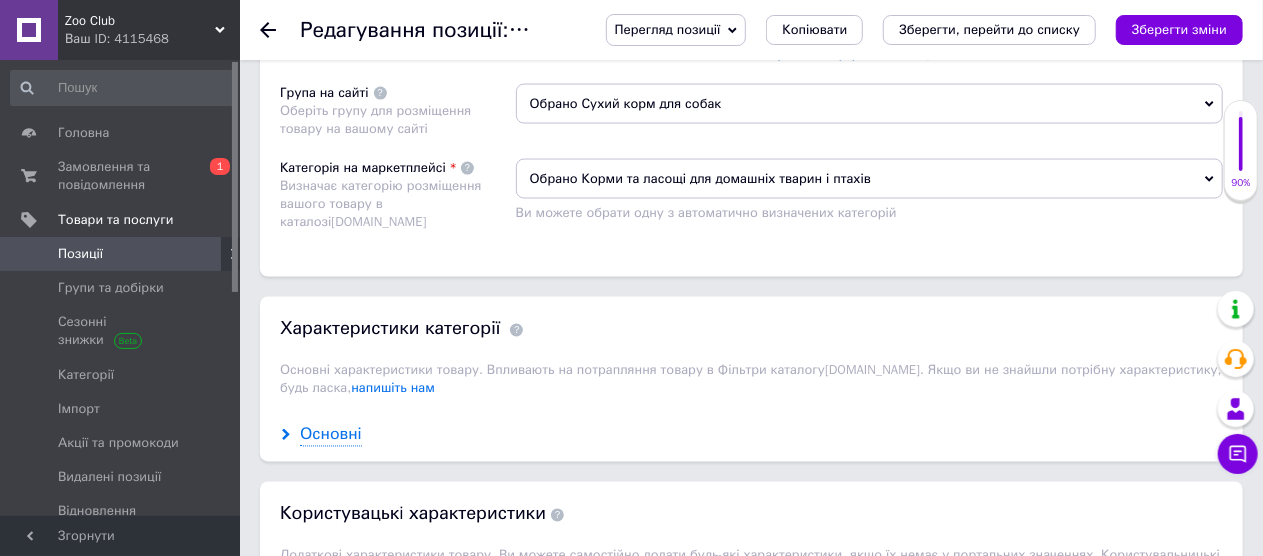 click on "Основні" at bounding box center [331, 435] 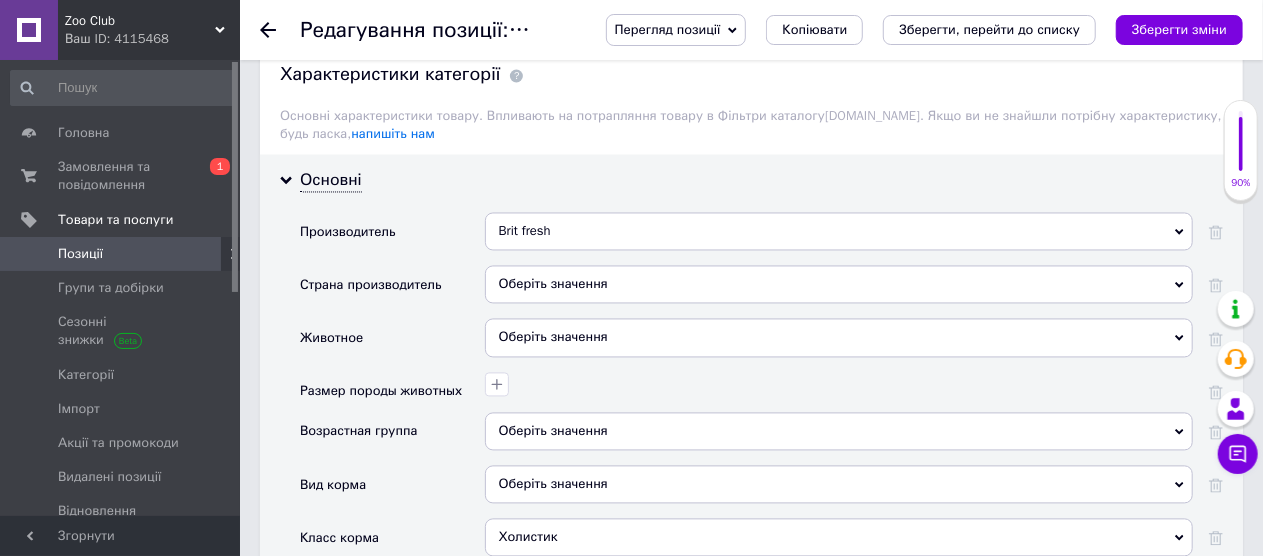 scroll, scrollTop: 1900, scrollLeft: 0, axis: vertical 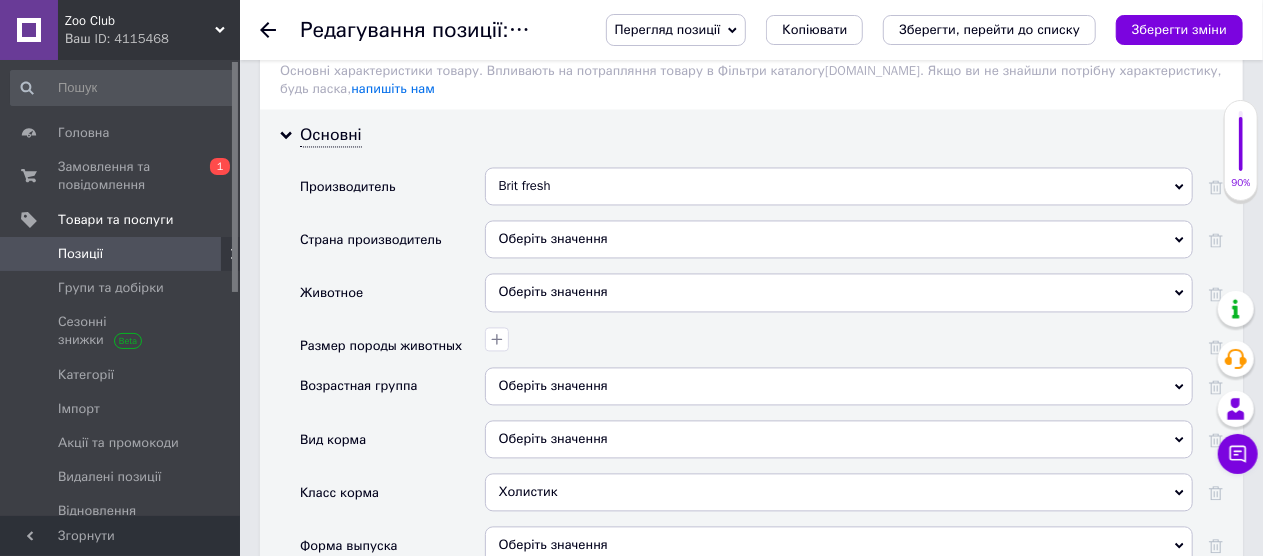 click on "Оберіть значення" at bounding box center (839, 386) 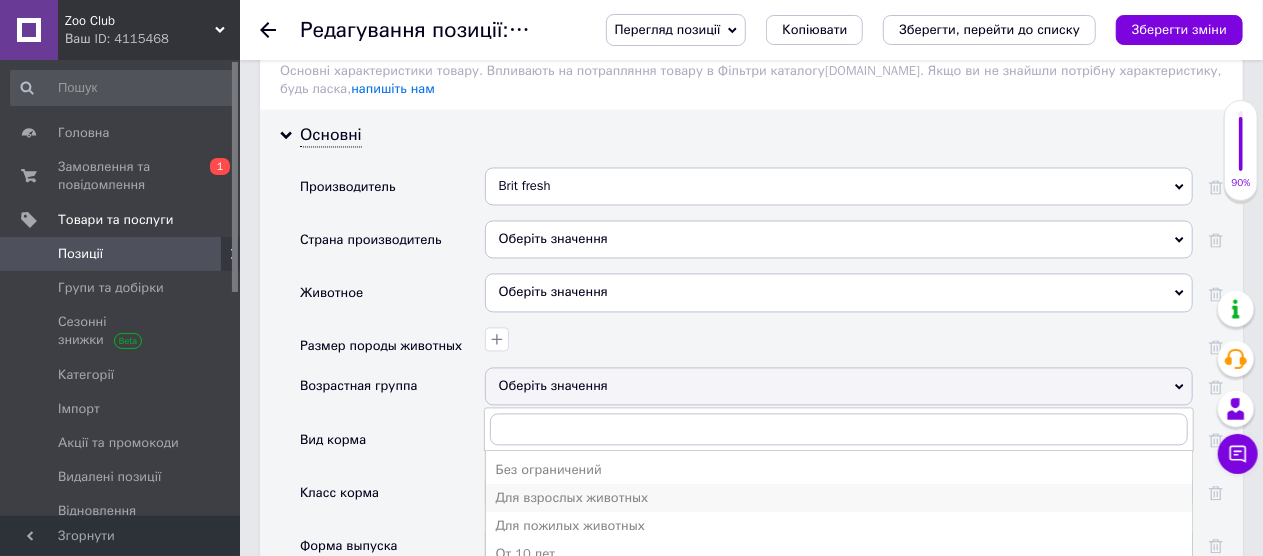 click on "Для взрослых животных" at bounding box center [839, 498] 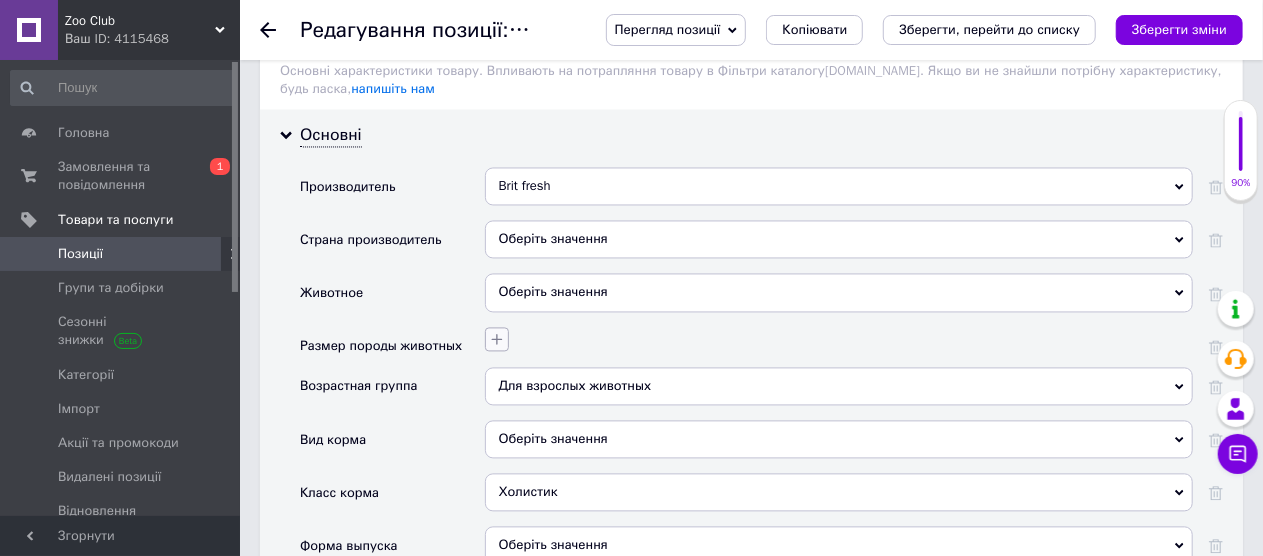 click 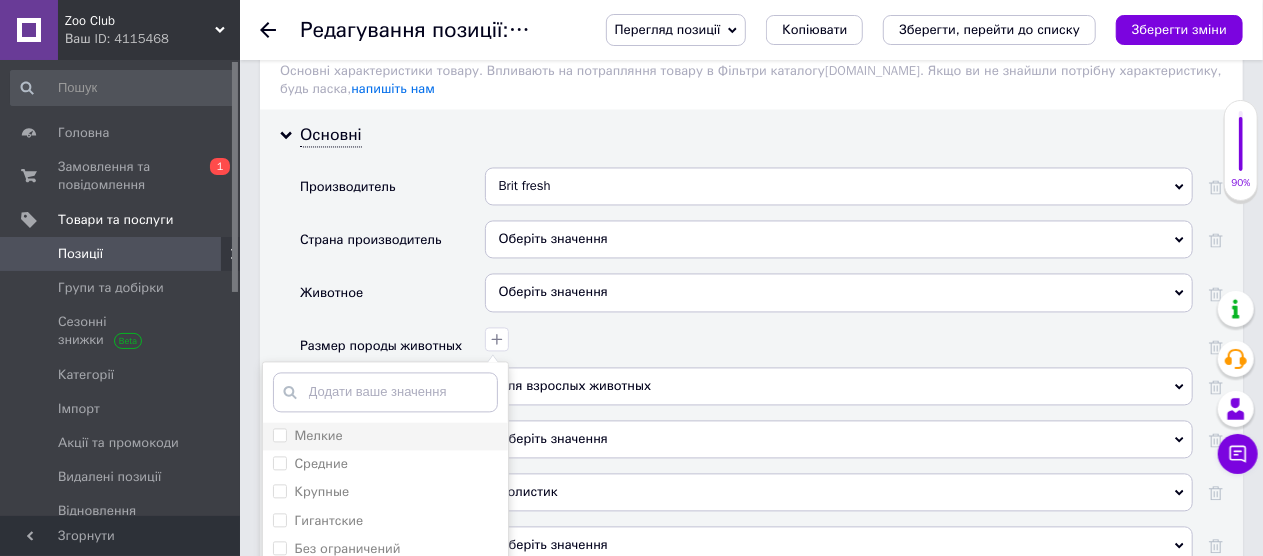 click on "Мелкие" at bounding box center [279, 434] 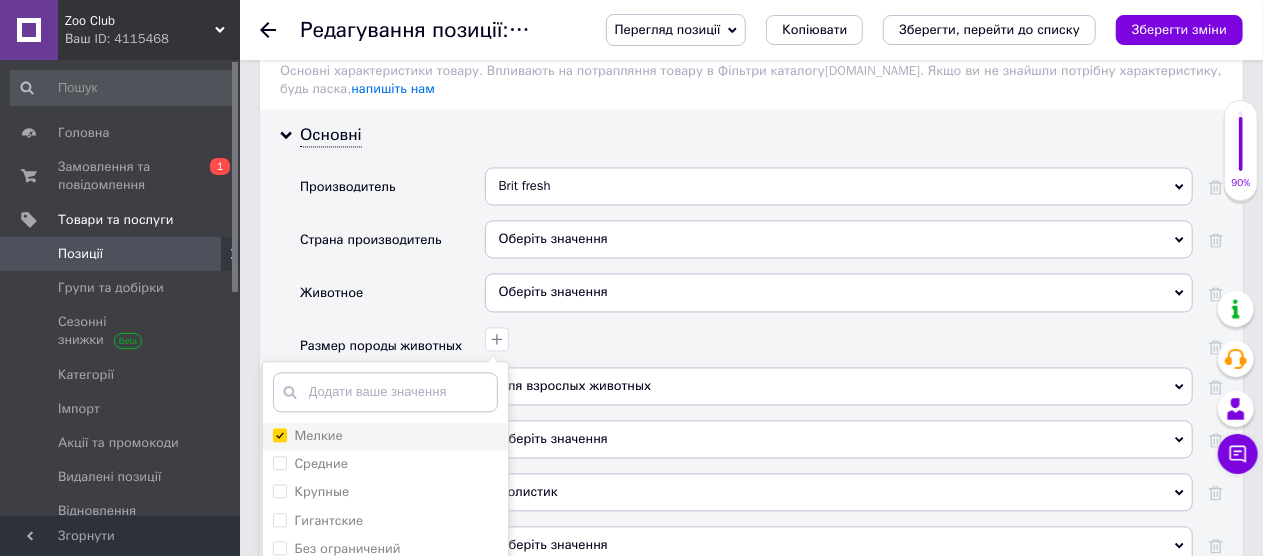 checkbox on "true" 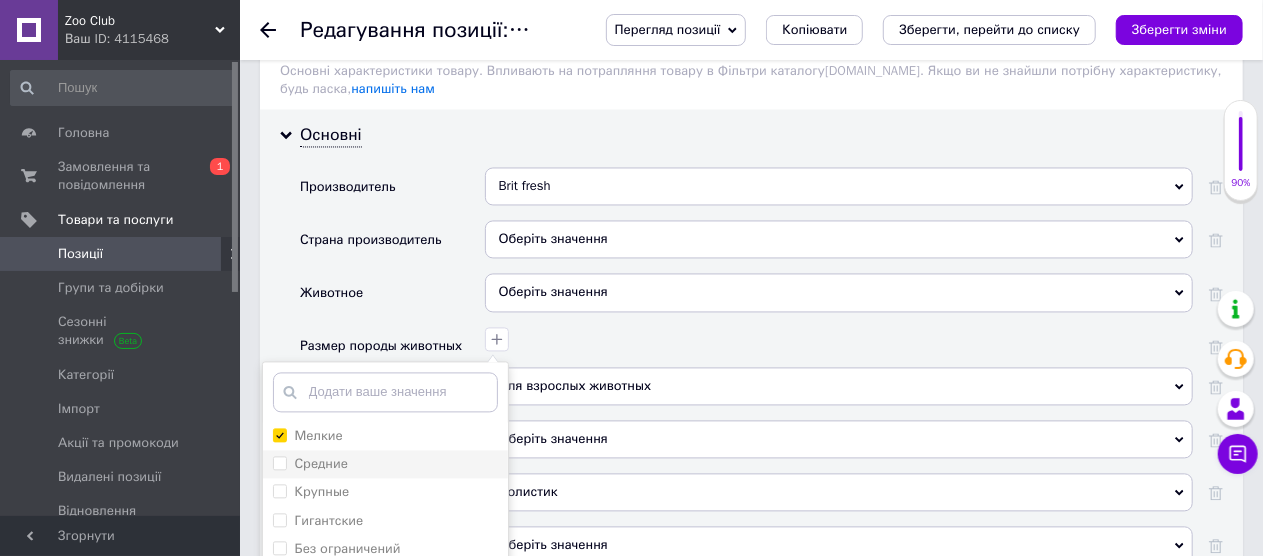 click on "Средние" at bounding box center (279, 462) 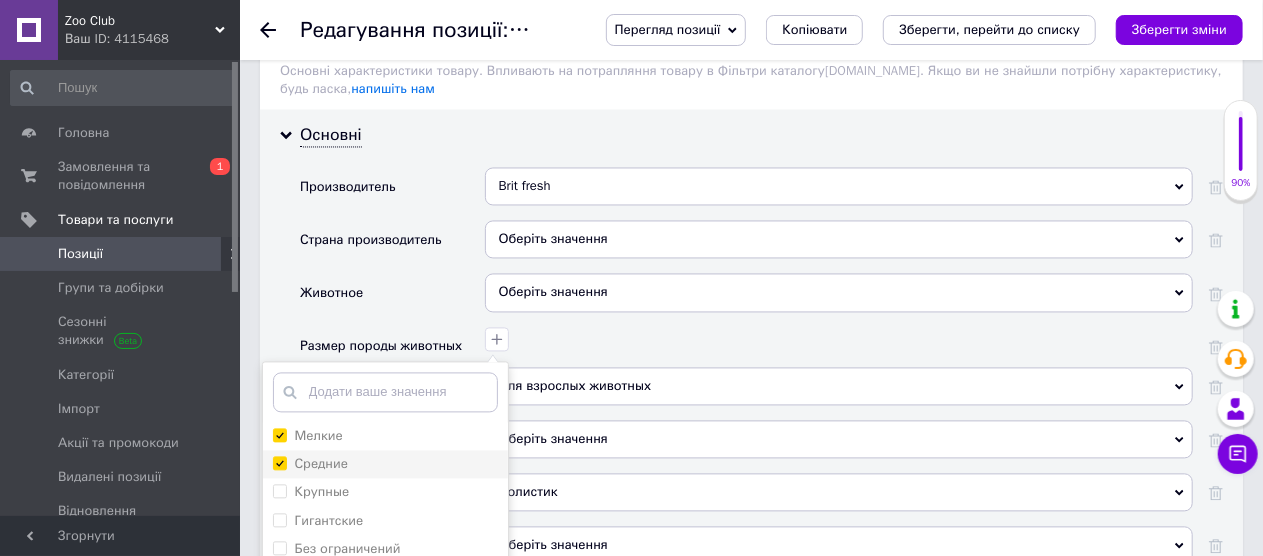 checkbox on "true" 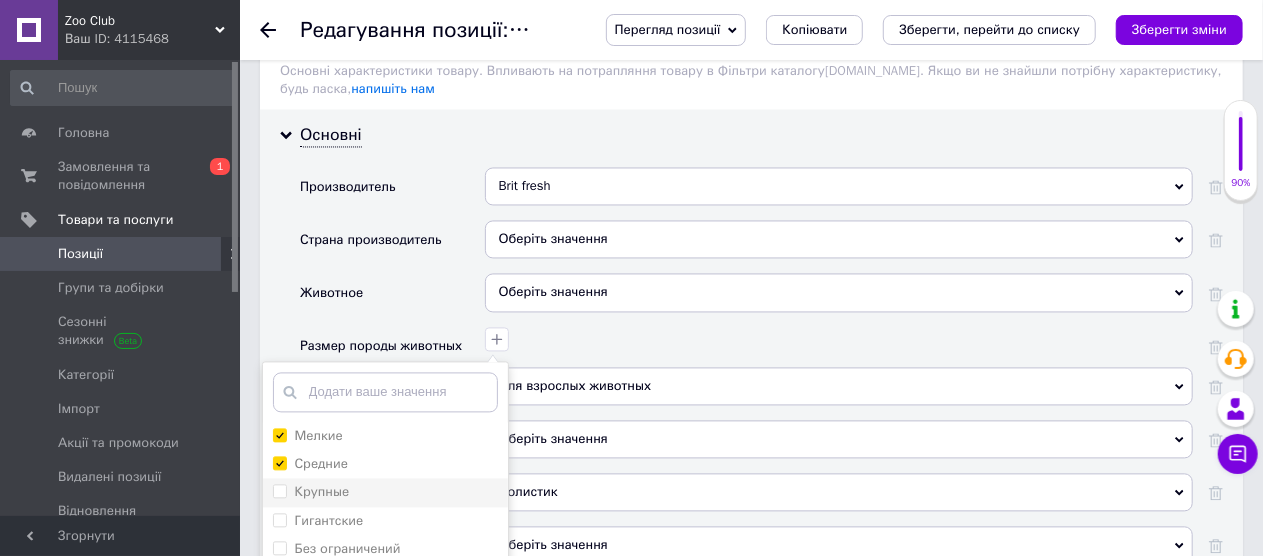 click on "Крупные" at bounding box center [279, 490] 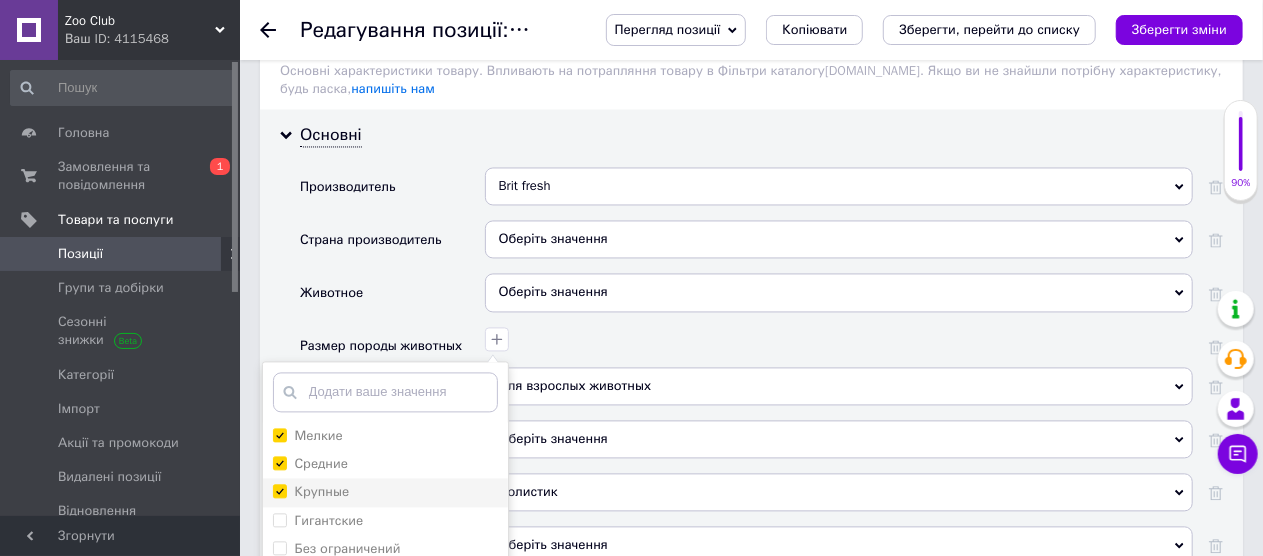 checkbox on "true" 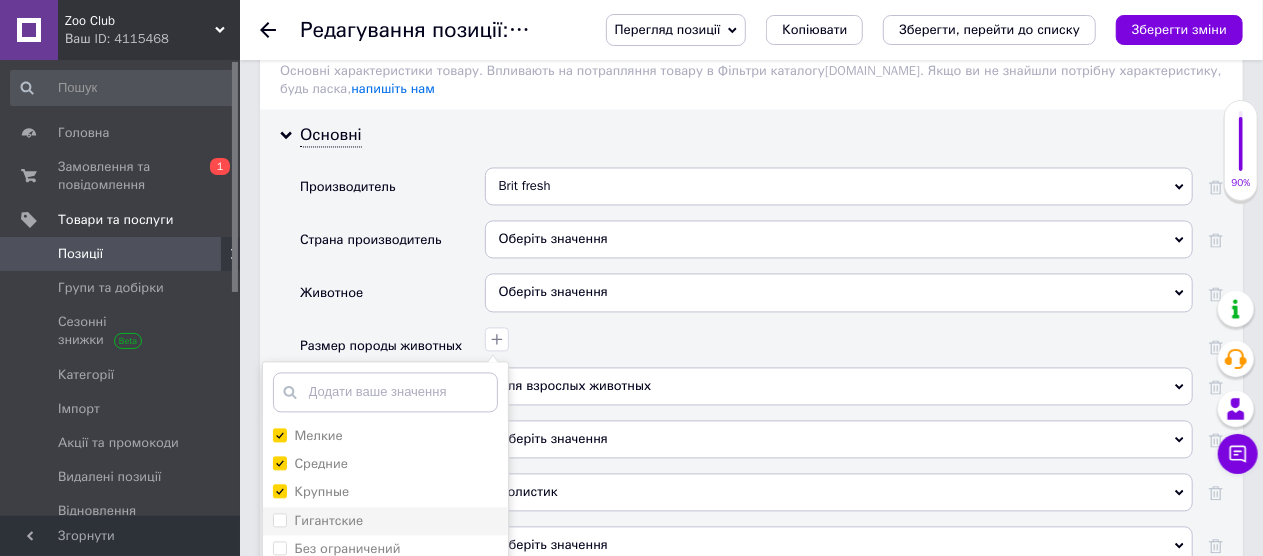 click on "Гигантские" at bounding box center [279, 519] 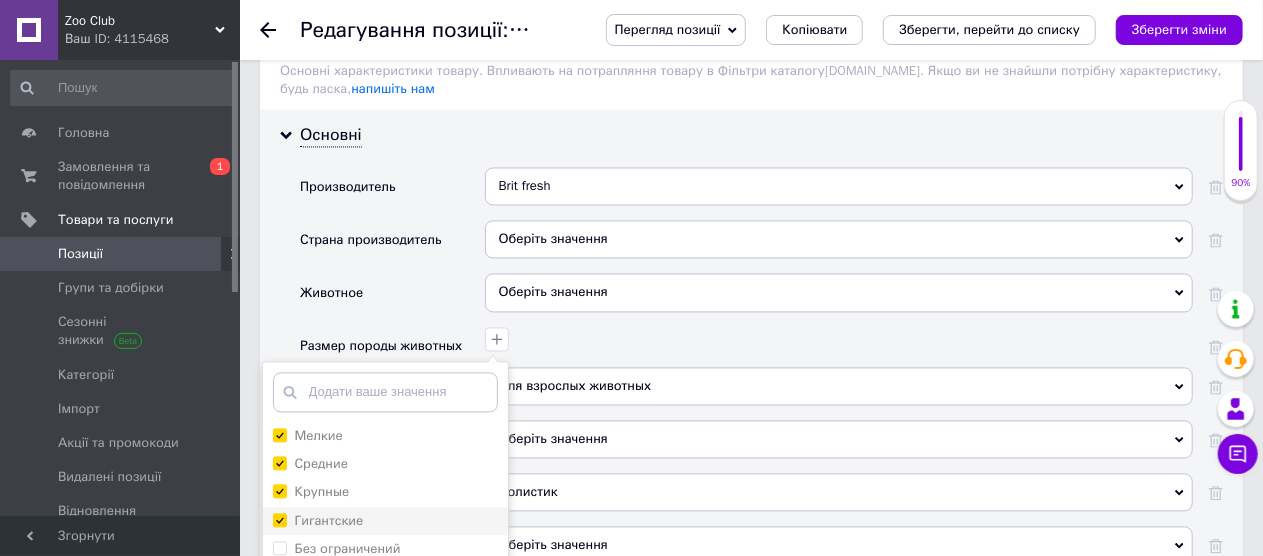 checkbox on "true" 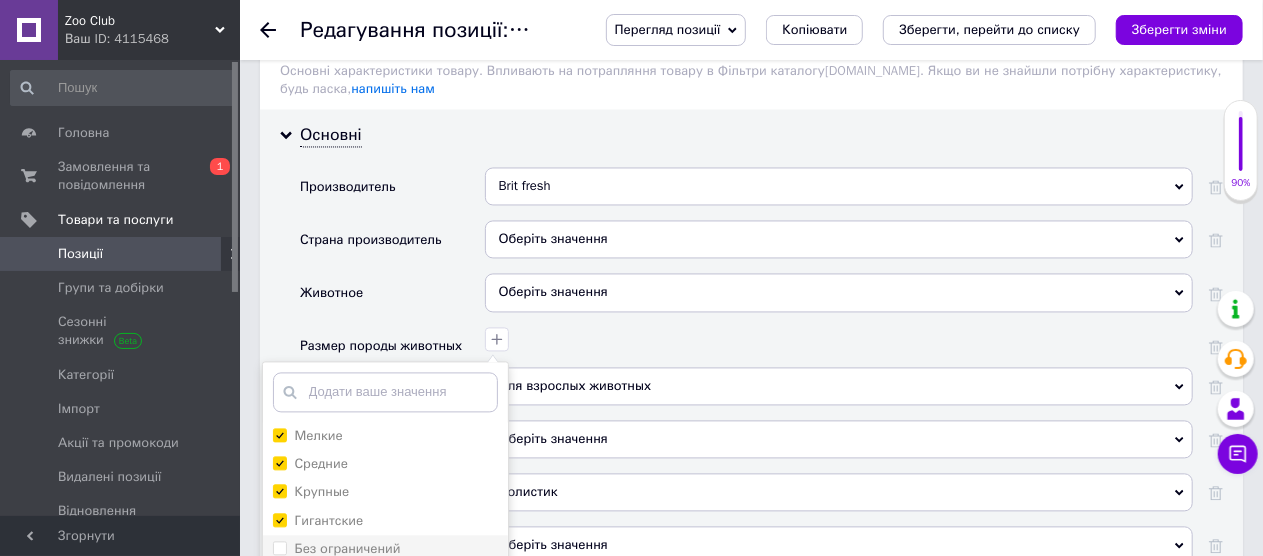 drag, startPoint x: 285, startPoint y: 531, endPoint x: 297, endPoint y: 521, distance: 15.6205 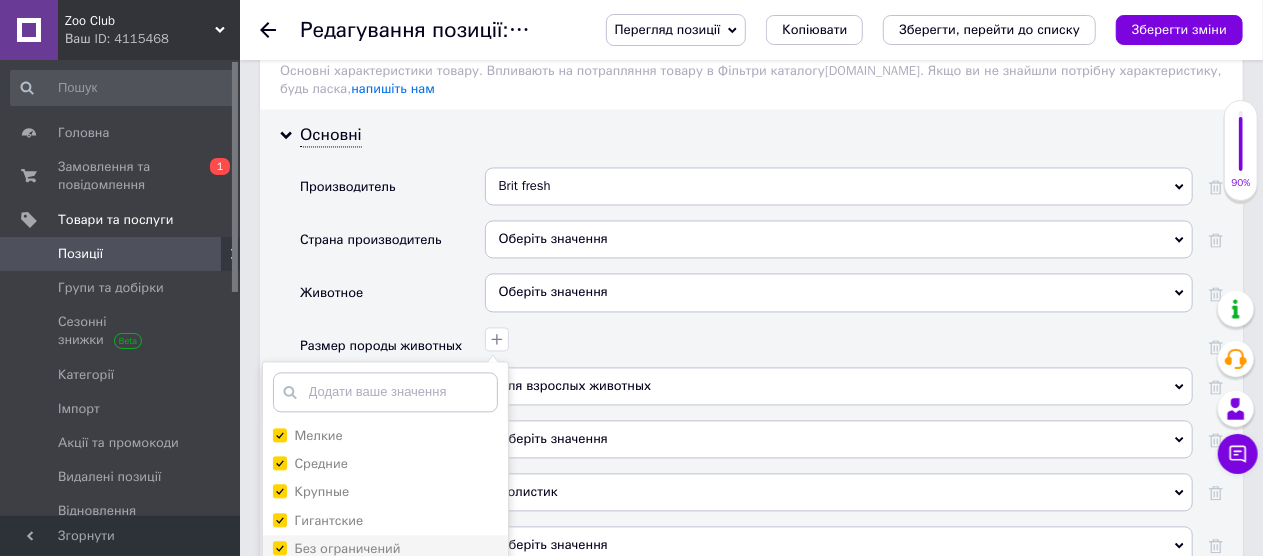 click on "Без ограничений" at bounding box center [279, 547] 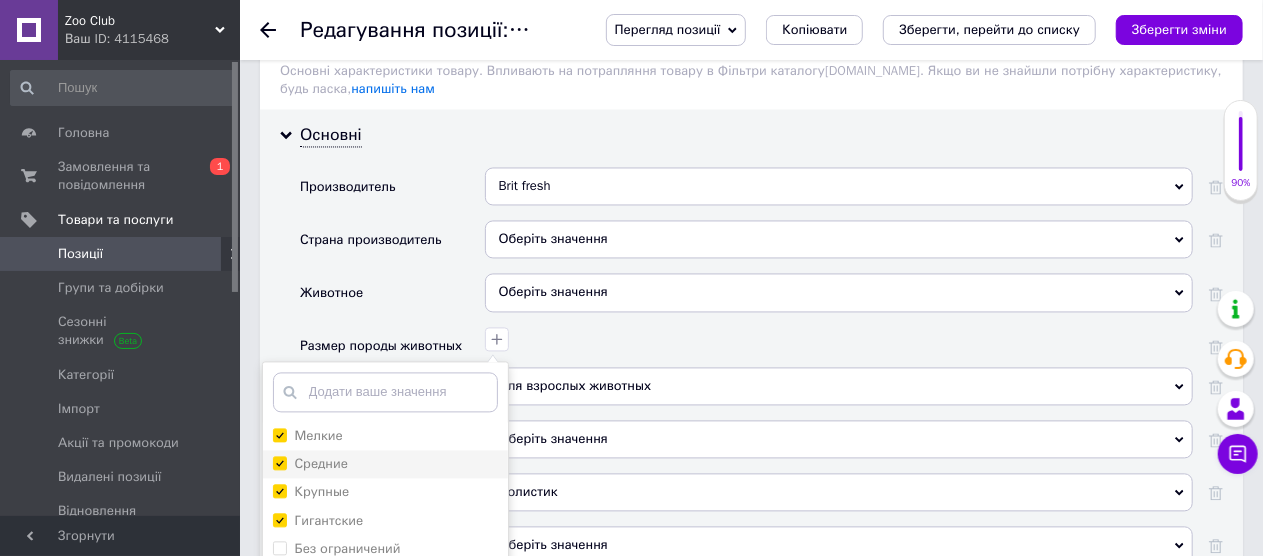 scroll, scrollTop: 2000, scrollLeft: 0, axis: vertical 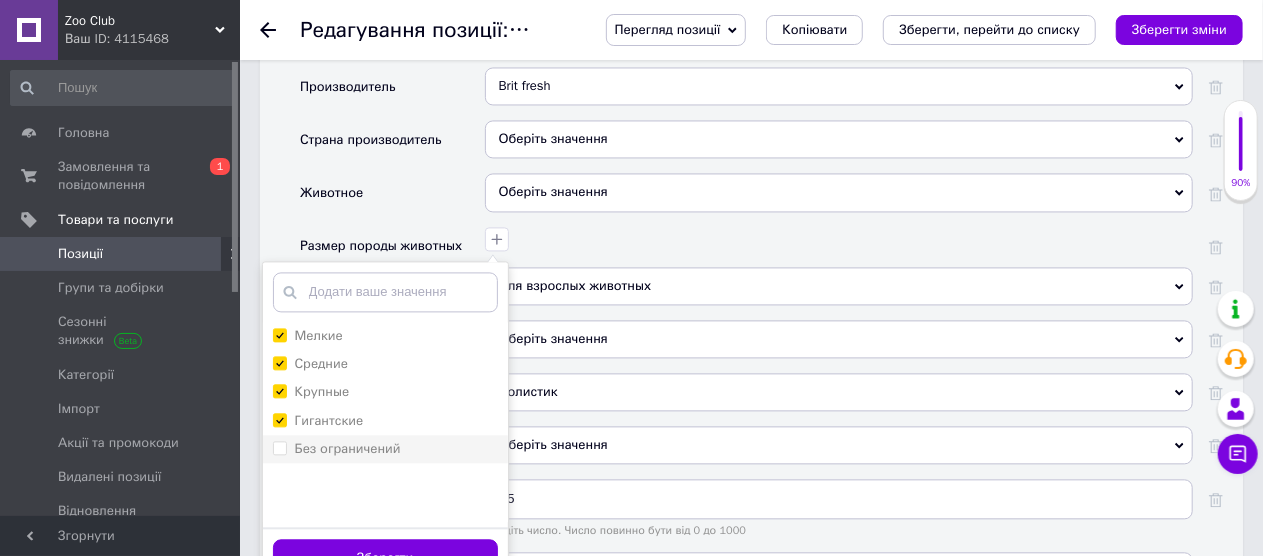 click on "Без ограничений" at bounding box center (279, 447) 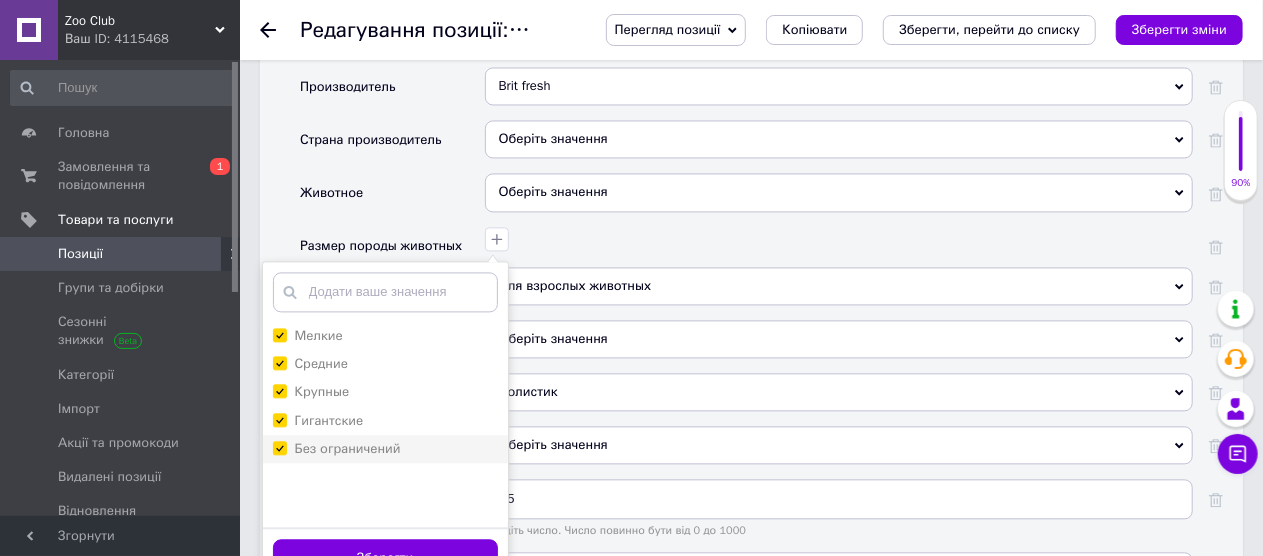 checkbox on "true" 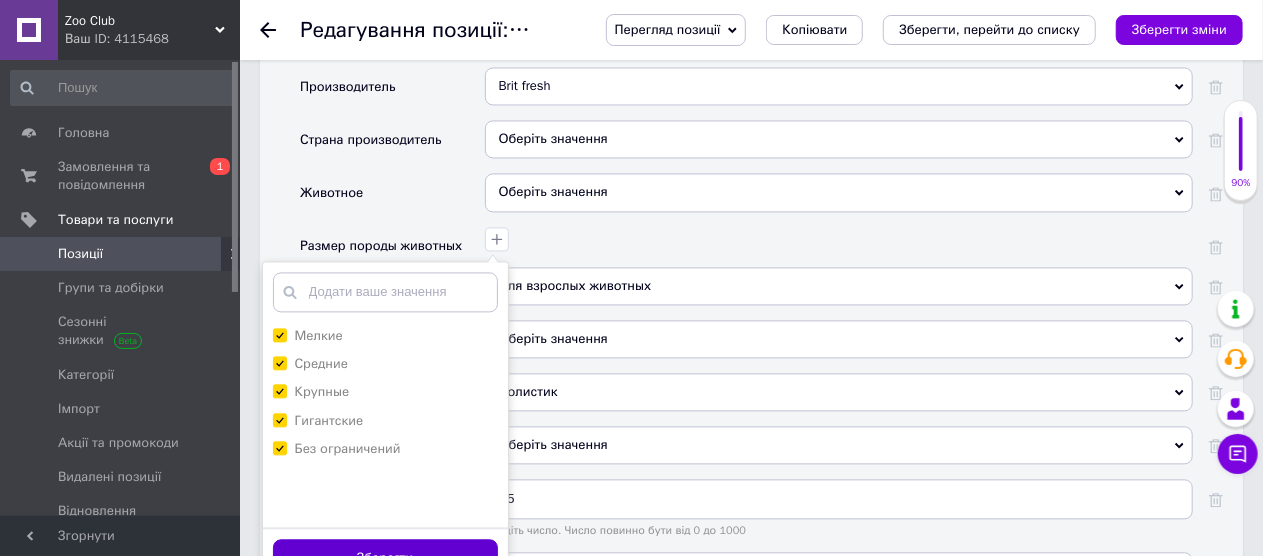 click on "Зберегти" at bounding box center [385, 558] 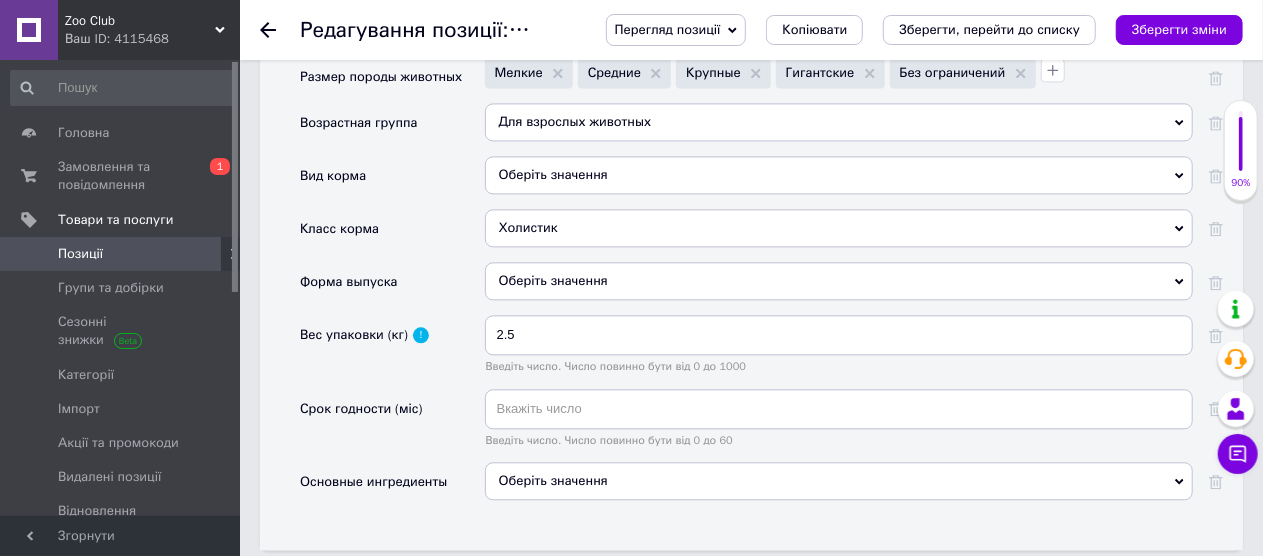 scroll, scrollTop: 2200, scrollLeft: 0, axis: vertical 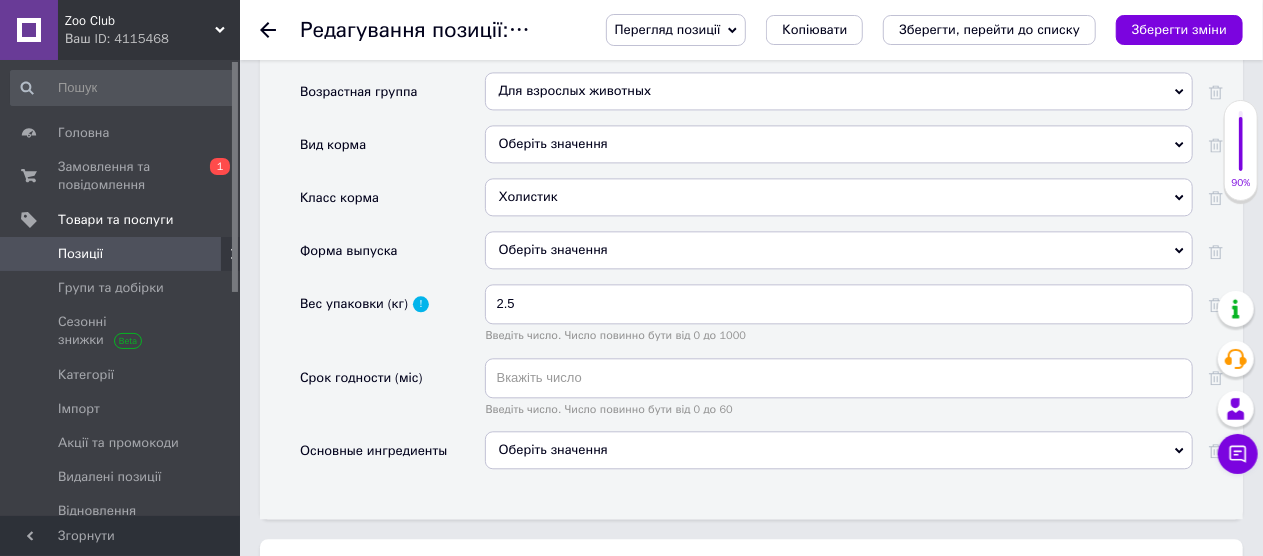 click on "Оберіть значення" at bounding box center [839, 450] 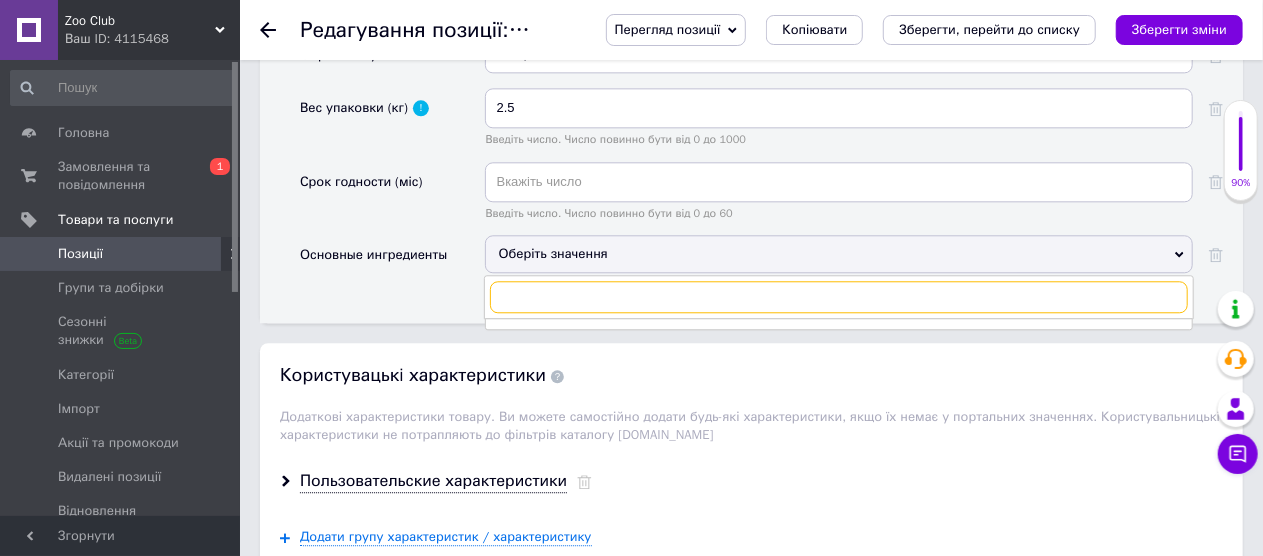 scroll, scrollTop: 2400, scrollLeft: 0, axis: vertical 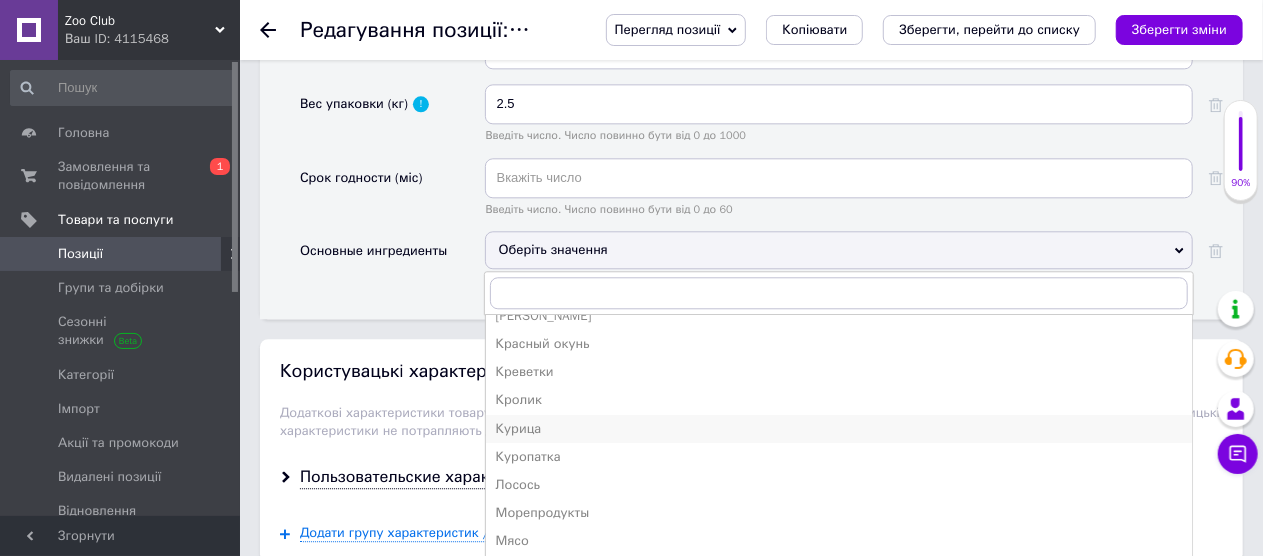 click on "Курица" at bounding box center [839, 429] 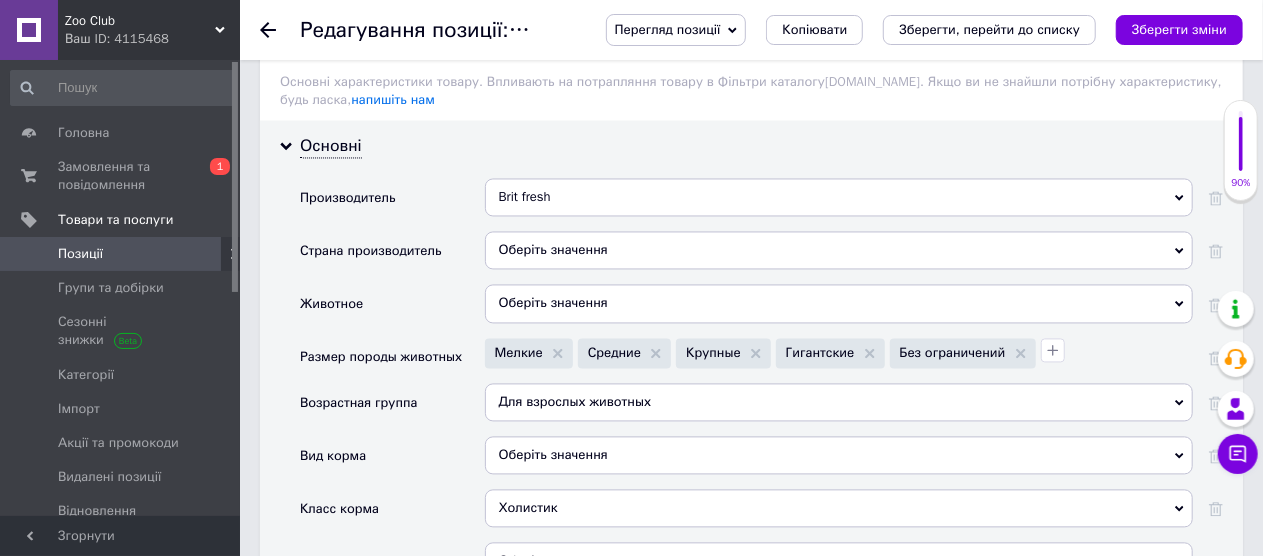 scroll, scrollTop: 1800, scrollLeft: 0, axis: vertical 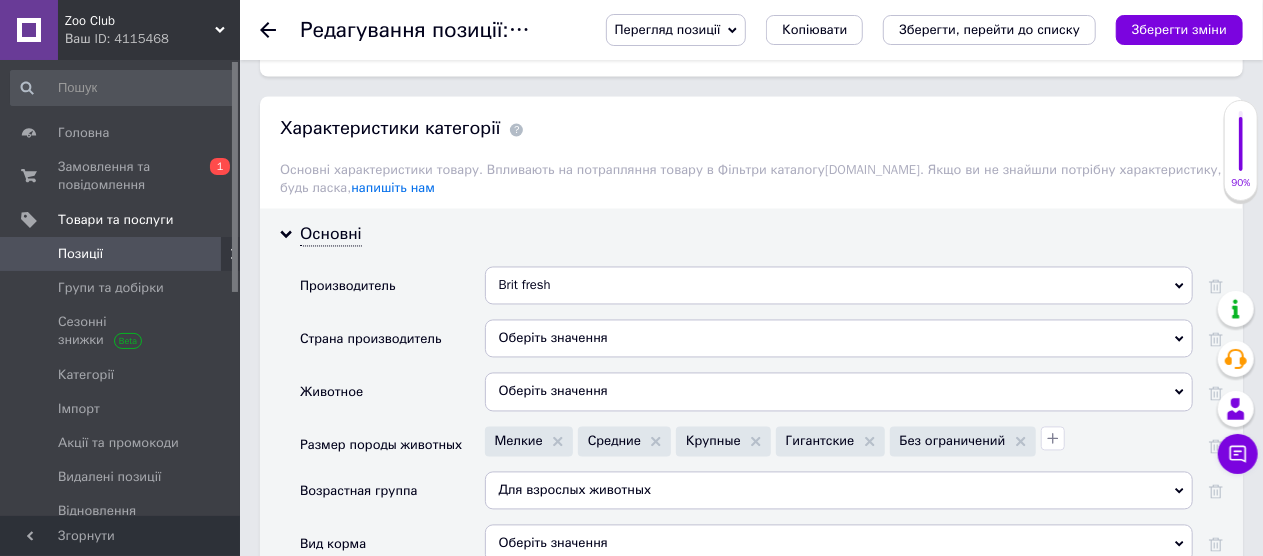 click on "Оберіть значення" at bounding box center [839, 339] 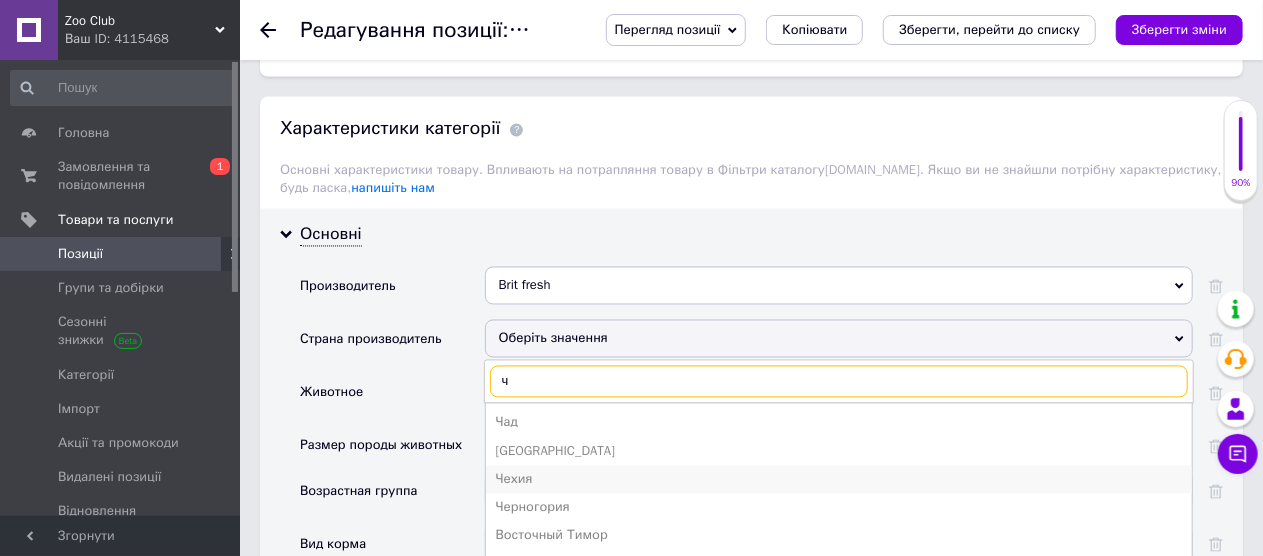 type on "ч" 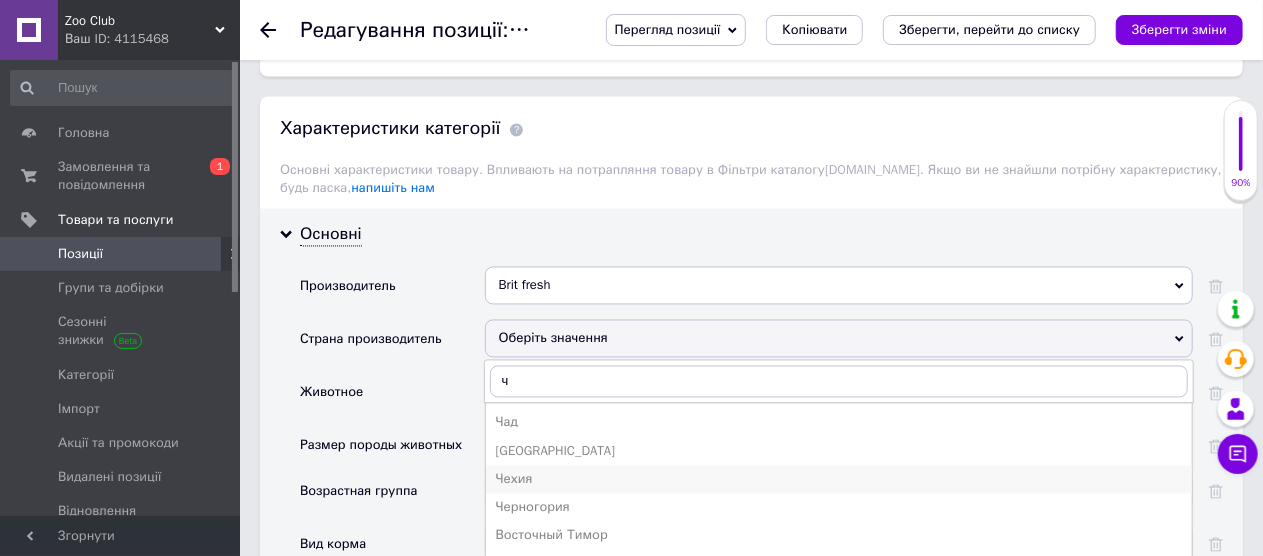 click on "Чехия" at bounding box center [839, 480] 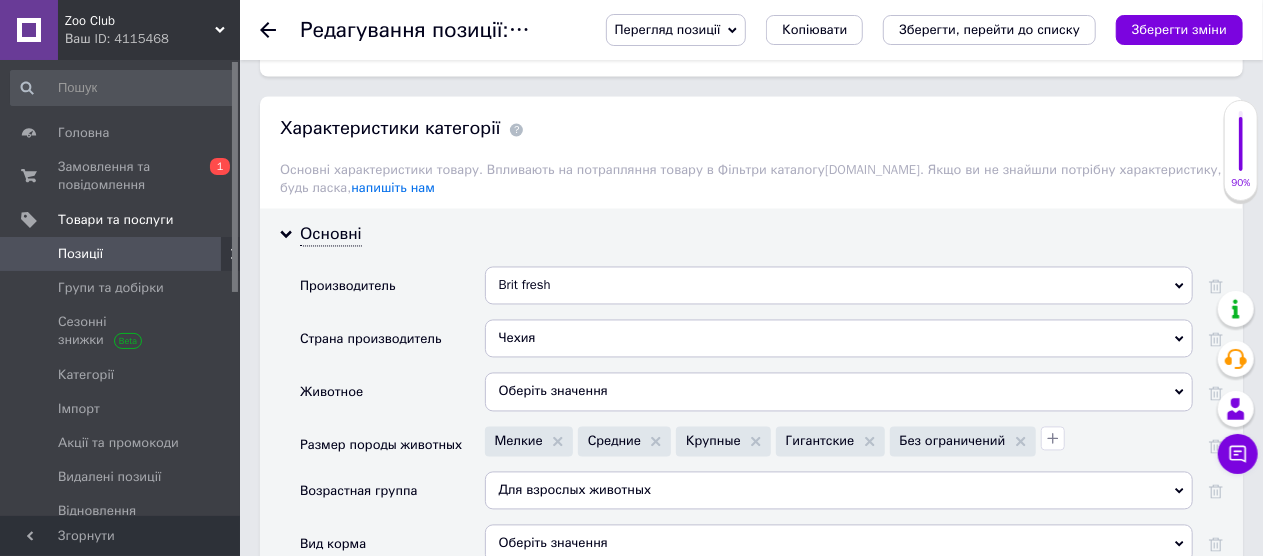 click on "Оберіть значення" at bounding box center [839, 392] 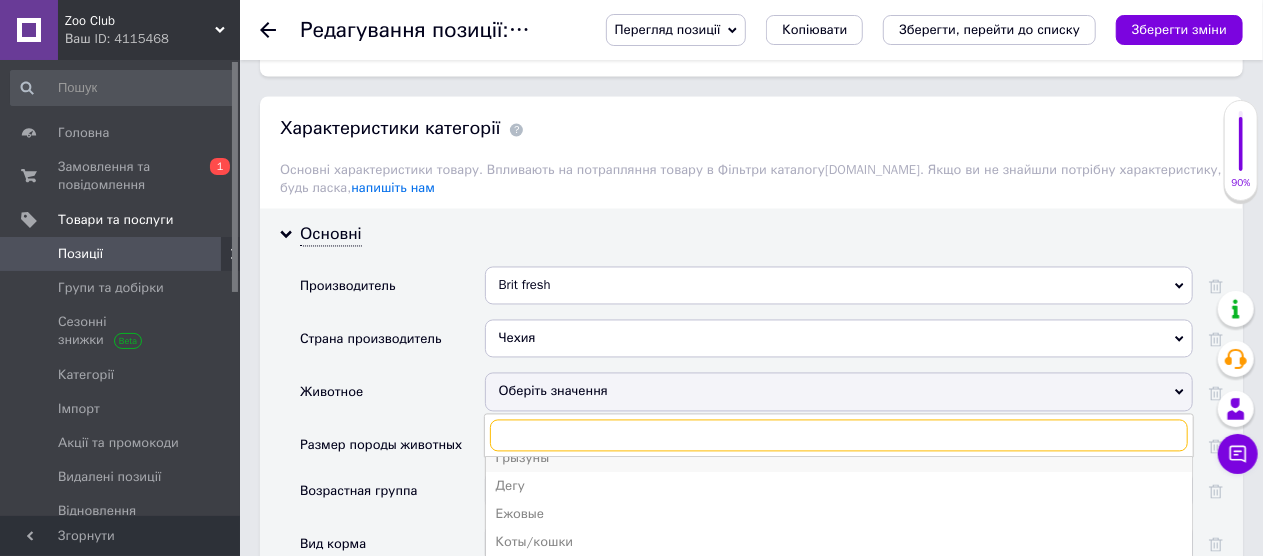 scroll, scrollTop: 162, scrollLeft: 0, axis: vertical 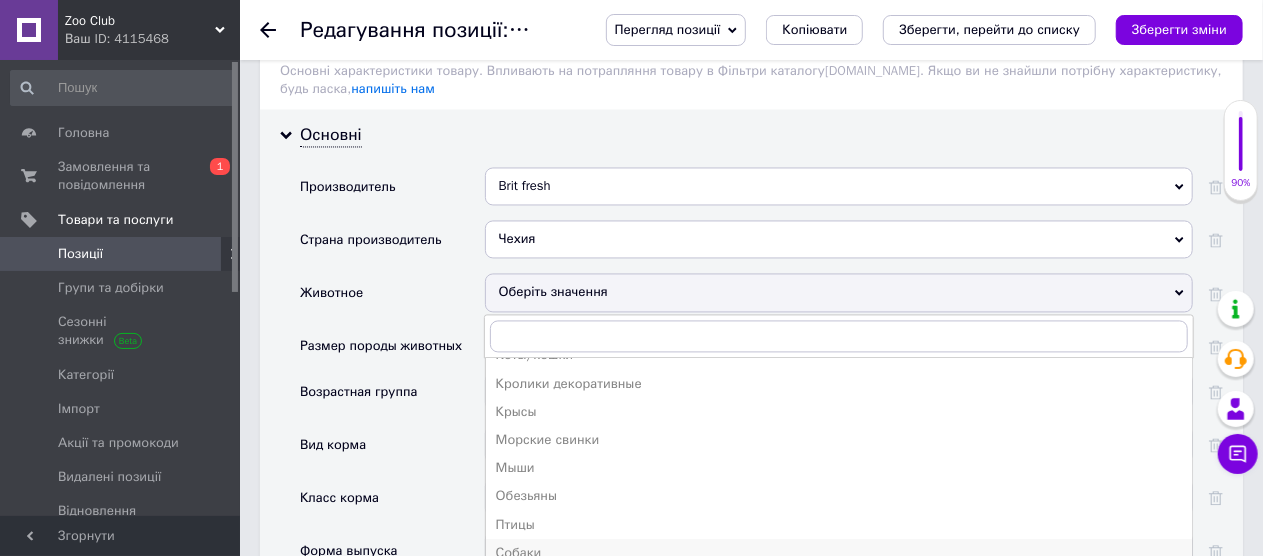 click on "Собаки" at bounding box center (839, 553) 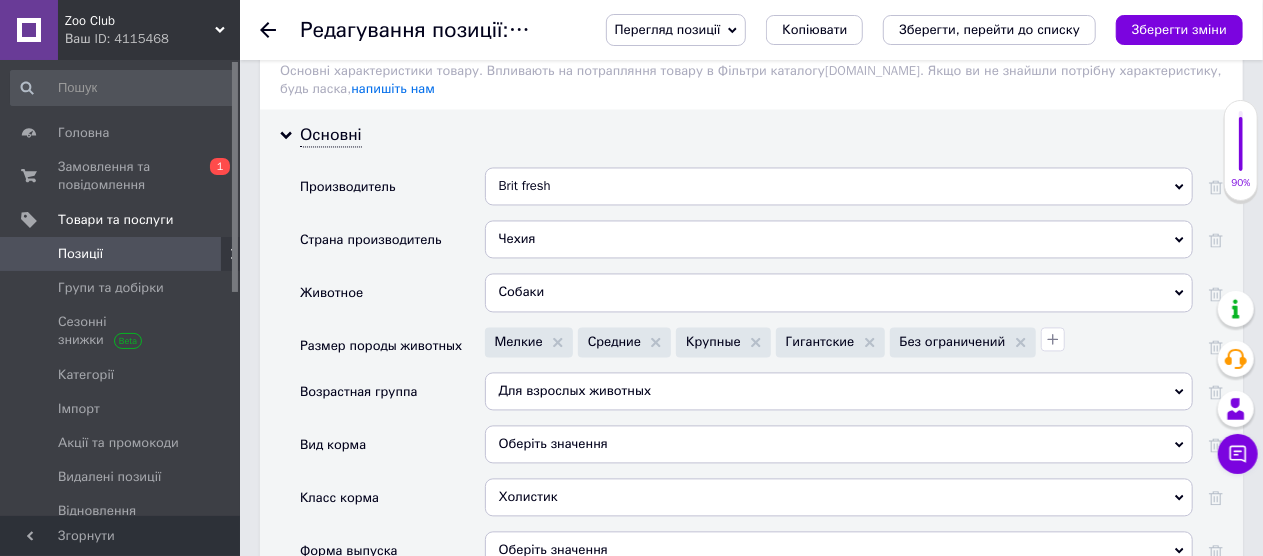 click on "Оберіть значення" at bounding box center (839, 444) 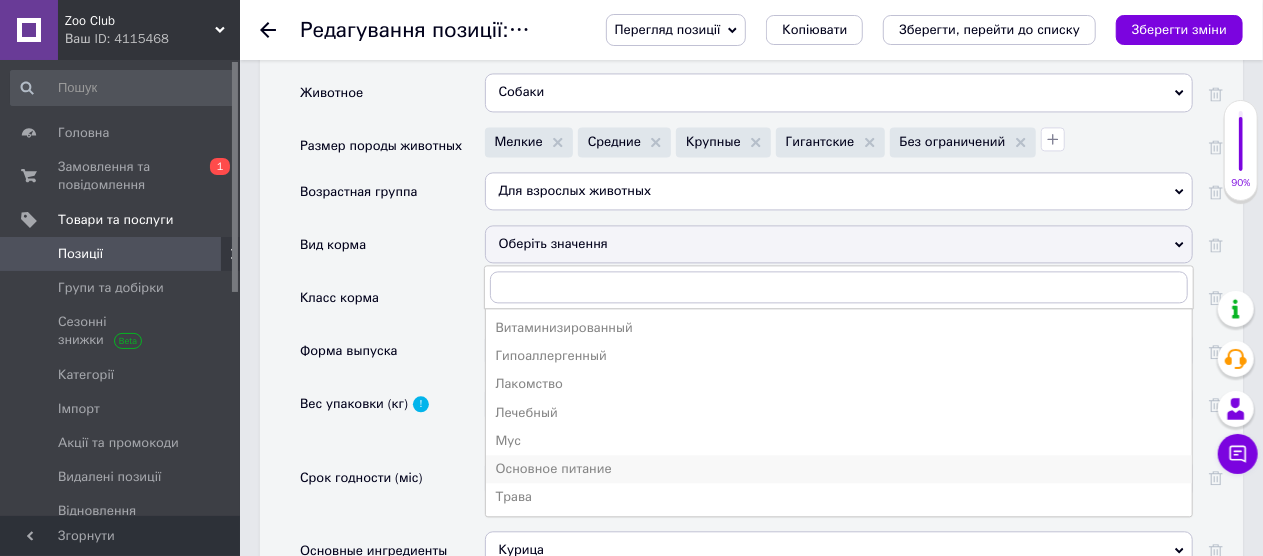 scroll, scrollTop: 2118, scrollLeft: 0, axis: vertical 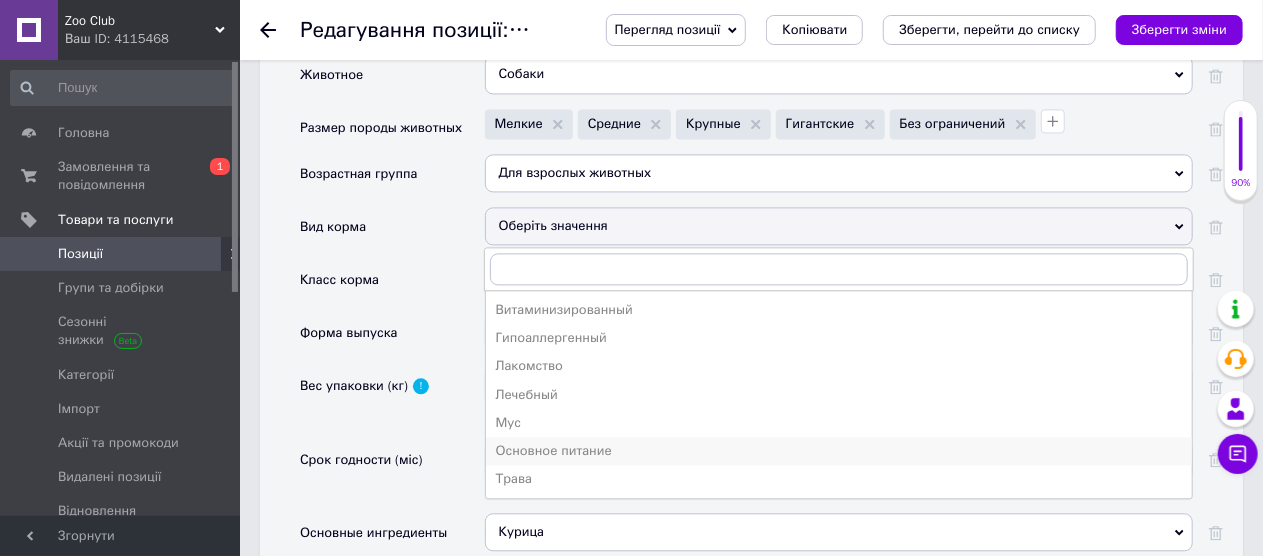 click on "Основное питание" at bounding box center [839, 451] 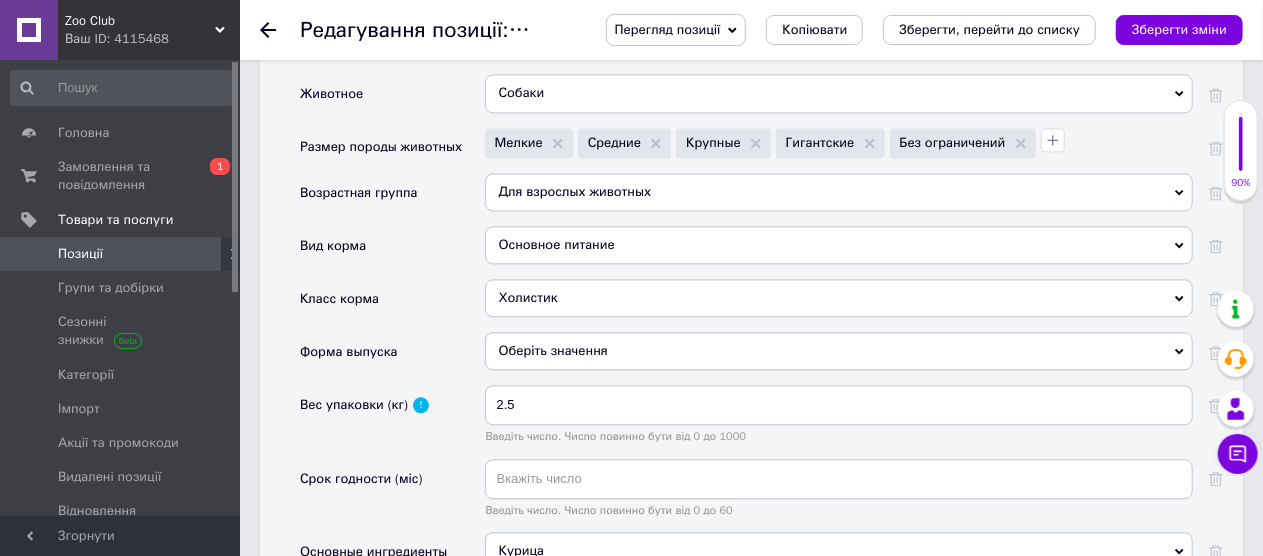 click on "Оберіть значення" at bounding box center (839, 351) 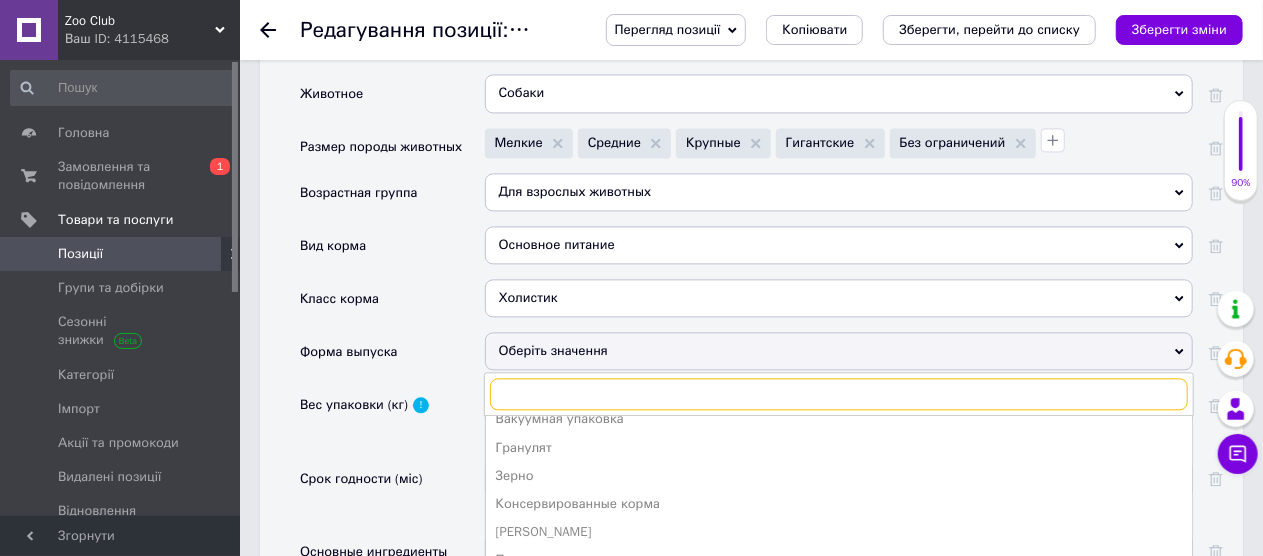 scroll, scrollTop: 21, scrollLeft: 0, axis: vertical 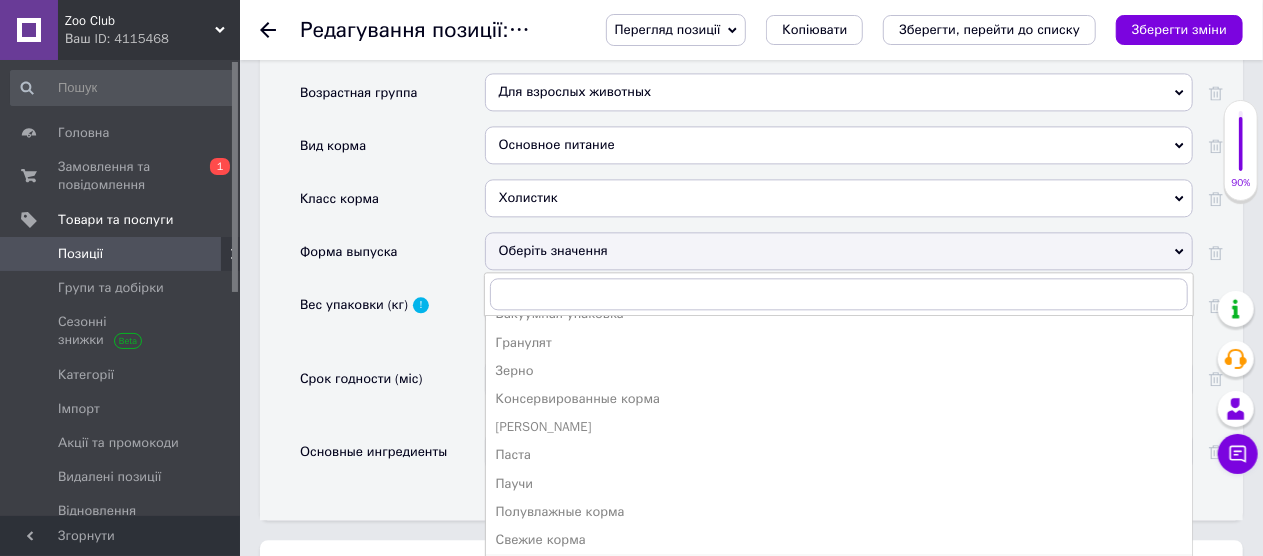 click on "Сухие к[DEMOGRAPHIC_DATA]" at bounding box center [839, 568] 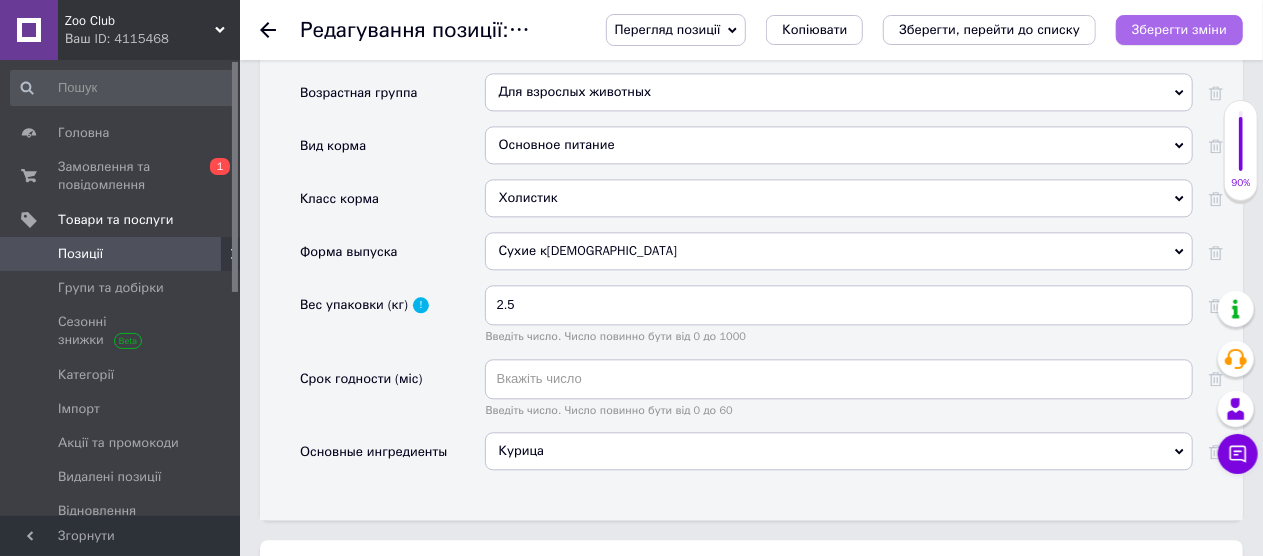 click on "Зберегти зміни" at bounding box center (1179, 29) 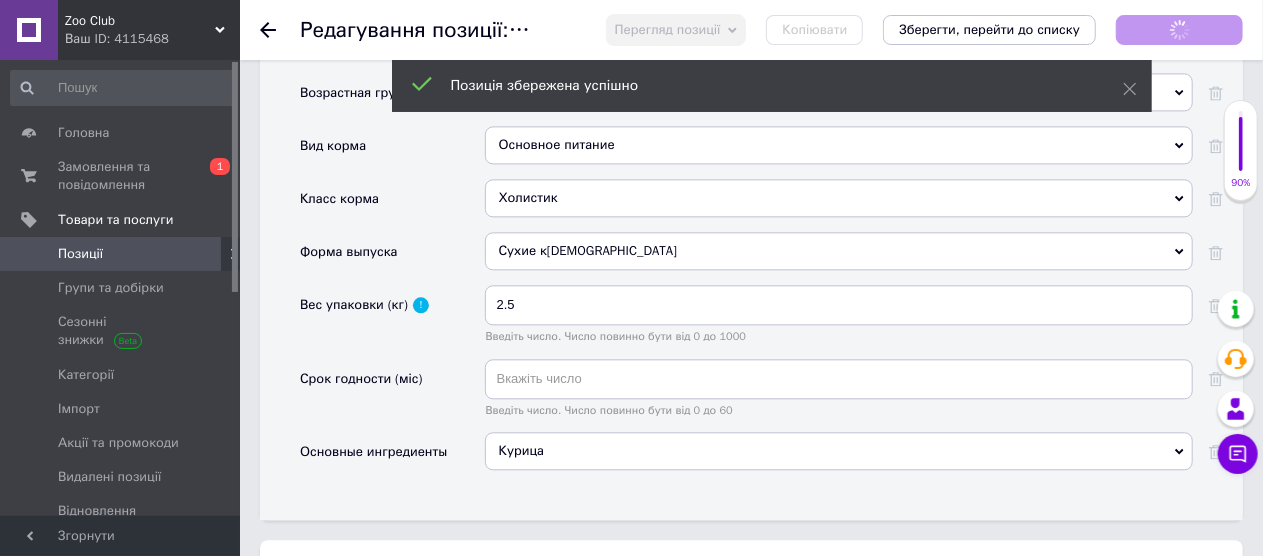click 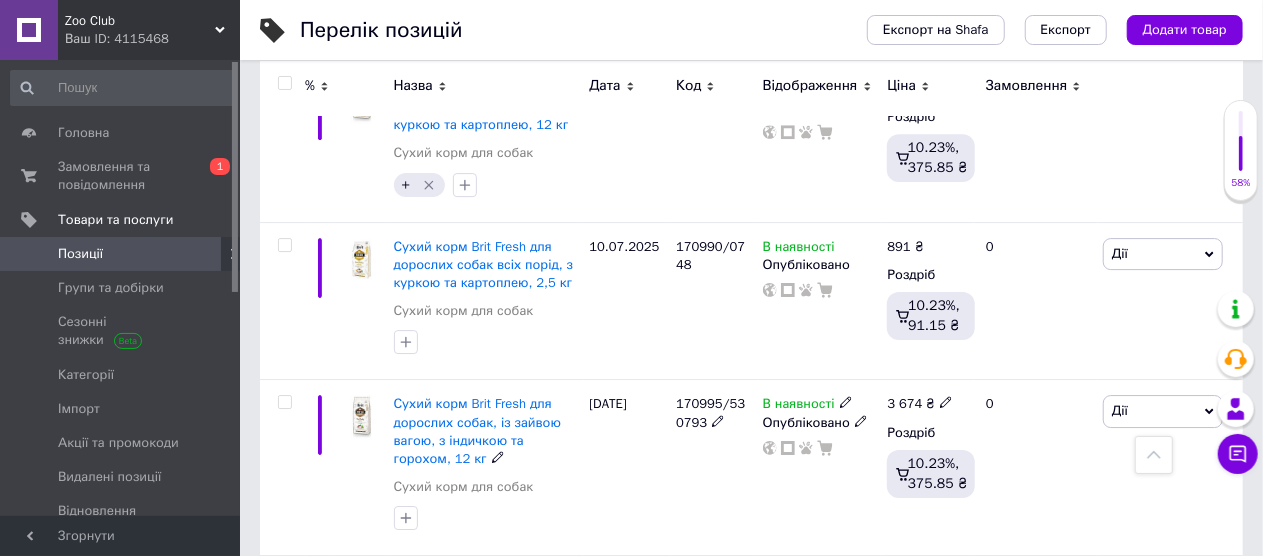 scroll, scrollTop: 3057, scrollLeft: 0, axis: vertical 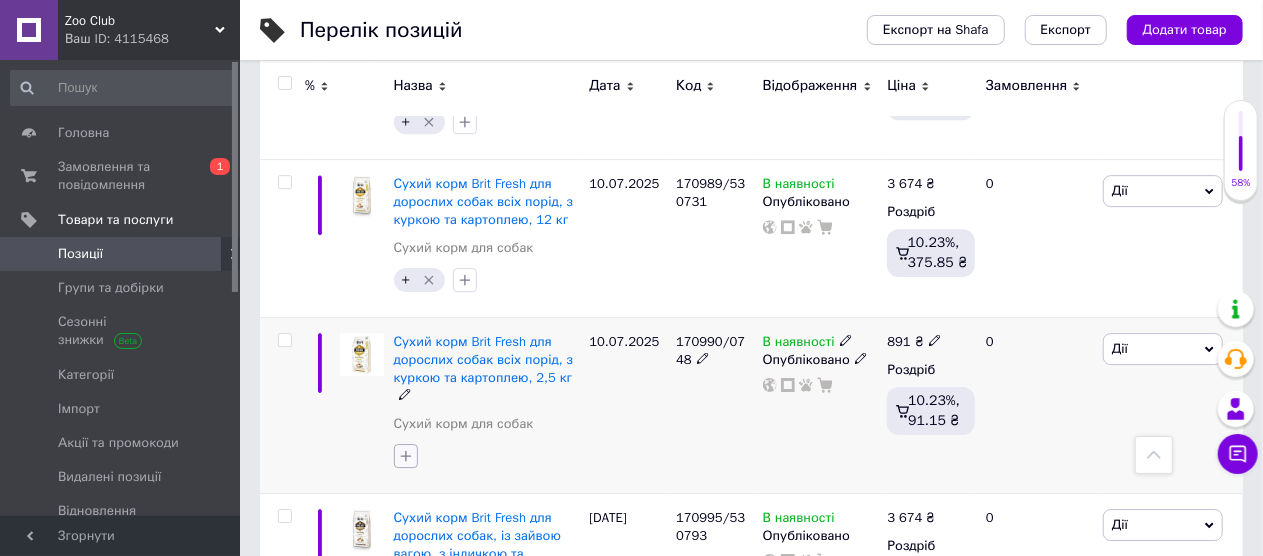 click 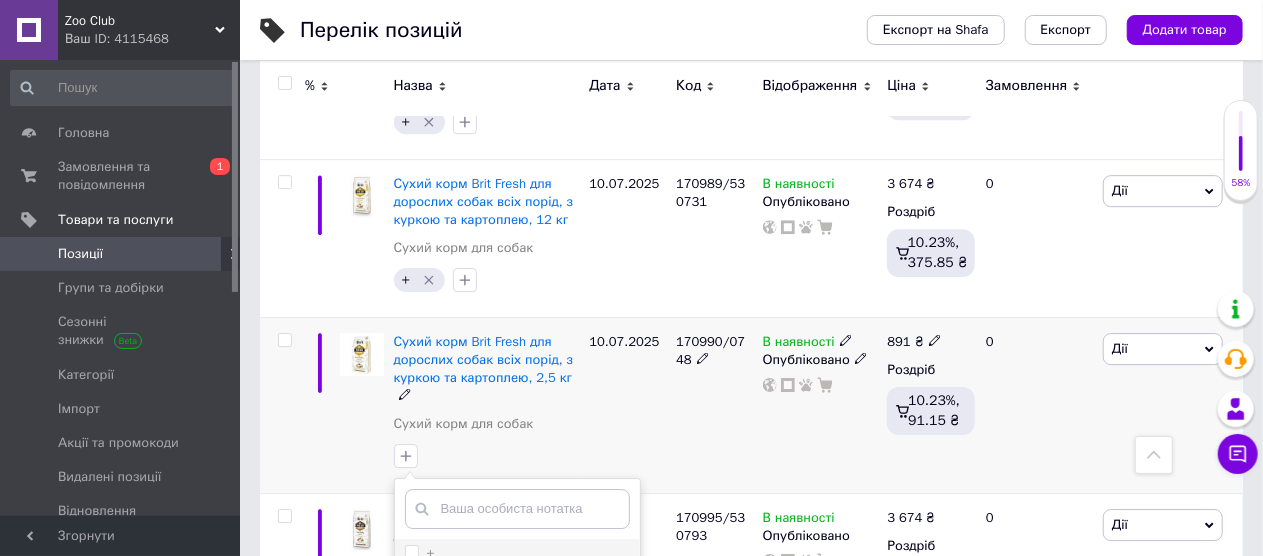 click on "+" at bounding box center [411, 551] 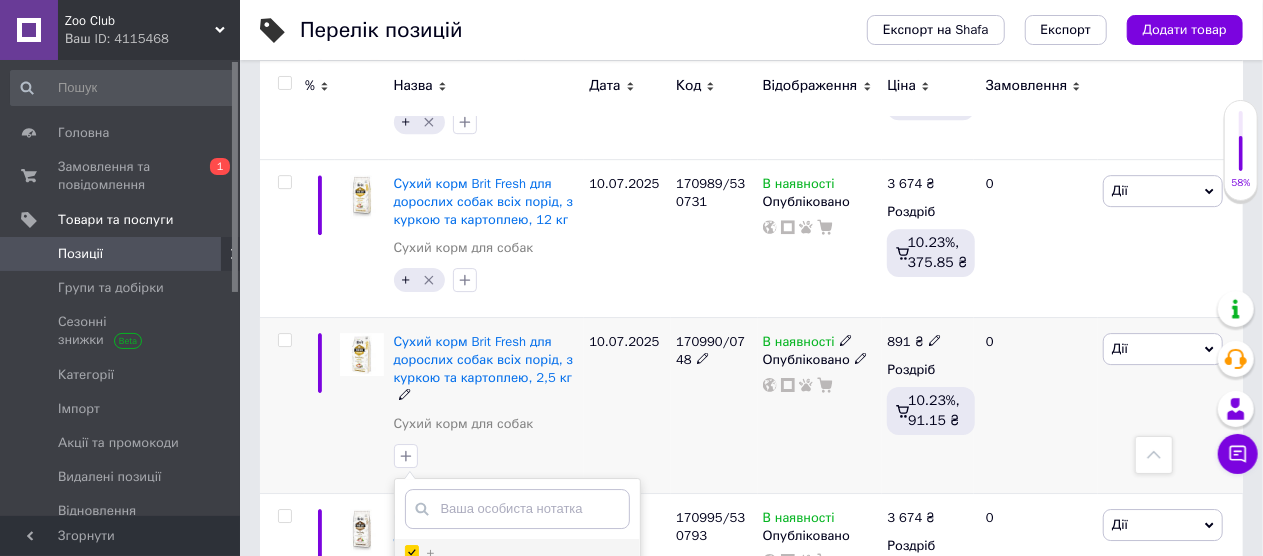checkbox on "true" 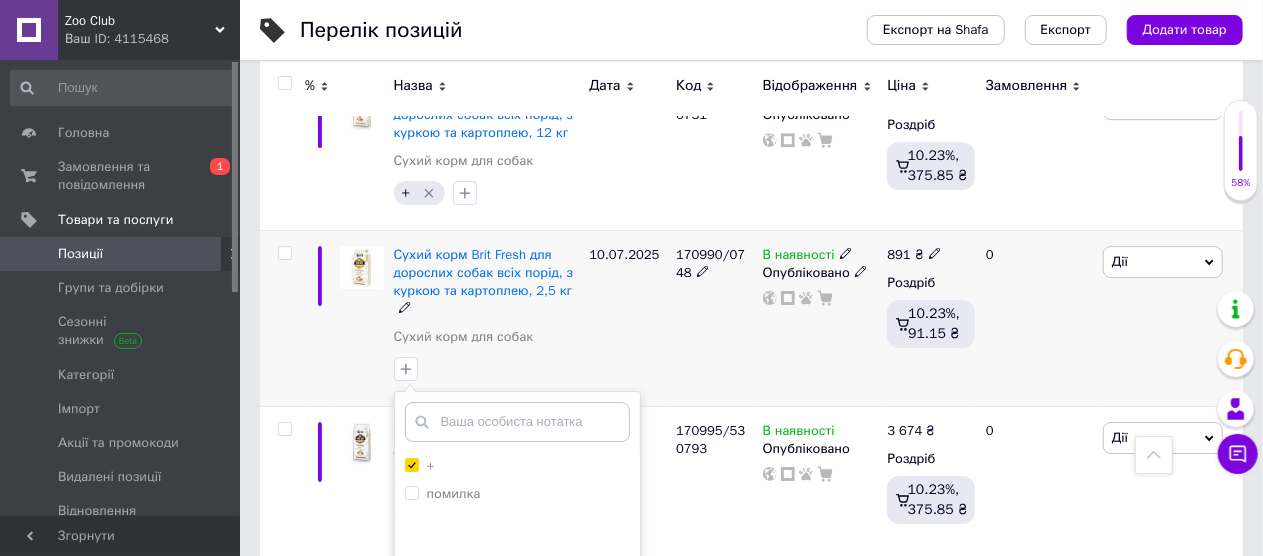 scroll, scrollTop: 3257, scrollLeft: 0, axis: vertical 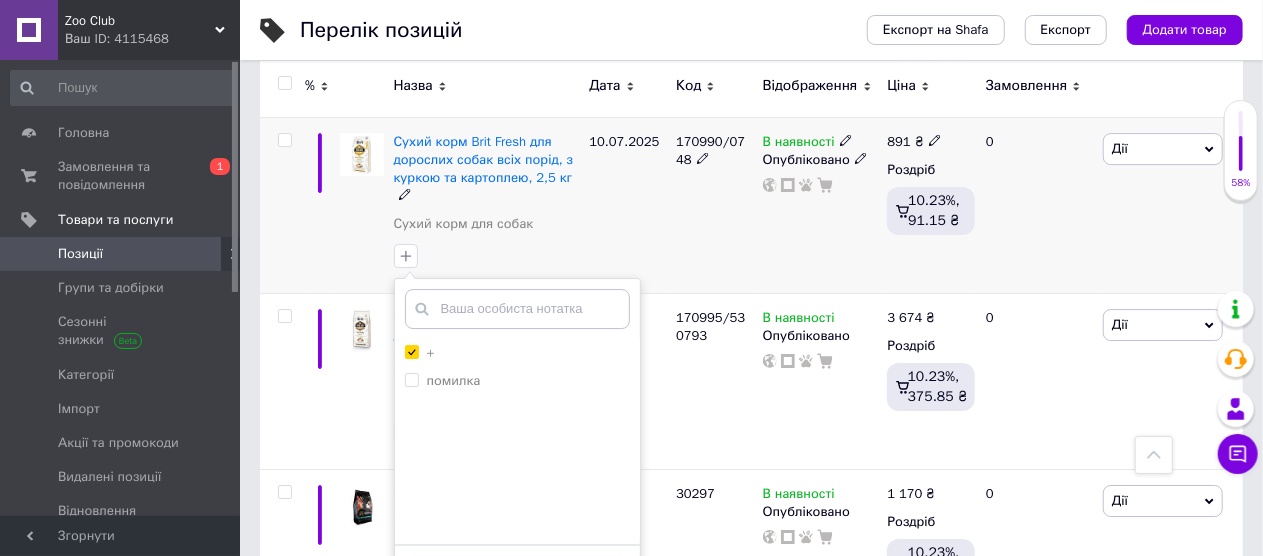 click on "Додати мітку" at bounding box center [517, 575] 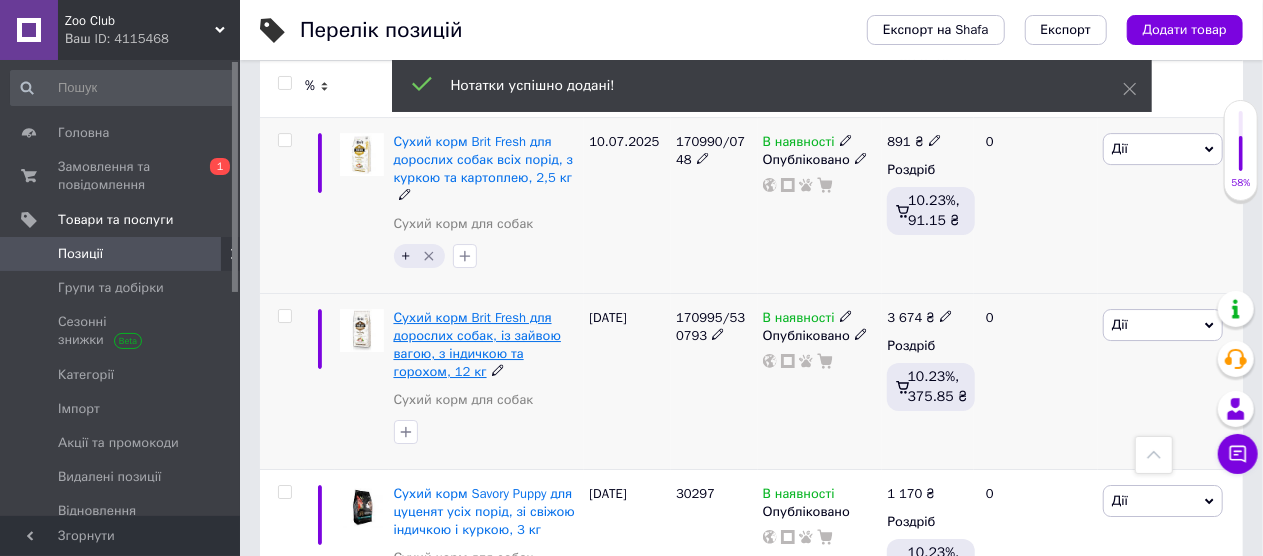 click on "Сухий корм Brit Fresh для дорослих собак, із зайвою вагою, з індичкою та горохом, 12 кг" at bounding box center (478, 345) 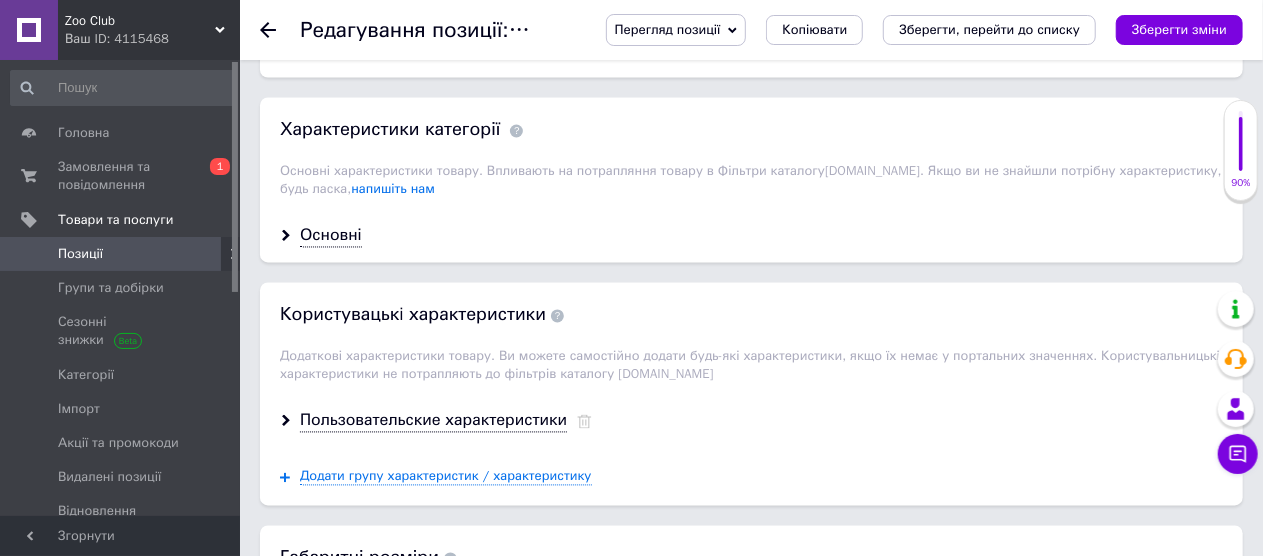 scroll, scrollTop: 1800, scrollLeft: 0, axis: vertical 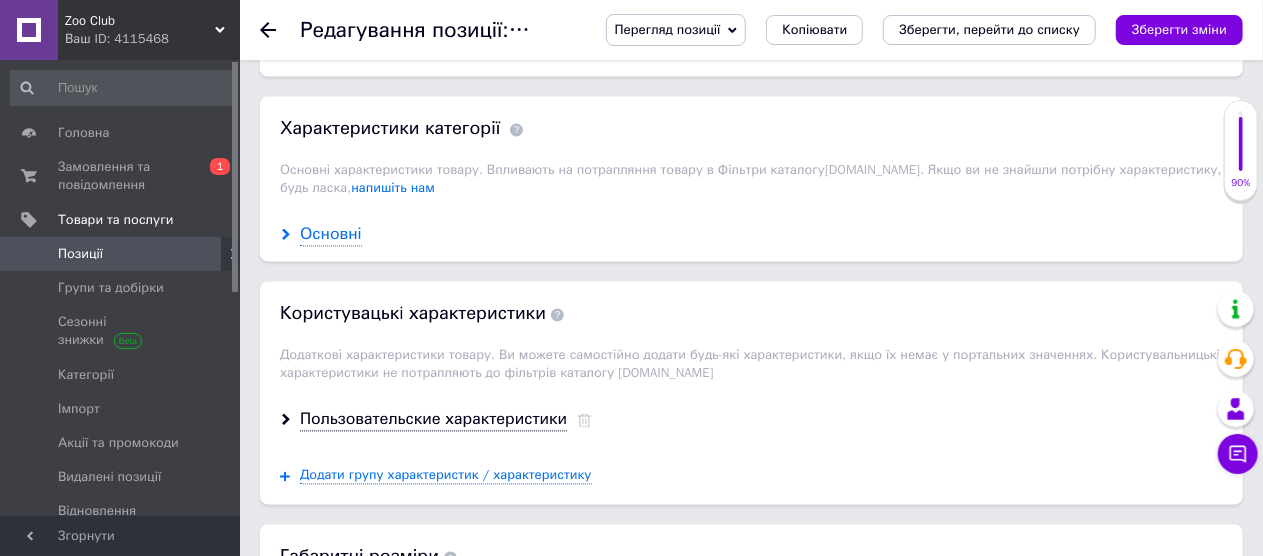 click on "Основні" at bounding box center (331, 235) 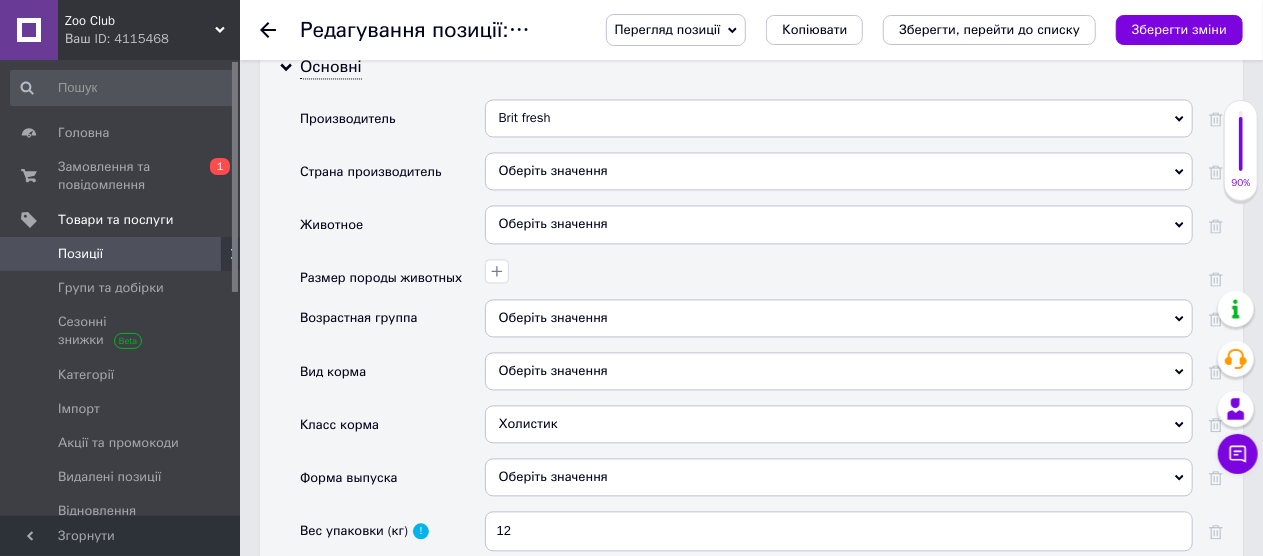 scroll, scrollTop: 2000, scrollLeft: 0, axis: vertical 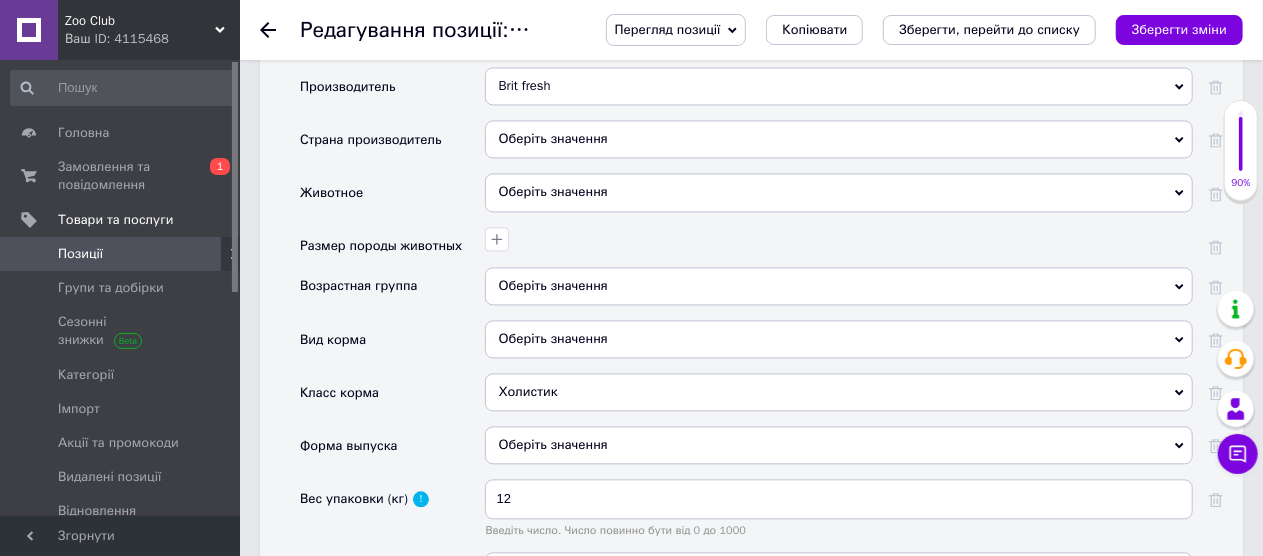click on "Оберіть значення" at bounding box center (839, 286) 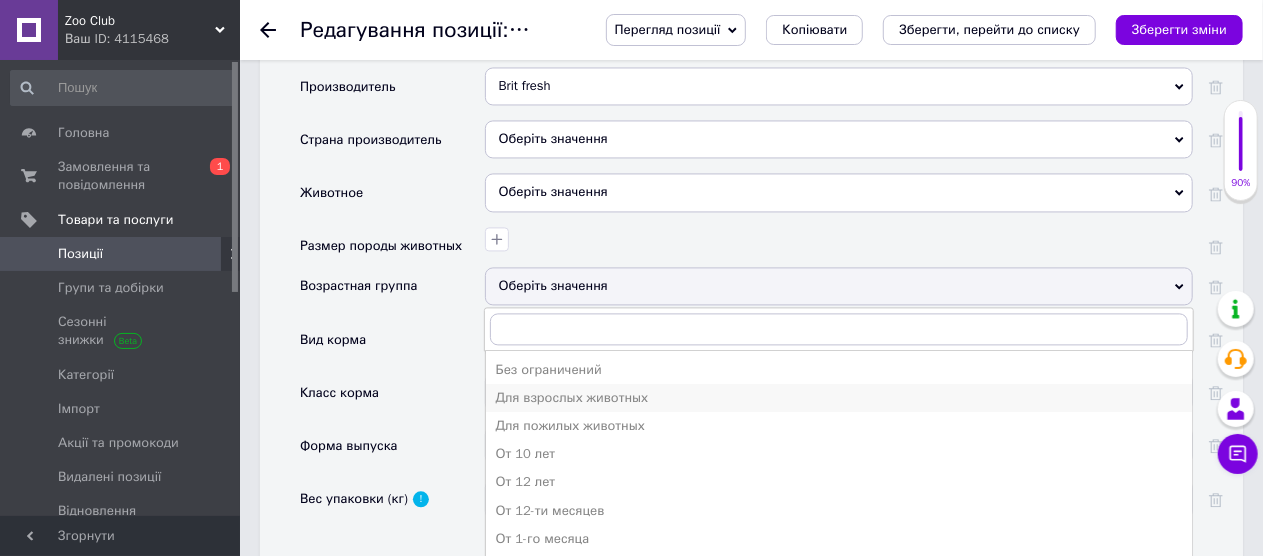 click on "Для взрослых животных" at bounding box center (839, 398) 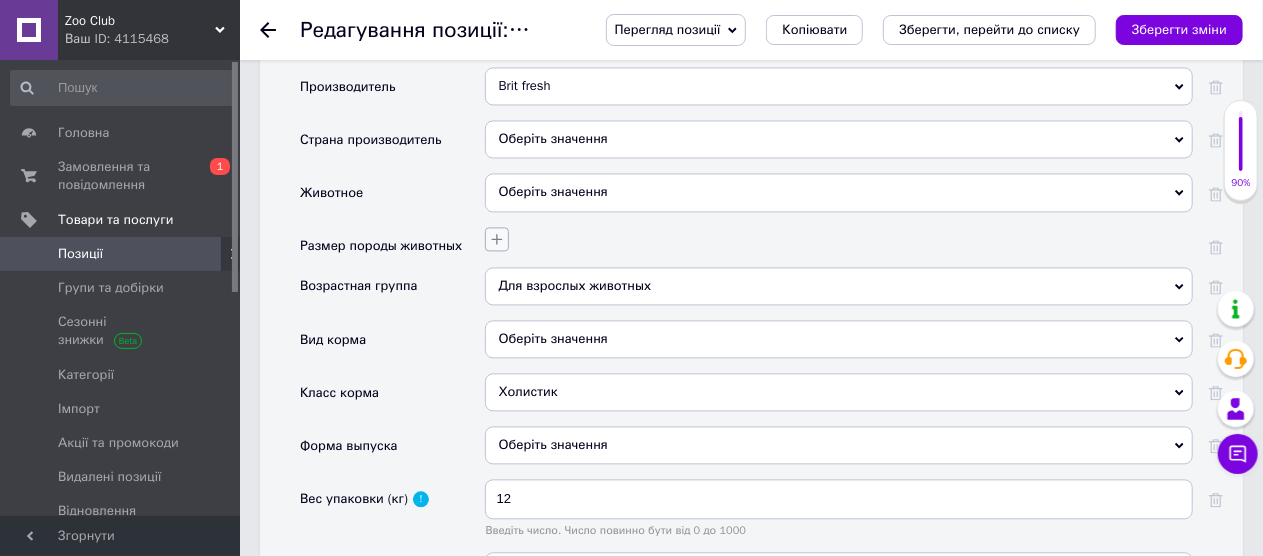 click 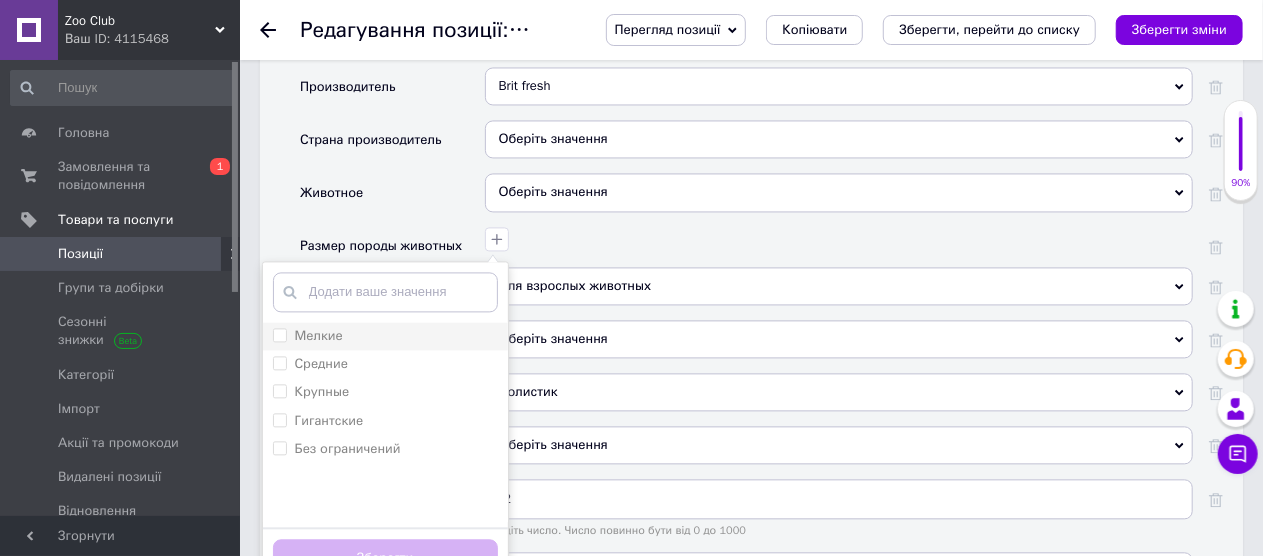 click on "Мелкие" at bounding box center [279, 334] 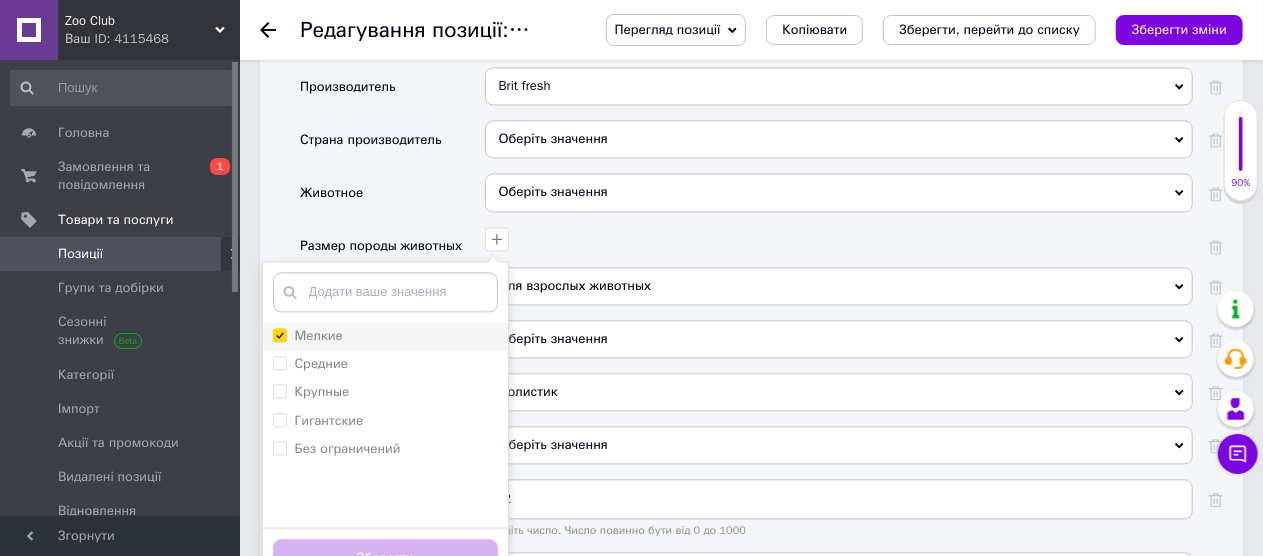 checkbox on "true" 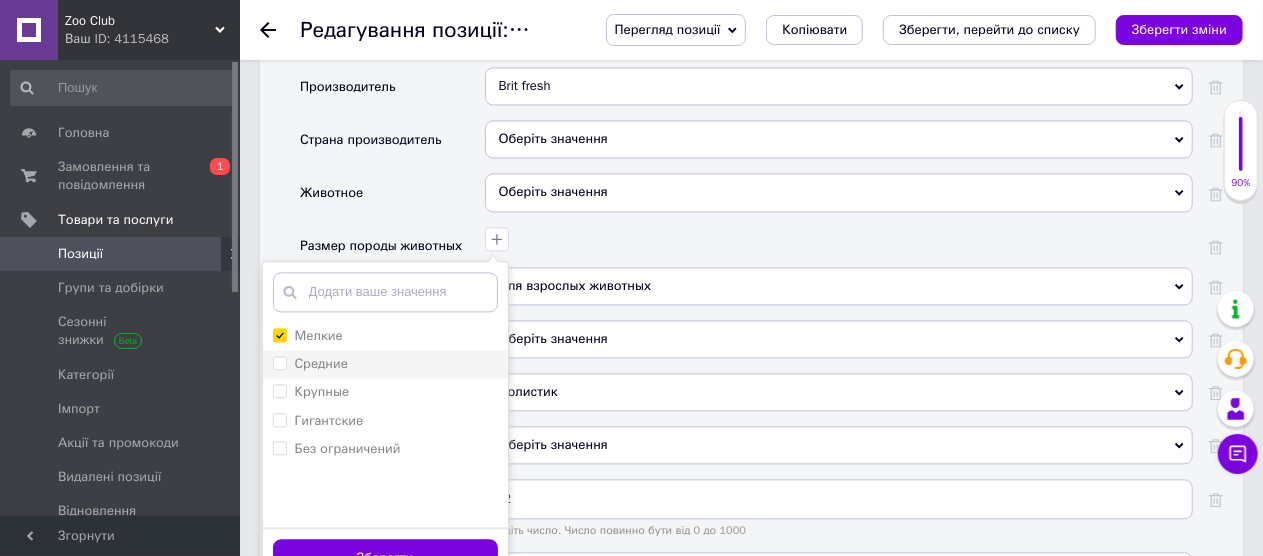 click on "Средние" at bounding box center (279, 362) 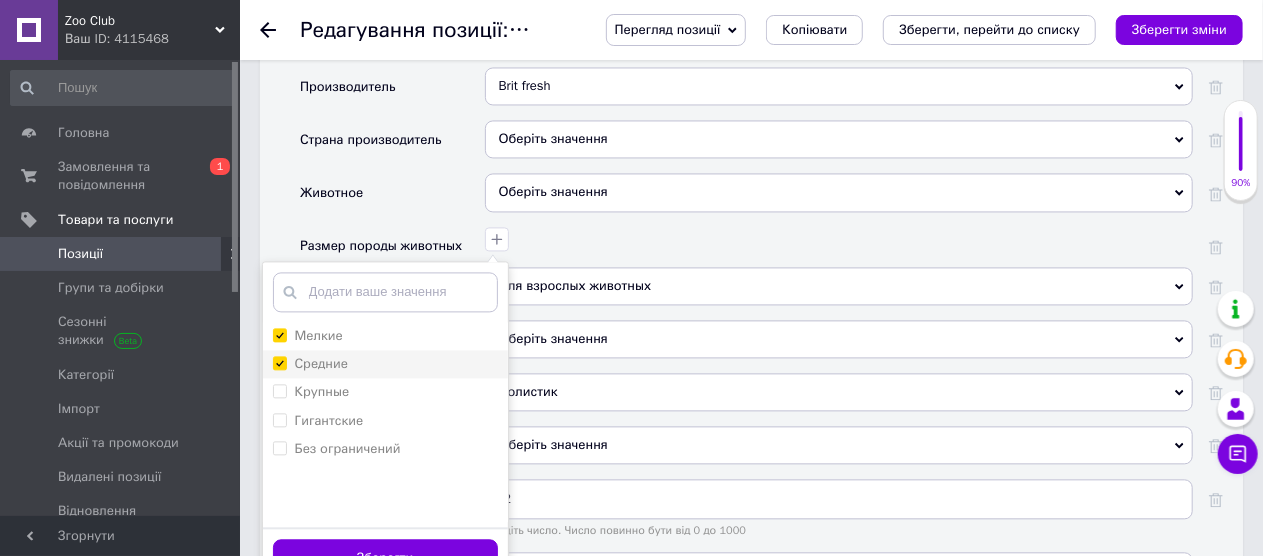 checkbox on "true" 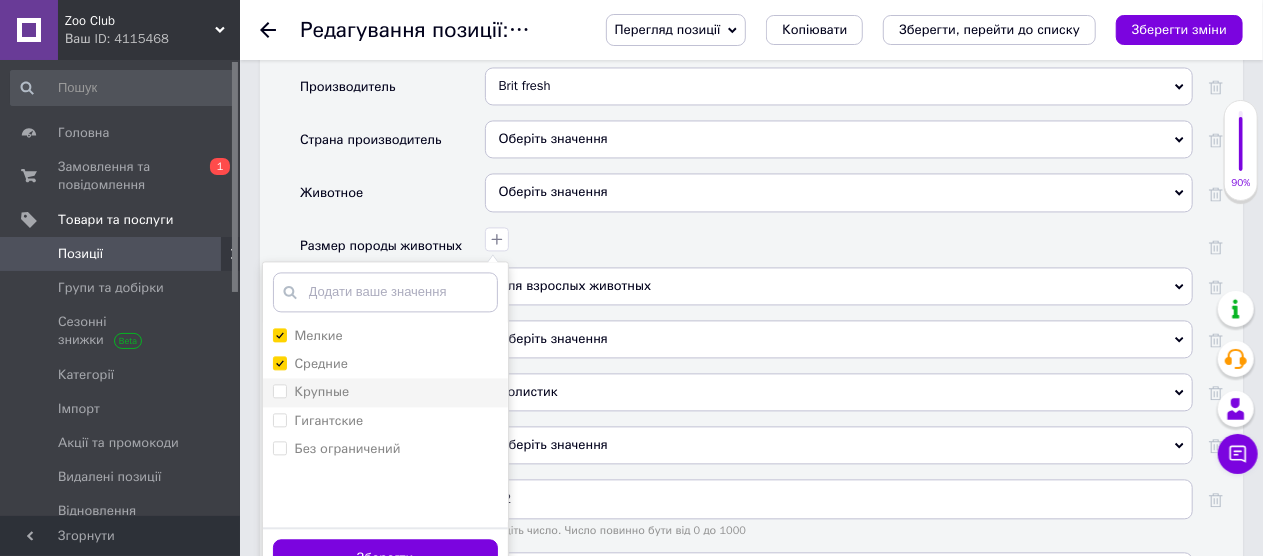 click on "Крупные" at bounding box center (279, 390) 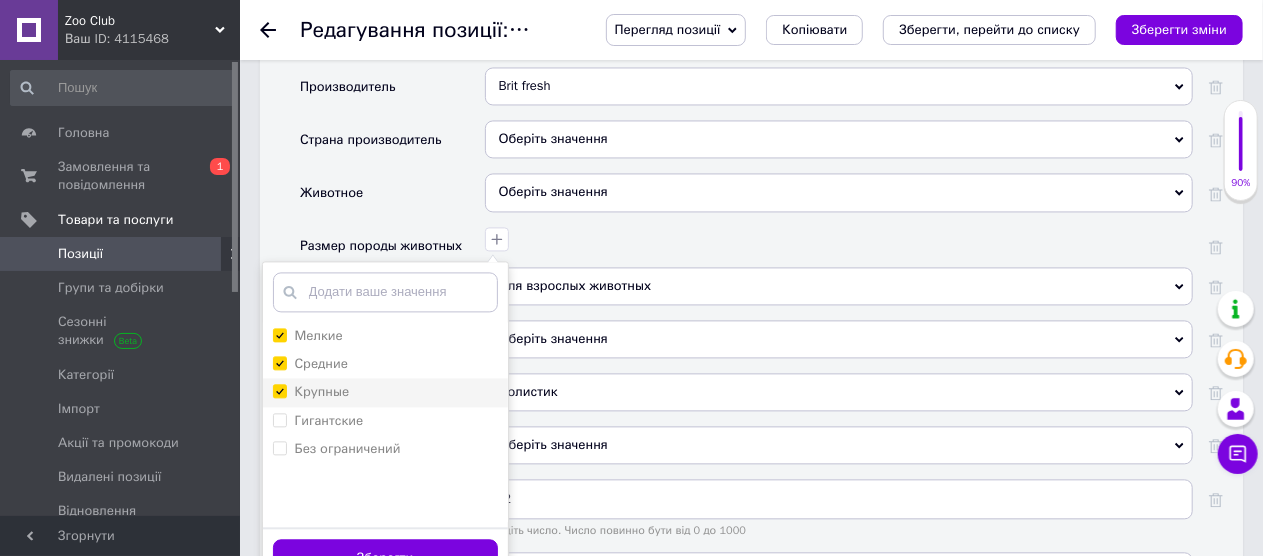 checkbox on "true" 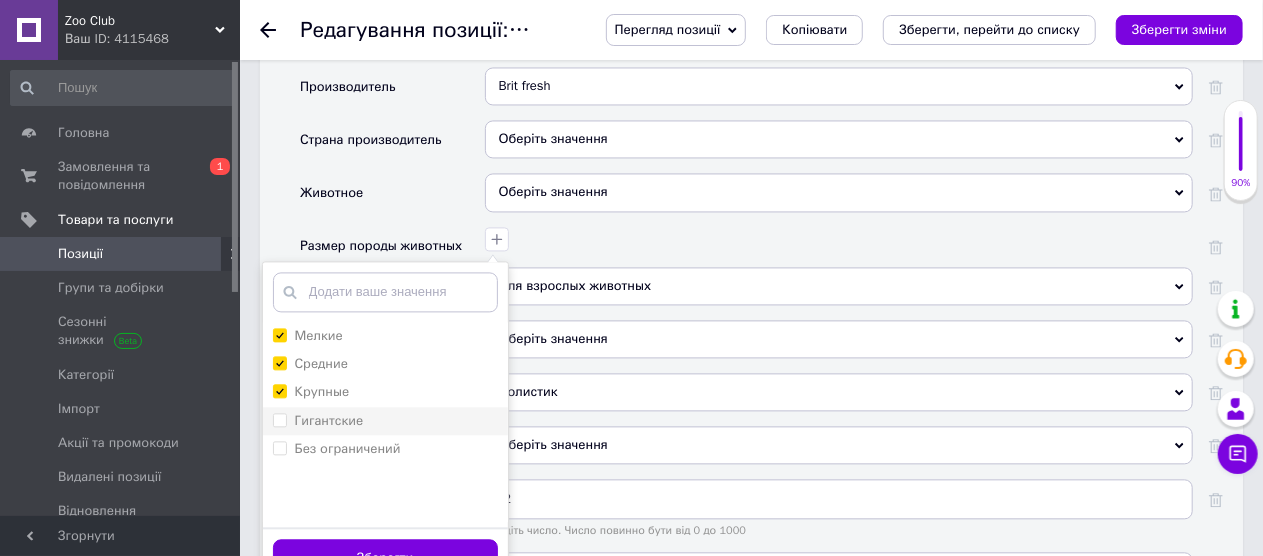 drag, startPoint x: 283, startPoint y: 397, endPoint x: 283, endPoint y: 415, distance: 18 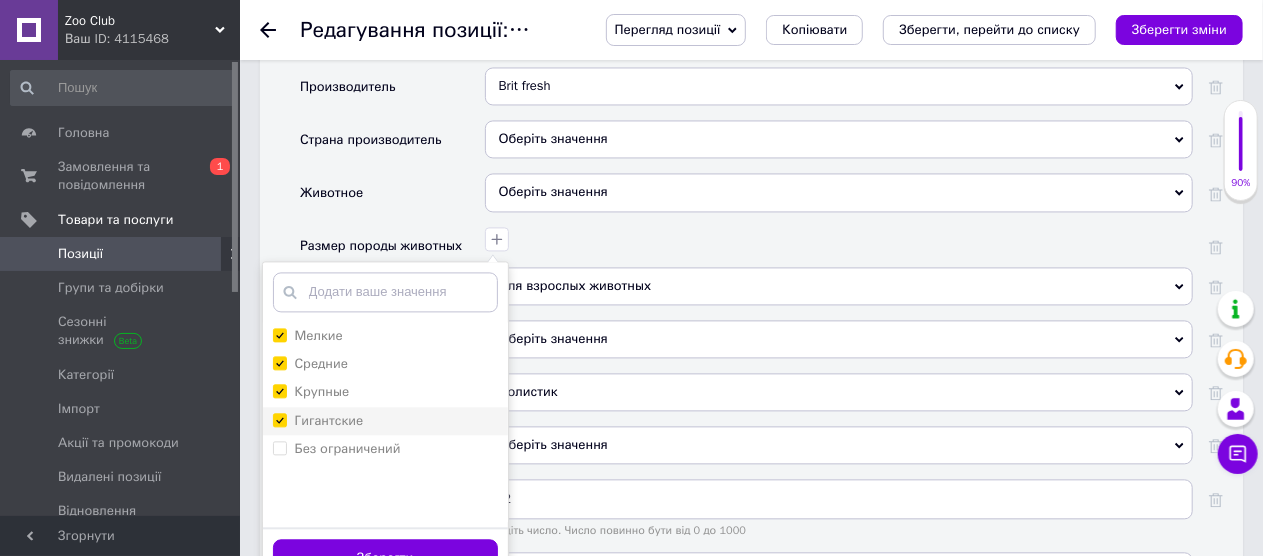 checkbox on "true" 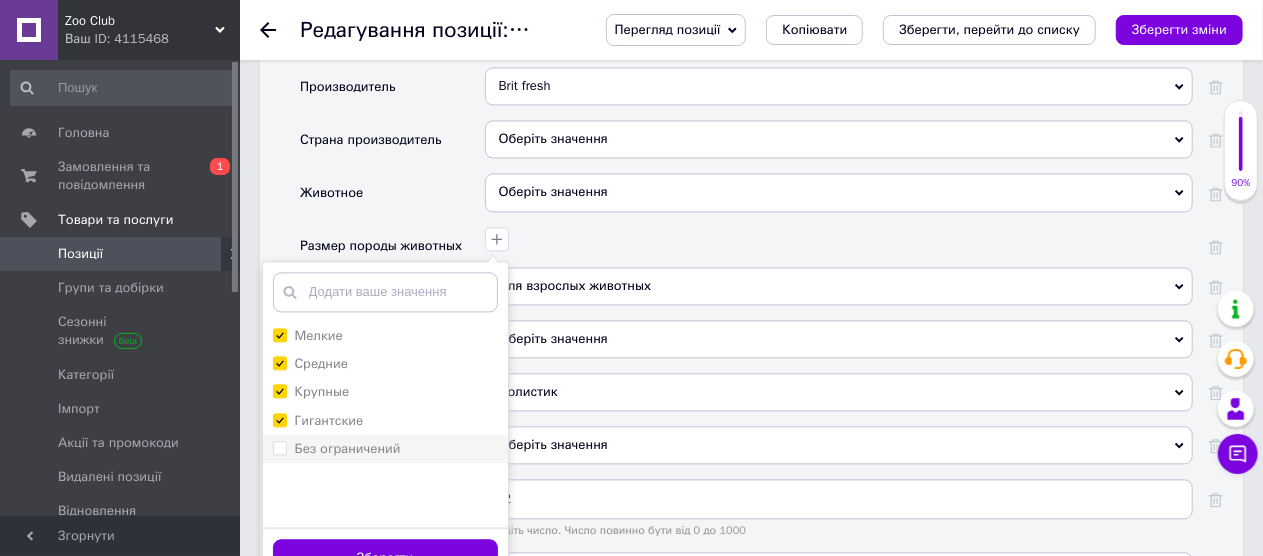 click on "Без ограничений" at bounding box center [385, 449] 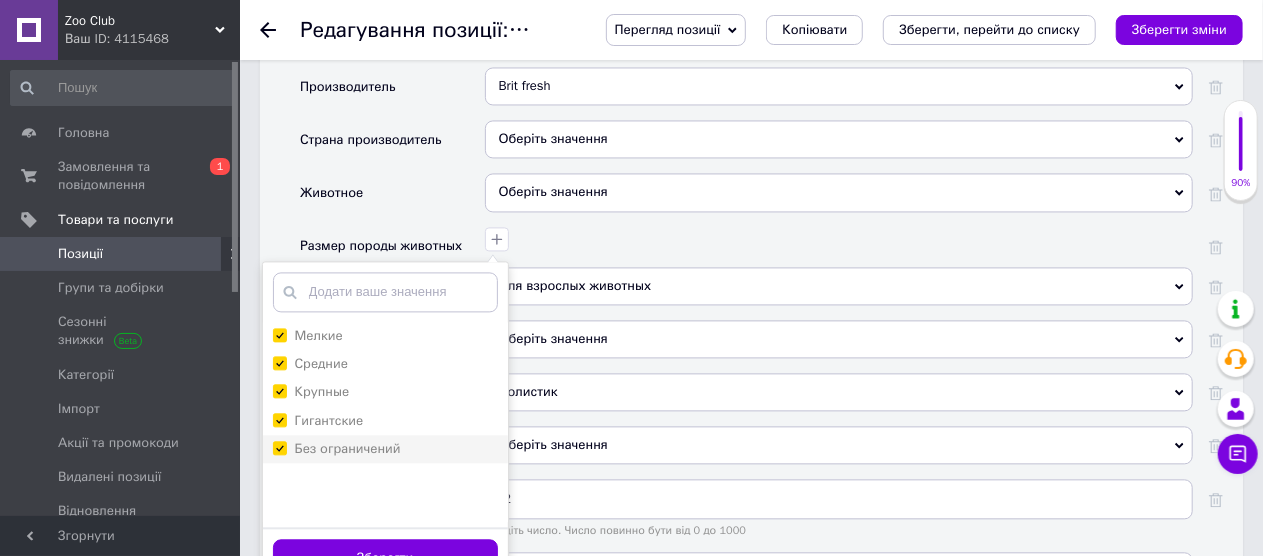 checkbox on "true" 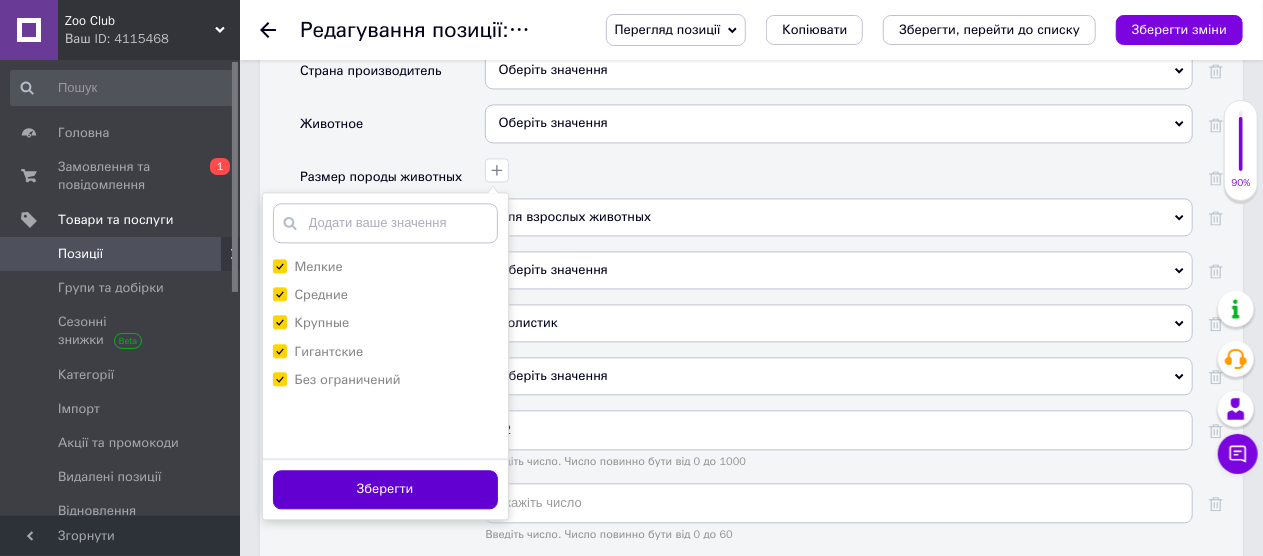 scroll, scrollTop: 2100, scrollLeft: 0, axis: vertical 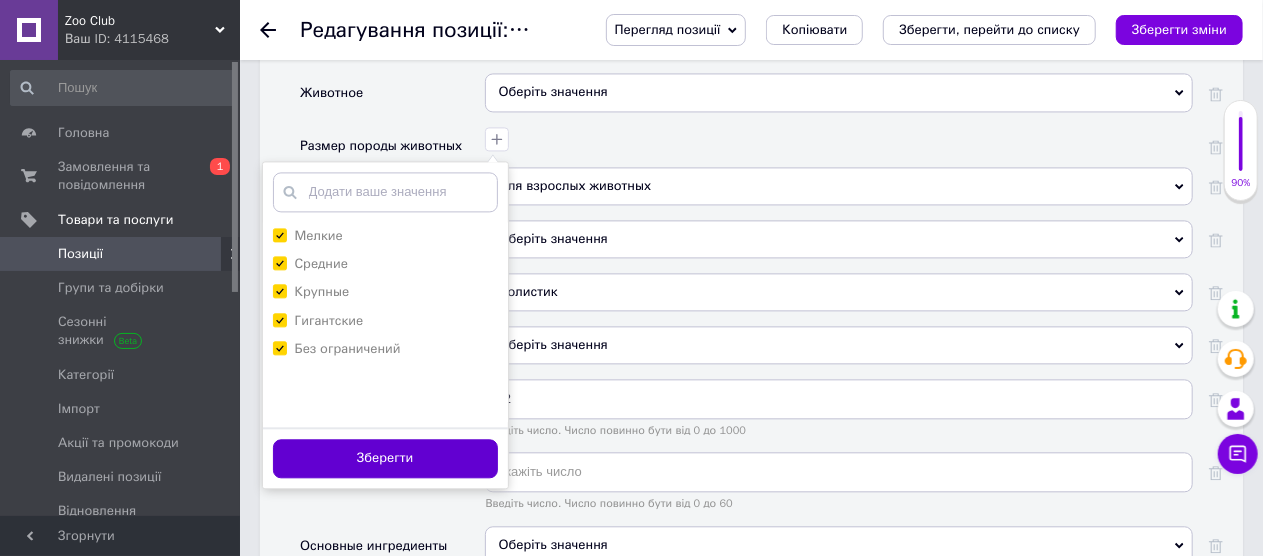 click on "Зберегти" at bounding box center (385, 458) 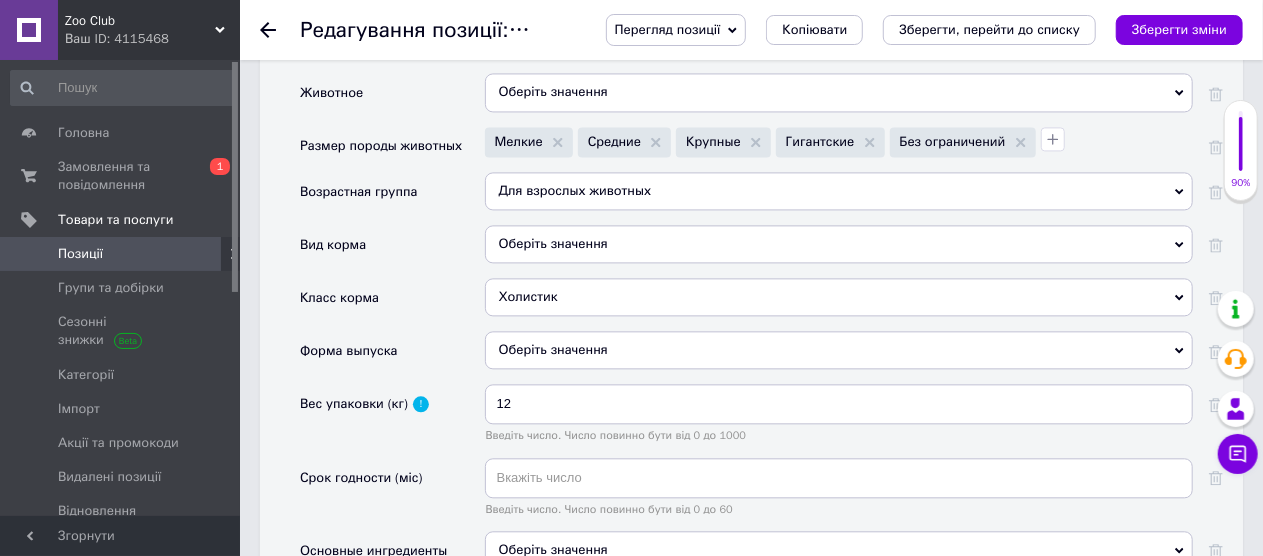 scroll, scrollTop: 2200, scrollLeft: 0, axis: vertical 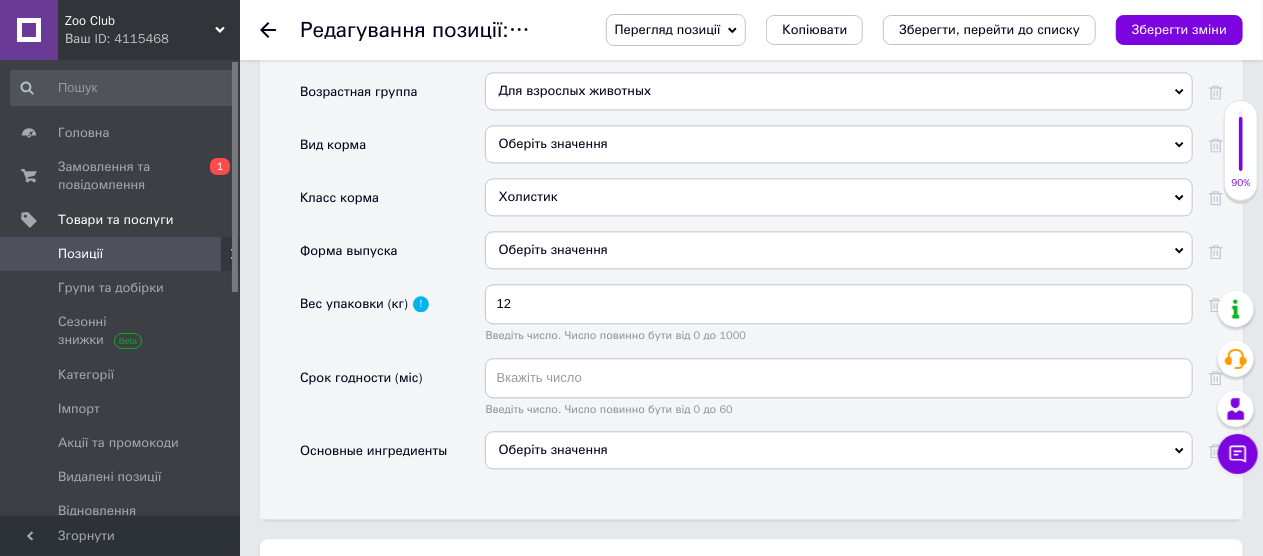 click on "Оберіть значення" at bounding box center [839, 450] 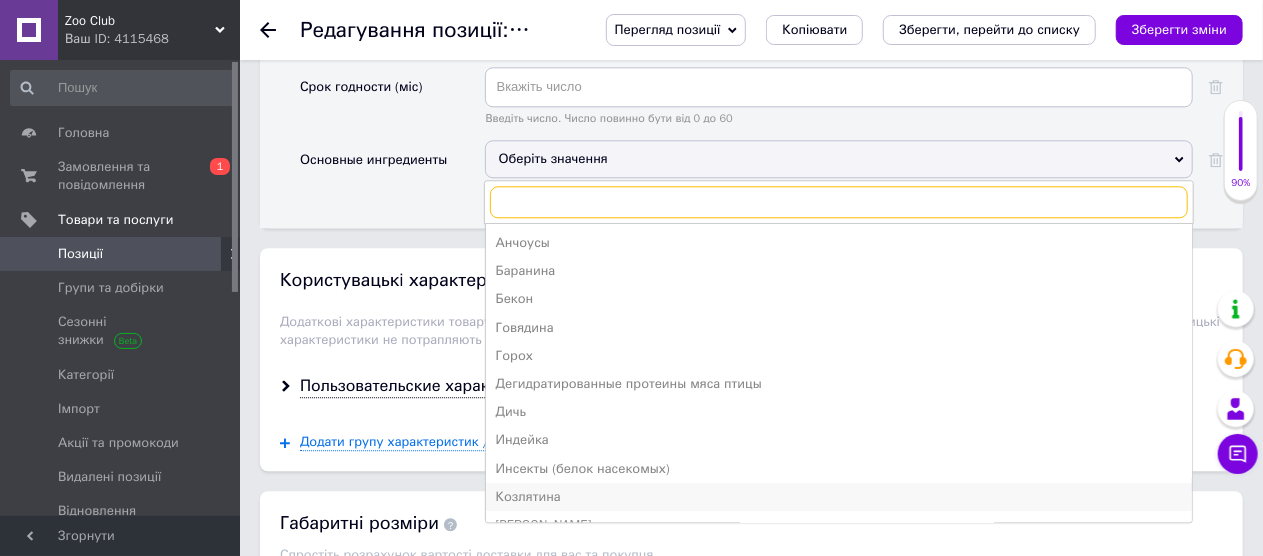 scroll, scrollTop: 2500, scrollLeft: 0, axis: vertical 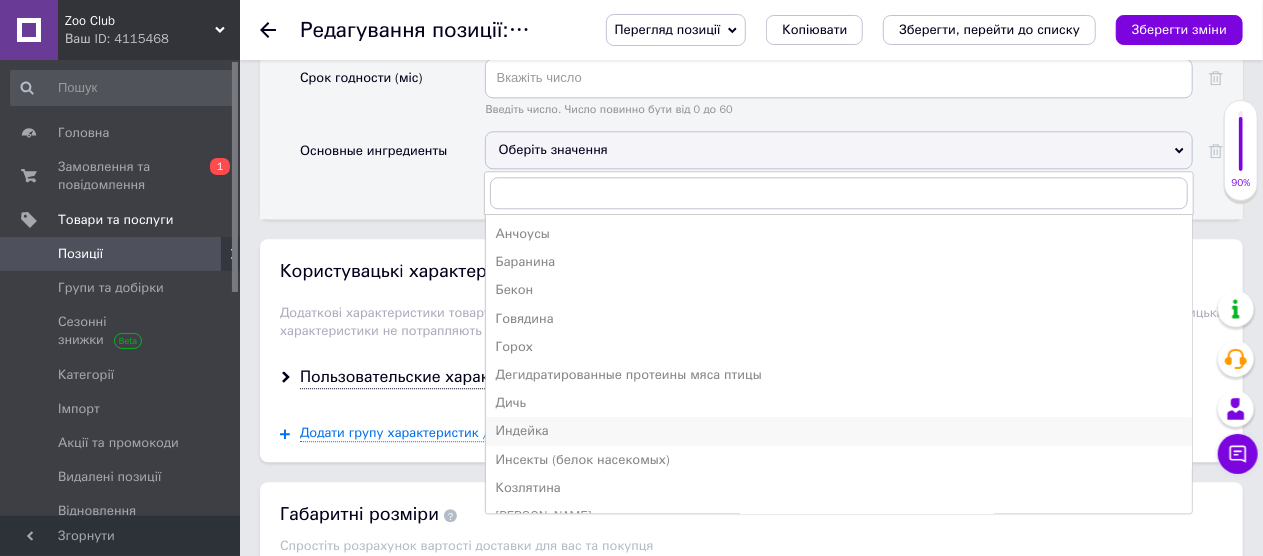 click on "Индейка" at bounding box center (839, 431) 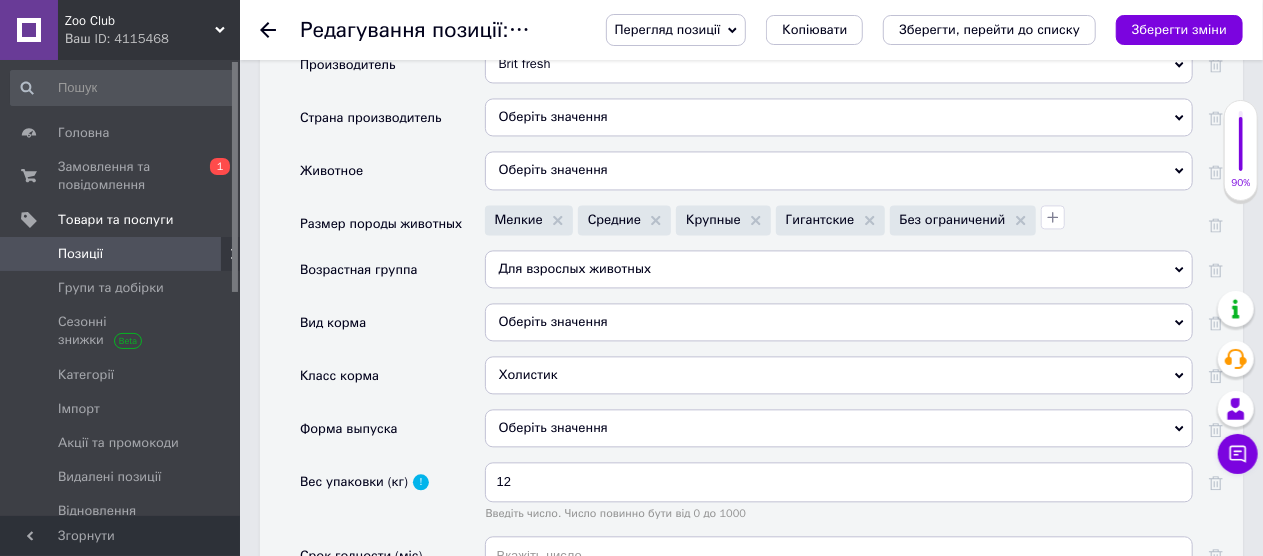 scroll, scrollTop: 1800, scrollLeft: 0, axis: vertical 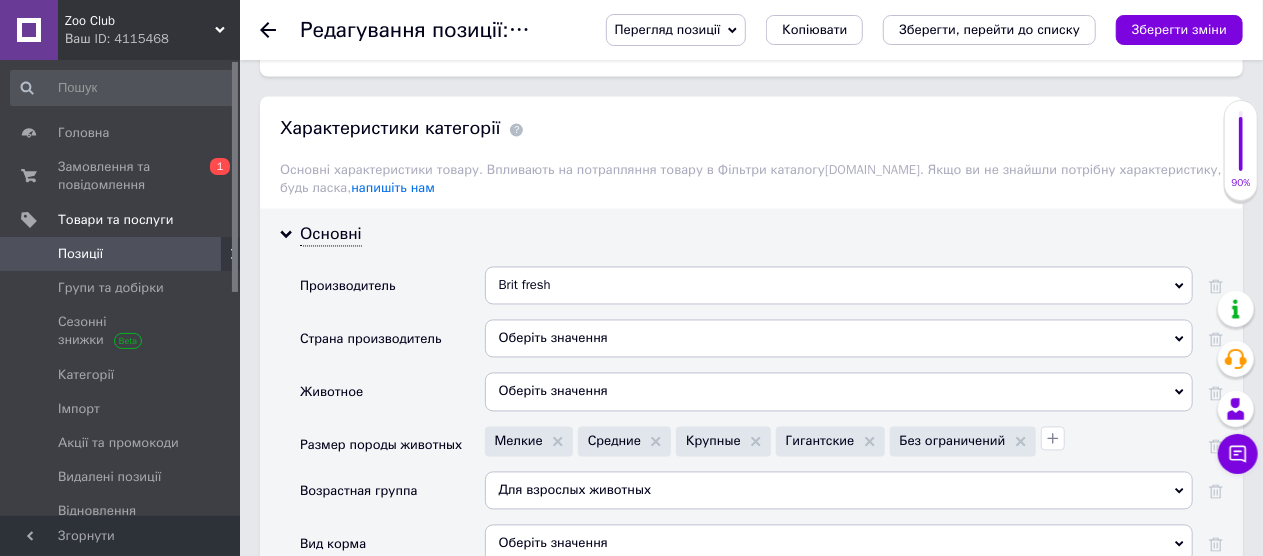 click on "Оберіть значення" at bounding box center (839, 339) 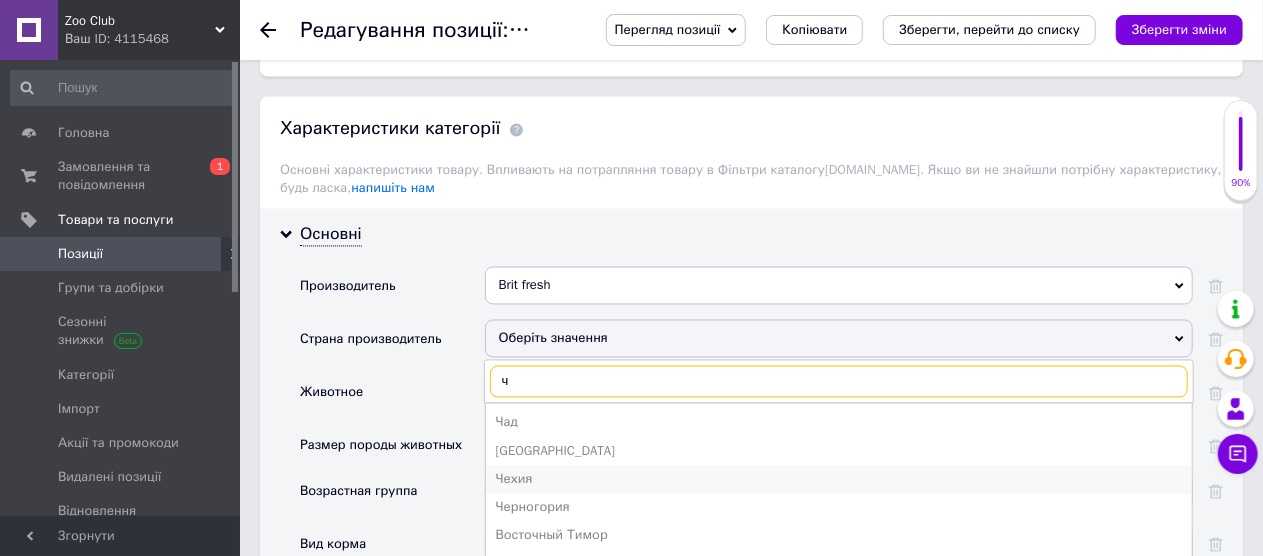 type on "ч" 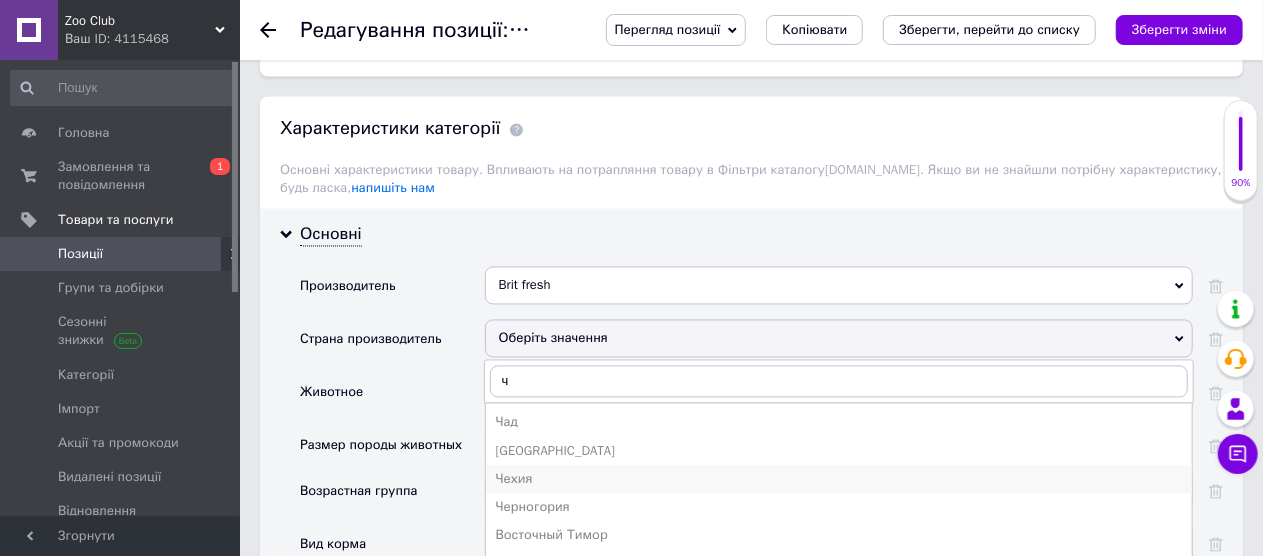 click on "Чехия" at bounding box center (839, 480) 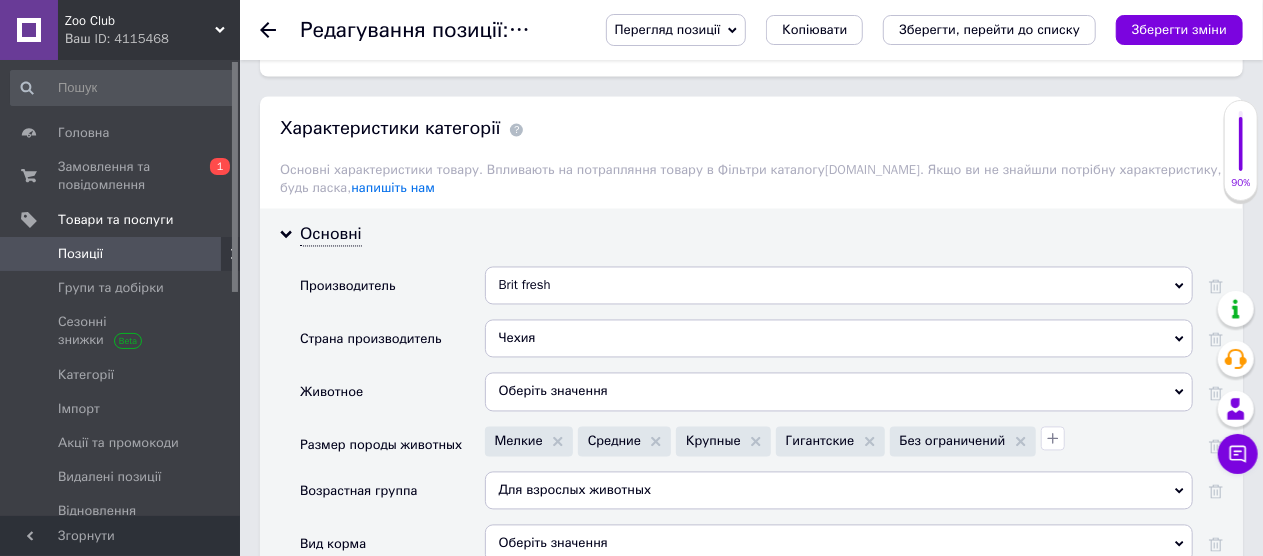 click on "Оберіть значення" at bounding box center [839, 392] 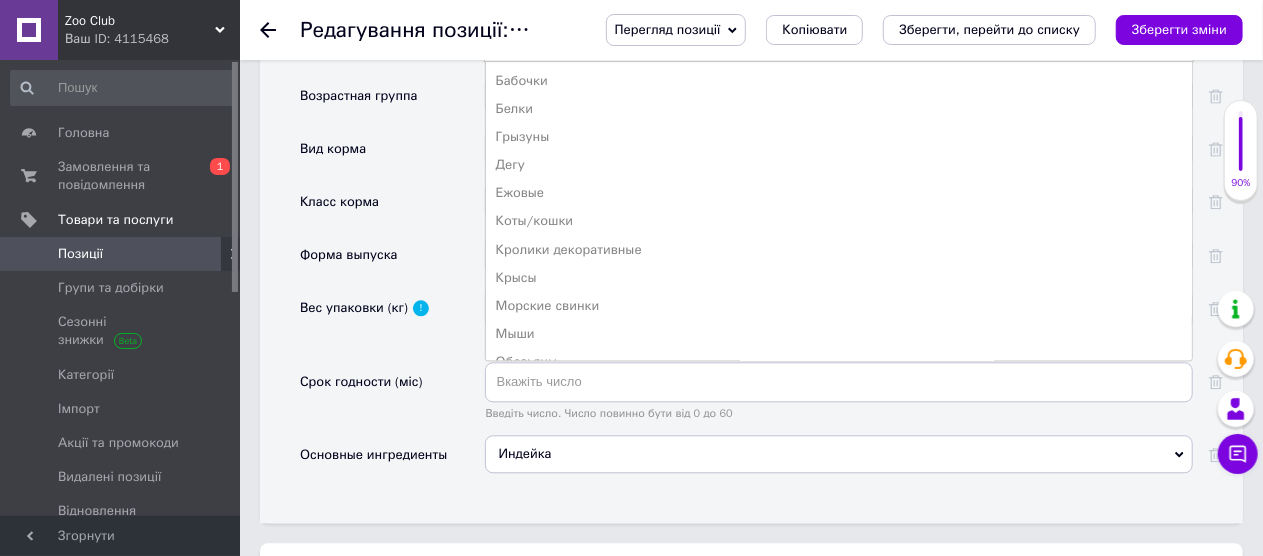 scroll, scrollTop: 2200, scrollLeft: 0, axis: vertical 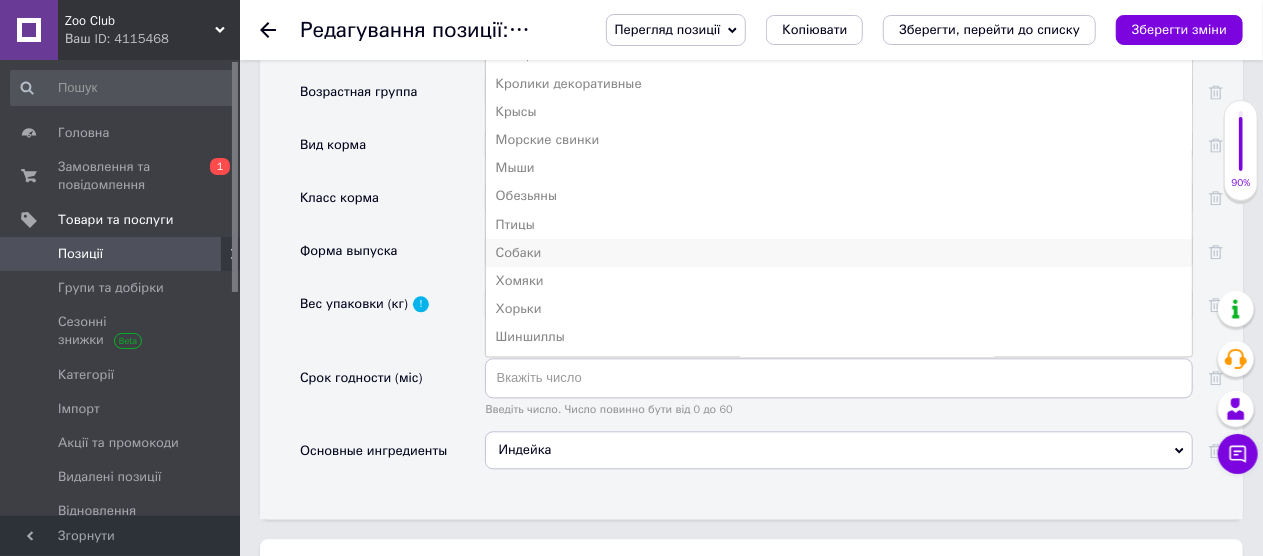click on "Собаки" at bounding box center (839, 253) 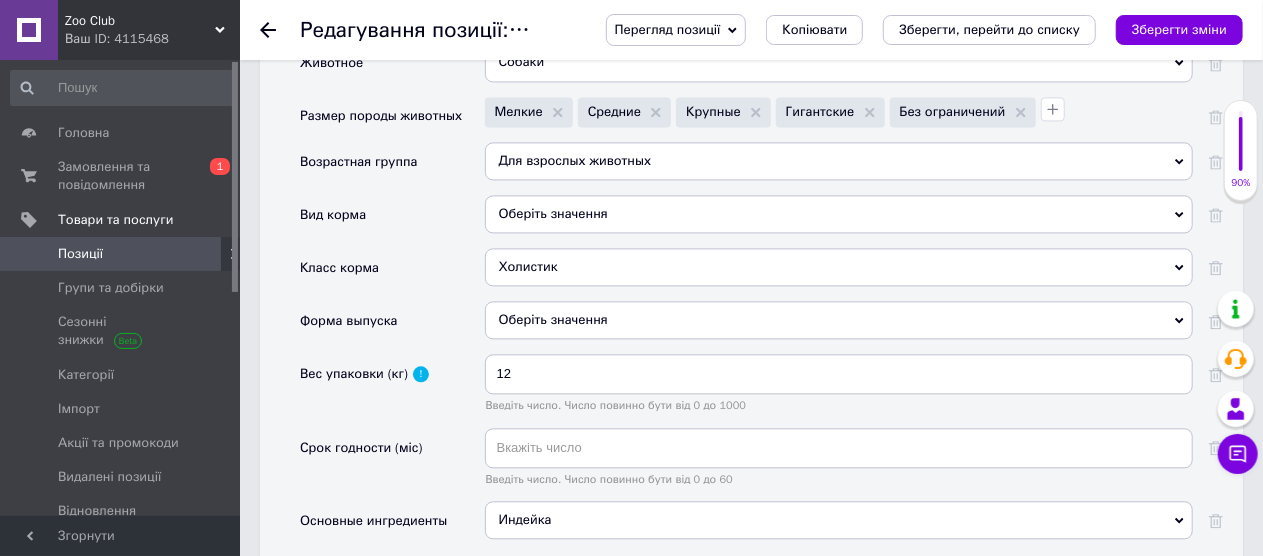 scroll, scrollTop: 2100, scrollLeft: 0, axis: vertical 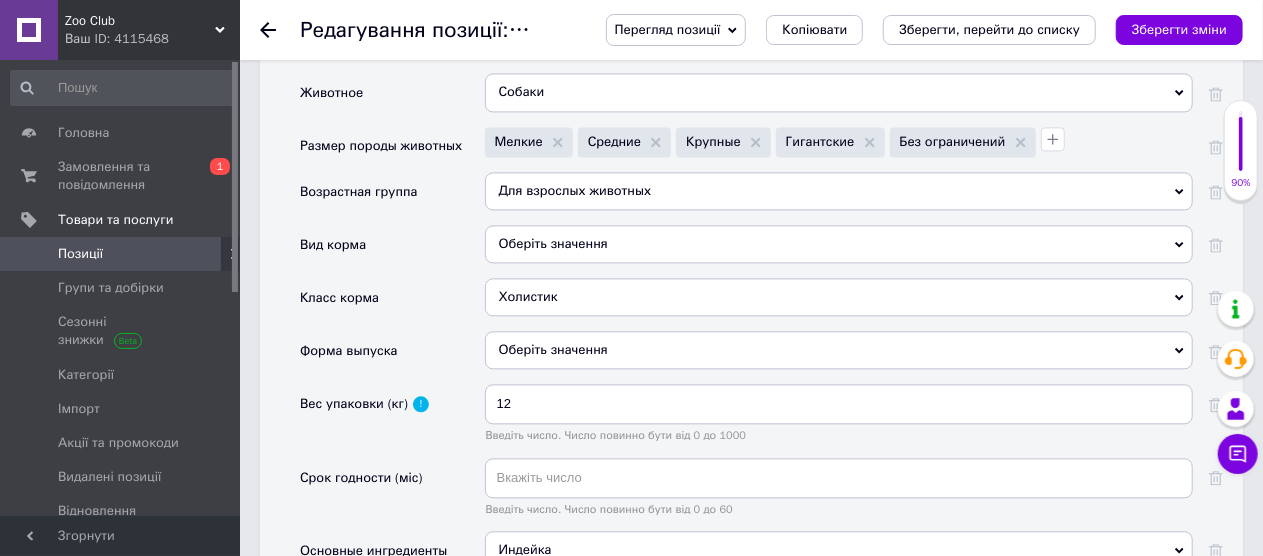 click on "Оберіть значення" at bounding box center (839, 244) 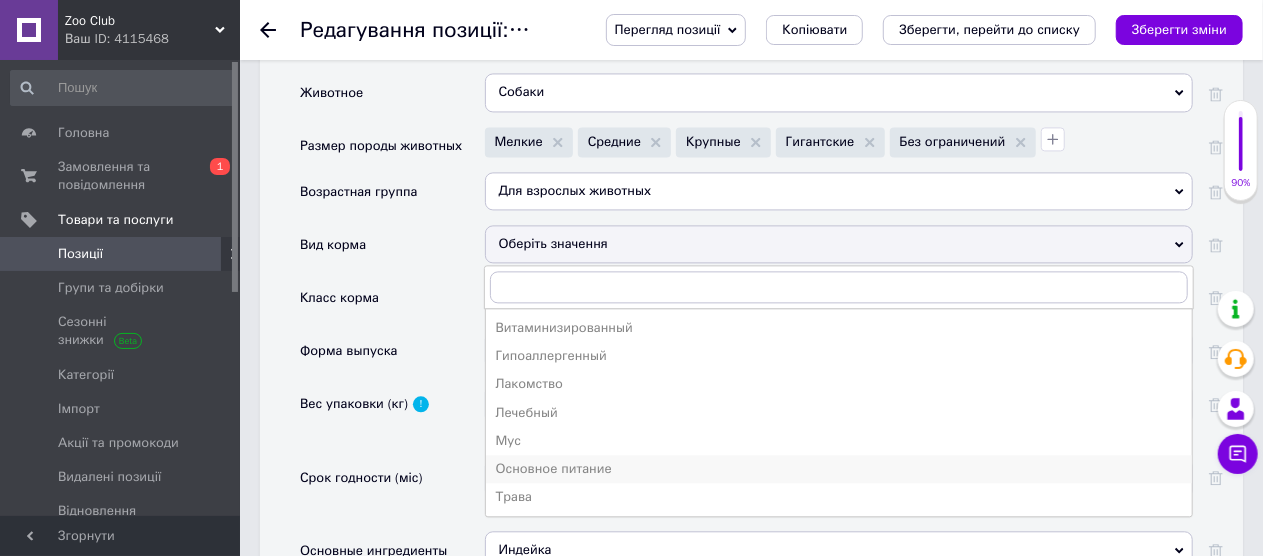 click on "Основное питание" at bounding box center (839, 469) 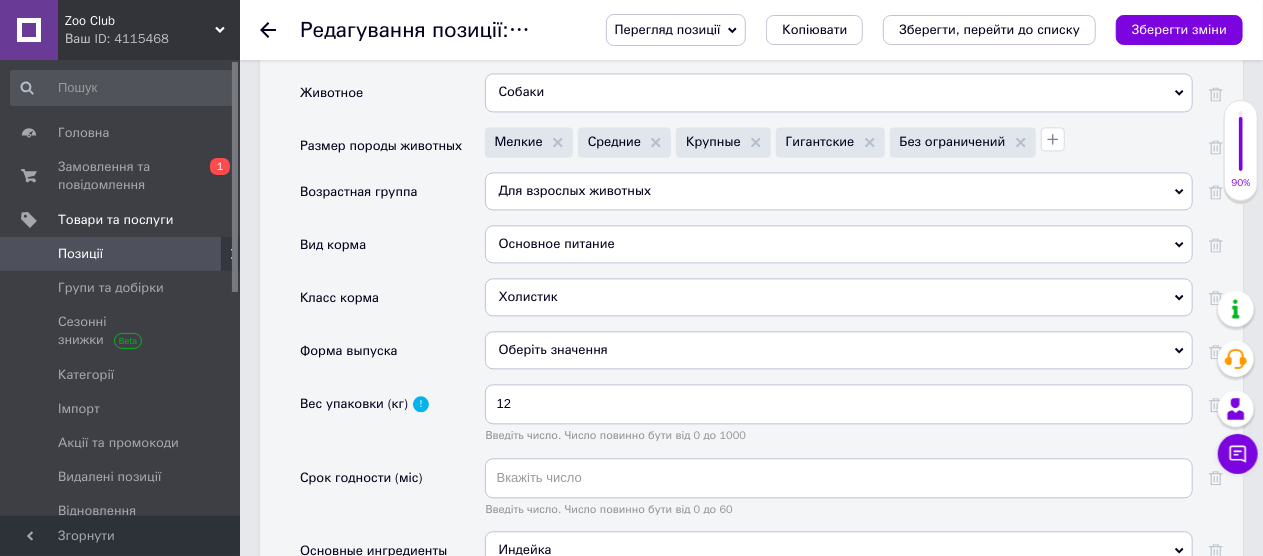 click on "Оберіть значення" at bounding box center (839, 350) 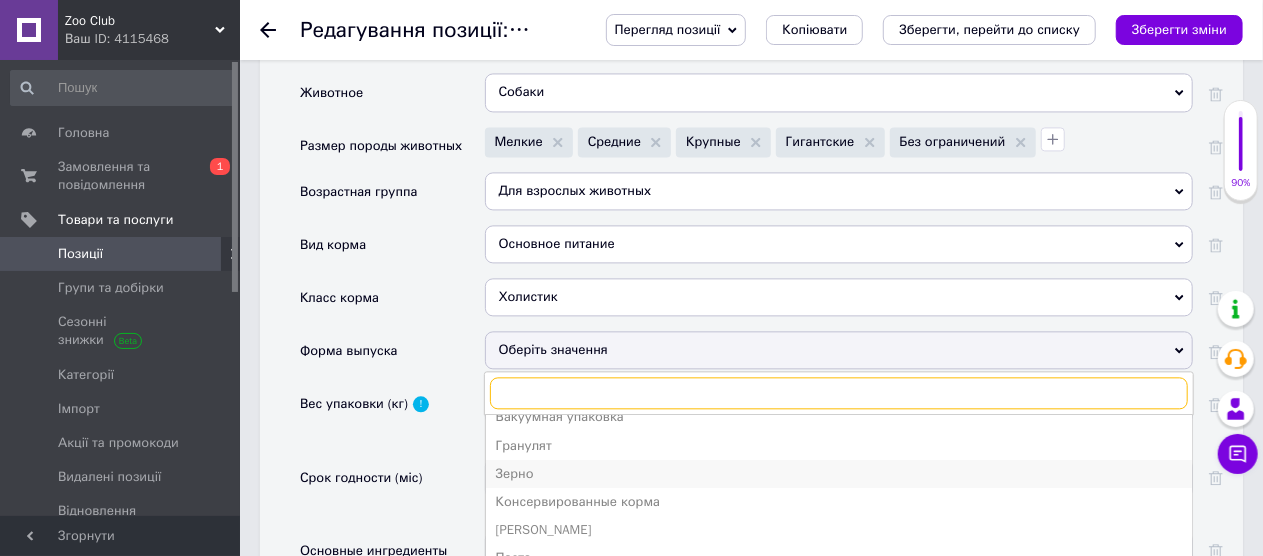 scroll, scrollTop: 21, scrollLeft: 0, axis: vertical 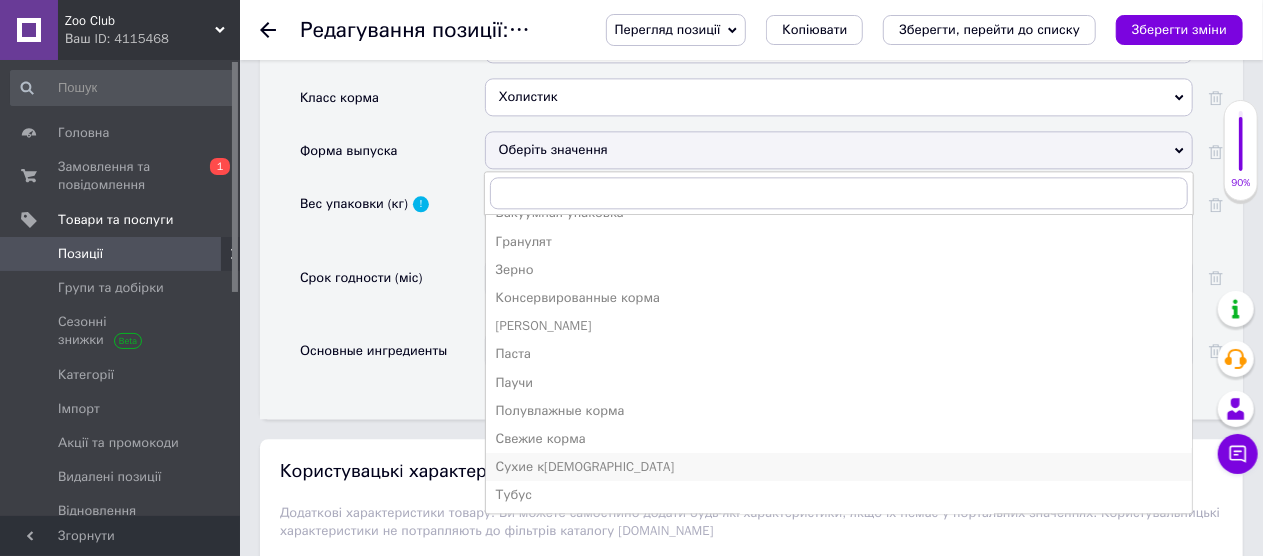 click on "Сухие к[DEMOGRAPHIC_DATA]" at bounding box center (839, 467) 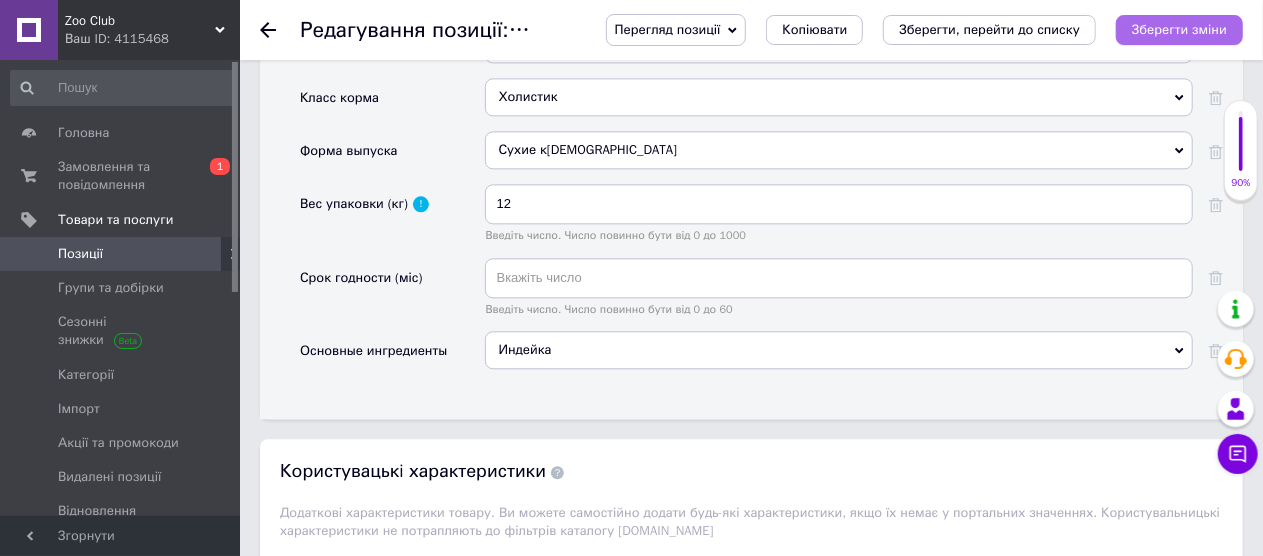 click on "Зберегти зміни" at bounding box center (1179, 29) 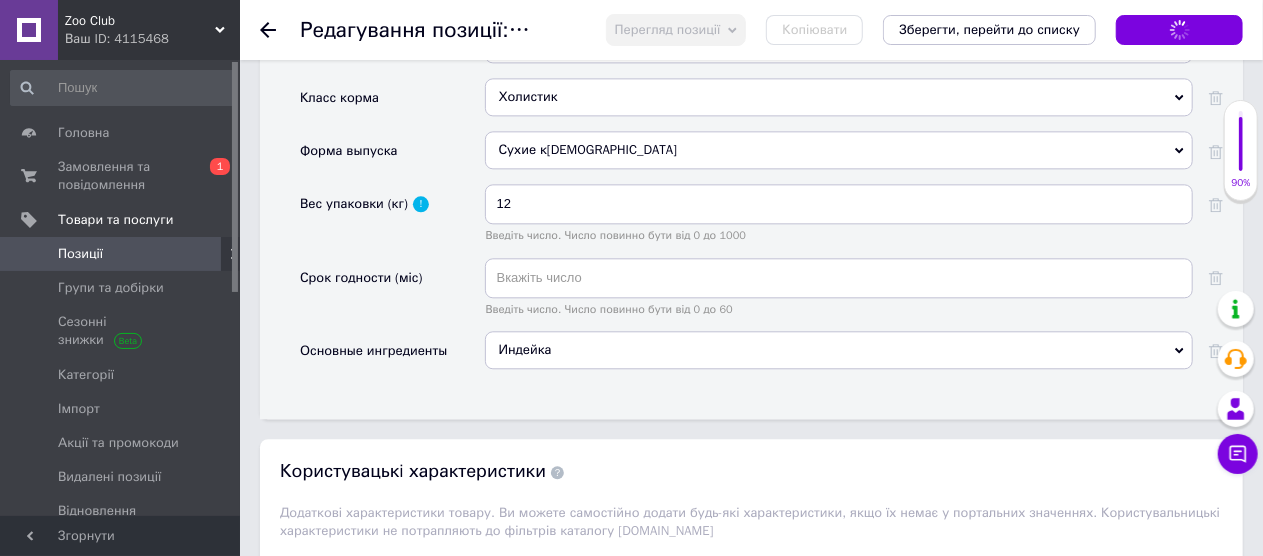 scroll, scrollTop: 2318, scrollLeft: 0, axis: vertical 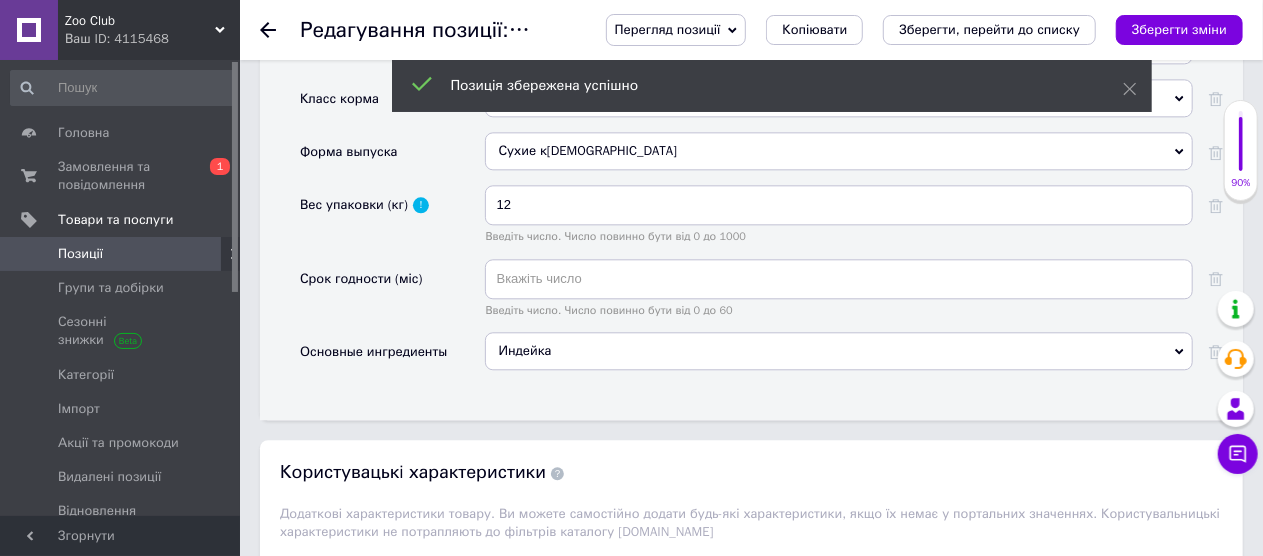 click 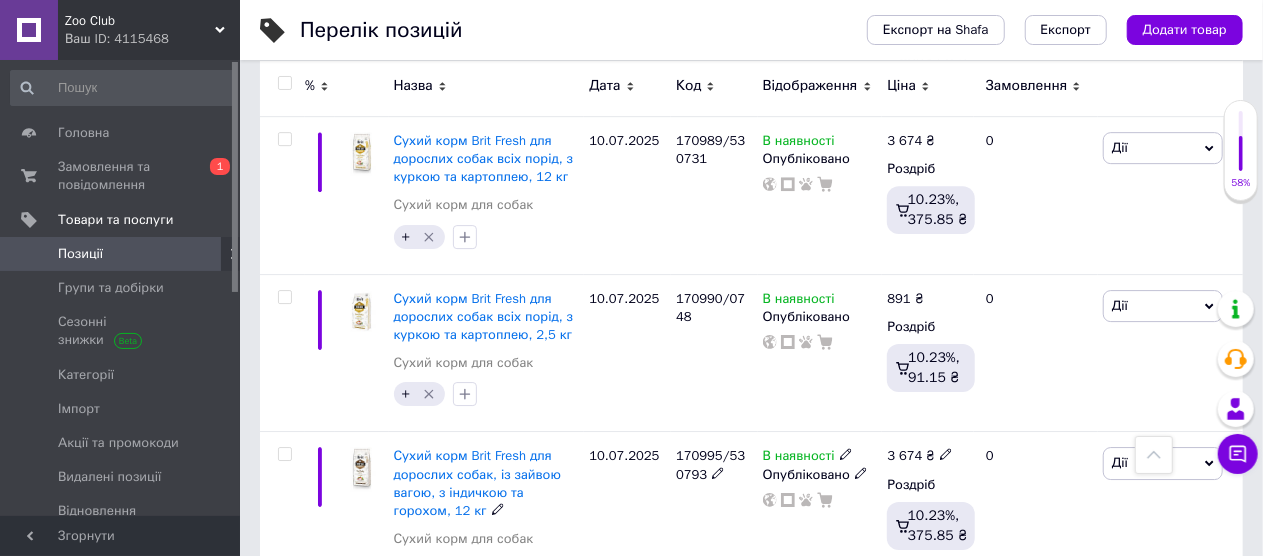 scroll, scrollTop: 3257, scrollLeft: 0, axis: vertical 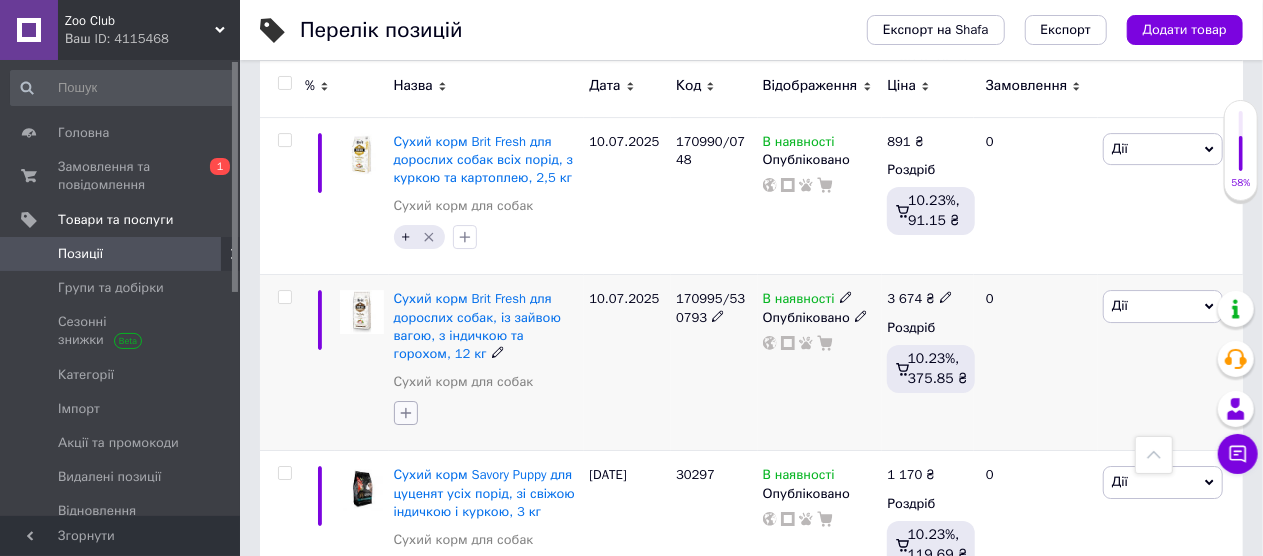 click 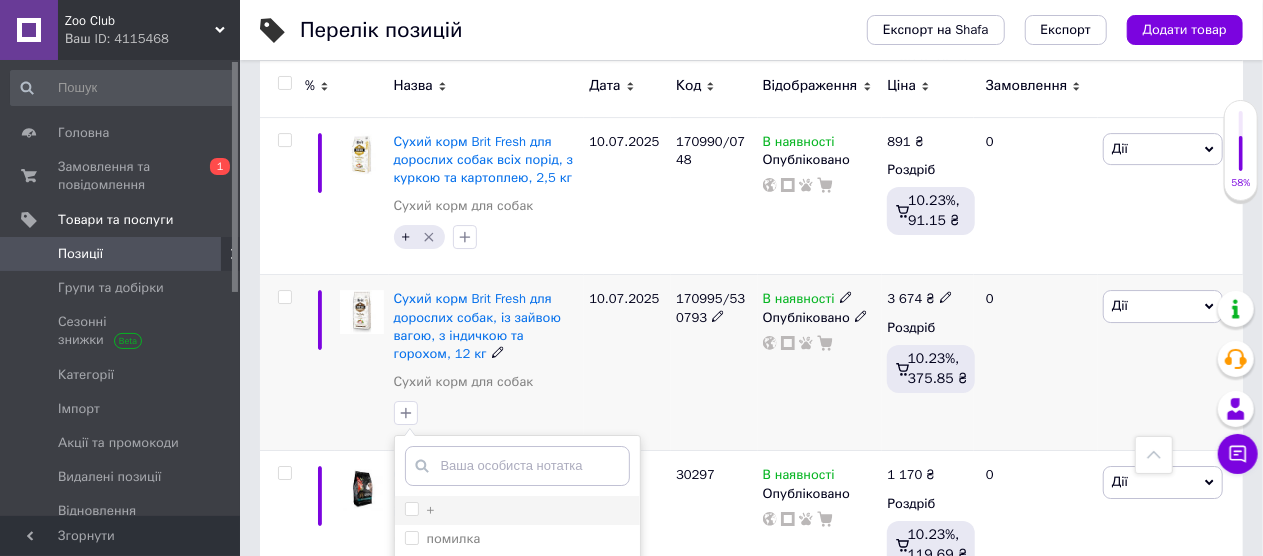 click at bounding box center (412, 509) 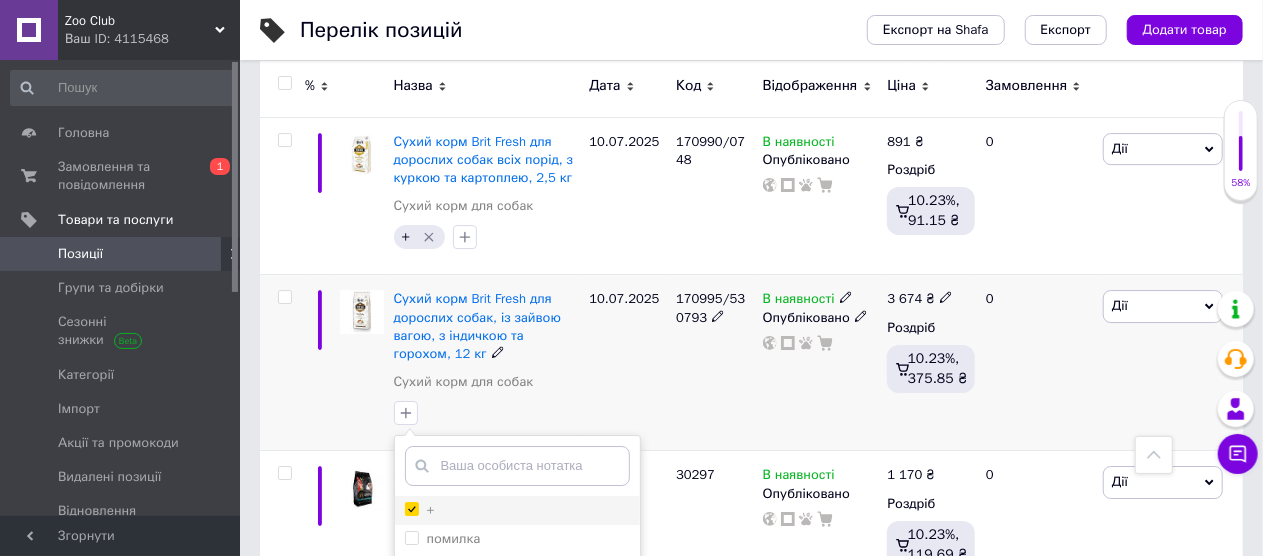 click on "+" at bounding box center (411, 508) 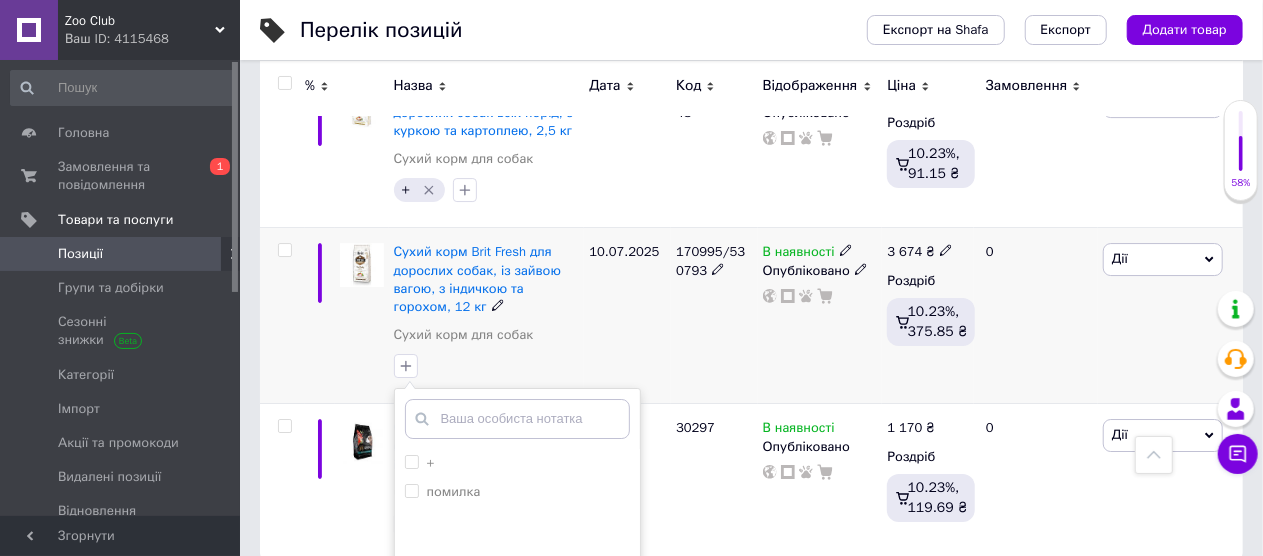 scroll, scrollTop: 3328, scrollLeft: 0, axis: vertical 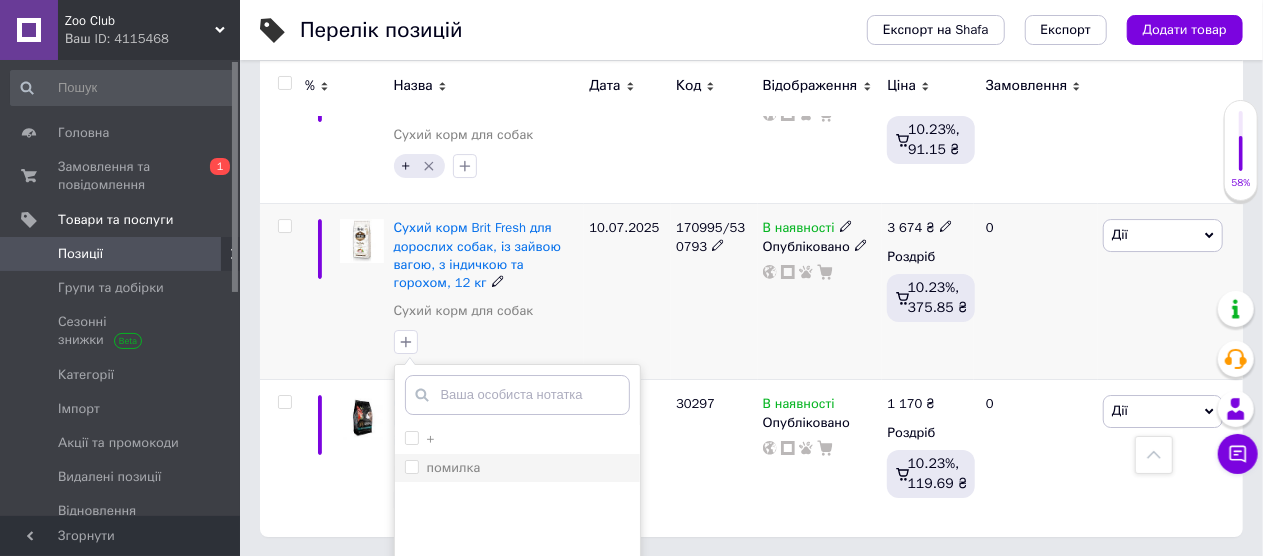 drag, startPoint x: 409, startPoint y: 295, endPoint x: 415, endPoint y: 322, distance: 27.658634 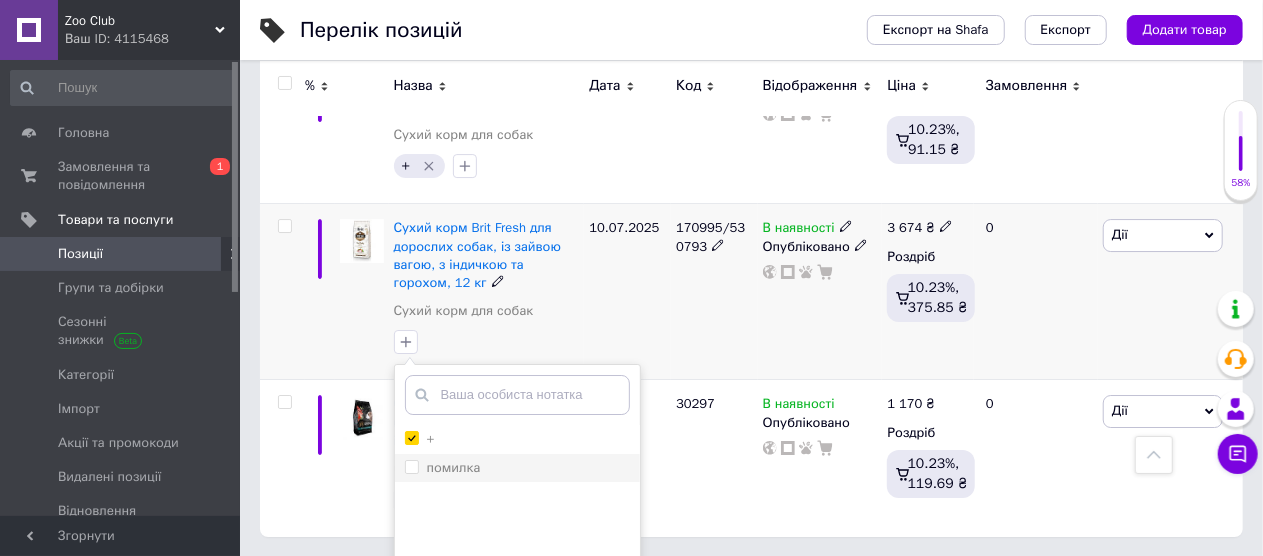 click on "+" at bounding box center (411, 437) 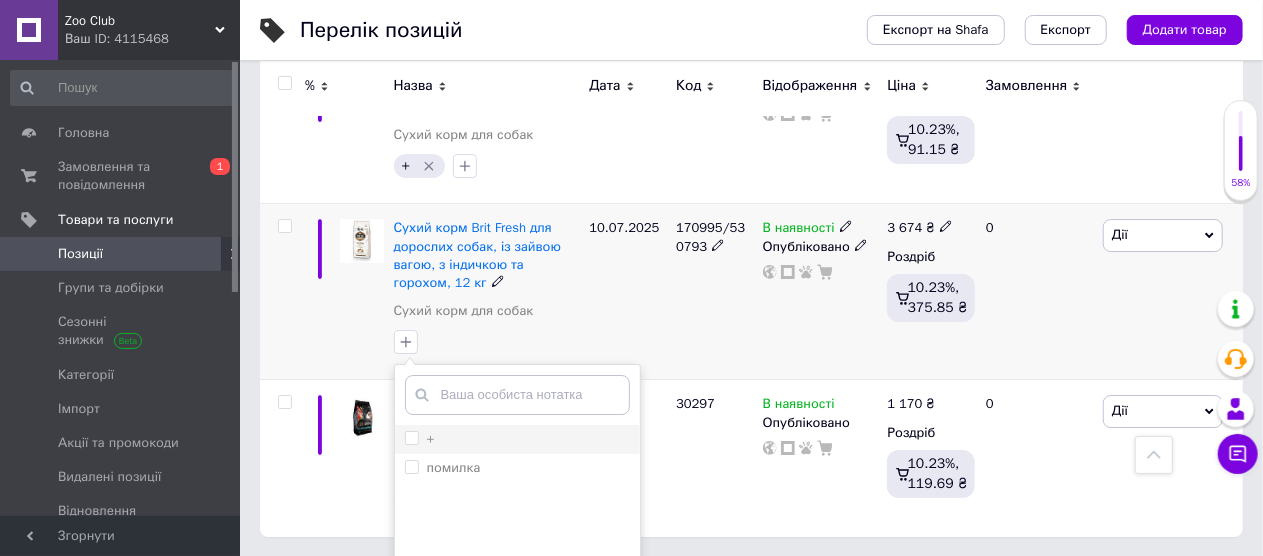 click on "+" at bounding box center (420, 439) 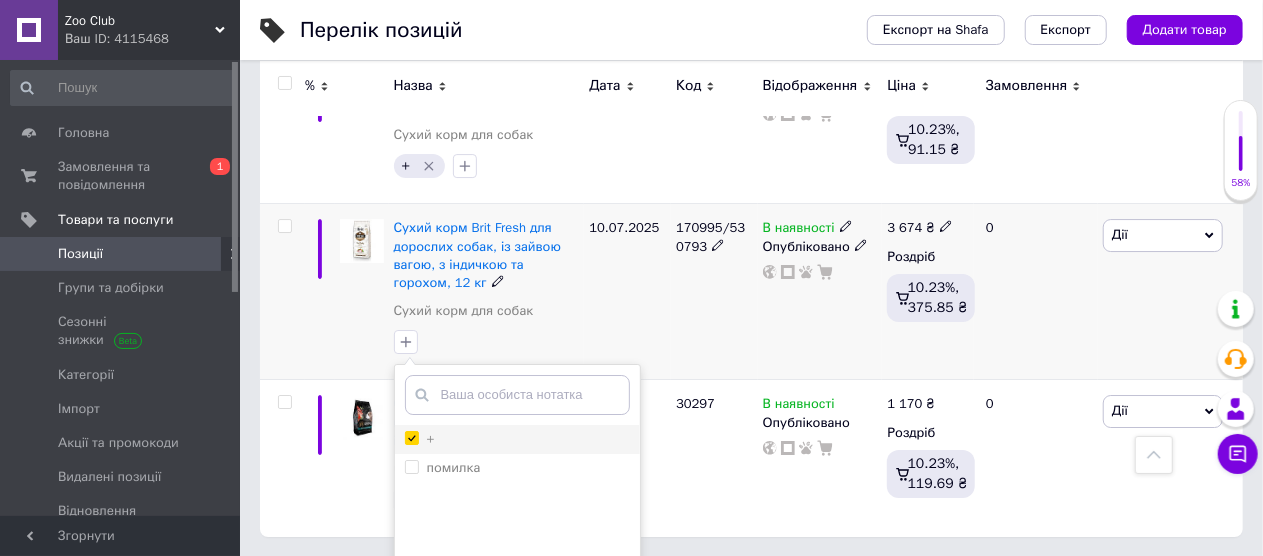 click on "+" at bounding box center (411, 437) 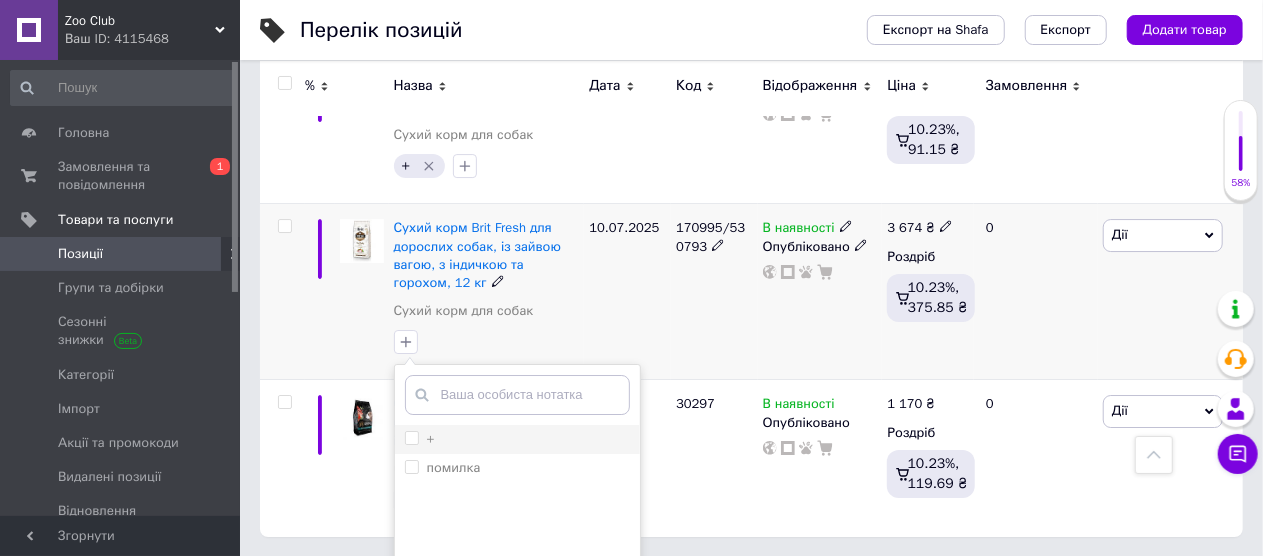 click on "+" at bounding box center (411, 437) 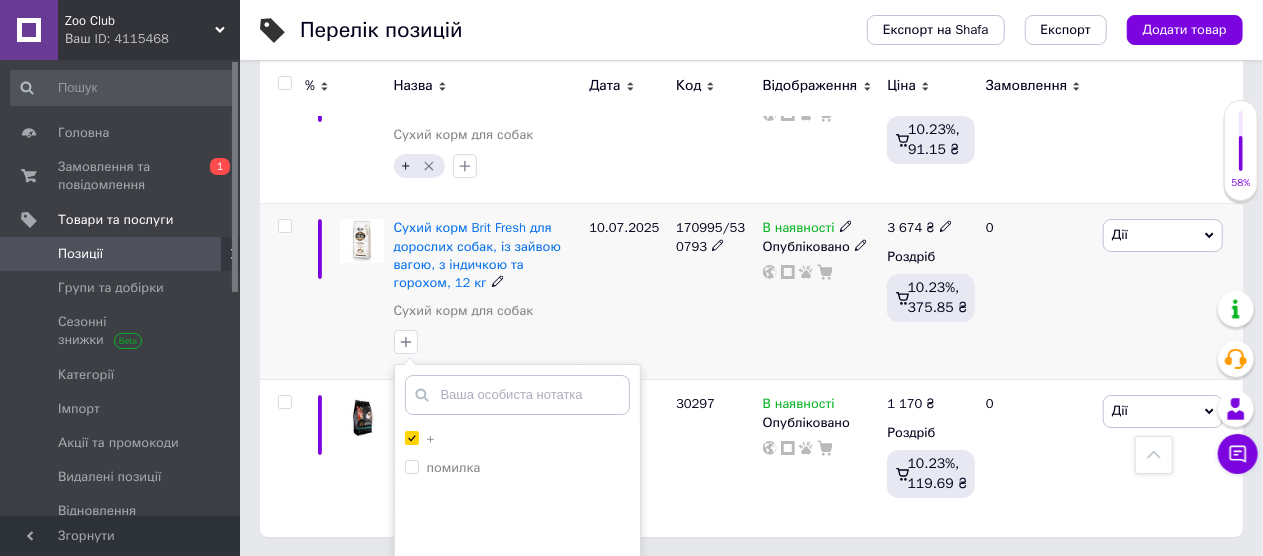 click on "Додати мітку" at bounding box center [517, 661] 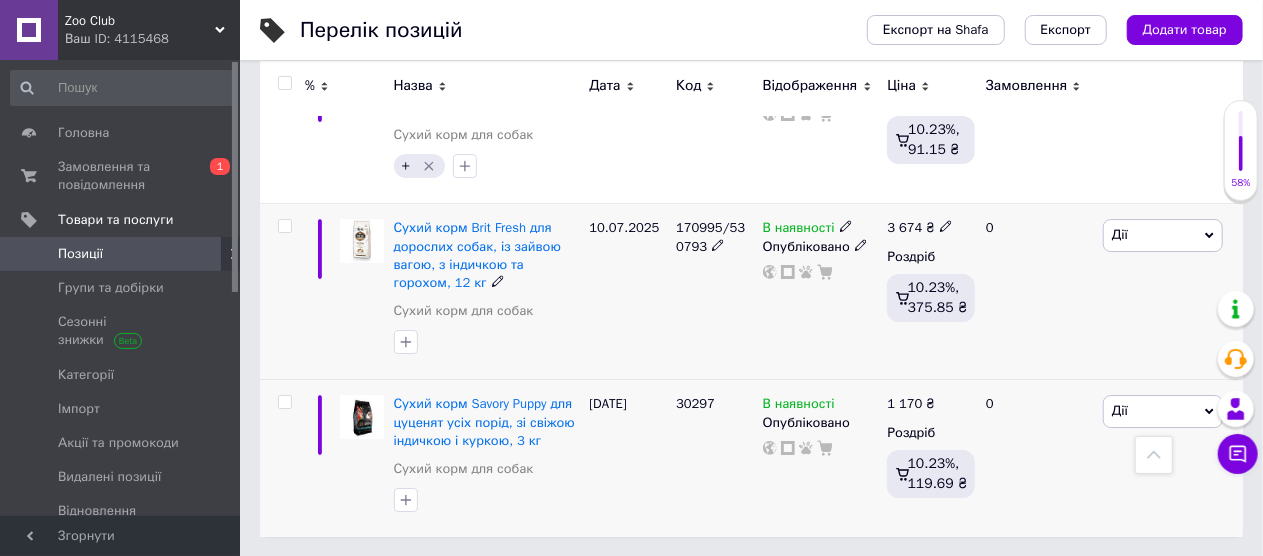 scroll, scrollTop: 3257, scrollLeft: 0, axis: vertical 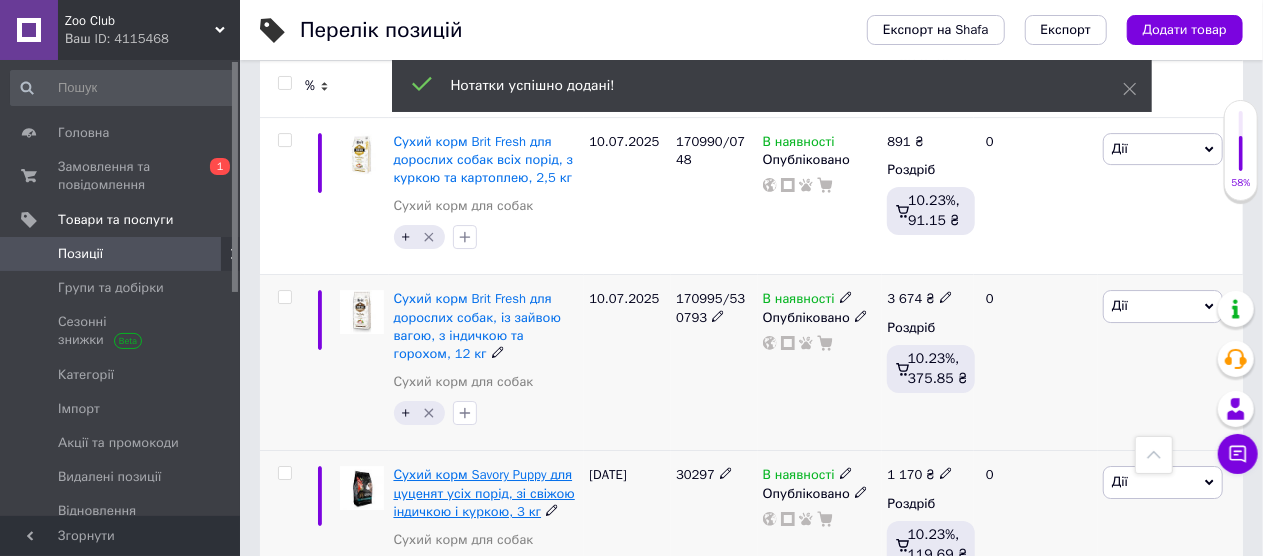 click on "Сухий корм Savory Puppy для цуценят усіх порід, зі свіжою індичкою і куркою, 3 кг" at bounding box center (484, 492) 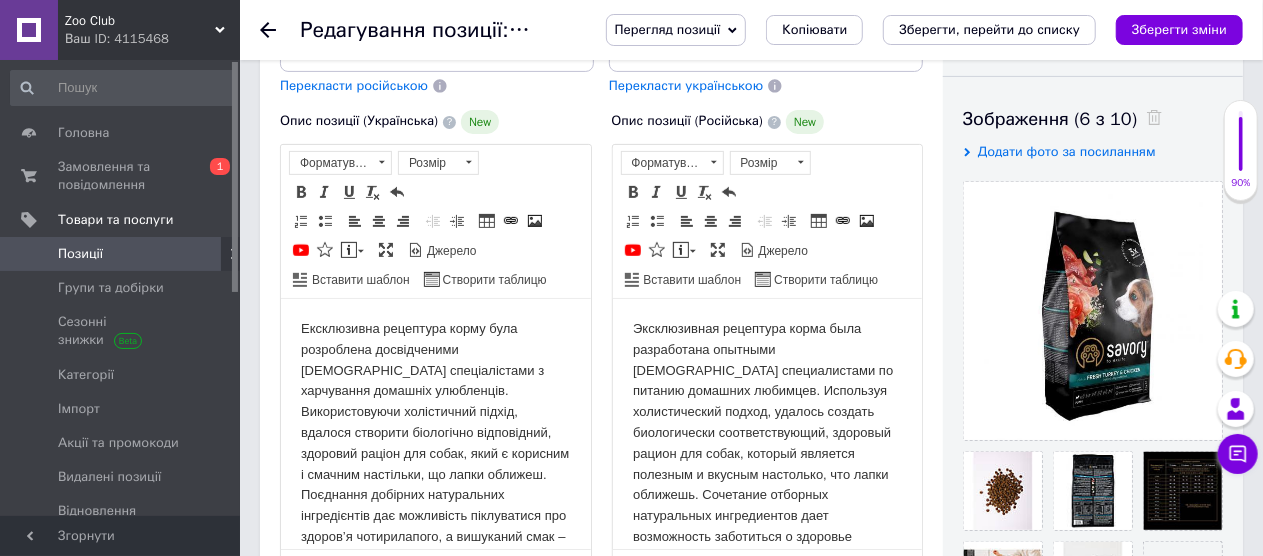 scroll, scrollTop: 200, scrollLeft: 0, axis: vertical 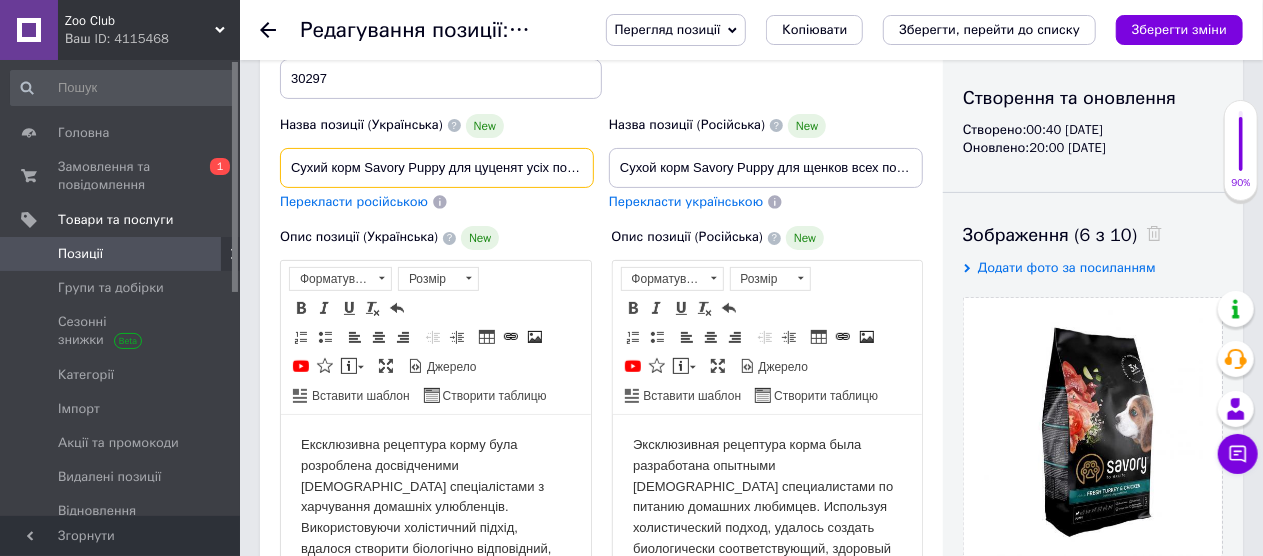 click on "Сухий корм Savory Puppy для цуценят усіх порід, зі свіжою індичкою і куркою, 3 кг" at bounding box center [437, 168] 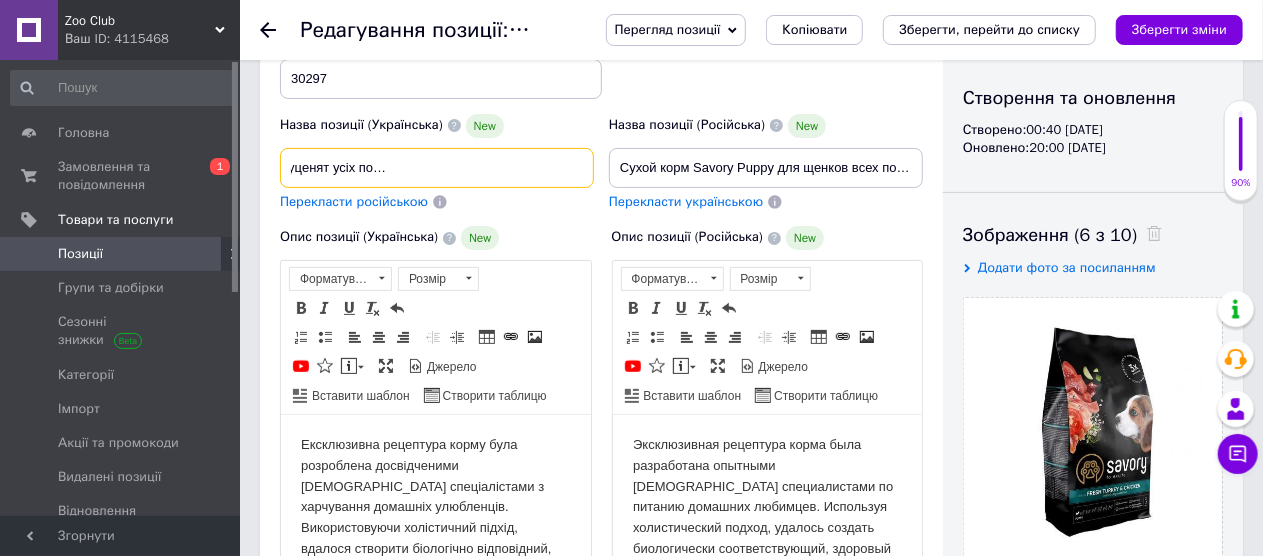 scroll, scrollTop: 0, scrollLeft: 204, axis: horizontal 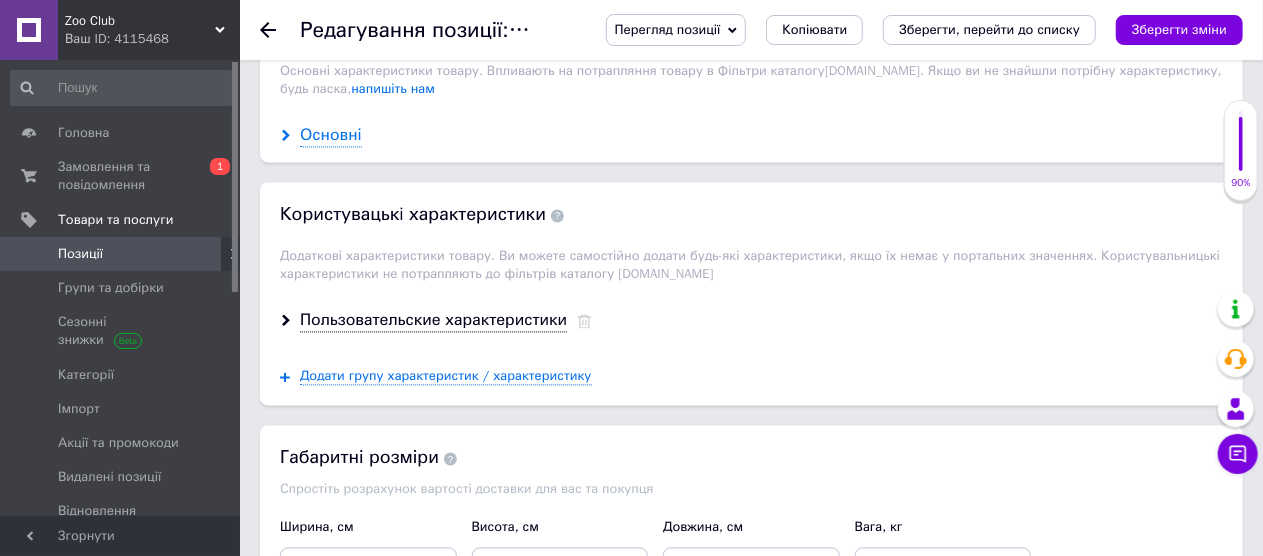 click on "Основні" at bounding box center [331, 135] 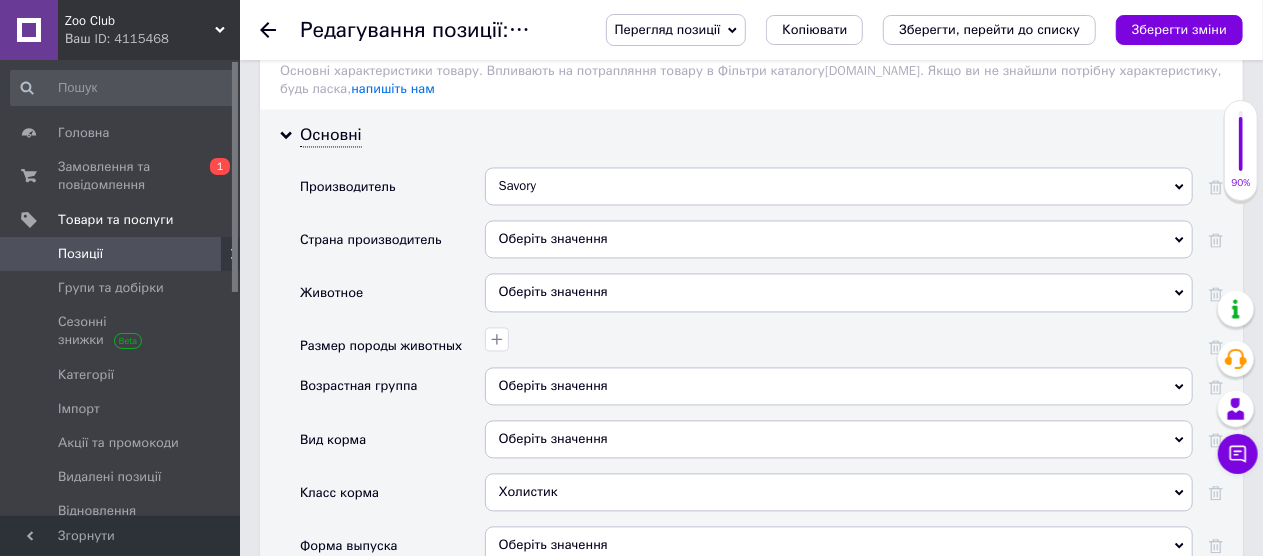 click on "Оберіть значення" at bounding box center [839, 386] 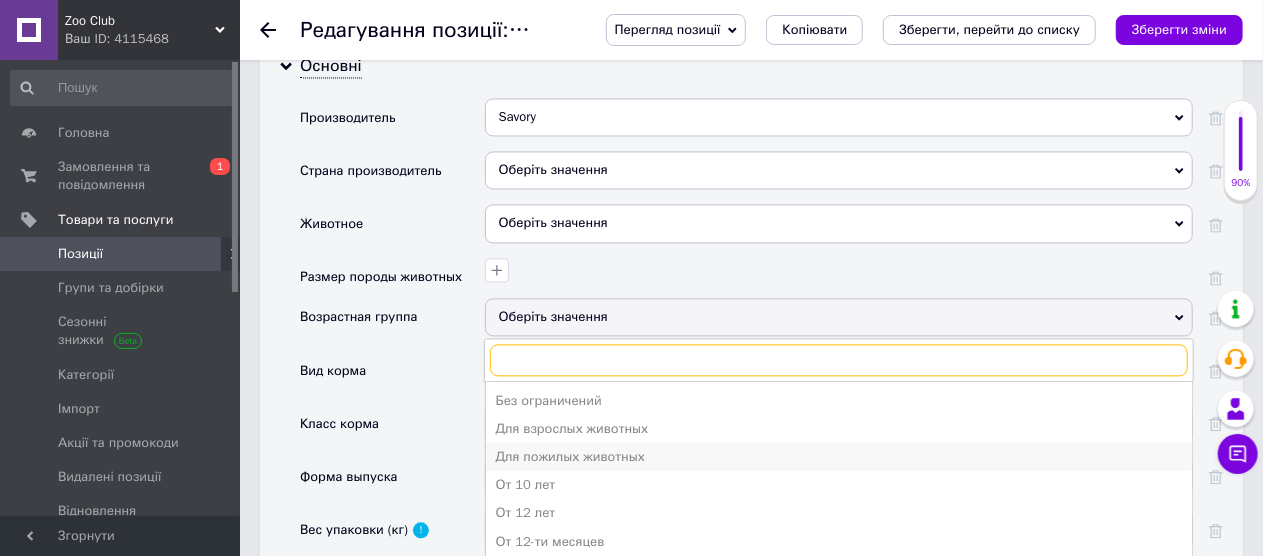 scroll, scrollTop: 2000, scrollLeft: 0, axis: vertical 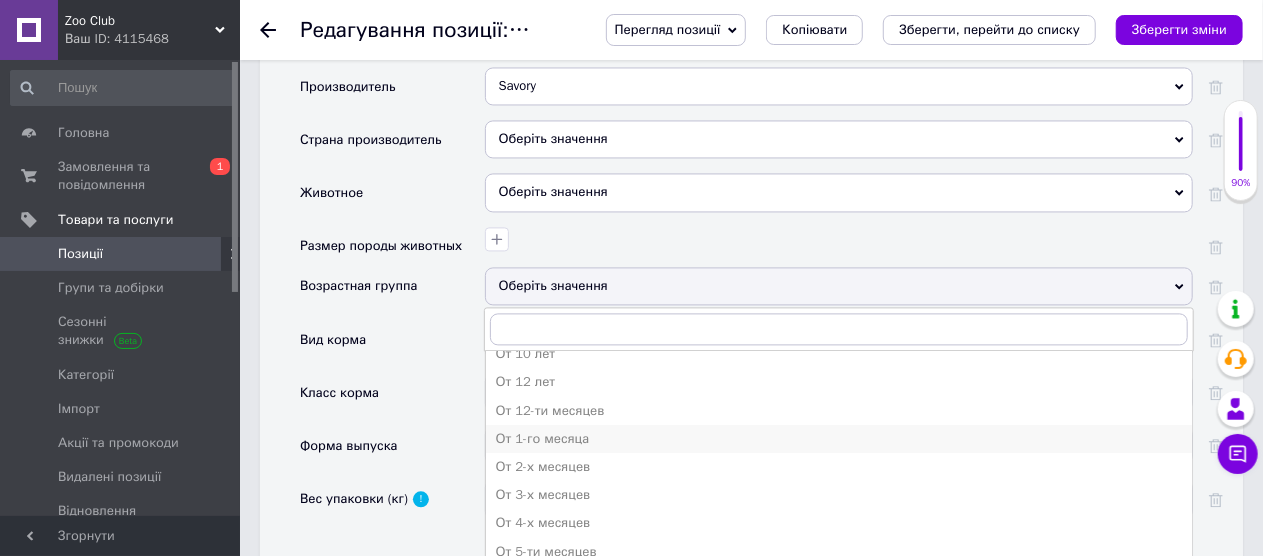 click on "От 1-го месяца" at bounding box center [839, 439] 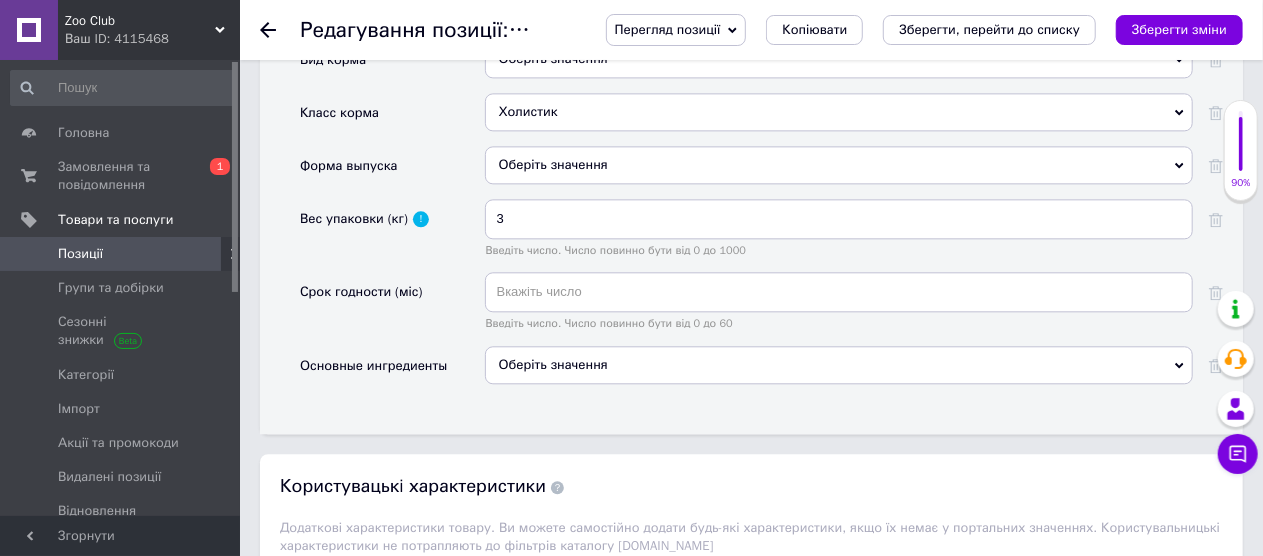 scroll 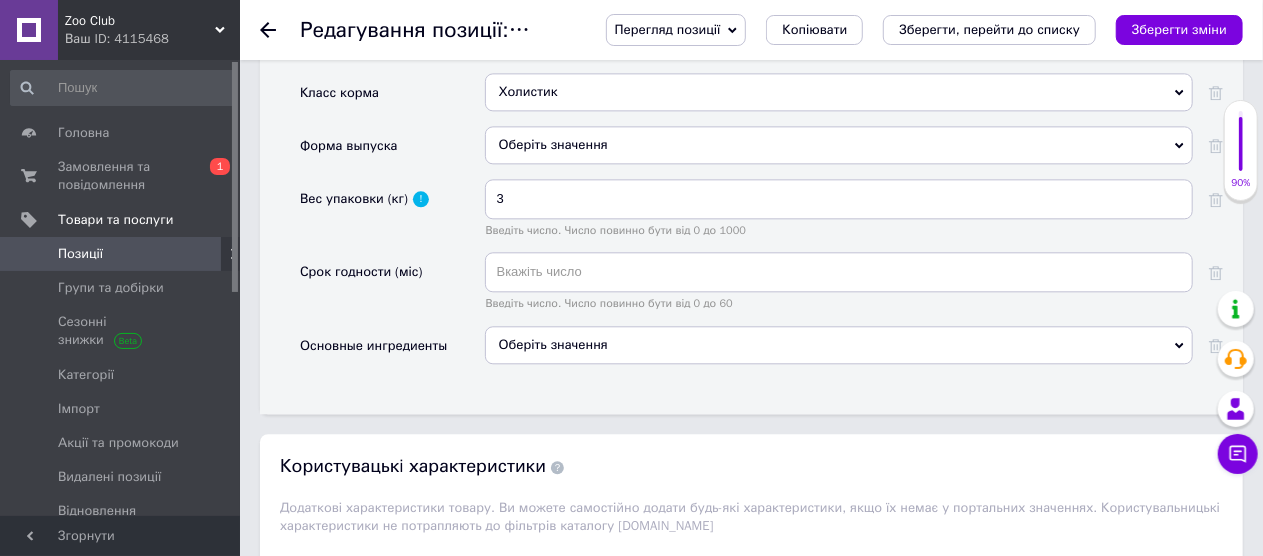 click on "Оберіть значення" at bounding box center (839, 345) 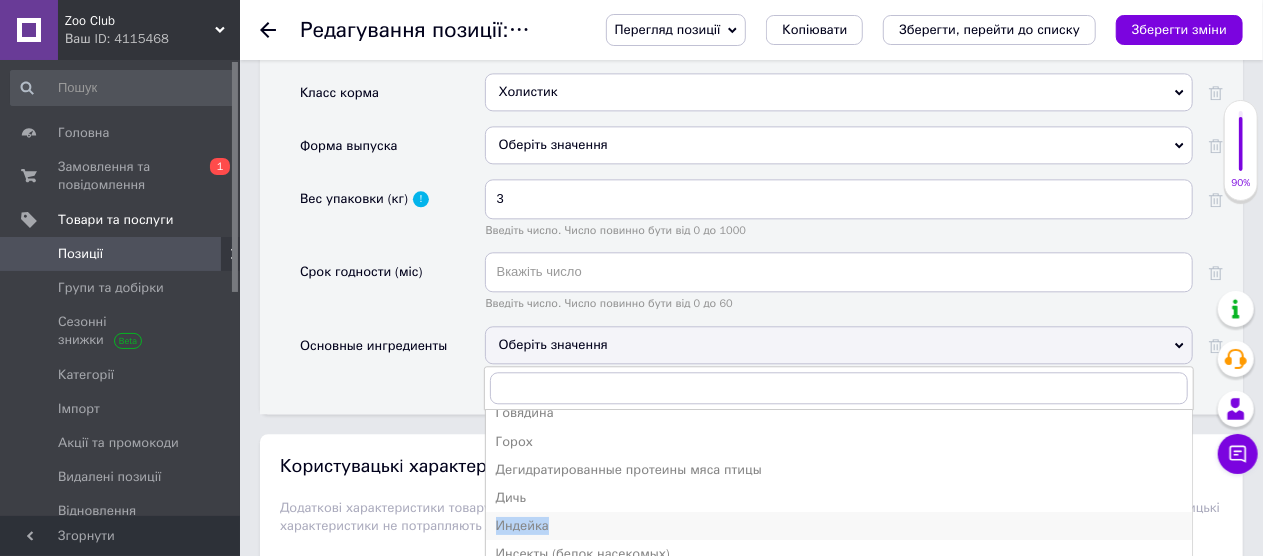 click on "Анчоусы Баранина Бекон Говядина Горох Дегидратированные протеины мяса птицы Дичь Индейка Инсекты (белок насекомых) Козлятина Конина Красный окунь Креветки Кролик Курица Куропатка Лосось Морепродукты Мясо Насекомые Овощи Оленина Перепел Печень Птица домашняя Рыба Сардина Свинина Селедка Скумбрия Субпродукты Сыр Телятина Треска Тунец Утиные сердца Утка Фазан Форель Хамон Ягненок Яйца" at bounding box center (839, 559) 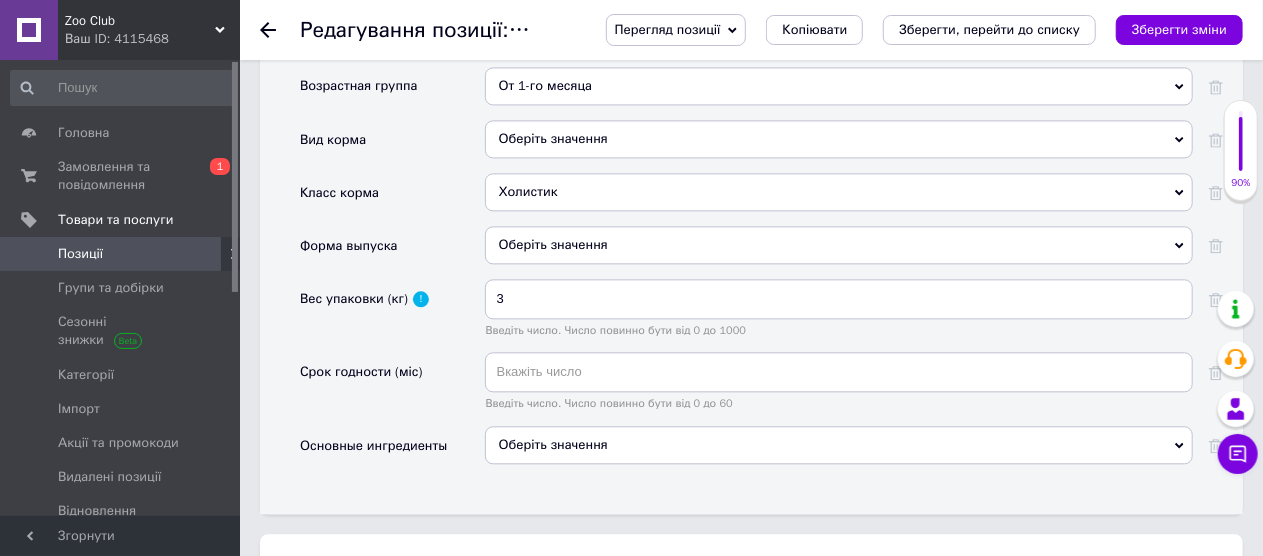 click on "Оберіть значення" at bounding box center [839, 445] 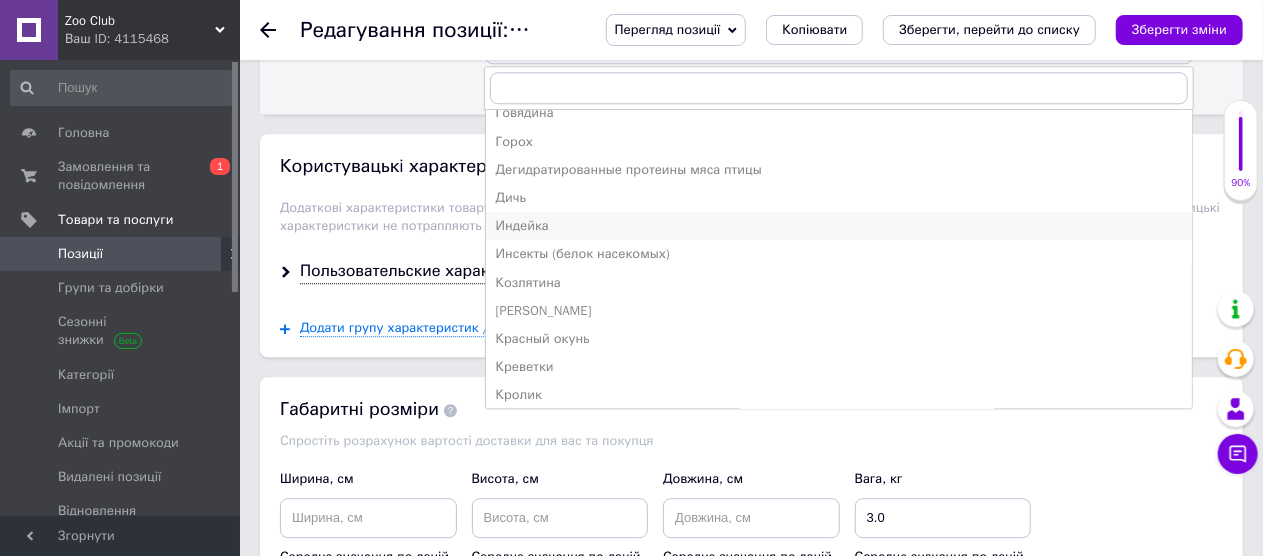 click on "Индейка" at bounding box center [839, 226] 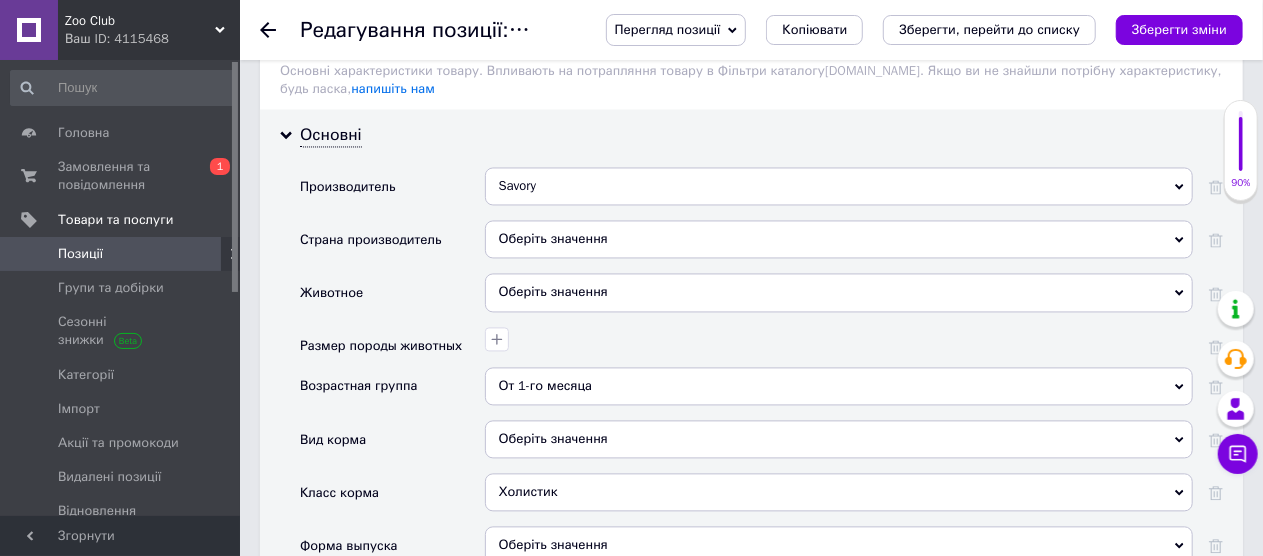 click on "Оберіть значення" at bounding box center [839, 239] 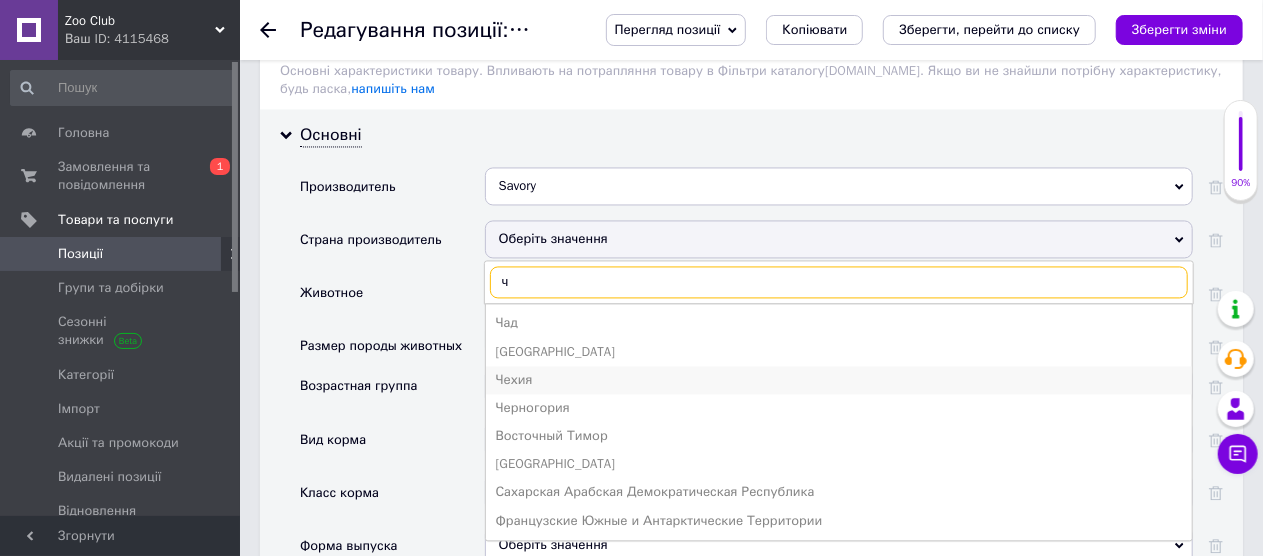 type on "ч" 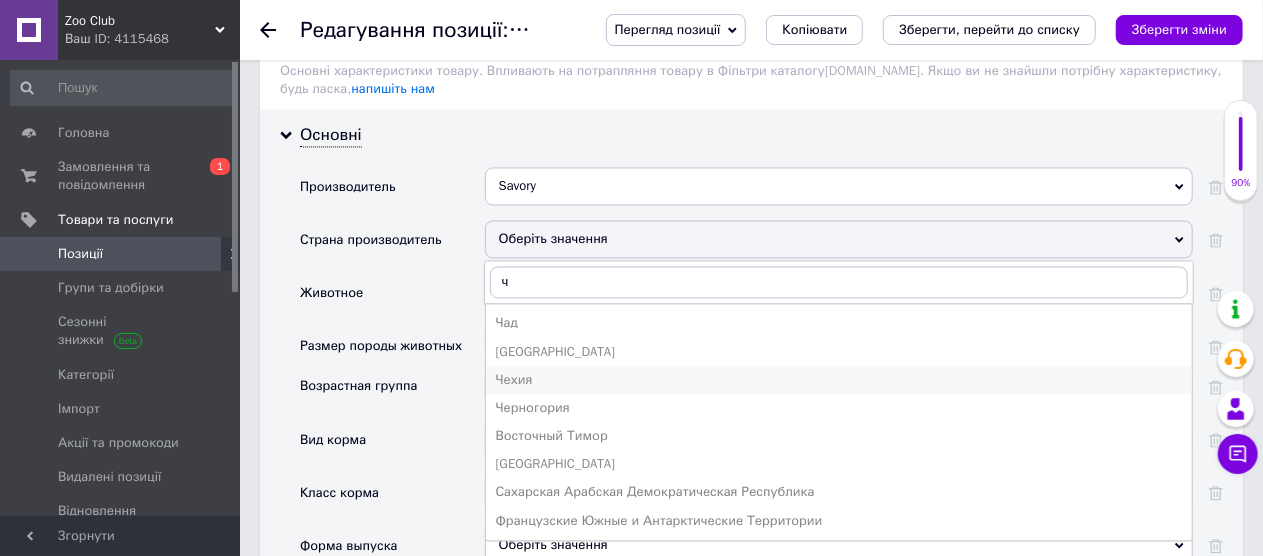 click on "Чехия" at bounding box center [839, 380] 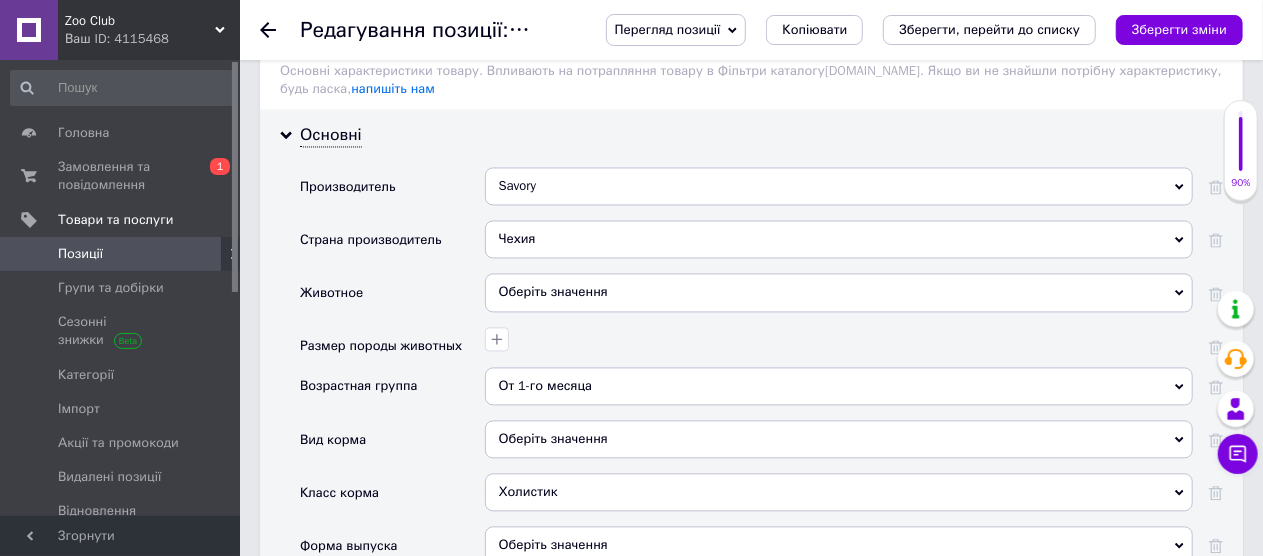 click on "Оберіть значення" at bounding box center [839, 292] 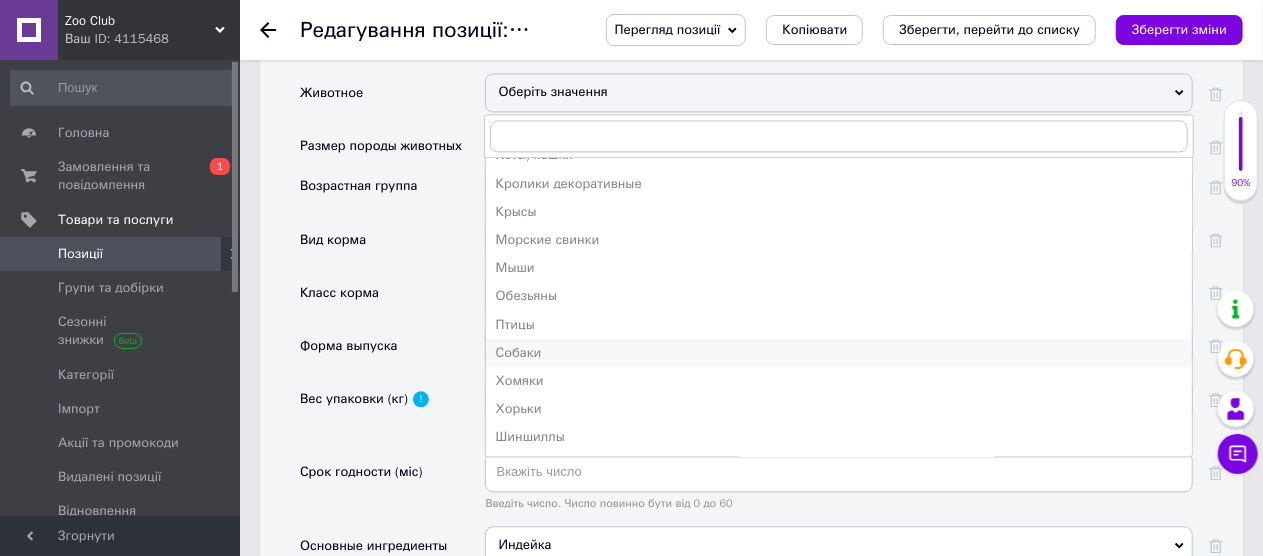 click on "Собаки" at bounding box center [839, 353] 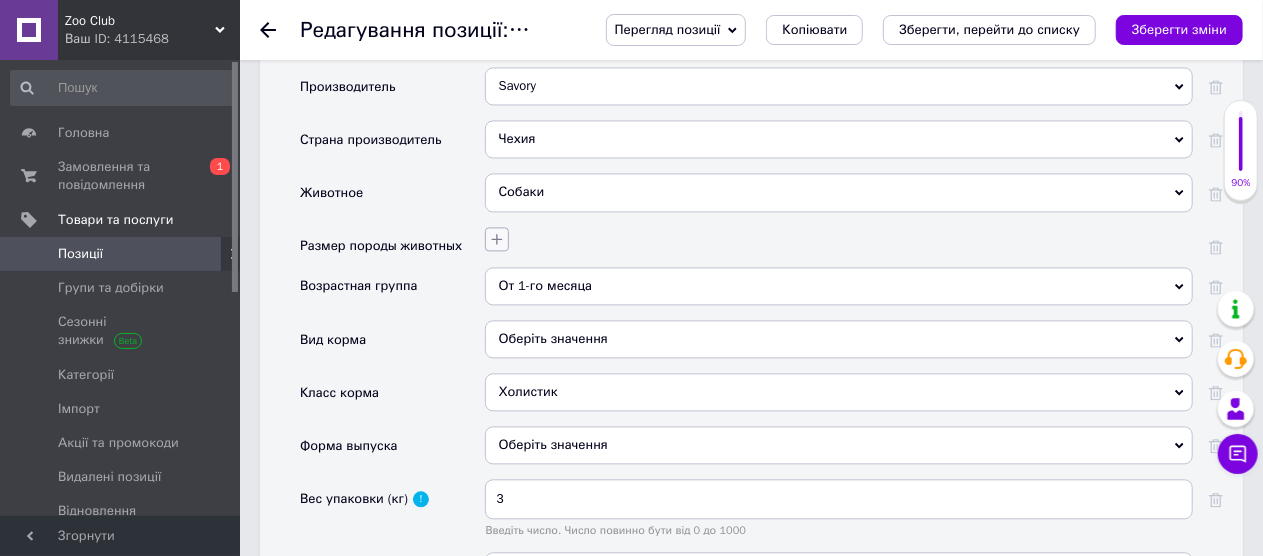 click 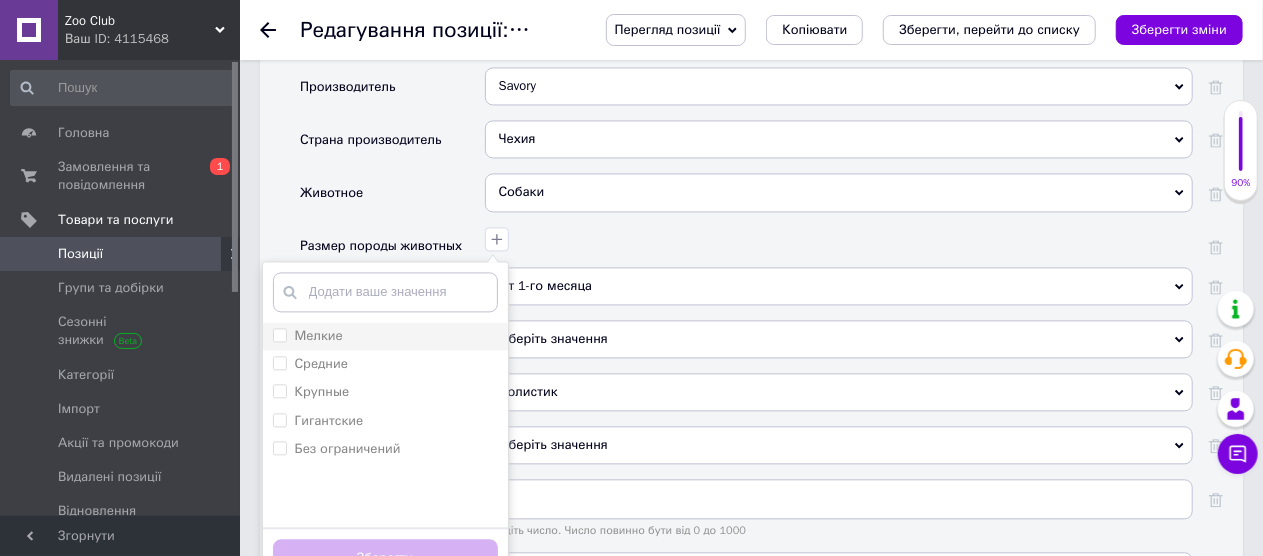 click on "Мелкие" at bounding box center (279, 334) 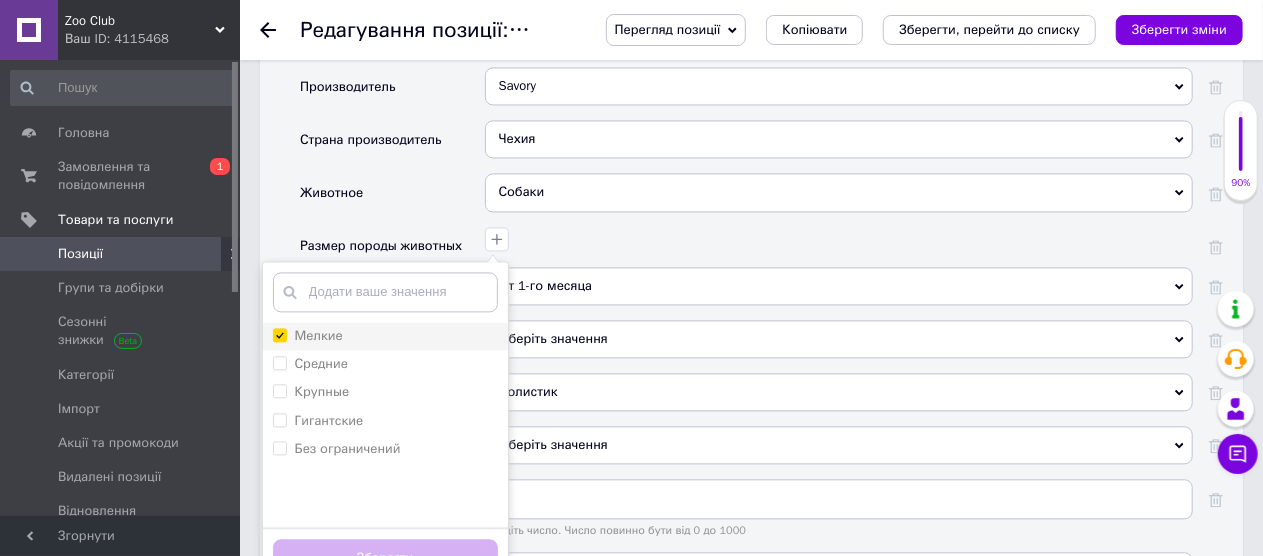 checkbox on "true" 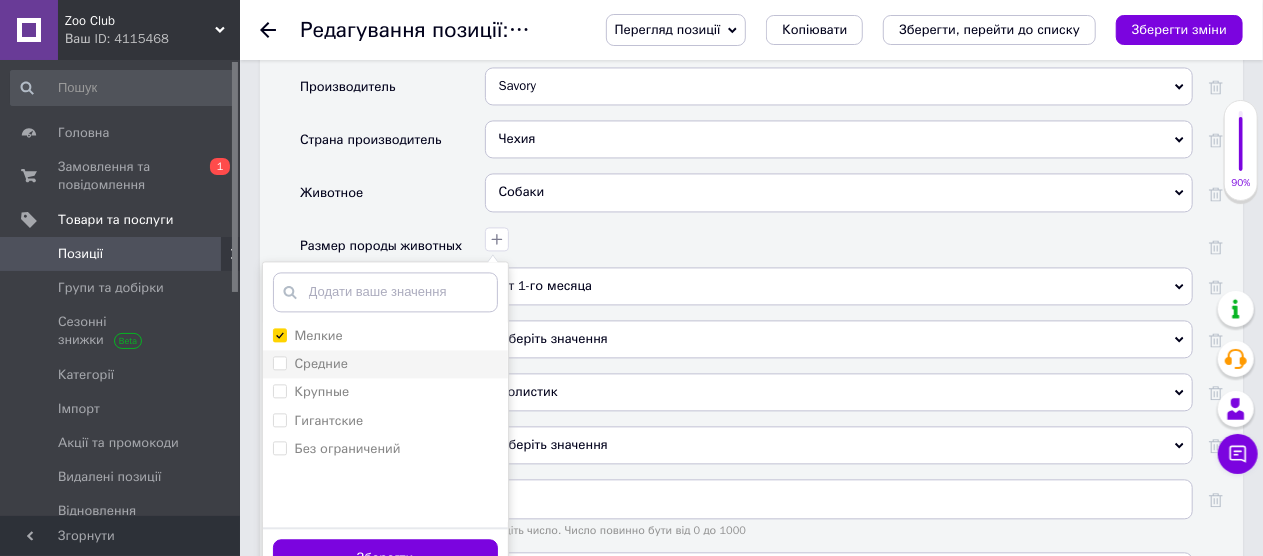 click on "Средние" at bounding box center [279, 362] 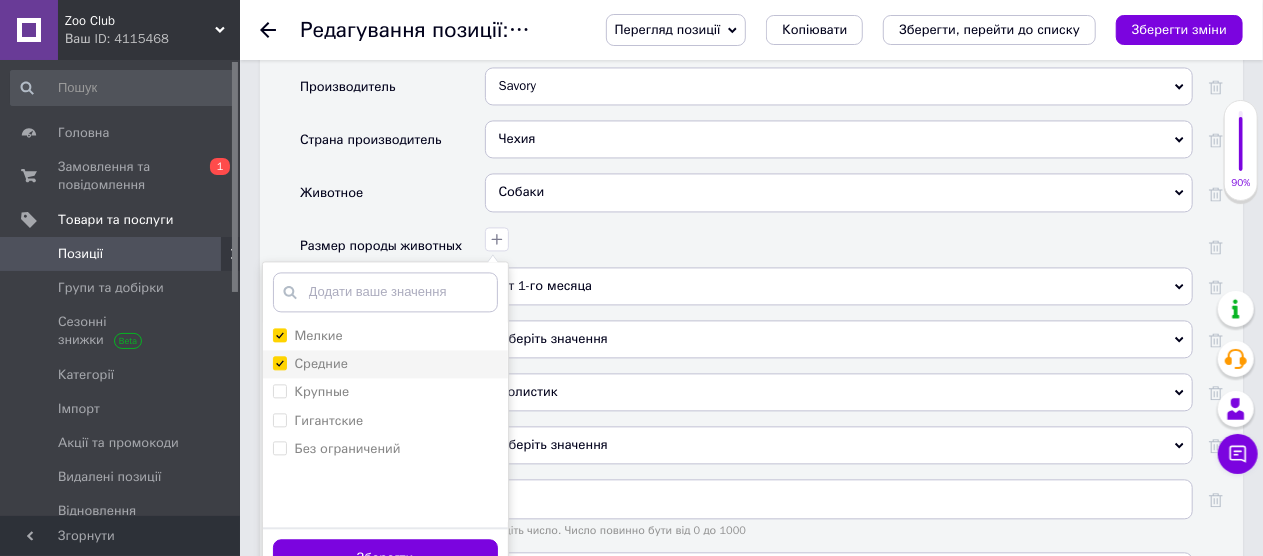 checkbox on "true" 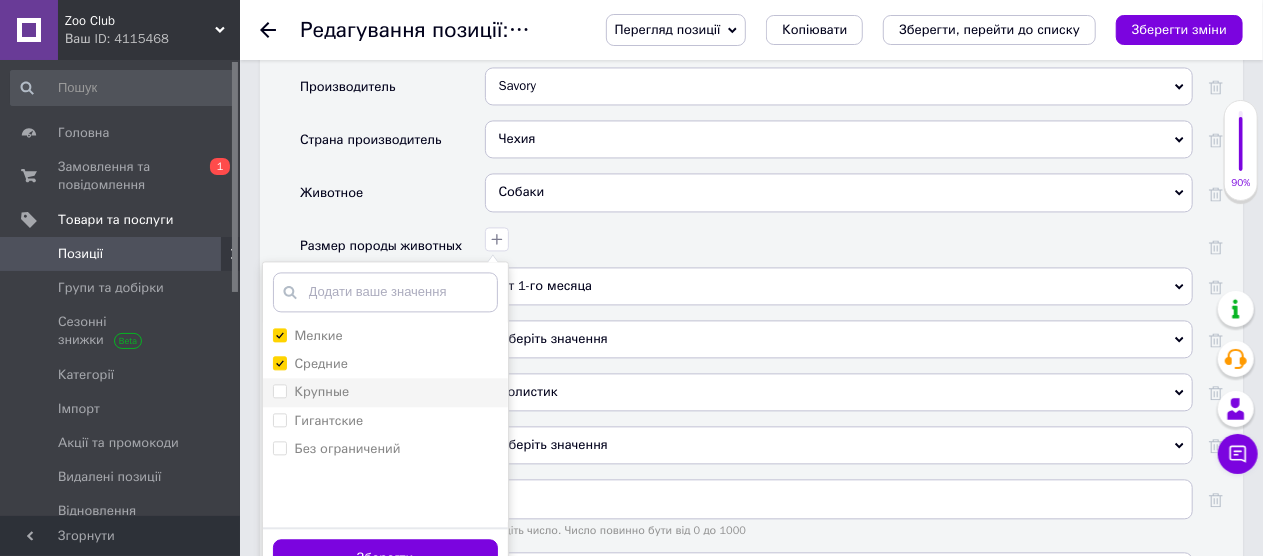click on "Крупные" at bounding box center (279, 390) 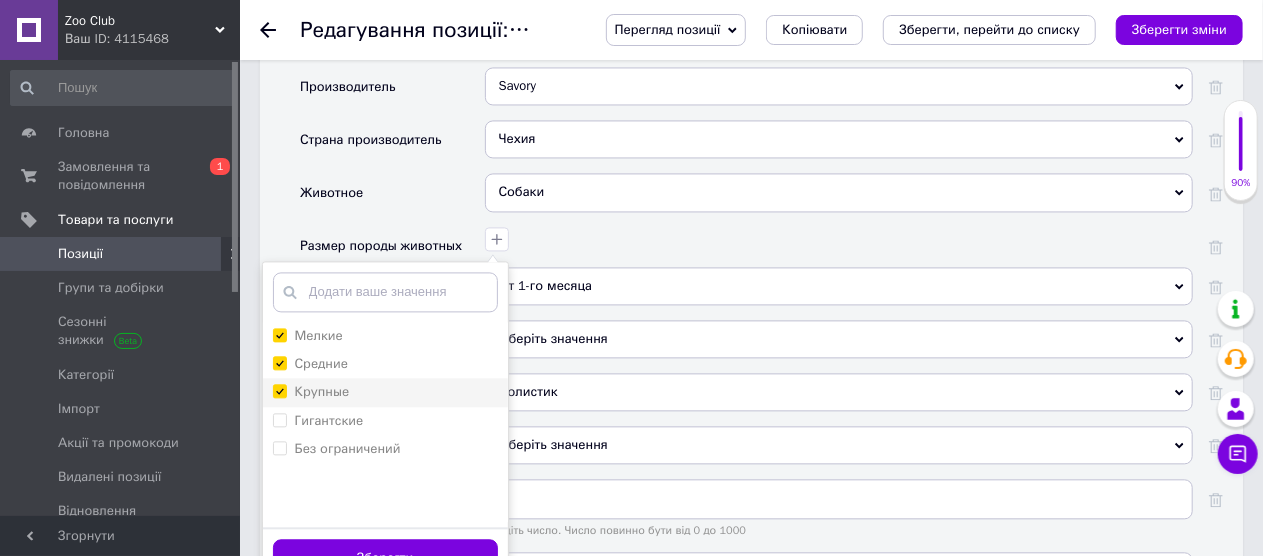 checkbox on "true" 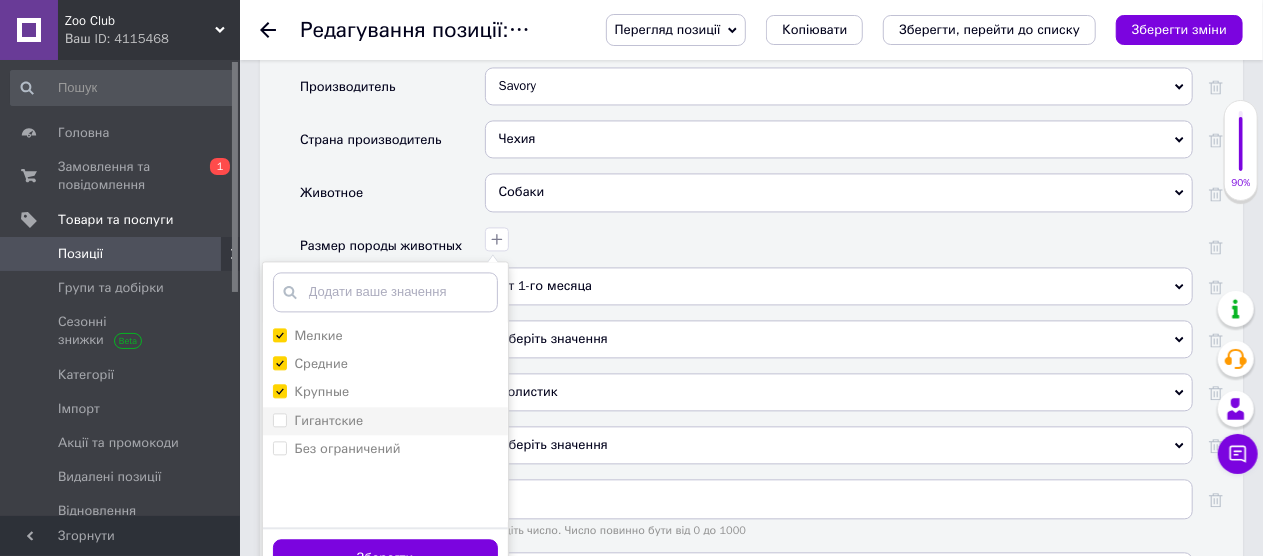 click on "Гигантские" at bounding box center [279, 419] 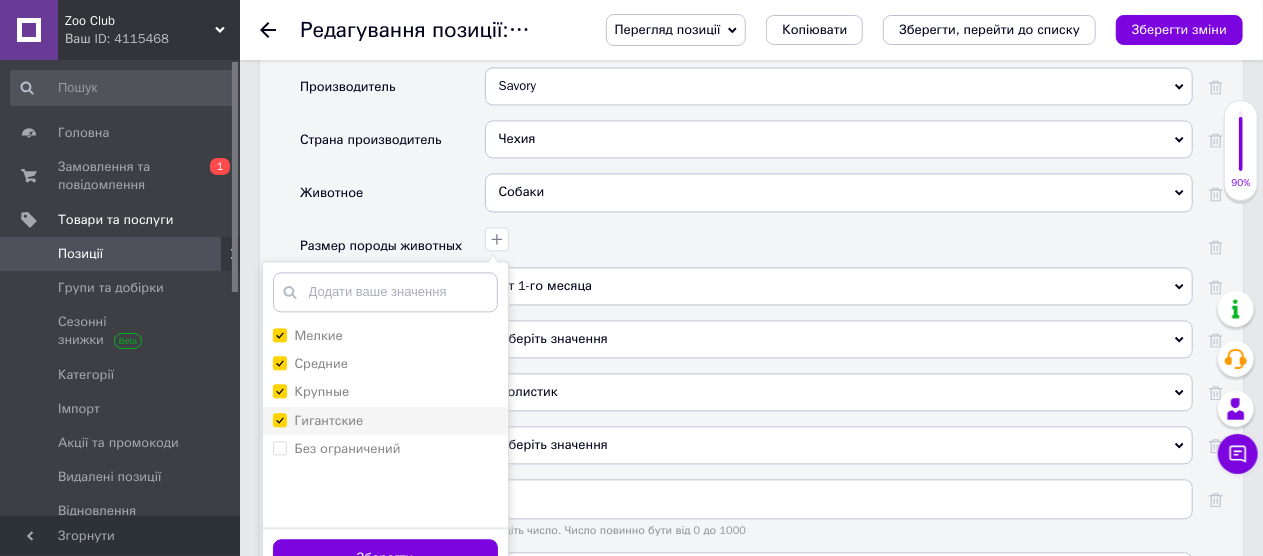 checkbox on "true" 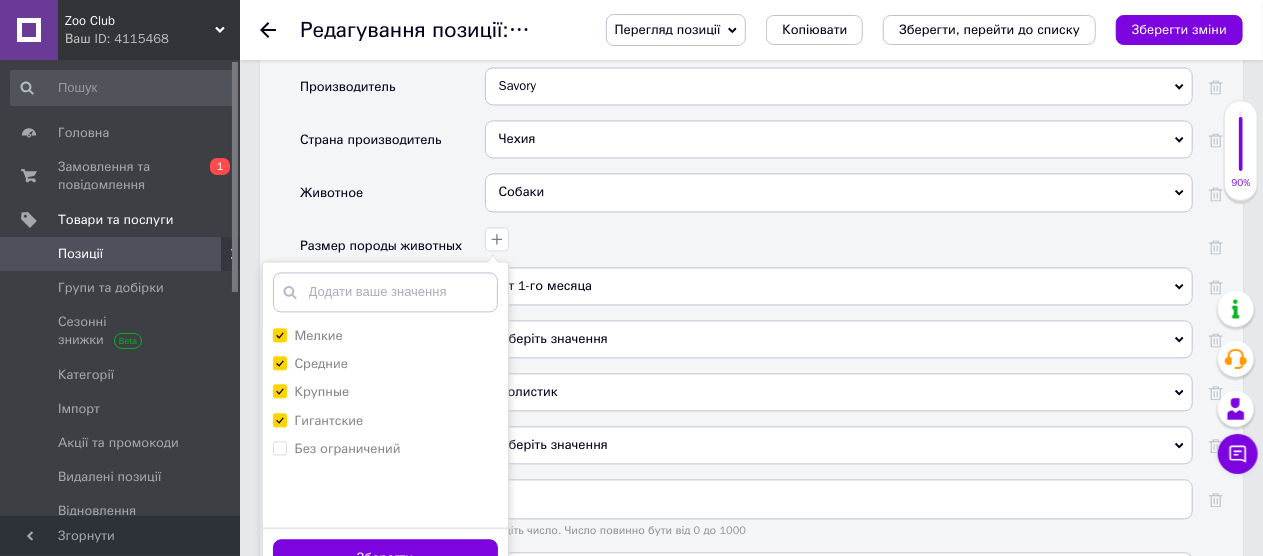 drag, startPoint x: 278, startPoint y: 431, endPoint x: 293, endPoint y: 477, distance: 48.38388 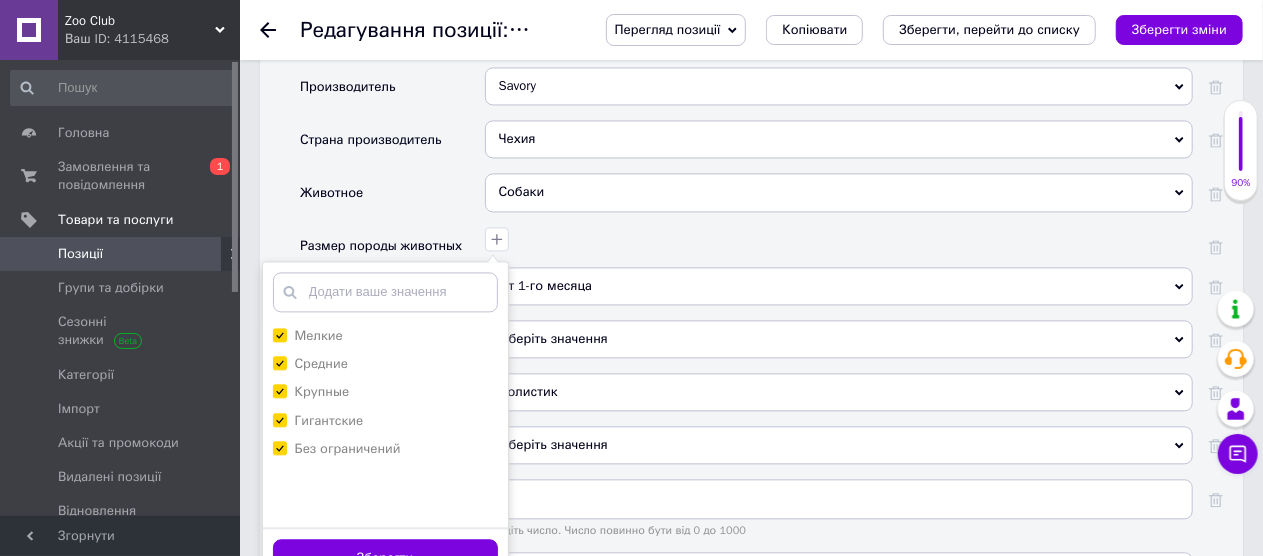 checkbox on "true" 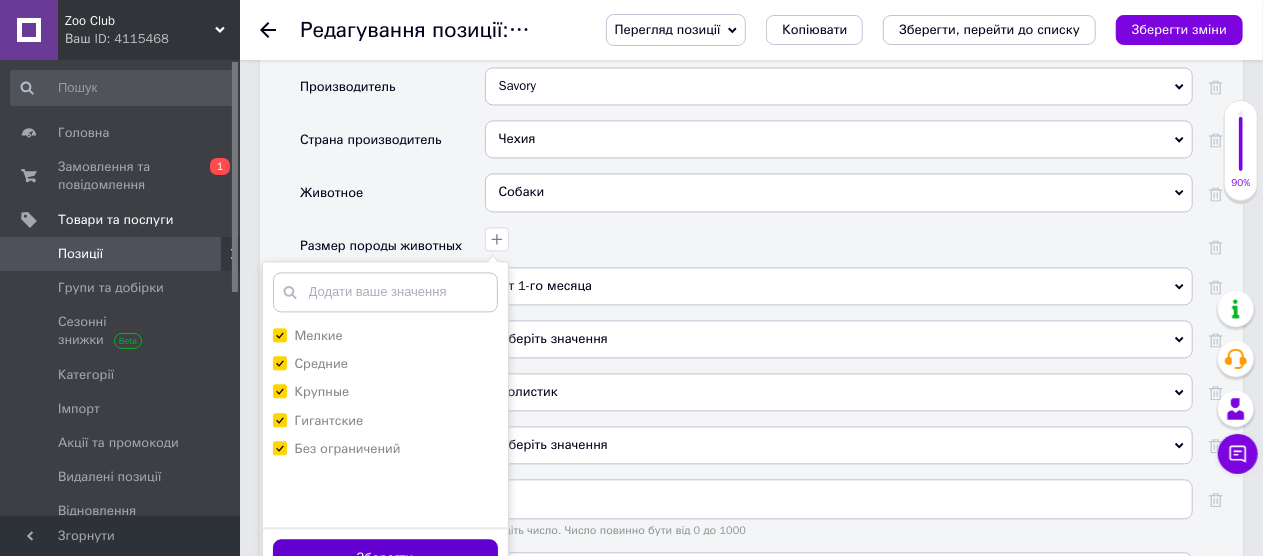 click on "Зберегти" at bounding box center (385, 558) 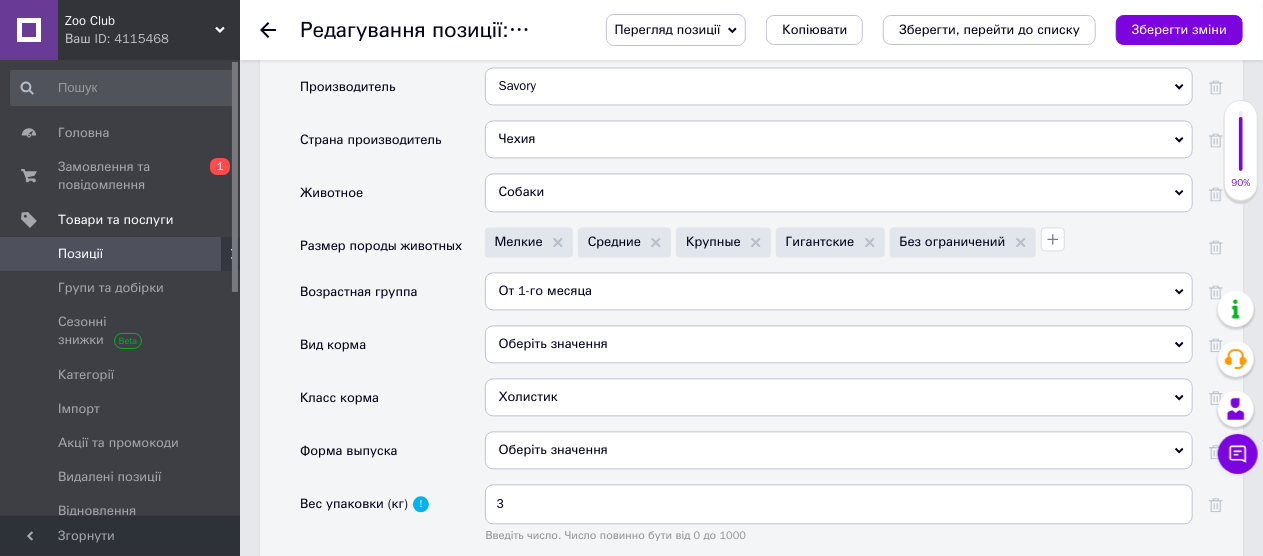 click on "Оберіть значення" at bounding box center (839, 344) 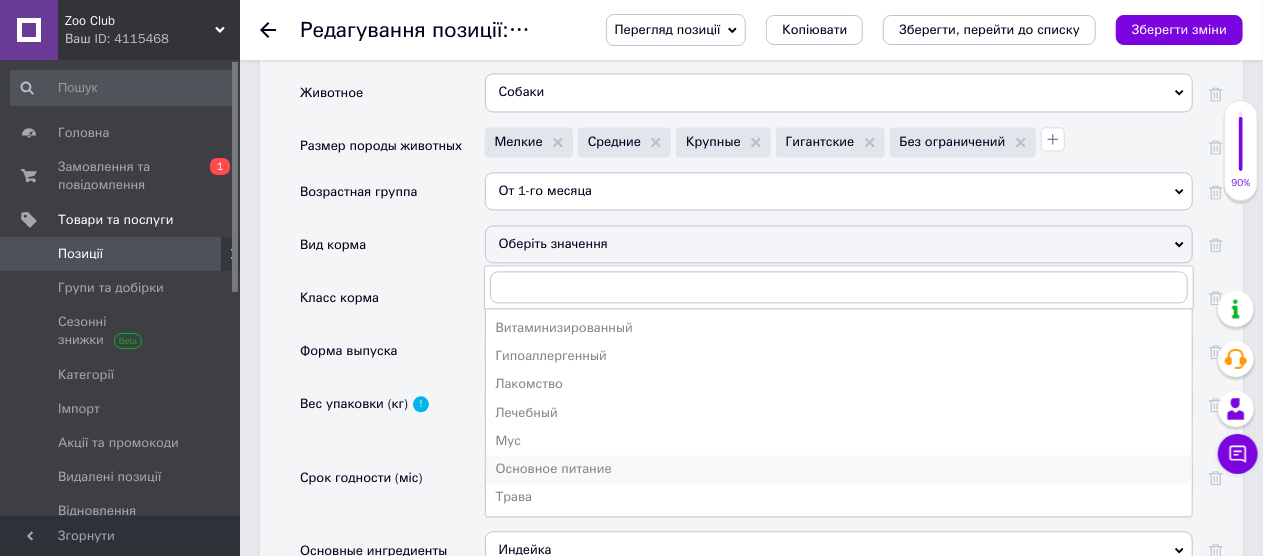 click on "Основное питание" at bounding box center [839, 469] 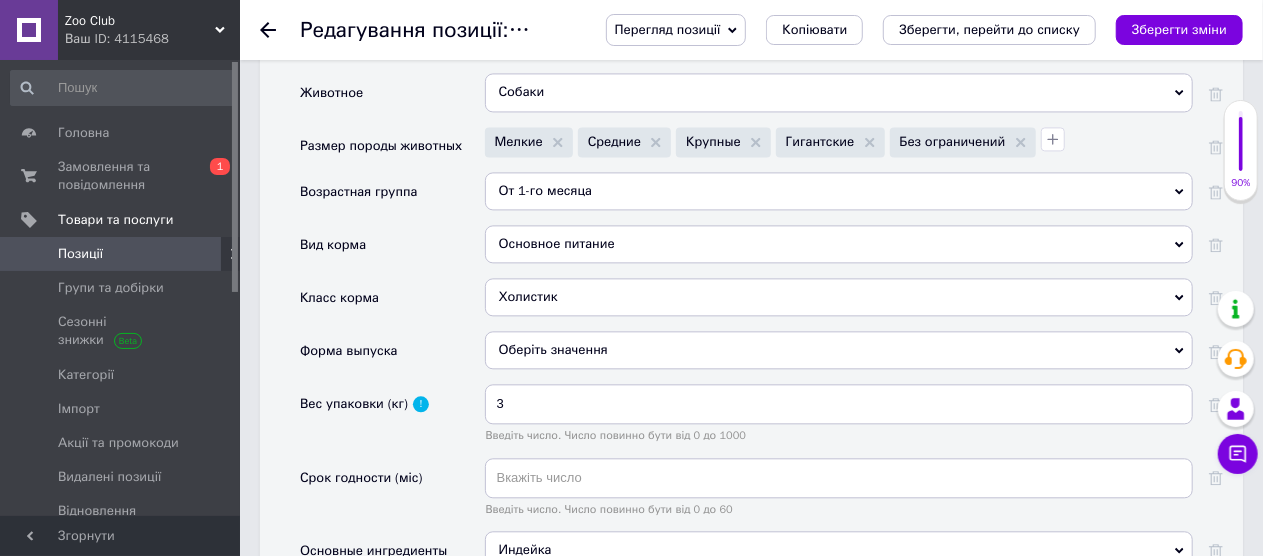 click on "Оберіть значення" at bounding box center [839, 350] 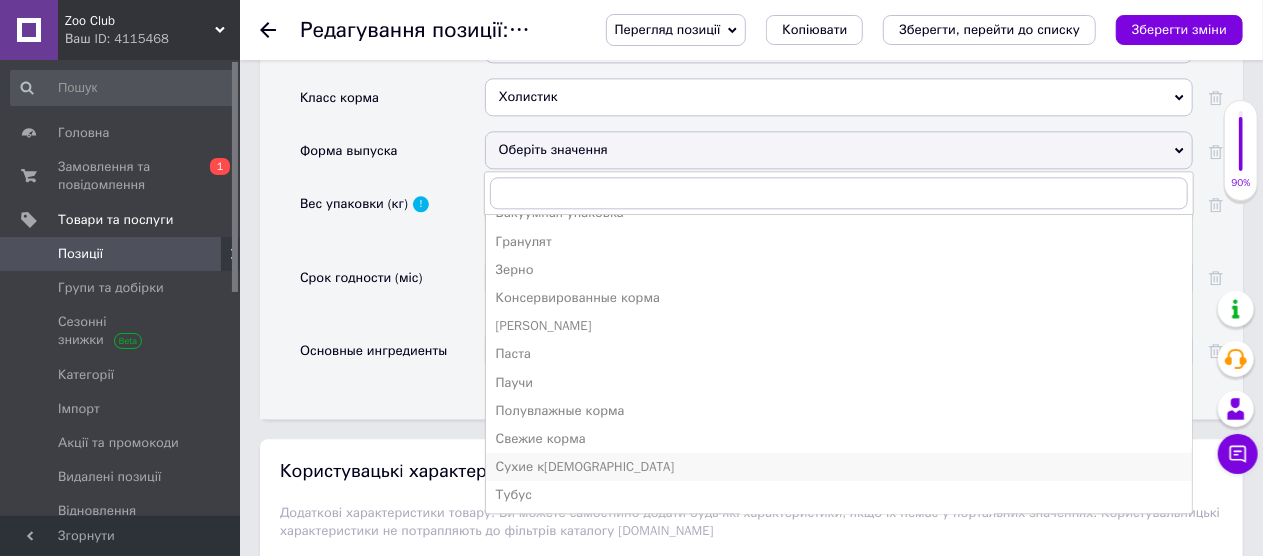 click on "Сухие к[DEMOGRAPHIC_DATA]" at bounding box center (839, 467) 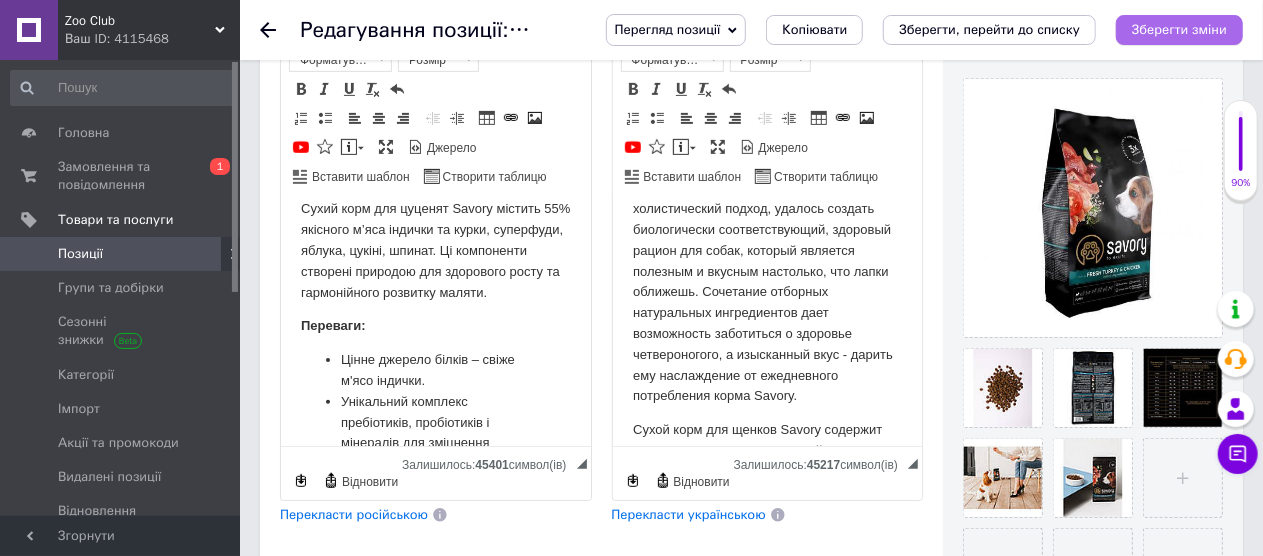 click on "Зберегти зміни" at bounding box center (1179, 29) 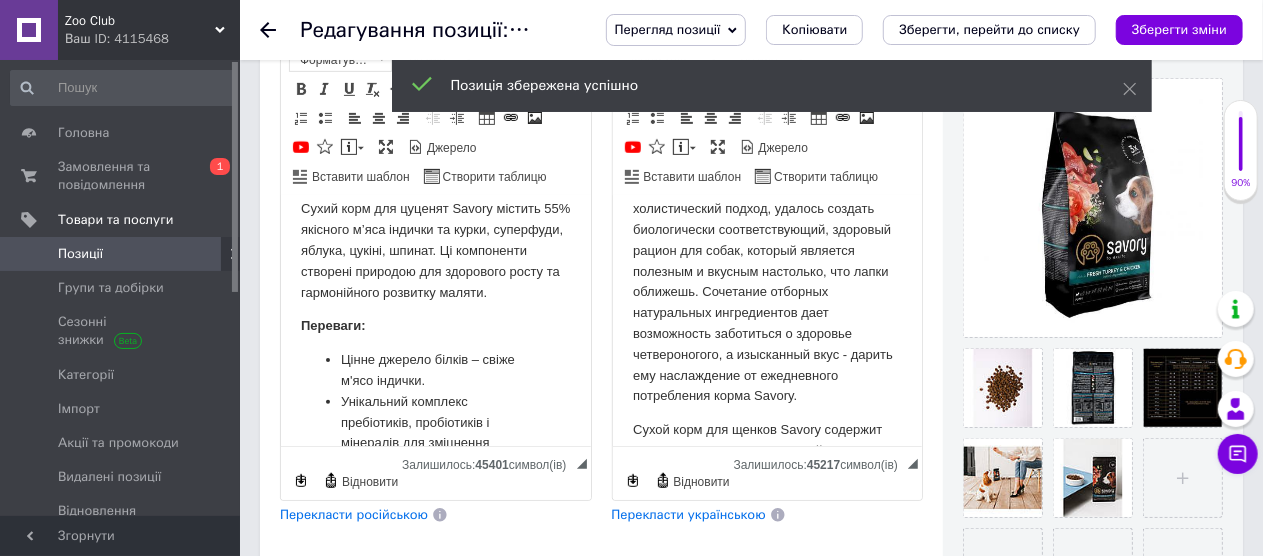 click 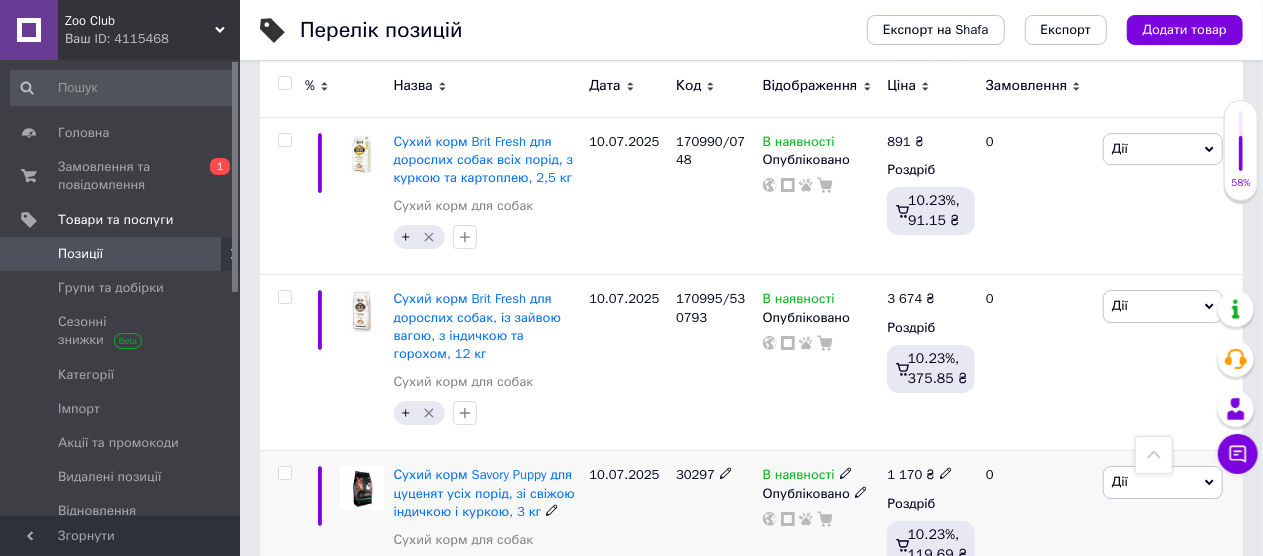 click 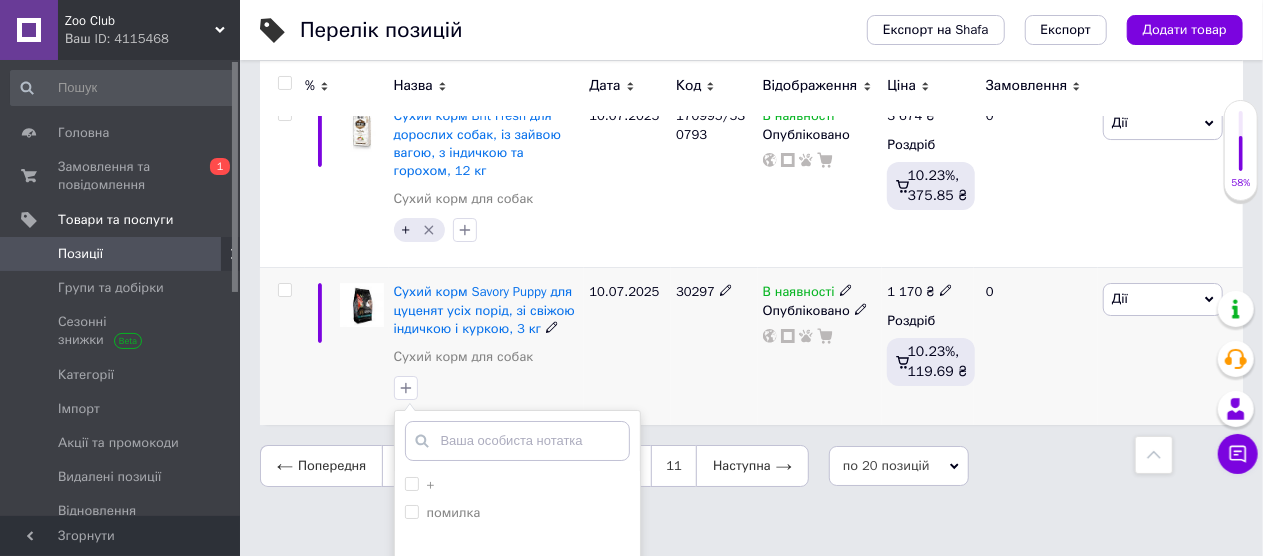 scroll, scrollTop: 3457, scrollLeft: 0, axis: vertical 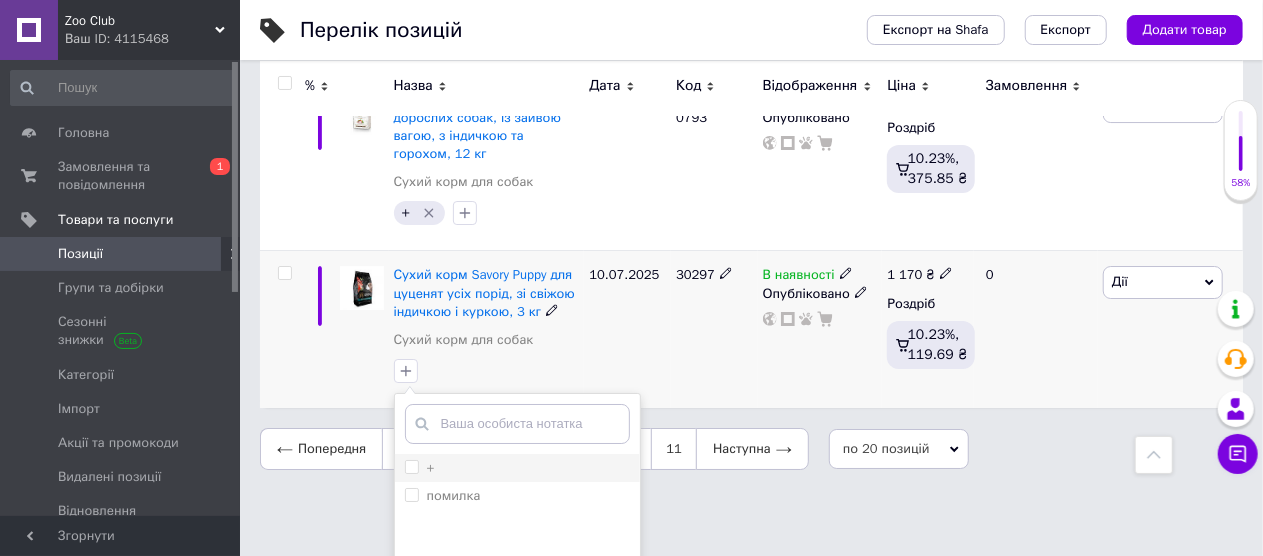 click on "+" at bounding box center [411, 466] 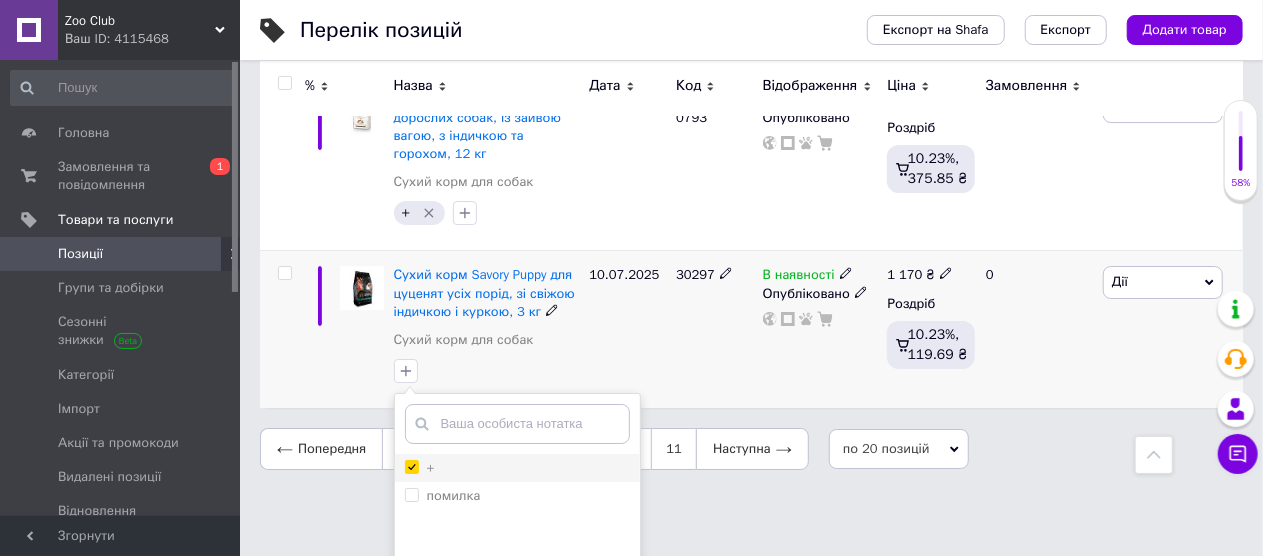 checkbox on "true" 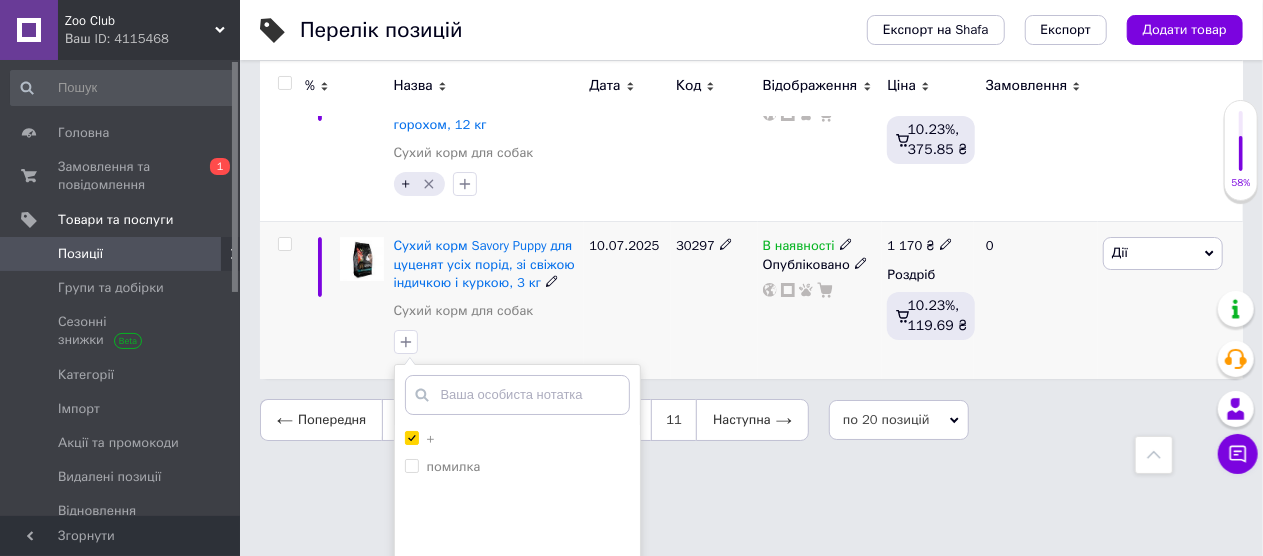 click on "Додати мітку" at bounding box center (517, 661) 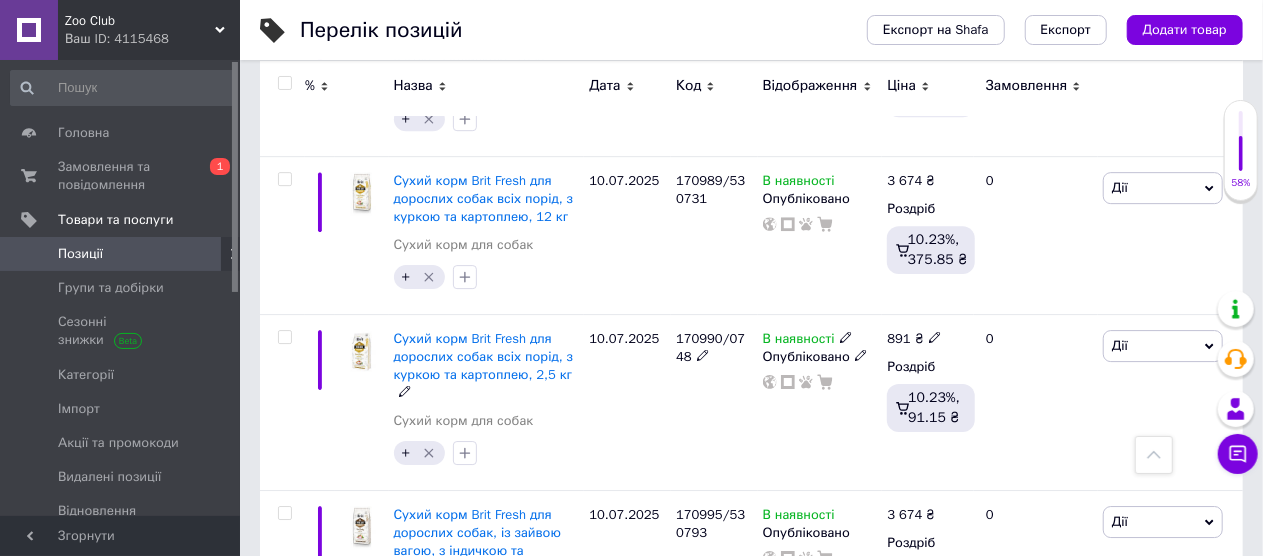 scroll, scrollTop: 3257, scrollLeft: 0, axis: vertical 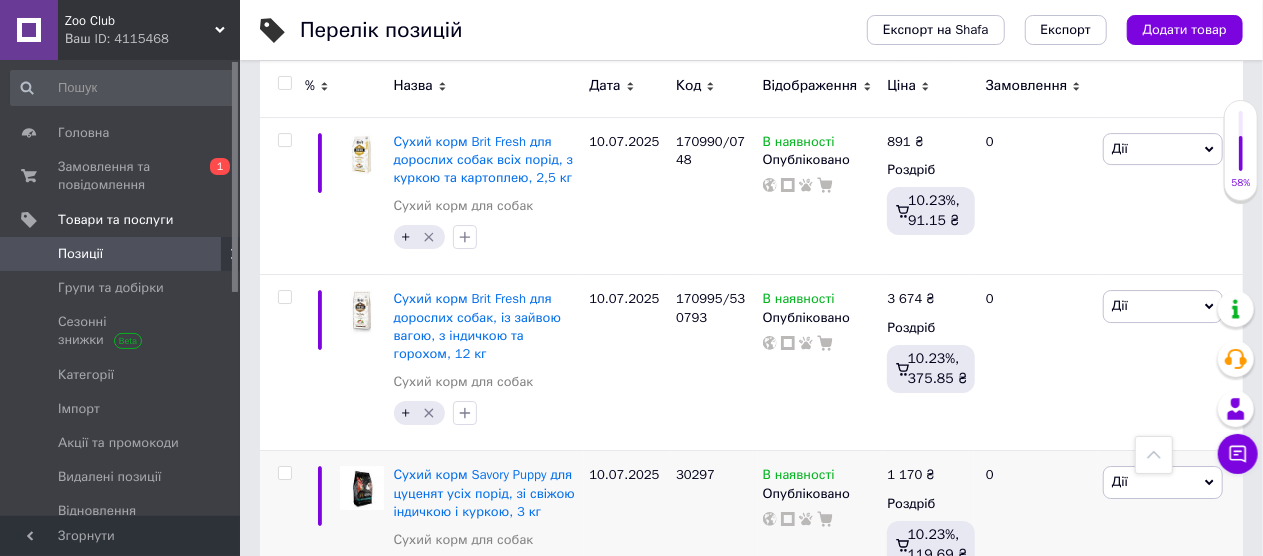 click on "4" at bounding box center (539, 649) 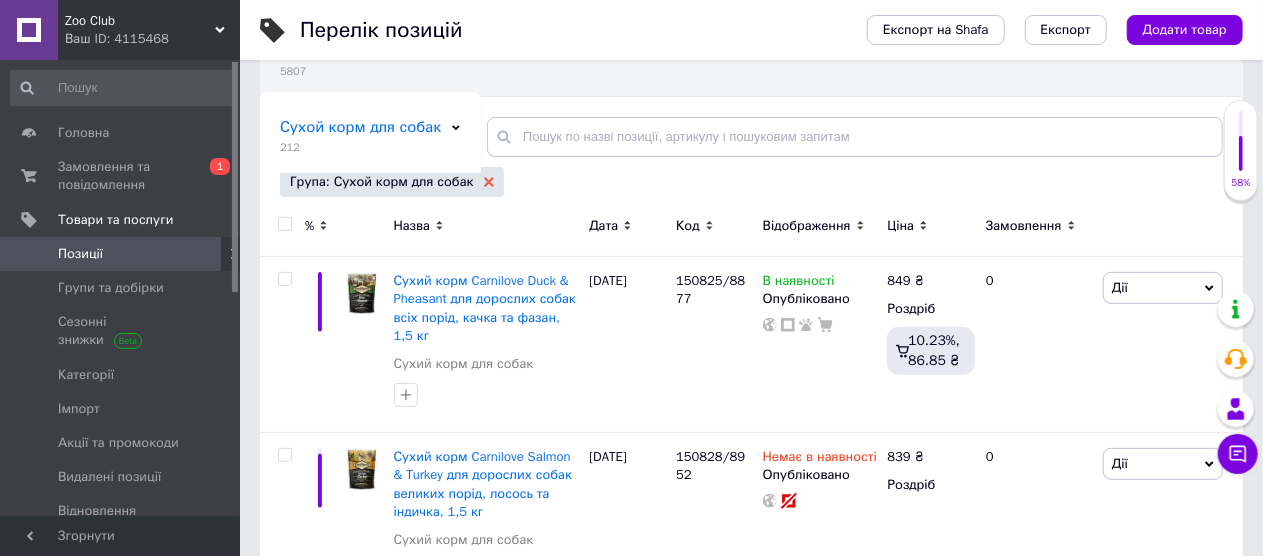 scroll, scrollTop: 200, scrollLeft: 0, axis: vertical 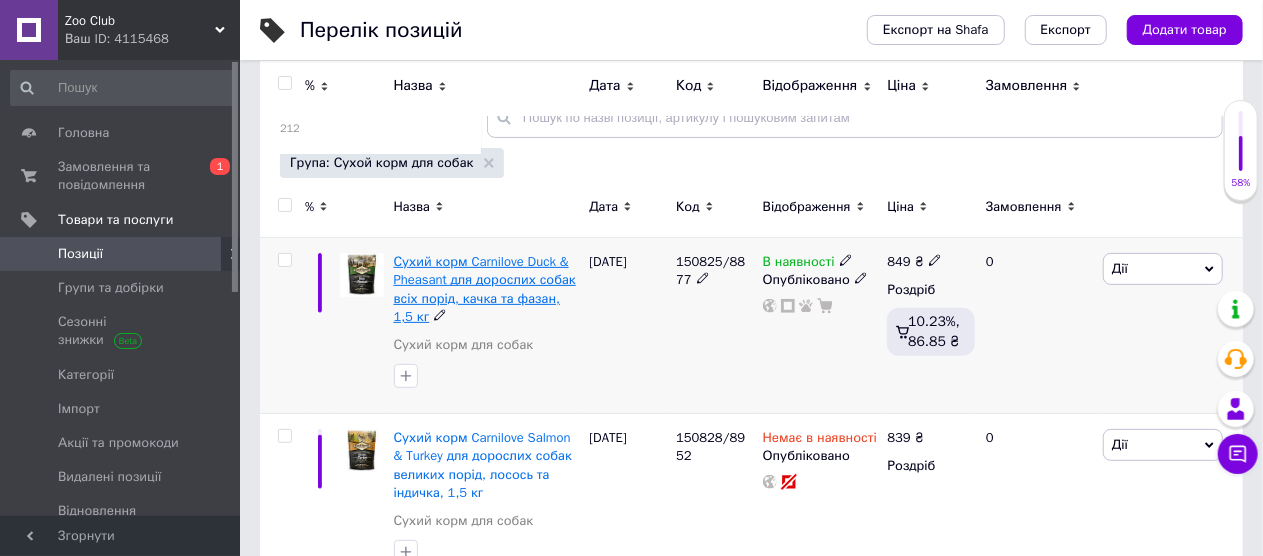 click on "Сухий корм Carnilove Duck & Pheasant для дорослих собак всіх порід, качка та фазан, 1,5 кг" at bounding box center [485, 289] 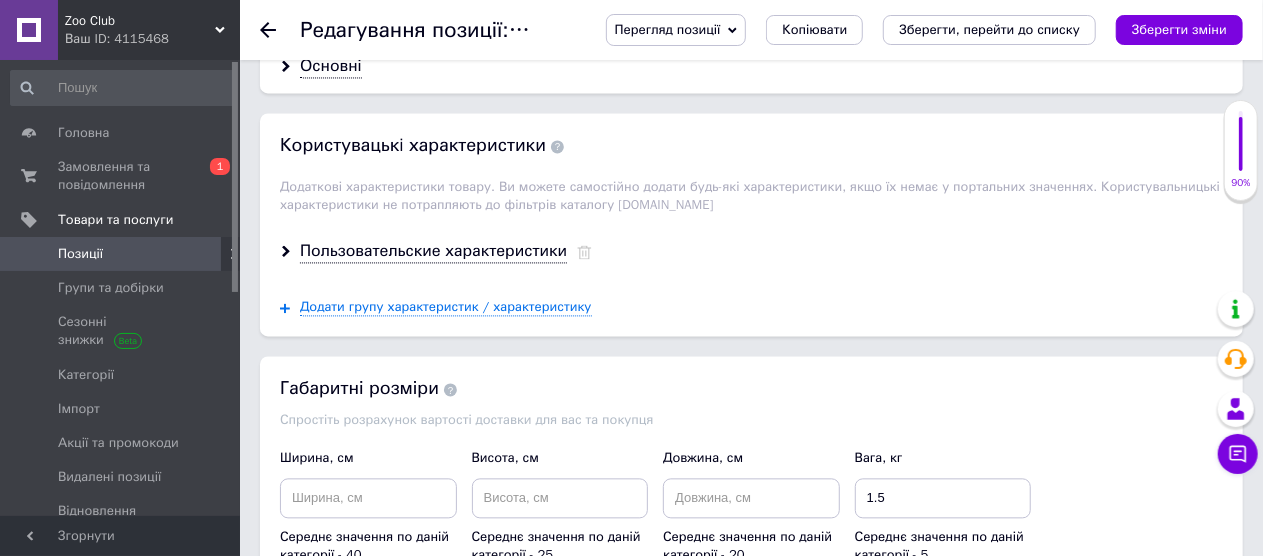 scroll, scrollTop: 2000, scrollLeft: 0, axis: vertical 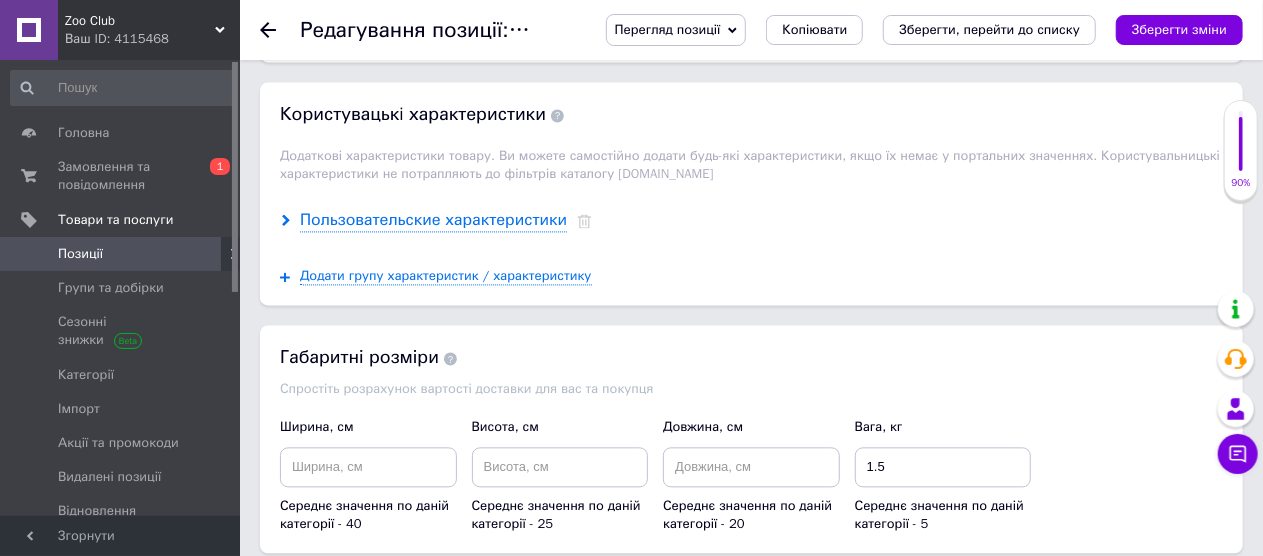 click on "Пользовательские характеристики" at bounding box center (433, 220) 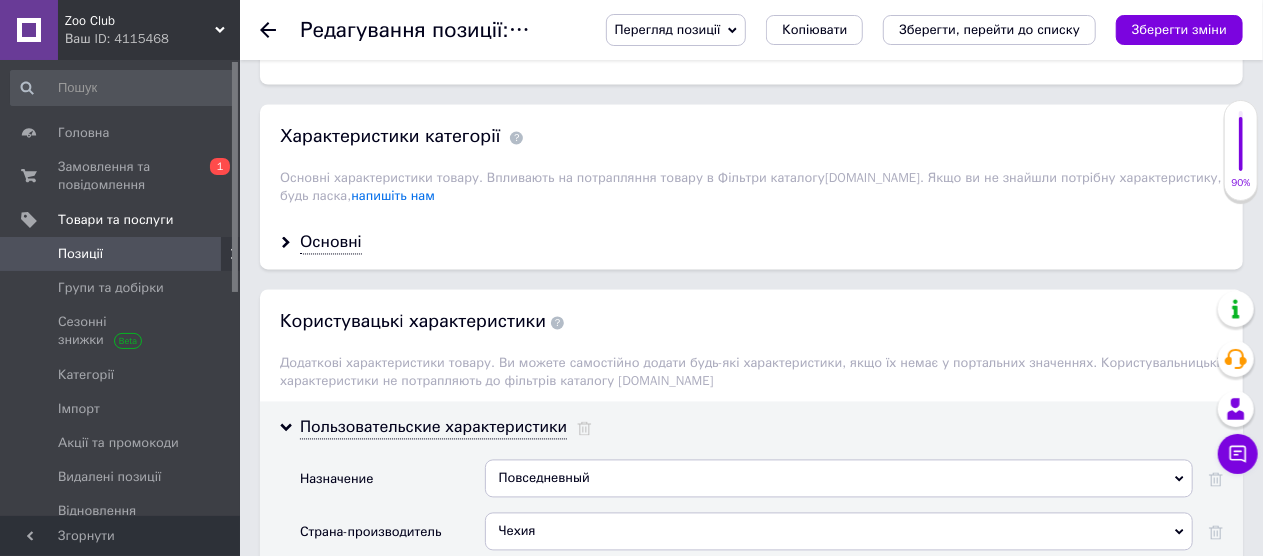 scroll, scrollTop: 1700, scrollLeft: 0, axis: vertical 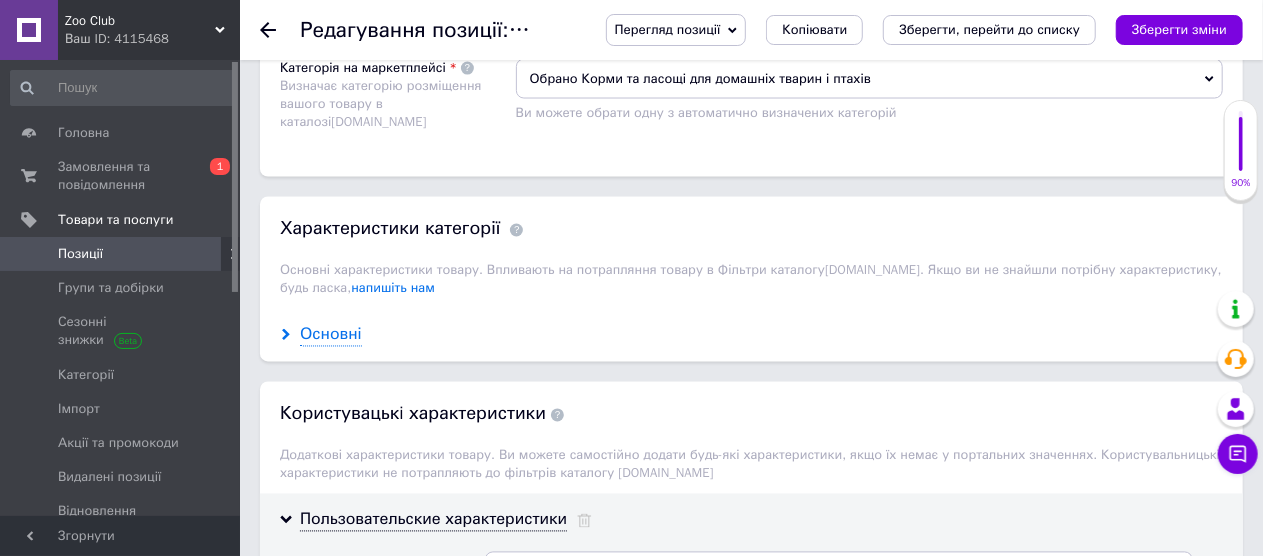 click on "Основні" at bounding box center (331, 335) 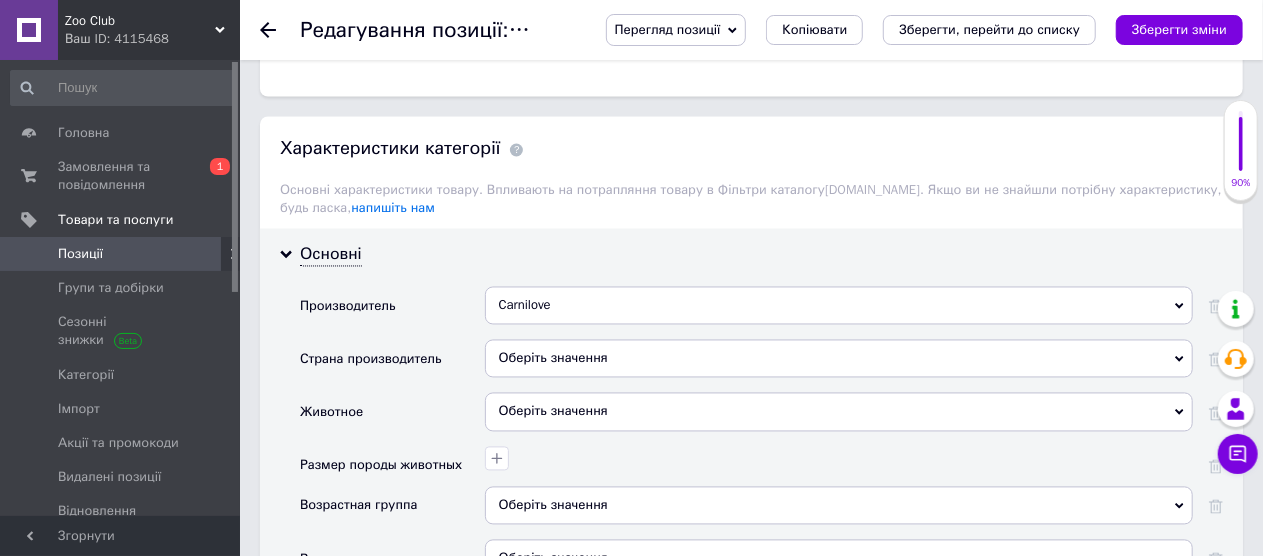 scroll, scrollTop: 1900, scrollLeft: 0, axis: vertical 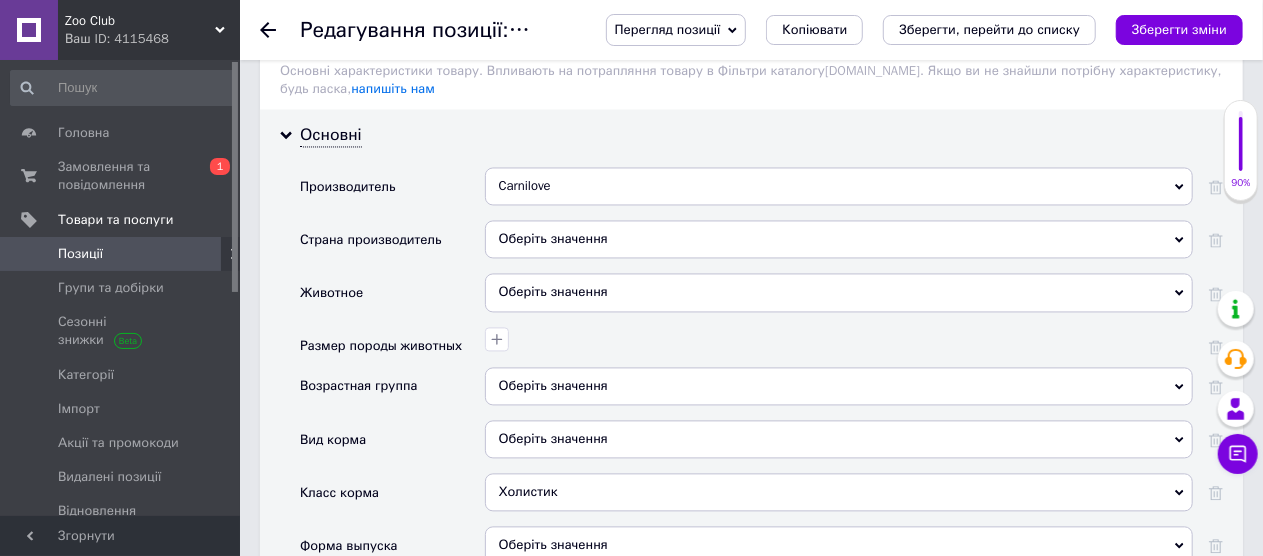 click on "Оберіть значення" at bounding box center [839, 386] 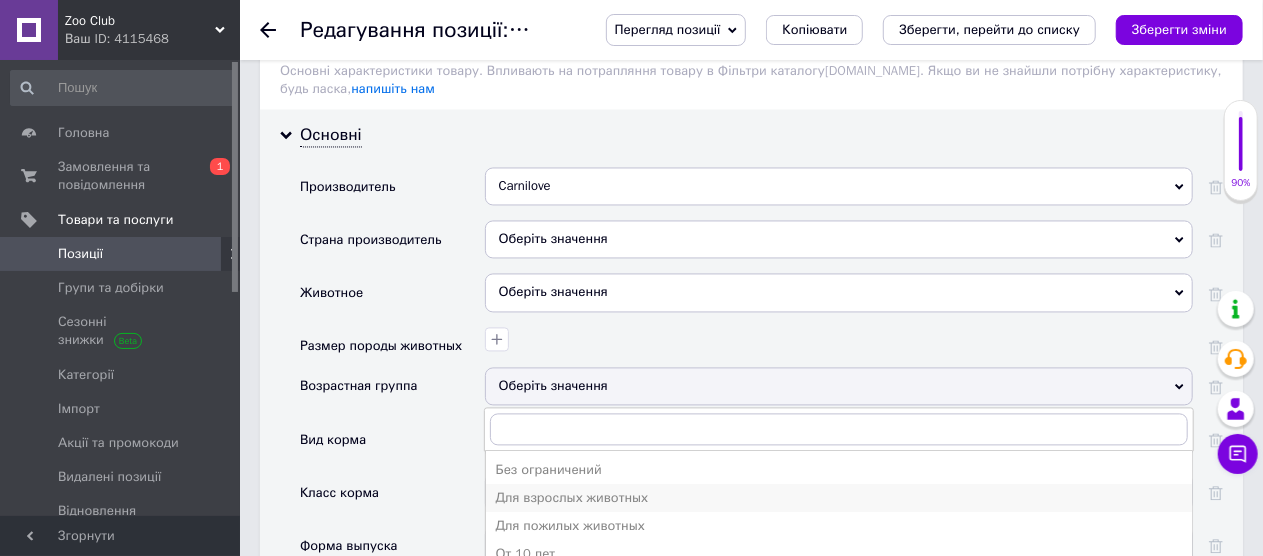 click on "Для взрослых животных" at bounding box center (839, 498) 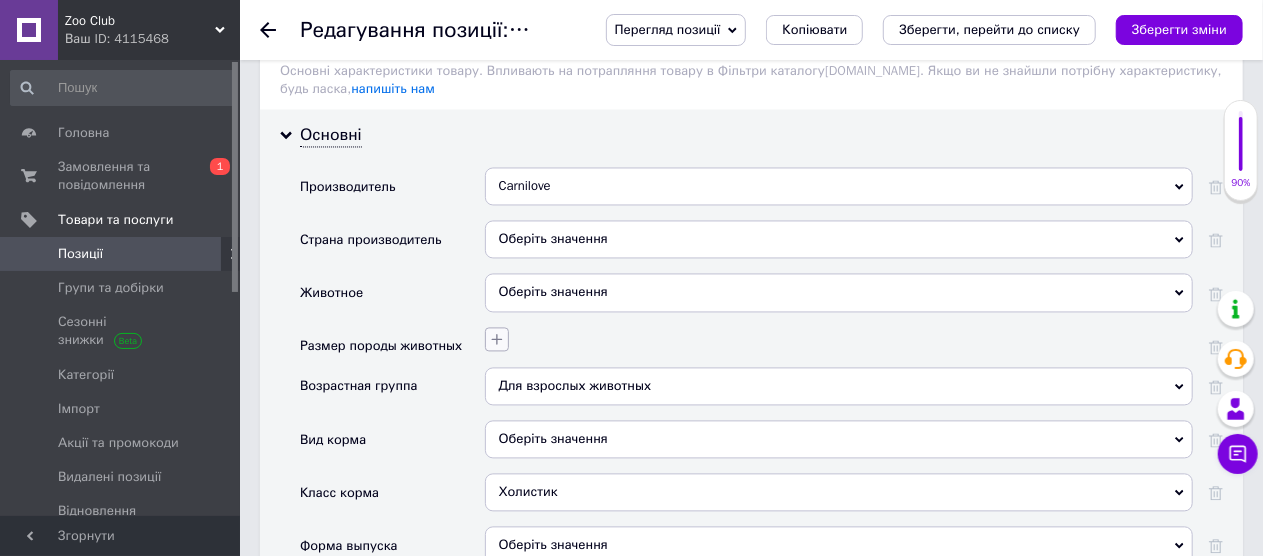 click 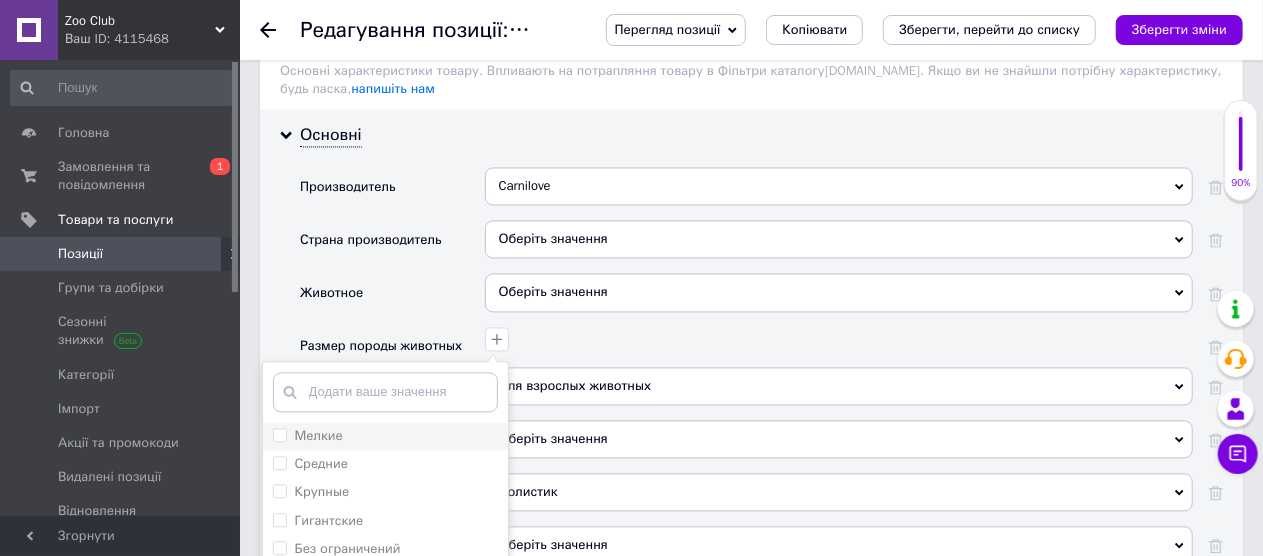 click on "Мелкие" at bounding box center [279, 434] 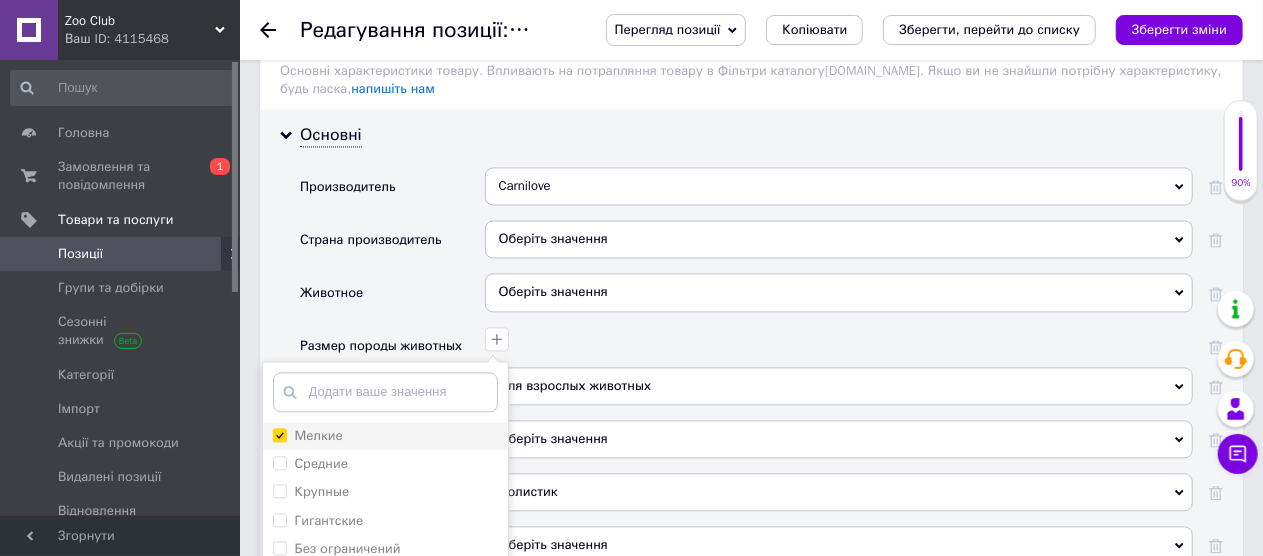 checkbox on "true" 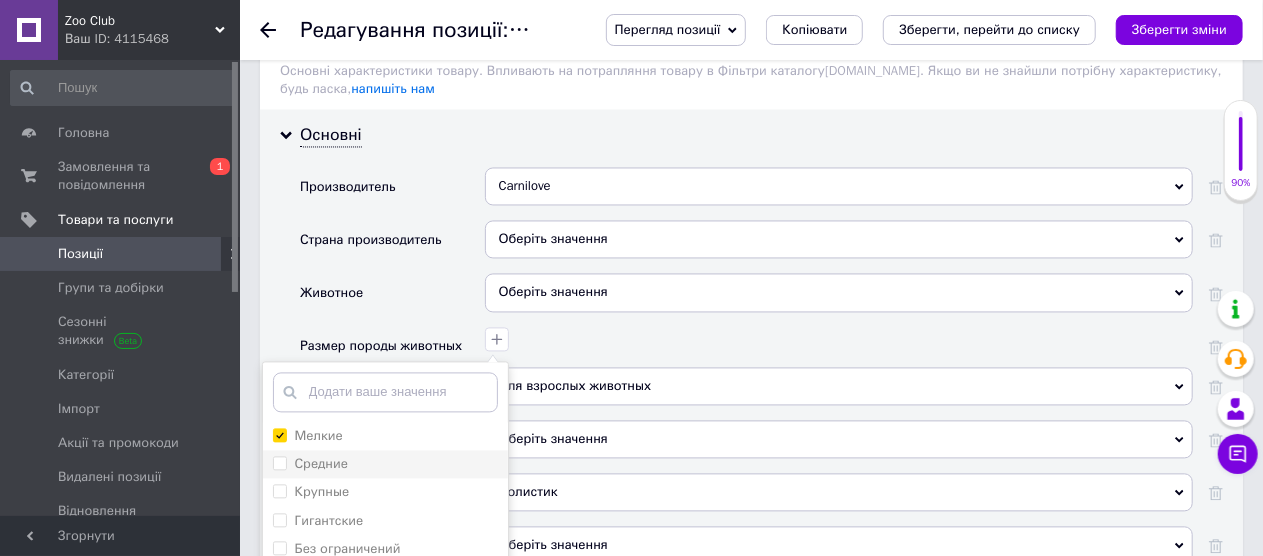 click on "Средние" at bounding box center [310, 464] 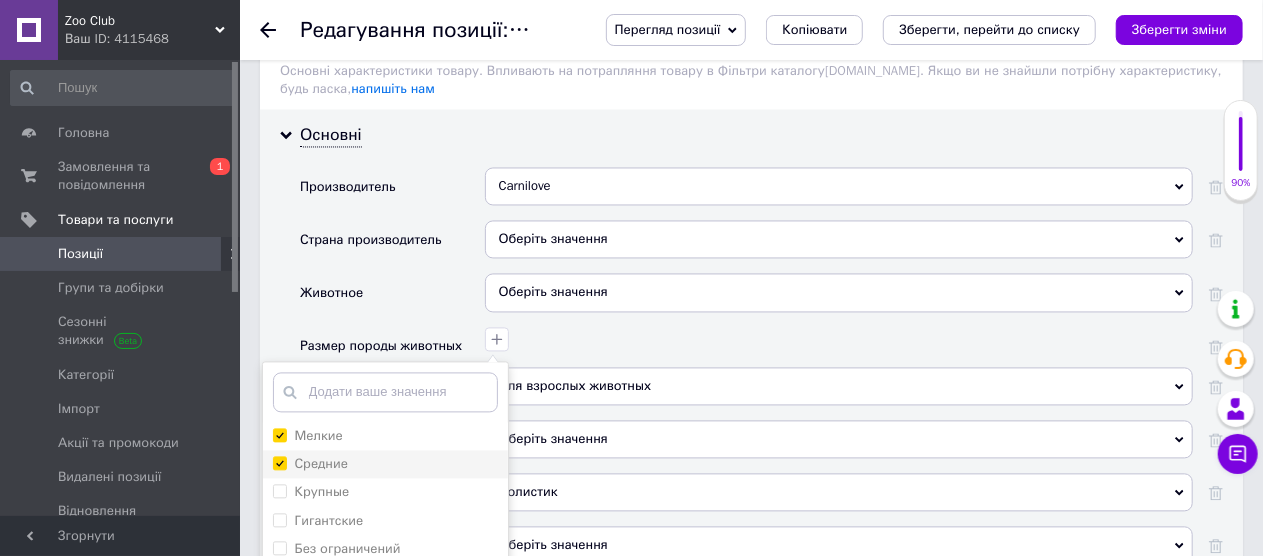 click on "Средние" at bounding box center (279, 462) 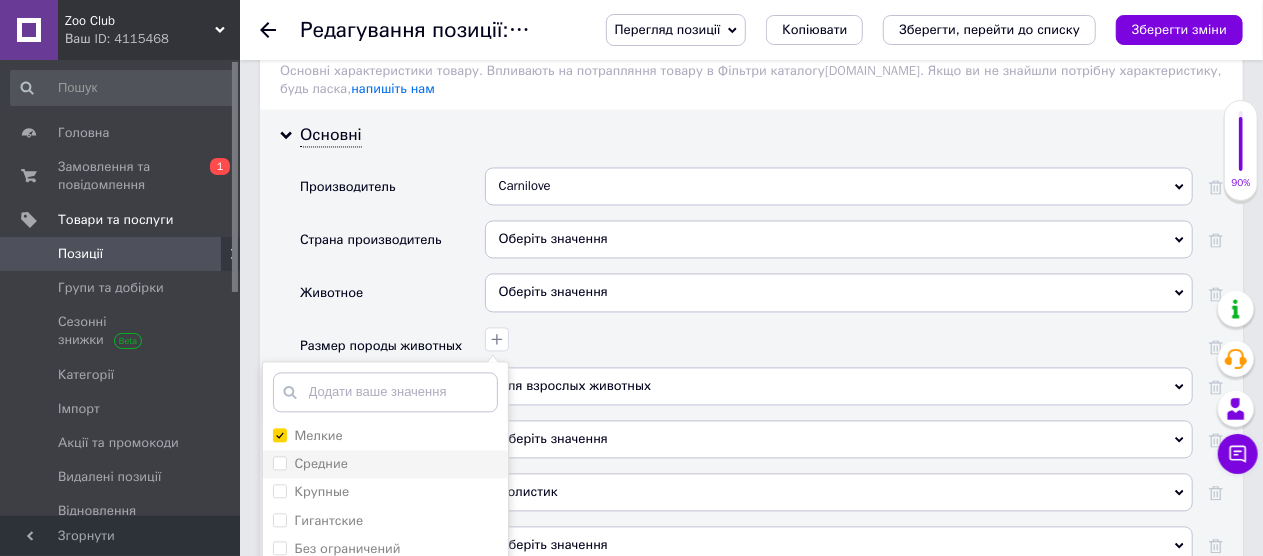 click on "Средние" at bounding box center [310, 464] 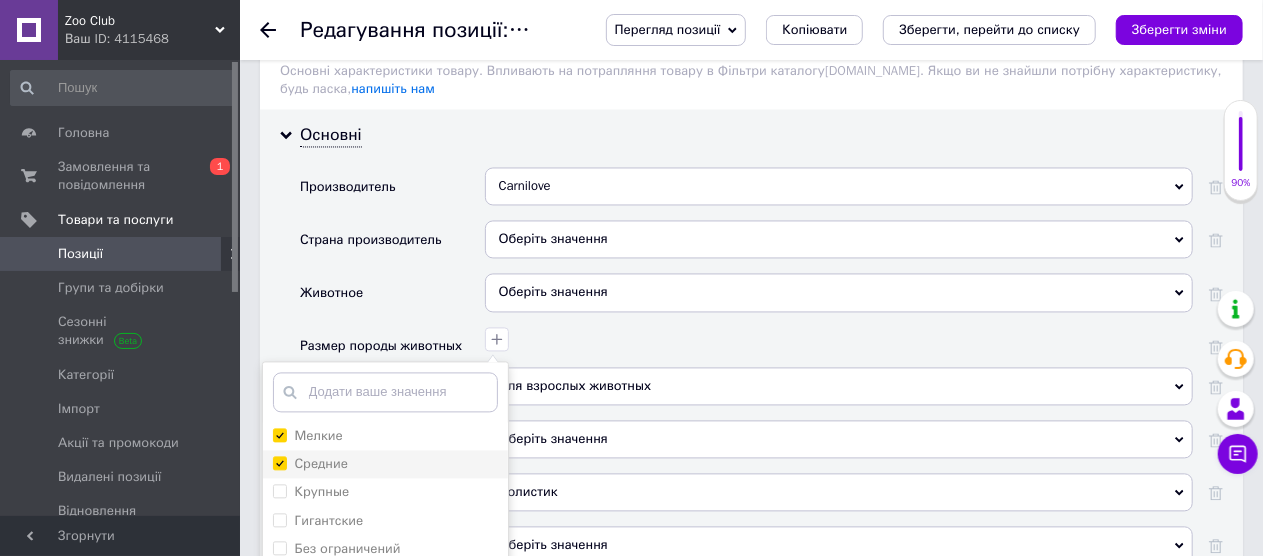 click on "Средние" at bounding box center [279, 462] 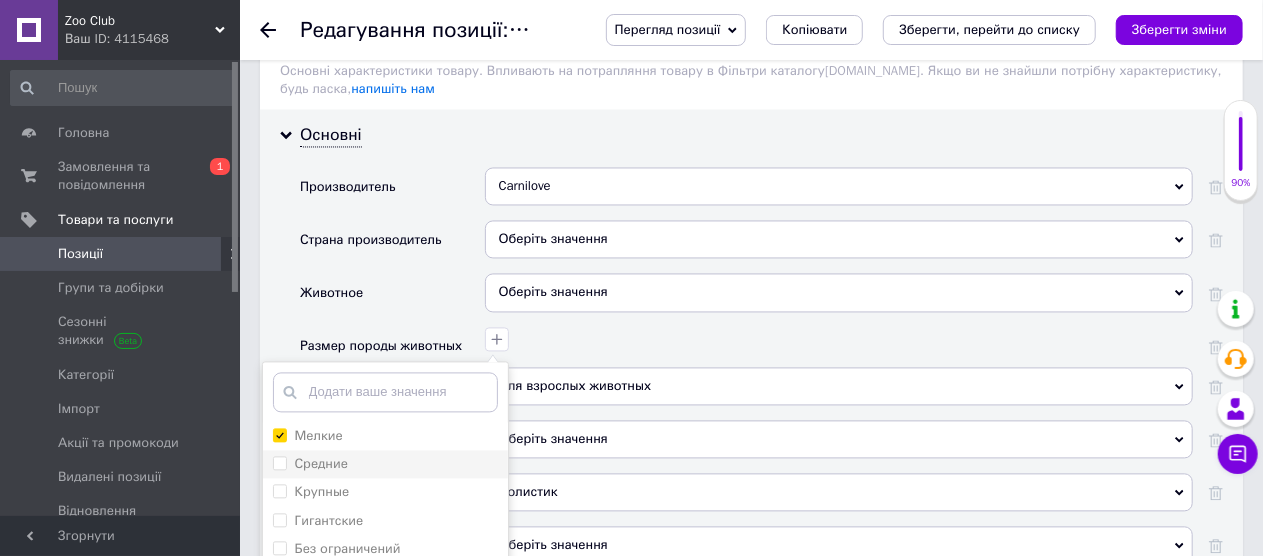 click on "Средние" at bounding box center [279, 462] 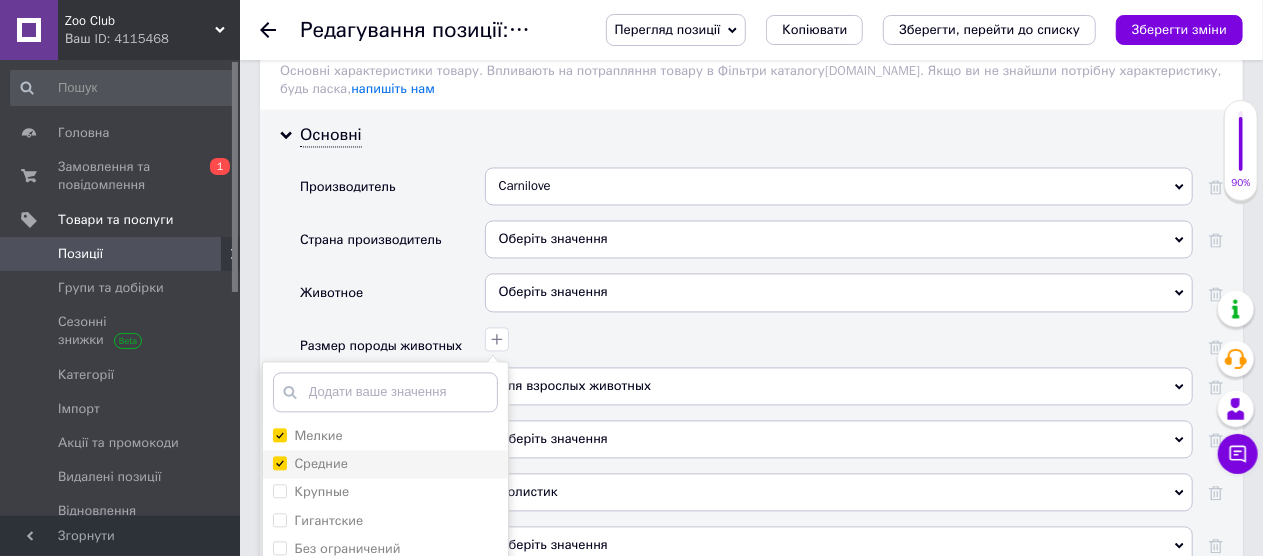checkbox on "true" 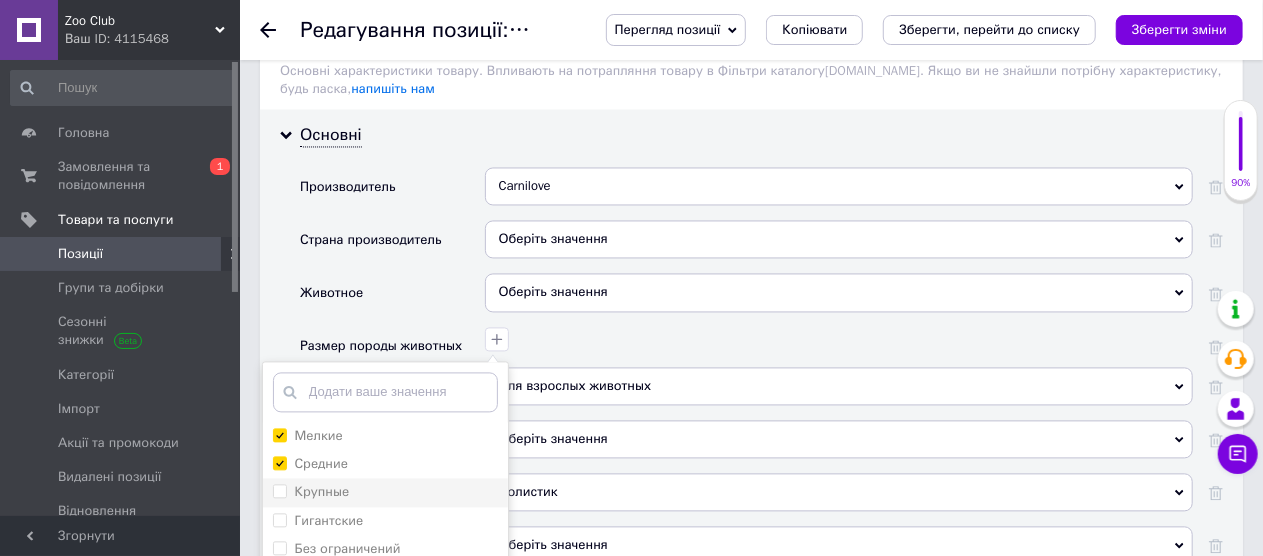 click on "Крупные" at bounding box center (279, 490) 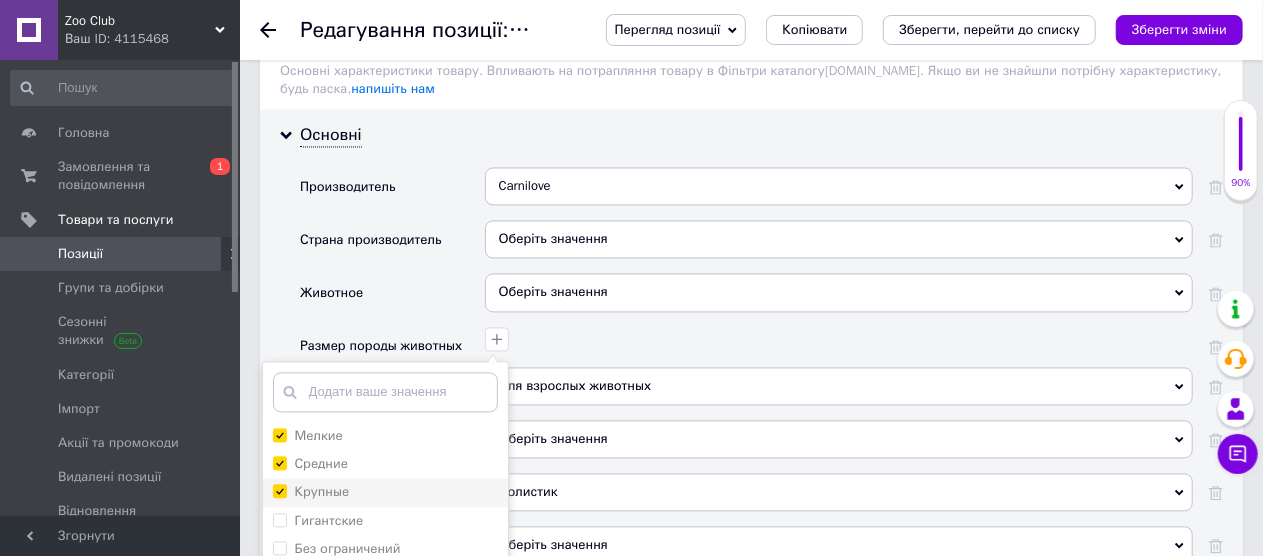 checkbox on "true" 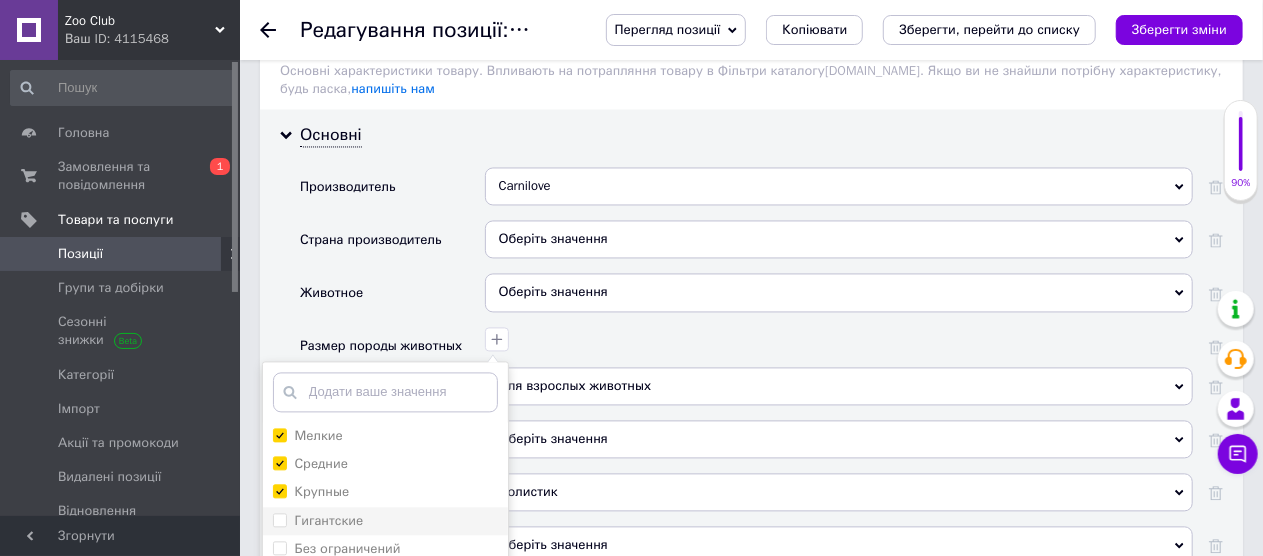 click on "Гигантские" at bounding box center [279, 519] 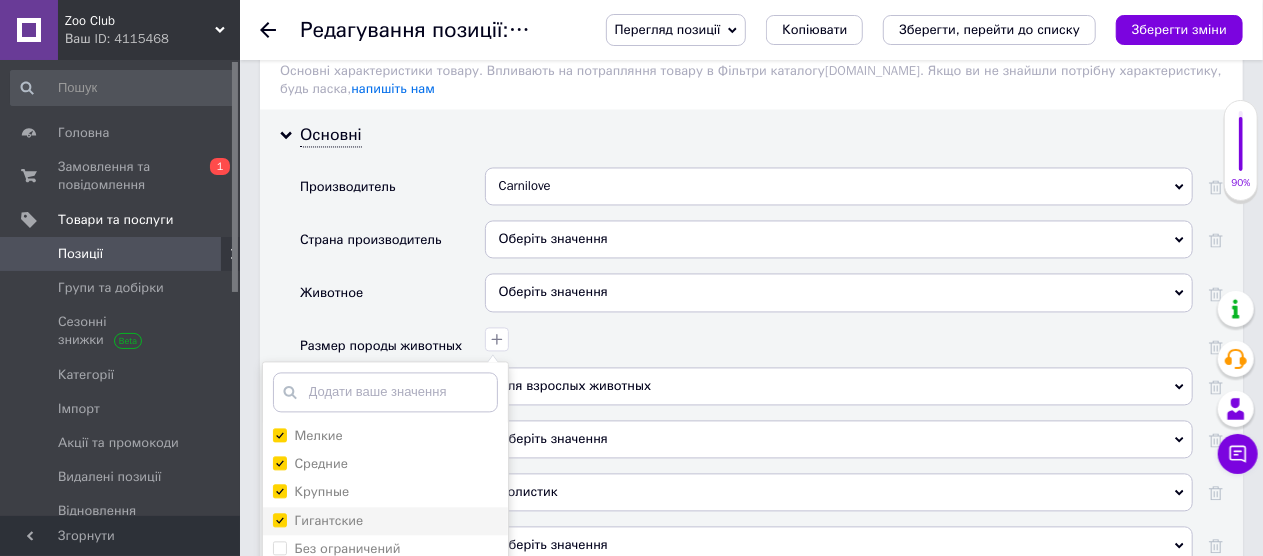 checkbox on "true" 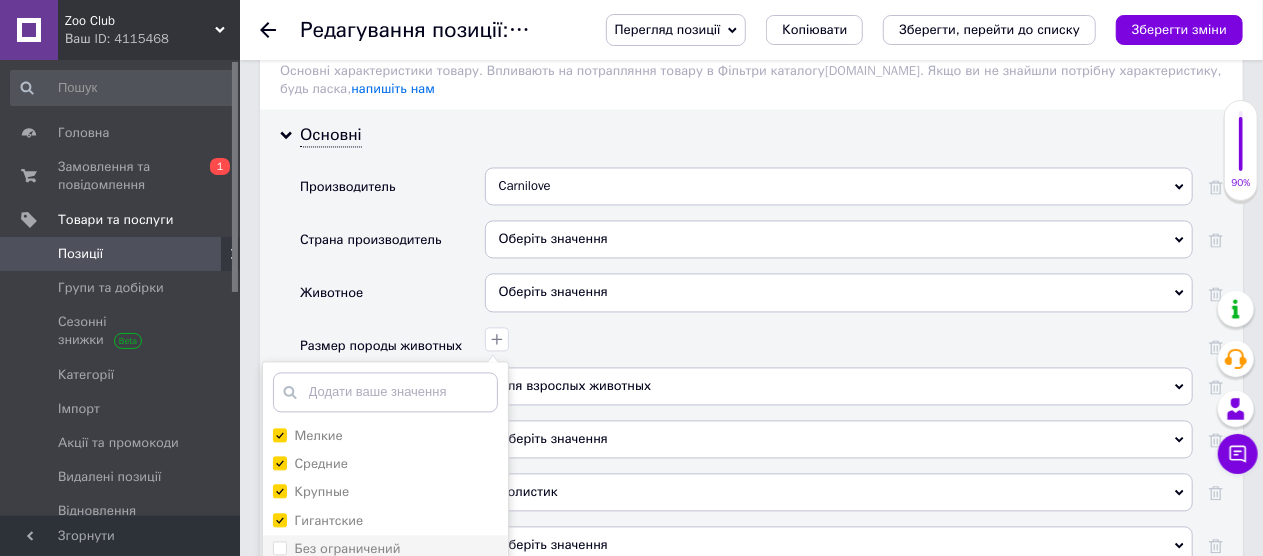 click on "Без ограничений" at bounding box center [279, 547] 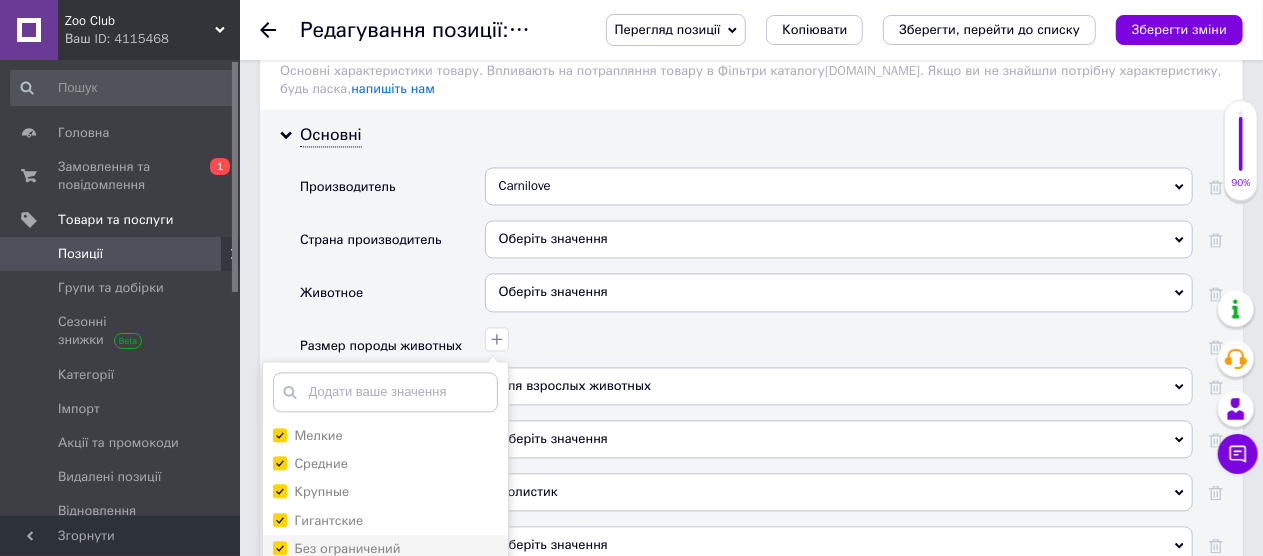 checkbox on "true" 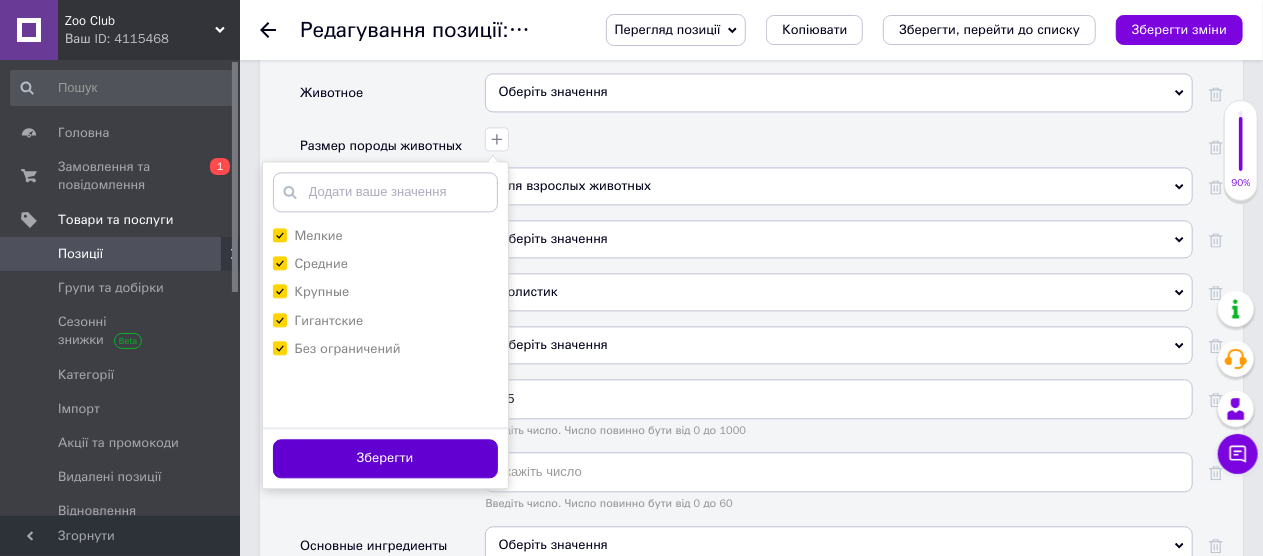 click on "Зберегти" at bounding box center [385, 458] 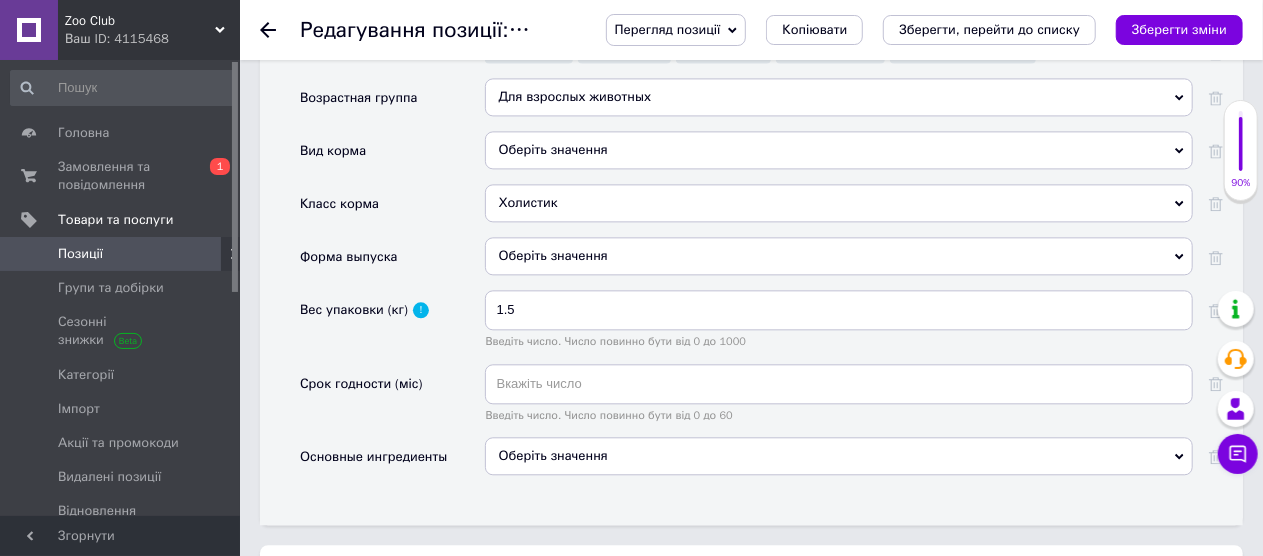 scroll, scrollTop: 2300, scrollLeft: 0, axis: vertical 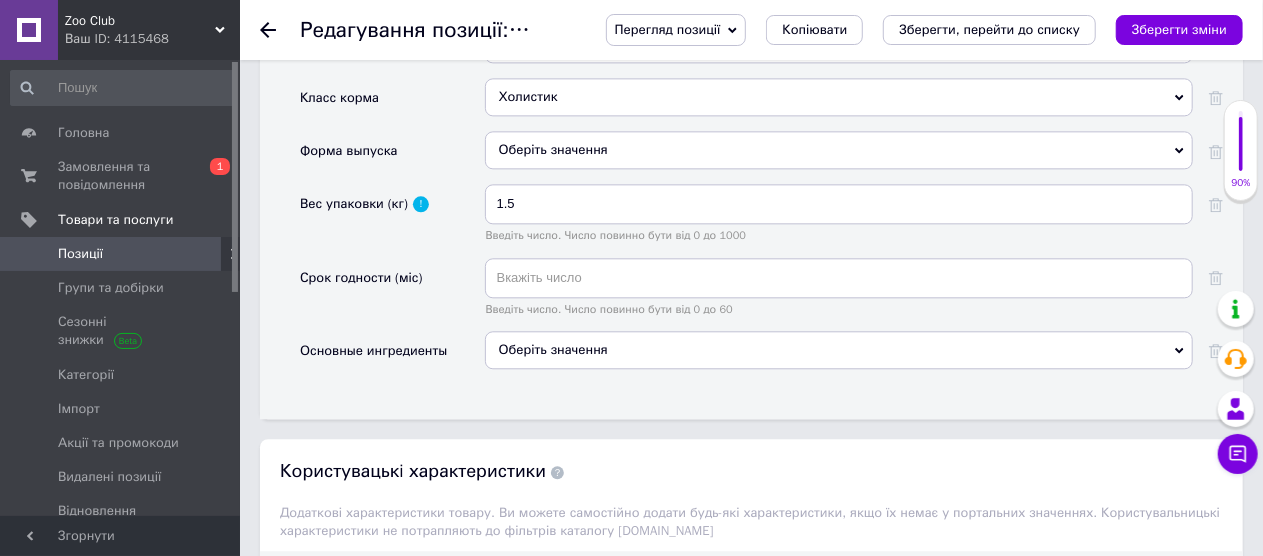 click on "Оберіть значення" at bounding box center [839, 350] 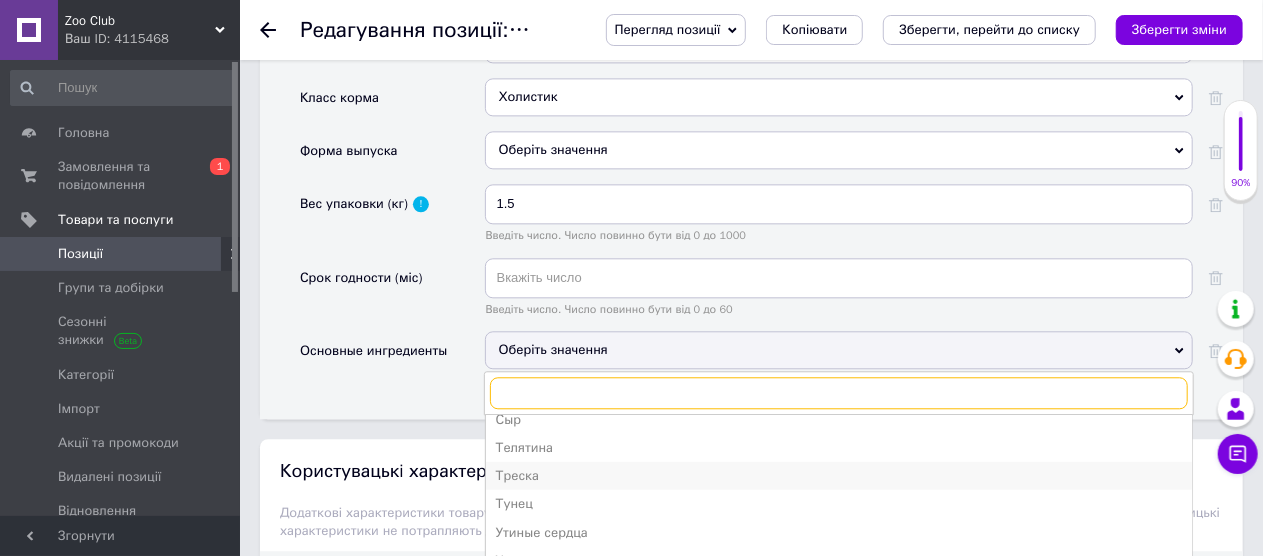 scroll, scrollTop: 895, scrollLeft: 0, axis: vertical 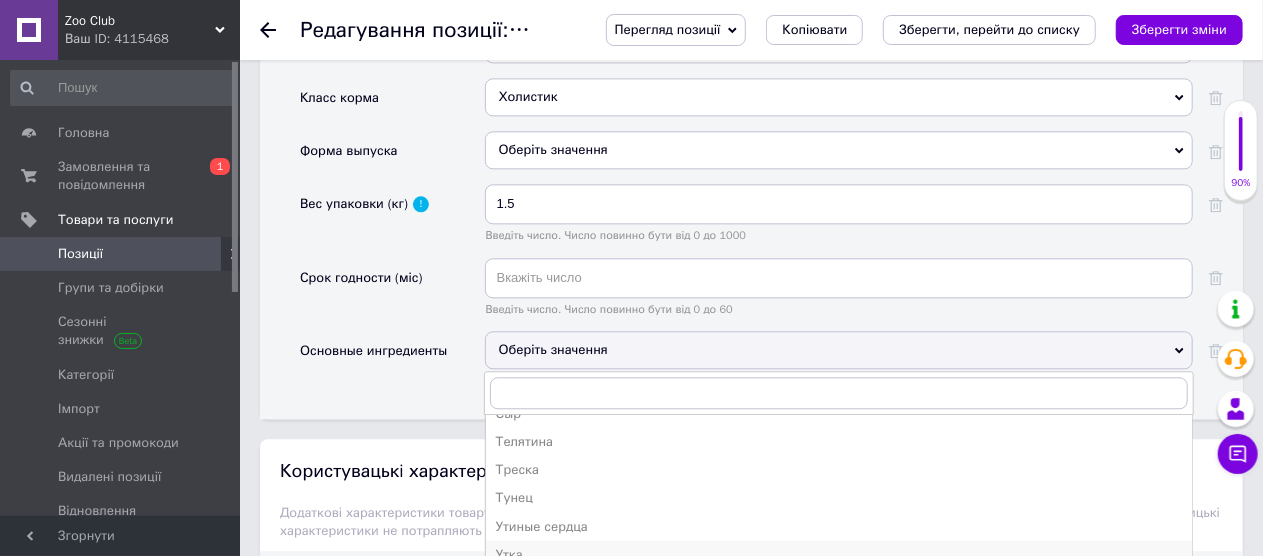 click on "Утка" at bounding box center [839, 554] 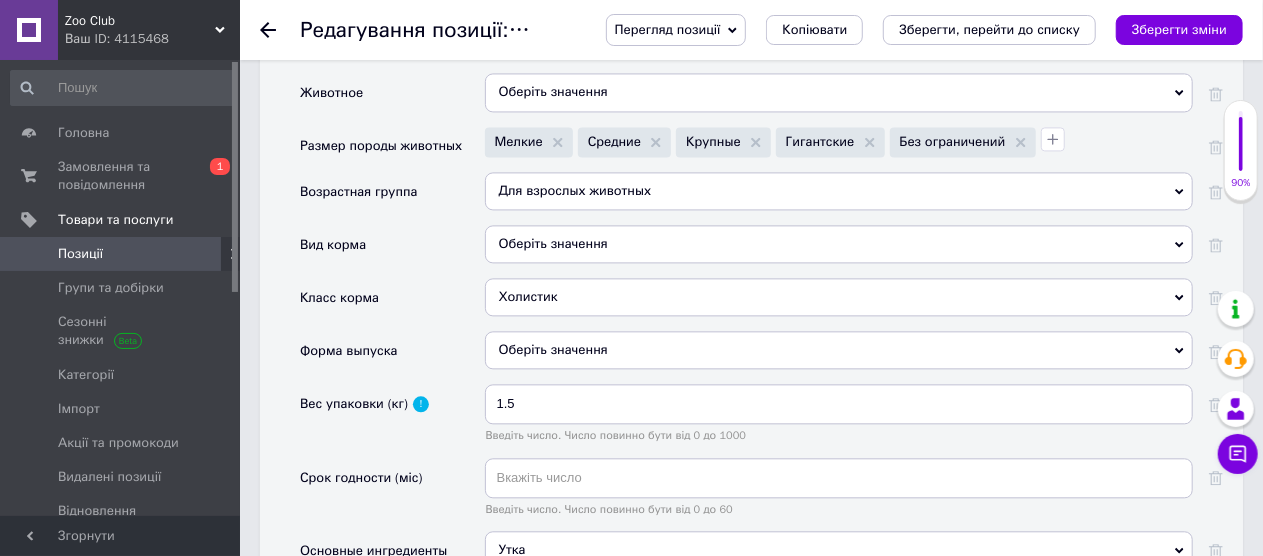 scroll, scrollTop: 1900, scrollLeft: 0, axis: vertical 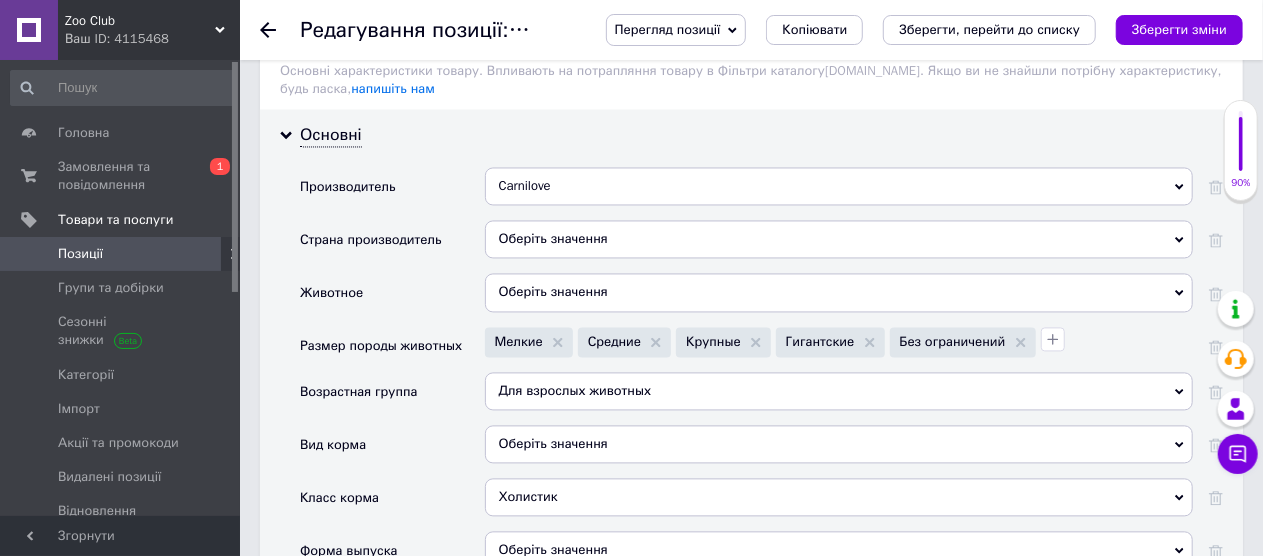click on "Оберіть значення" at bounding box center (839, 239) 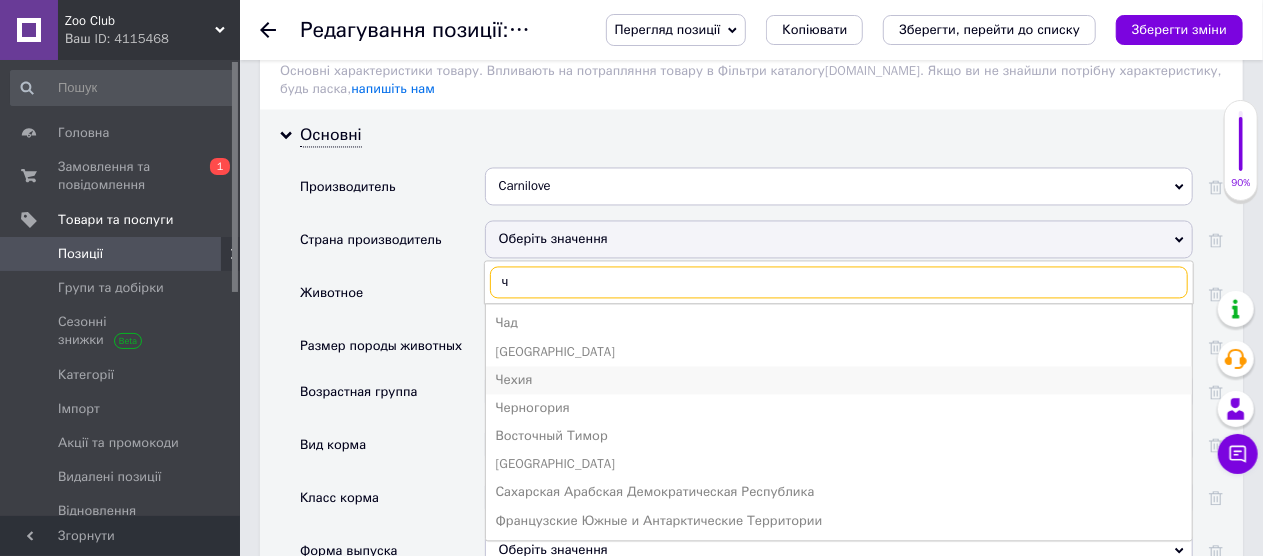 type on "ч" 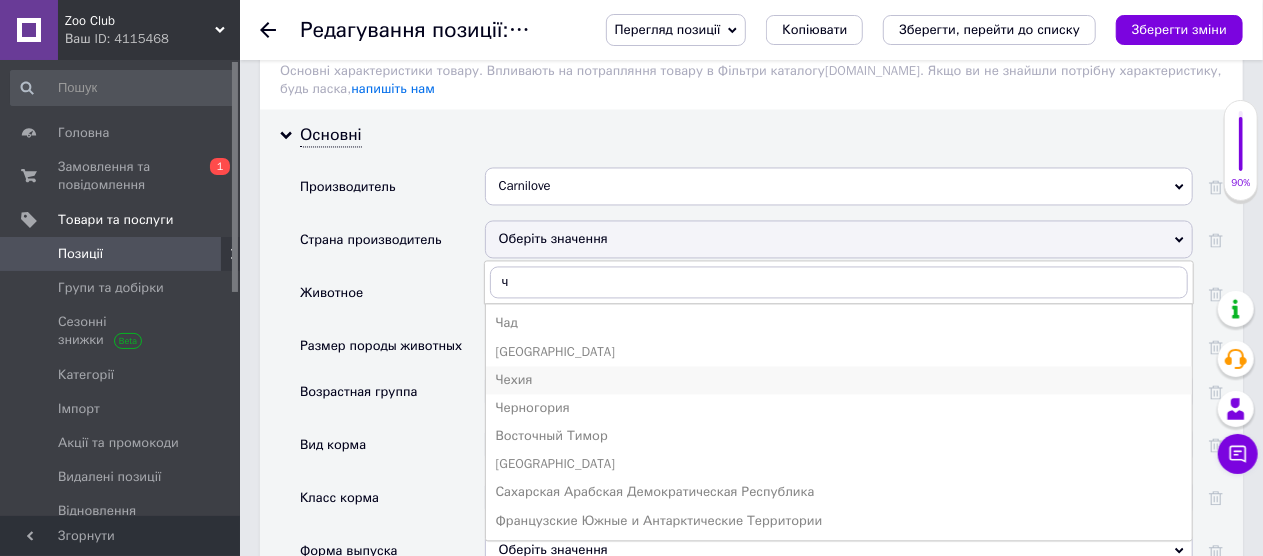 click on "Чехия" at bounding box center (839, 380) 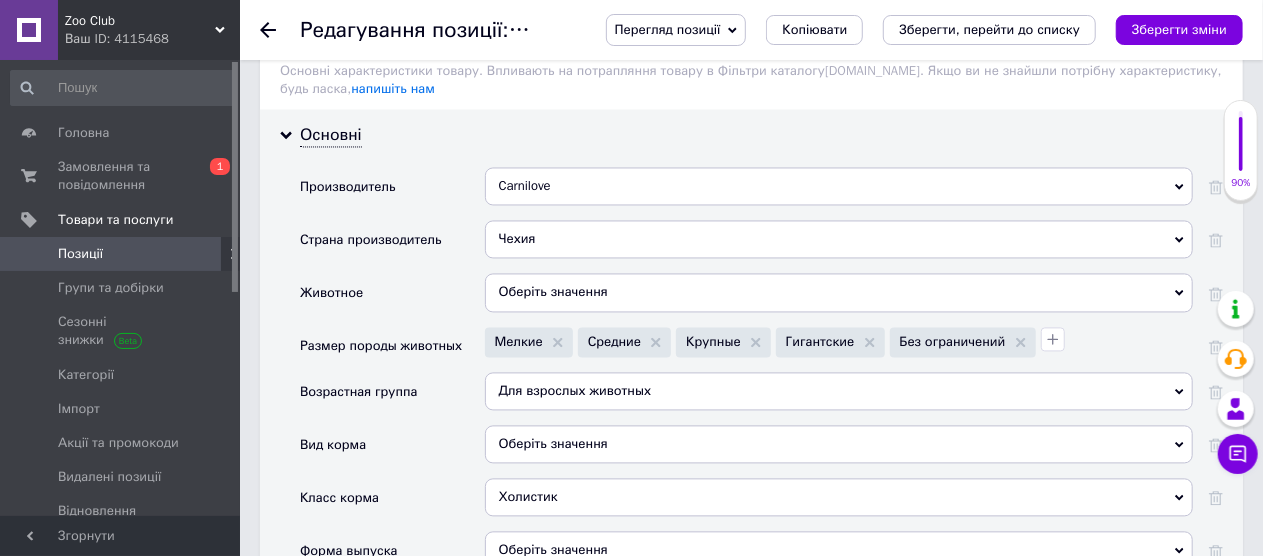 click on "Оберіть значення" at bounding box center [839, 292] 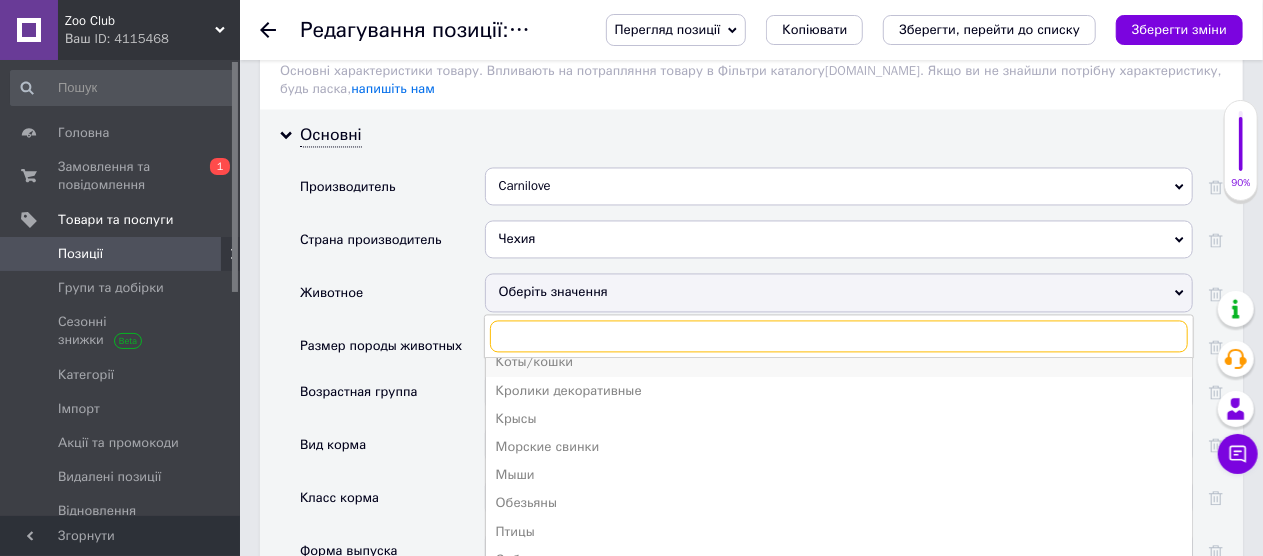 scroll, scrollTop: 162, scrollLeft: 0, axis: vertical 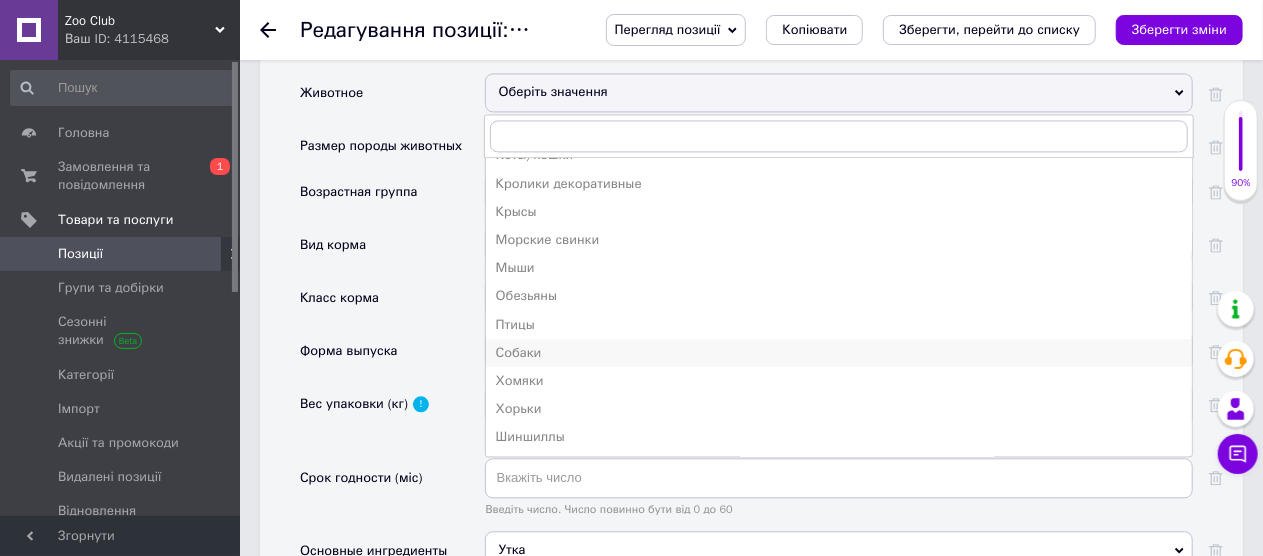 click on "Собаки" at bounding box center [839, 353] 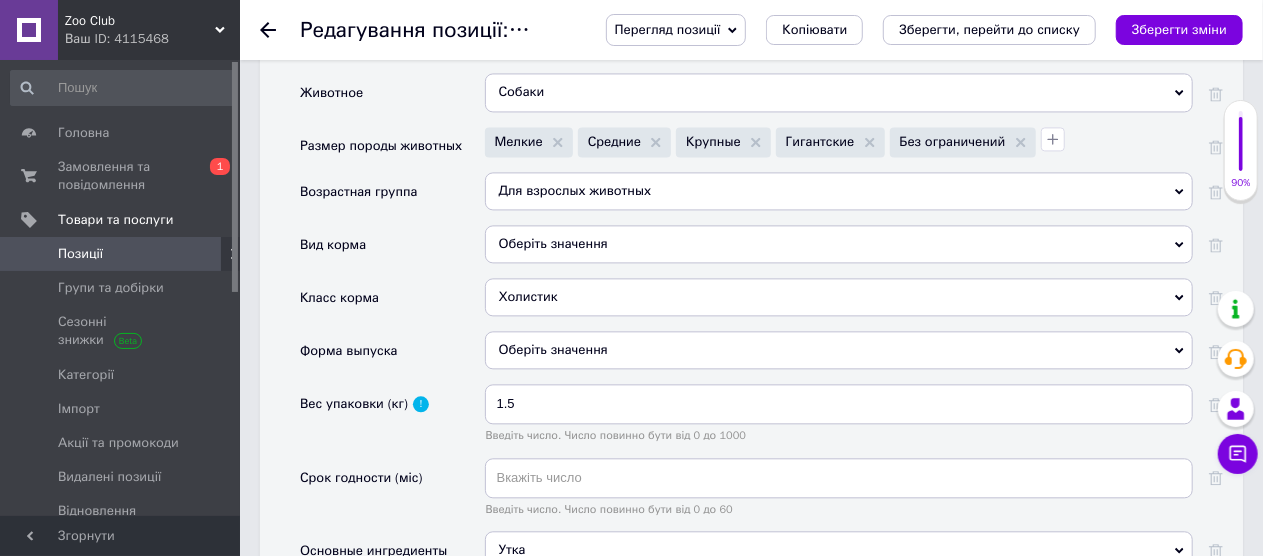 click on "Оберіть значення" at bounding box center (839, 244) 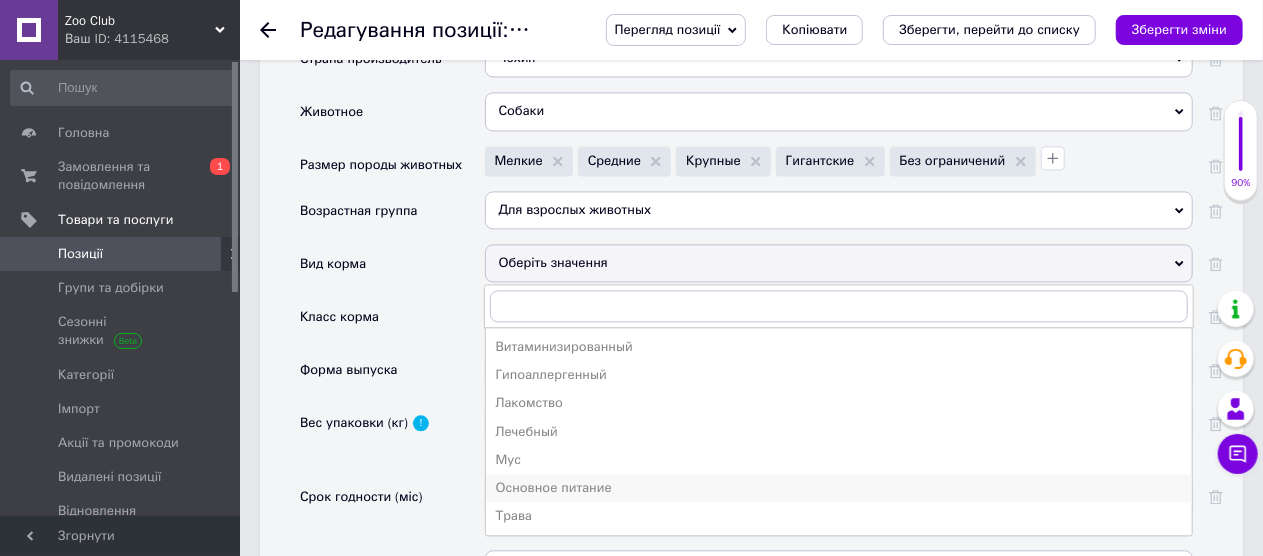 scroll, scrollTop: 2118, scrollLeft: 0, axis: vertical 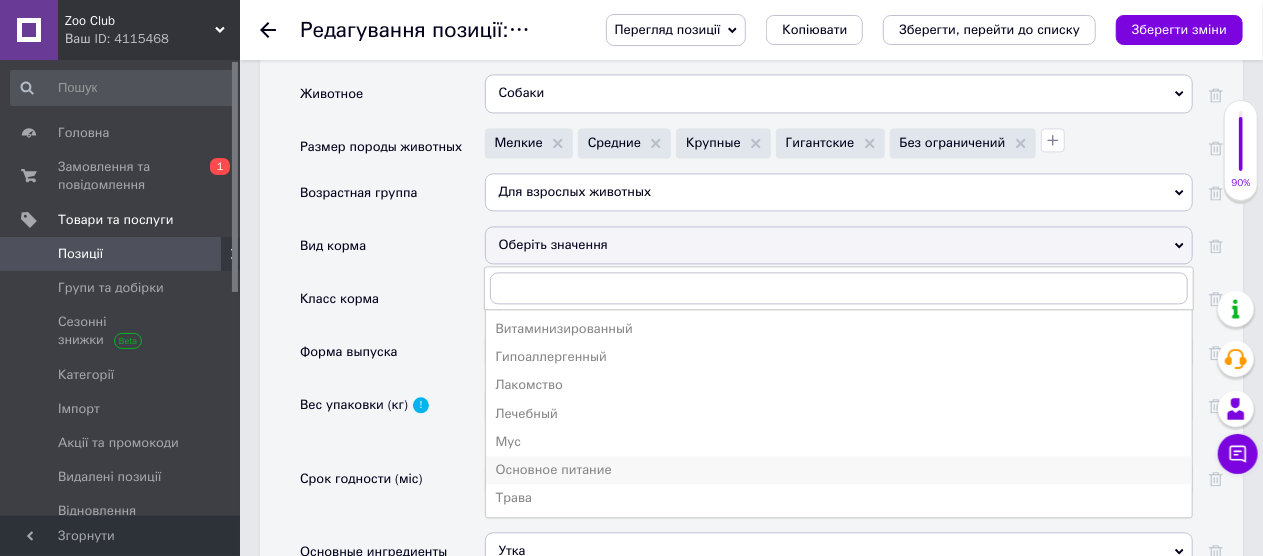 click on "Основное питание" at bounding box center [839, 470] 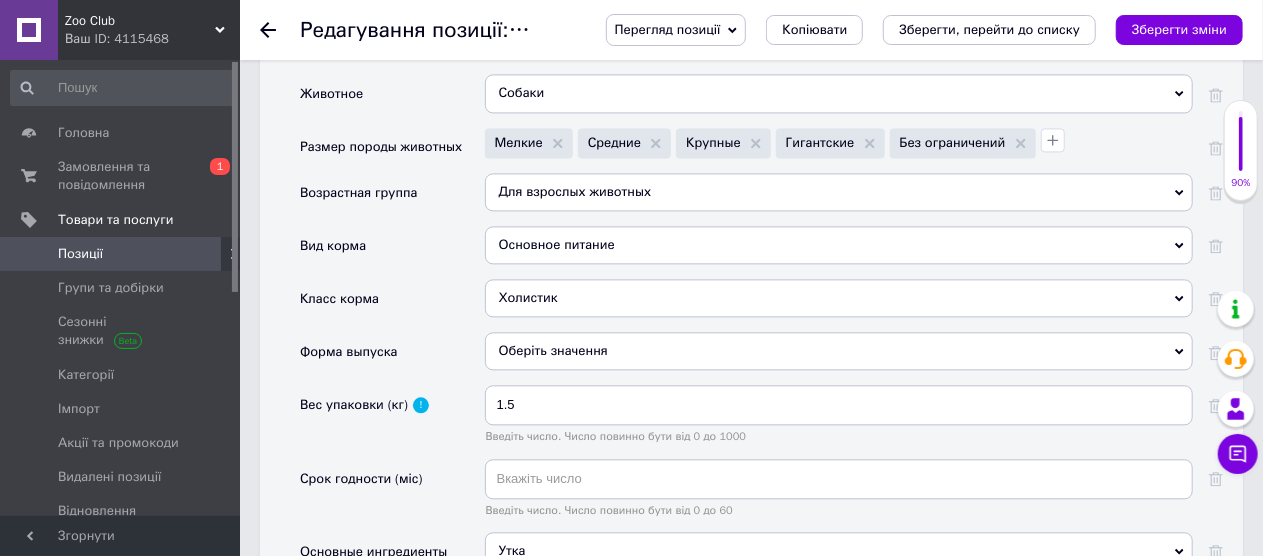 click on "Оберіть значення" at bounding box center [839, 351] 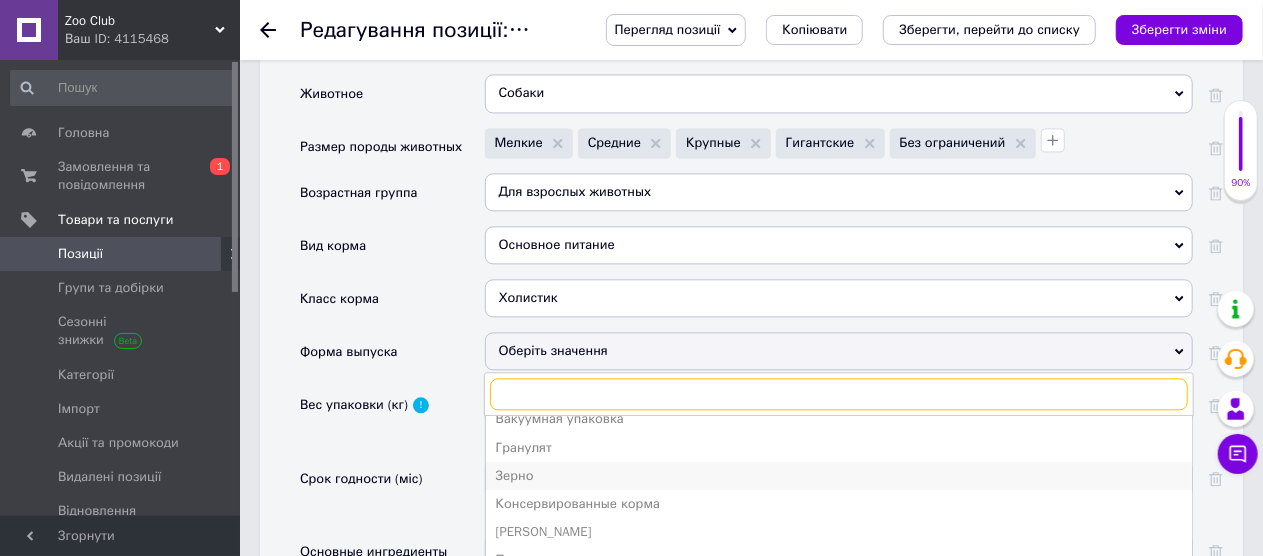 scroll, scrollTop: 21, scrollLeft: 0, axis: vertical 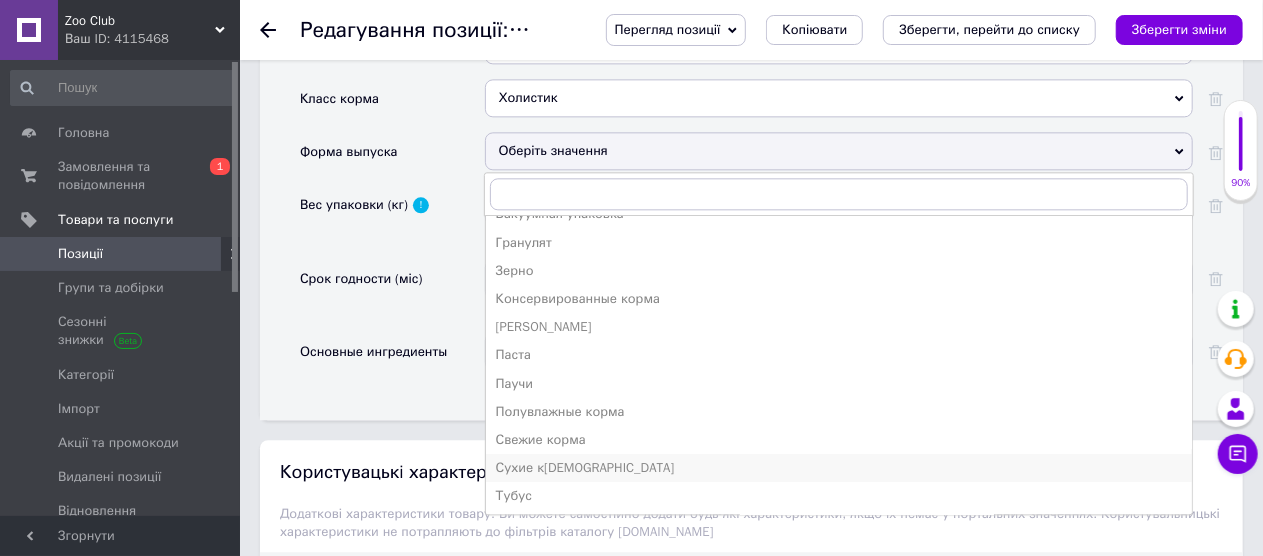 click on "Сухие к[DEMOGRAPHIC_DATA]" at bounding box center [839, 468] 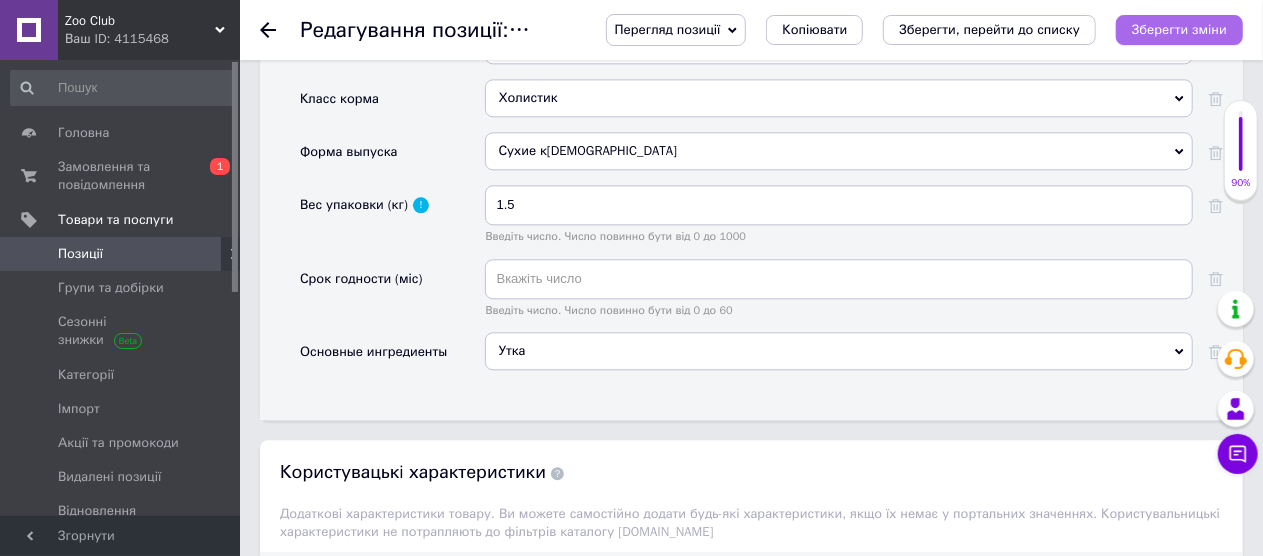 click on "Зберегти зміни" at bounding box center [1179, 30] 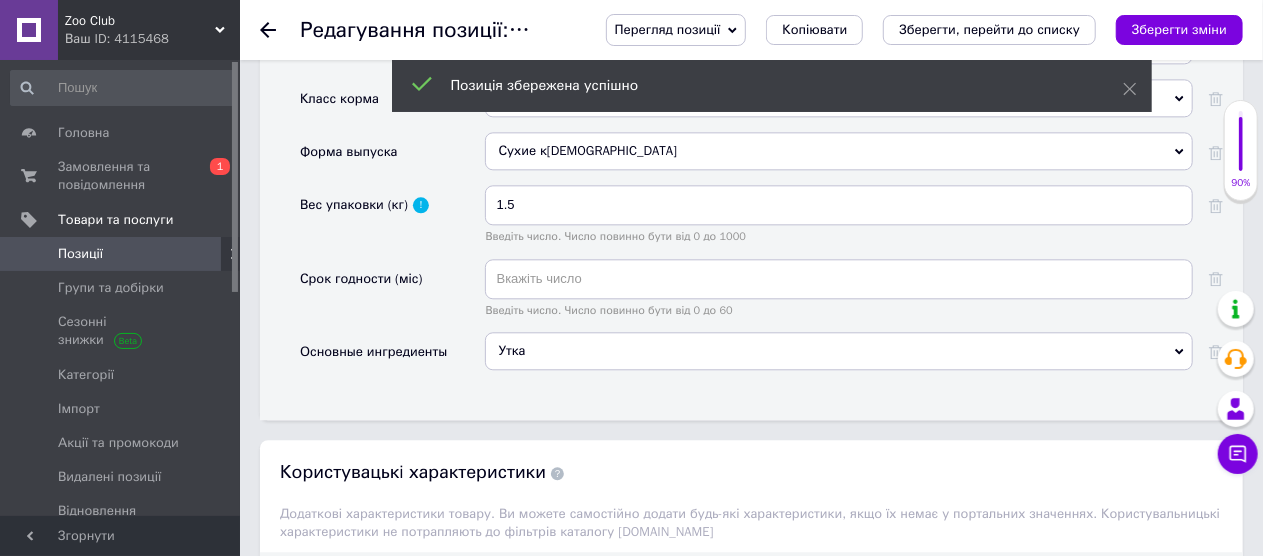 click 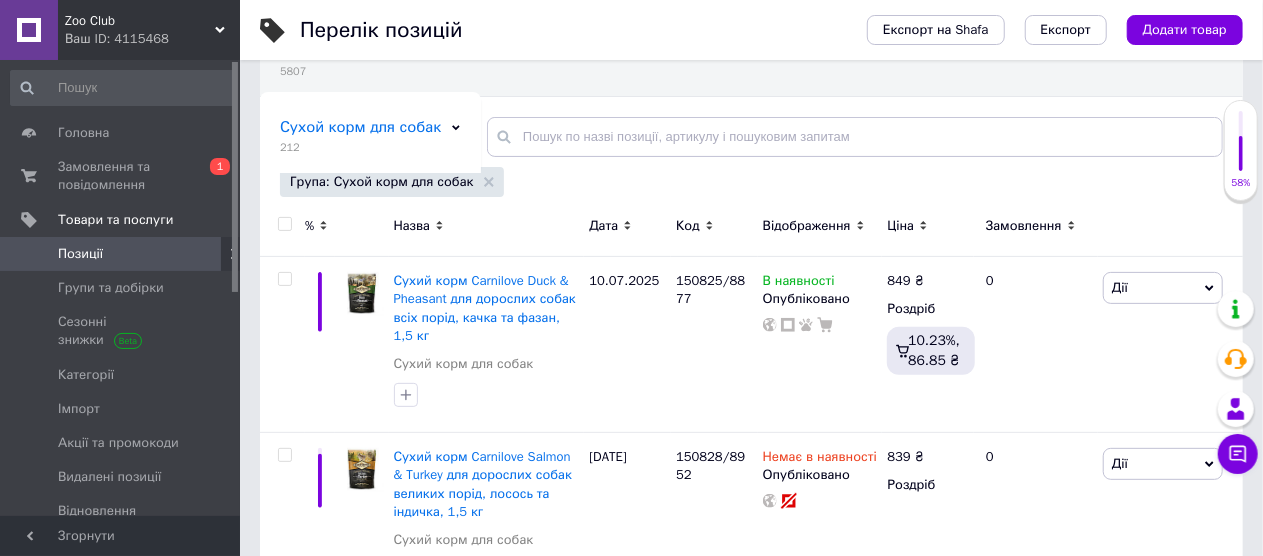 scroll, scrollTop: 200, scrollLeft: 0, axis: vertical 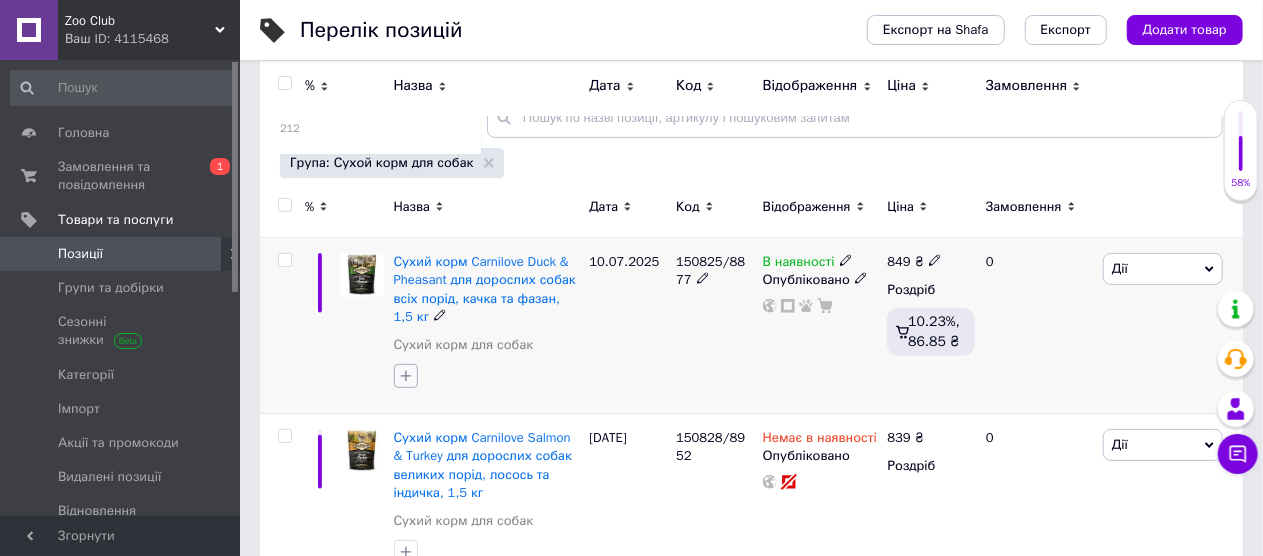 drag, startPoint x: 409, startPoint y: 368, endPoint x: 415, endPoint y: 383, distance: 16.155495 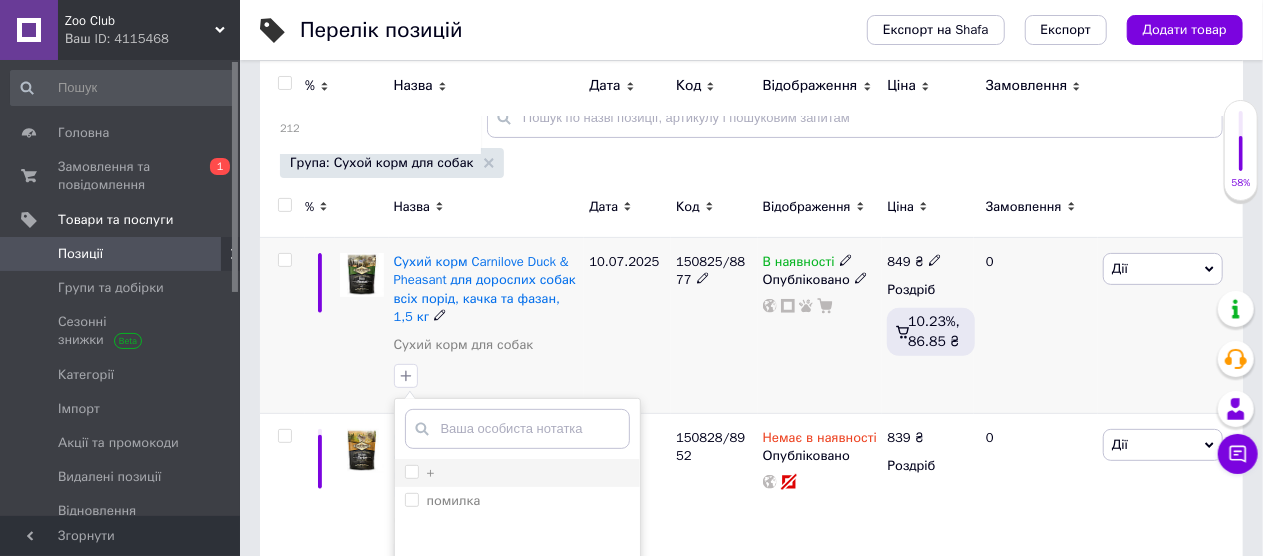 click on "+" at bounding box center [411, 471] 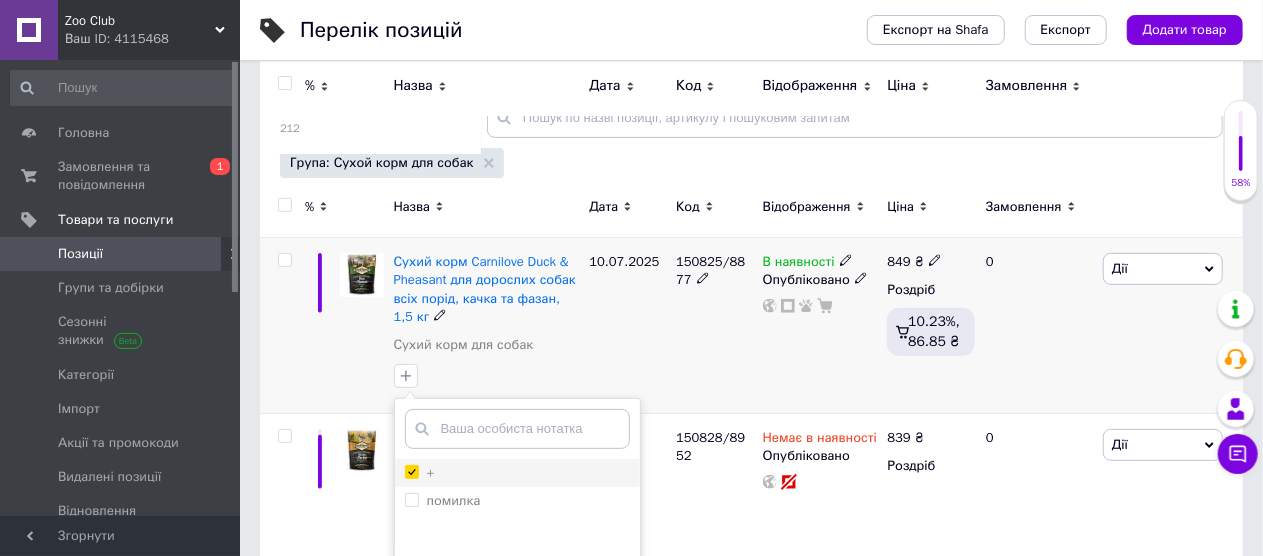 checkbox on "true" 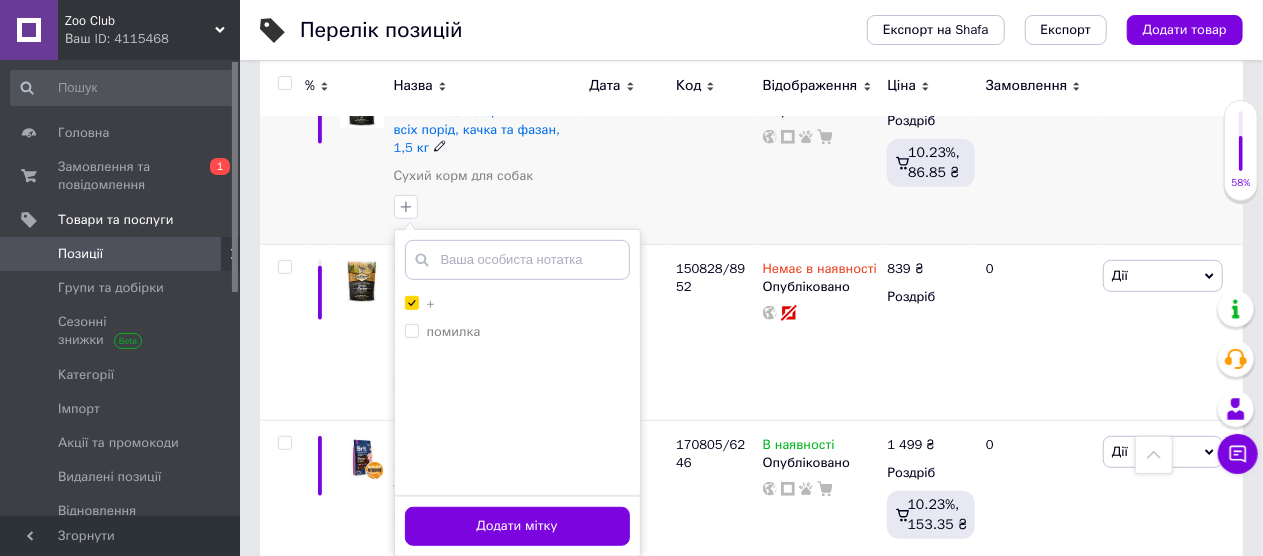 scroll, scrollTop: 400, scrollLeft: 0, axis: vertical 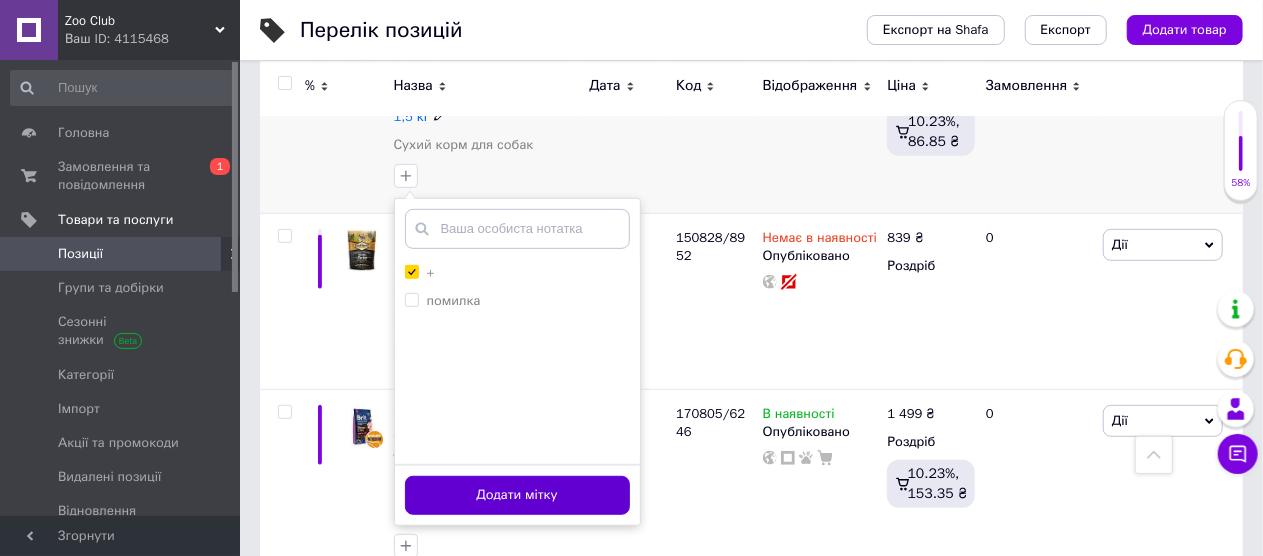 click on "Додати мітку" at bounding box center (517, 495) 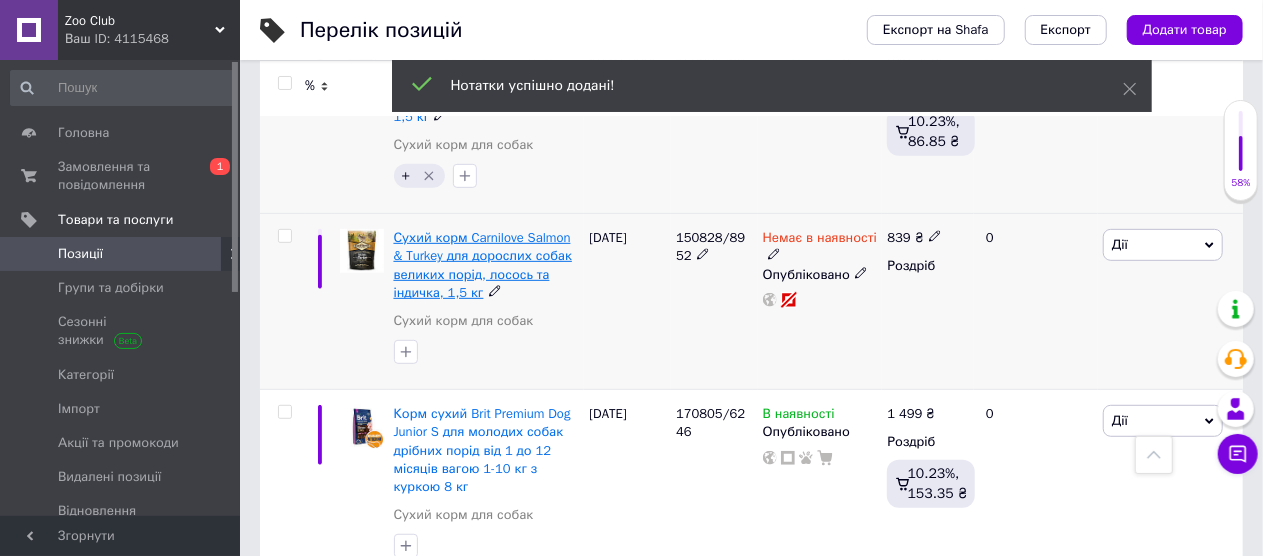 click on "Сухий корм Carnilove Salmon & Turkey для дорослих собак великих порід, лосось та індичка, 1,5 кг" at bounding box center (483, 265) 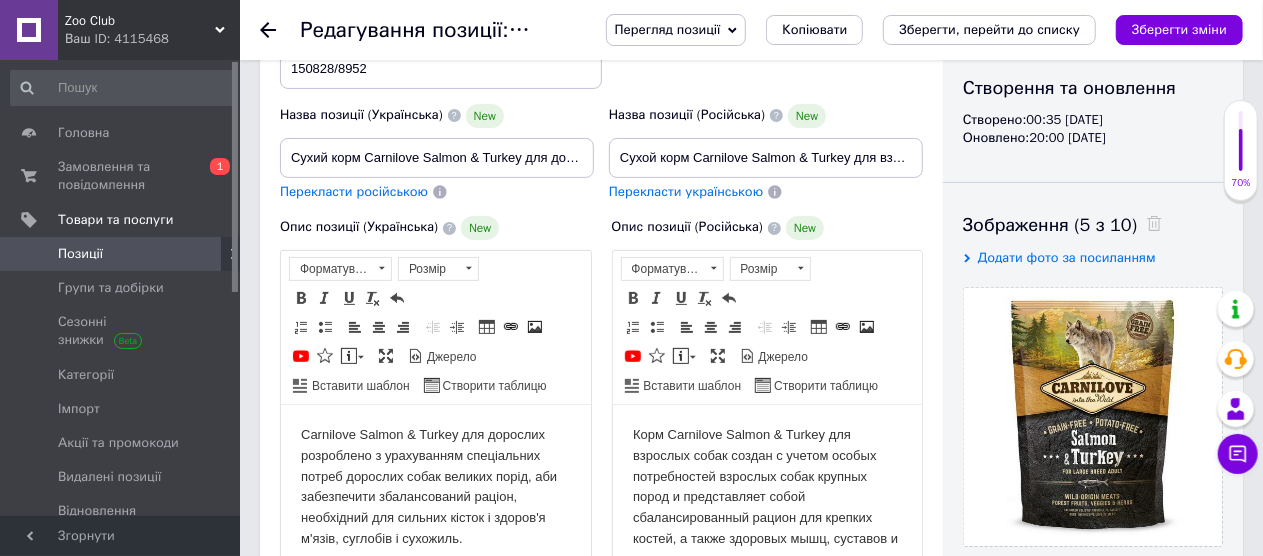 scroll, scrollTop: 0, scrollLeft: 0, axis: both 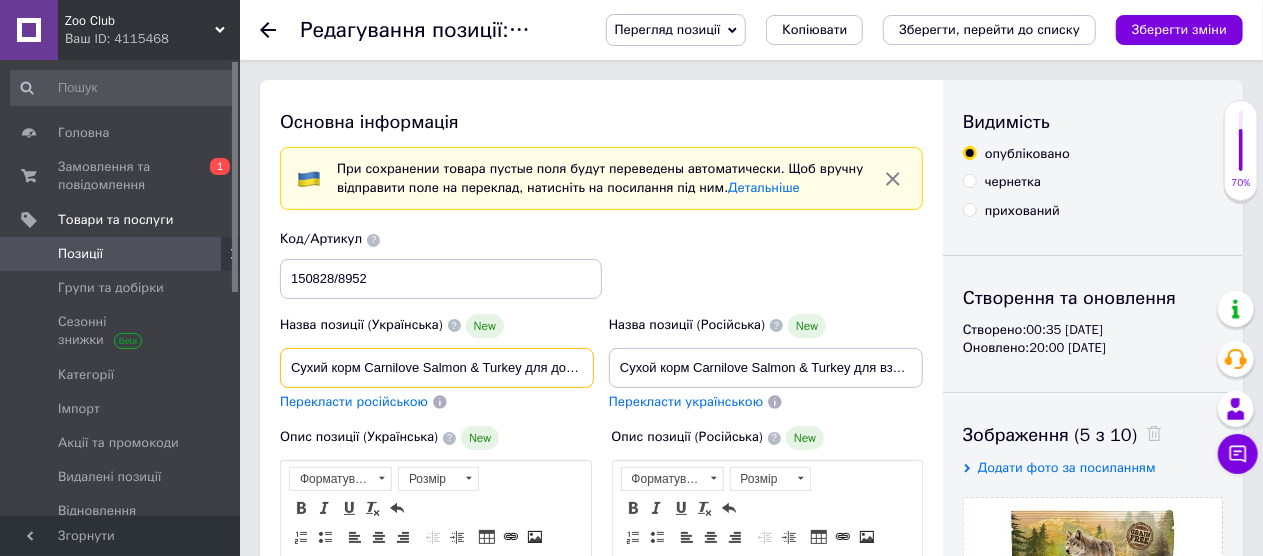 click on "Сухий корм Carnilove Salmon & Turkey для дорослих собак великих порід, лосось та індичка, 1,5 кг" at bounding box center [437, 368] 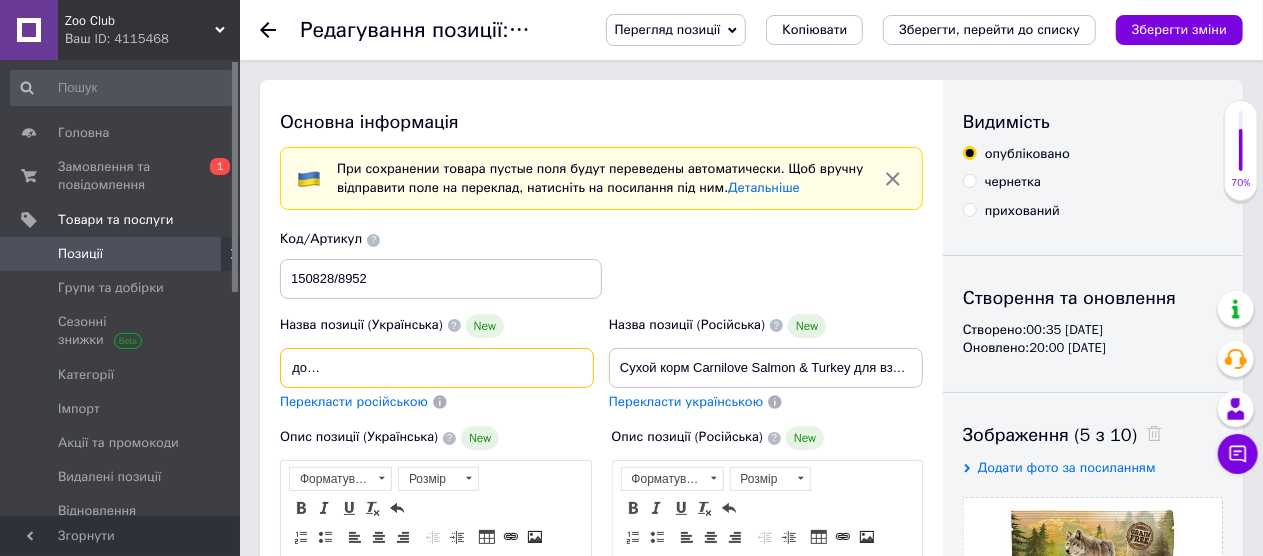 scroll, scrollTop: 0, scrollLeft: 270, axis: horizontal 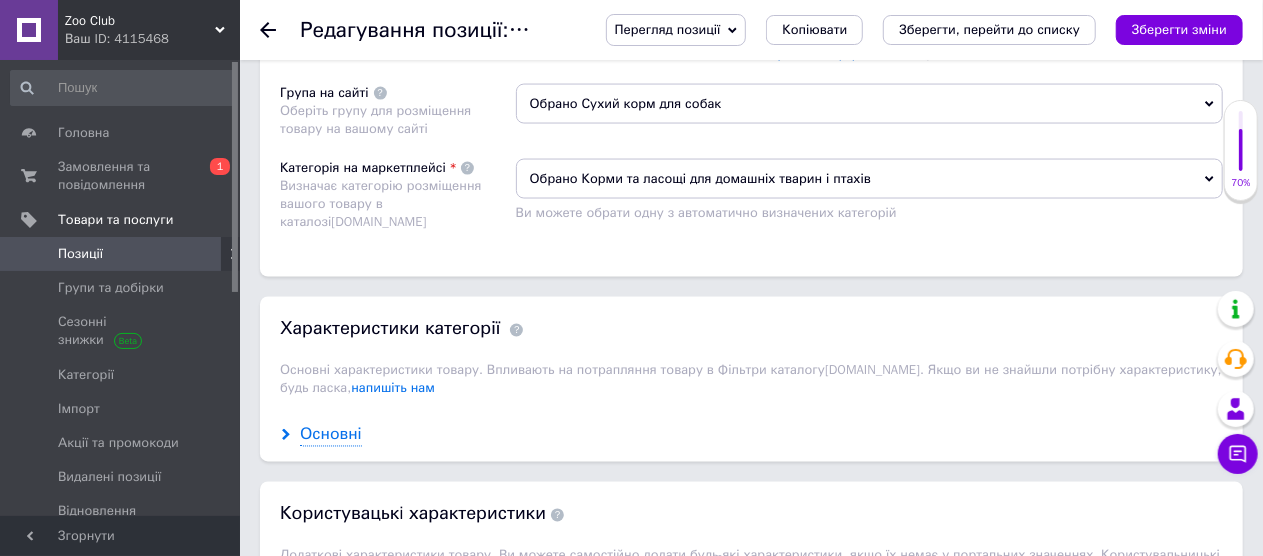 click on "Основні" at bounding box center [331, 435] 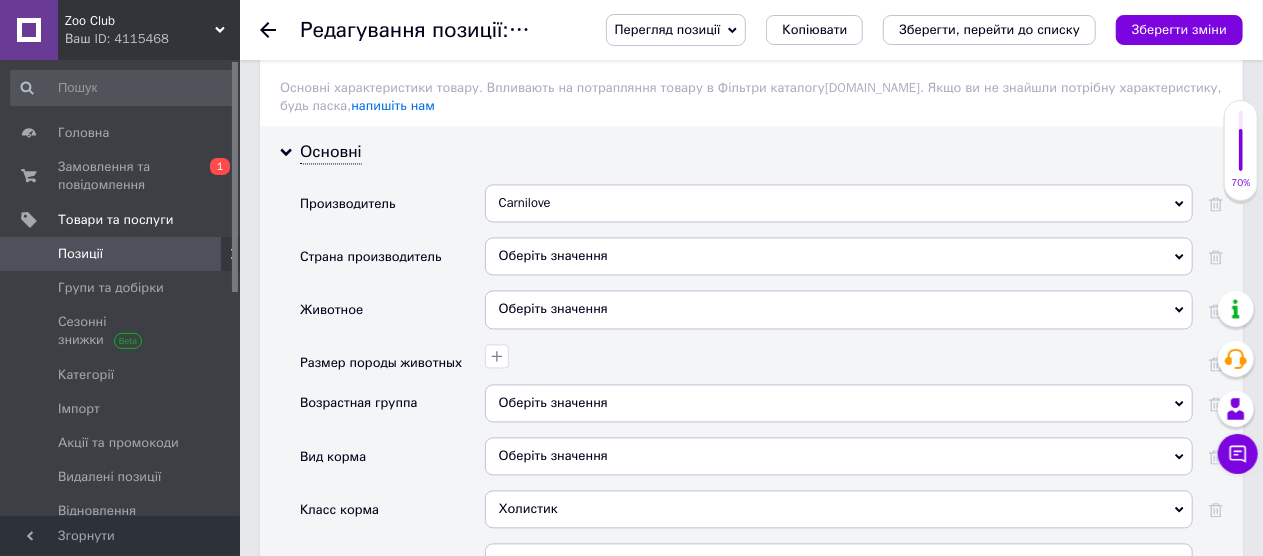 scroll, scrollTop: 1900, scrollLeft: 0, axis: vertical 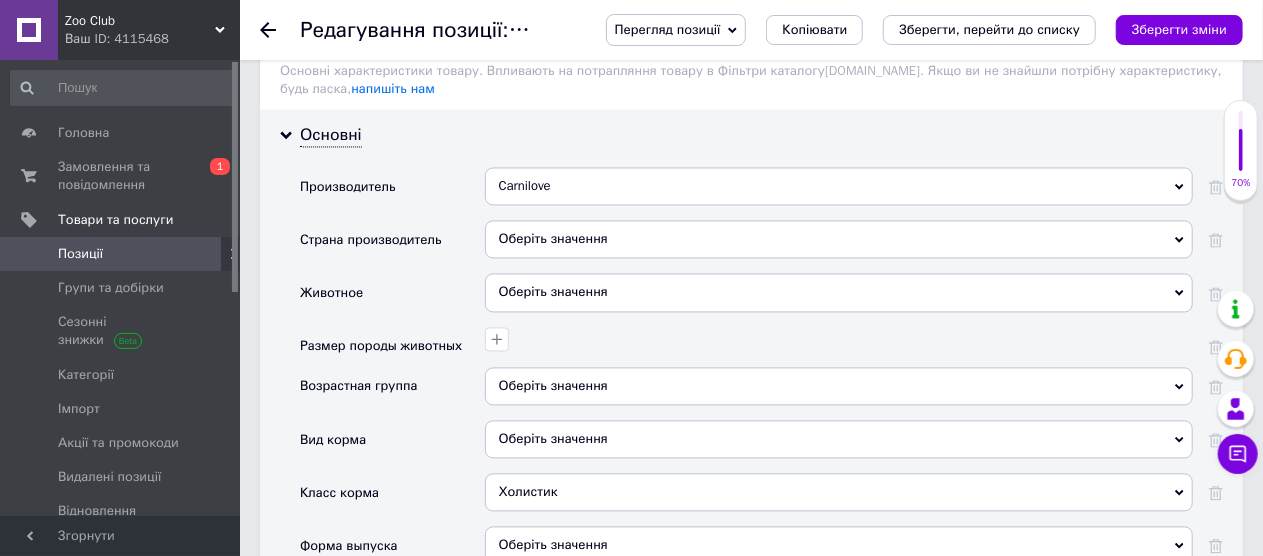 click on "Оберіть значення" at bounding box center [839, 386] 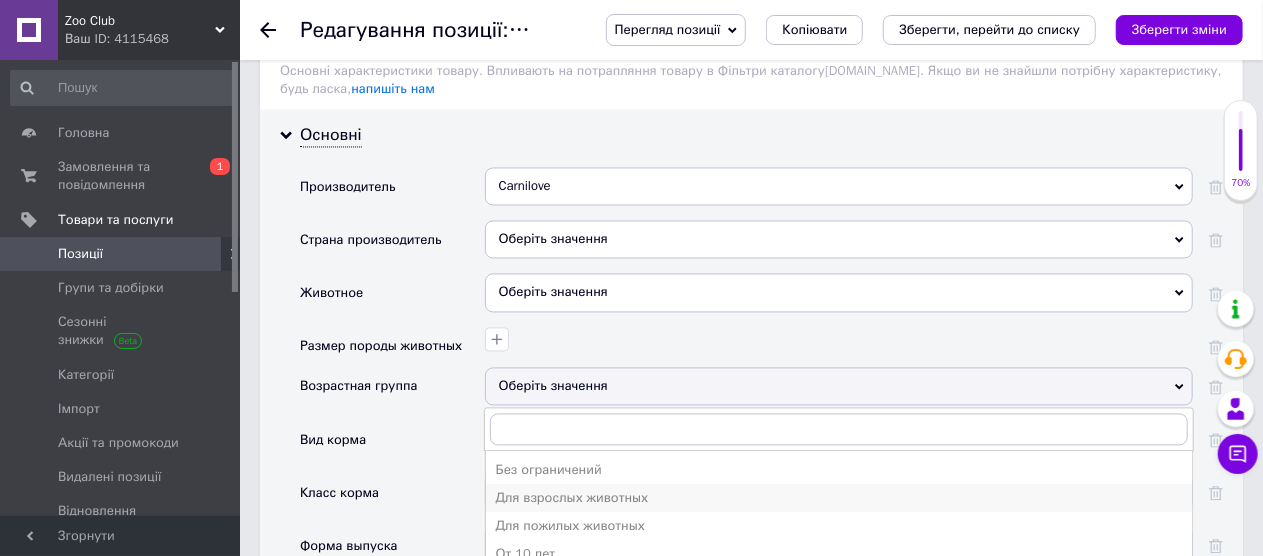 click on "Для взрослых животных" at bounding box center [839, 498] 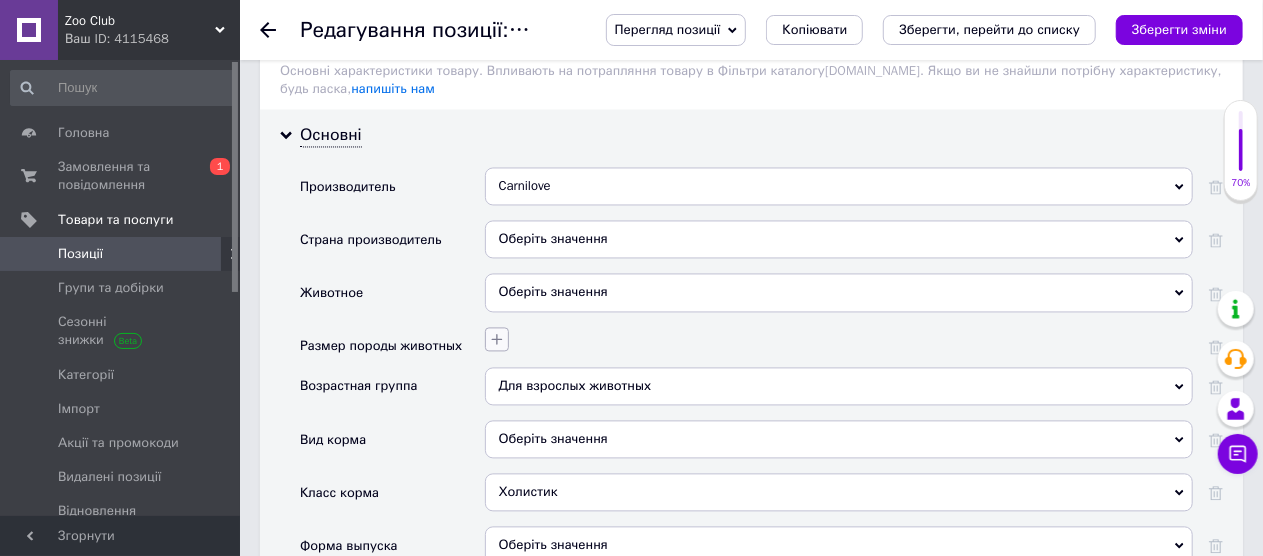 click 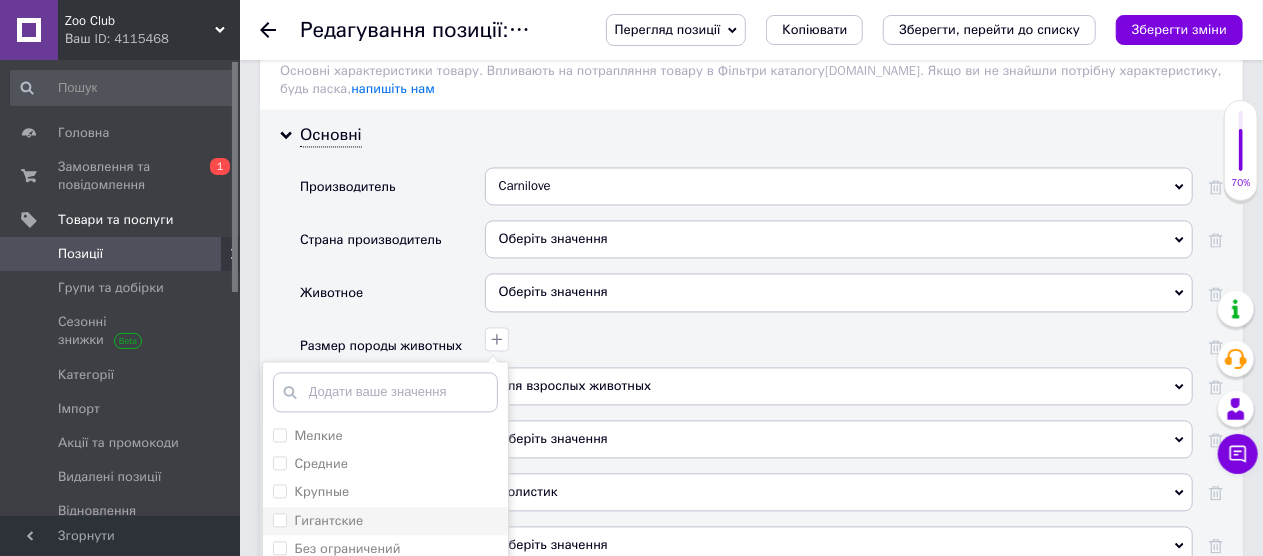 click on "Гигантские" at bounding box center [279, 519] 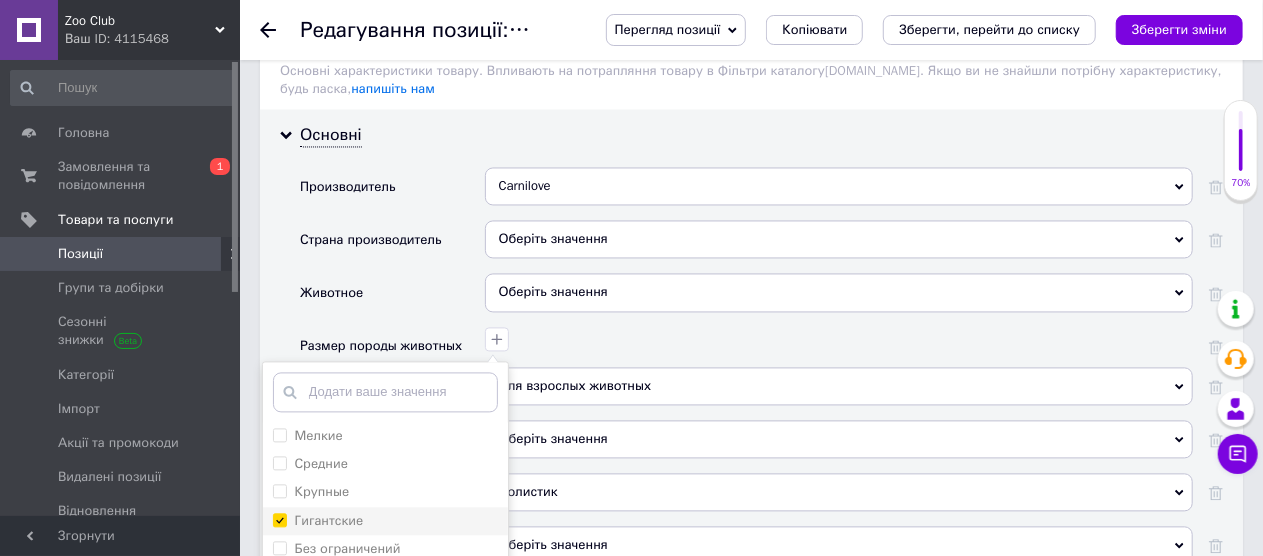 checkbox on "true" 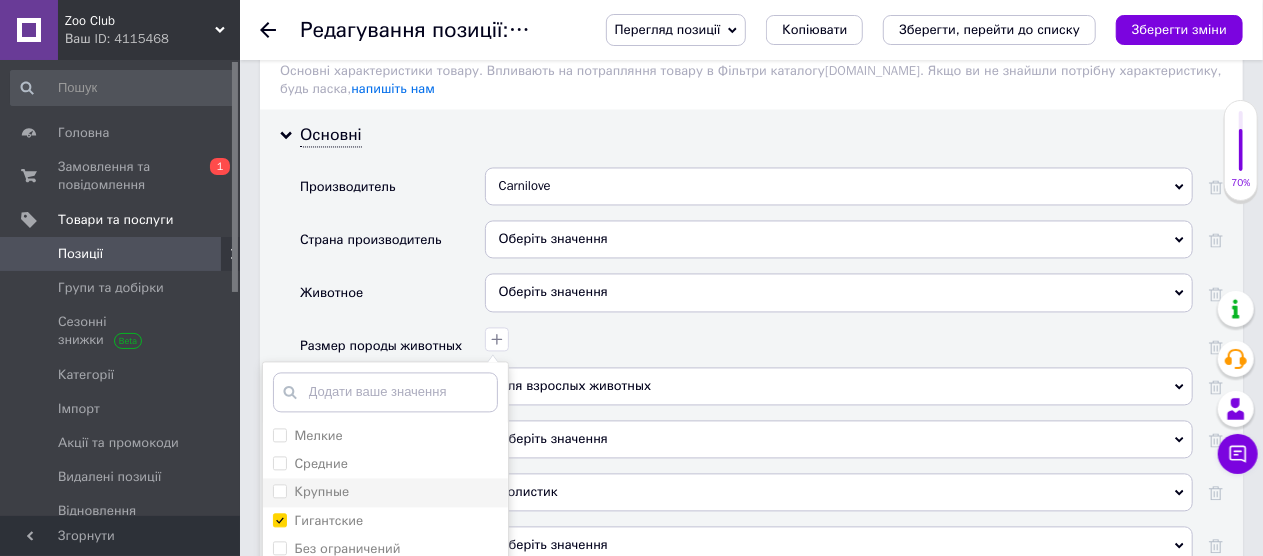 click on "Крупные" at bounding box center (279, 490) 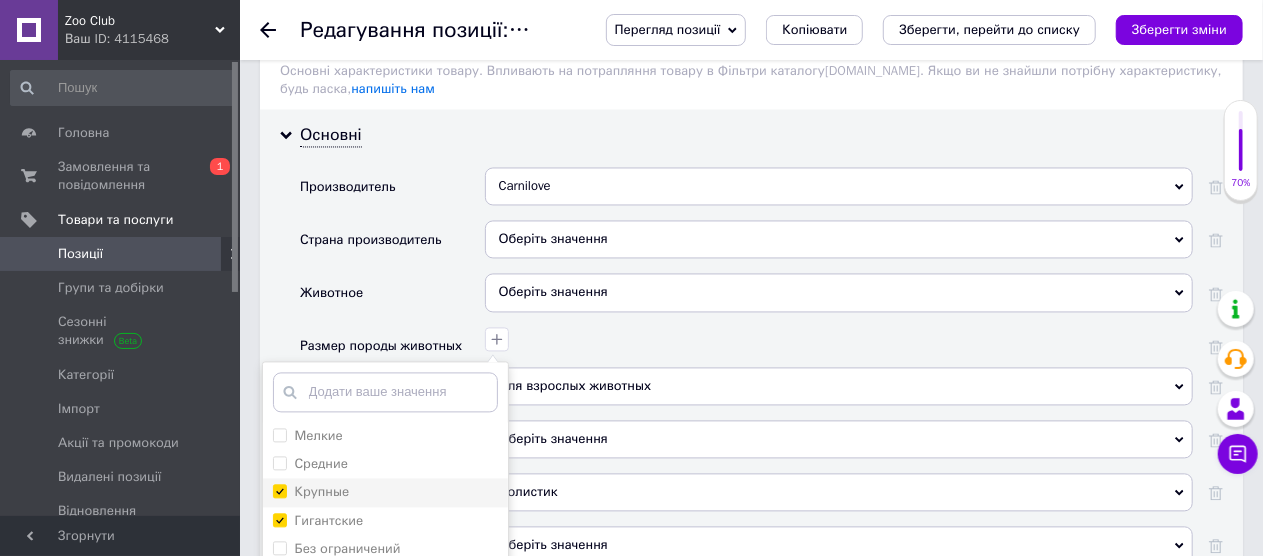 checkbox on "true" 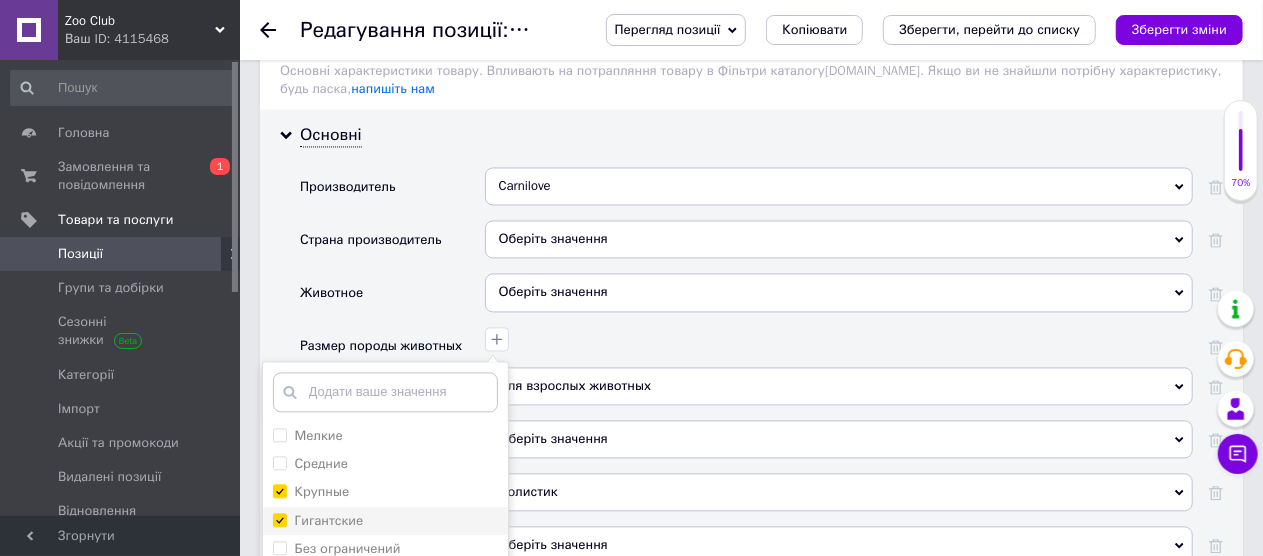 click on "Гигантские" at bounding box center (279, 519) 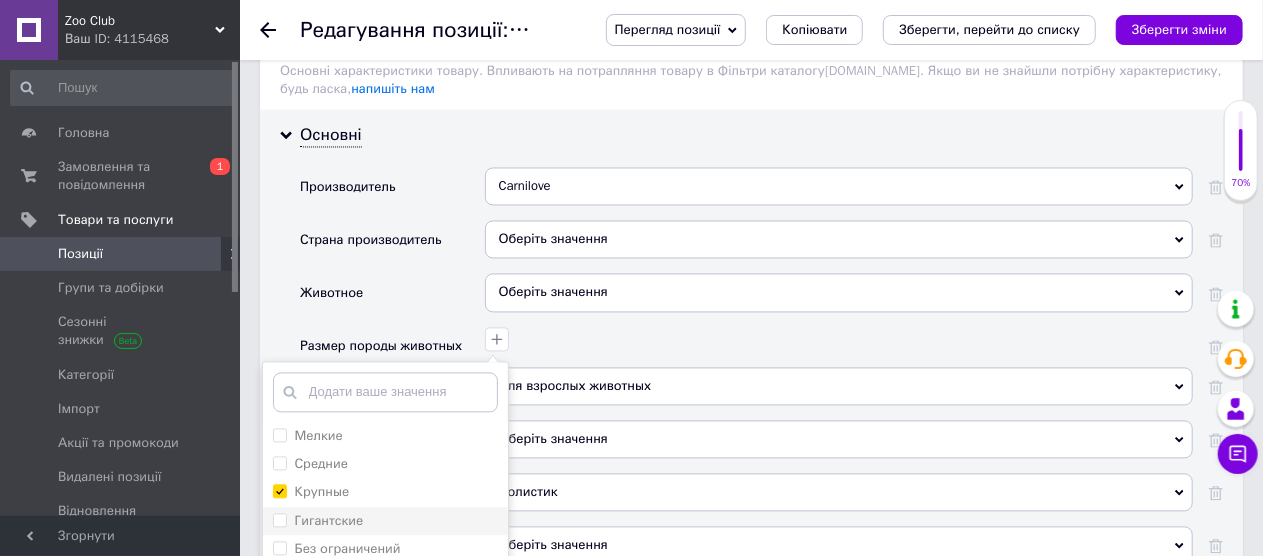 checkbox on "false" 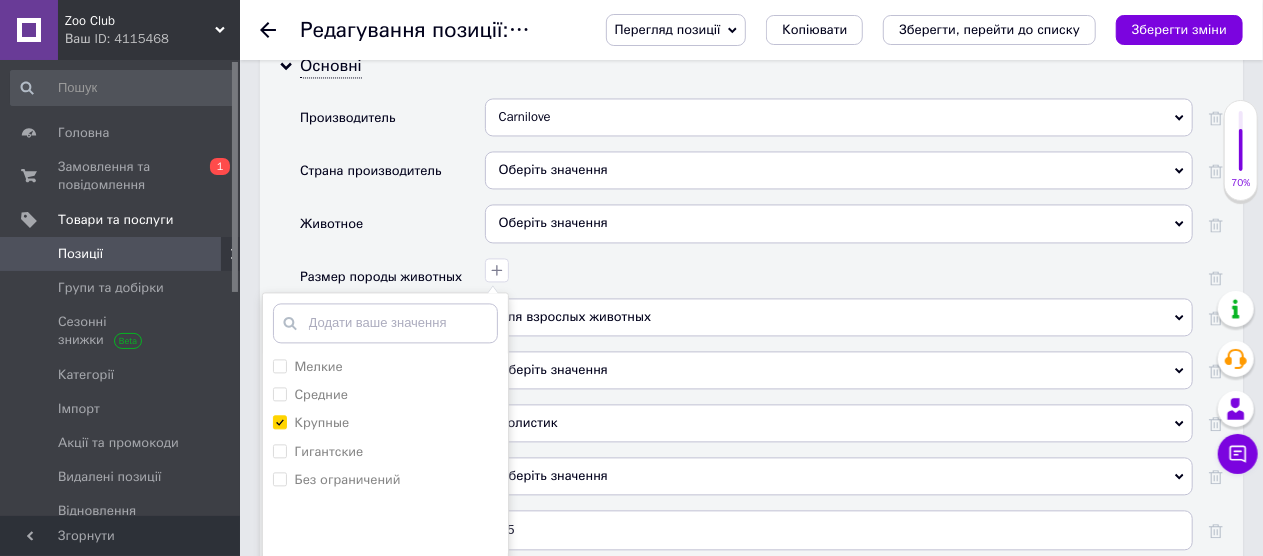 scroll, scrollTop: 2000, scrollLeft: 0, axis: vertical 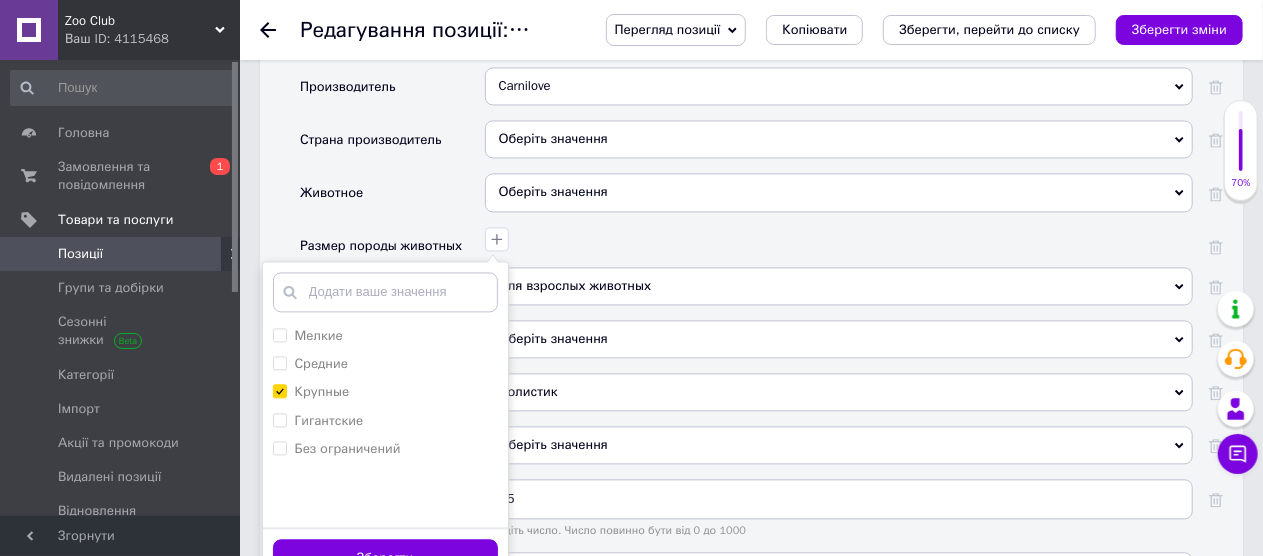 drag, startPoint x: 385, startPoint y: 539, endPoint x: 391, endPoint y: 526, distance: 14.3178215 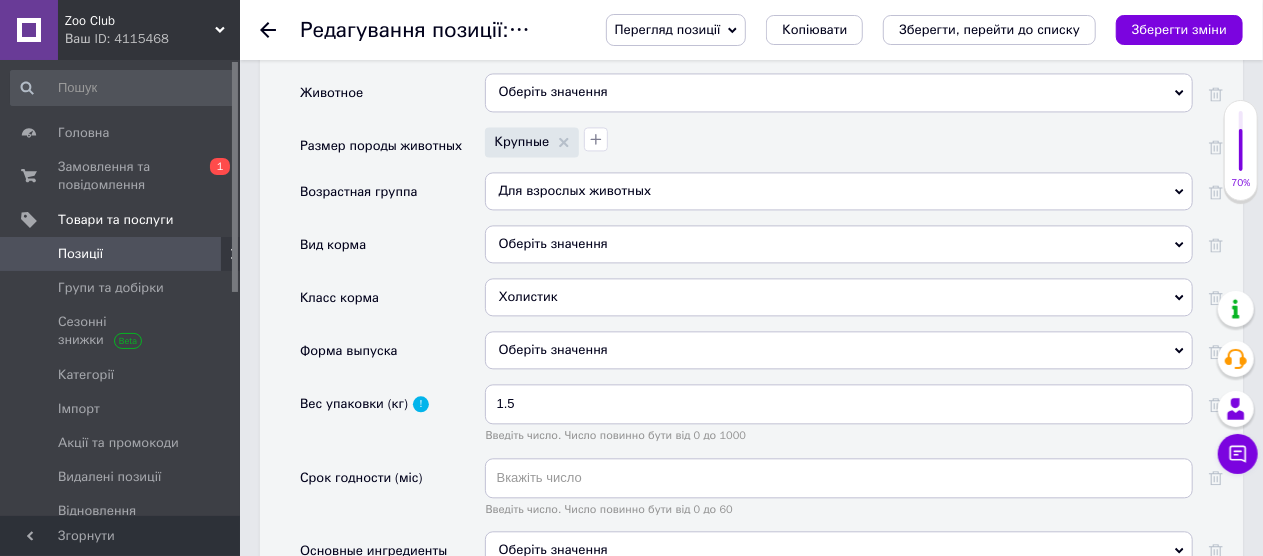 scroll, scrollTop: 2200, scrollLeft: 0, axis: vertical 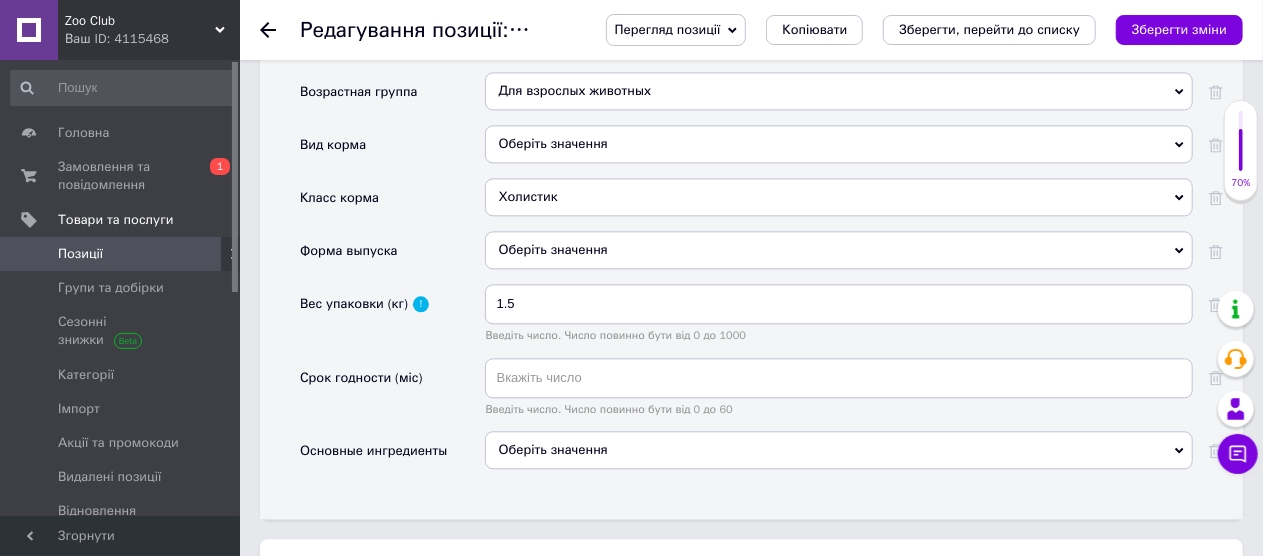 click on "Оберіть значення" at bounding box center [839, 457] 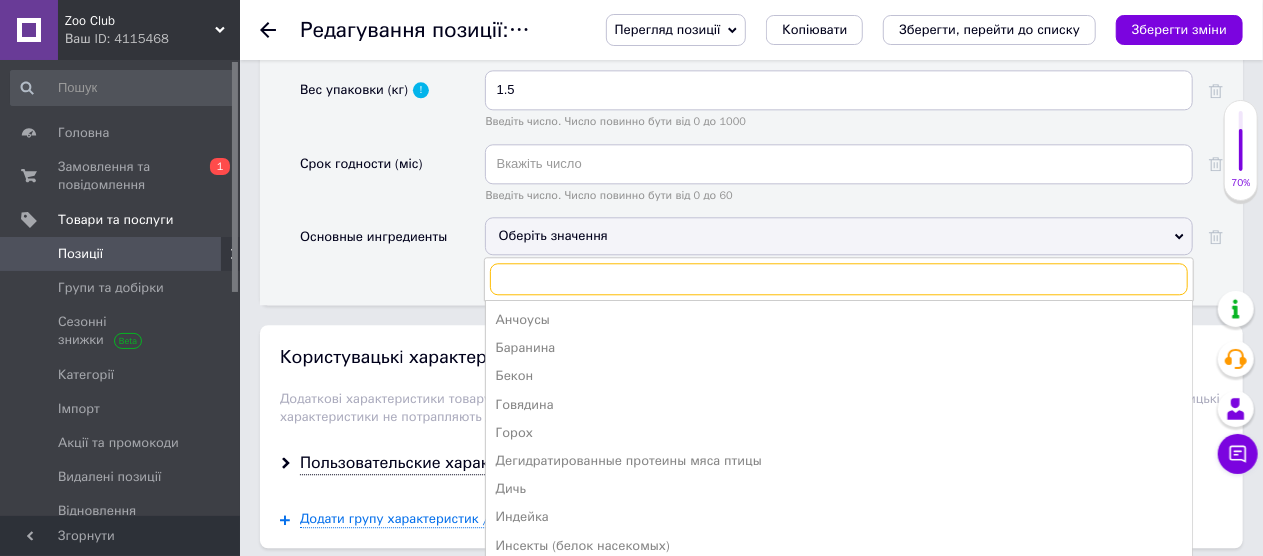 scroll, scrollTop: 2500, scrollLeft: 0, axis: vertical 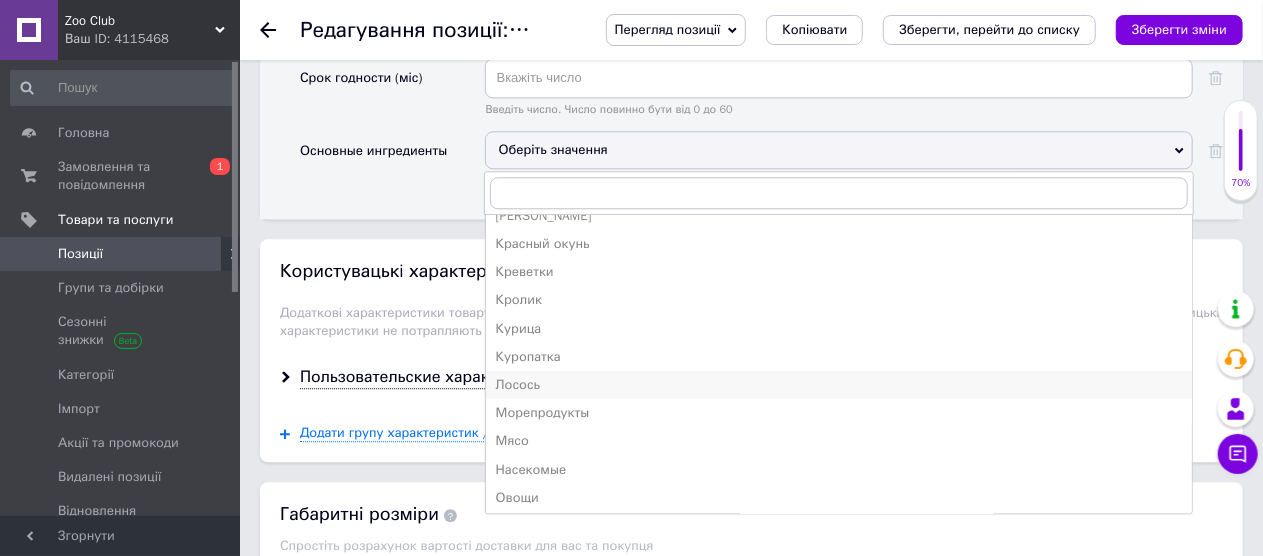 click on "Лосось" at bounding box center (839, 385) 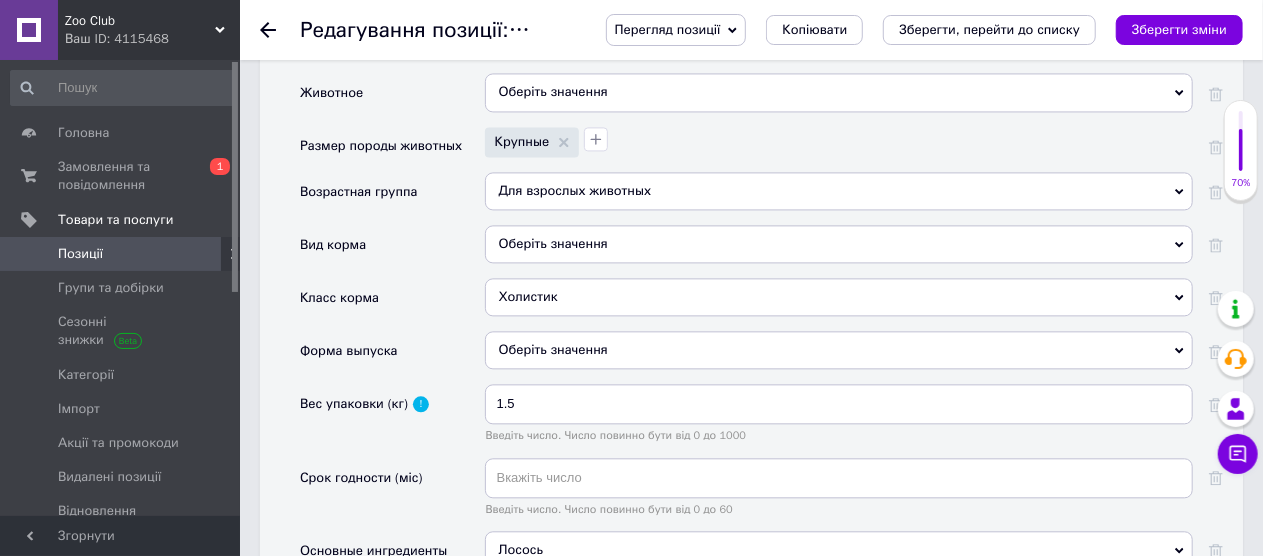 scroll, scrollTop: 1800, scrollLeft: 0, axis: vertical 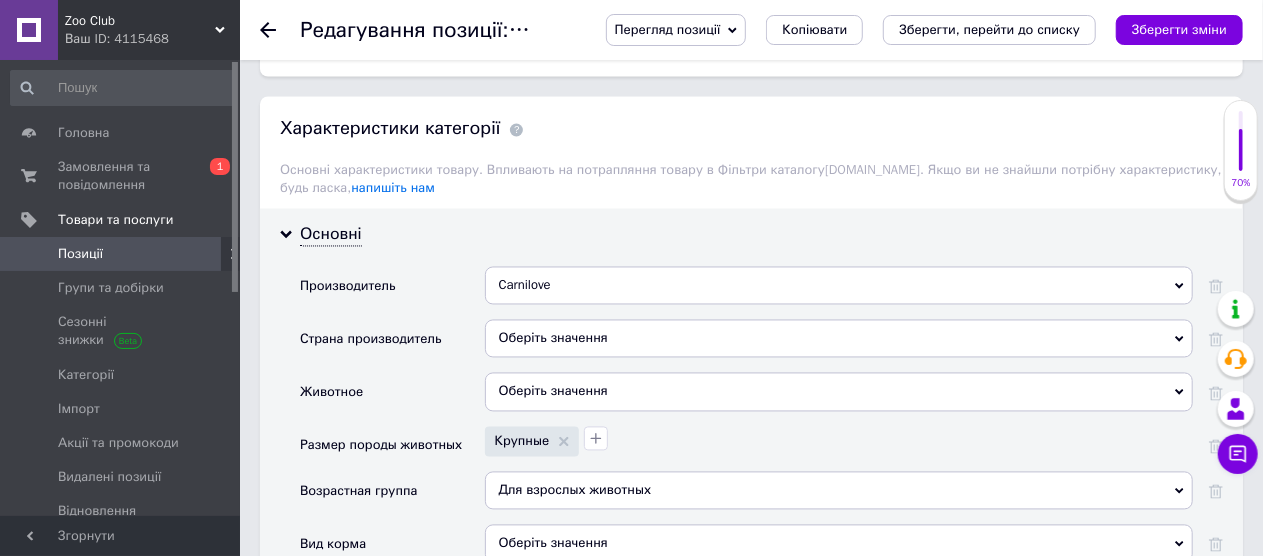 click on "Оберіть значення" at bounding box center (839, 339) 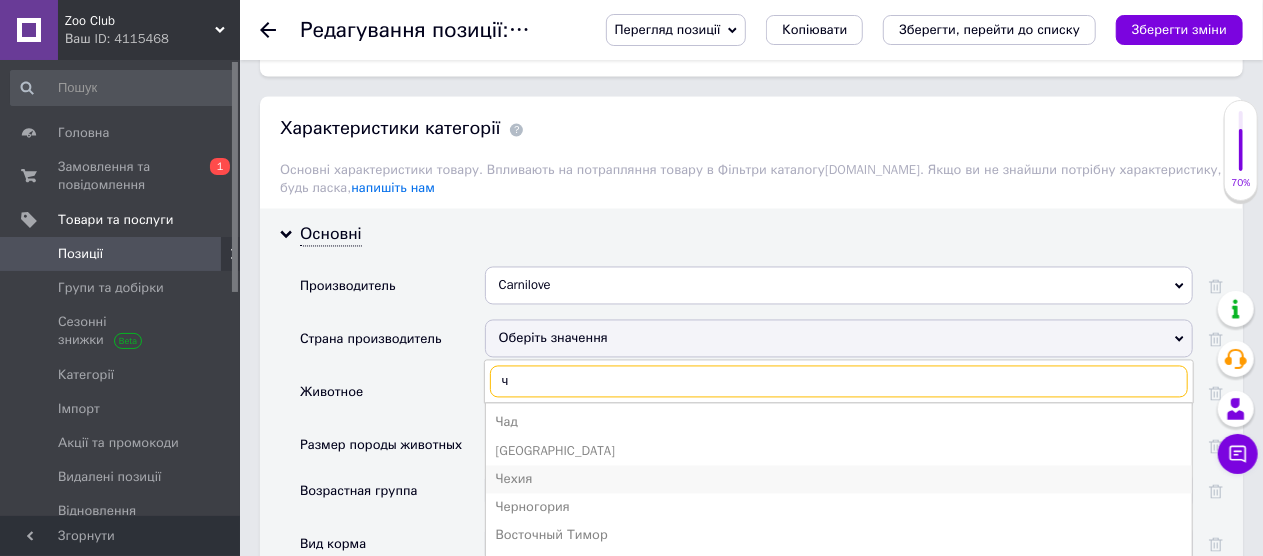 type on "ч" 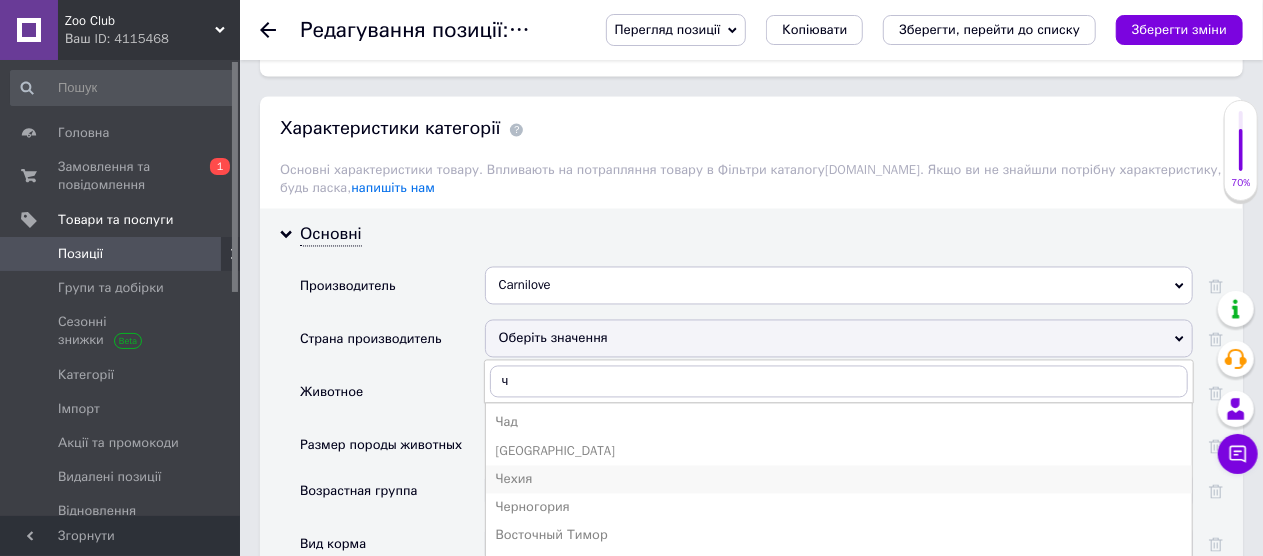 click on "Чехия" at bounding box center [839, 480] 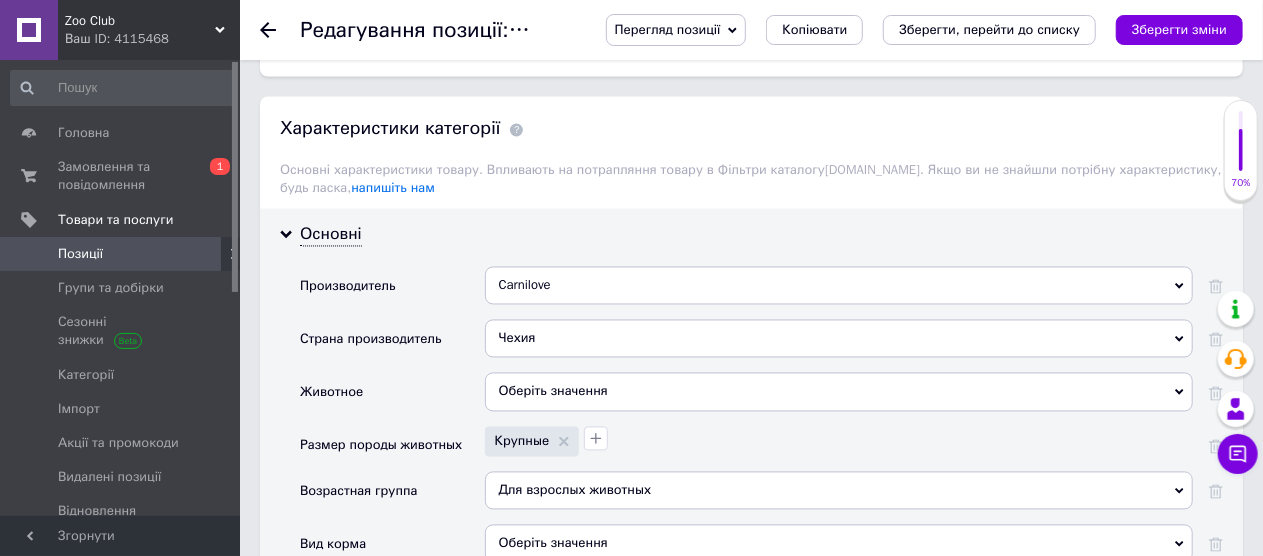 click on "Оберіть значення" at bounding box center [839, 392] 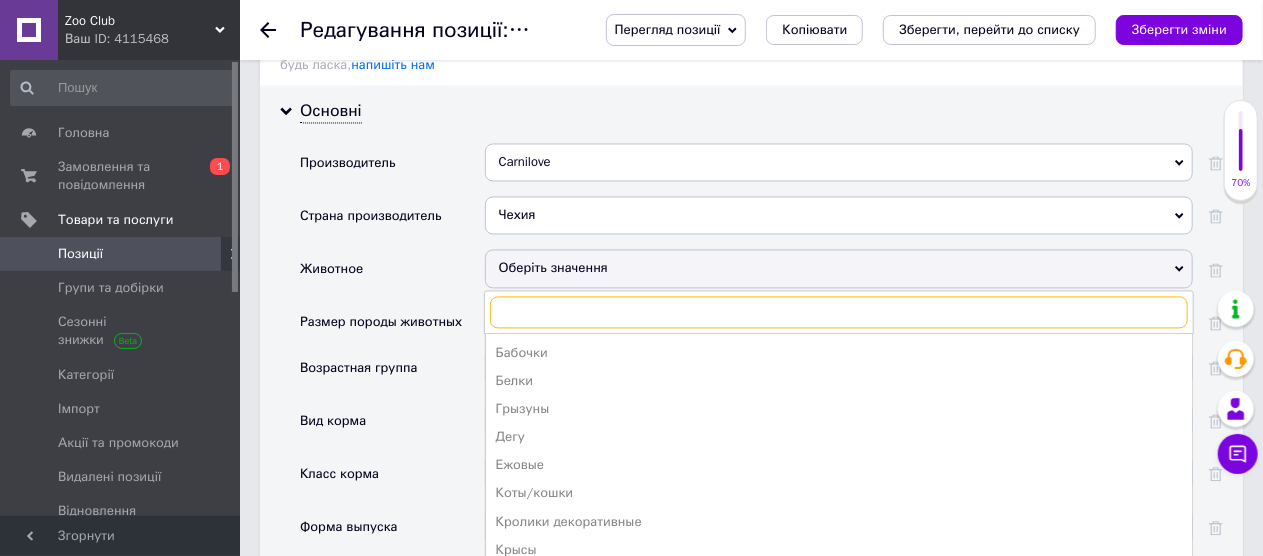 scroll, scrollTop: 2200, scrollLeft: 0, axis: vertical 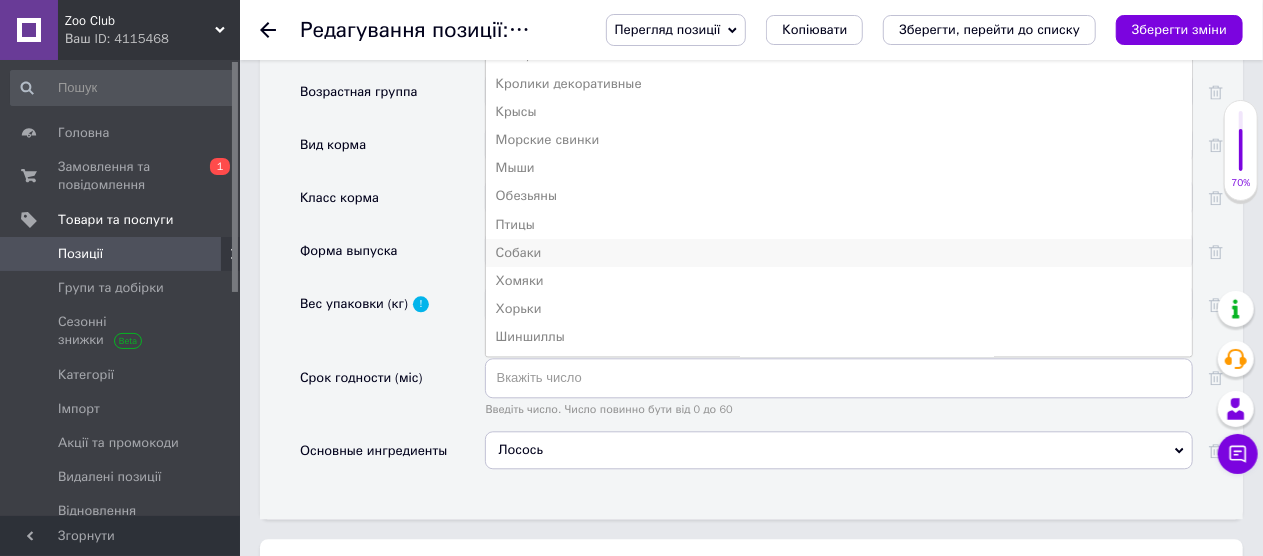 click on "Собаки" at bounding box center [839, 253] 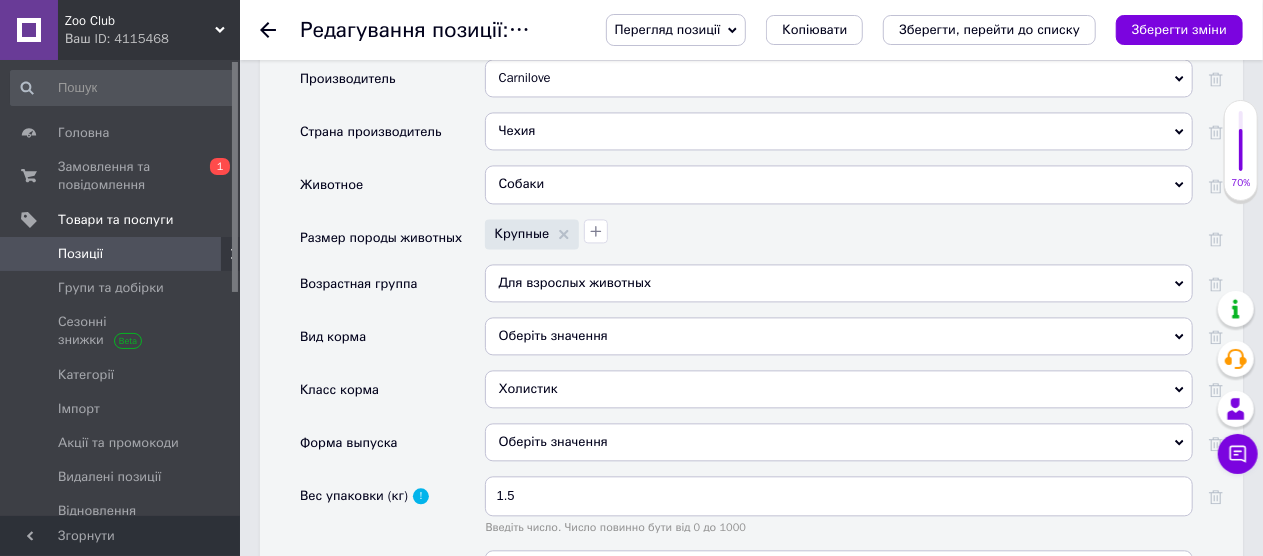 scroll, scrollTop: 2019, scrollLeft: 0, axis: vertical 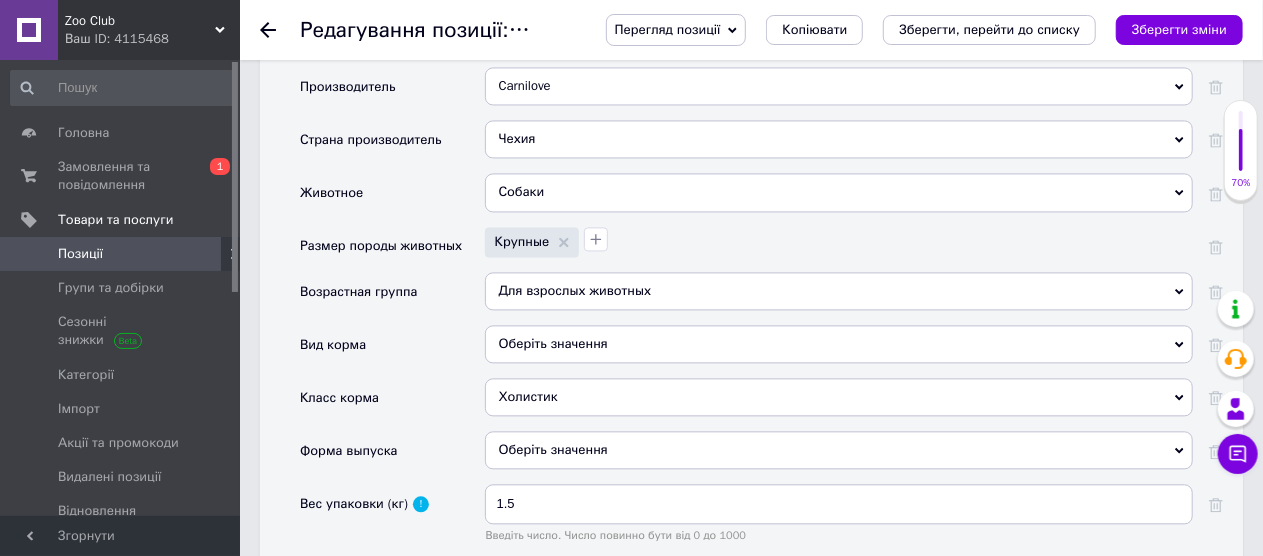 click on "Оберіть значення" at bounding box center [839, 344] 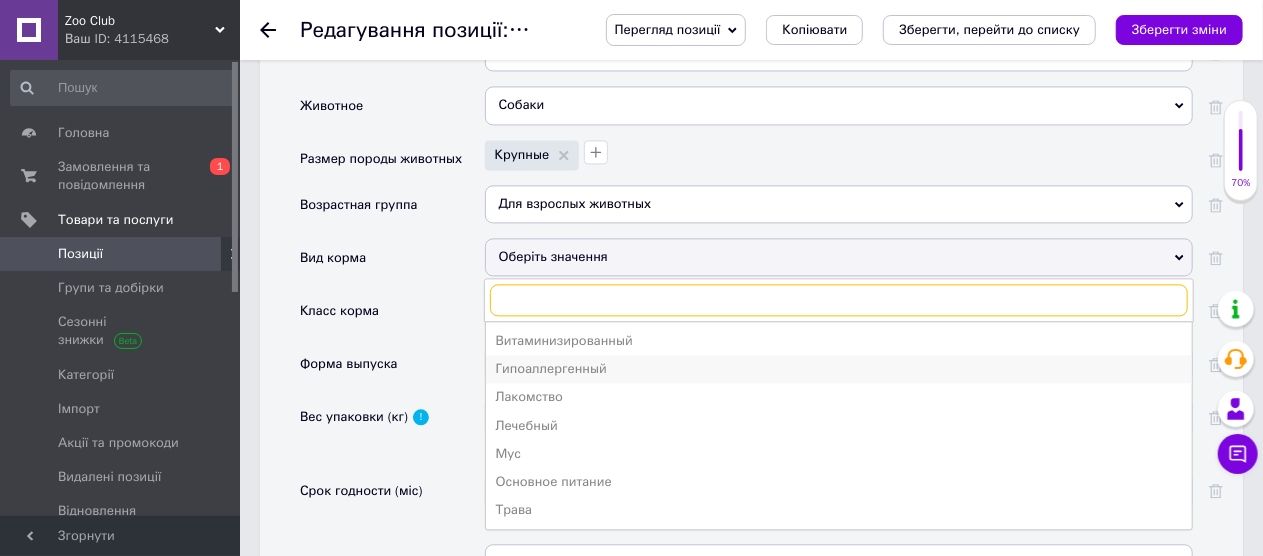 scroll, scrollTop: 2219, scrollLeft: 0, axis: vertical 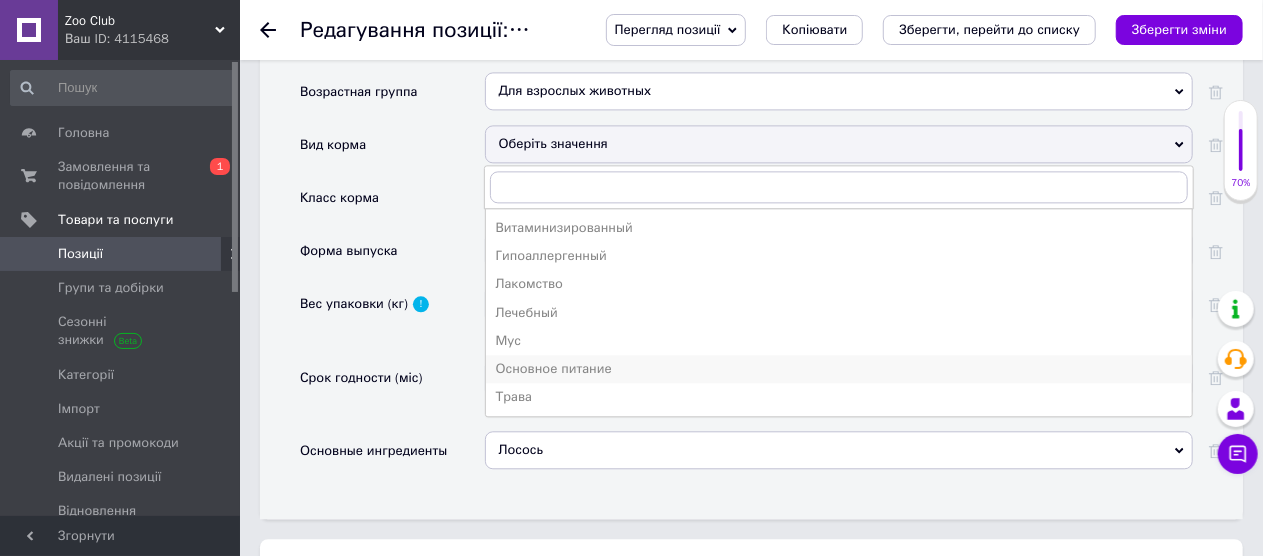 click on "Основное питание" at bounding box center (839, 369) 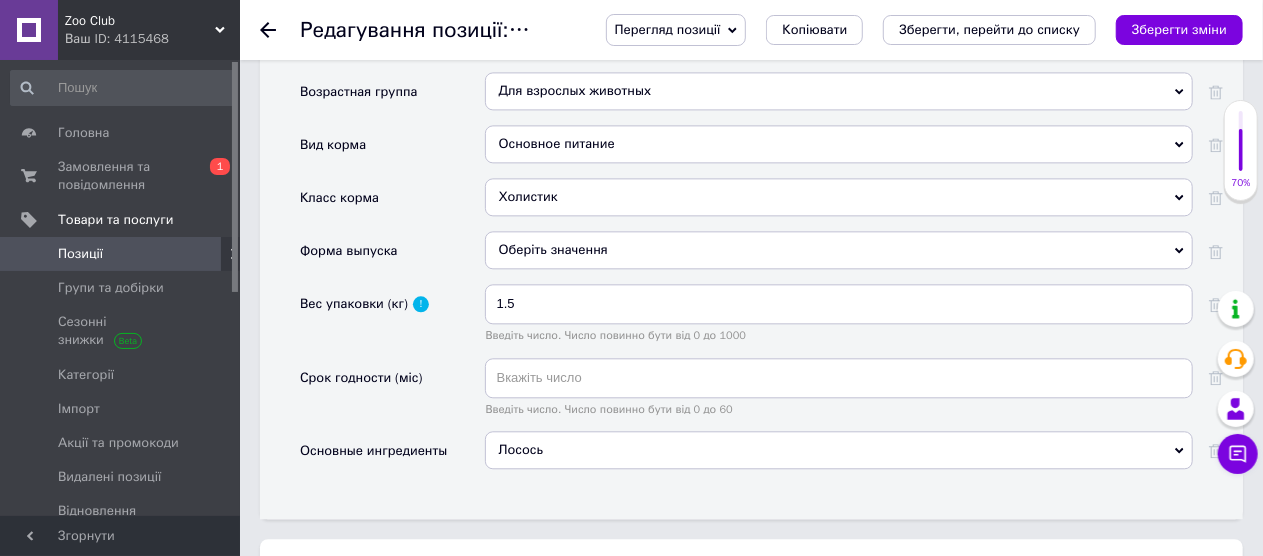 click on "Оберіть значення" at bounding box center [839, 250] 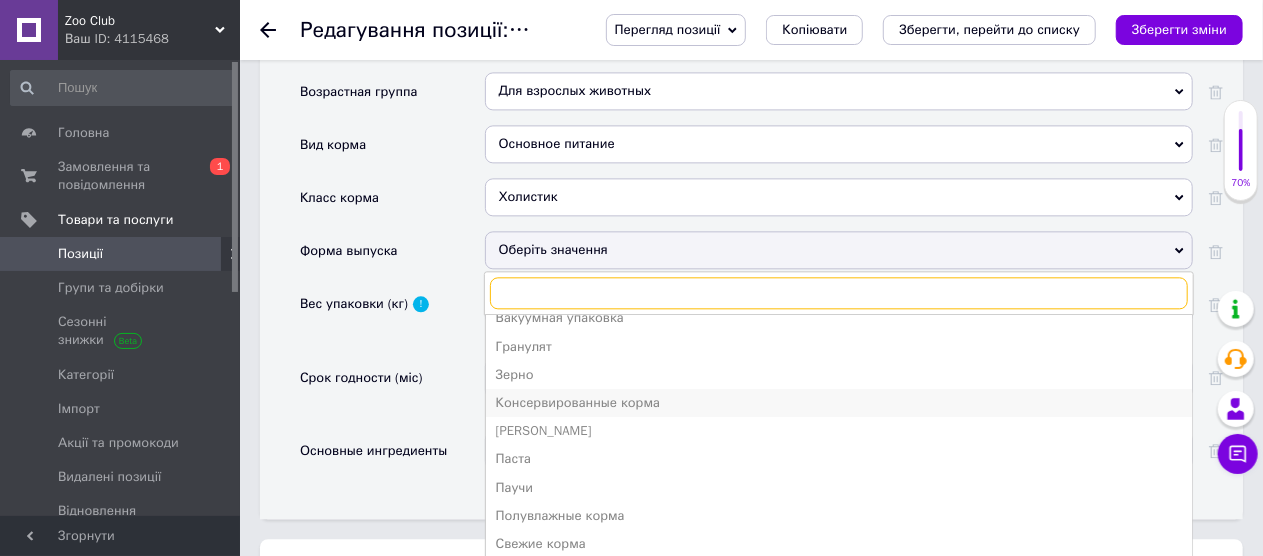 scroll, scrollTop: 21, scrollLeft: 0, axis: vertical 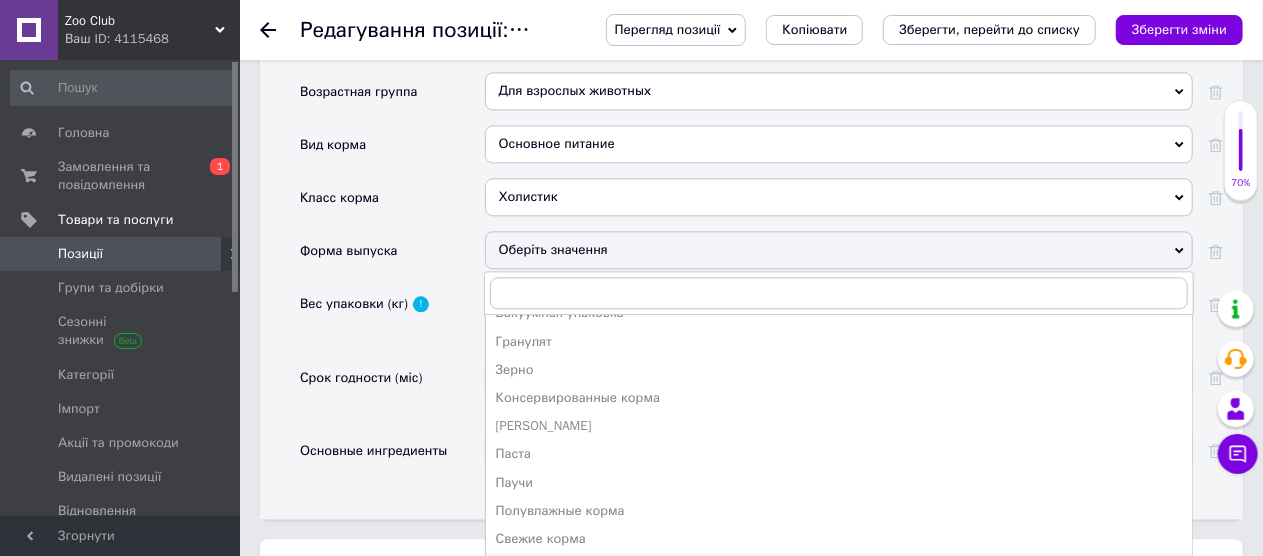 click on "Сухие к[DEMOGRAPHIC_DATA]" at bounding box center [839, 567] 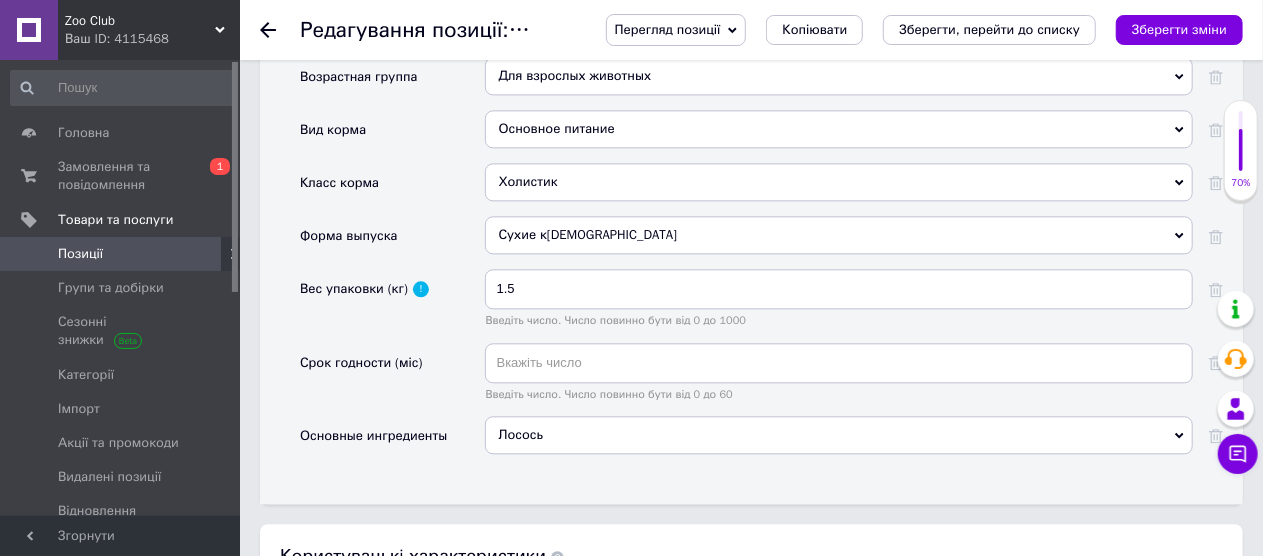 scroll, scrollTop: 2319, scrollLeft: 0, axis: vertical 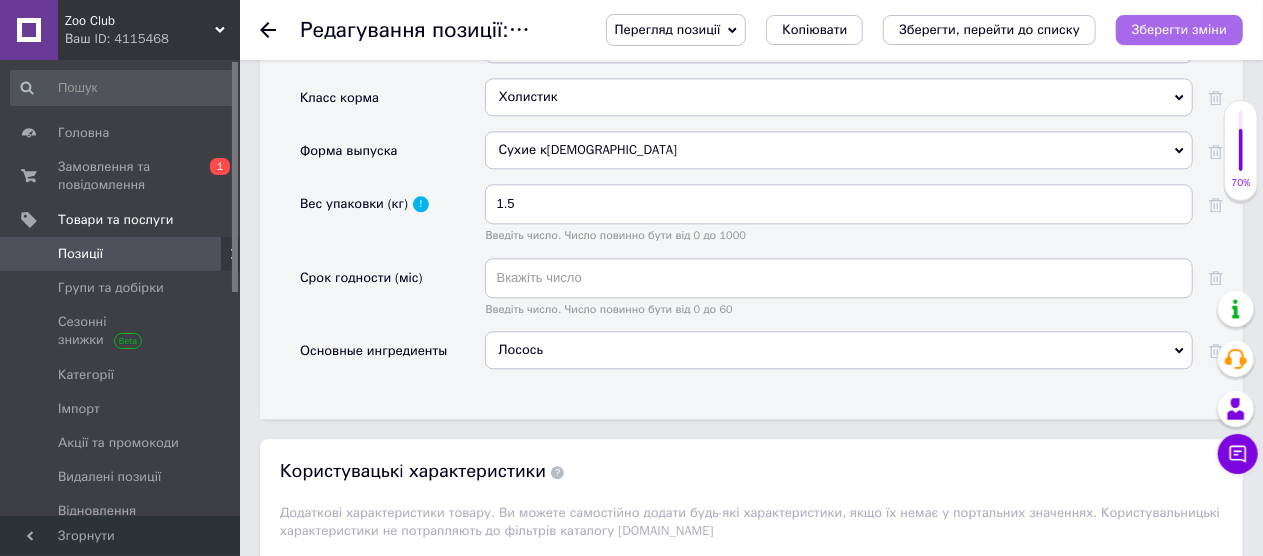 click on "Зберегти зміни" at bounding box center (1179, 30) 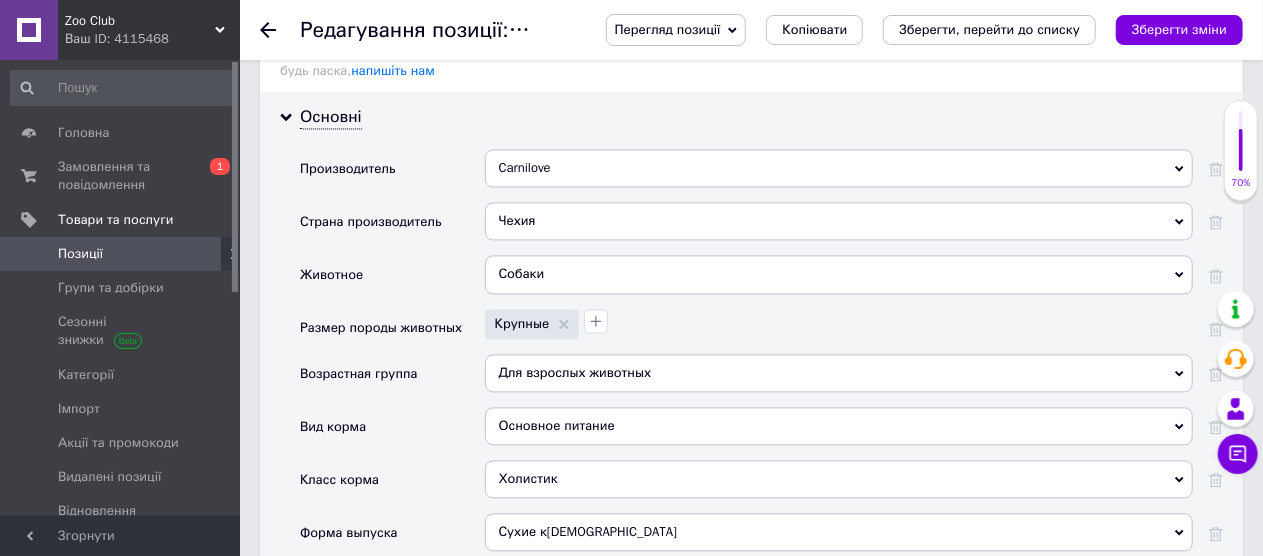 scroll, scrollTop: 1906, scrollLeft: 0, axis: vertical 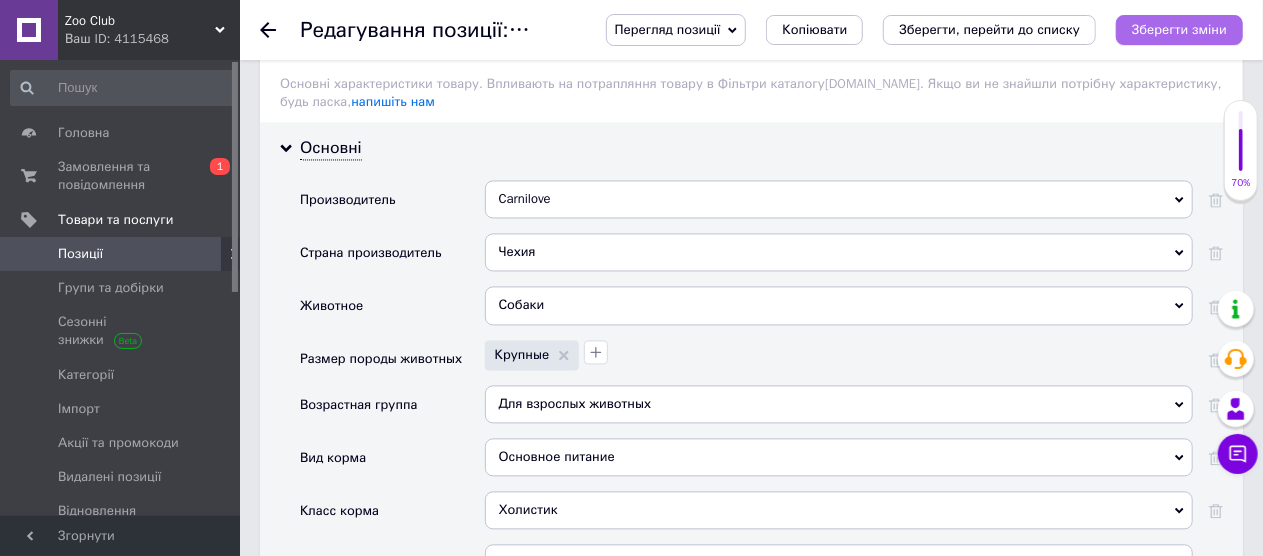 click on "Зберегти зміни" at bounding box center (1179, 29) 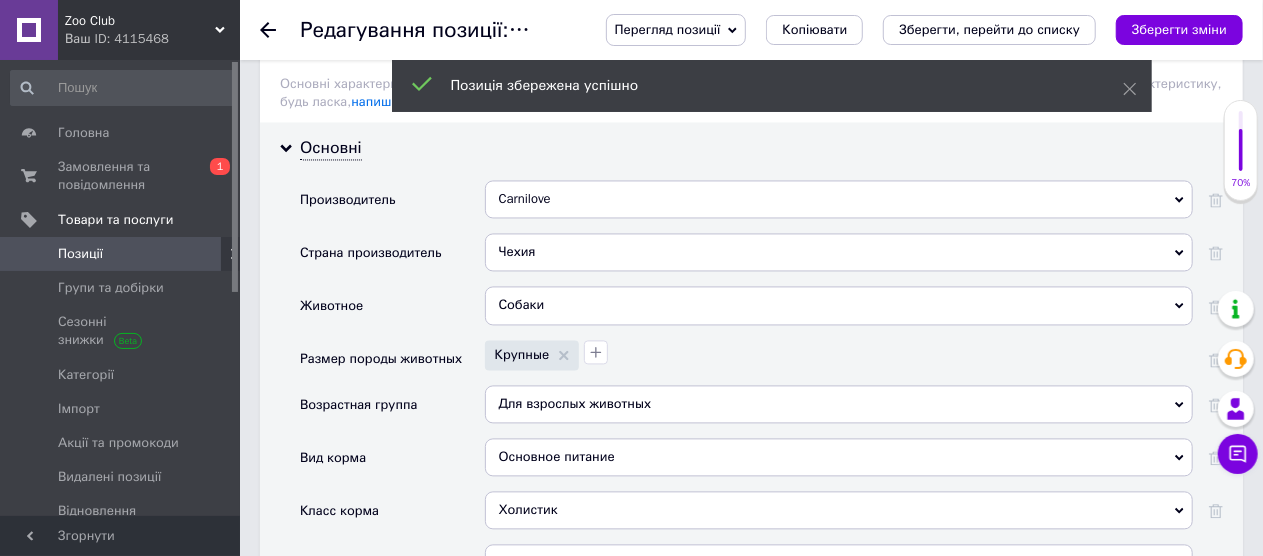 click at bounding box center (280, 30) 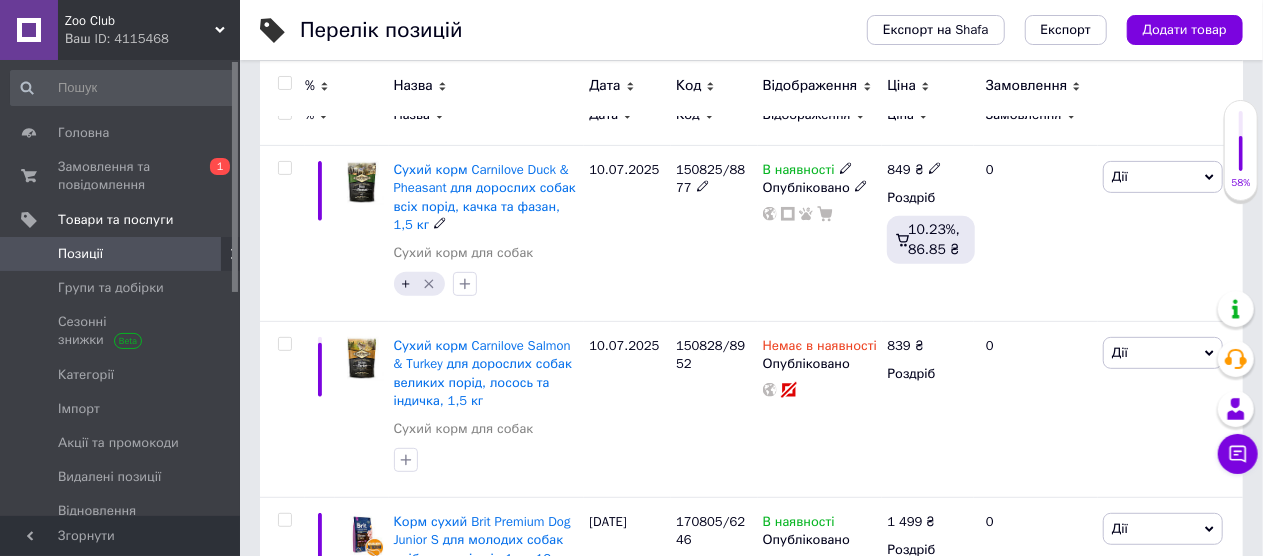scroll, scrollTop: 400, scrollLeft: 0, axis: vertical 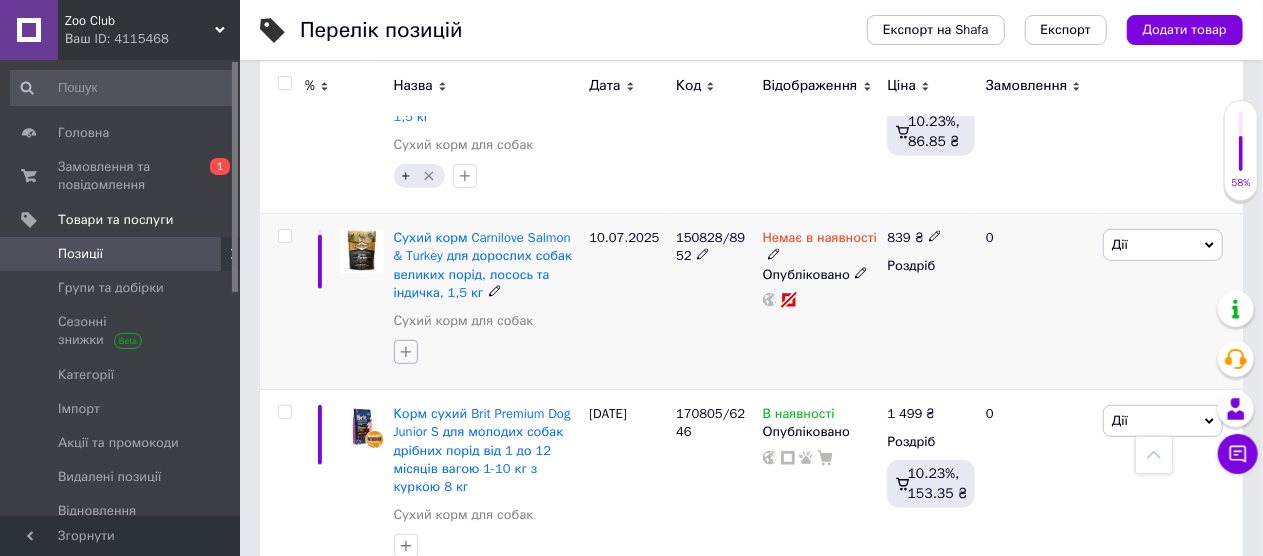 click 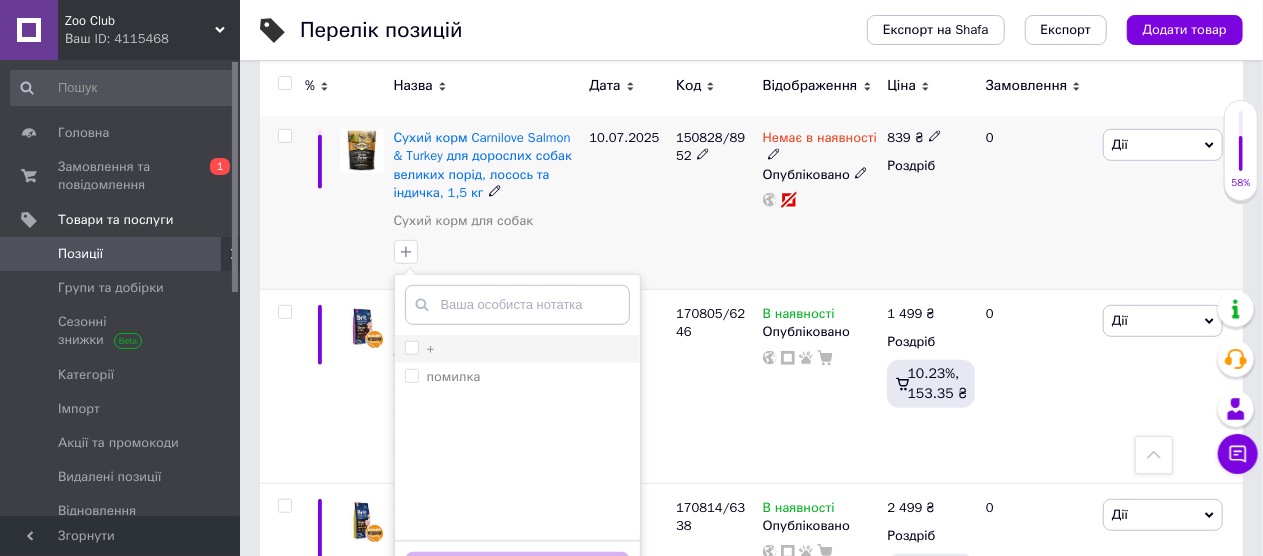 click on "+" at bounding box center (411, 347) 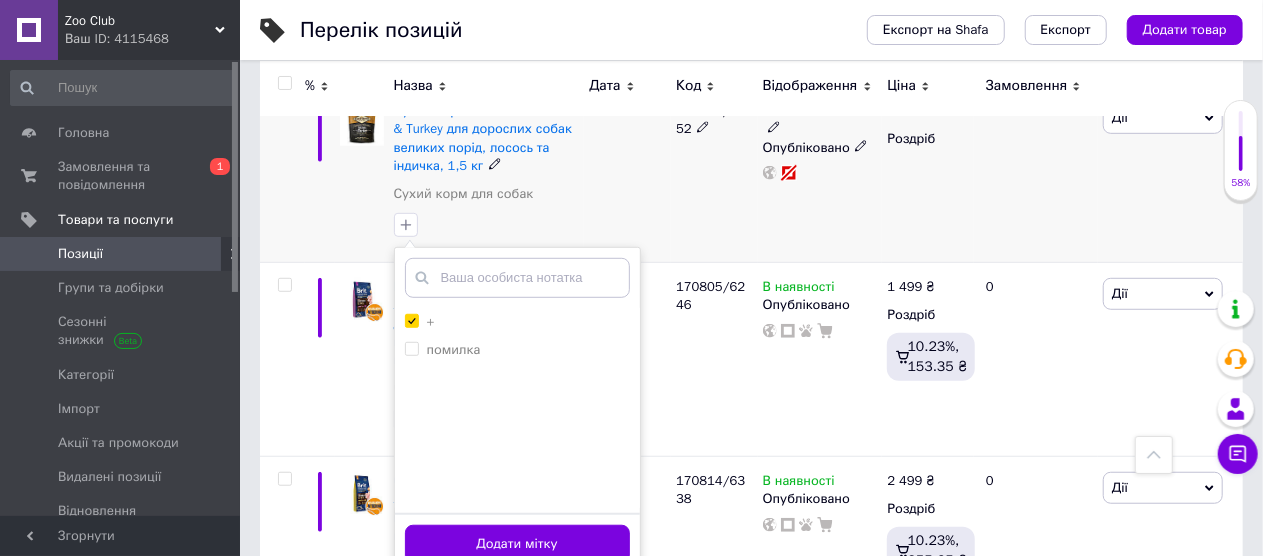 scroll, scrollTop: 700, scrollLeft: 0, axis: vertical 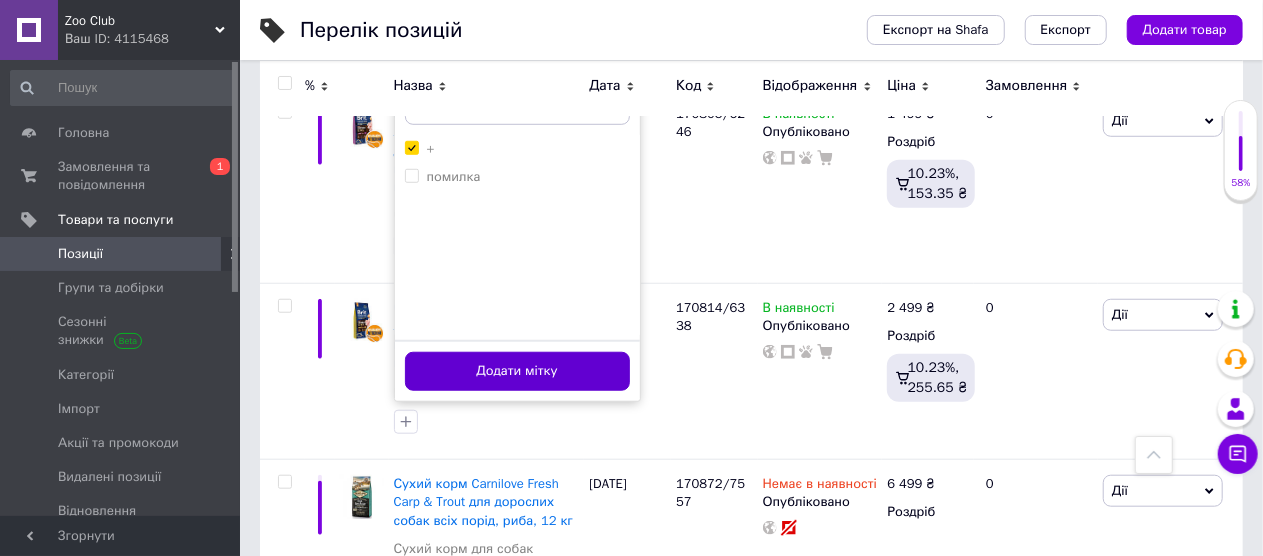 click on "Додати мітку" at bounding box center [517, 371] 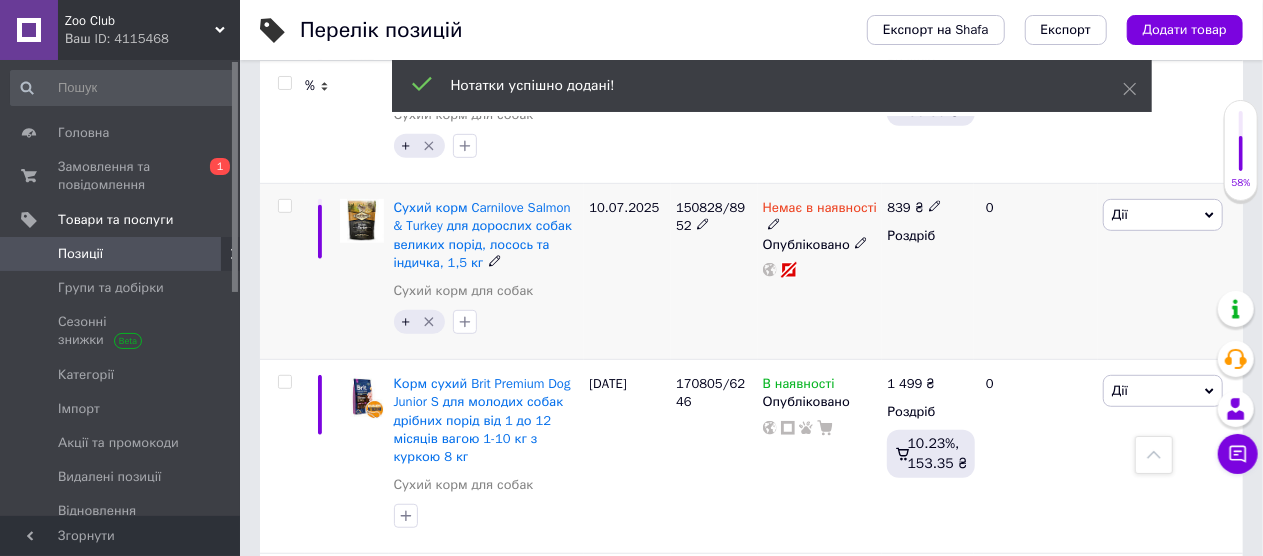 scroll, scrollTop: 400, scrollLeft: 0, axis: vertical 